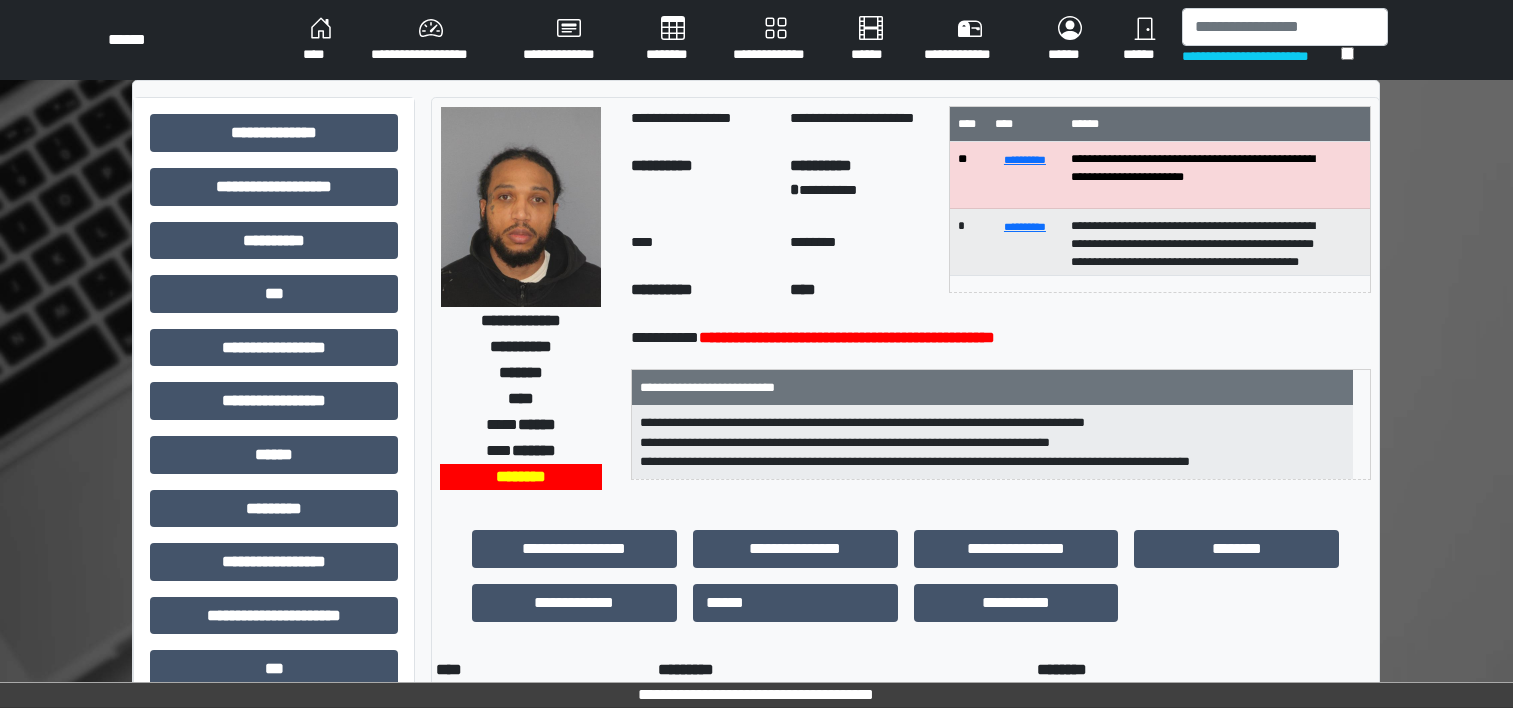 scroll, scrollTop: 29, scrollLeft: 0, axis: vertical 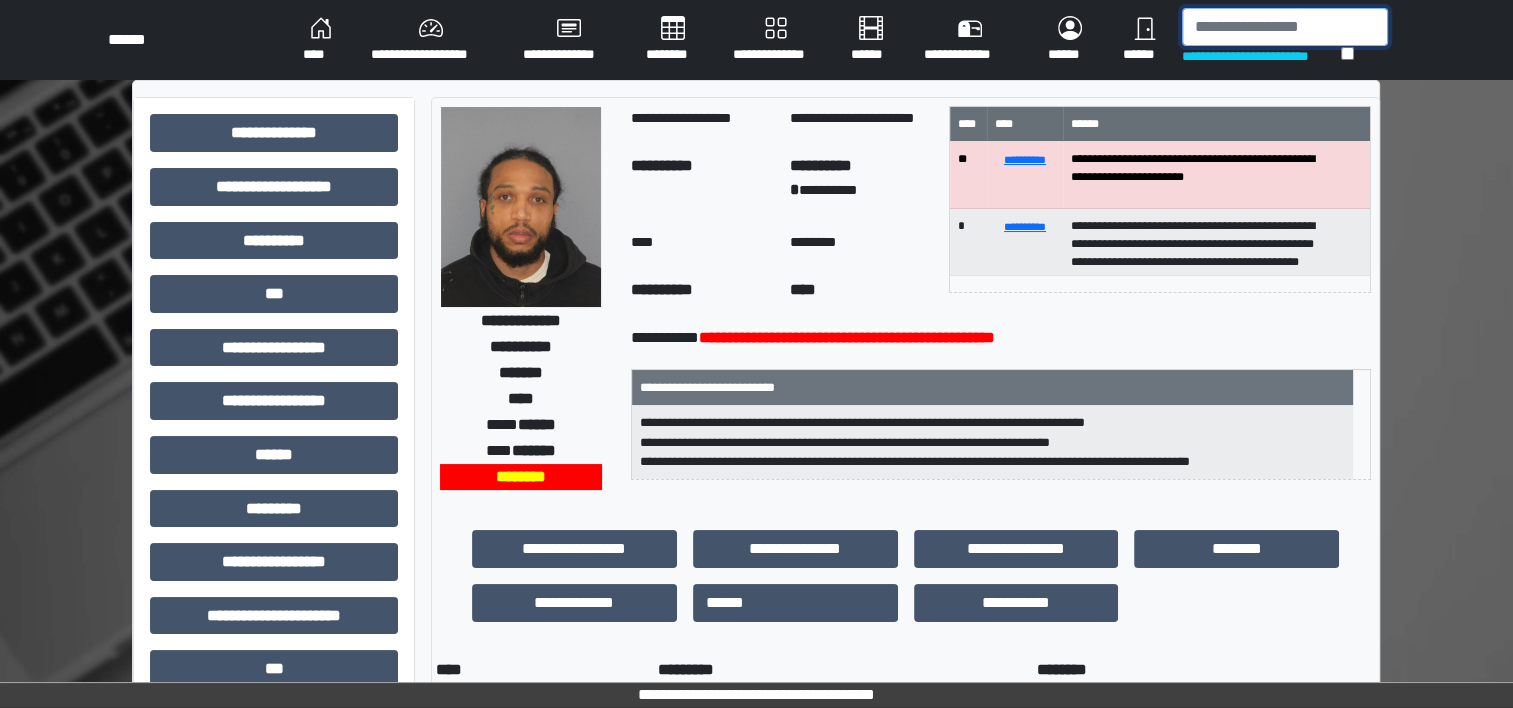 click at bounding box center [1285, 27] 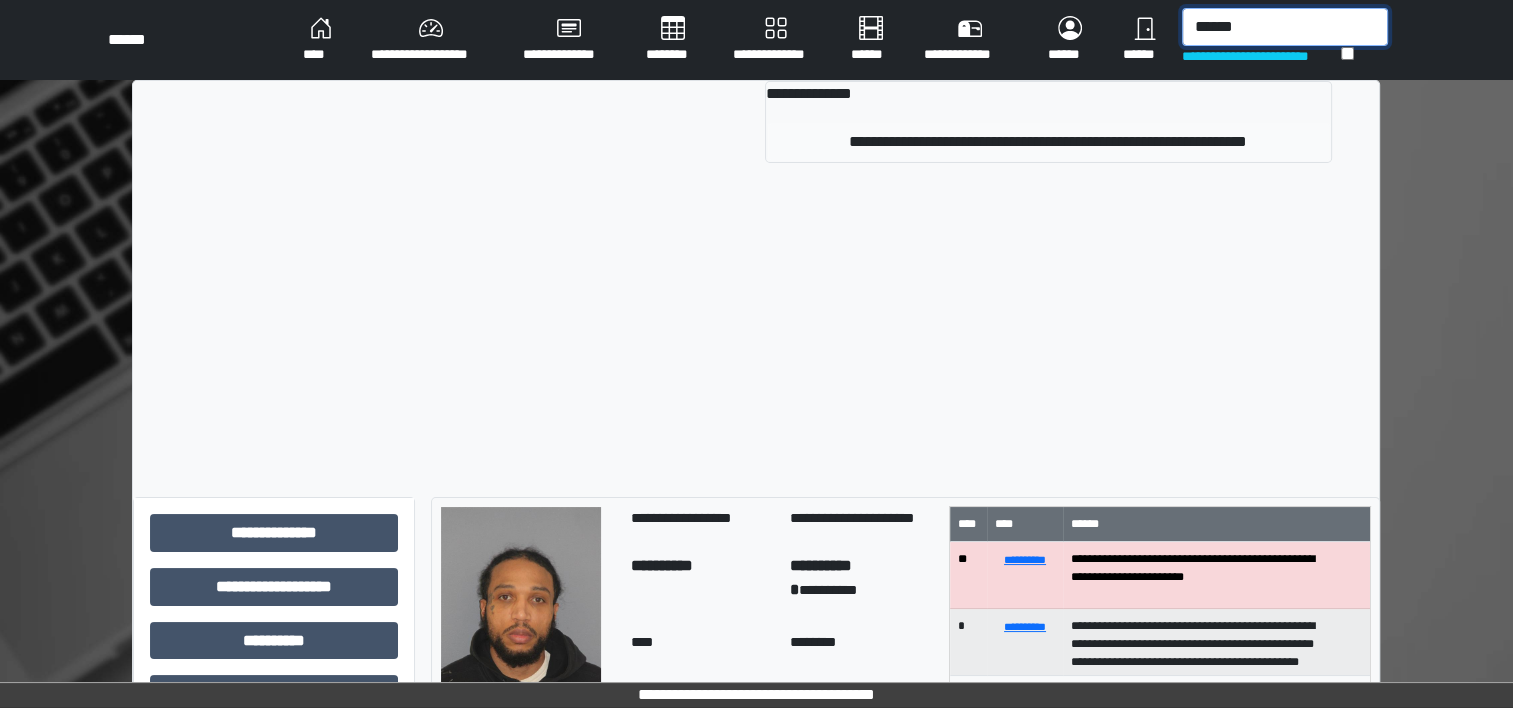 type on "******" 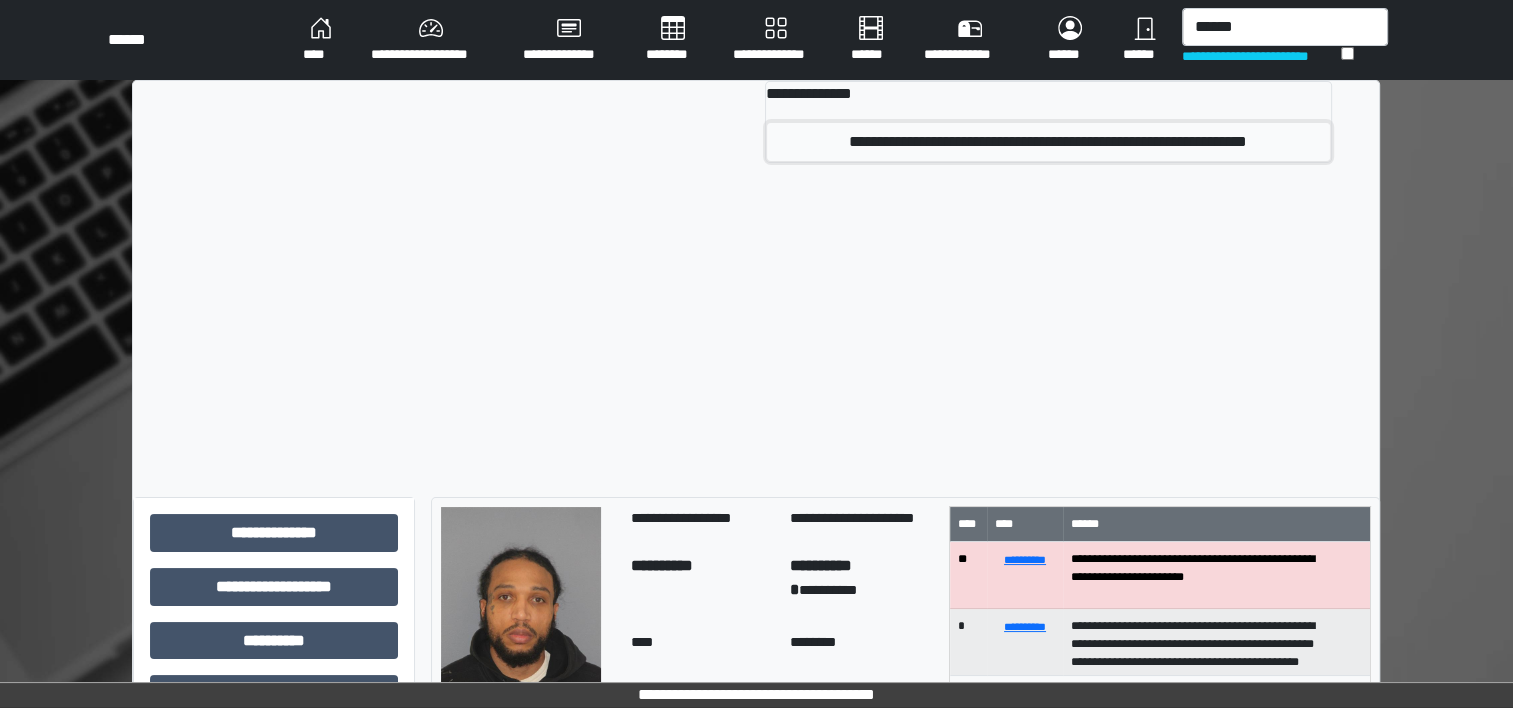 click on "**********" at bounding box center [1048, 142] 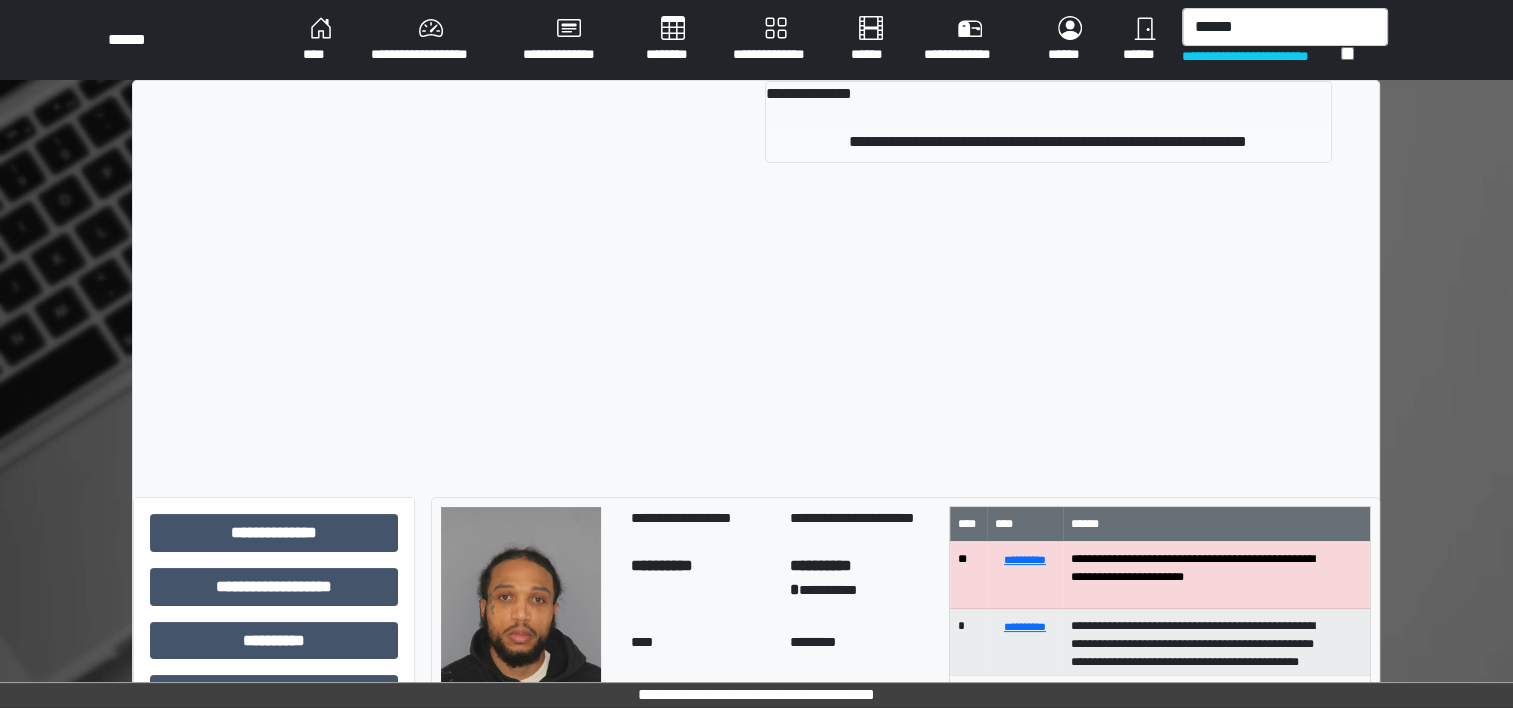 type 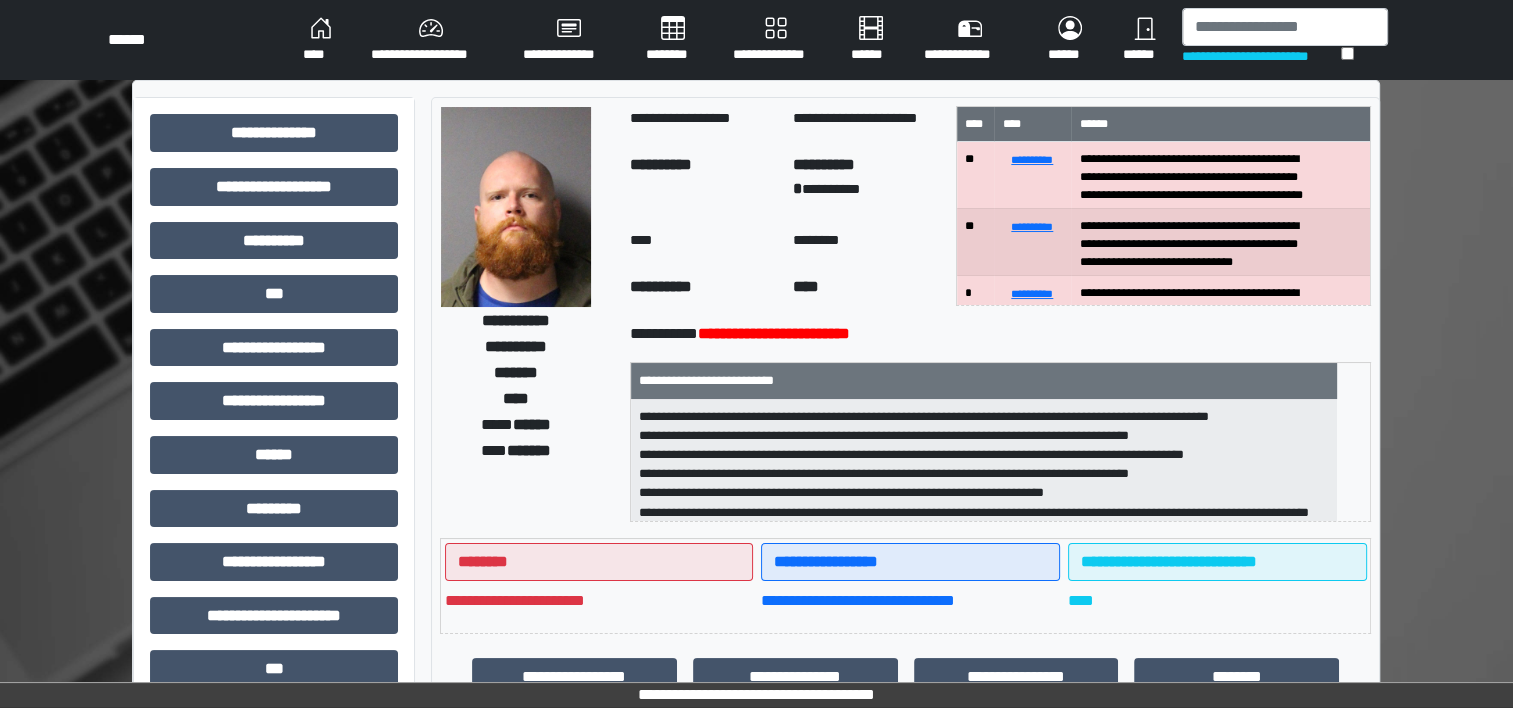 scroll, scrollTop: 102, scrollLeft: 0, axis: vertical 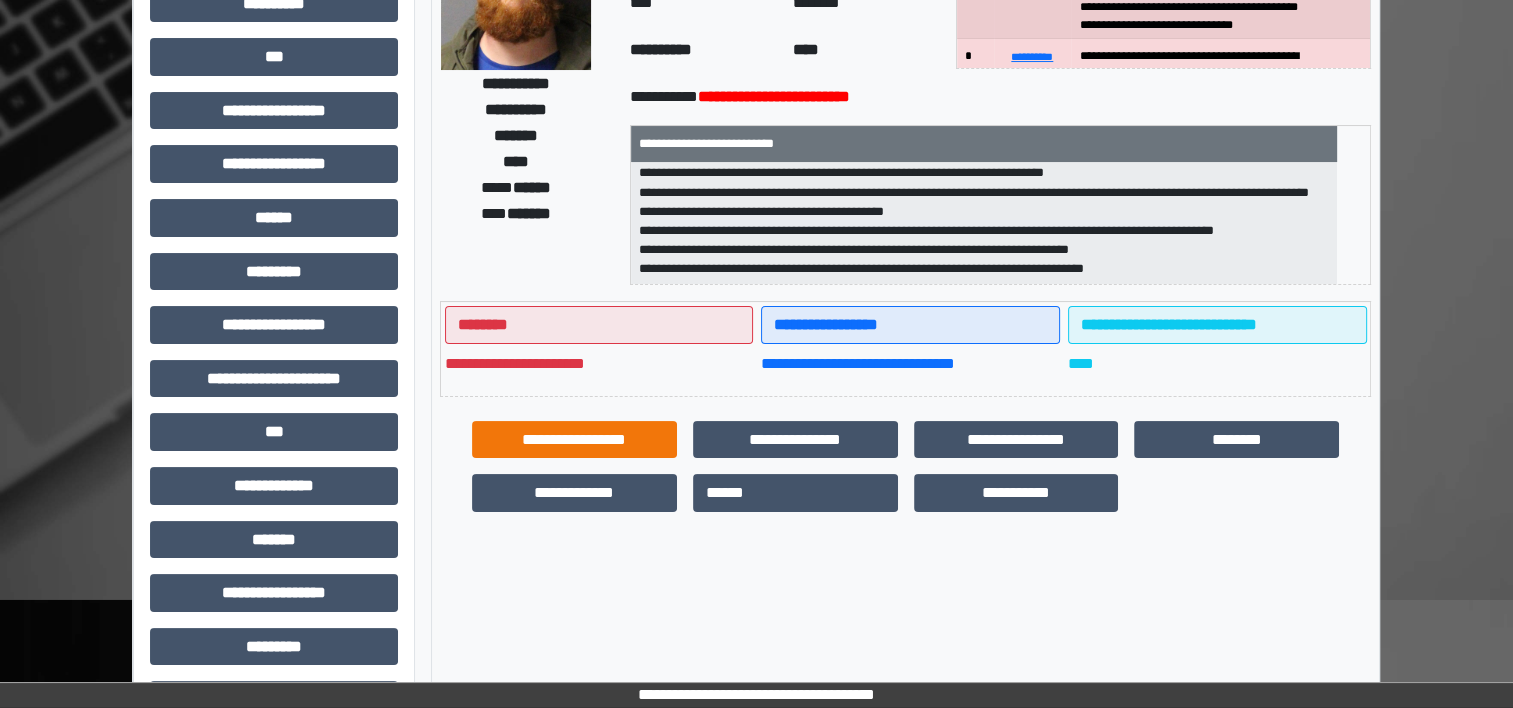 click on "**********" at bounding box center [574, 440] 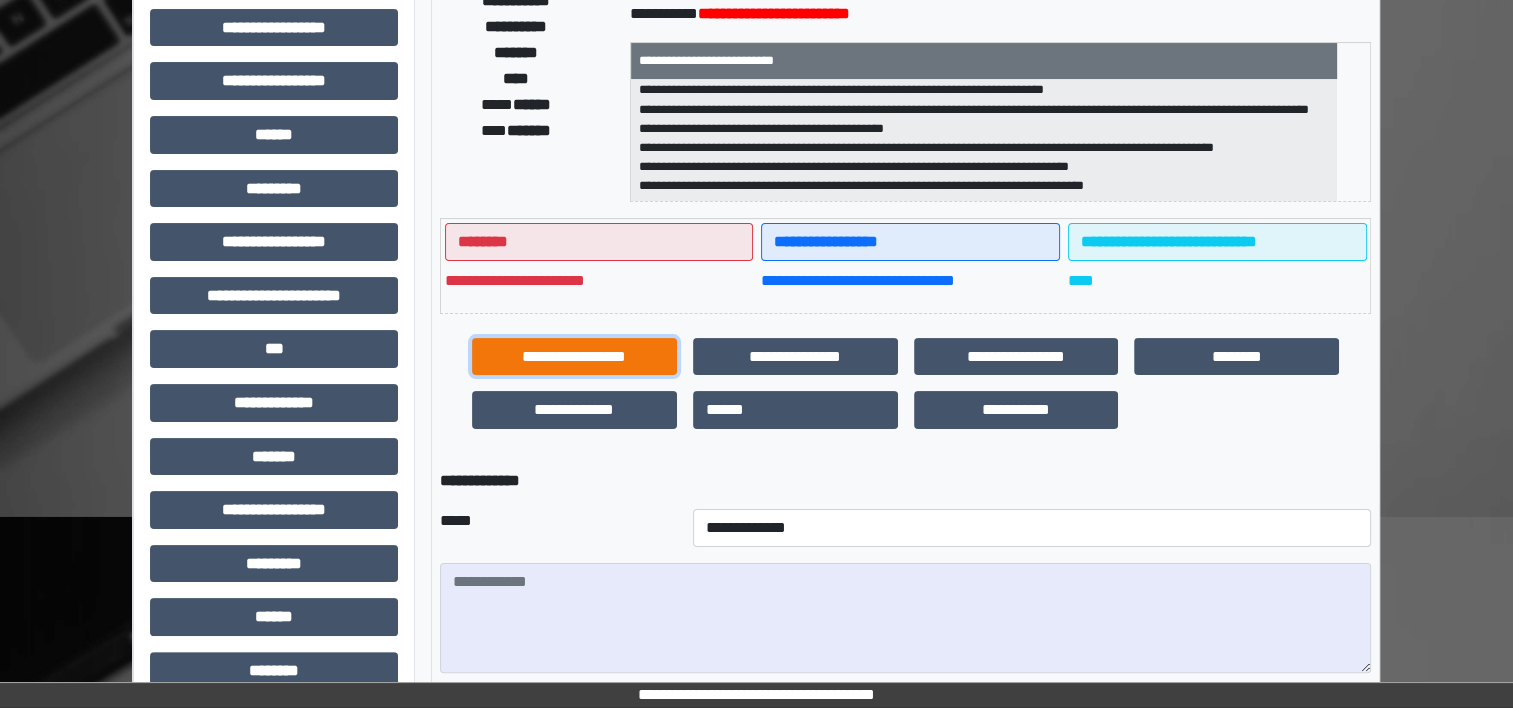 scroll, scrollTop: 518, scrollLeft: 0, axis: vertical 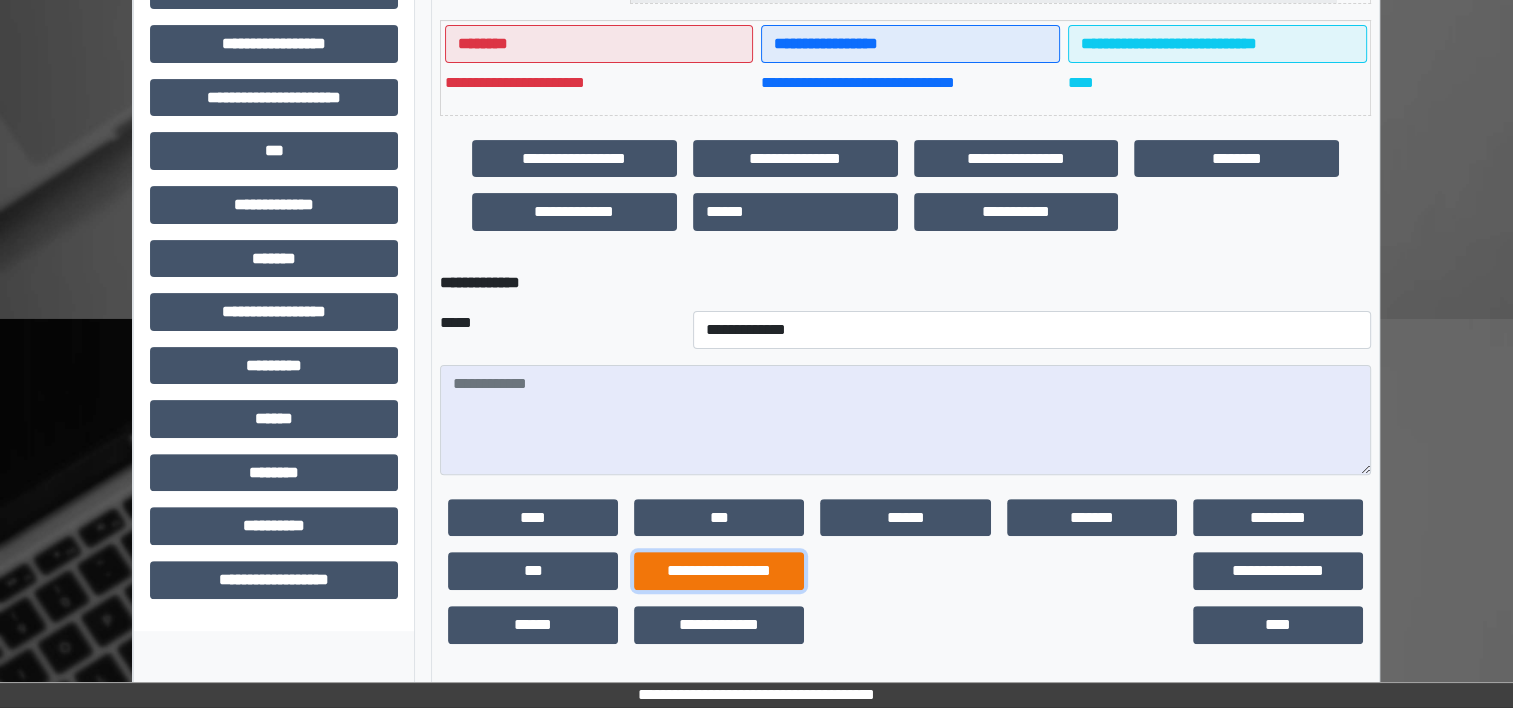 click on "**********" at bounding box center [719, 571] 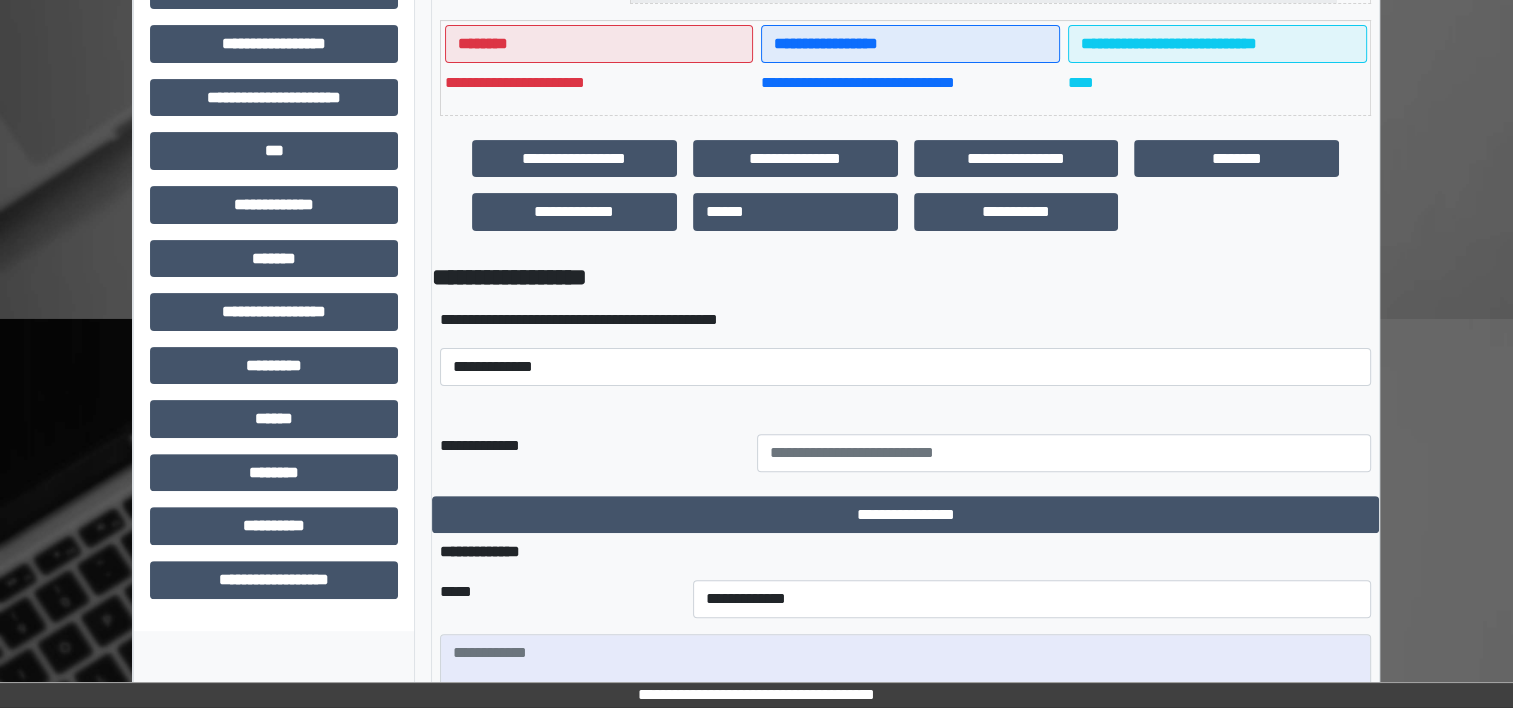 click at bounding box center [905, 402] 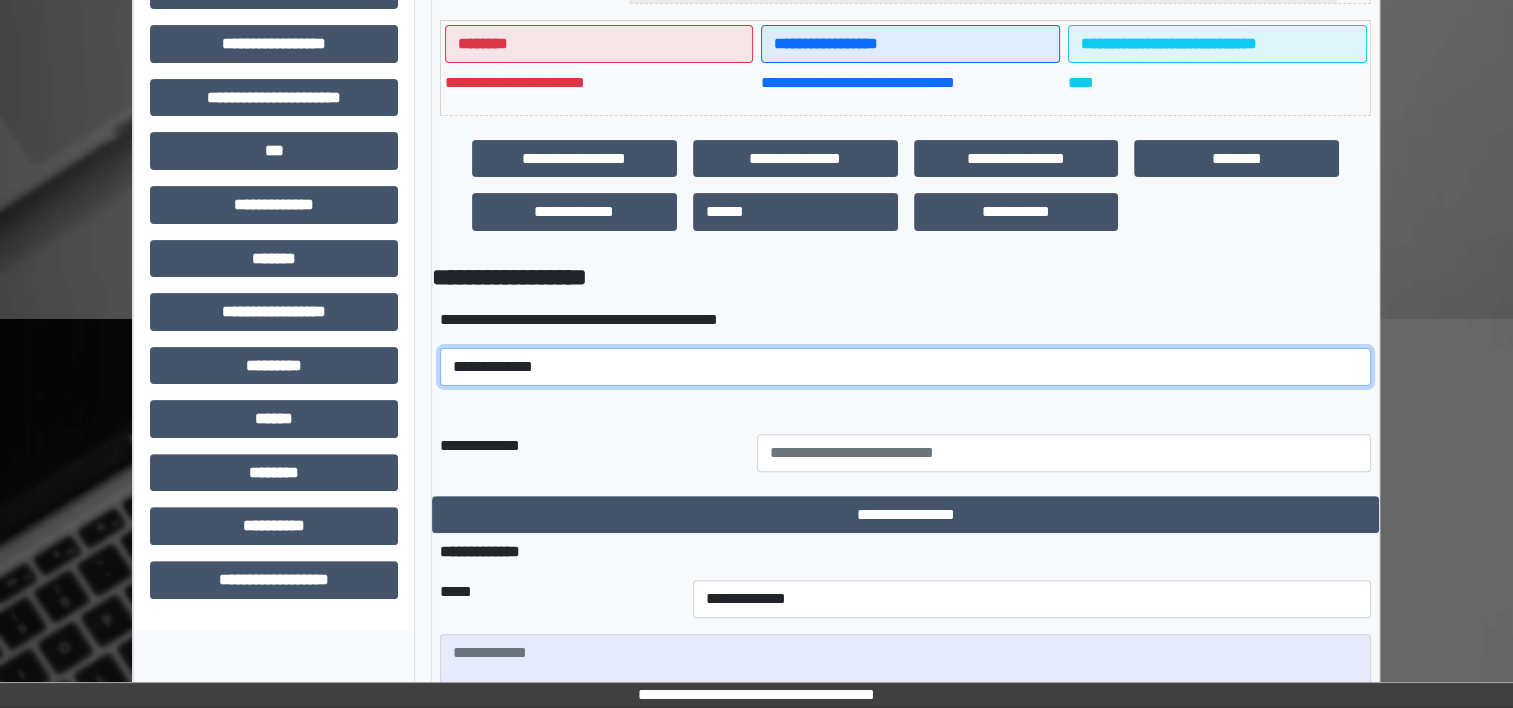 click on "**********" at bounding box center [905, 367] 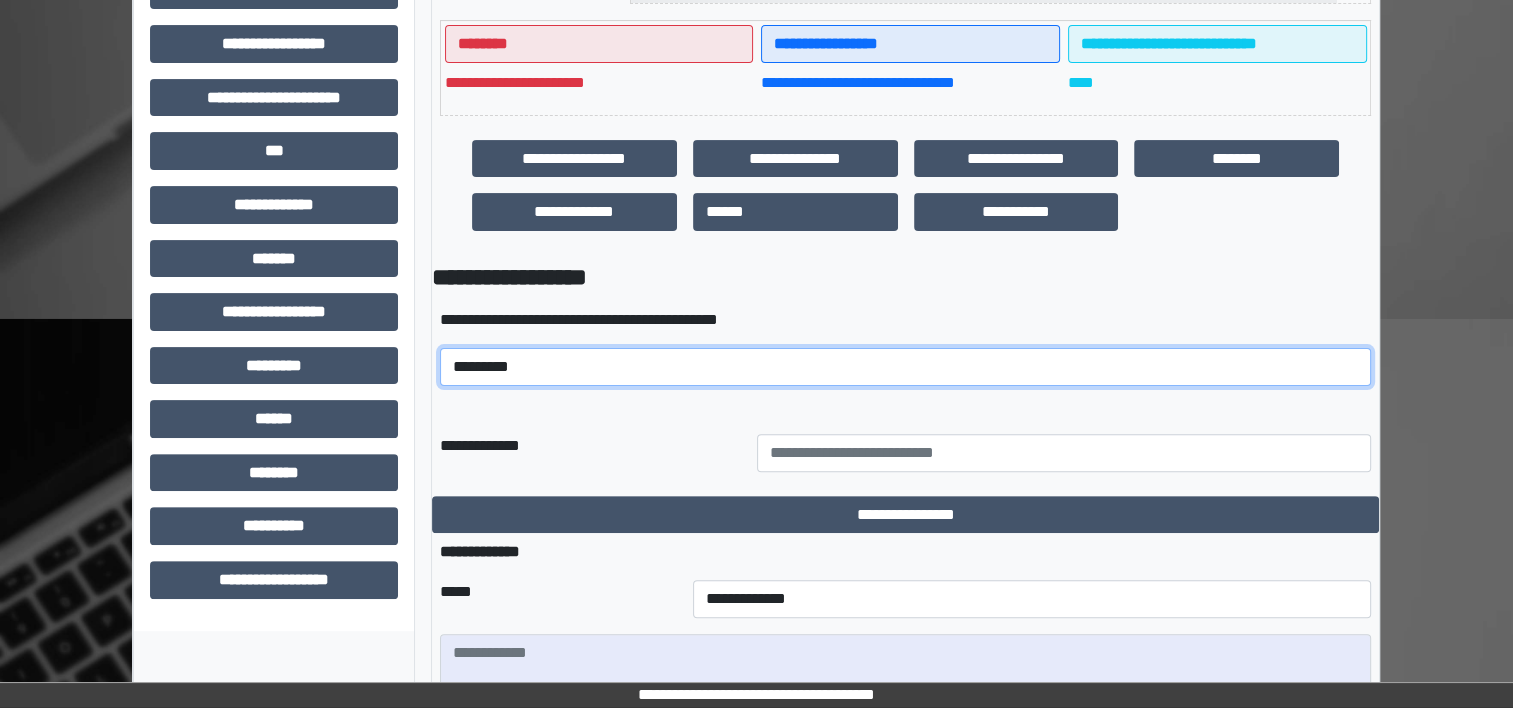 click on "**********" at bounding box center (905, 367) 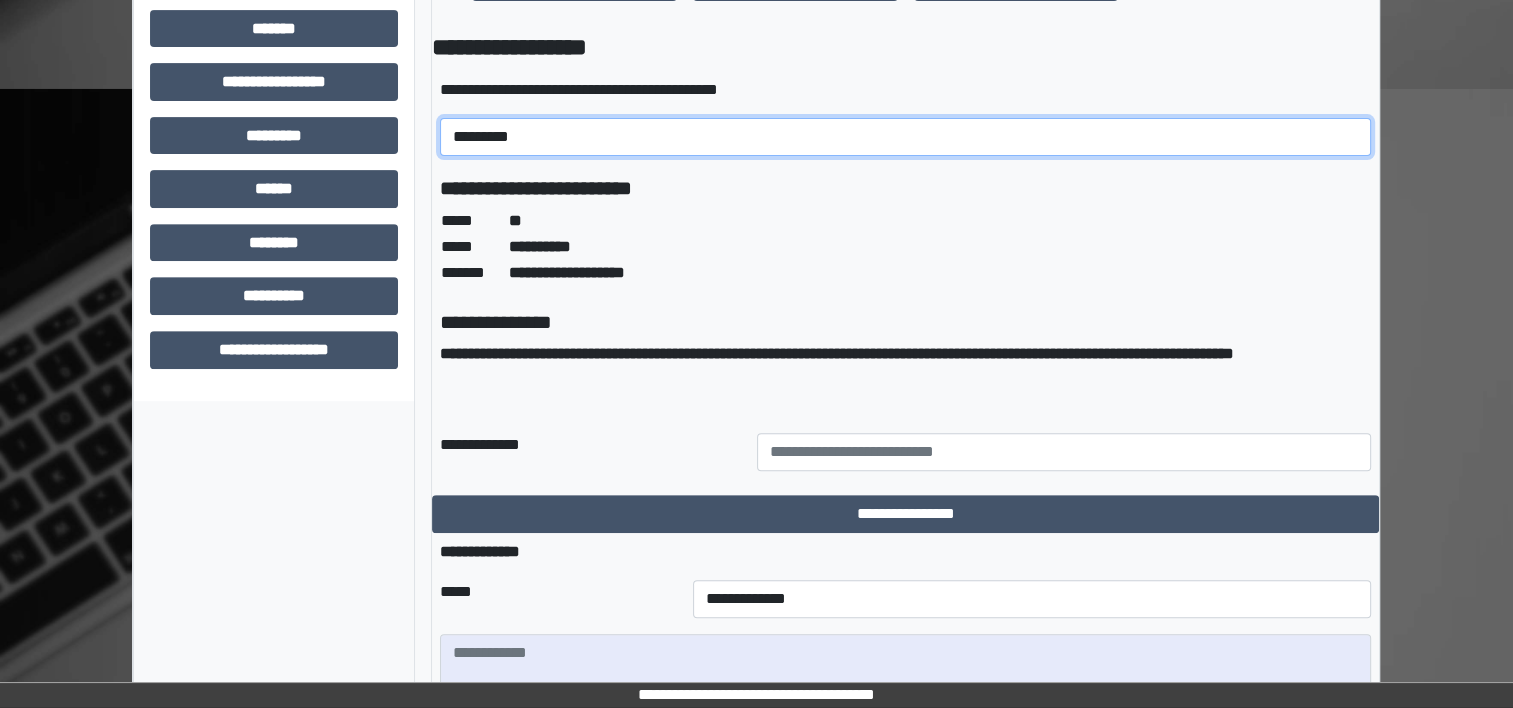 scroll, scrollTop: 749, scrollLeft: 0, axis: vertical 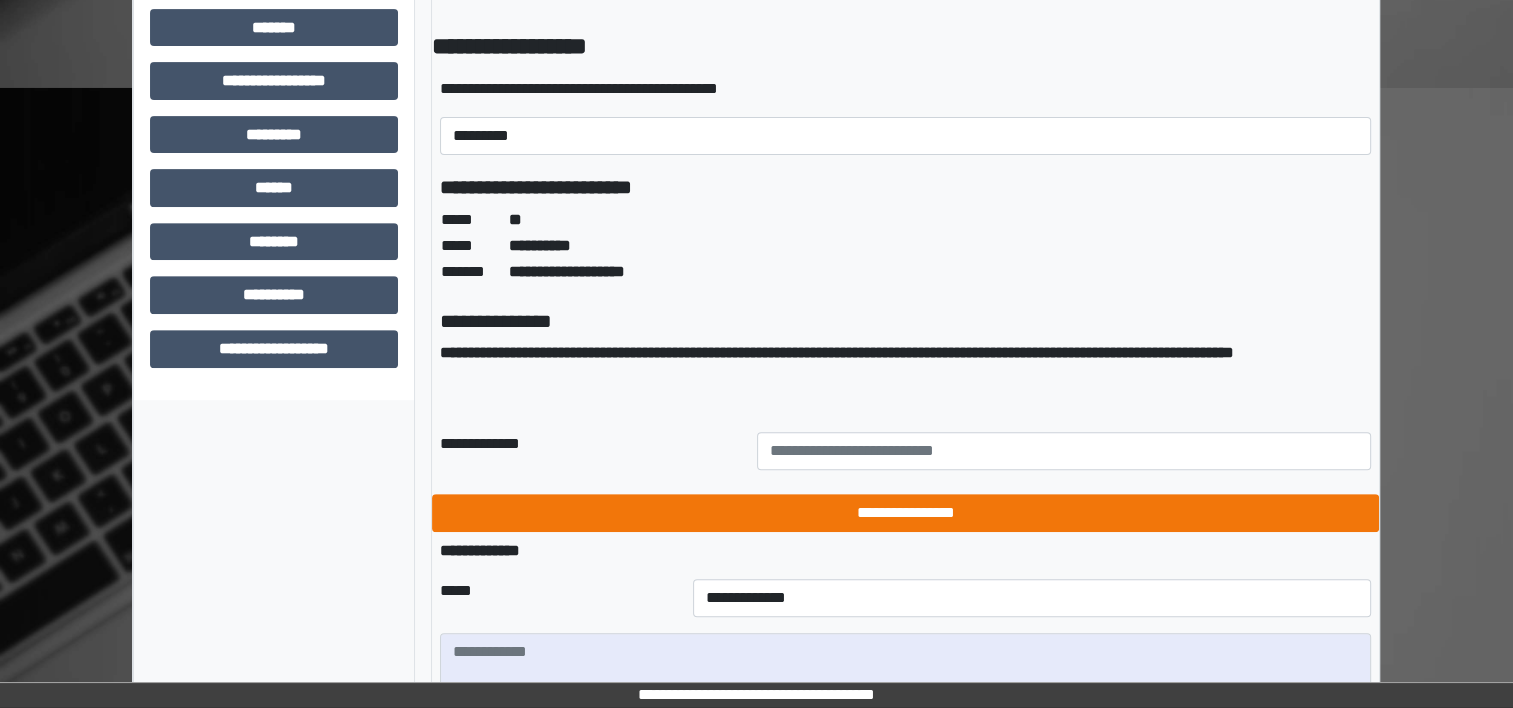 click on "**********" at bounding box center (905, 513) 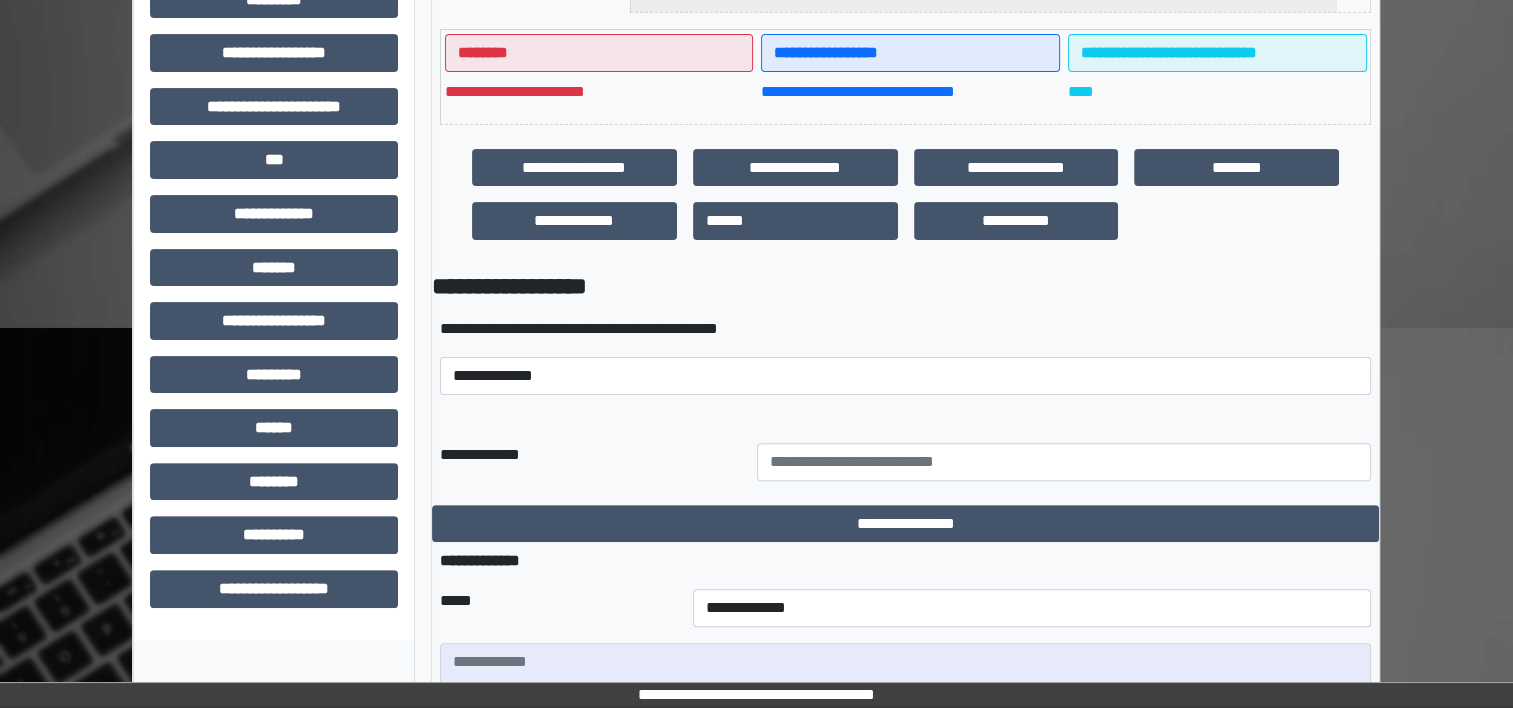 scroll, scrollTop: 506, scrollLeft: 0, axis: vertical 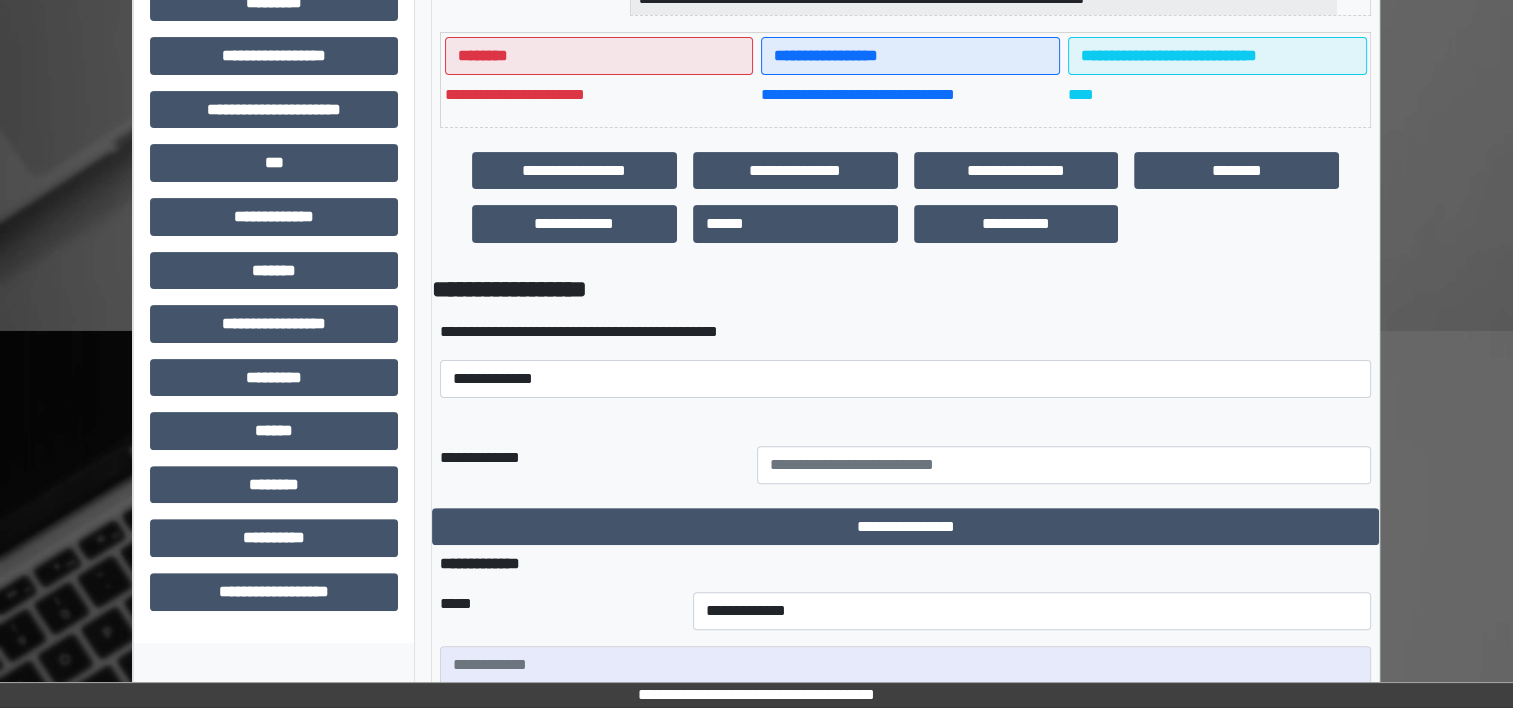 click on "**********" at bounding box center [795, 171] 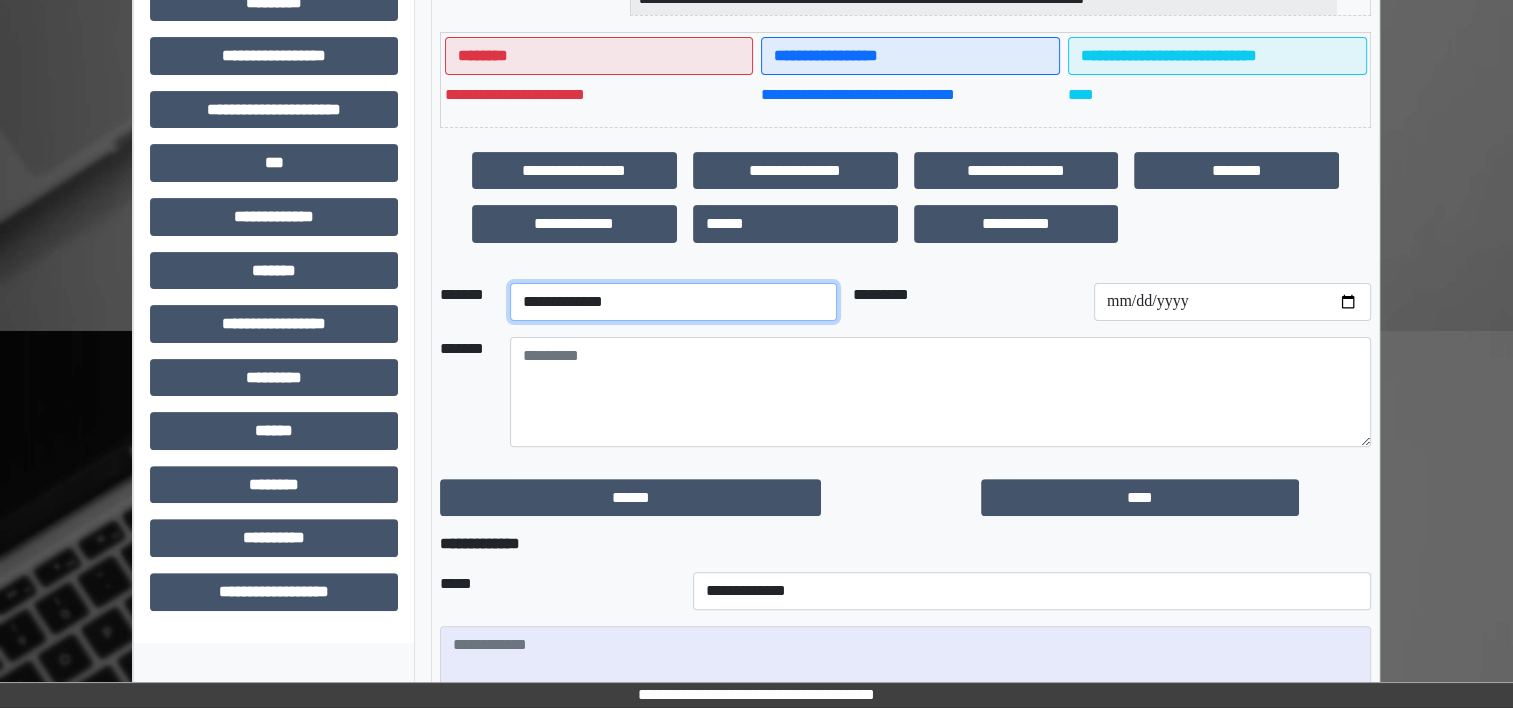 click on "**********" at bounding box center [673, 302] 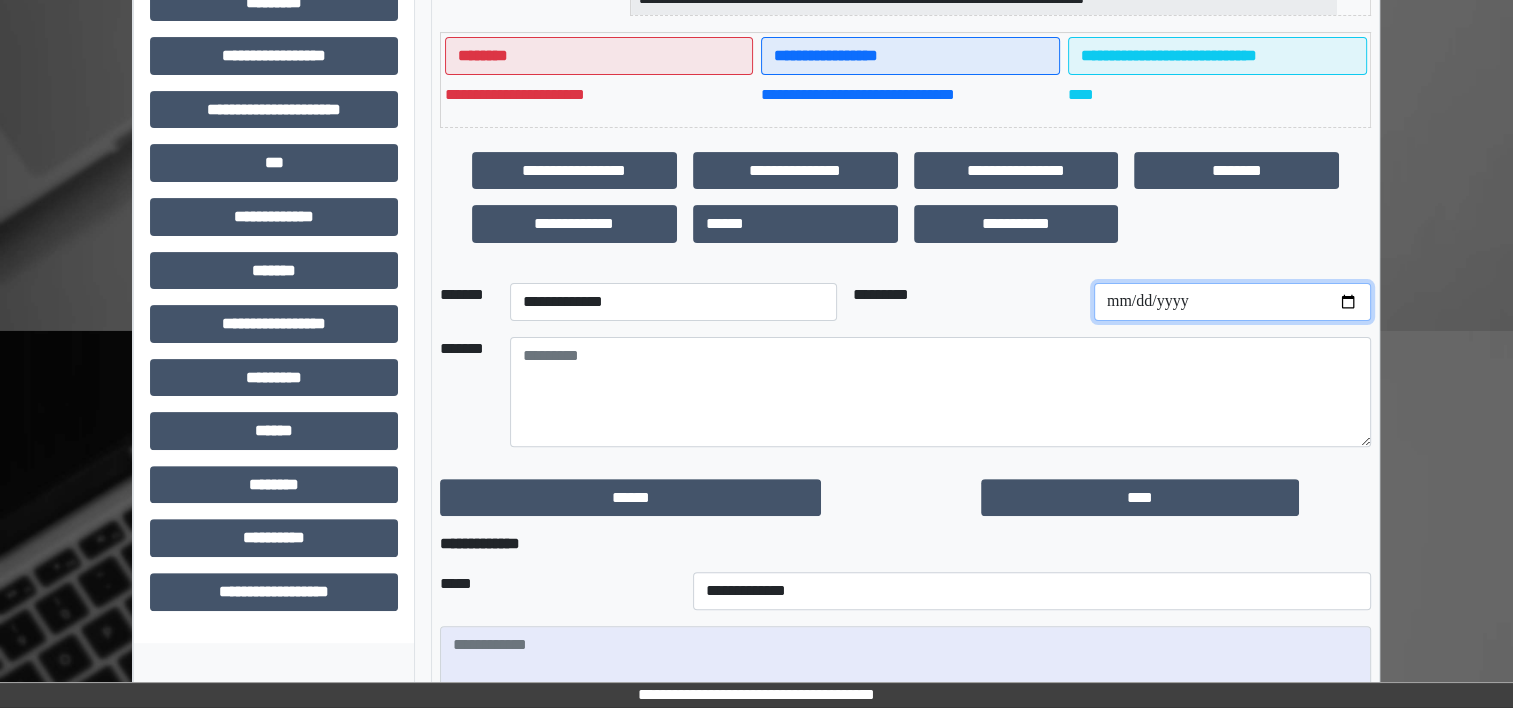 click at bounding box center (1232, 302) 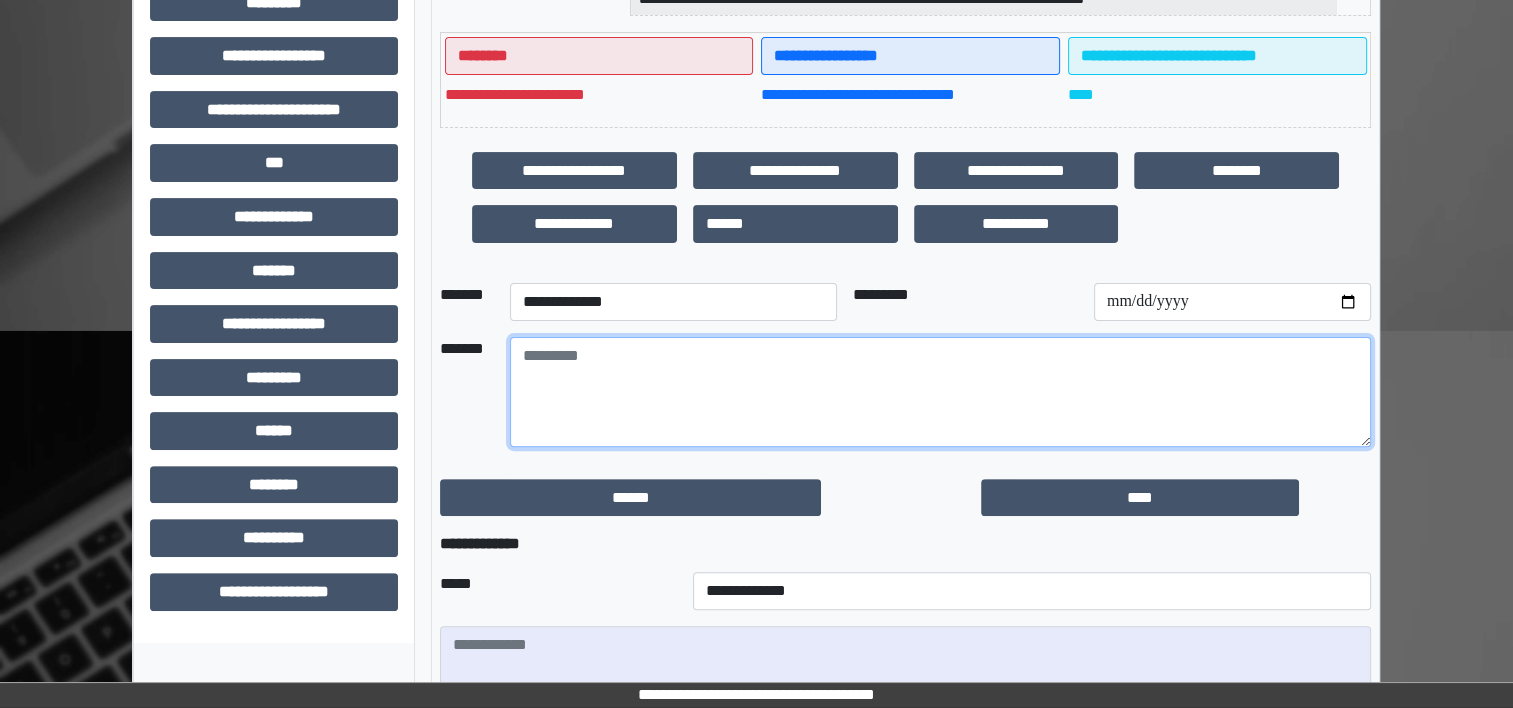 click at bounding box center [940, 392] 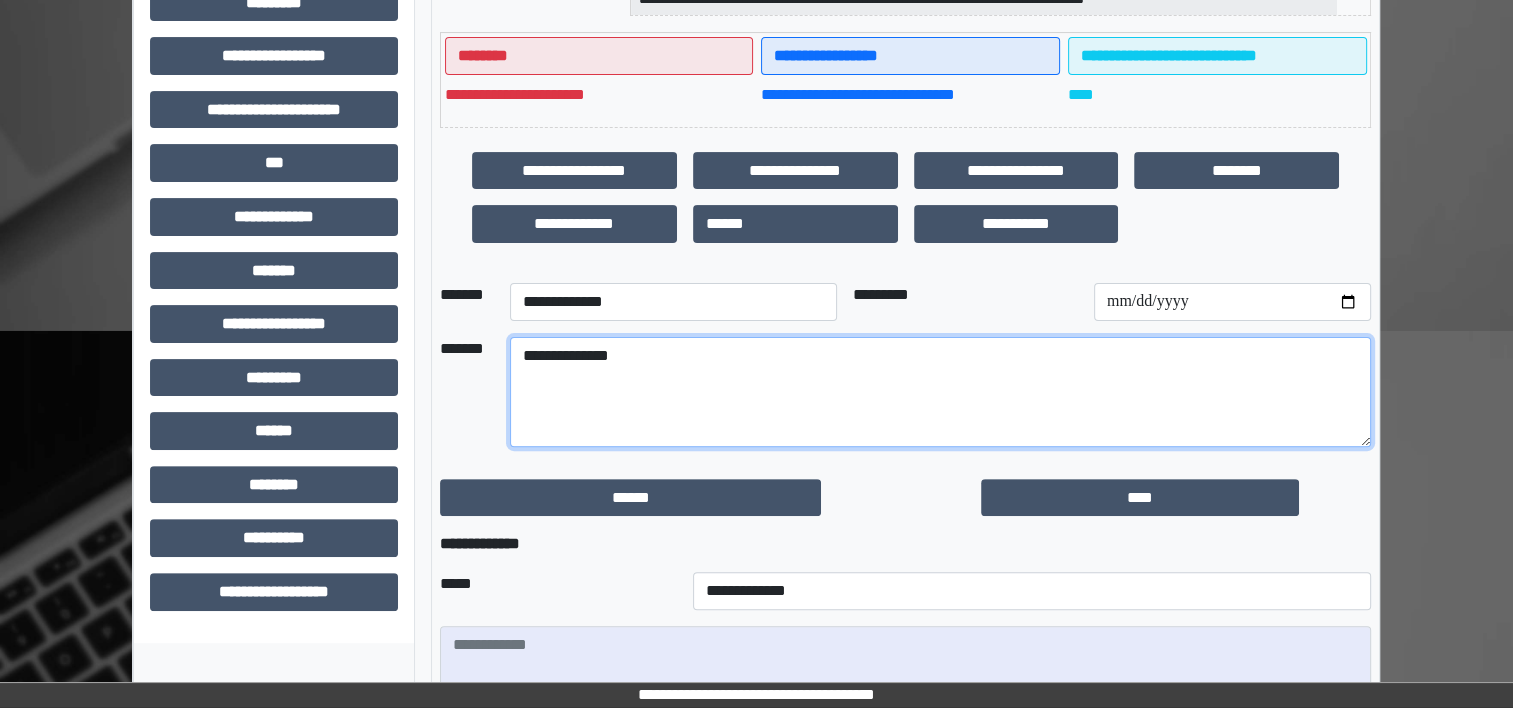 type on "**********" 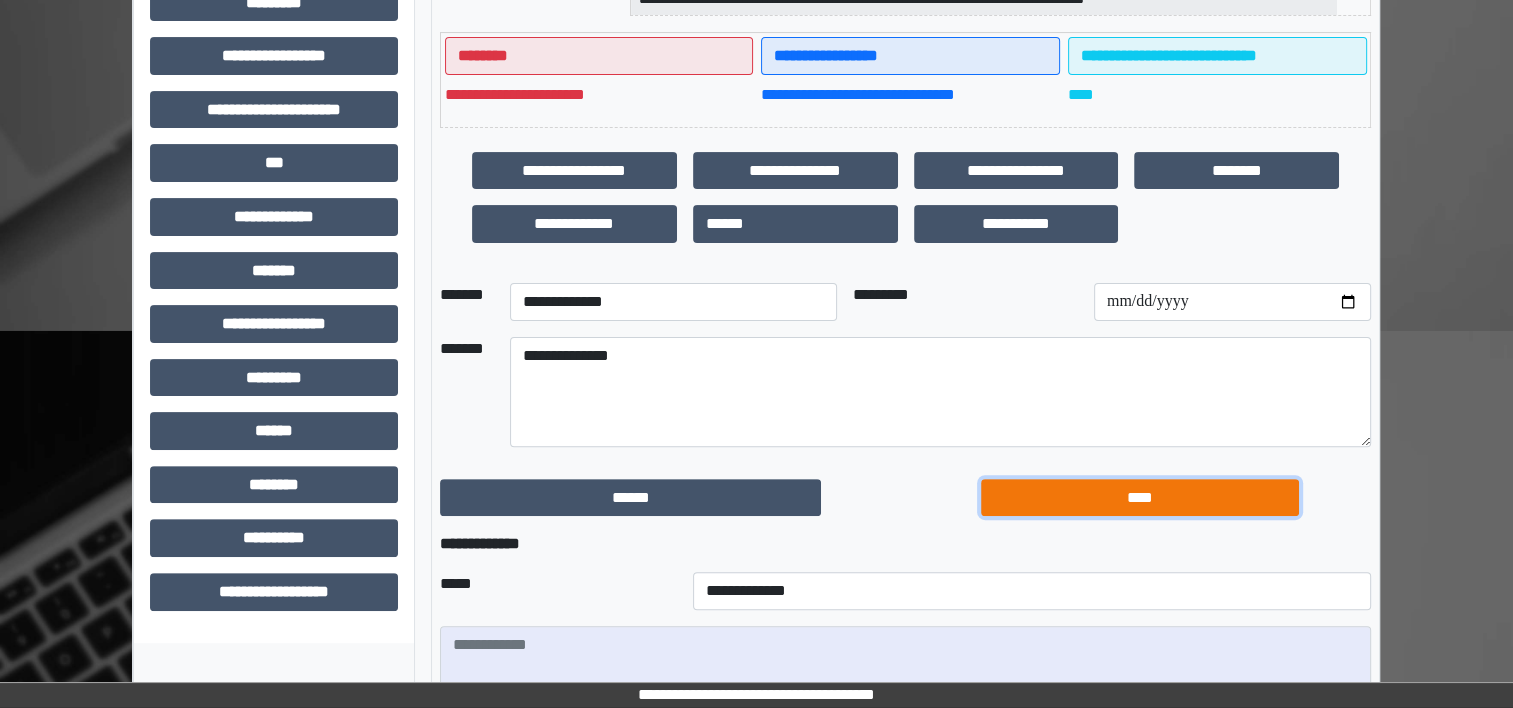 click on "****" at bounding box center (1140, 498) 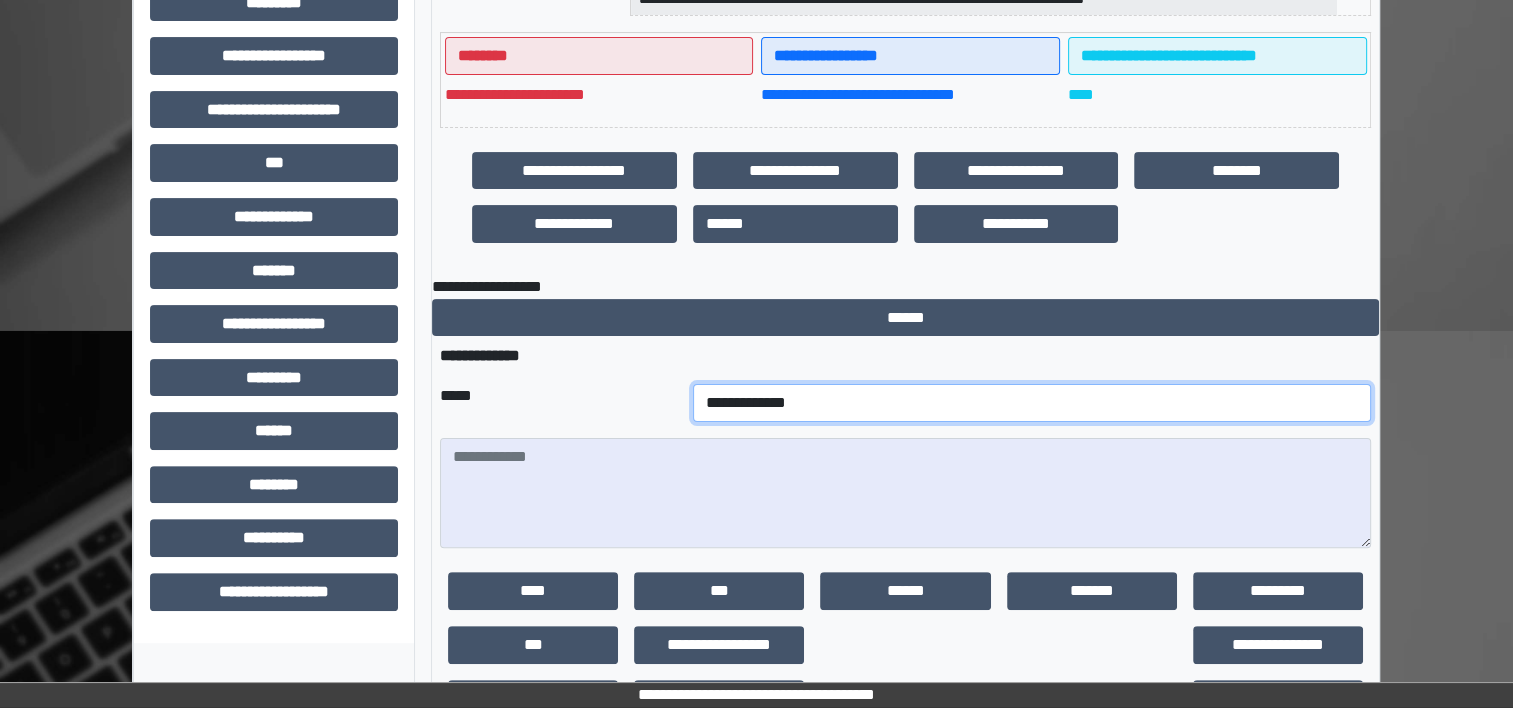 click on "**********" at bounding box center (1032, 403) 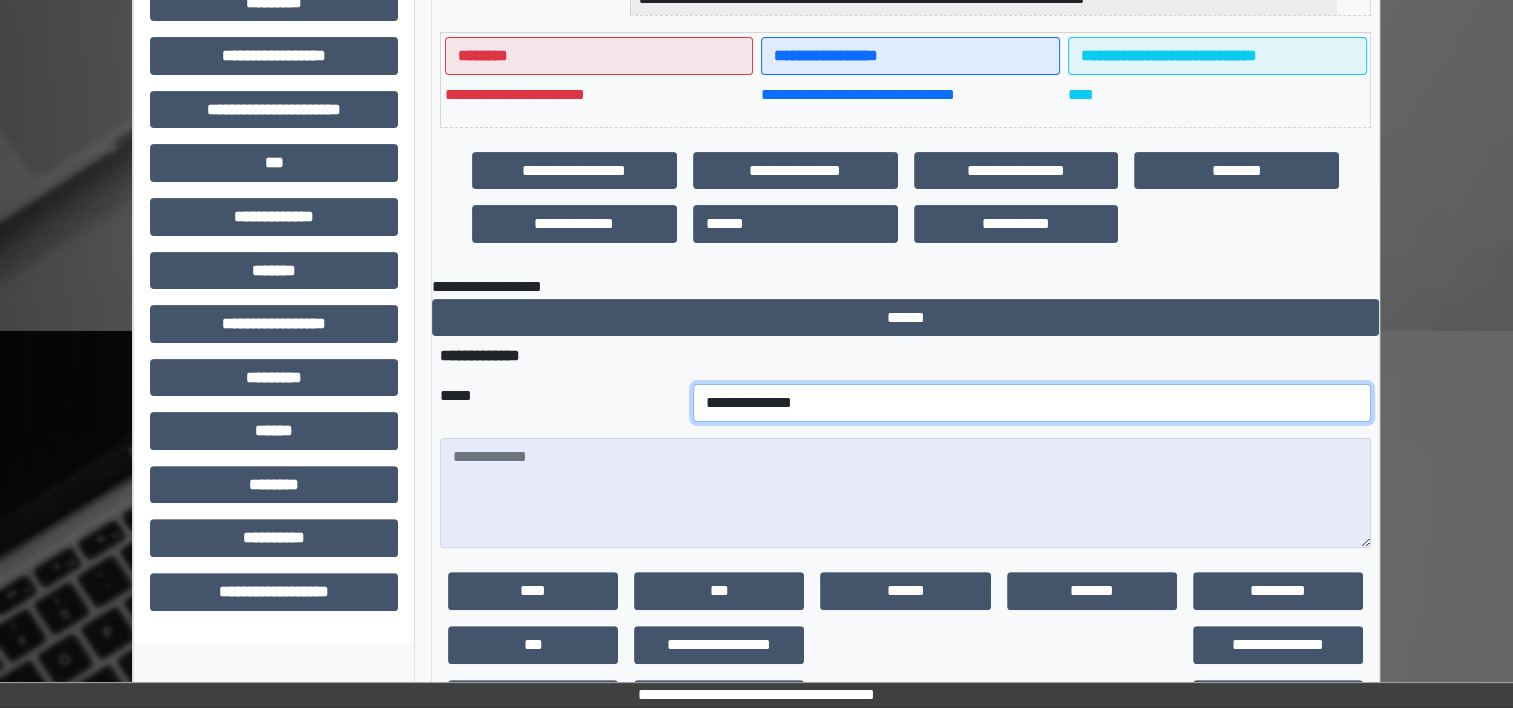 click on "**********" at bounding box center [1032, 403] 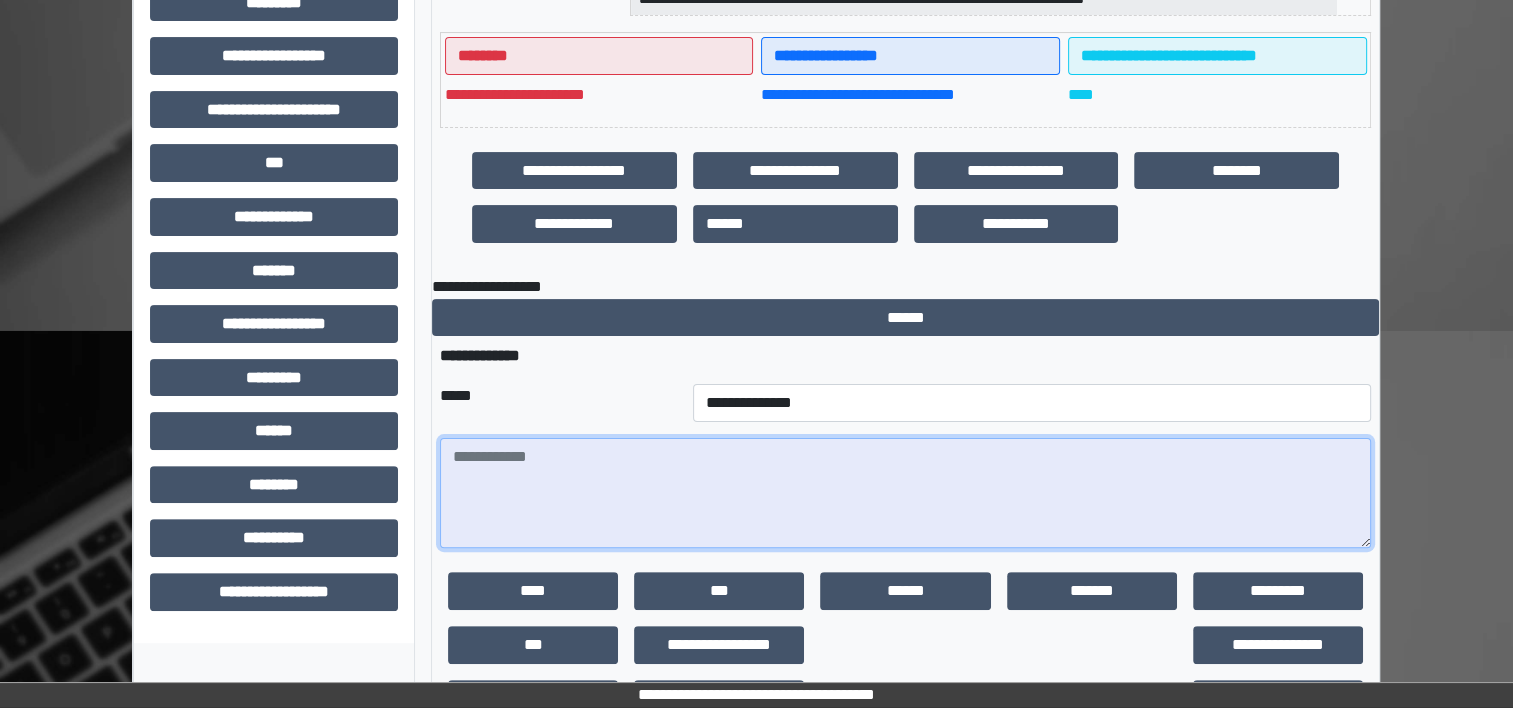 click at bounding box center (905, 493) 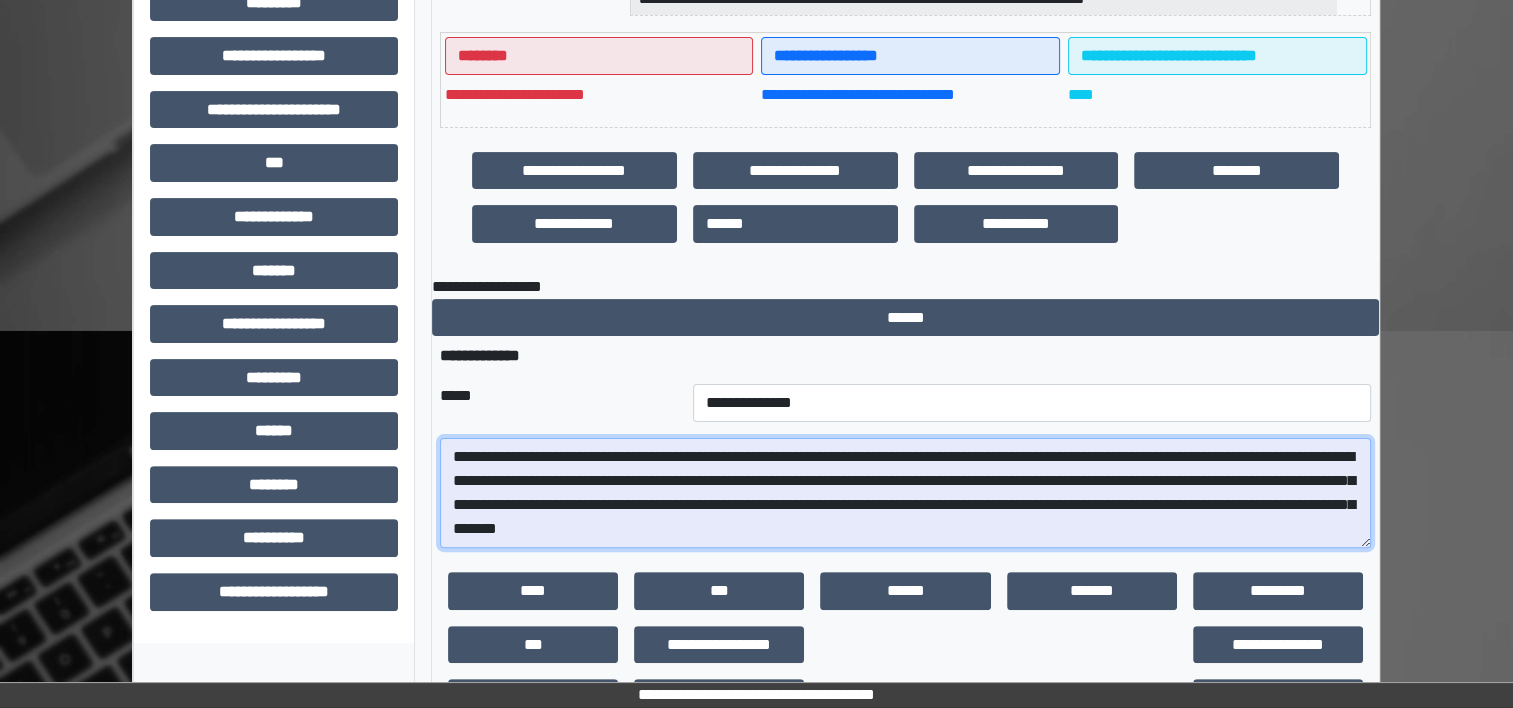 paste on "**********" 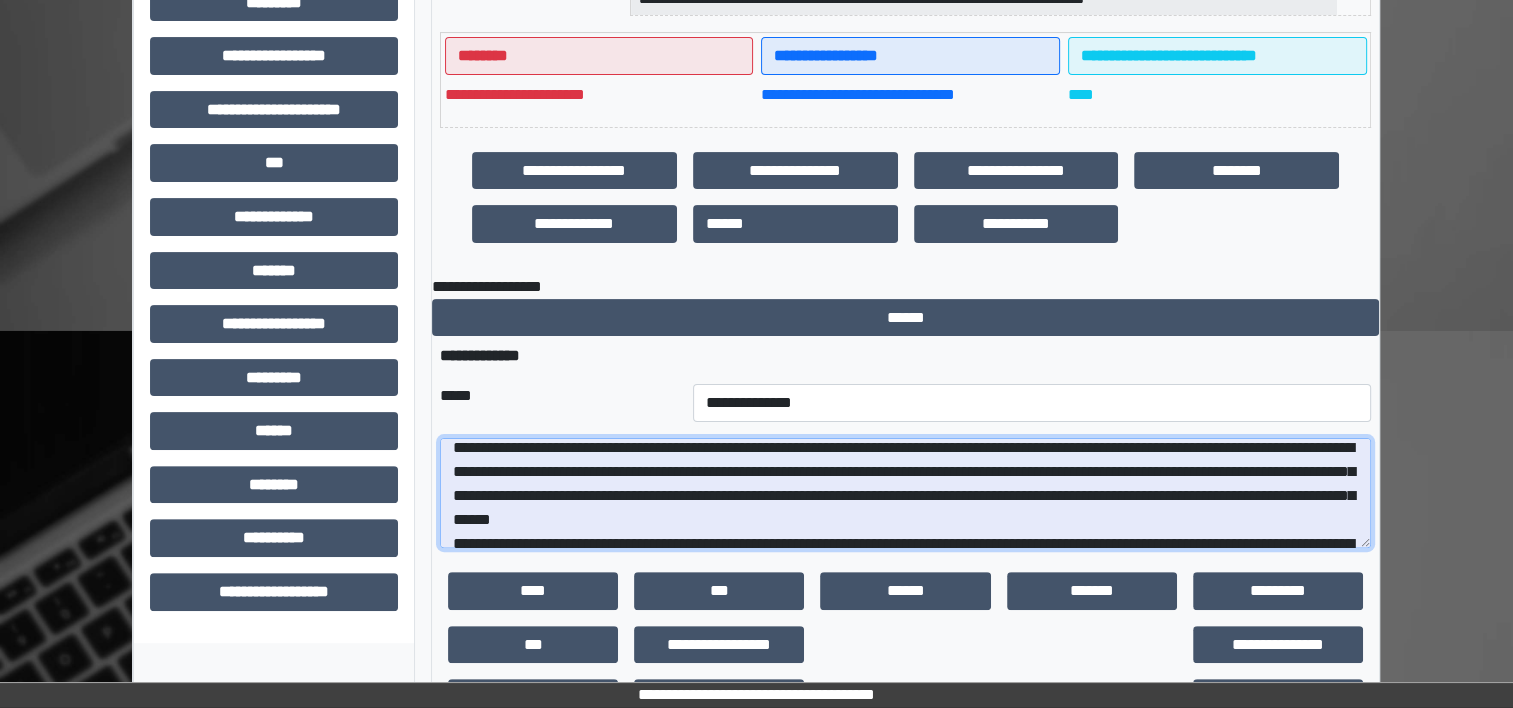 scroll, scrollTop: 0, scrollLeft: 0, axis: both 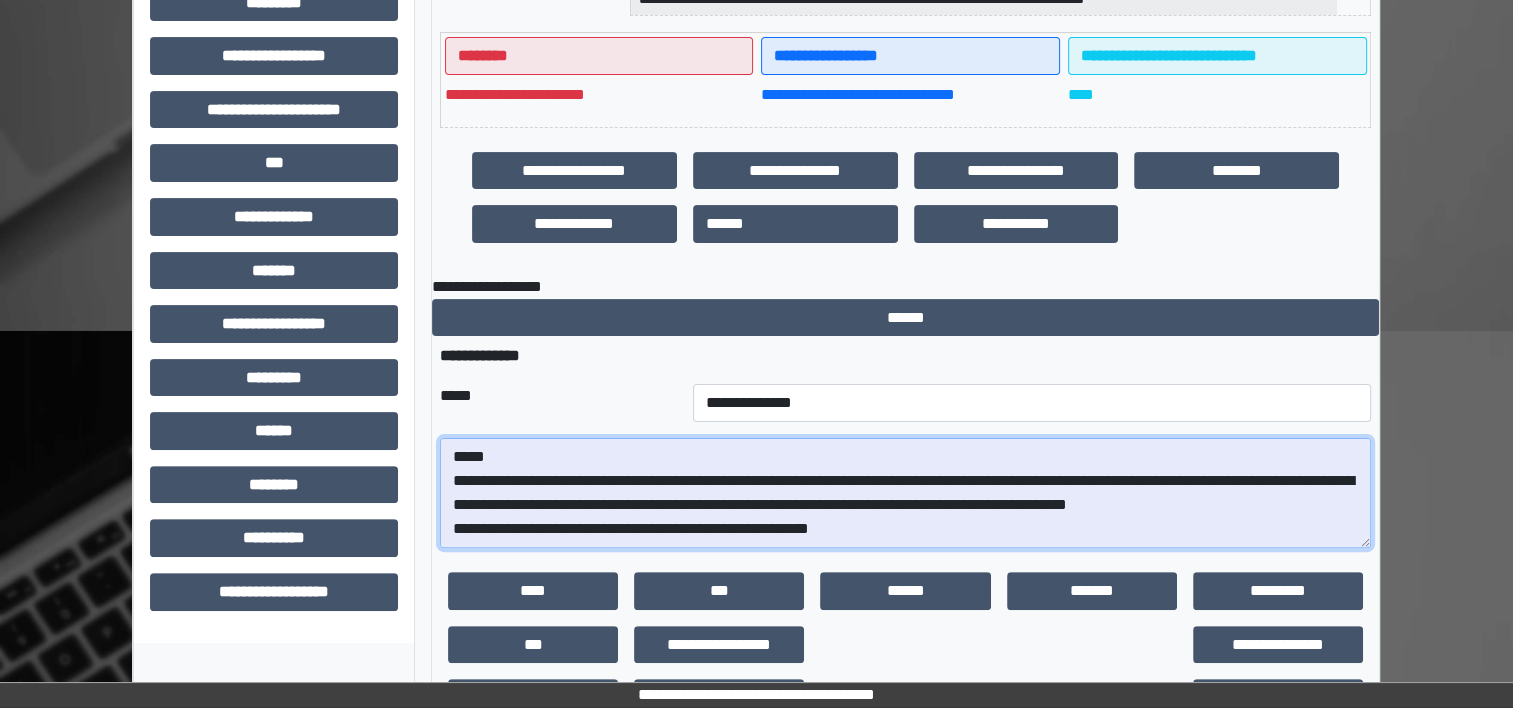 drag, startPoint x: 451, startPoint y: 456, endPoint x: 920, endPoint y: 528, distance: 474.49448 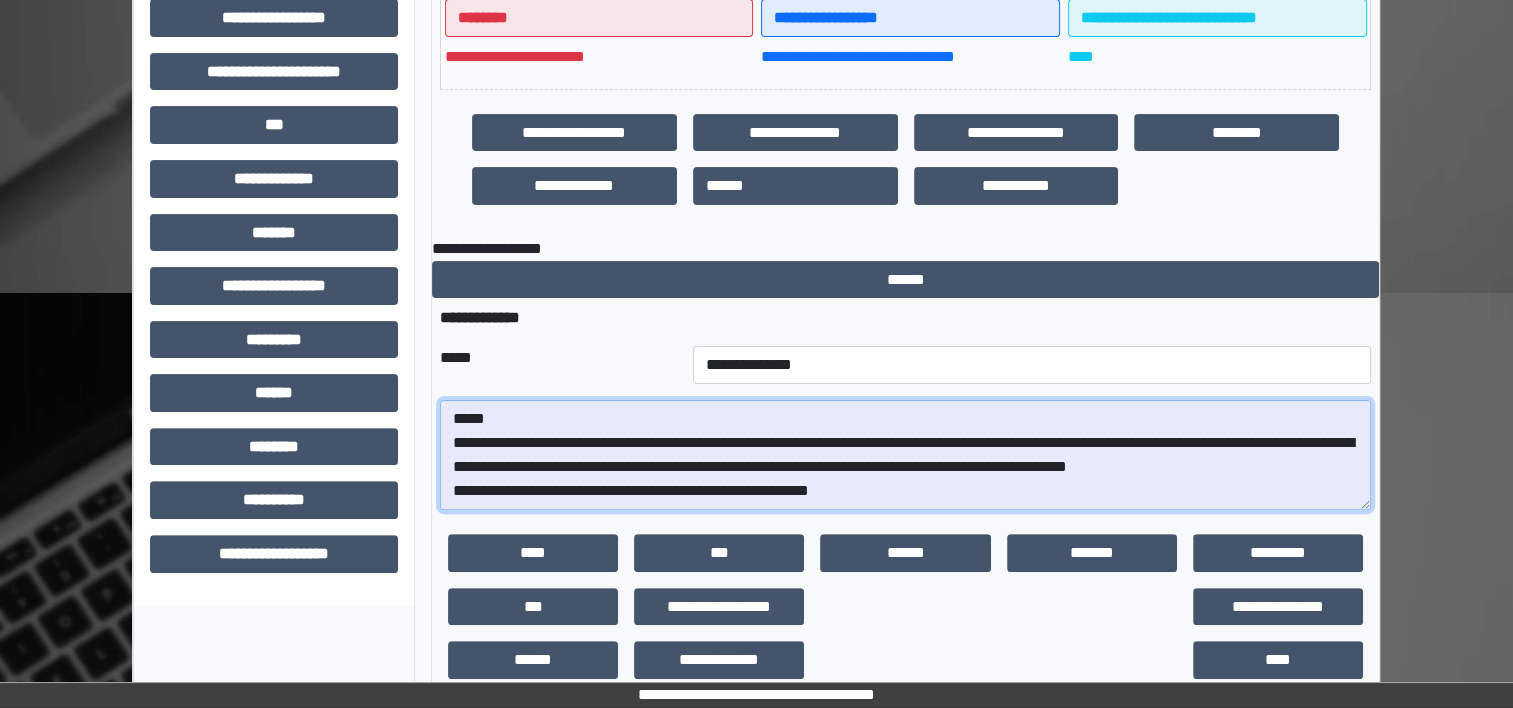 scroll, scrollTop: 580, scrollLeft: 0, axis: vertical 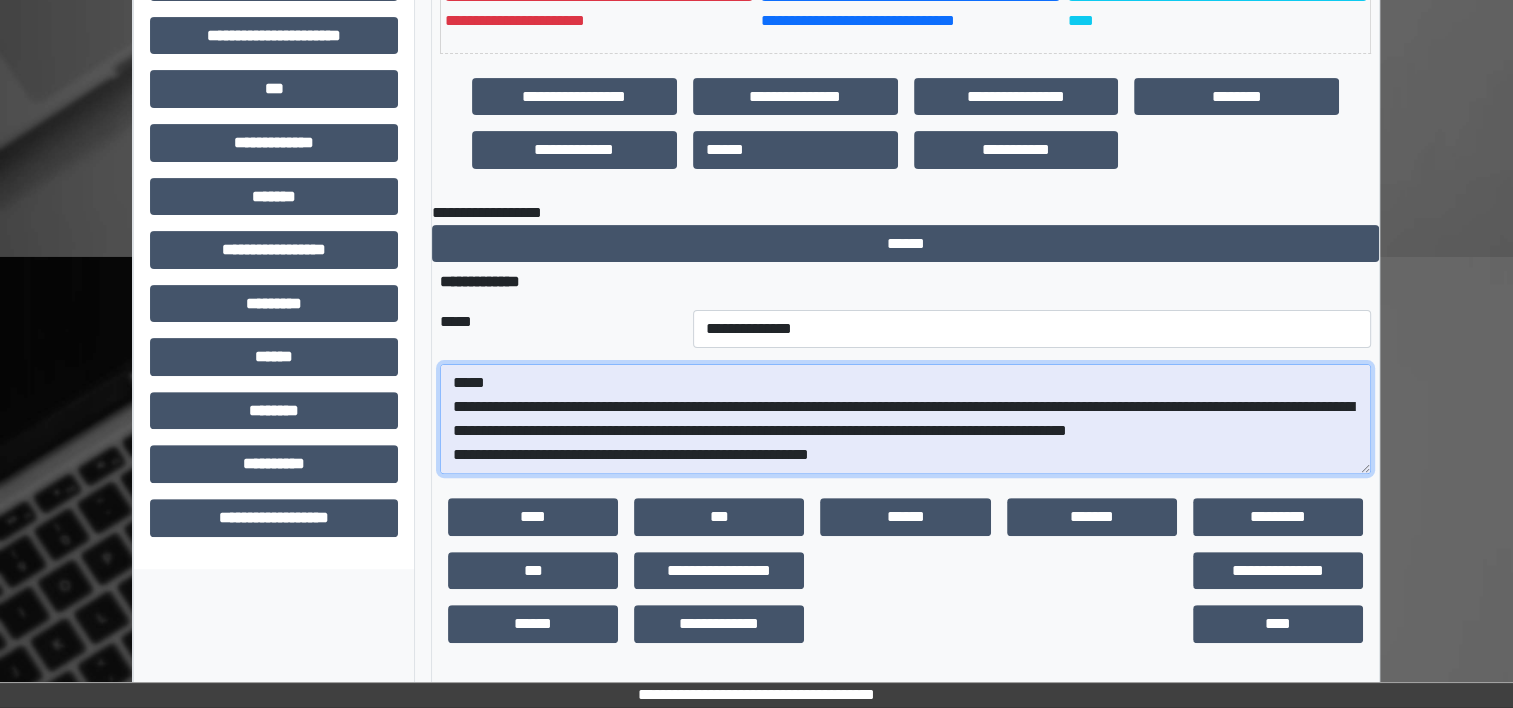 type on "**********" 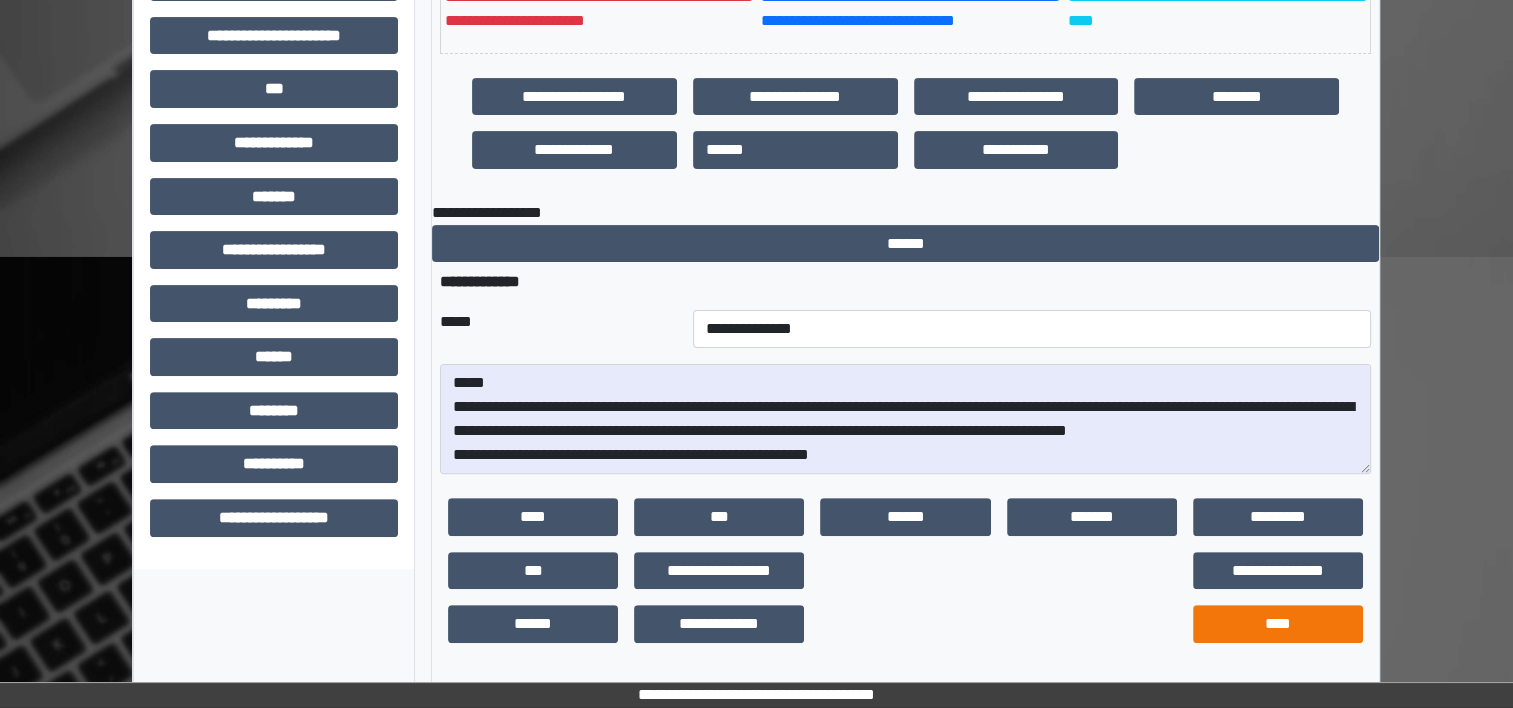 click on "****" at bounding box center (1278, 624) 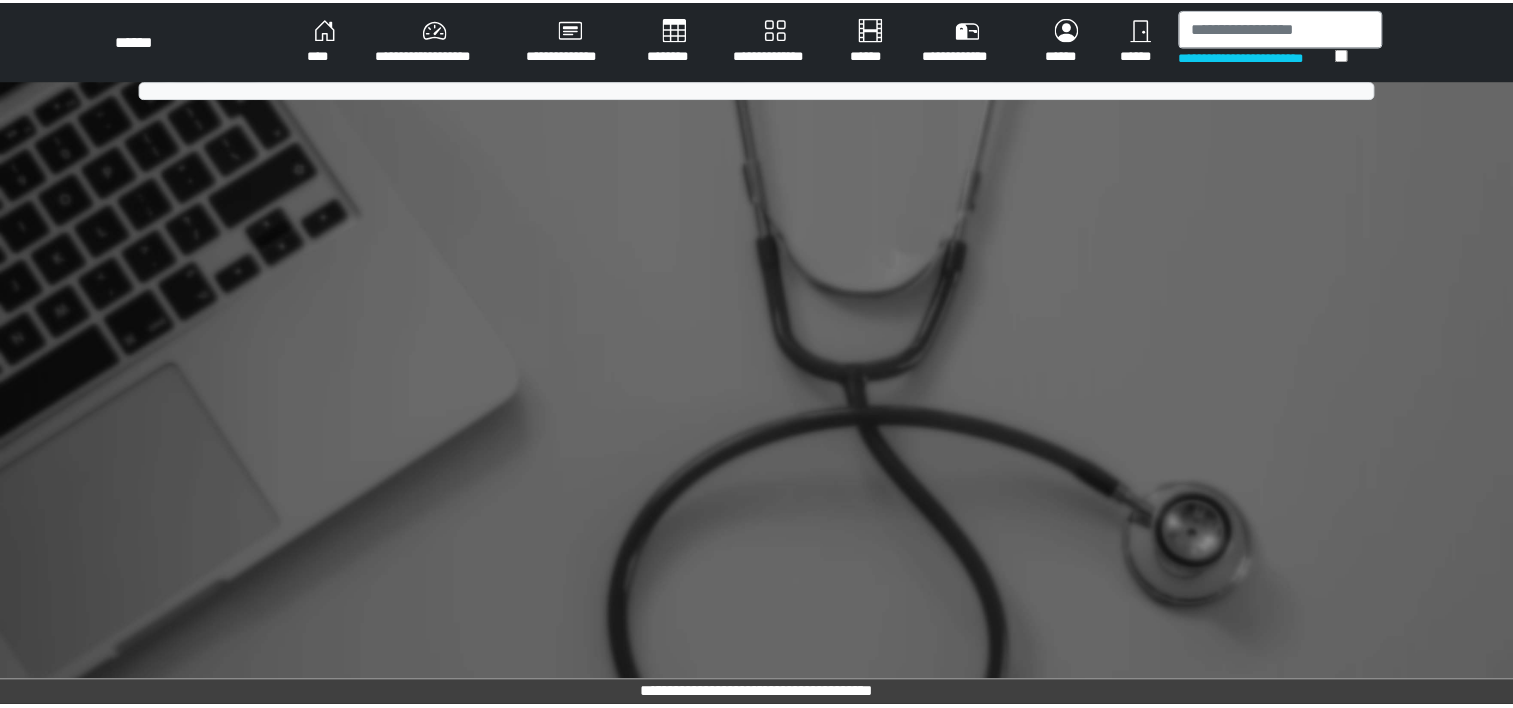 scroll, scrollTop: 0, scrollLeft: 0, axis: both 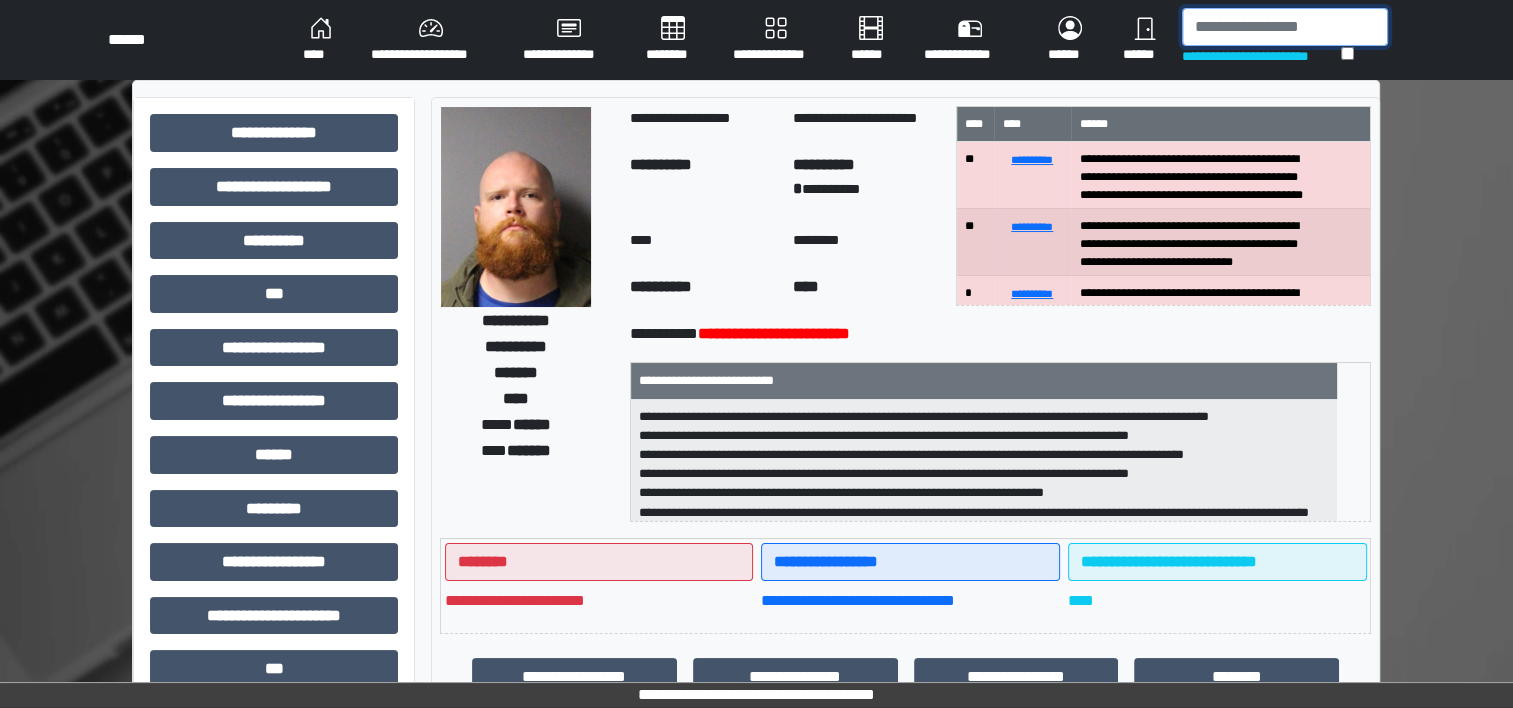 click at bounding box center (1285, 27) 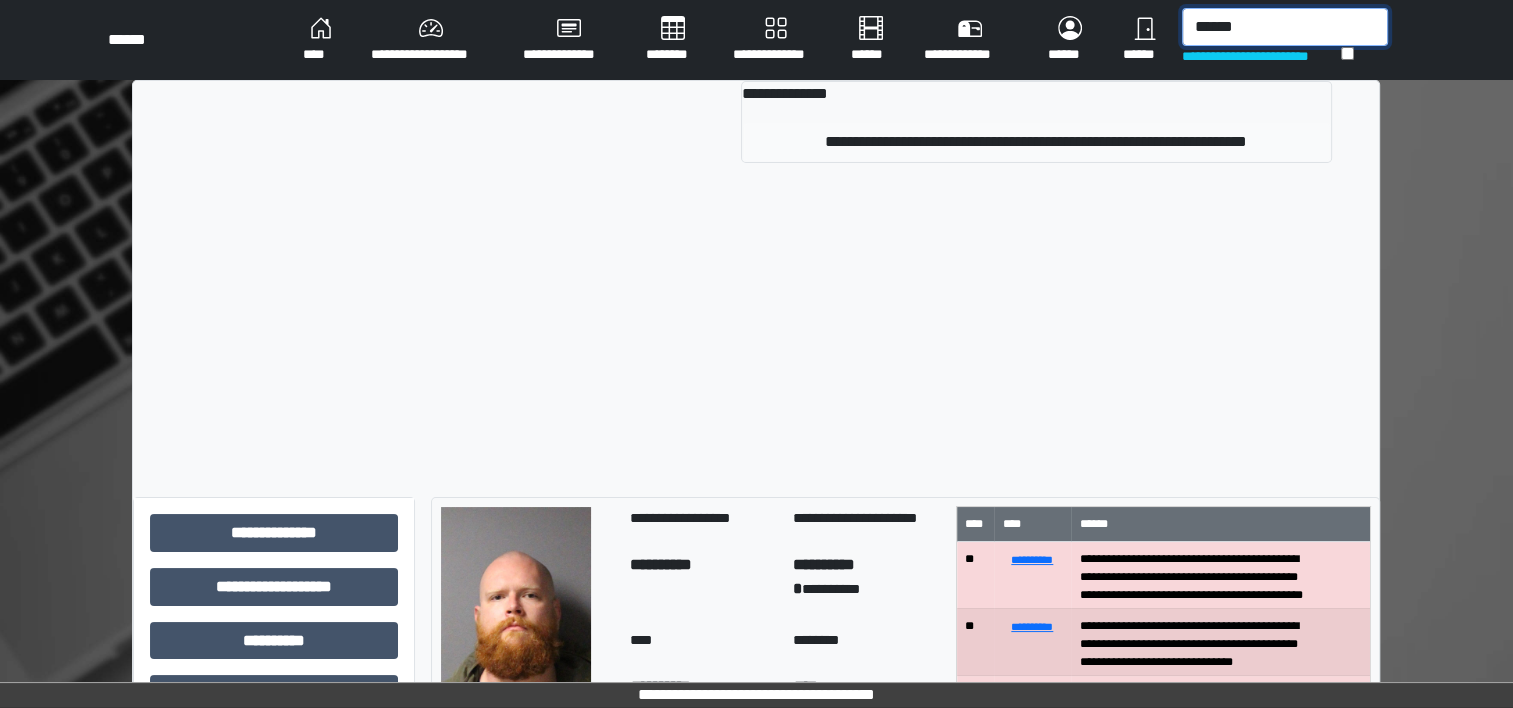 type on "******" 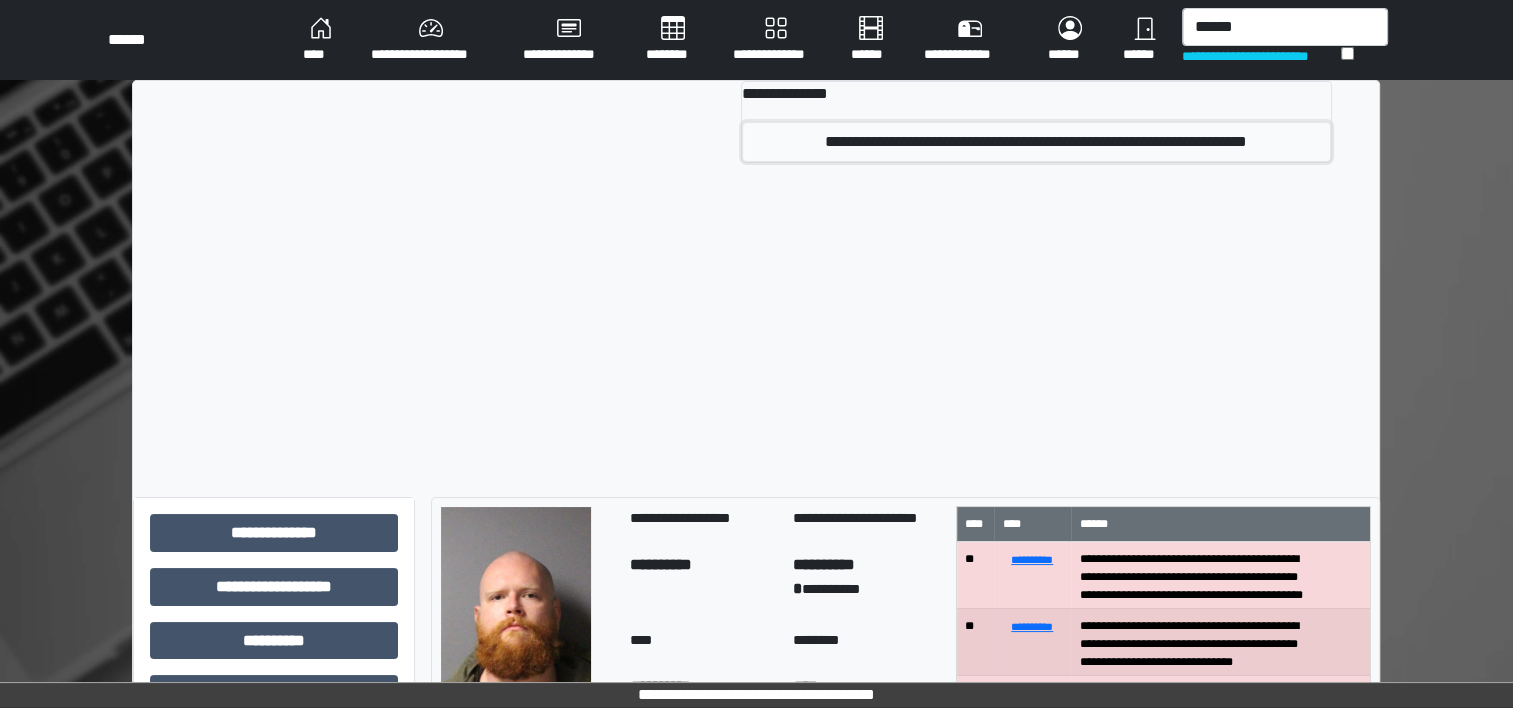 click on "**********" at bounding box center [1036, 142] 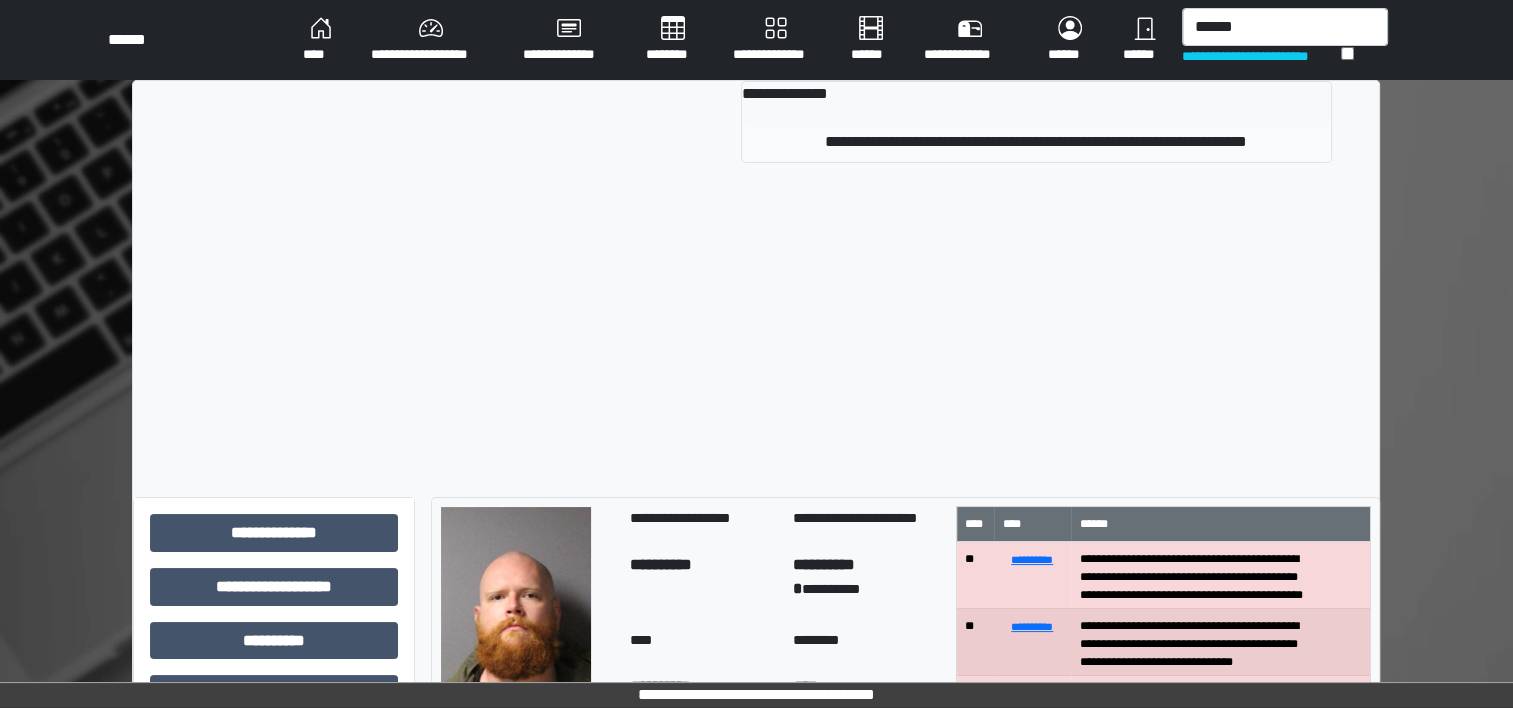 type 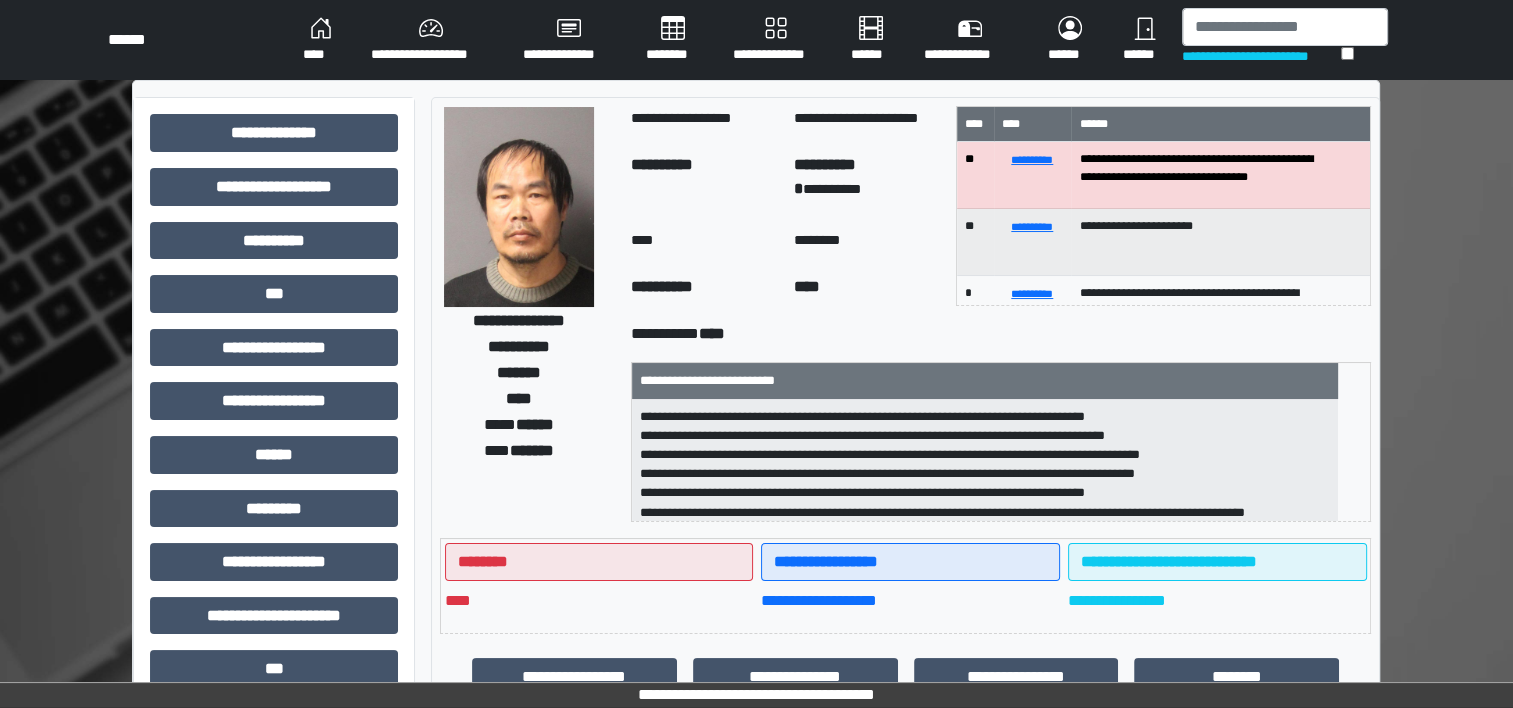 scroll, scrollTop: 25, scrollLeft: 0, axis: vertical 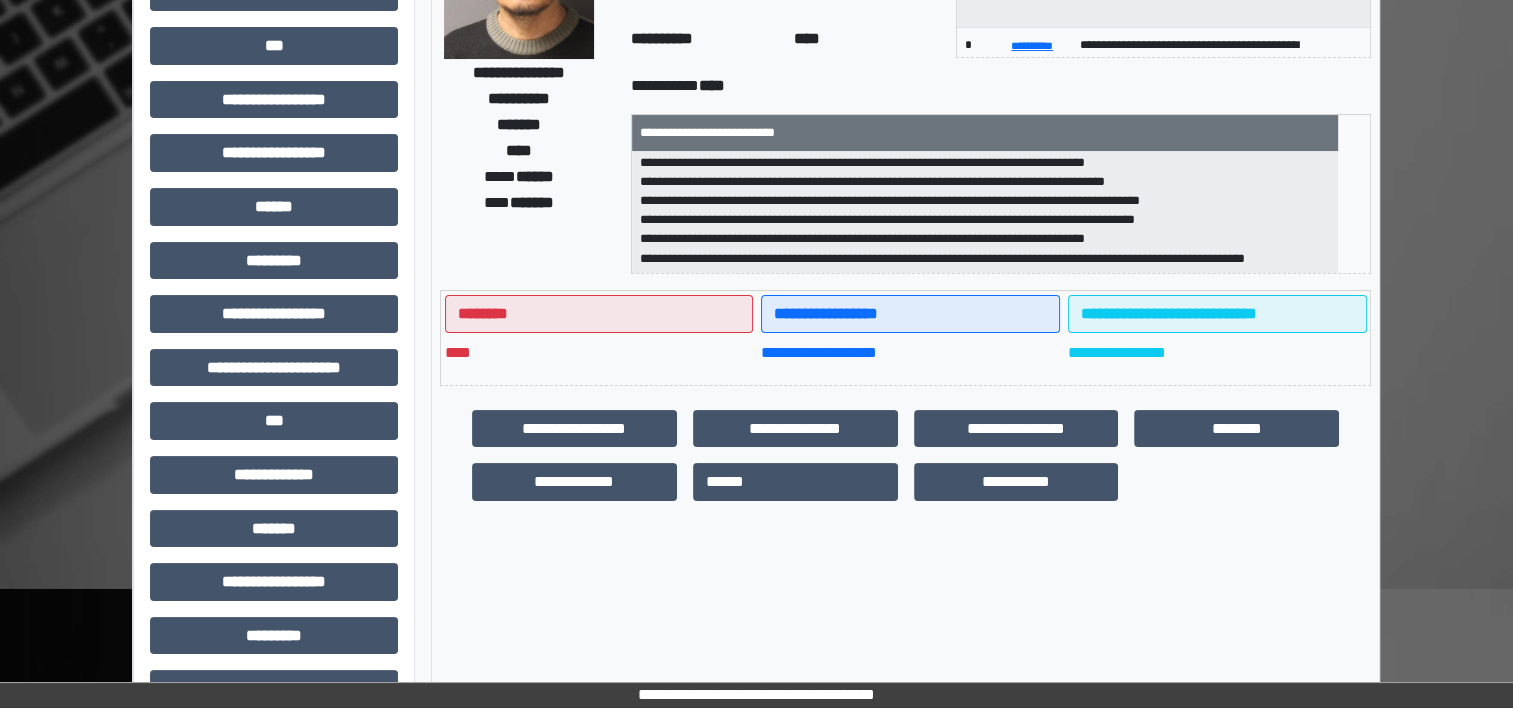 click on "**********" at bounding box center [574, 429] 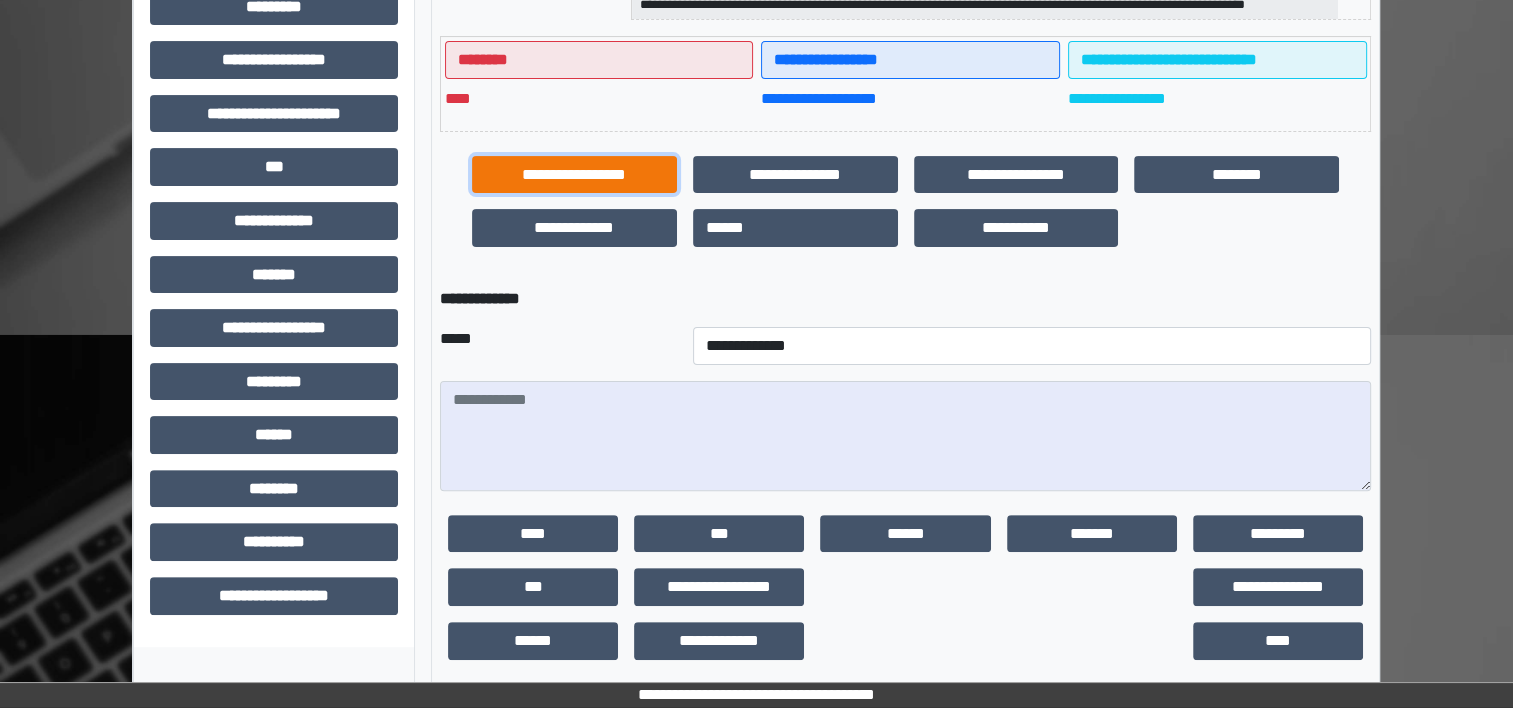 scroll, scrollTop: 518, scrollLeft: 0, axis: vertical 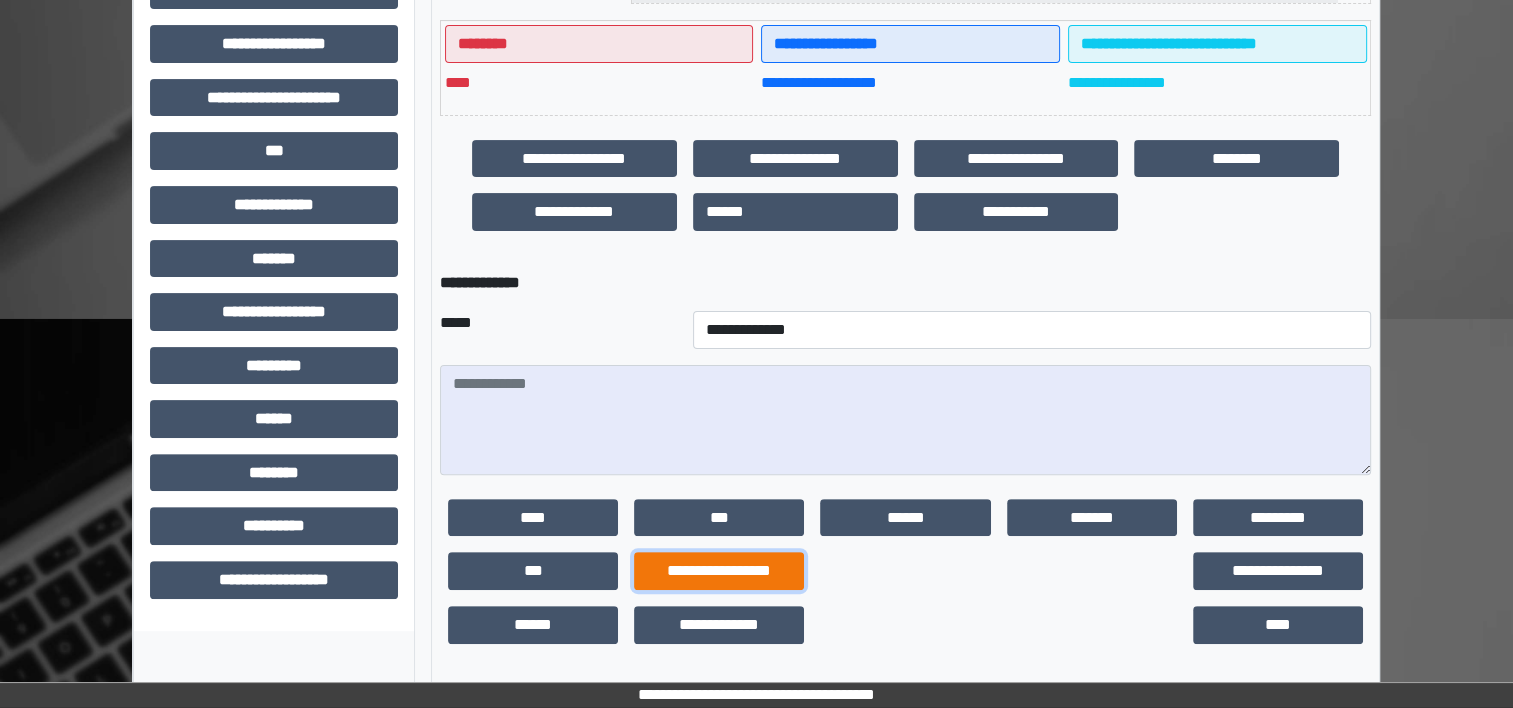 click on "**********" at bounding box center (719, 571) 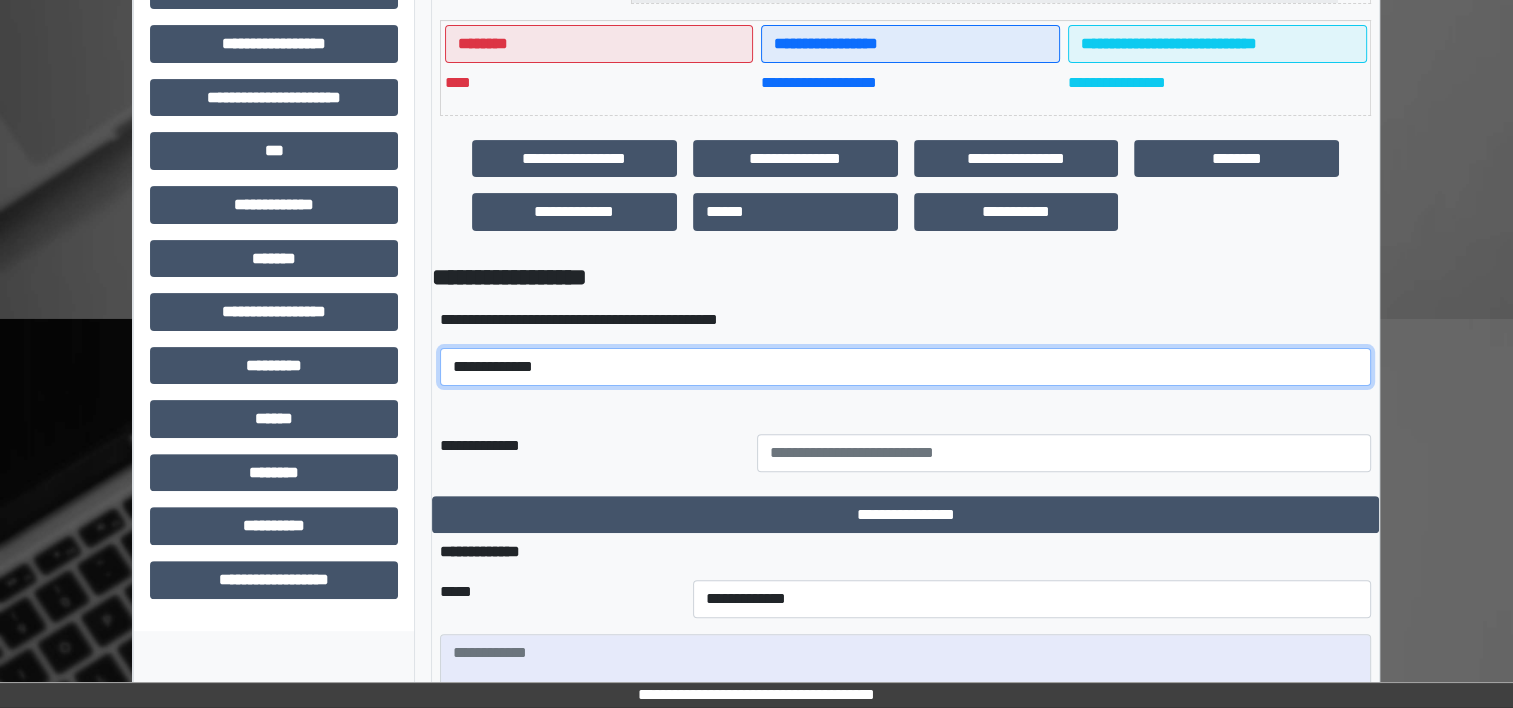 click on "**********" at bounding box center (905, 367) 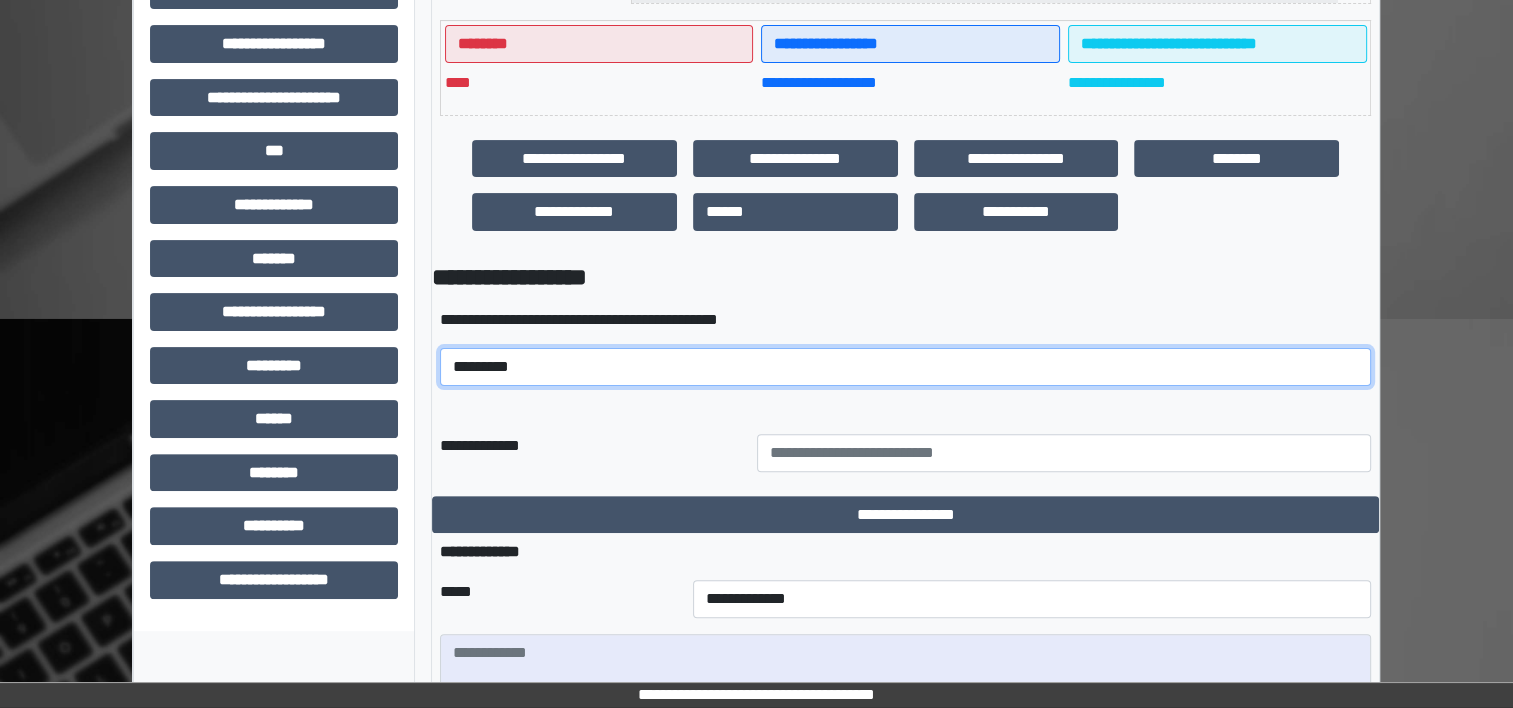 click on "**********" at bounding box center [905, 367] 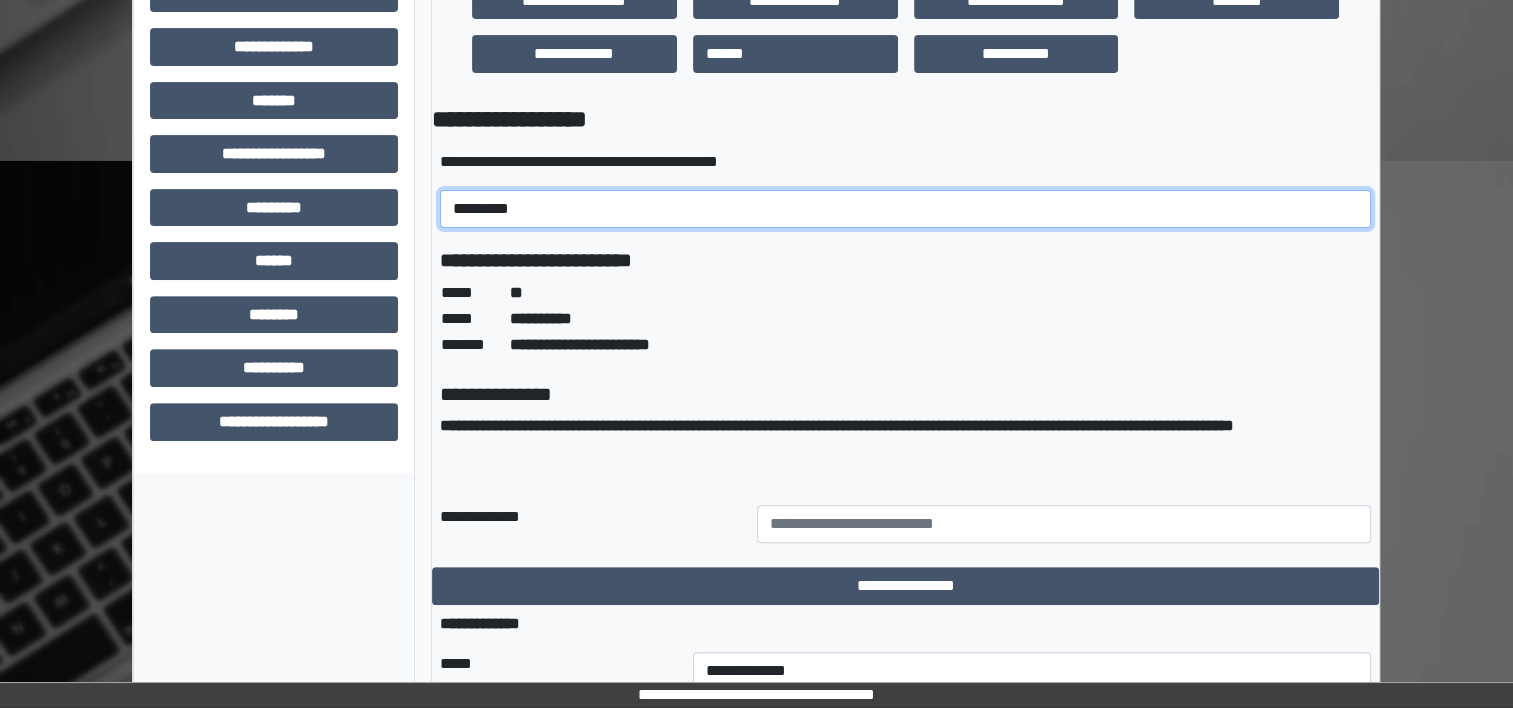 scroll, scrollTop: 769, scrollLeft: 0, axis: vertical 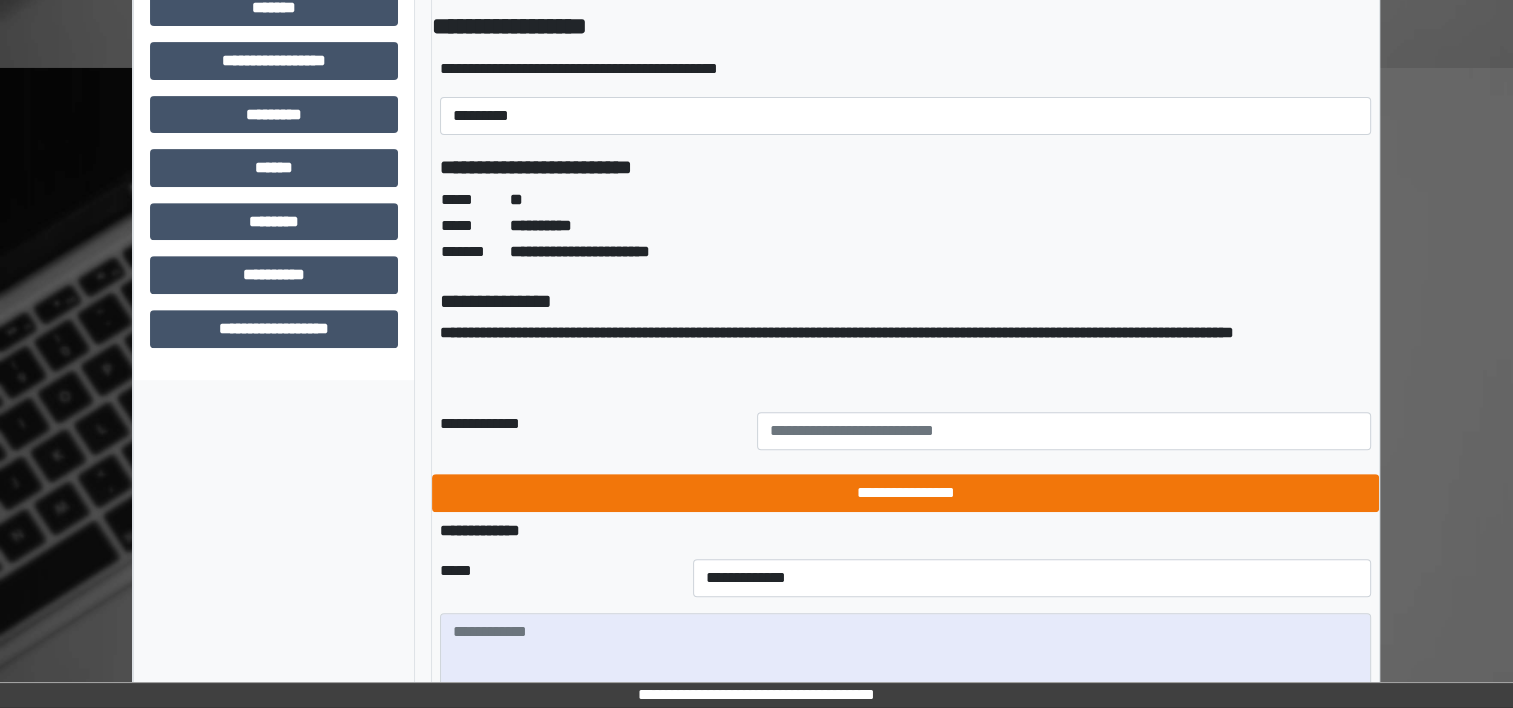click on "**********" at bounding box center (905, 493) 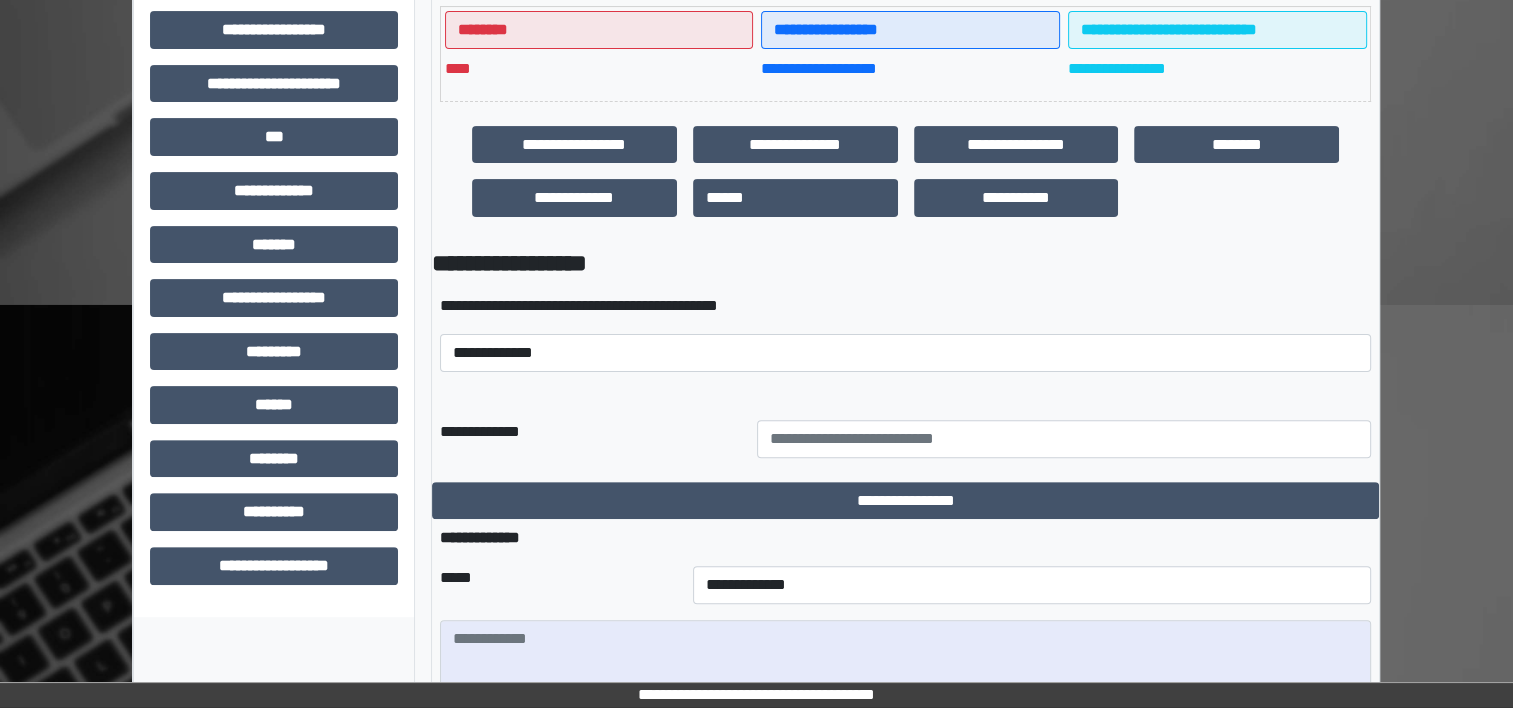 scroll, scrollTop: 522, scrollLeft: 0, axis: vertical 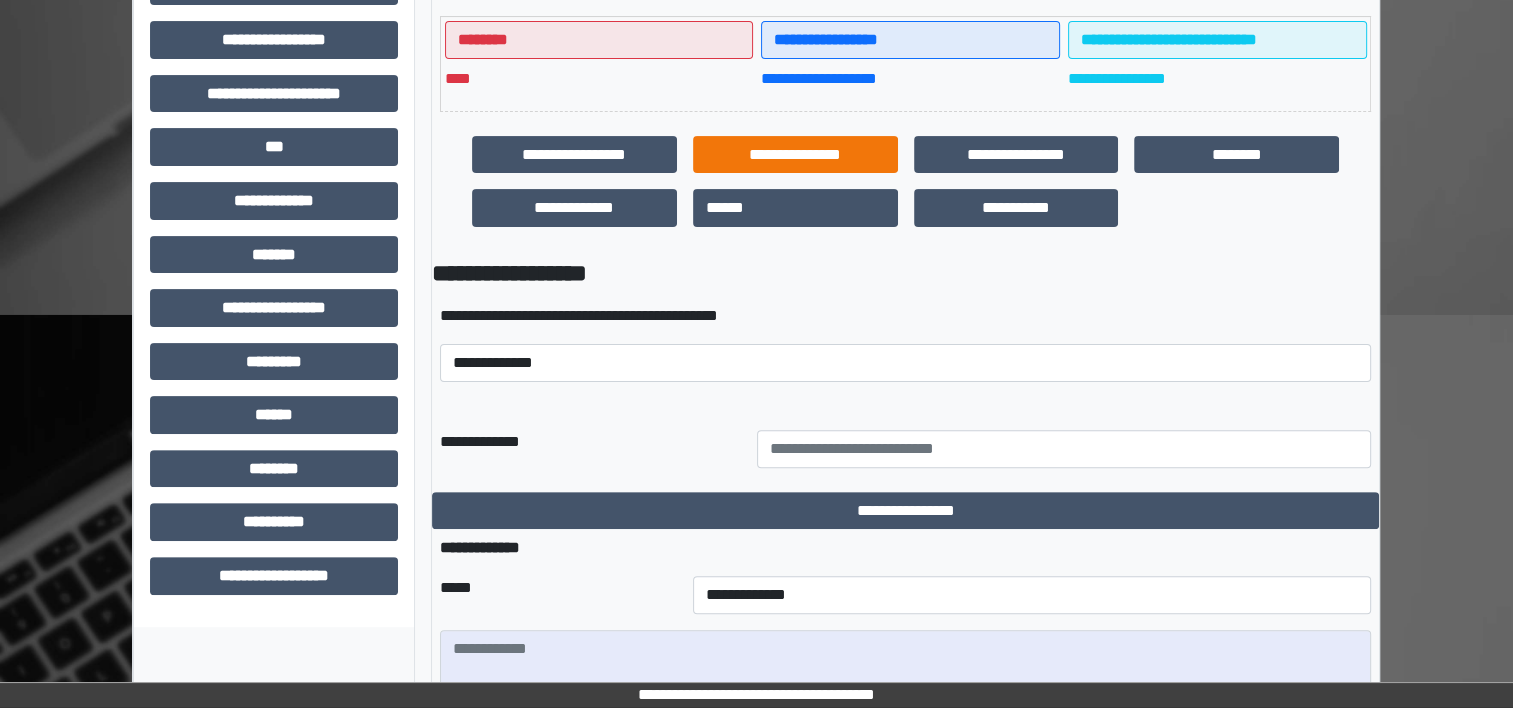 click on "**********" at bounding box center (795, 155) 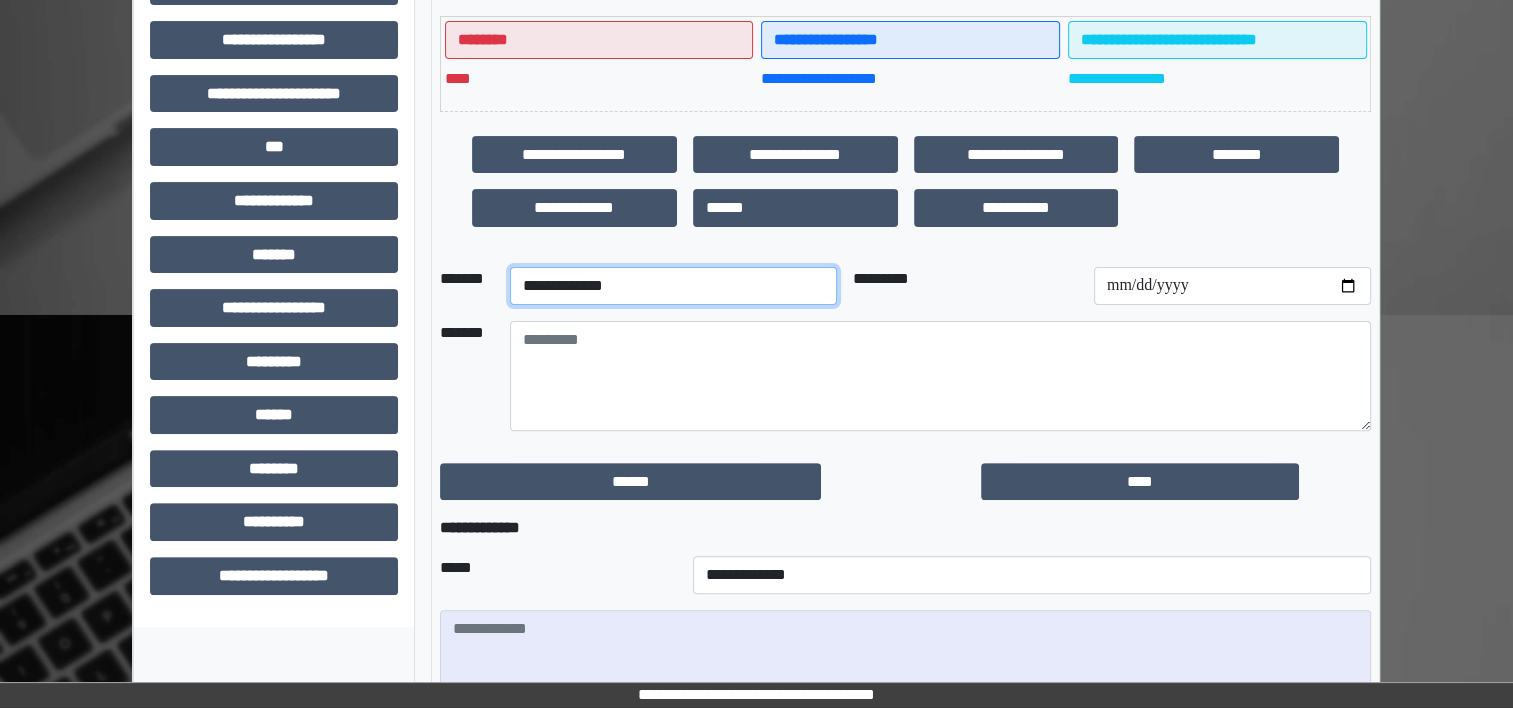 click on "**********" at bounding box center (673, 286) 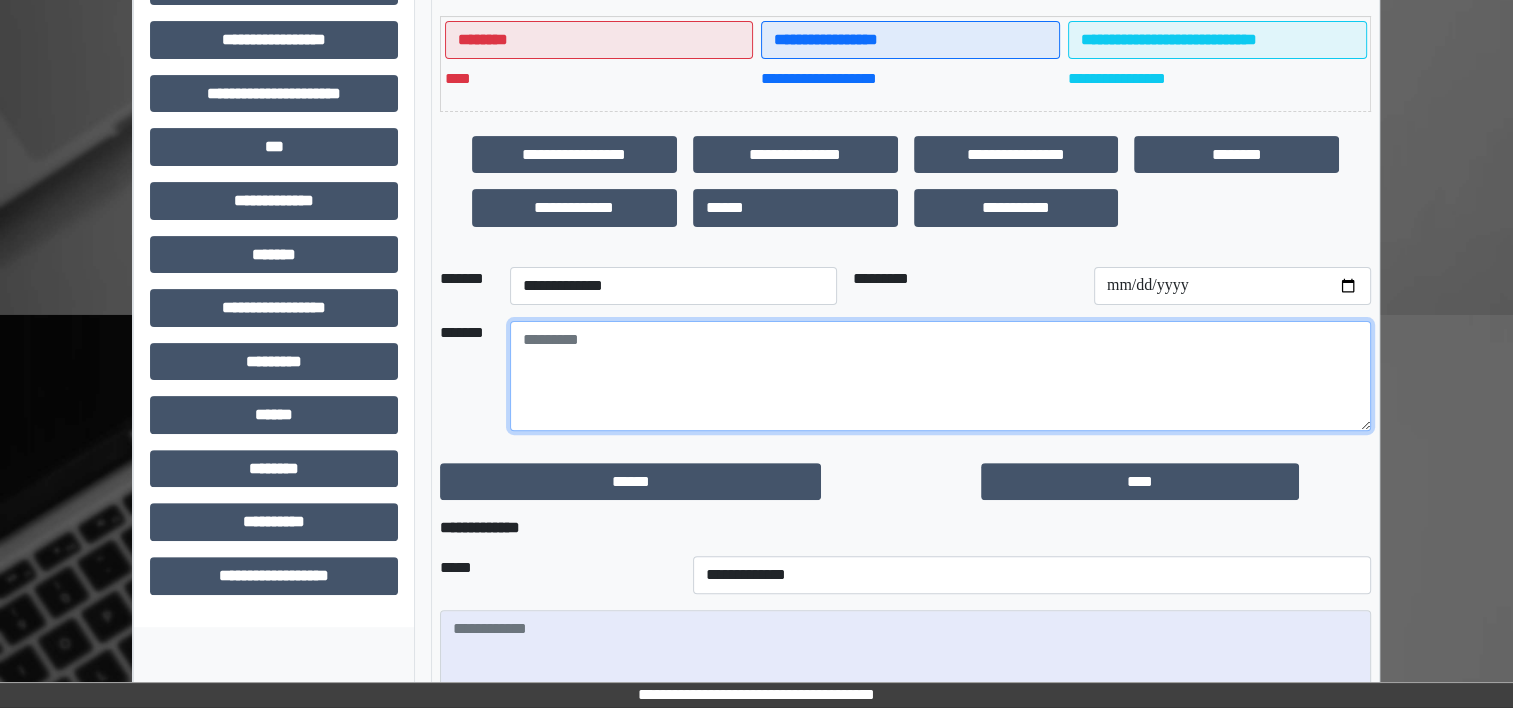 click at bounding box center [940, 376] 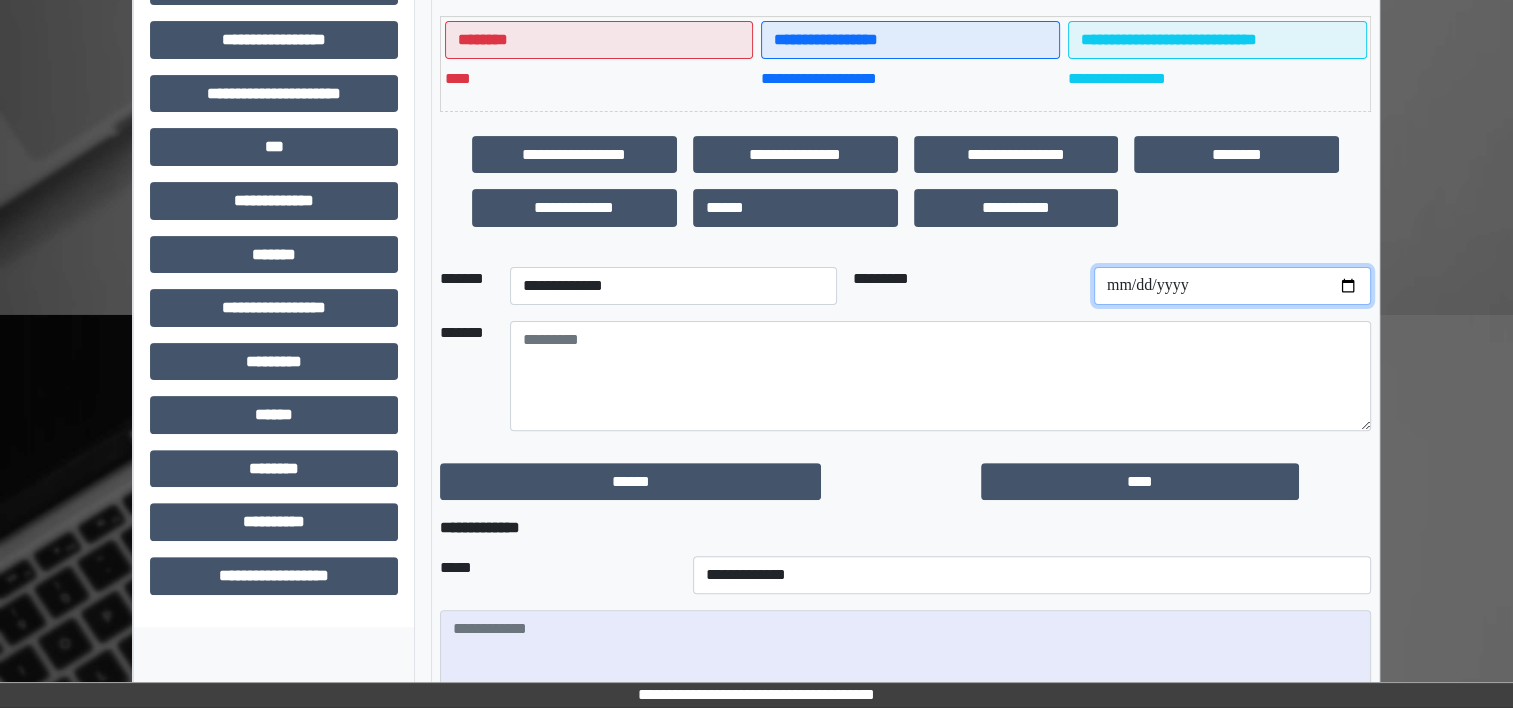 click at bounding box center [1232, 286] 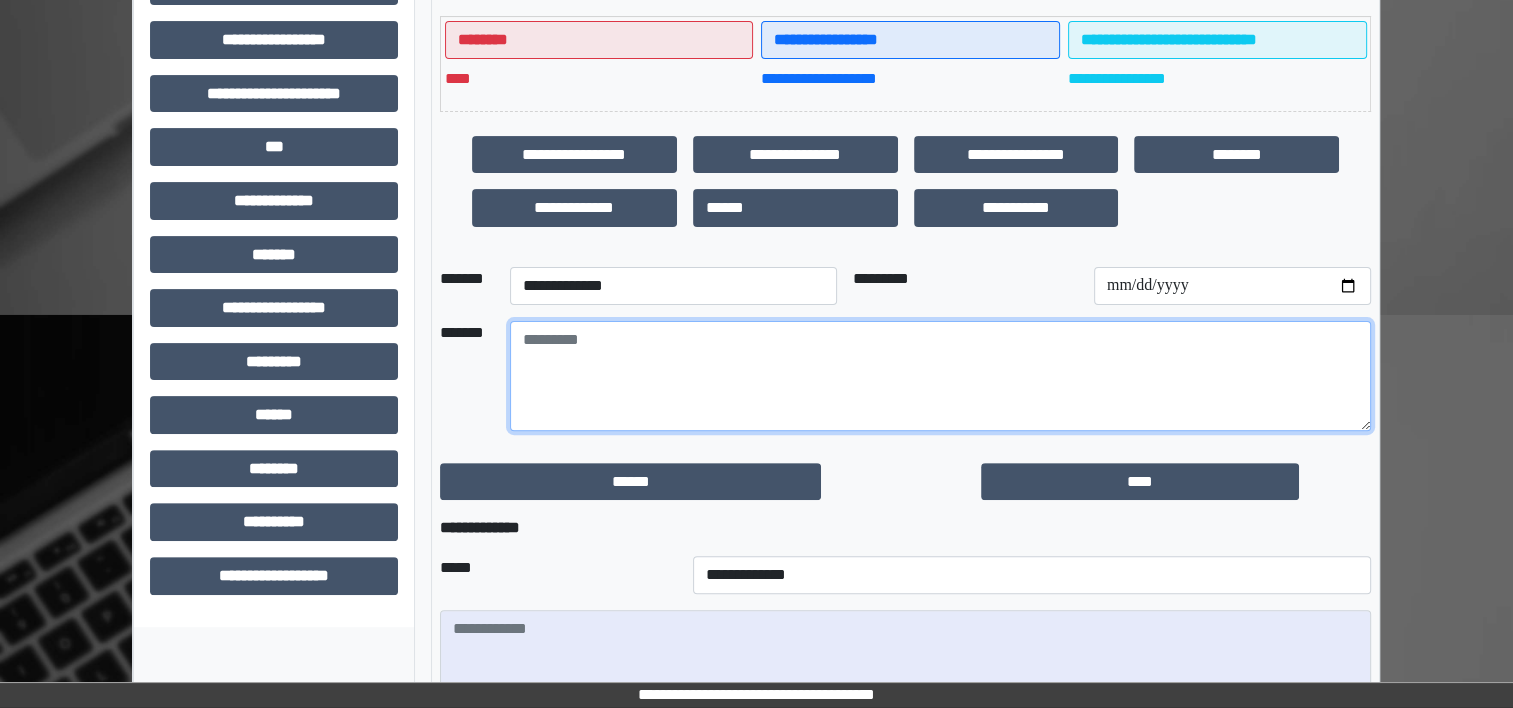 click at bounding box center [940, 376] 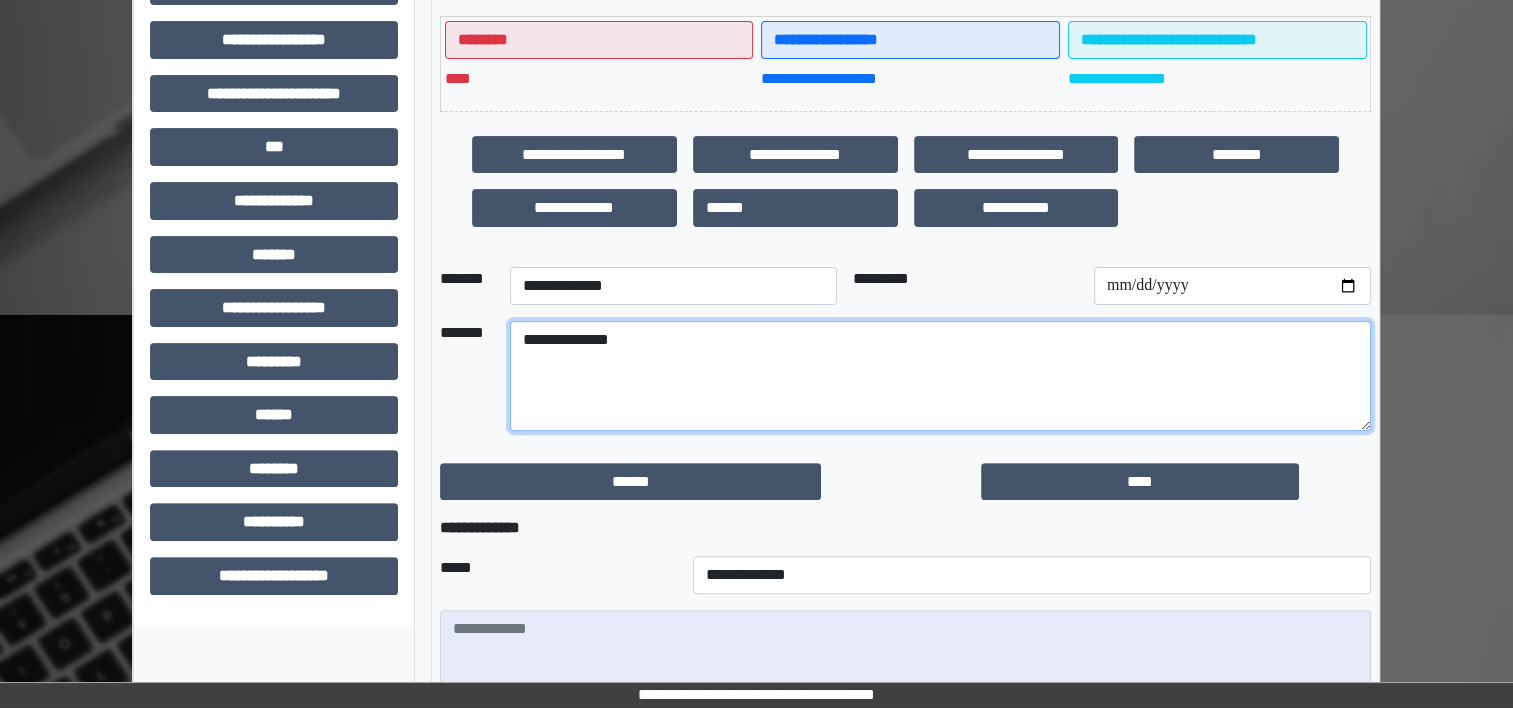 type on "**********" 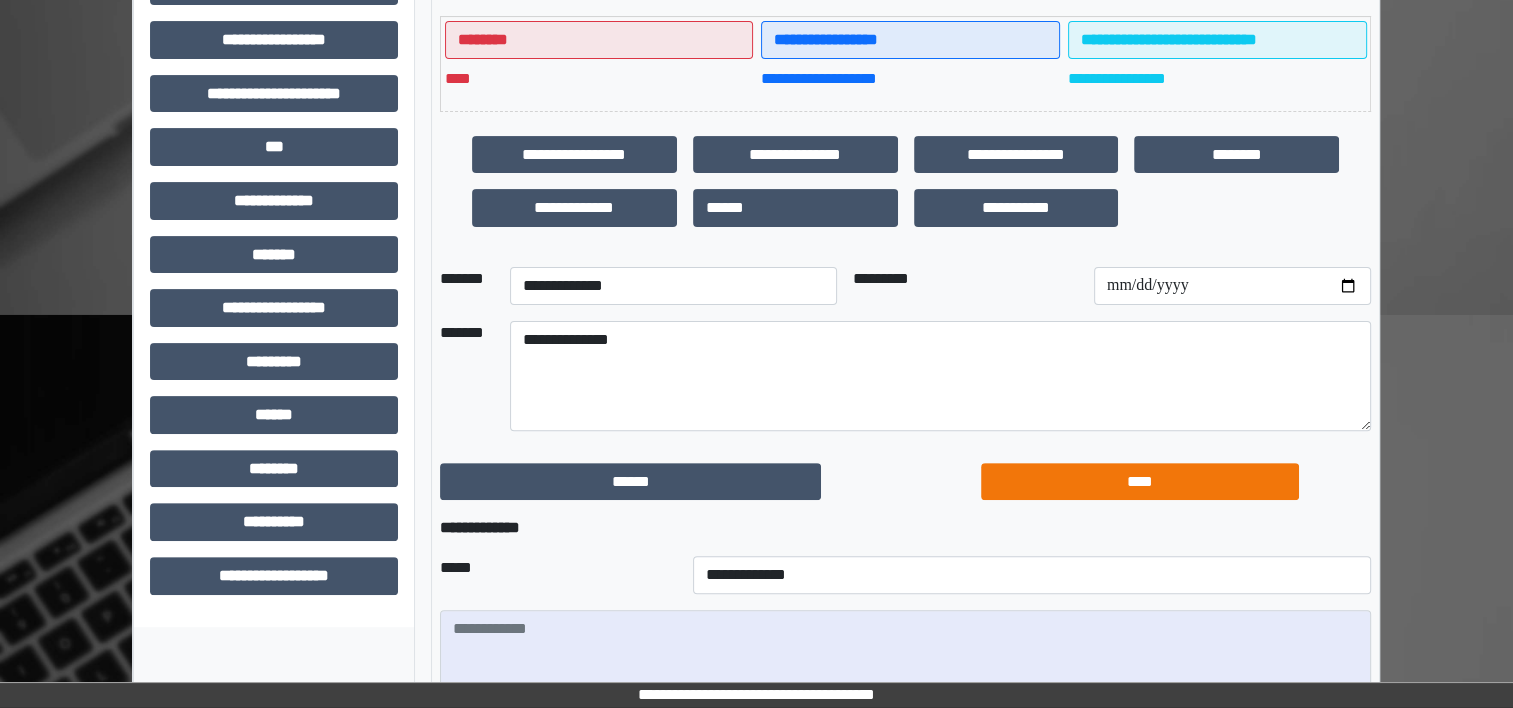 click on "****" at bounding box center (1140, 482) 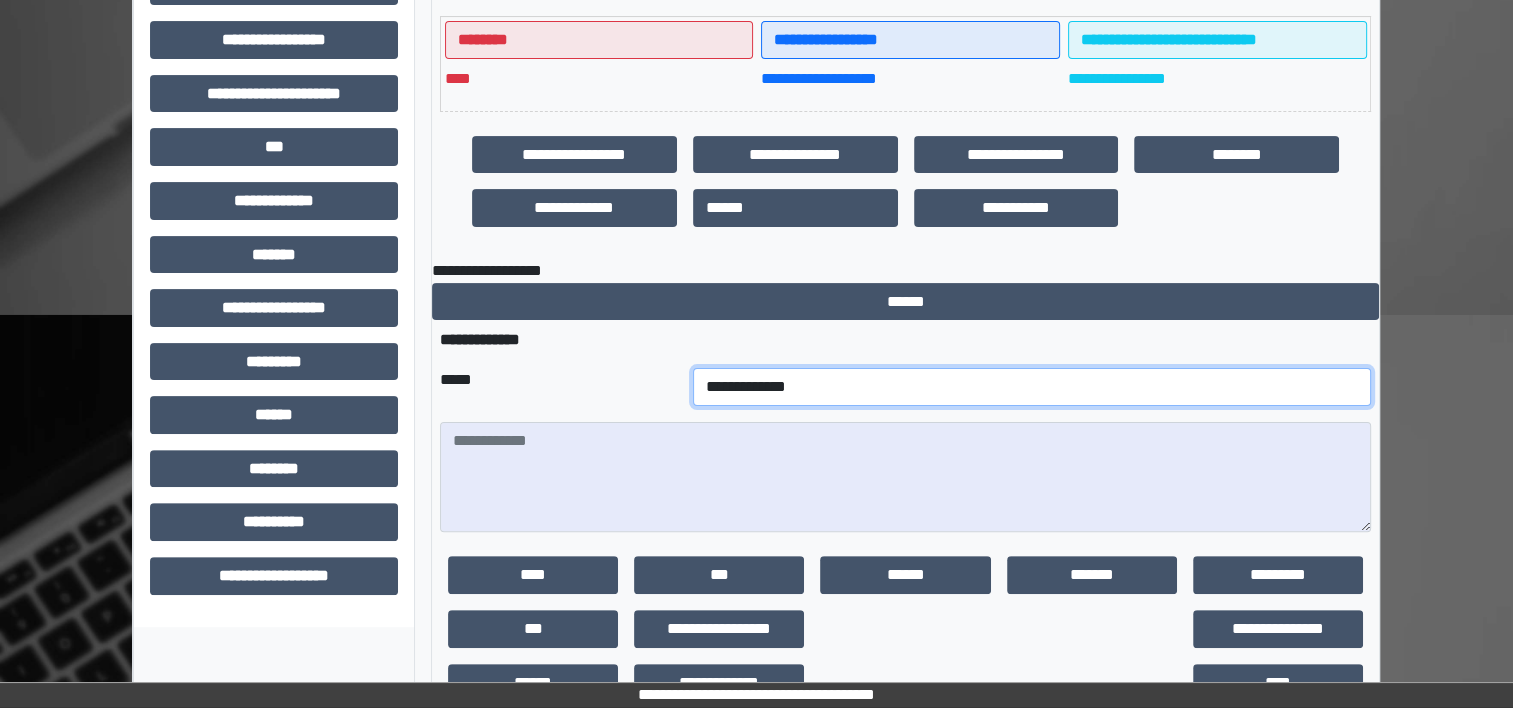 click on "**********" at bounding box center (1032, 387) 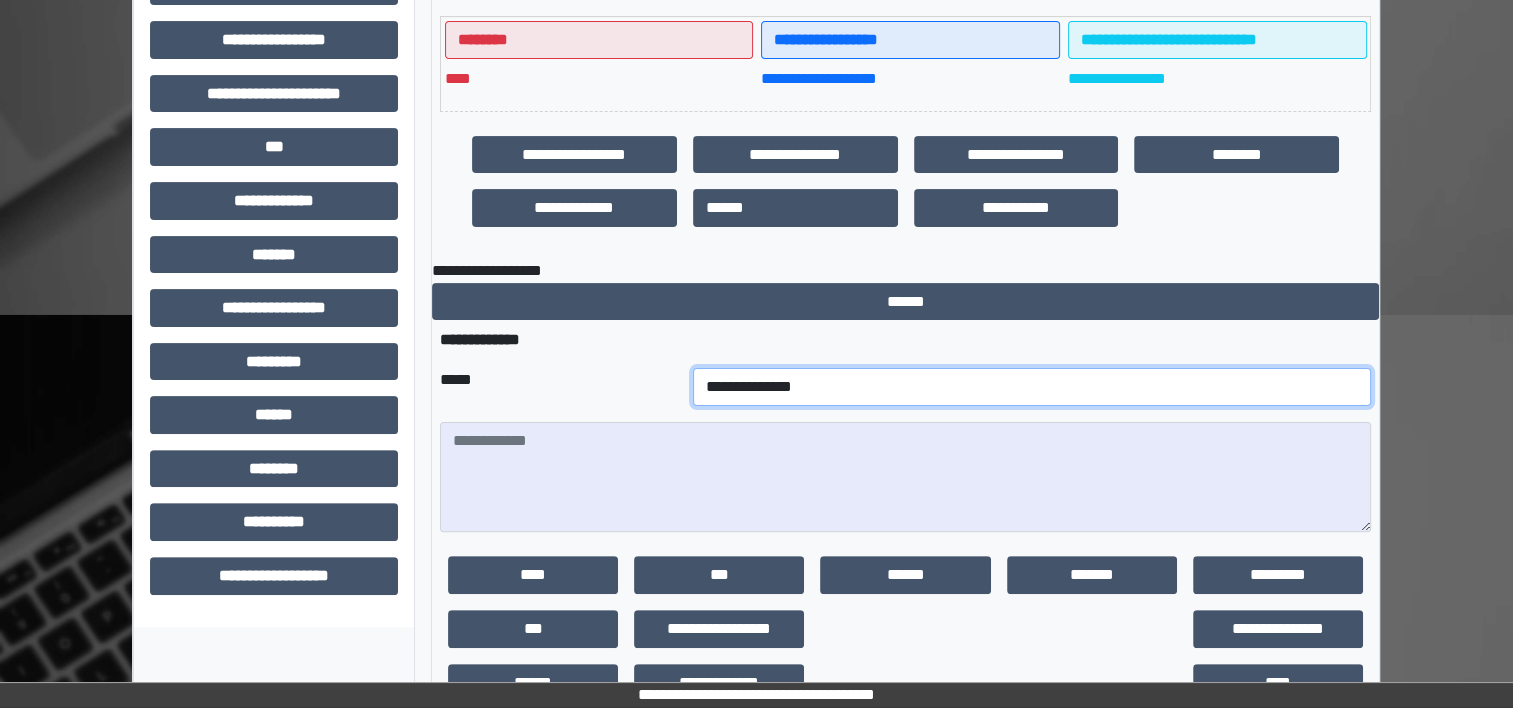 click on "**********" at bounding box center (1032, 387) 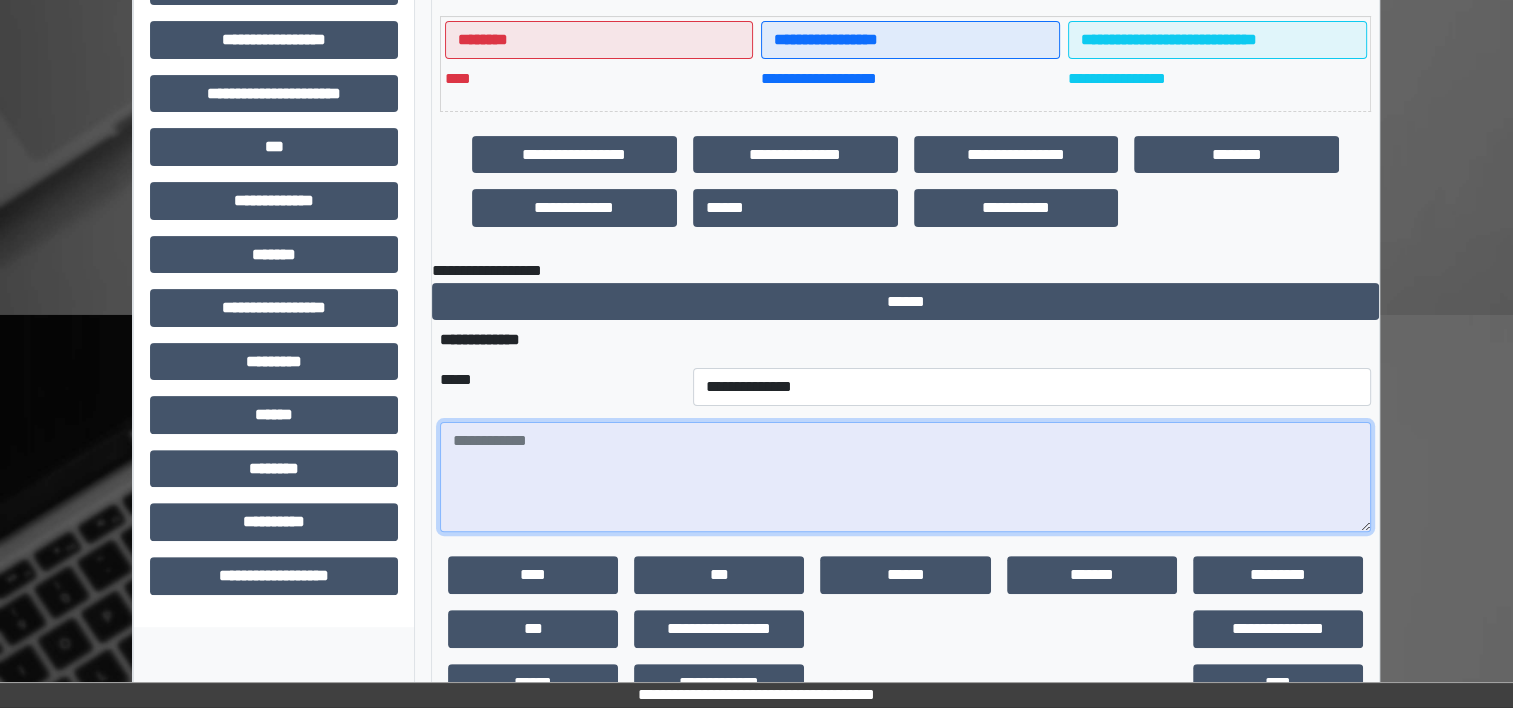 click at bounding box center (905, 477) 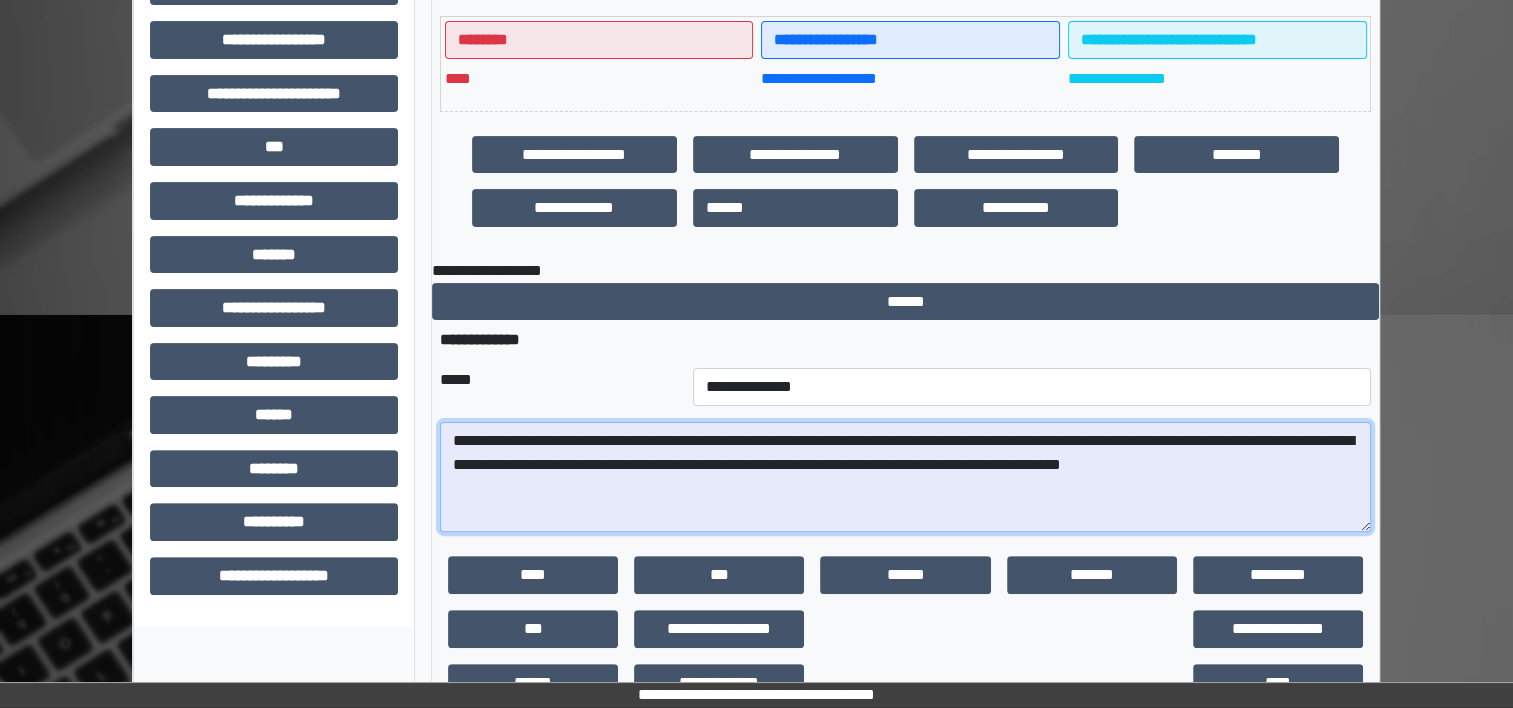 click on "**********" at bounding box center [905, 477] 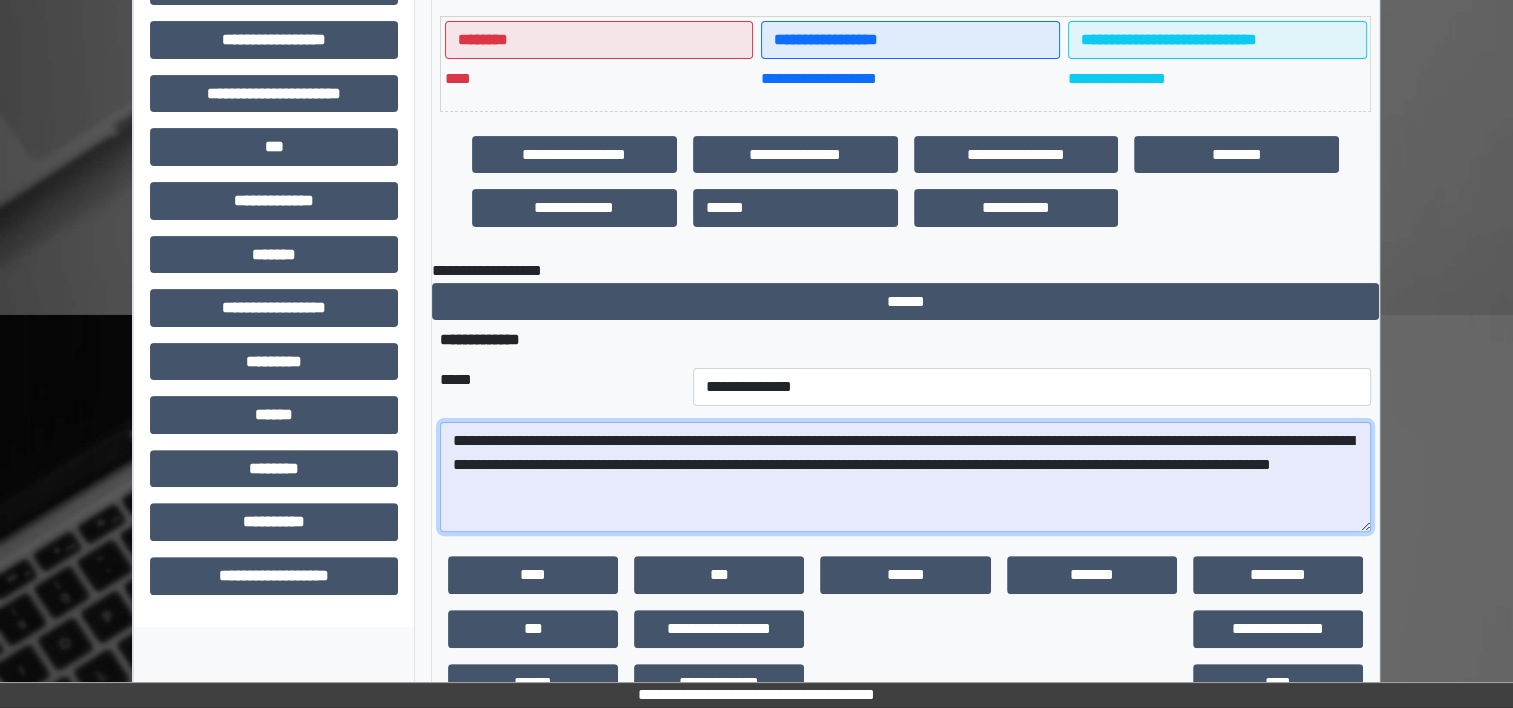 paste on "**********" 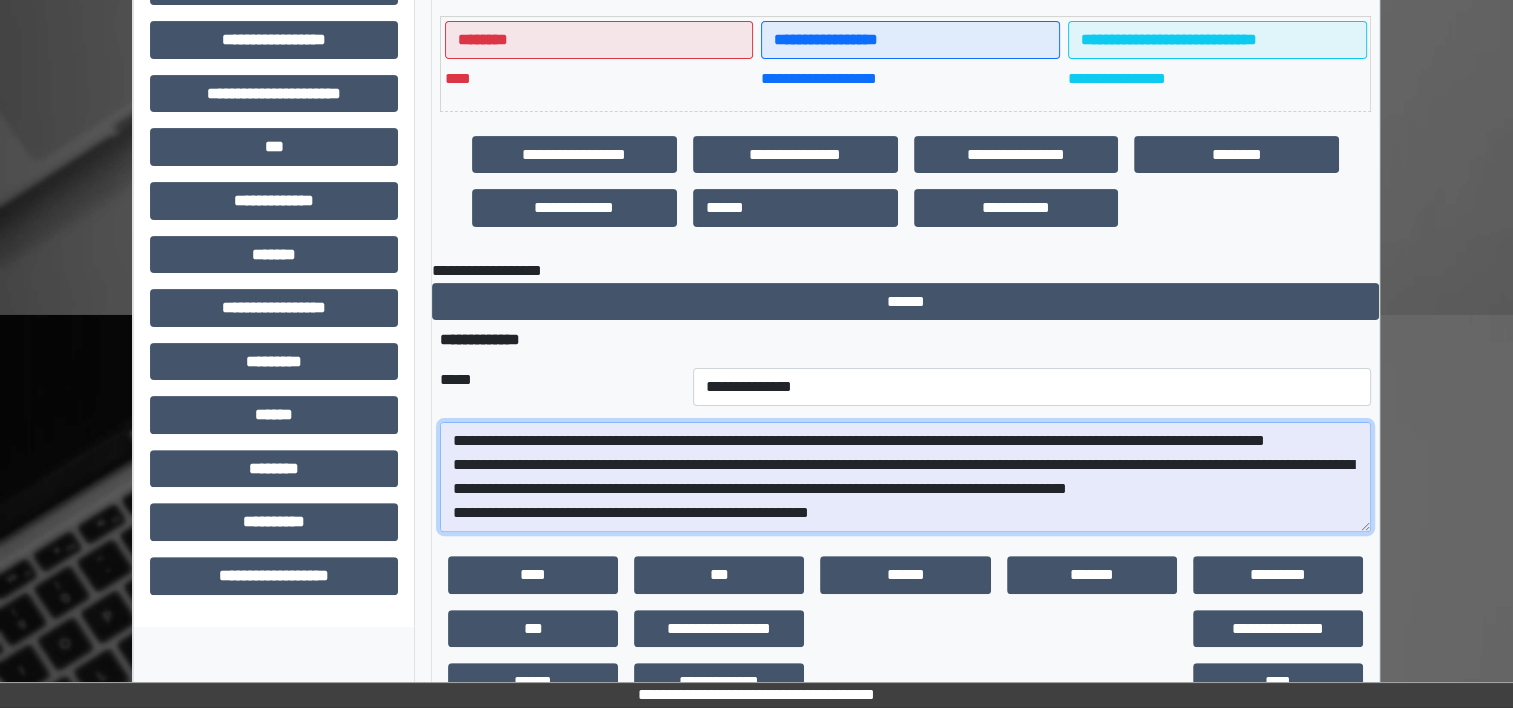 scroll, scrollTop: 72, scrollLeft: 0, axis: vertical 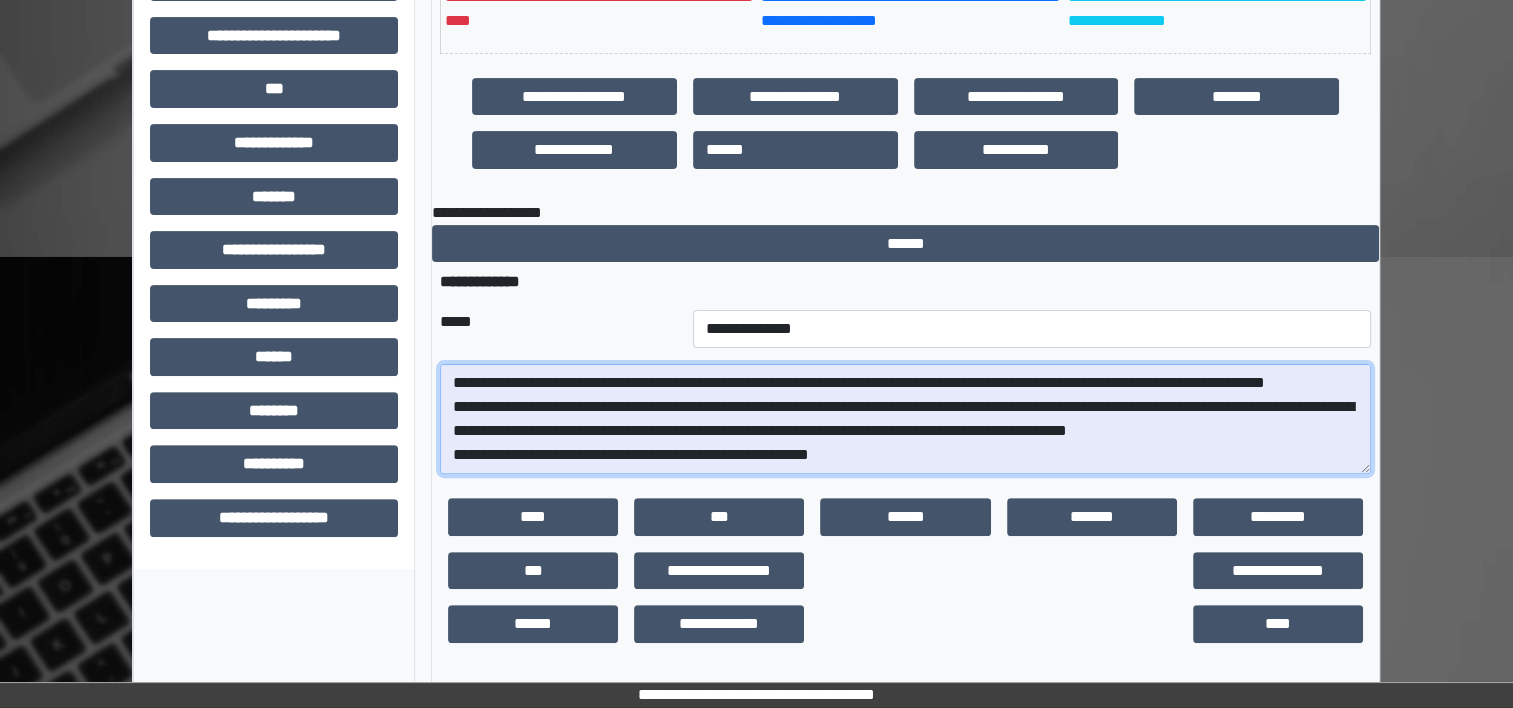 type on "**********" 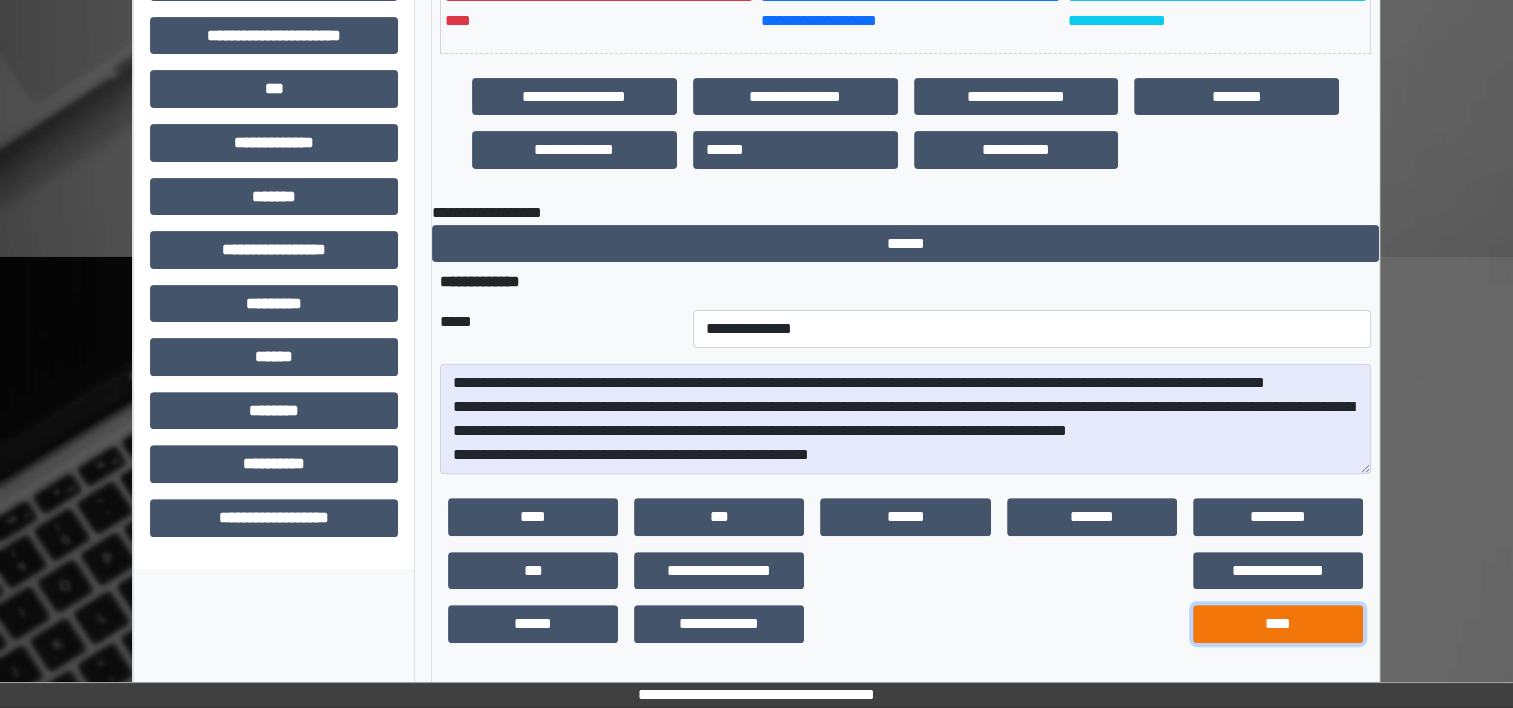 click on "****" at bounding box center (1278, 624) 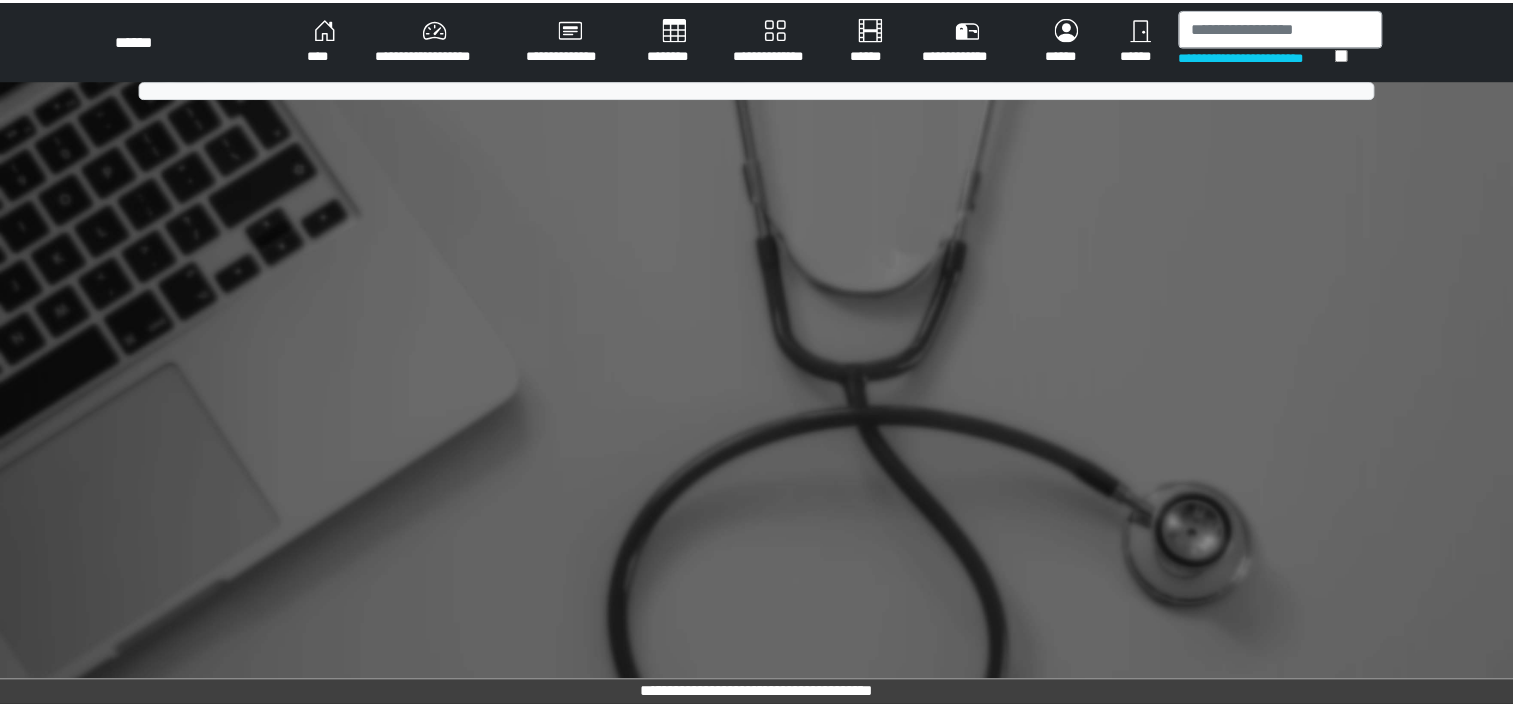 scroll, scrollTop: 0, scrollLeft: 0, axis: both 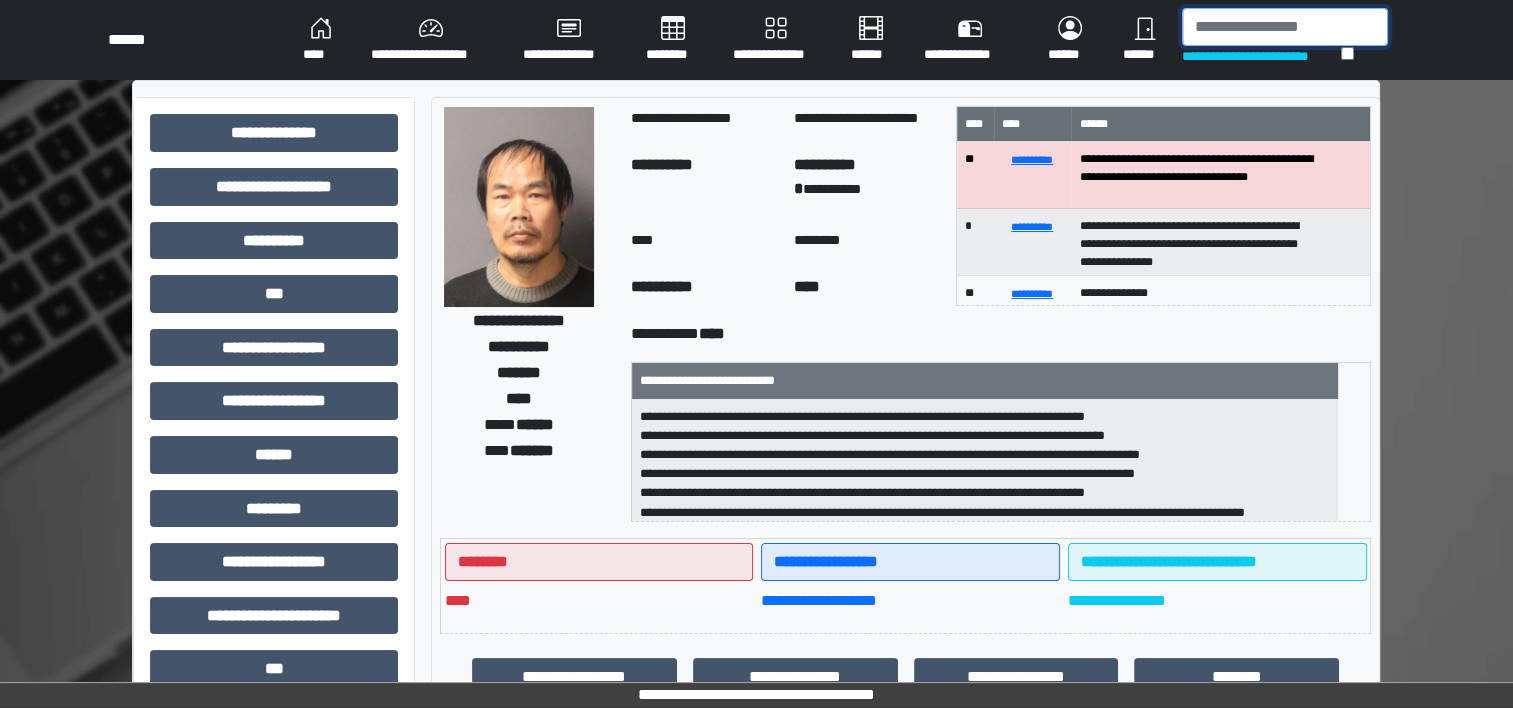 click at bounding box center [1285, 27] 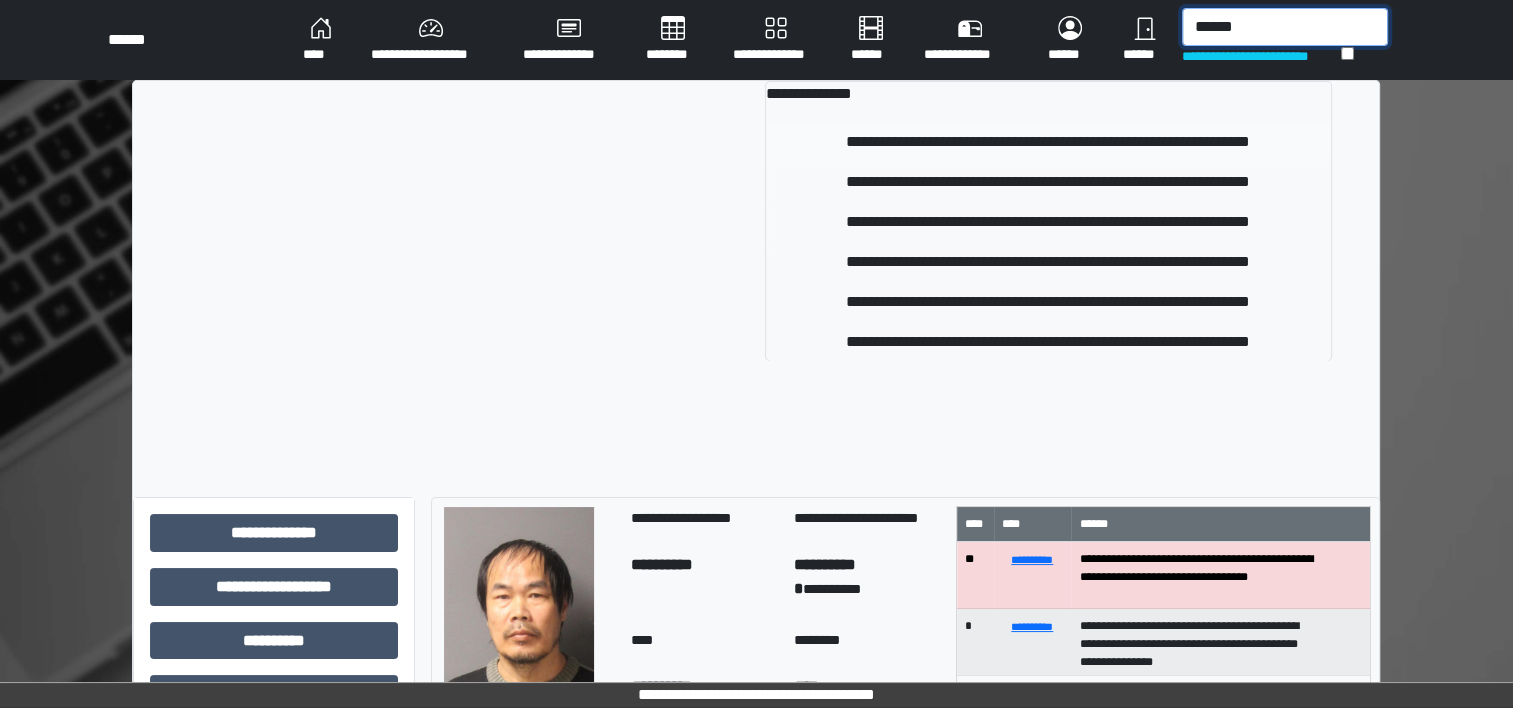 type on "******" 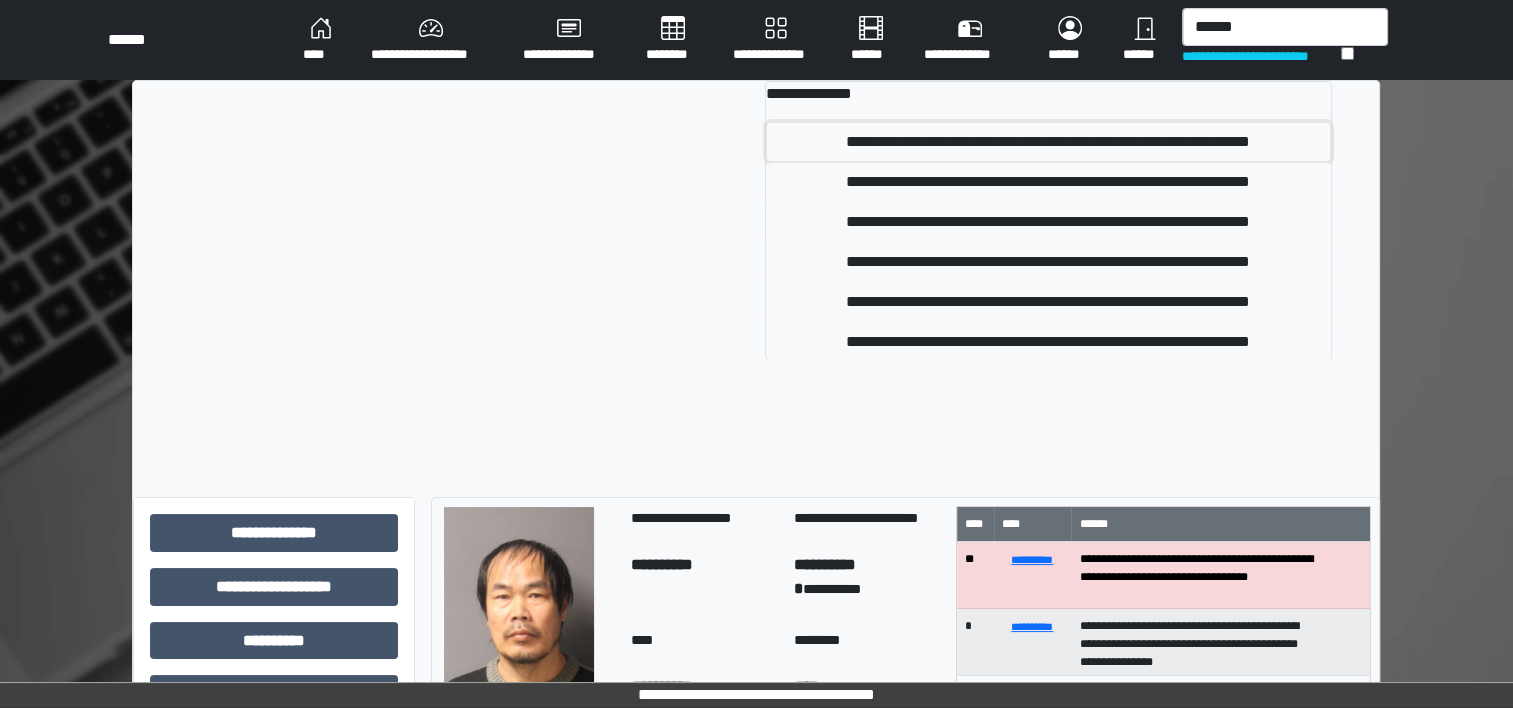 click on "**********" at bounding box center [1048, 142] 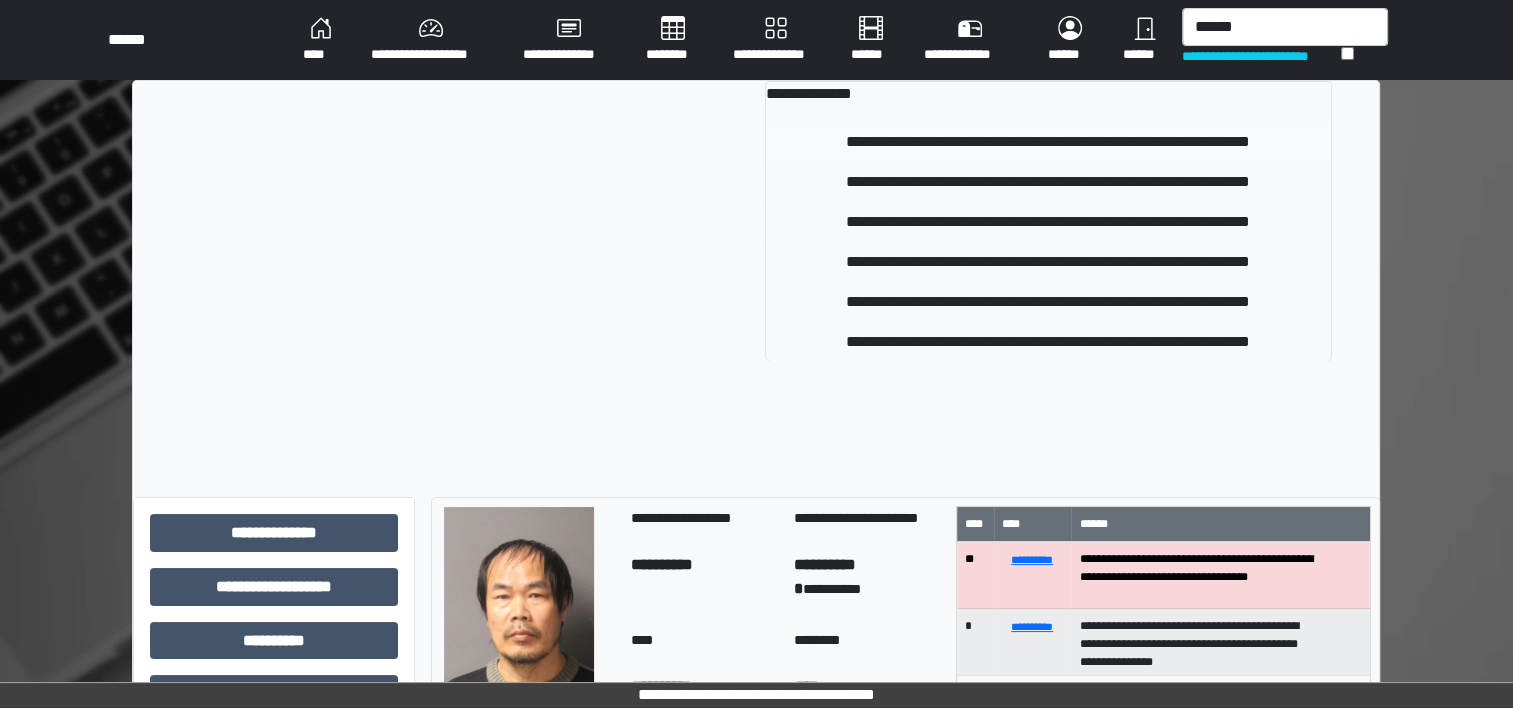 type 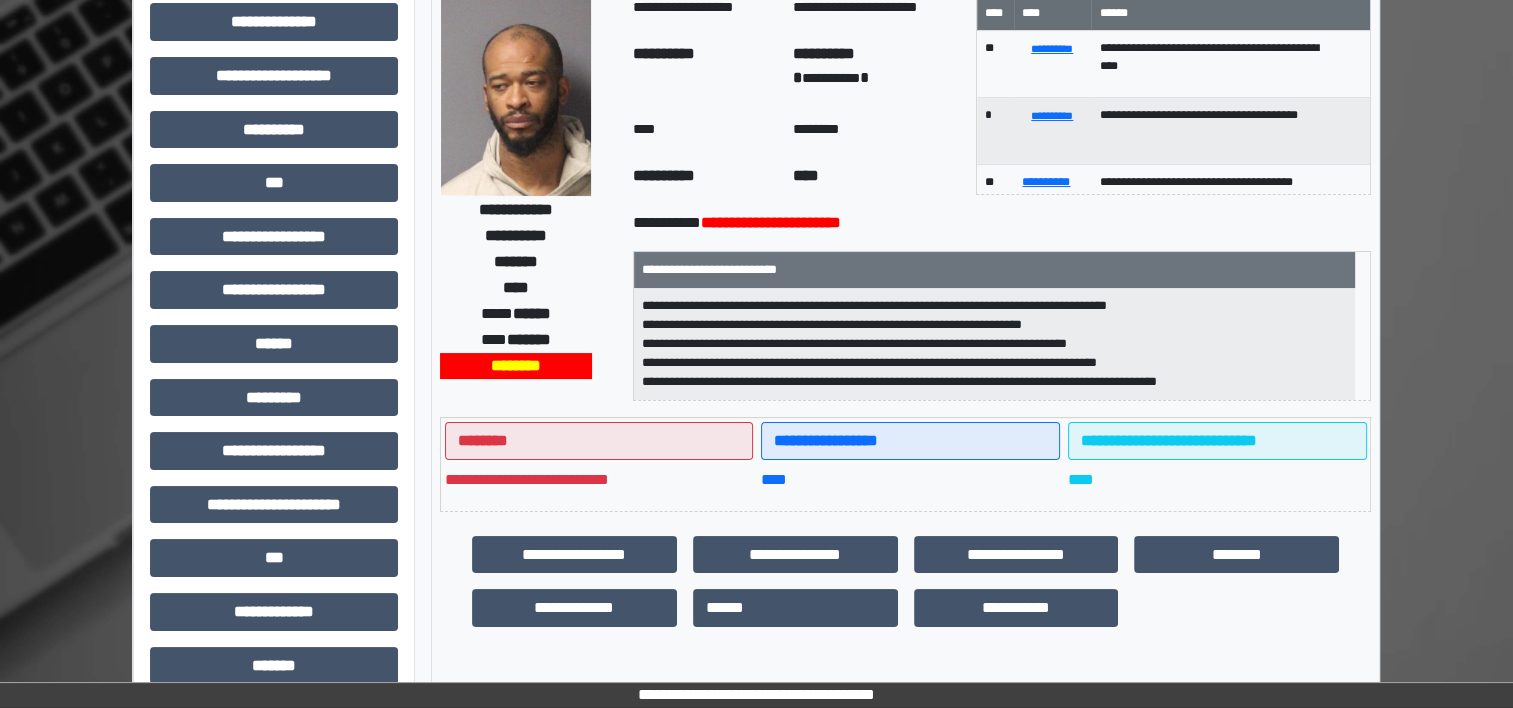 scroll, scrollTop: 0, scrollLeft: 0, axis: both 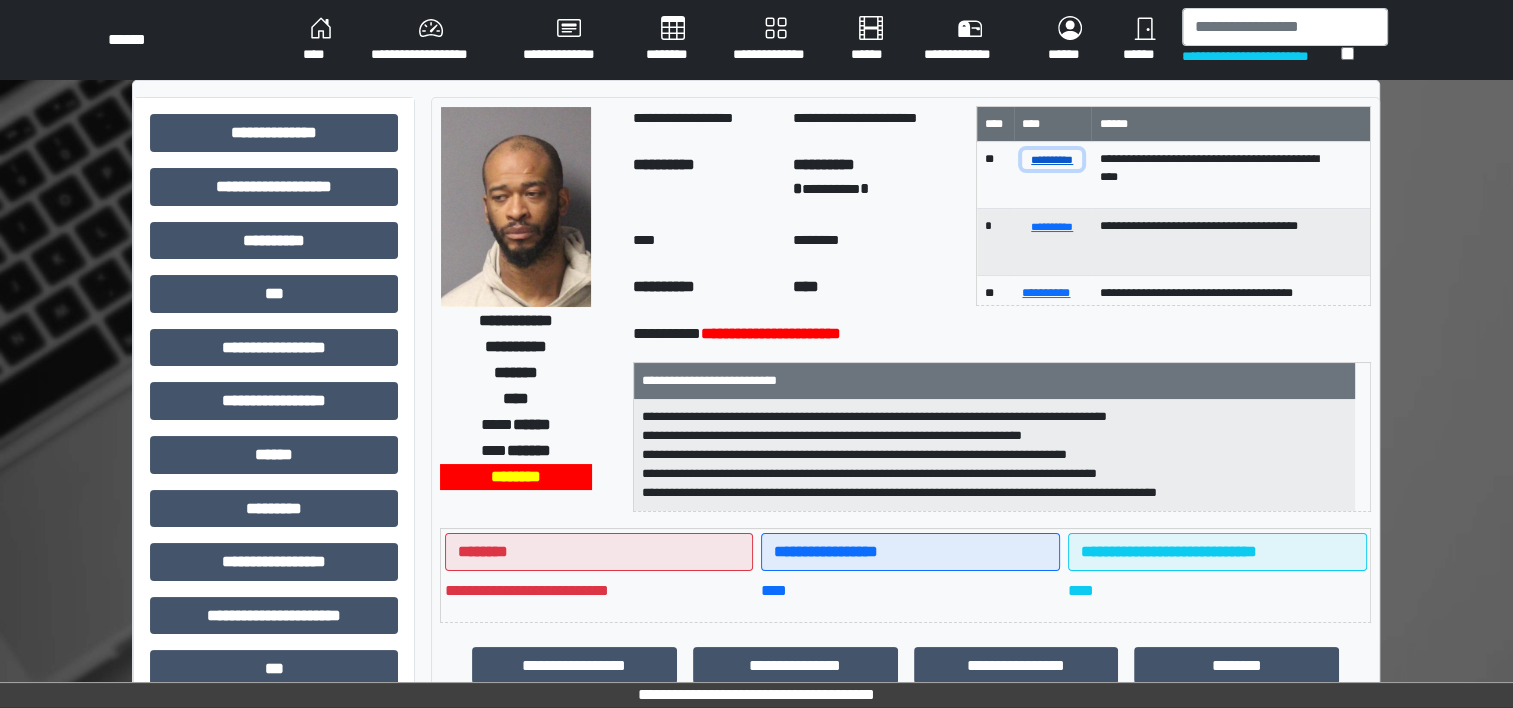 click on "**********" at bounding box center (1052, 159) 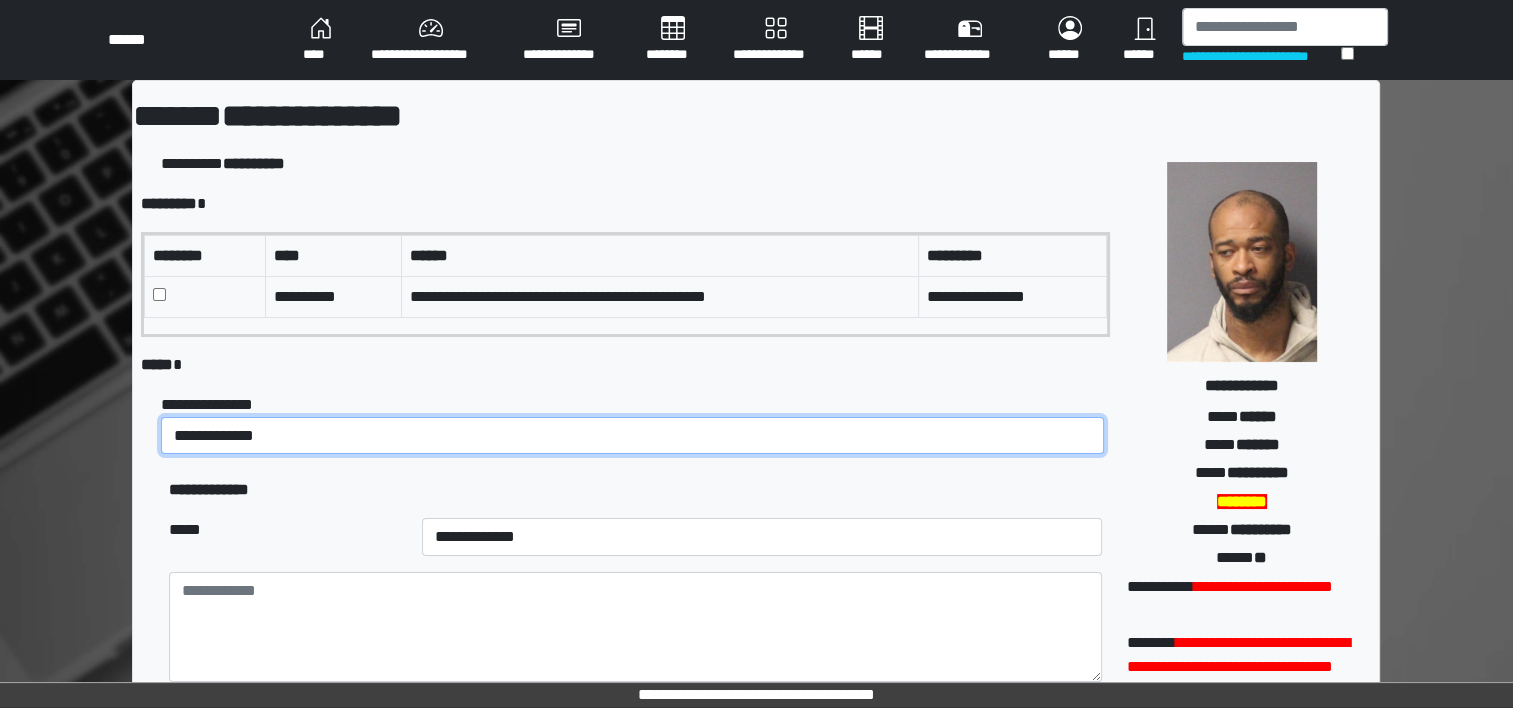click on "**********" at bounding box center [632, 436] 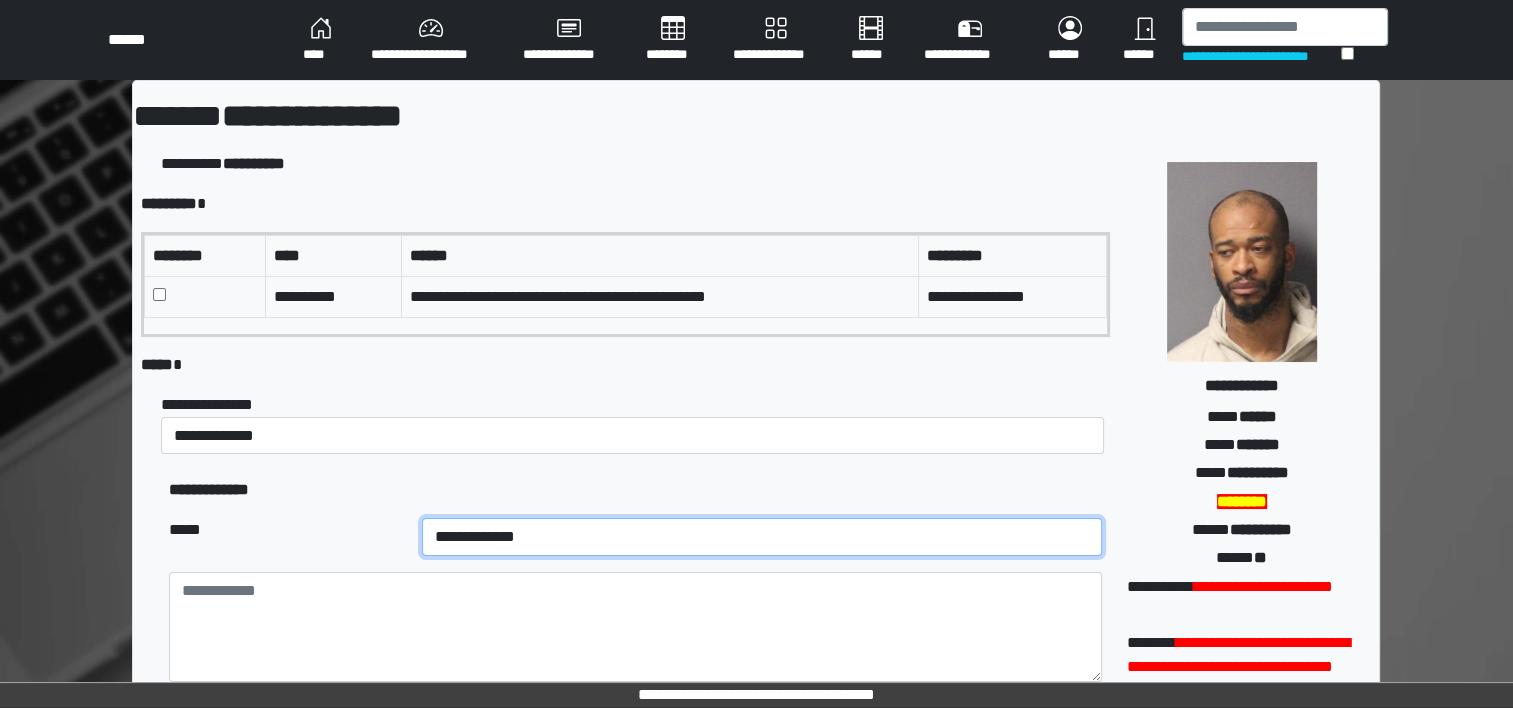 click on "**********" at bounding box center [762, 537] 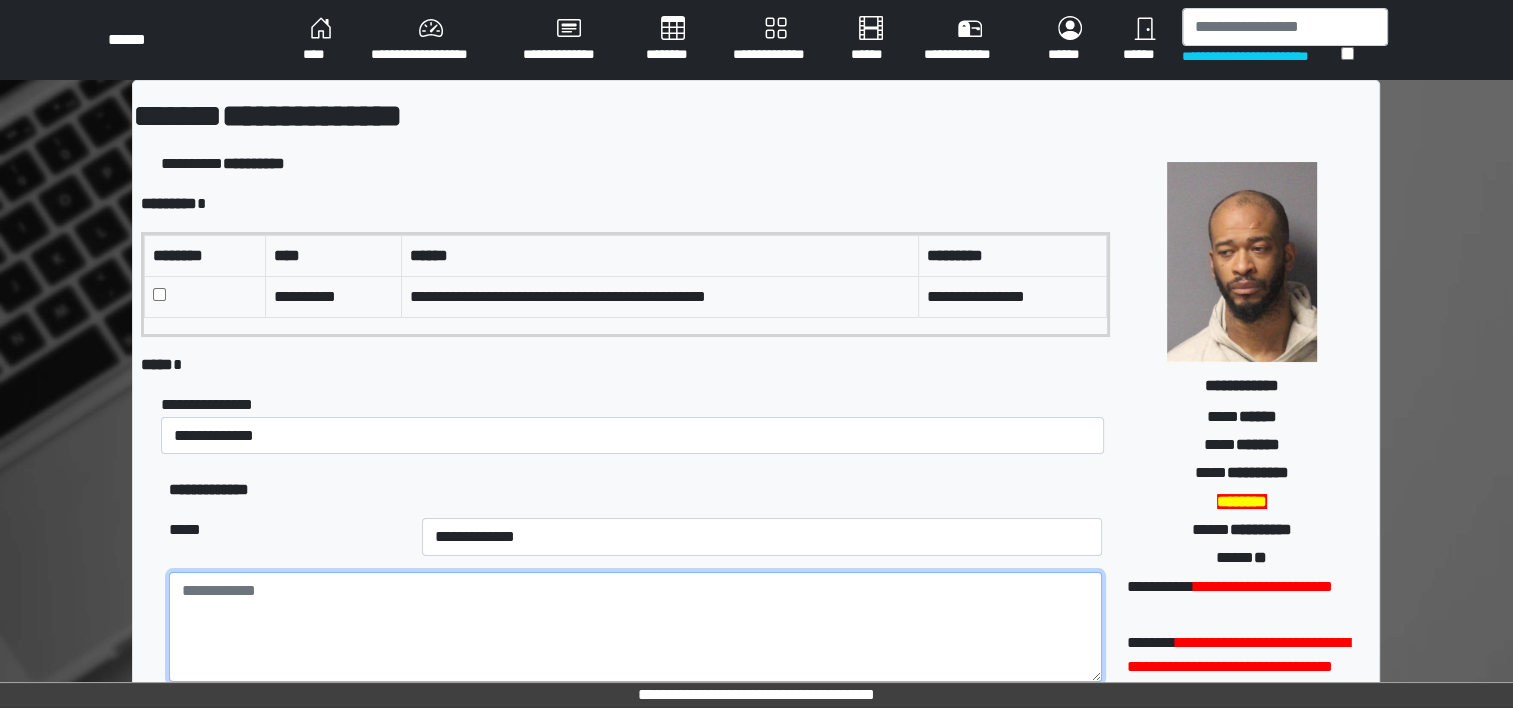 click at bounding box center (635, 627) 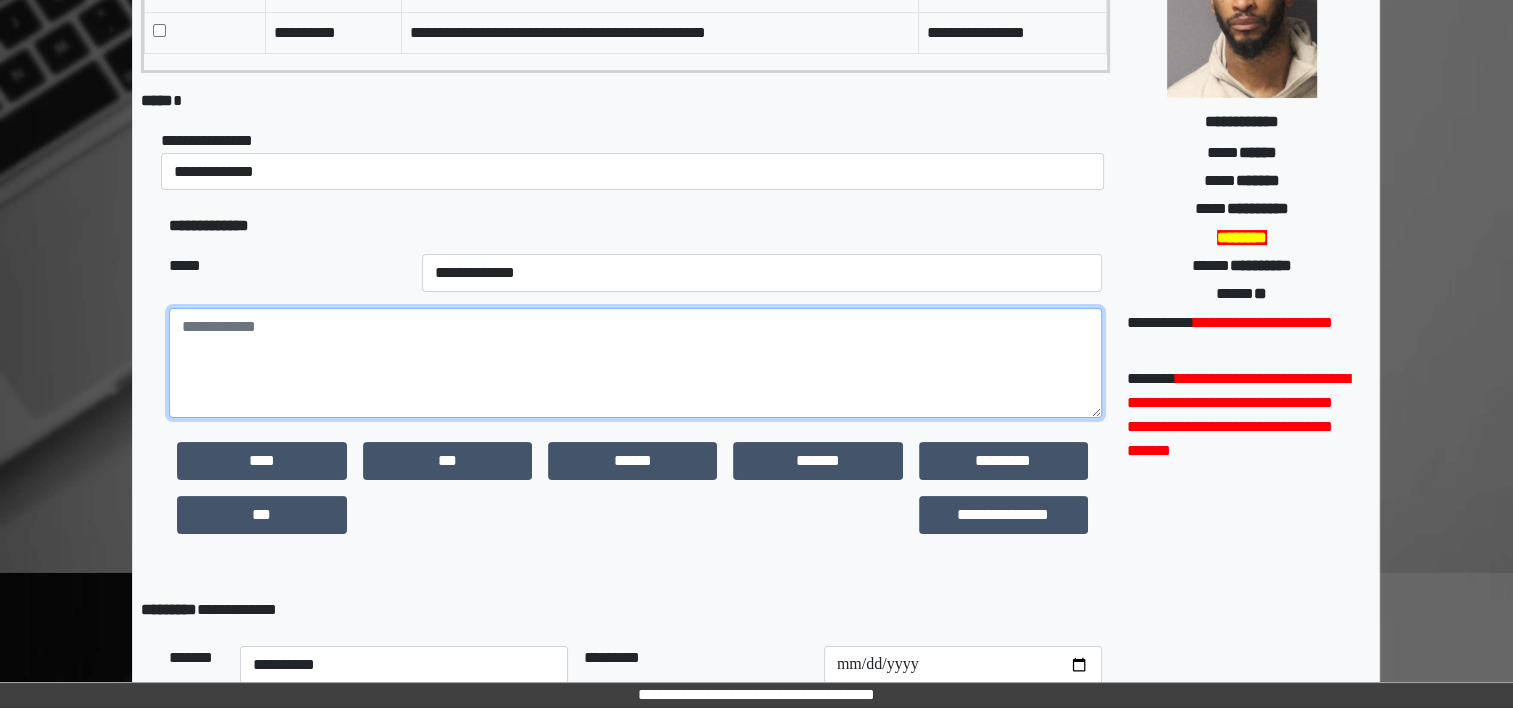 scroll, scrollTop: 264, scrollLeft: 0, axis: vertical 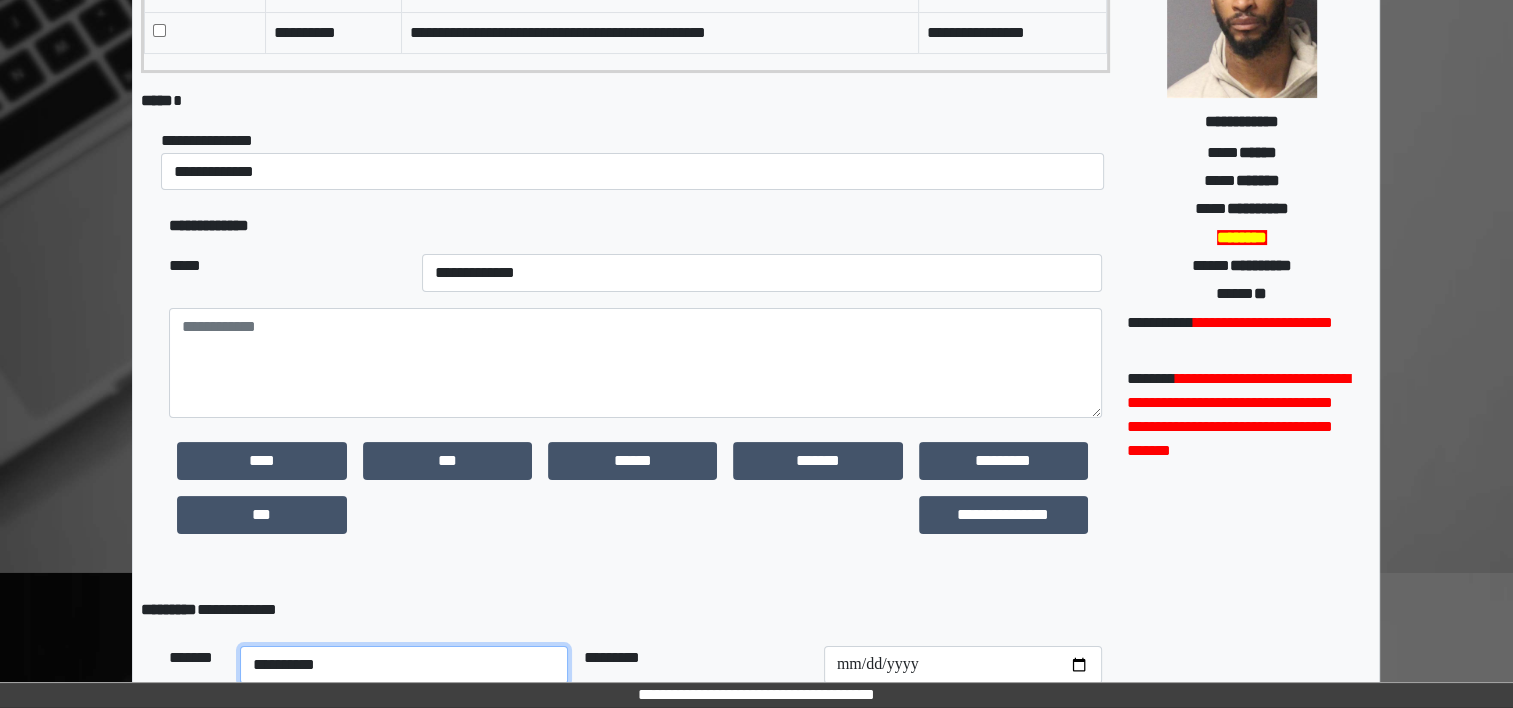 click on "**********" at bounding box center (404, 665) 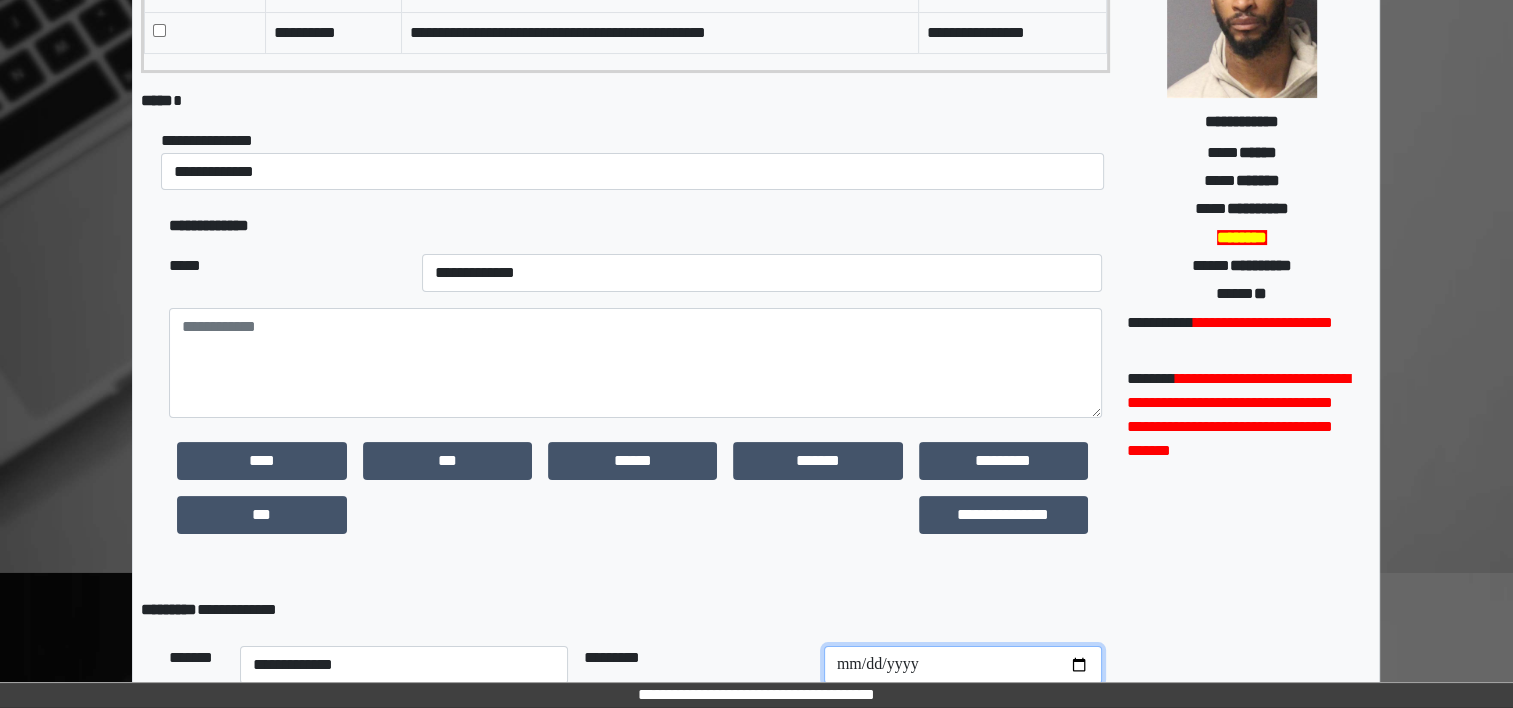 click at bounding box center [963, 665] 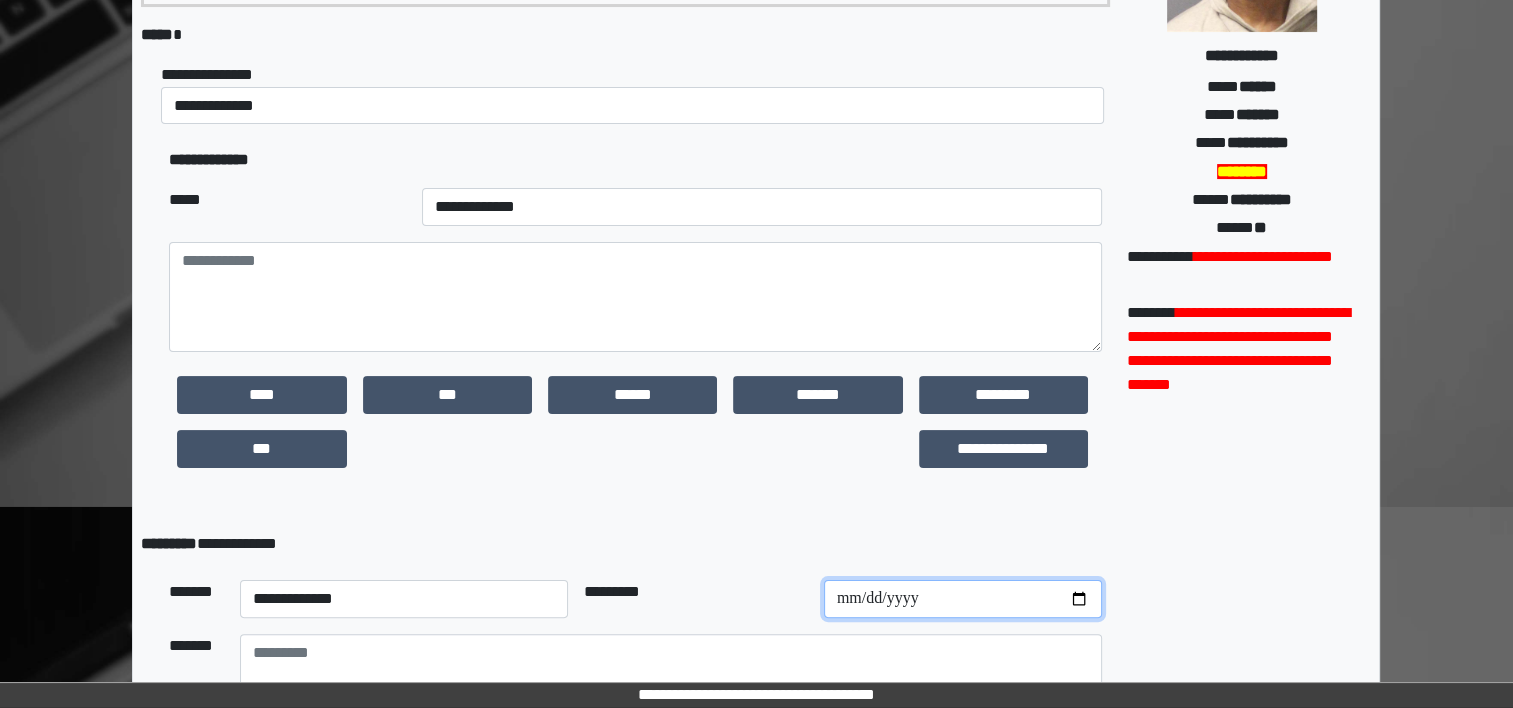 scroll, scrollTop: 412, scrollLeft: 0, axis: vertical 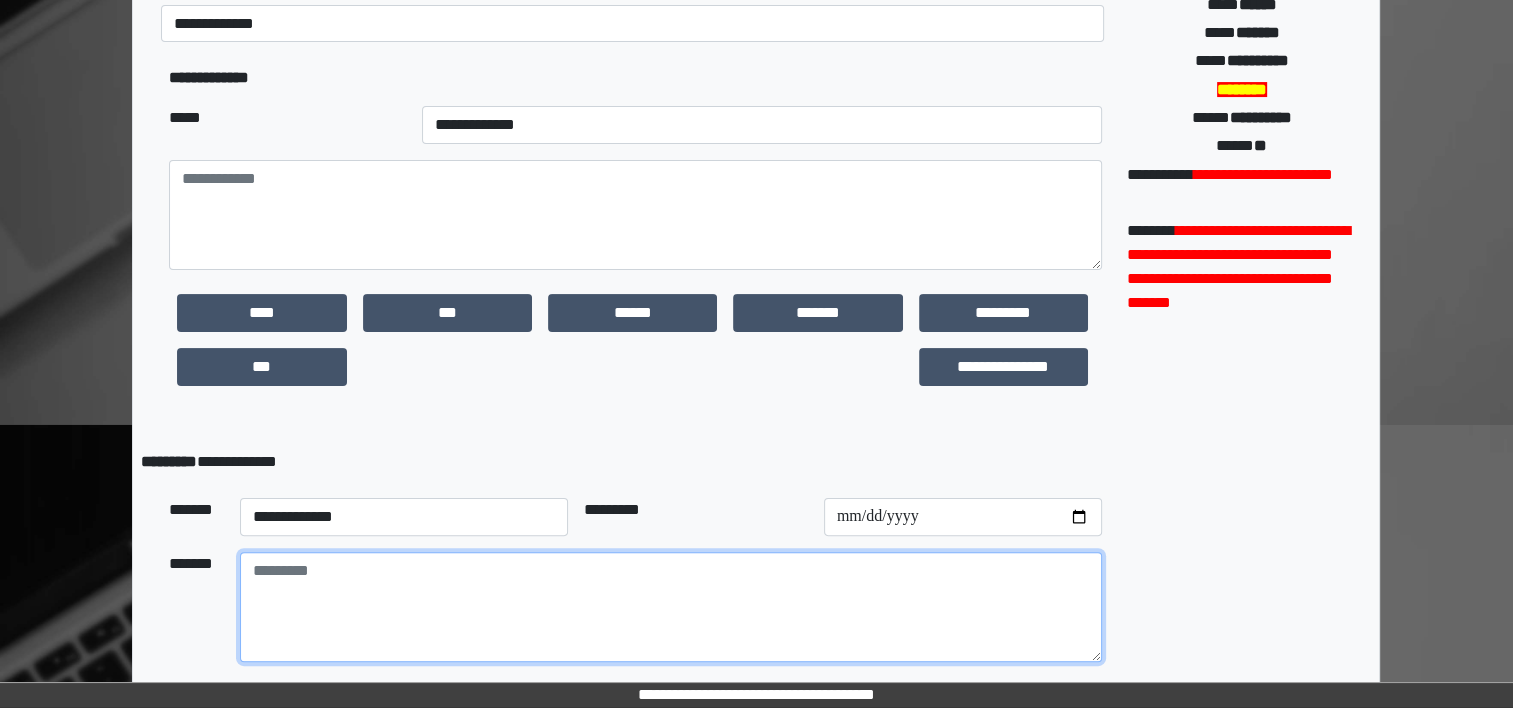 click at bounding box center [671, 607] 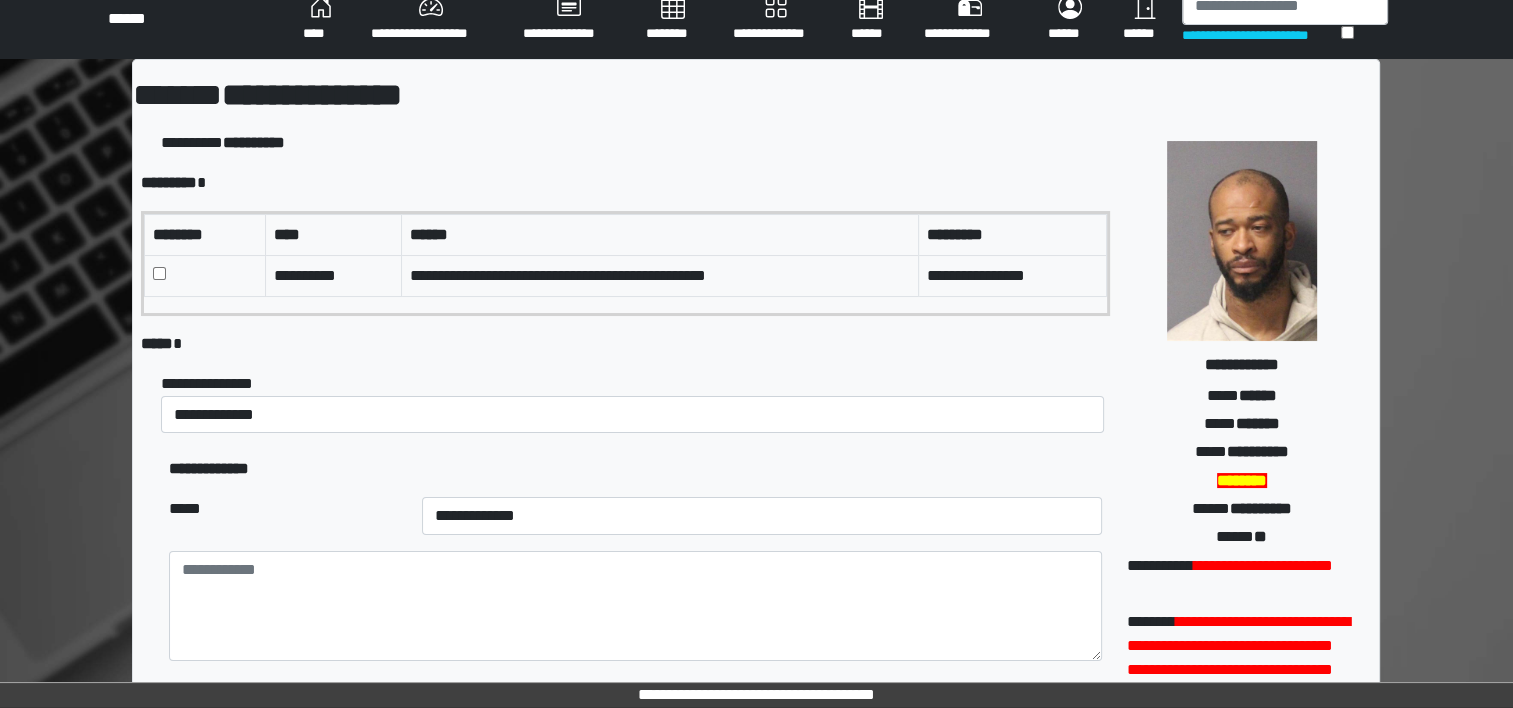 scroll, scrollTop: 0, scrollLeft: 0, axis: both 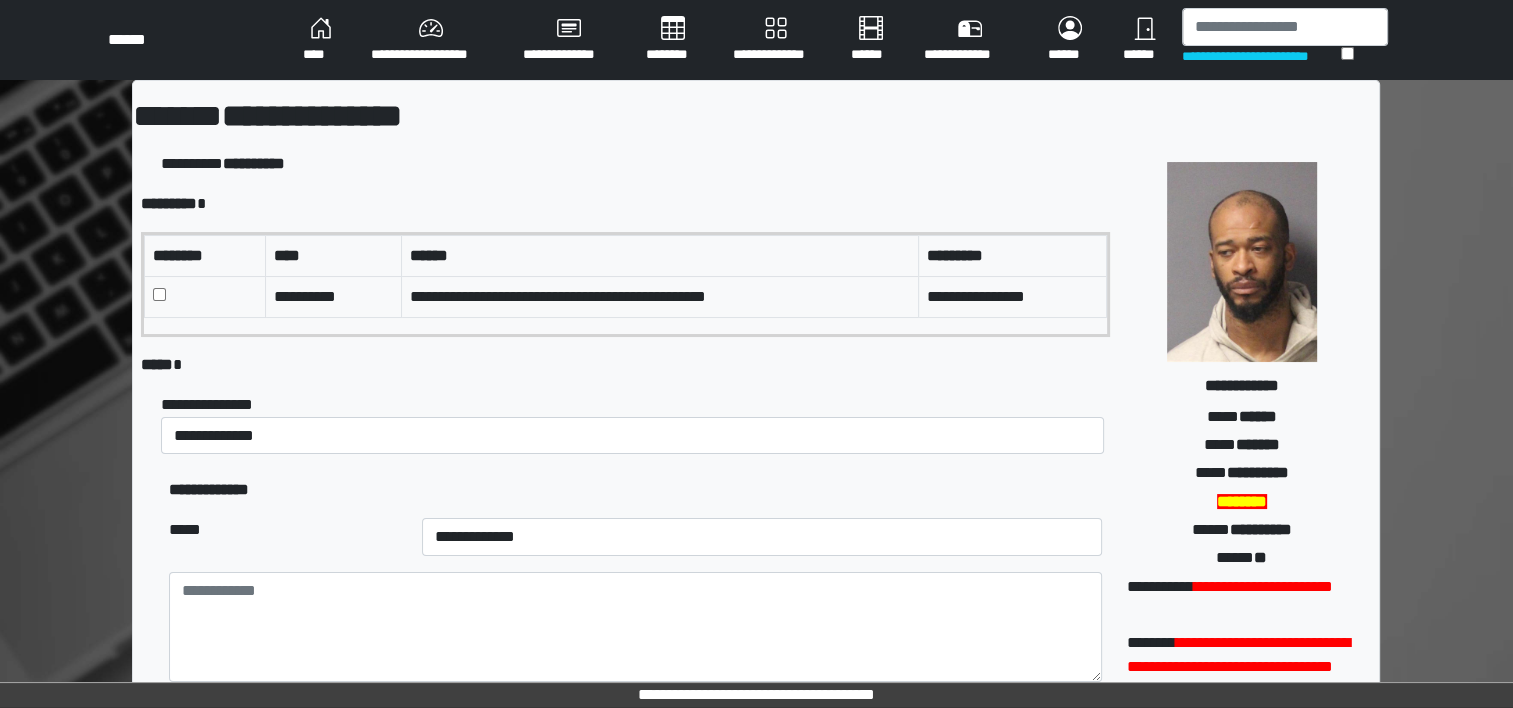 type on "******" 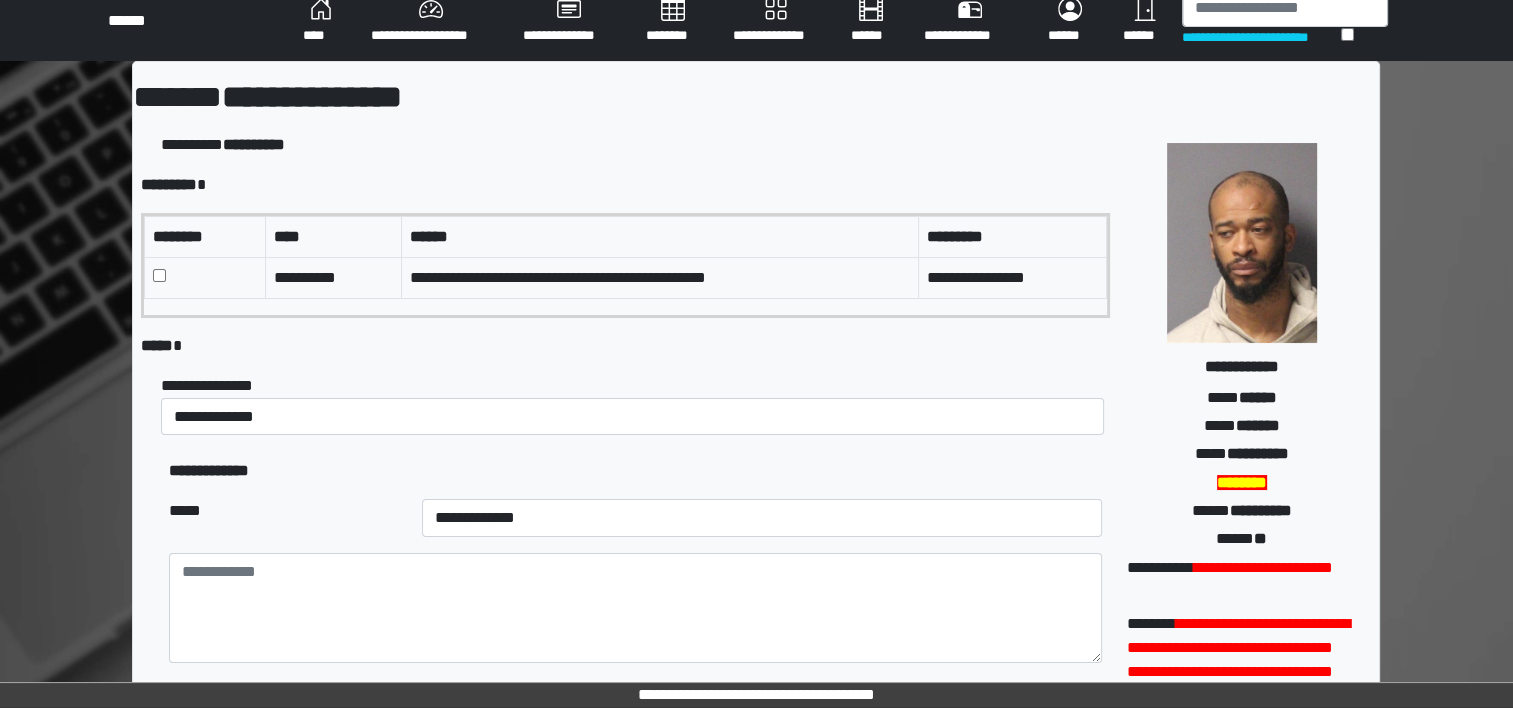 scroll, scrollTop: 0, scrollLeft: 0, axis: both 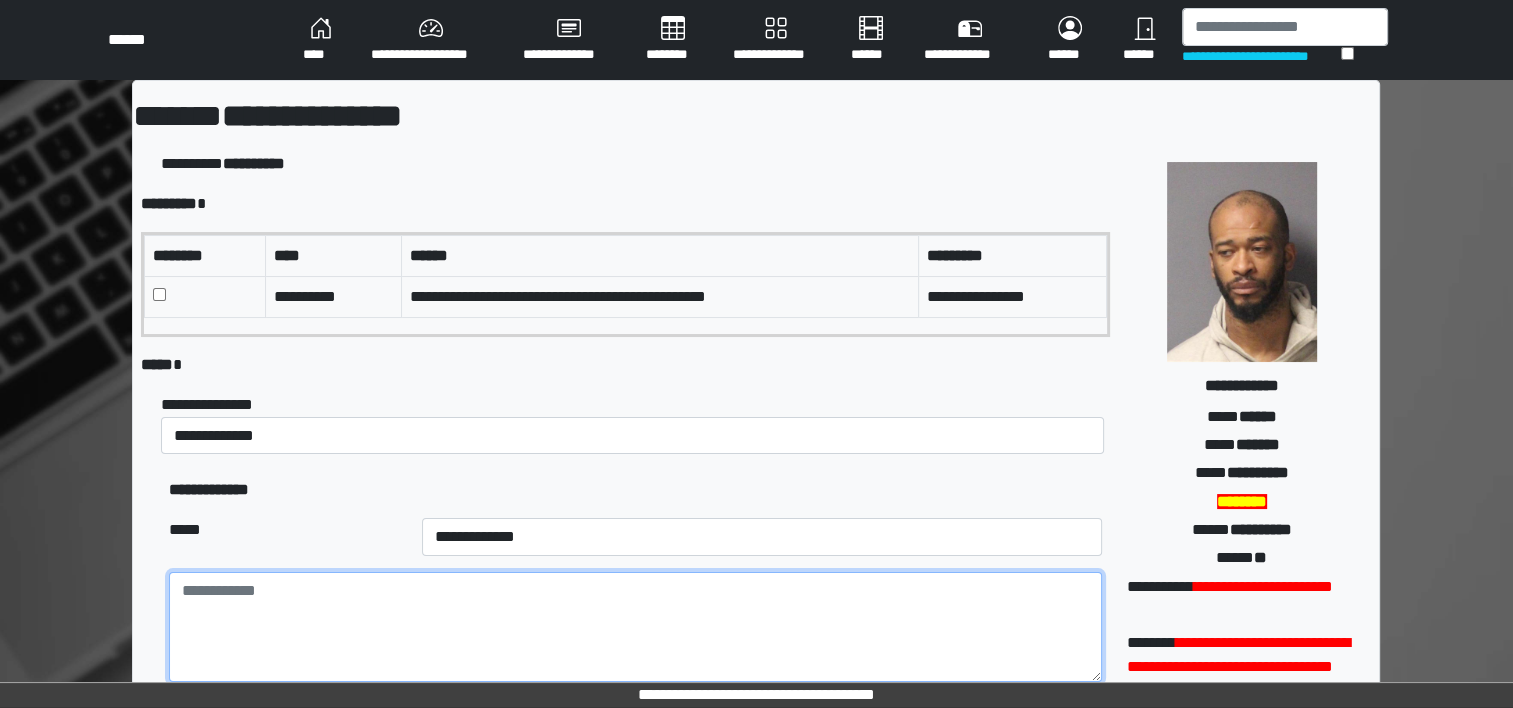 click at bounding box center (635, 627) 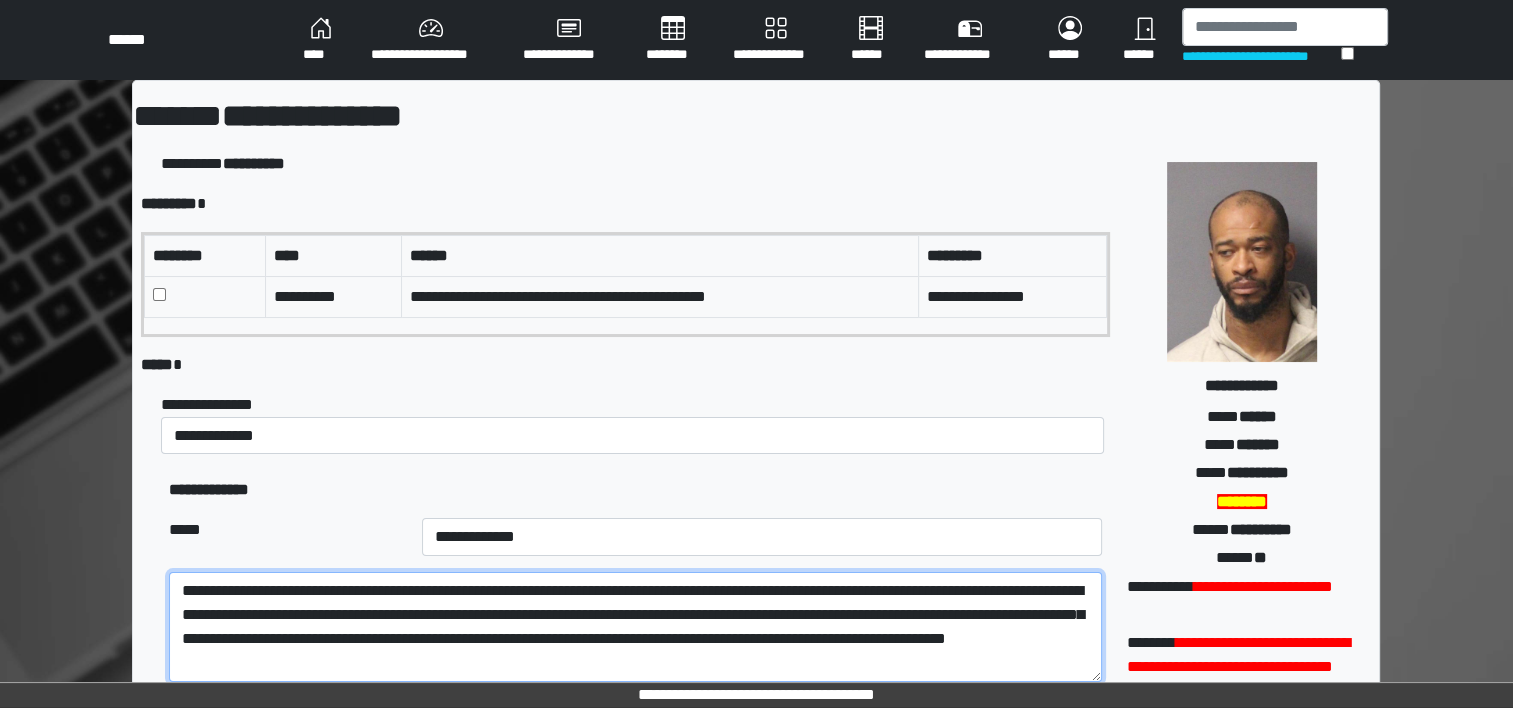 click on "**********" at bounding box center [635, 627] 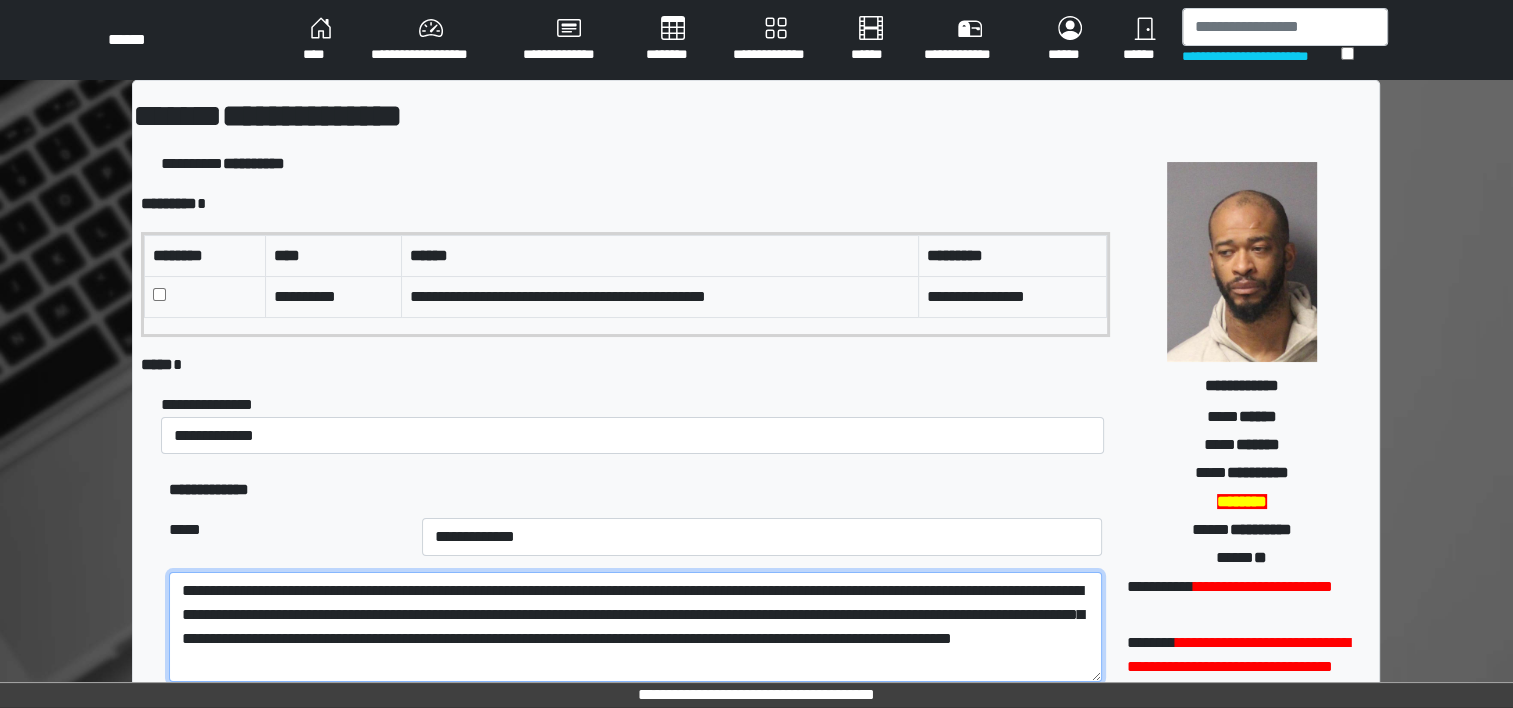 scroll, scrollTop: 16, scrollLeft: 0, axis: vertical 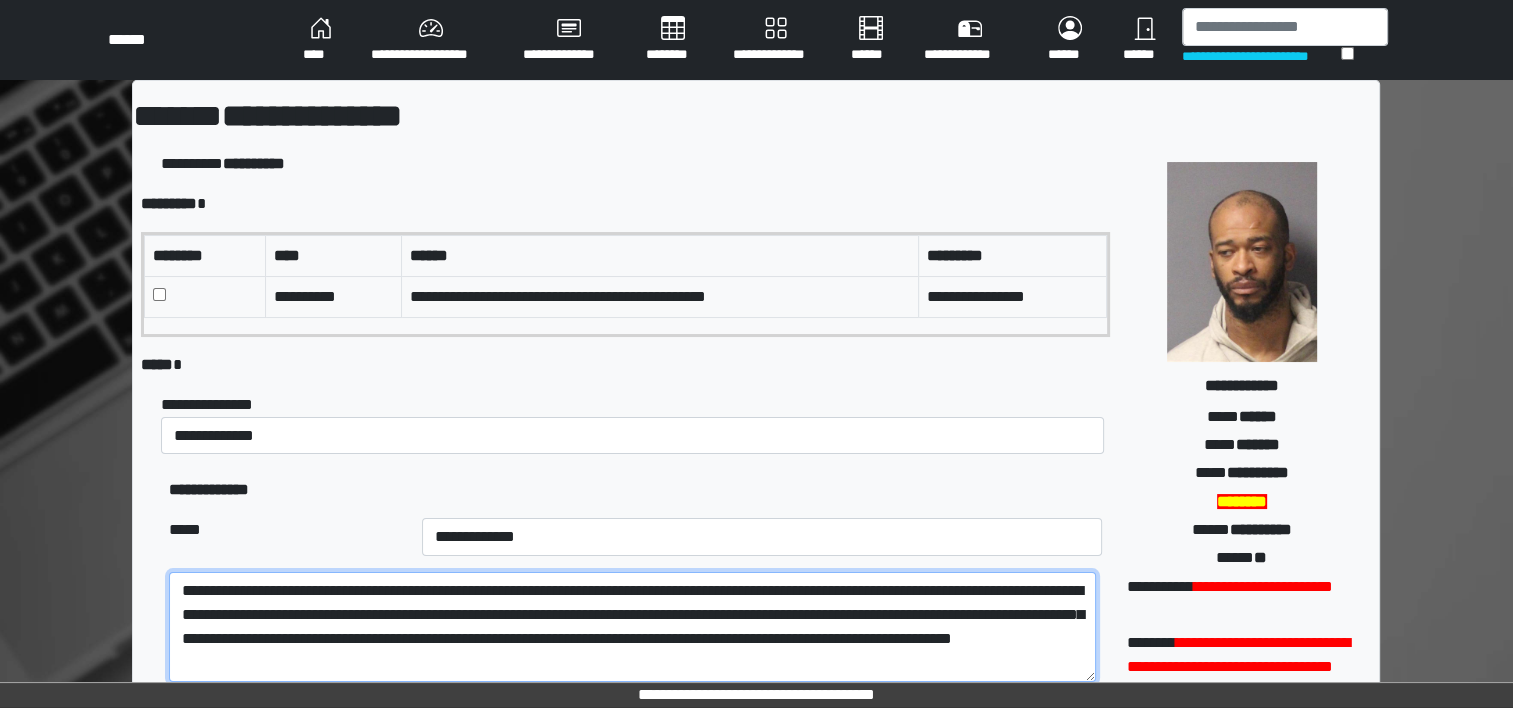 paste on "**********" 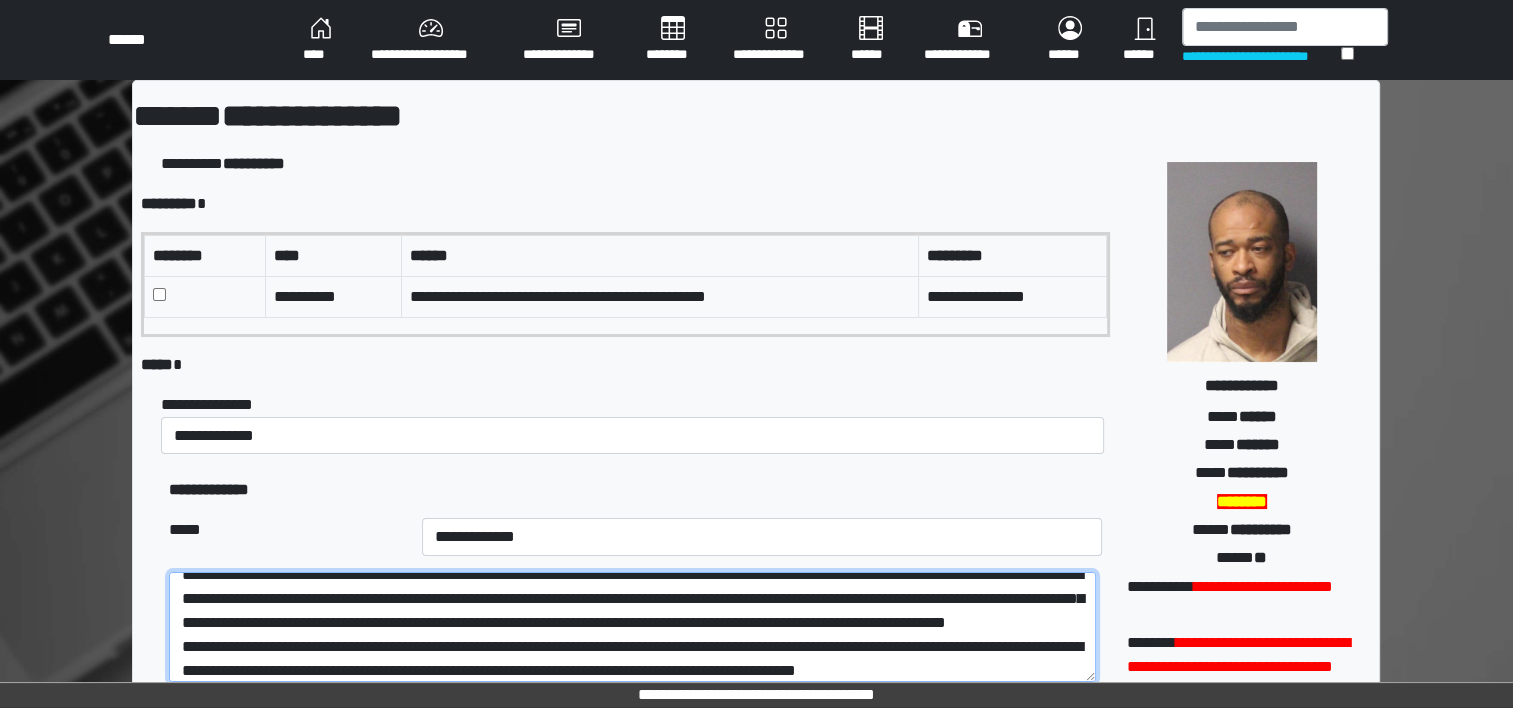 scroll, scrollTop: 88, scrollLeft: 0, axis: vertical 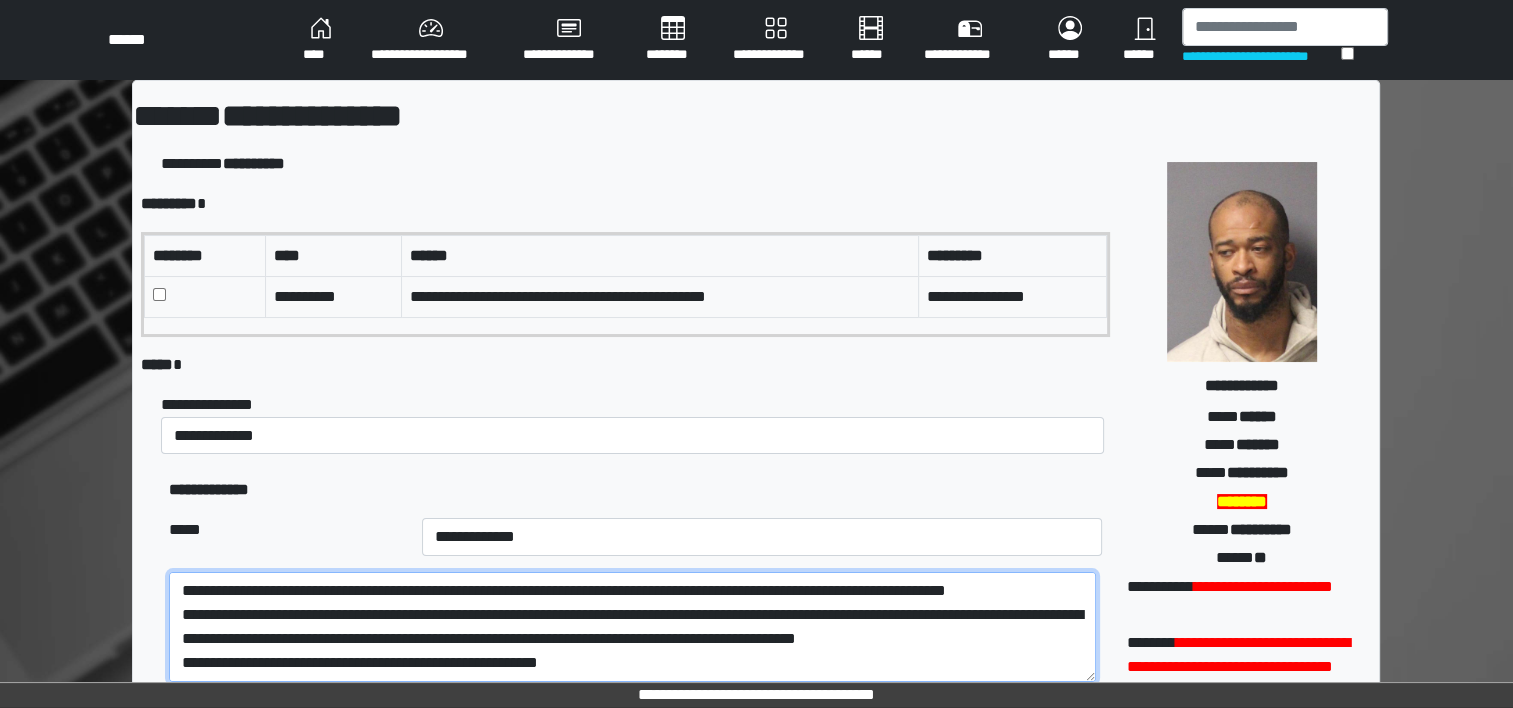 click on "**********" at bounding box center [632, 627] 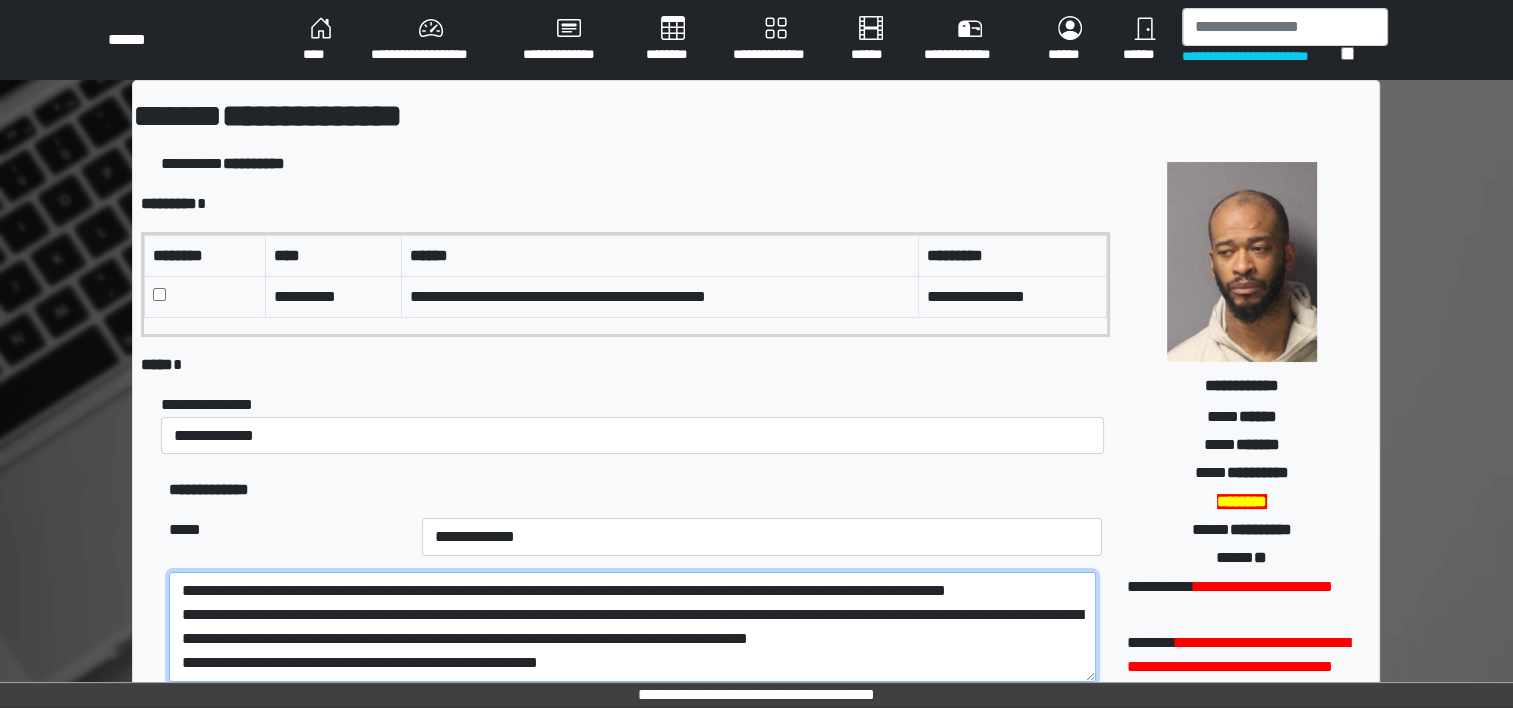 scroll, scrollTop: 72, scrollLeft: 0, axis: vertical 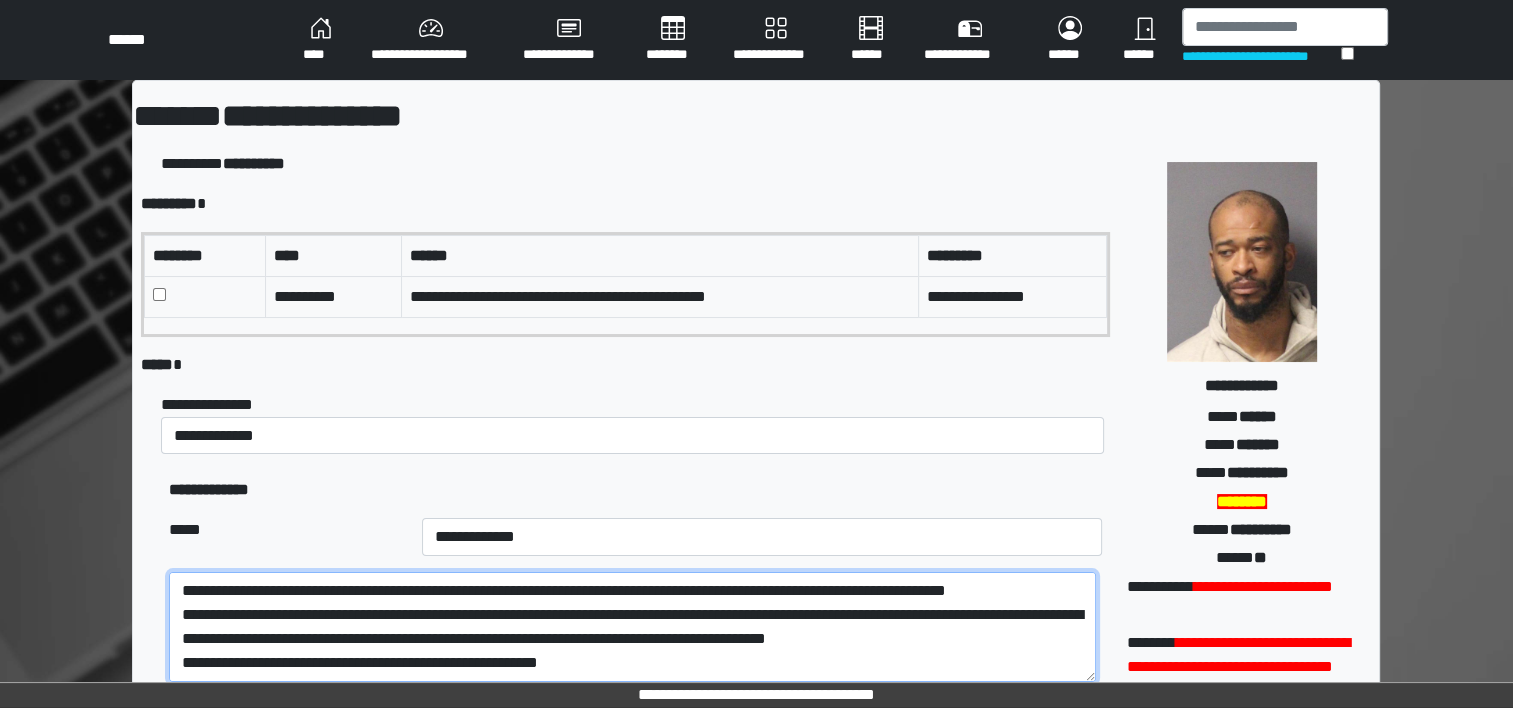 click on "**********" at bounding box center (632, 627) 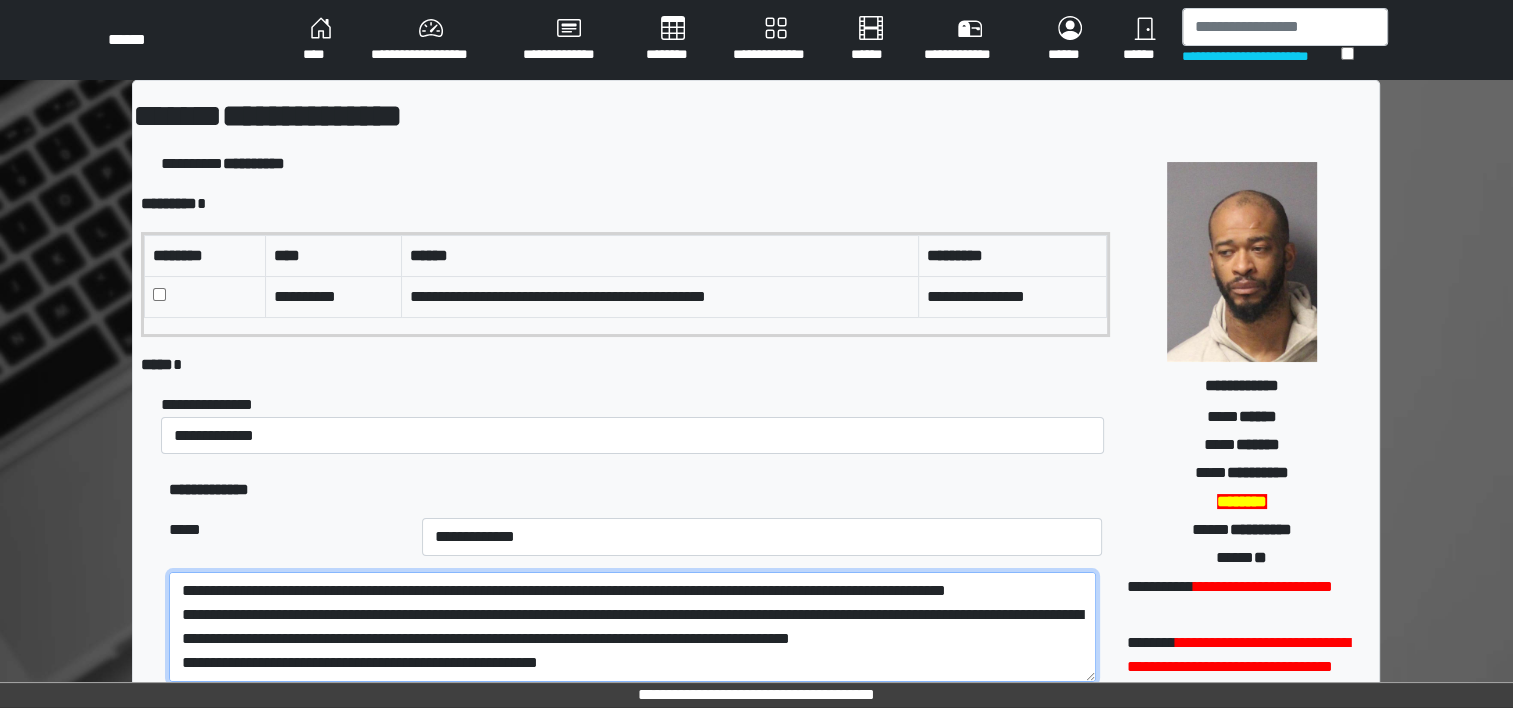 scroll, scrollTop: 88, scrollLeft: 0, axis: vertical 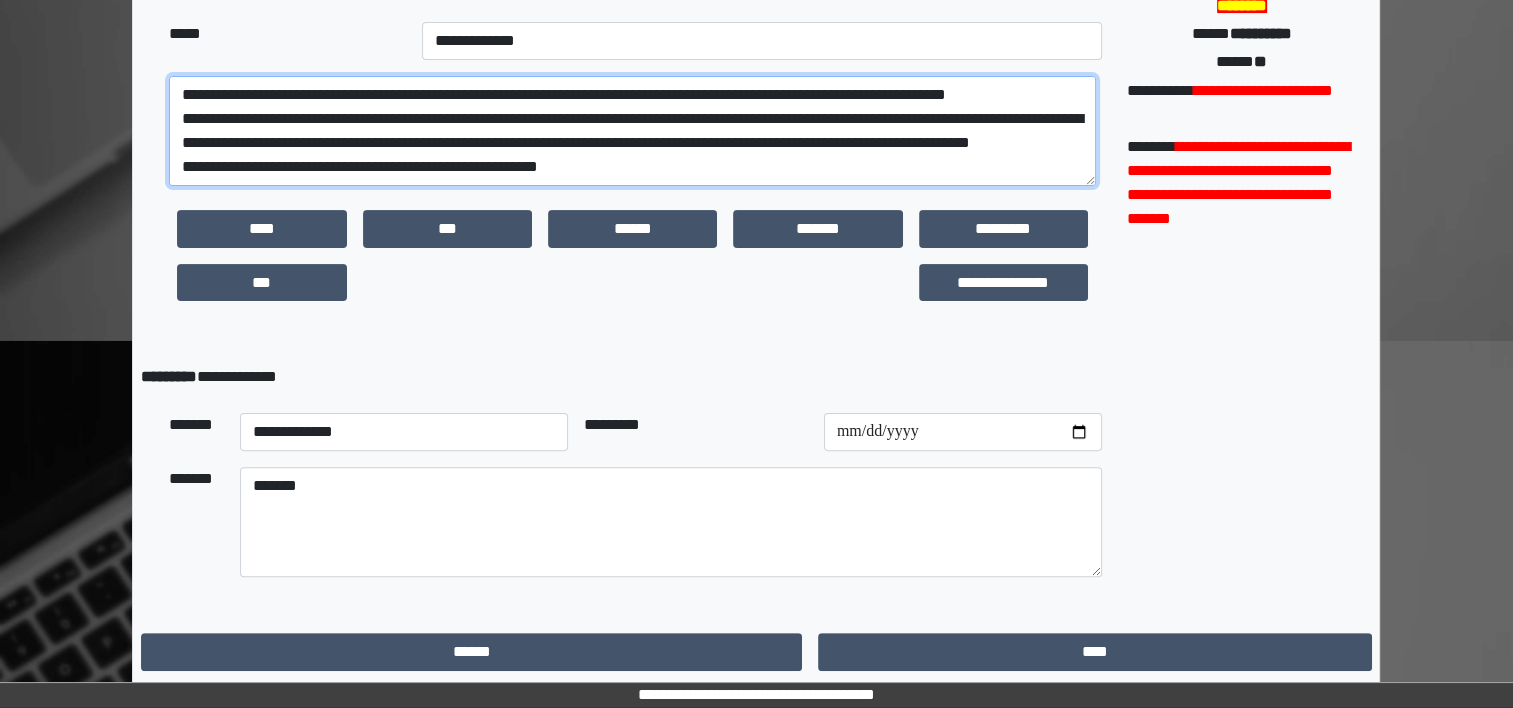 type on "**********" 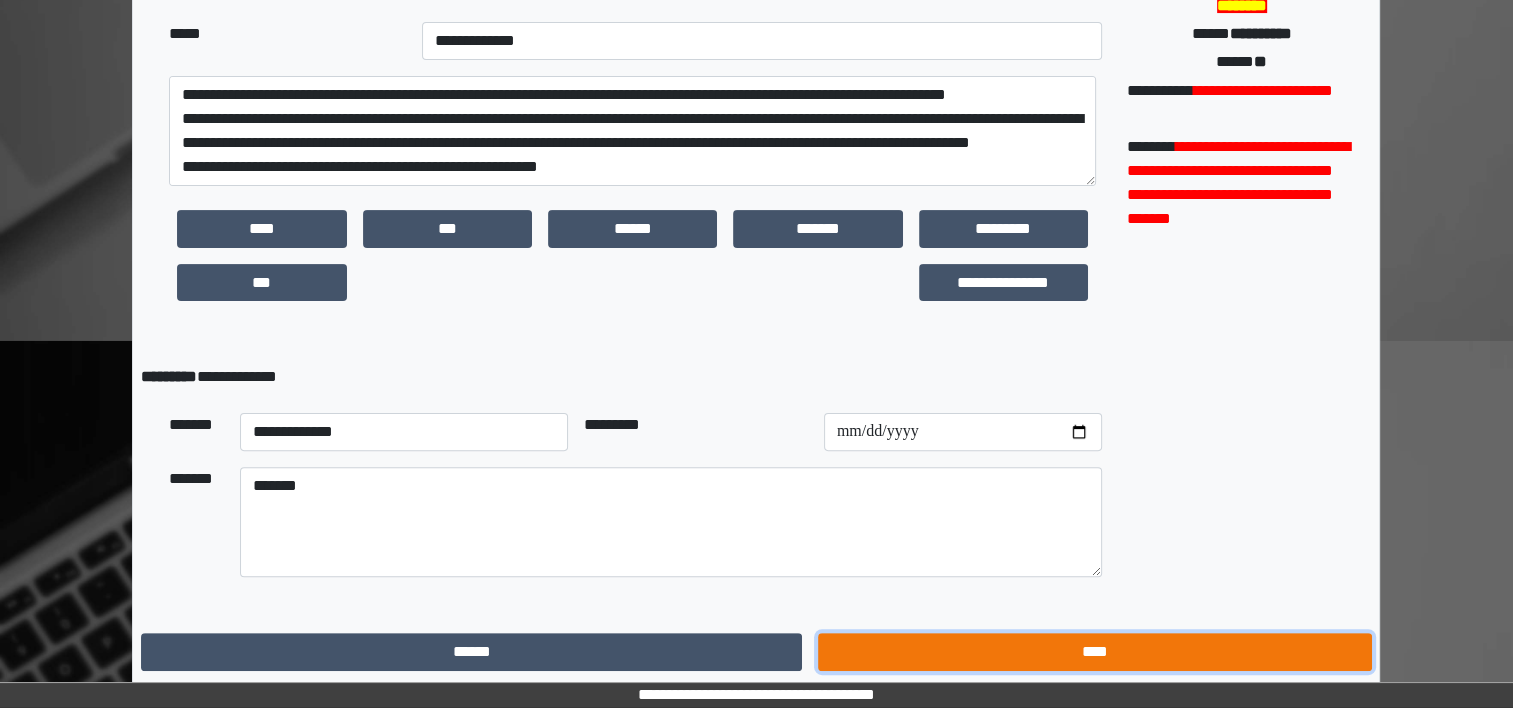 click on "****" at bounding box center (1094, 652) 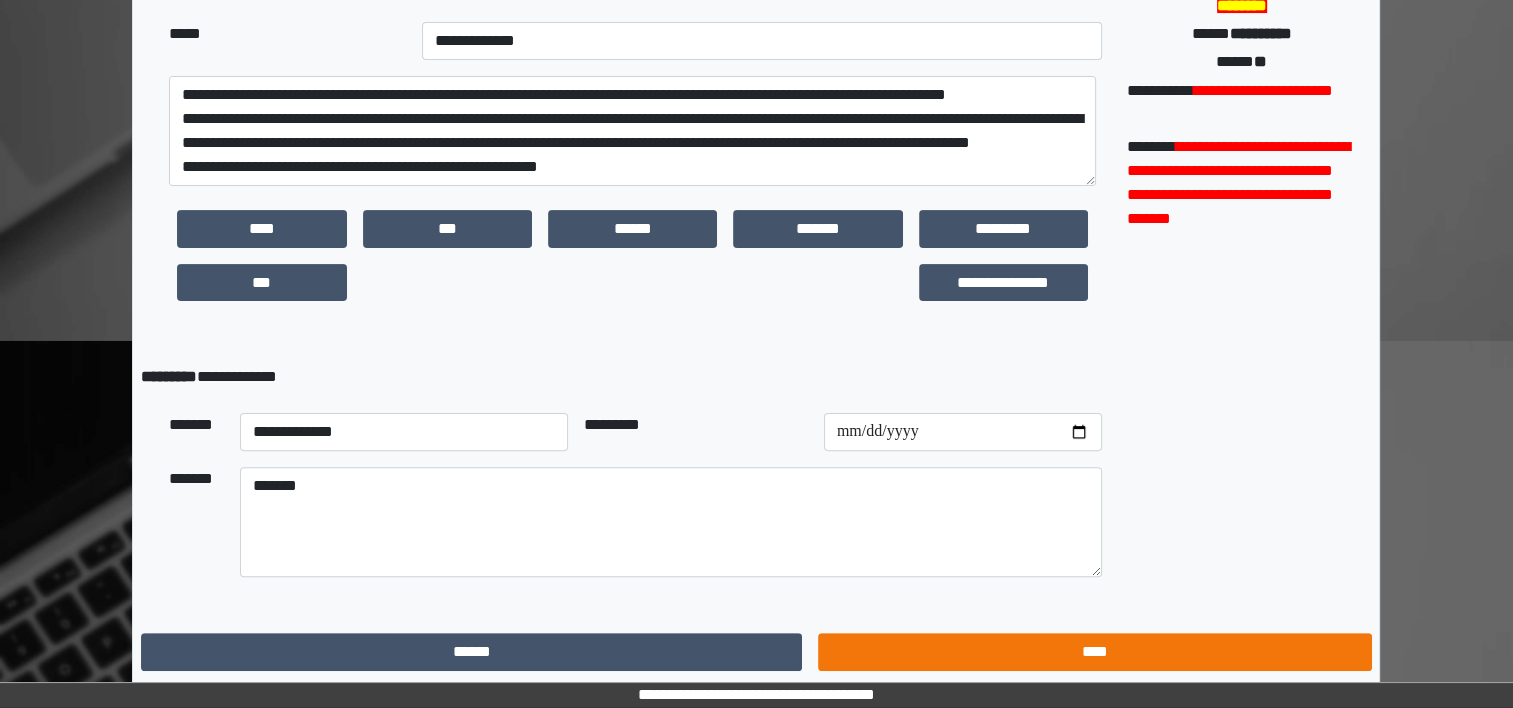 scroll, scrollTop: 0, scrollLeft: 0, axis: both 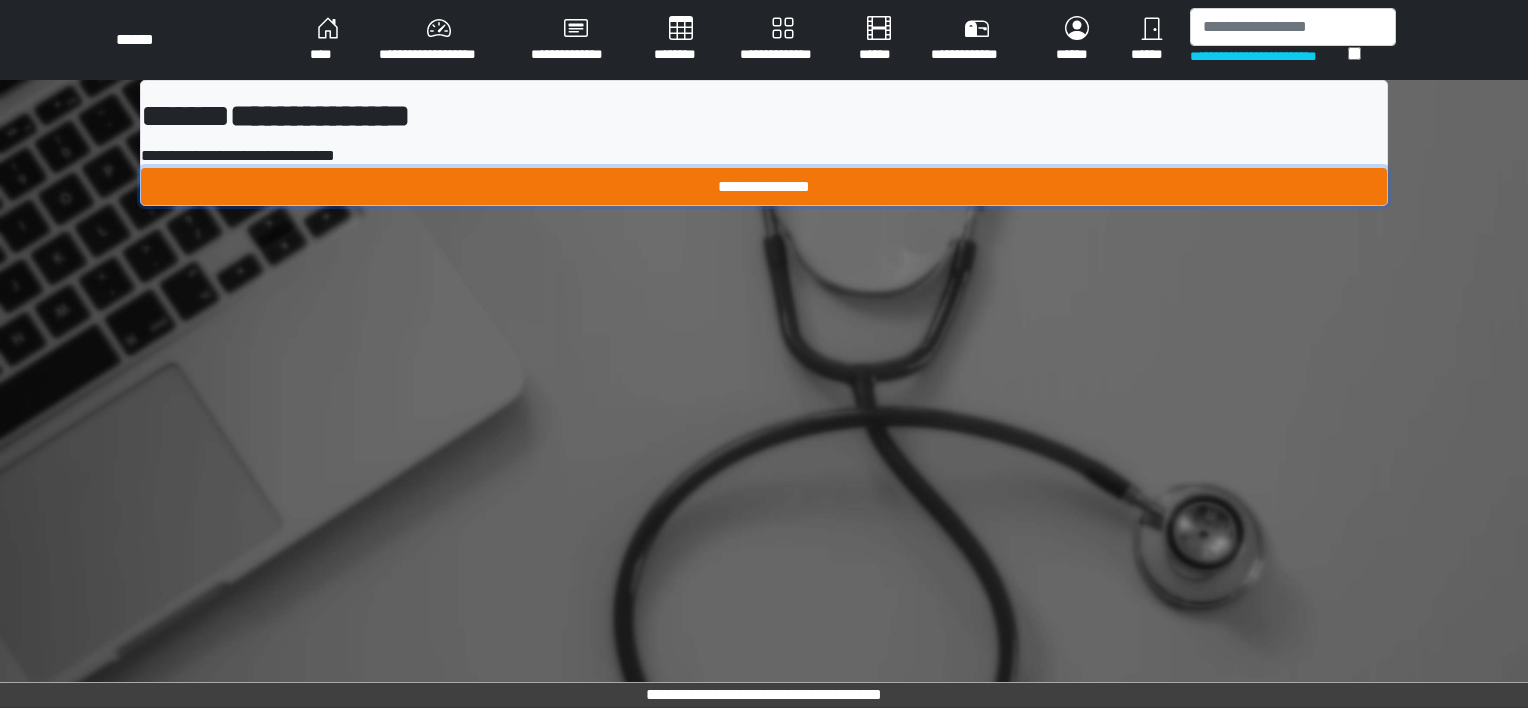click on "**********" at bounding box center [764, 187] 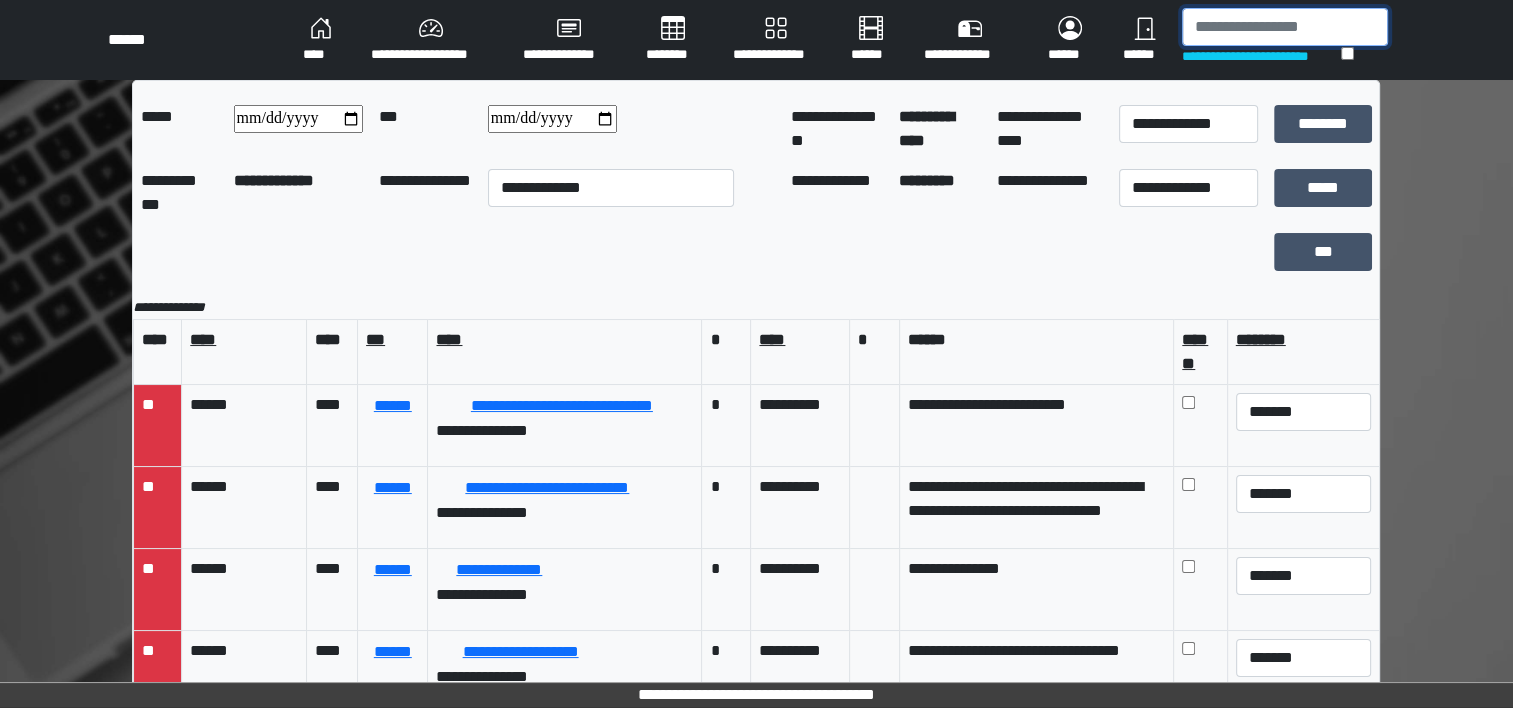 click at bounding box center [1285, 27] 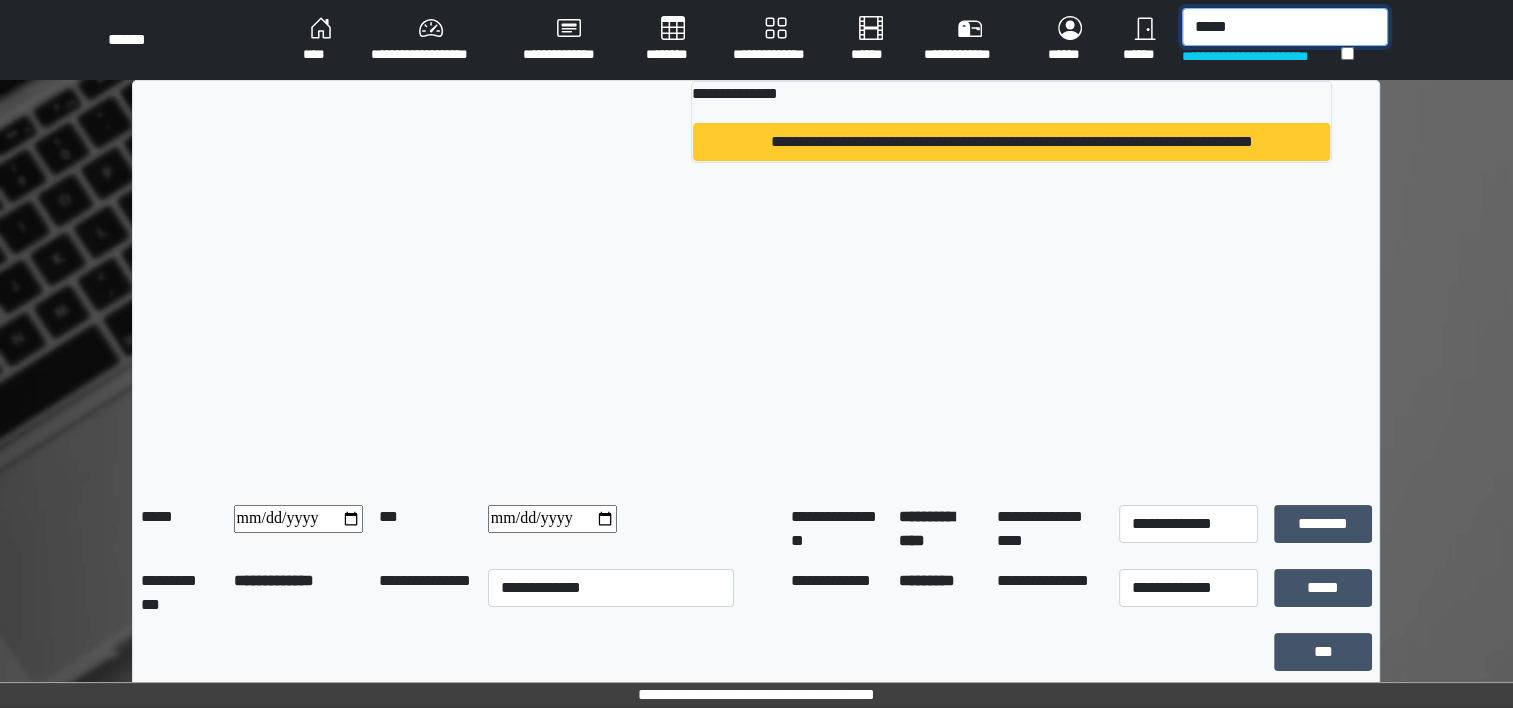 type on "*****" 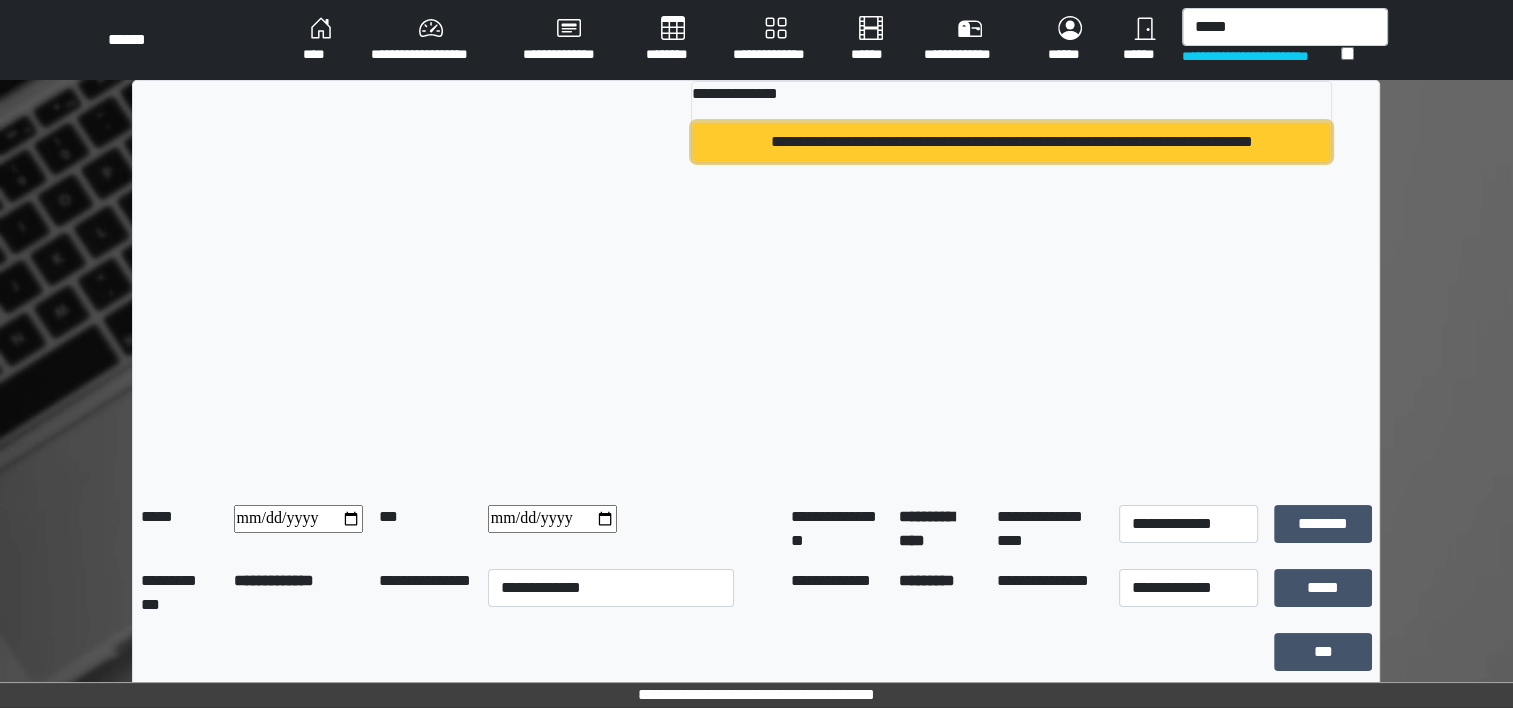 click on "**********" at bounding box center (1011, 142) 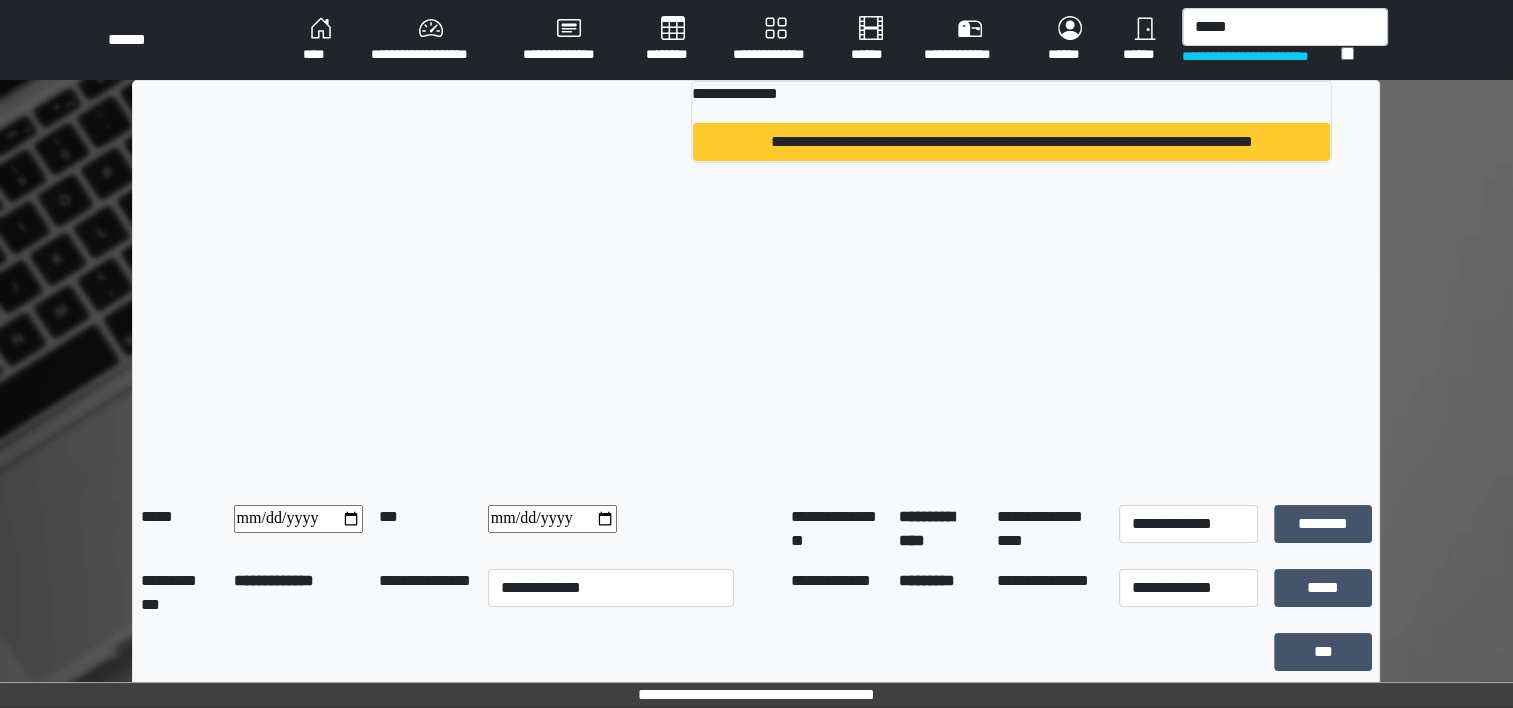 type 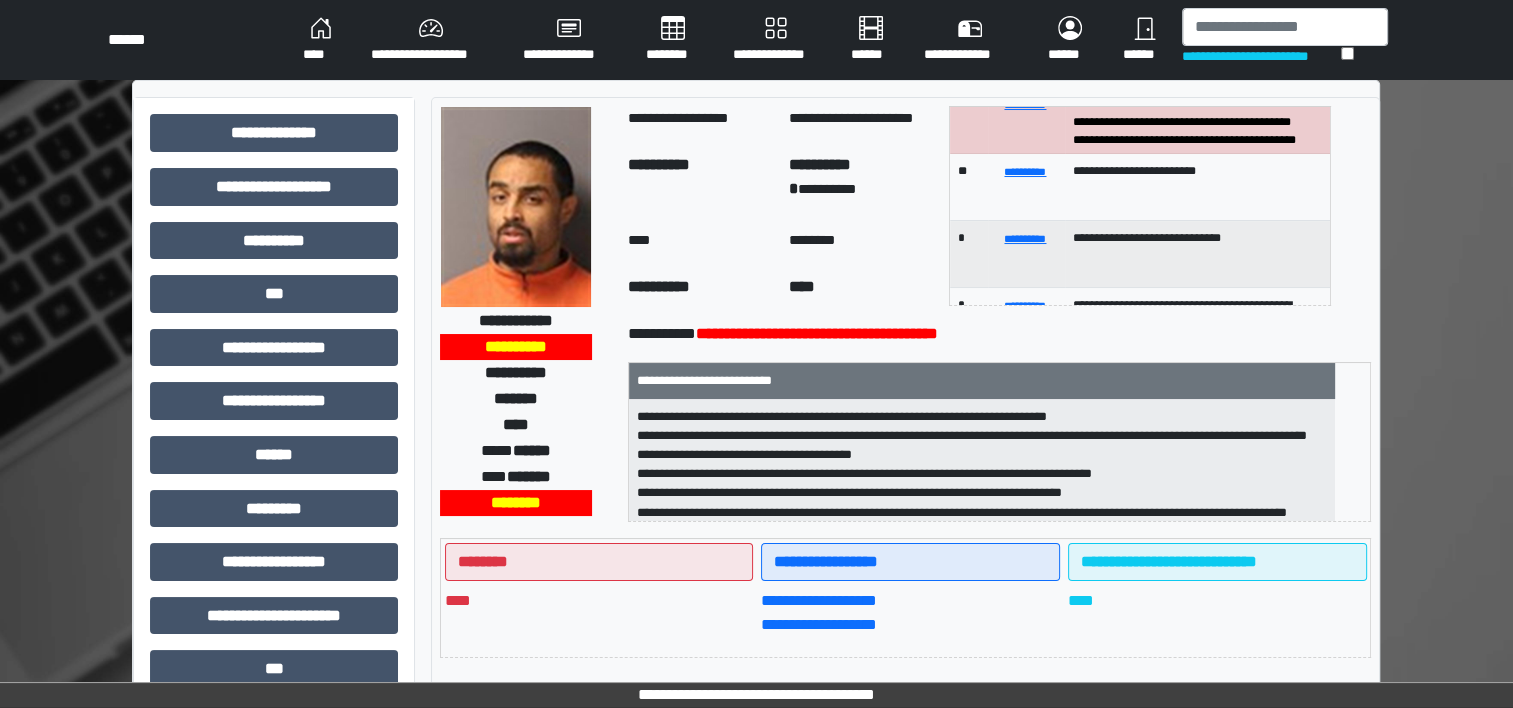 scroll, scrollTop: 280, scrollLeft: 0, axis: vertical 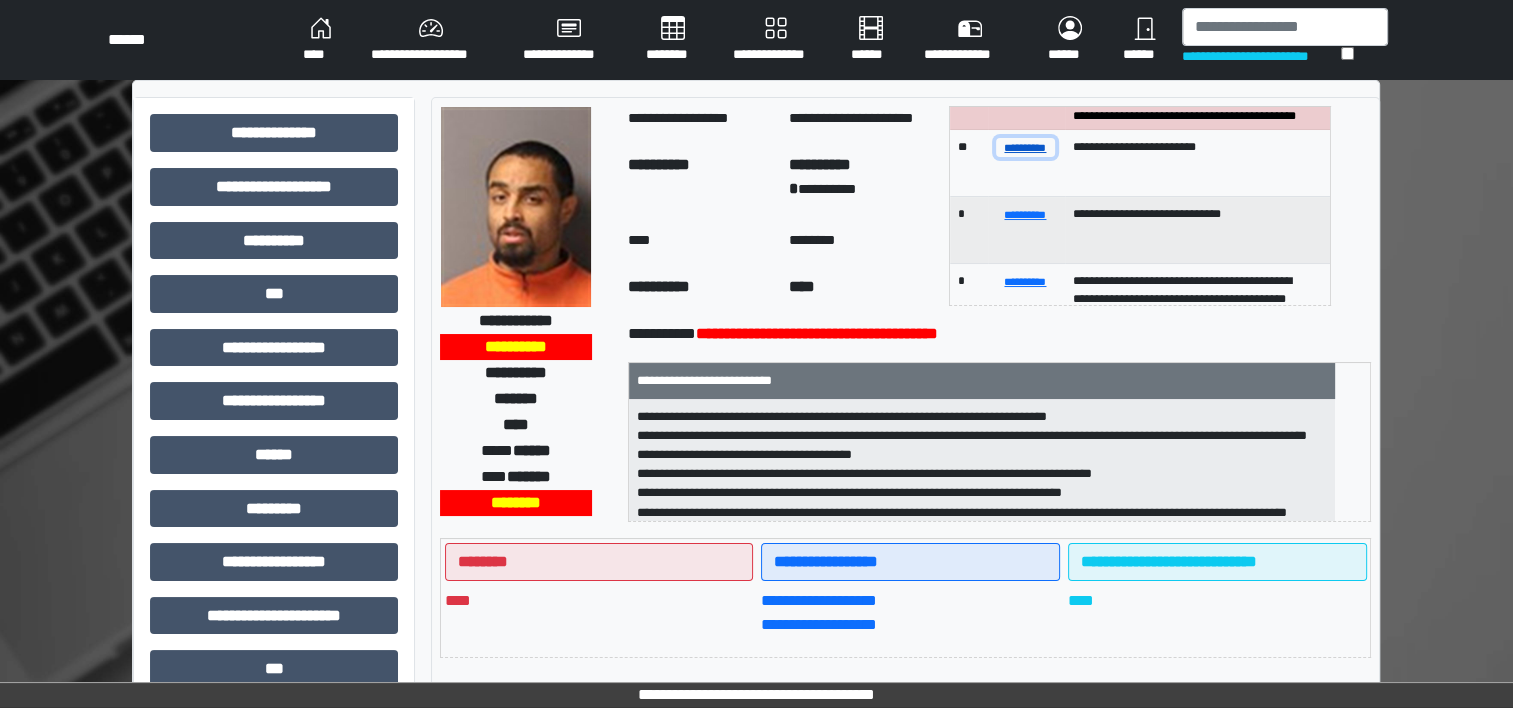 click on "**********" at bounding box center (1026, 147) 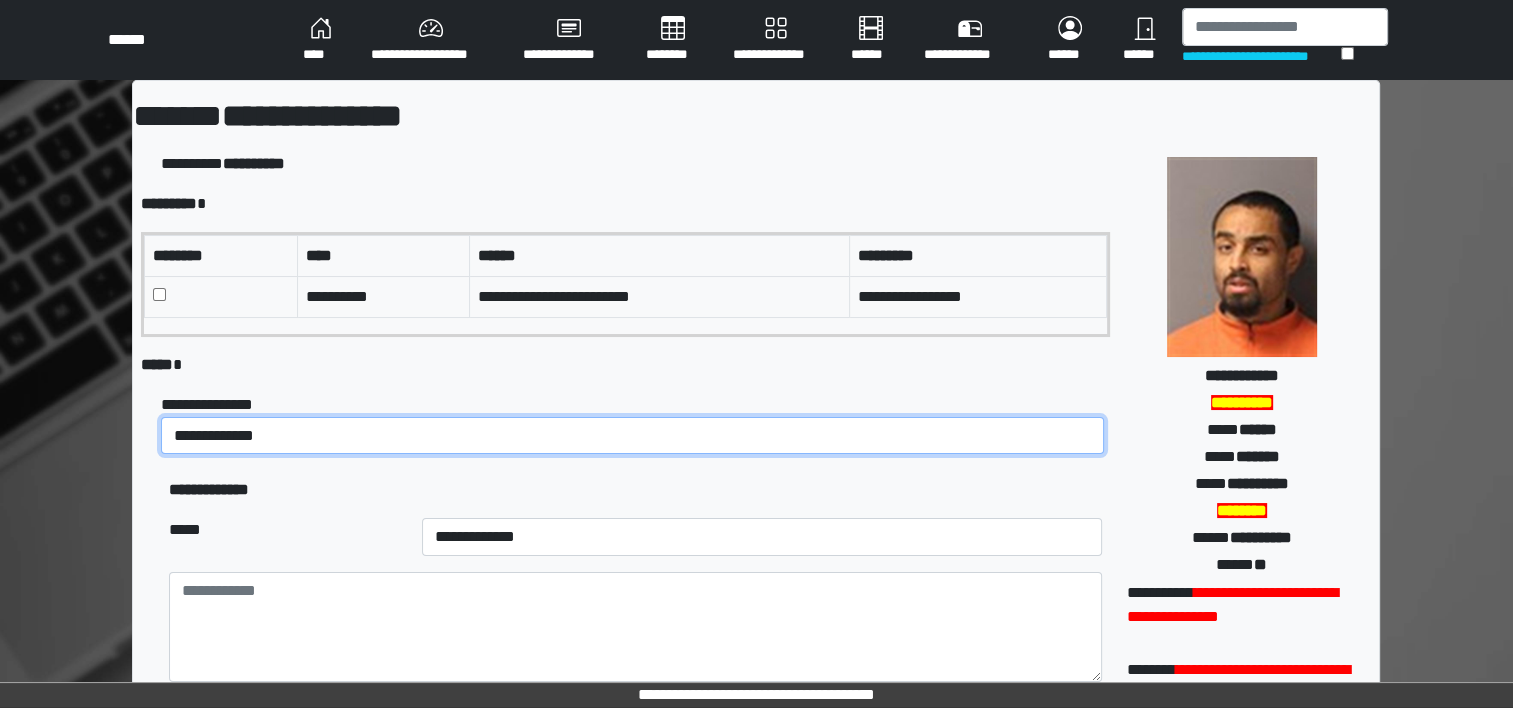 click on "**********" at bounding box center [632, 436] 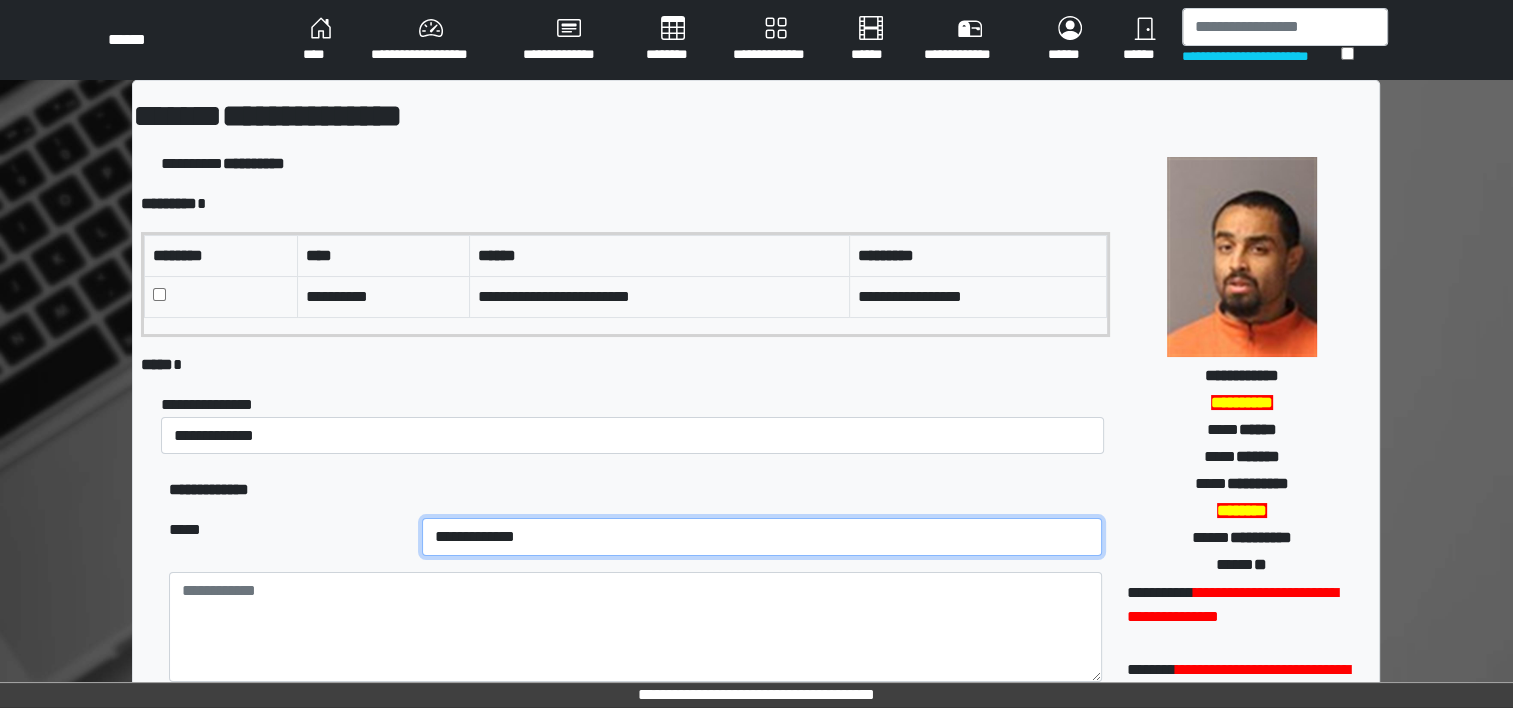 click on "**********" at bounding box center (762, 537) 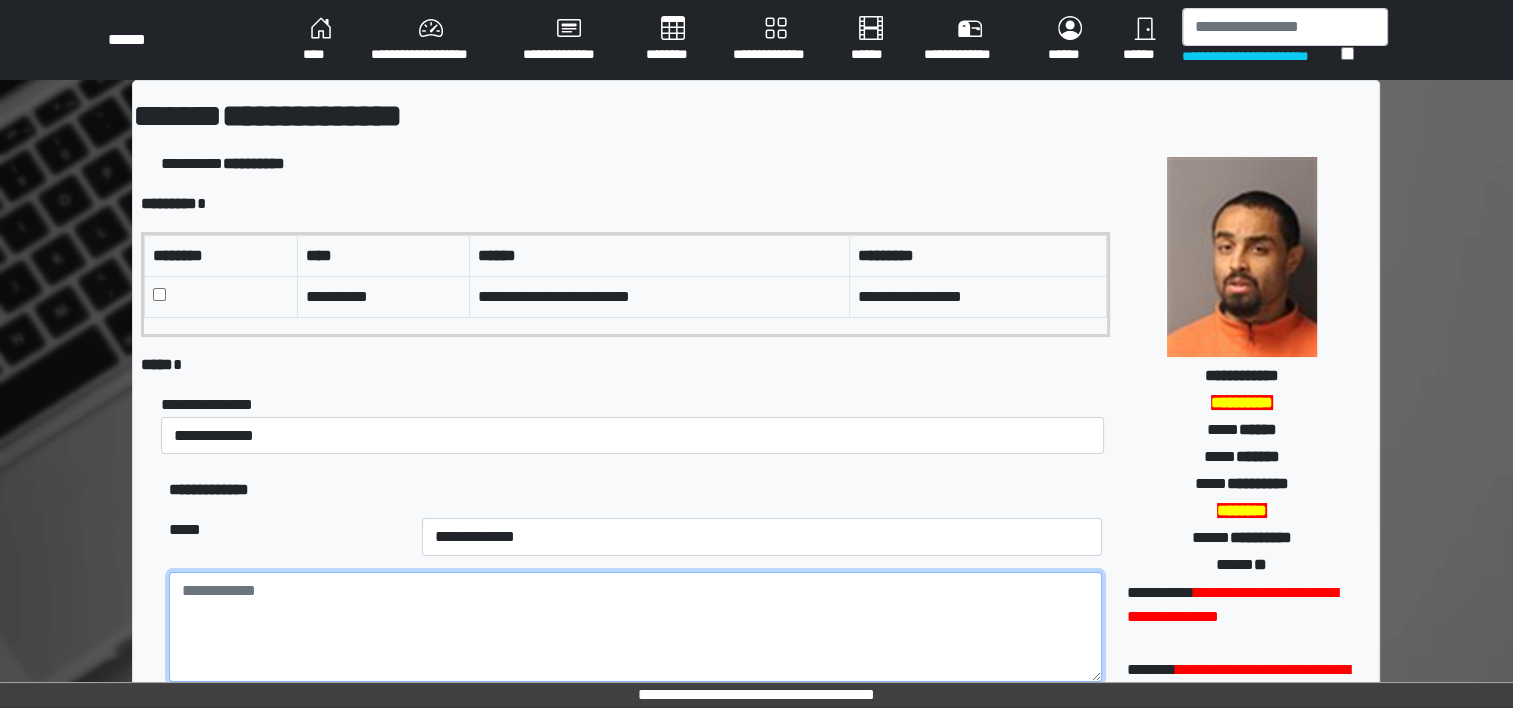 click at bounding box center [635, 627] 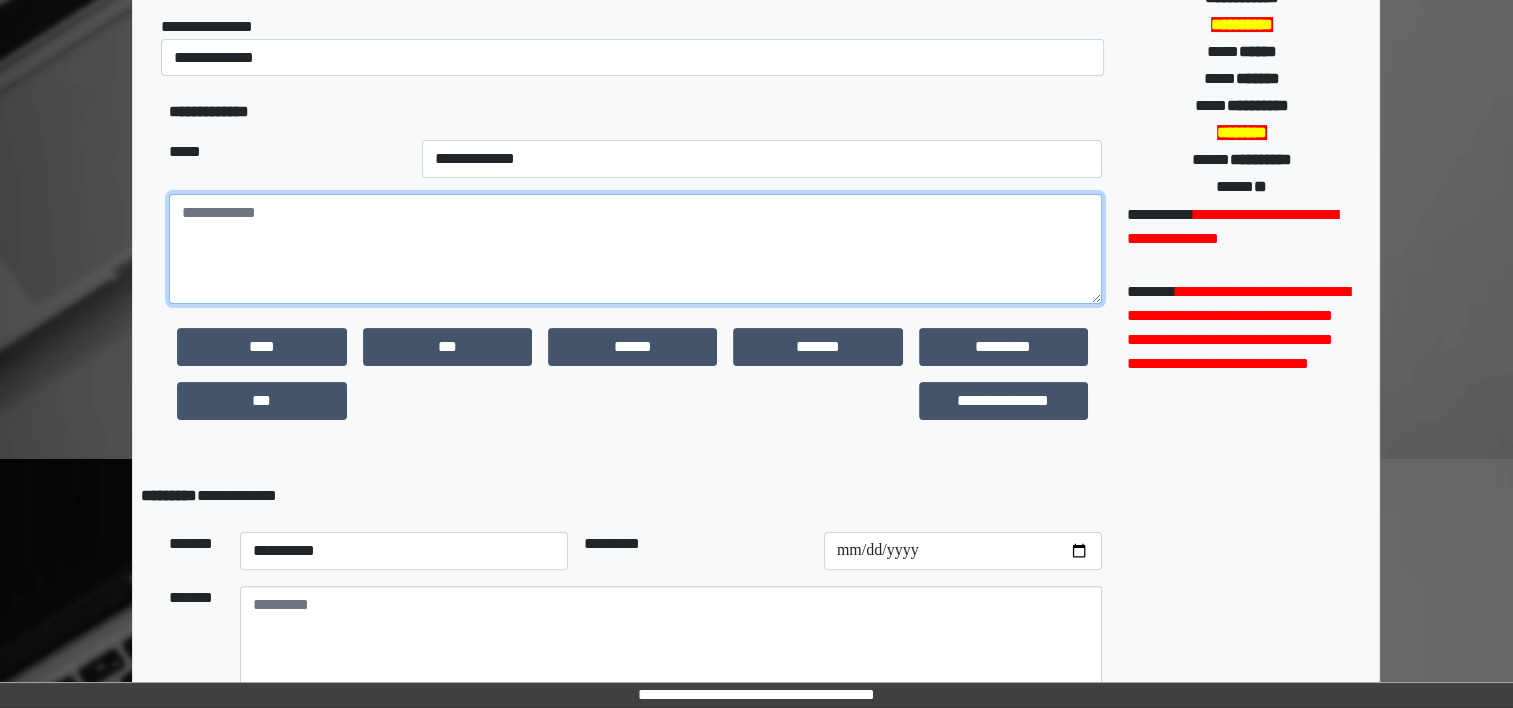scroll, scrollTop: 379, scrollLeft: 0, axis: vertical 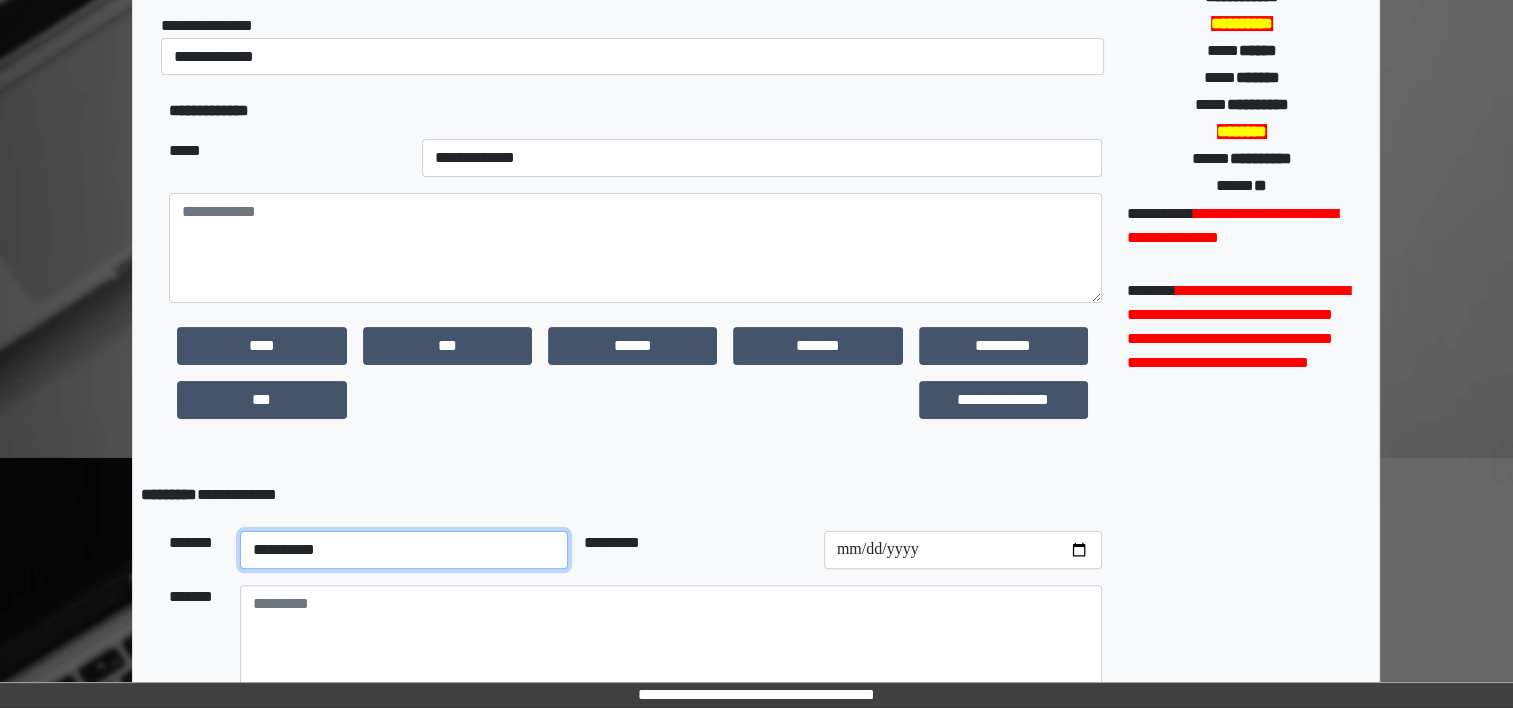 click on "**********" at bounding box center [404, 550] 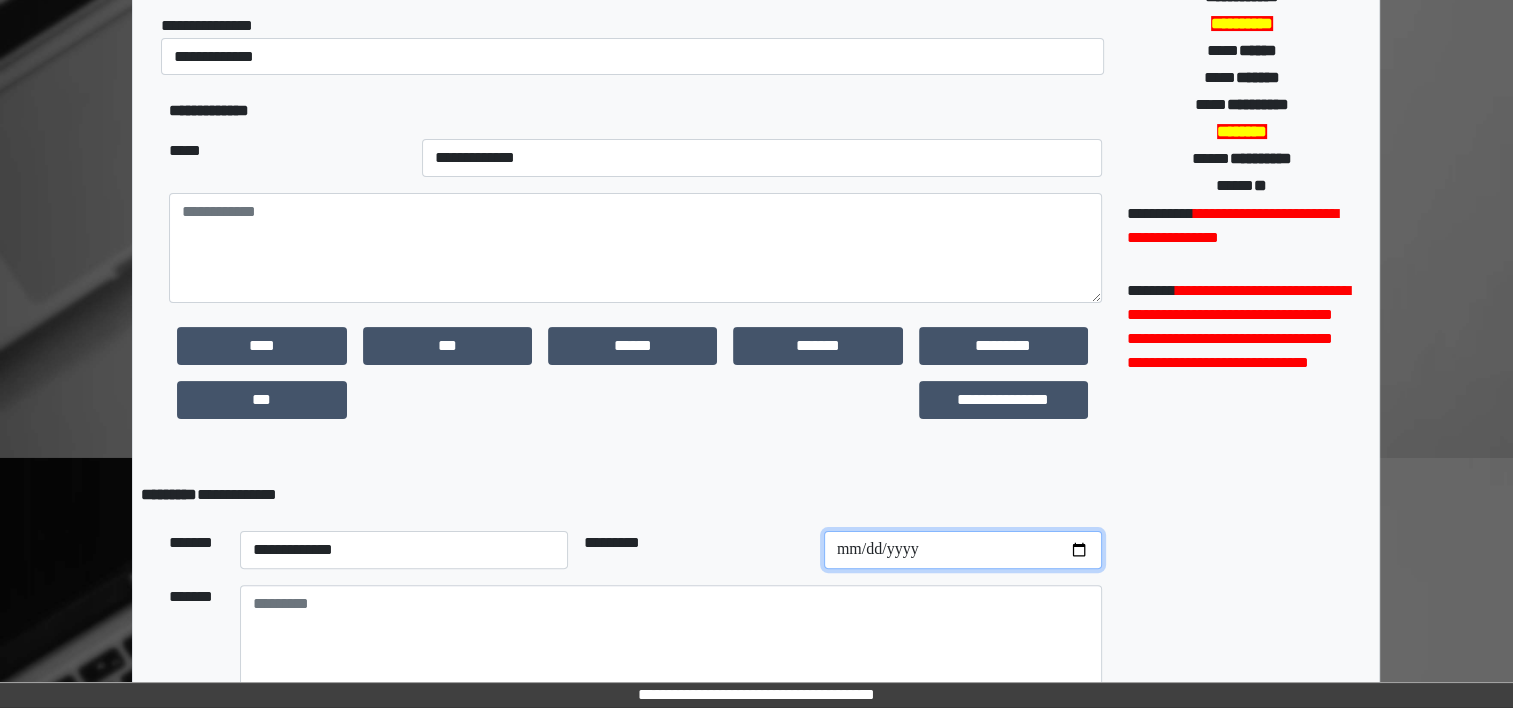 click at bounding box center [963, 550] 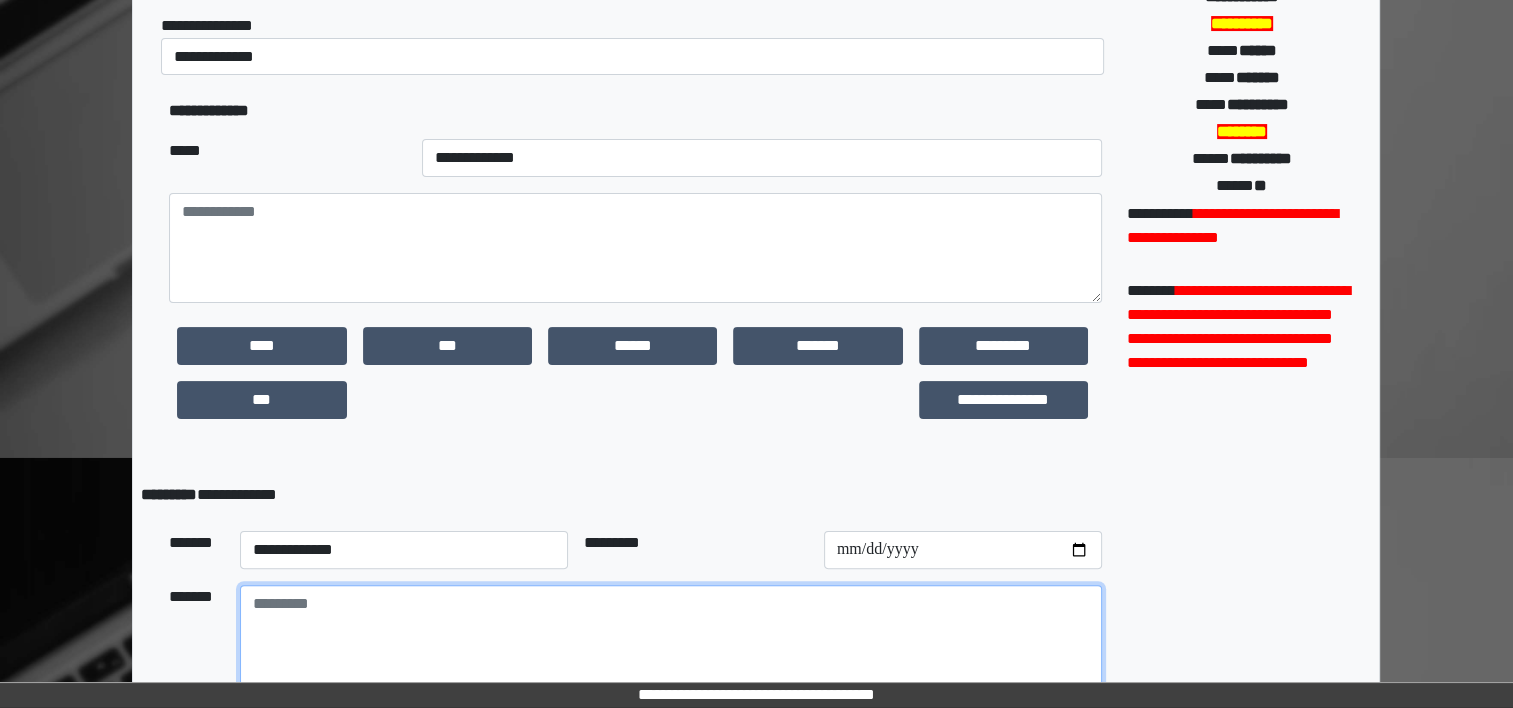 click at bounding box center [671, 640] 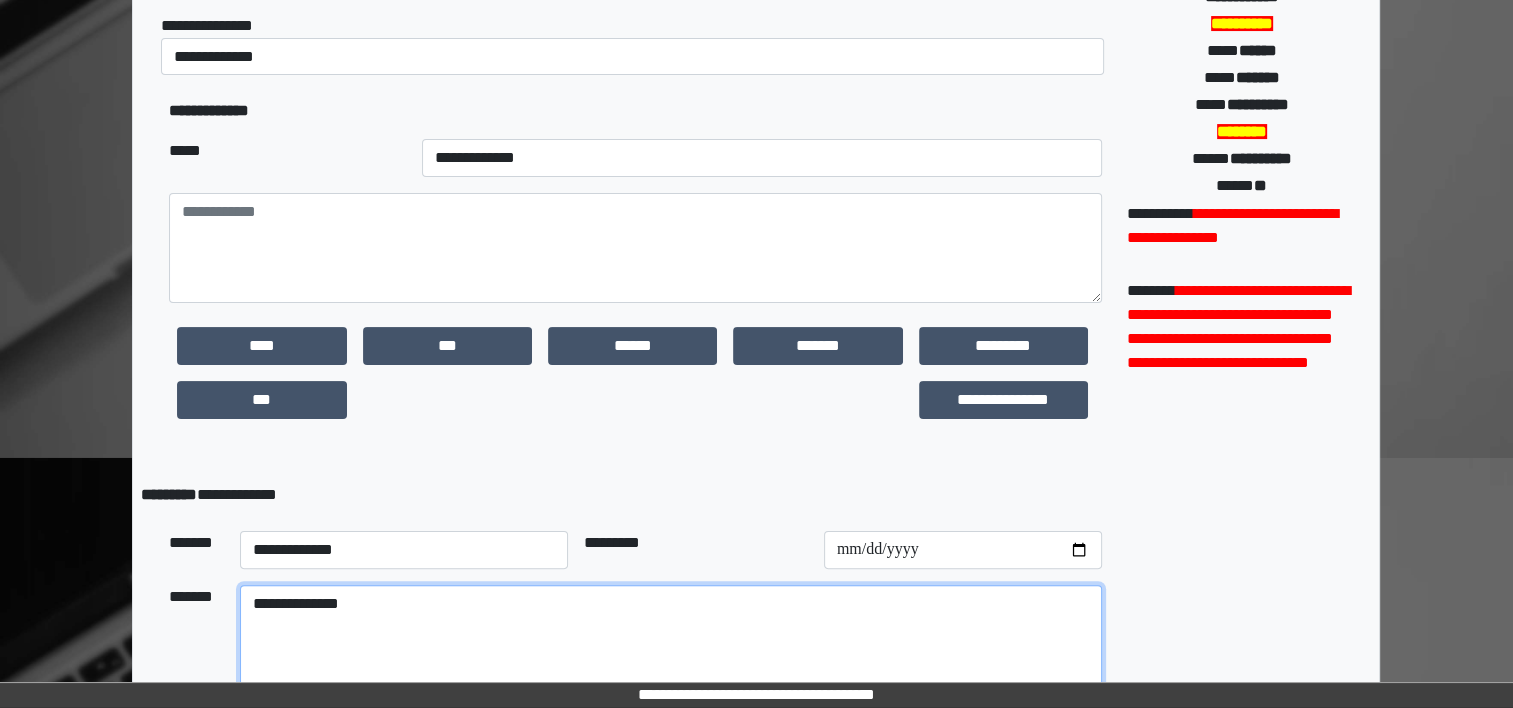 type on "**********" 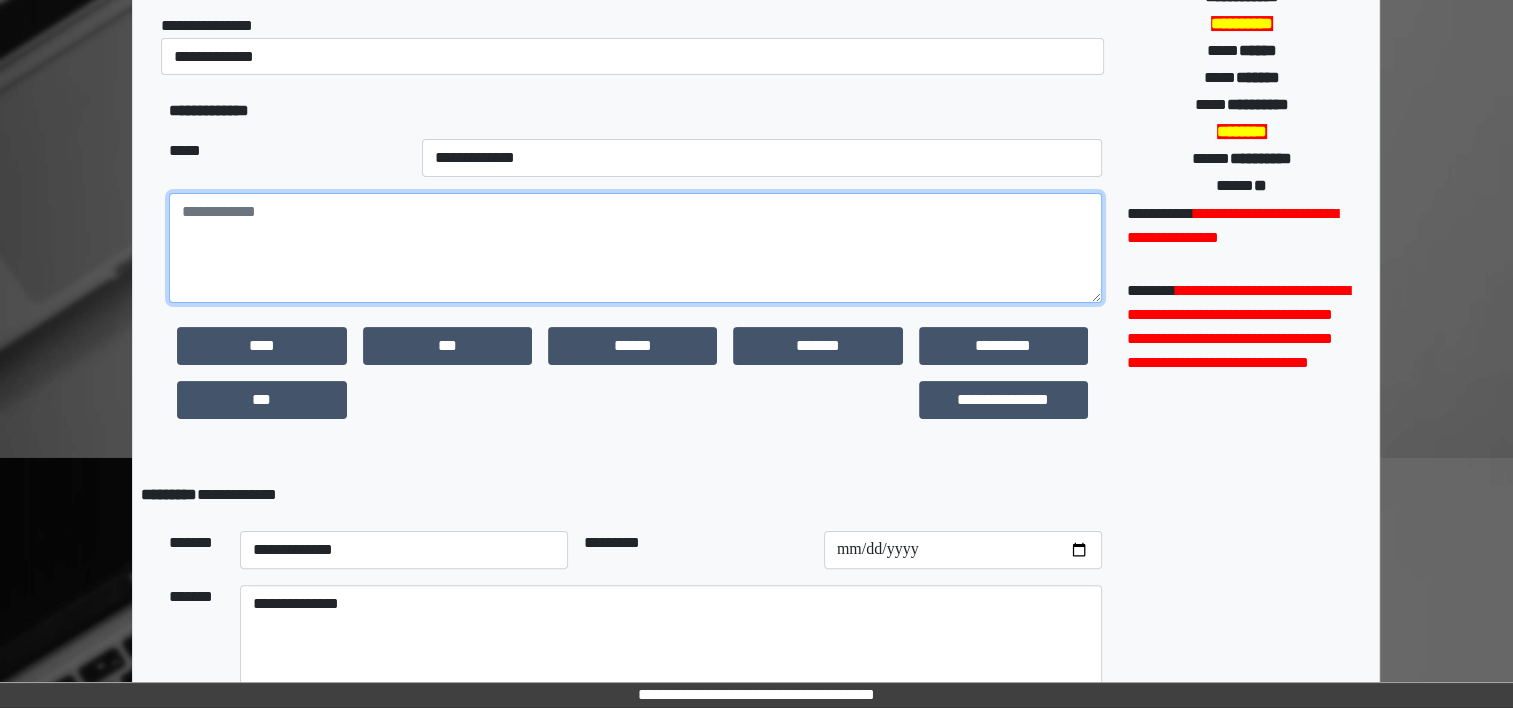 click at bounding box center [635, 248] 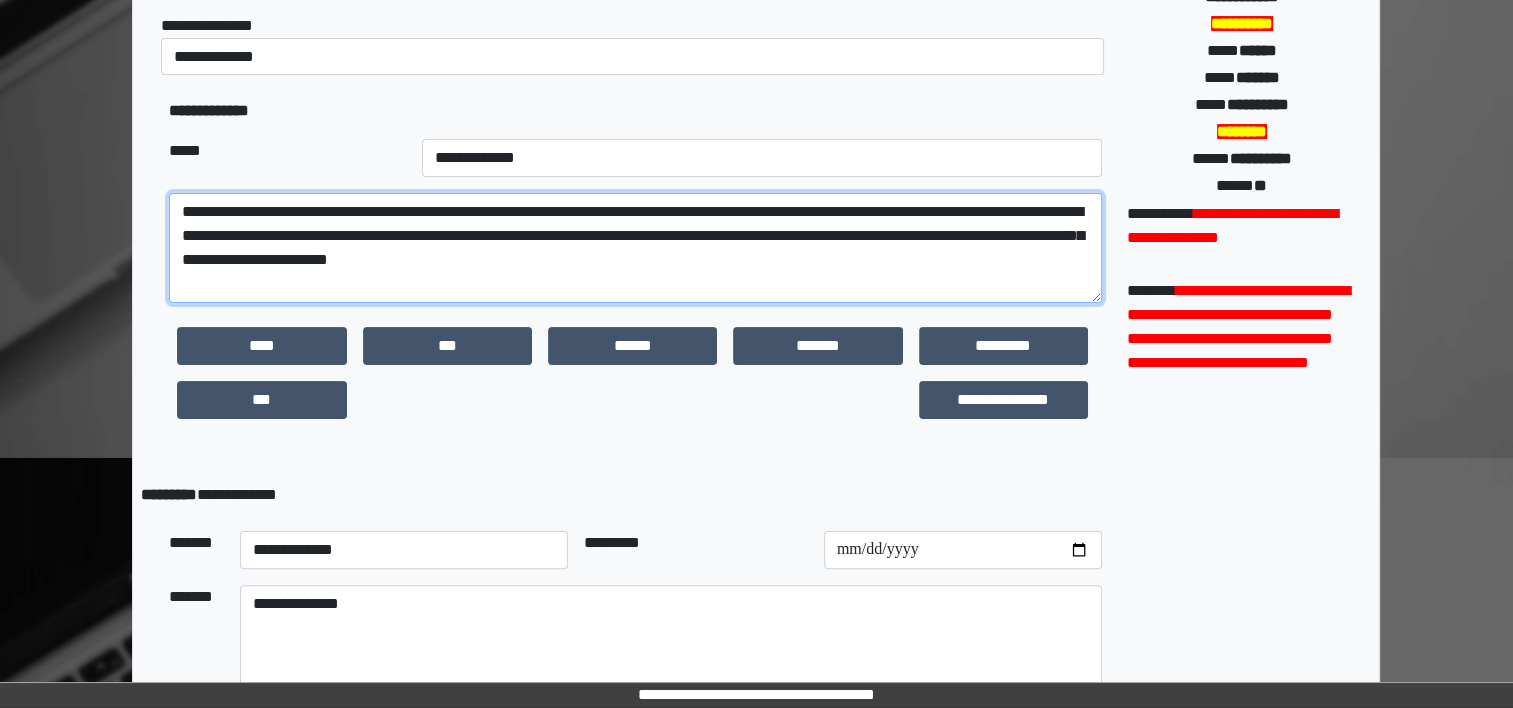 click on "**********" at bounding box center (635, 248) 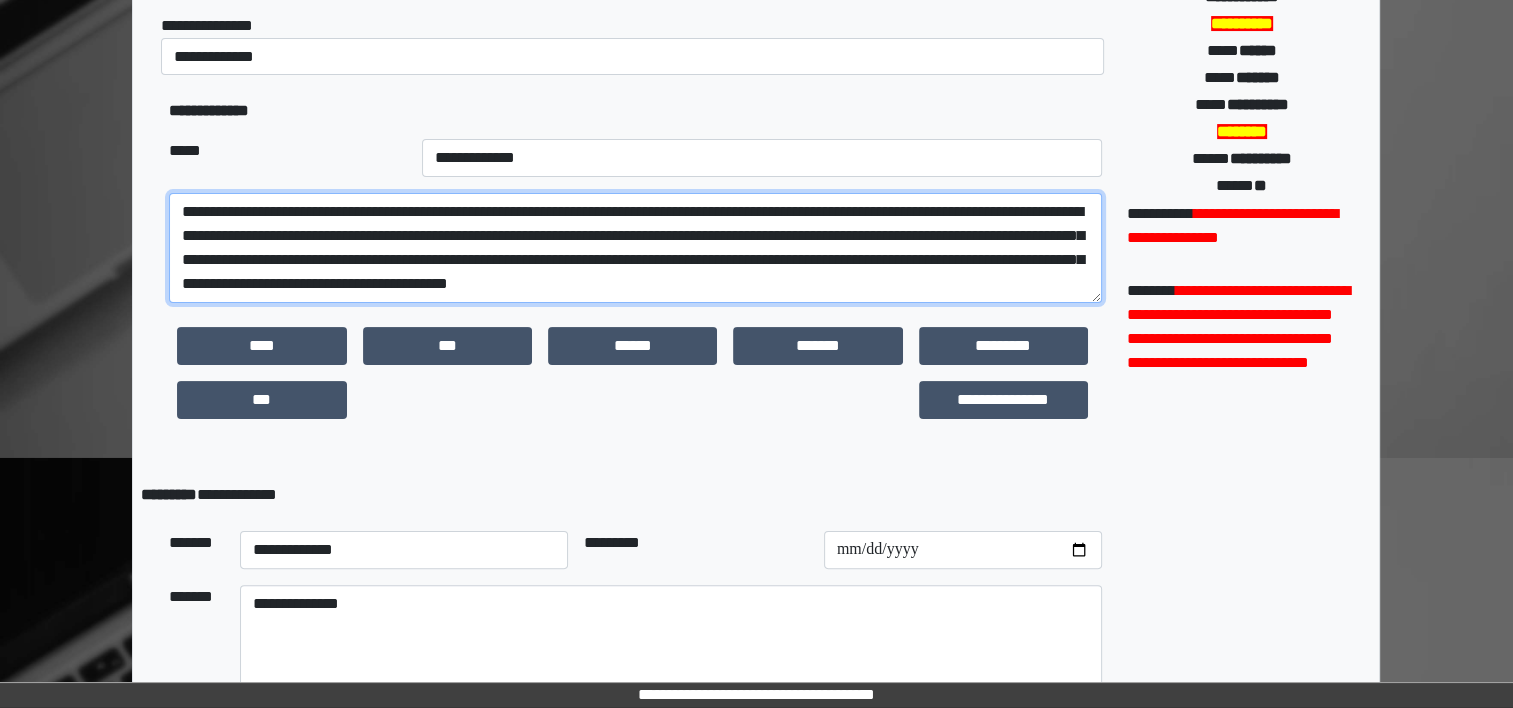 click on "**********" at bounding box center [635, 248] 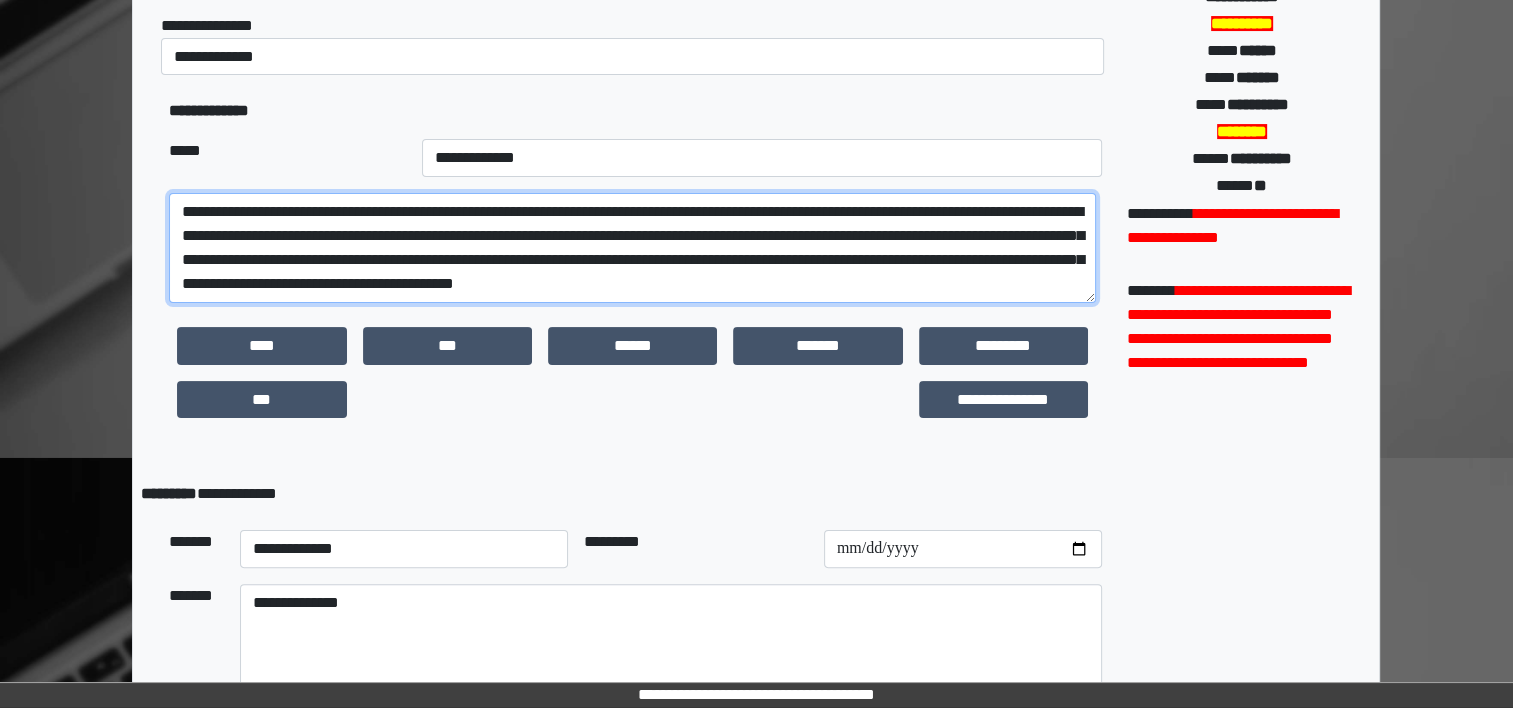 paste on "**********" 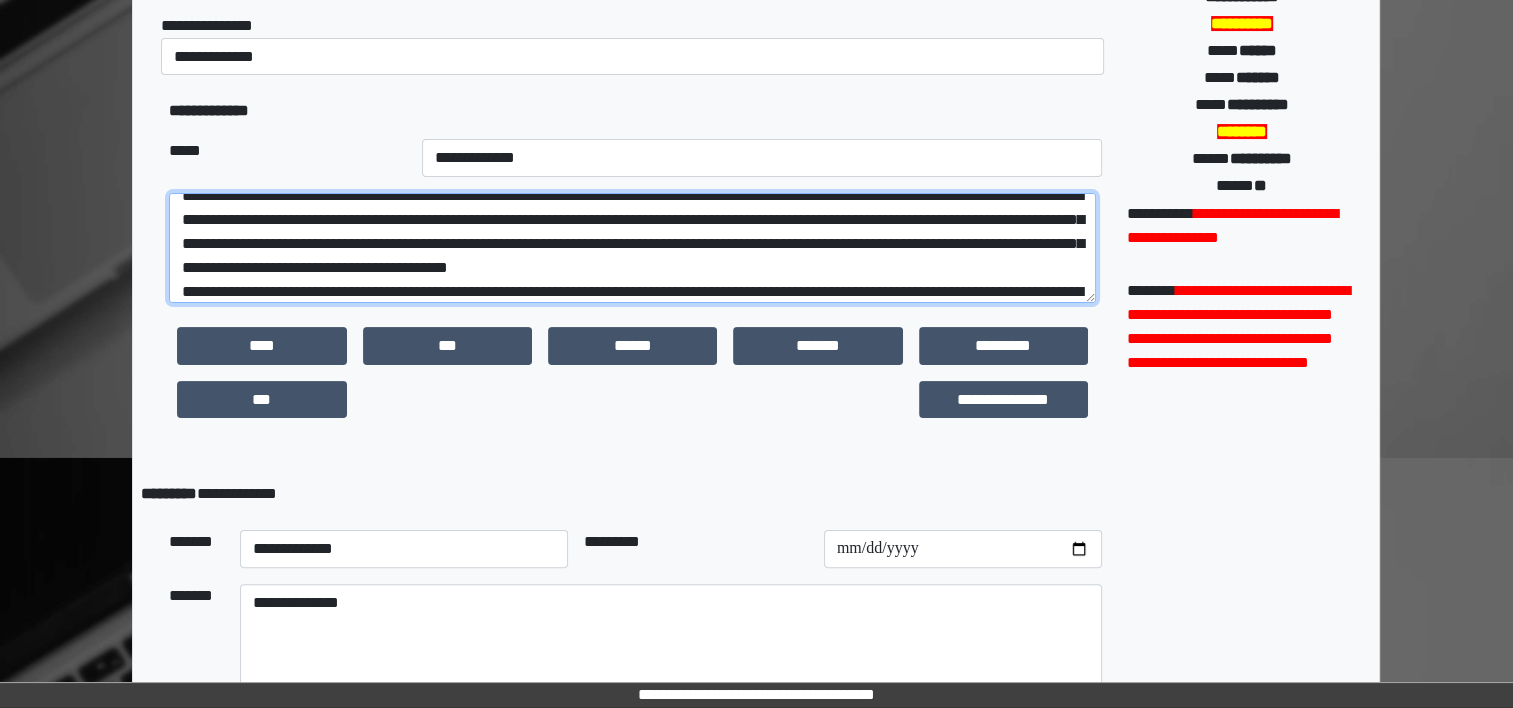 scroll, scrollTop: 88, scrollLeft: 0, axis: vertical 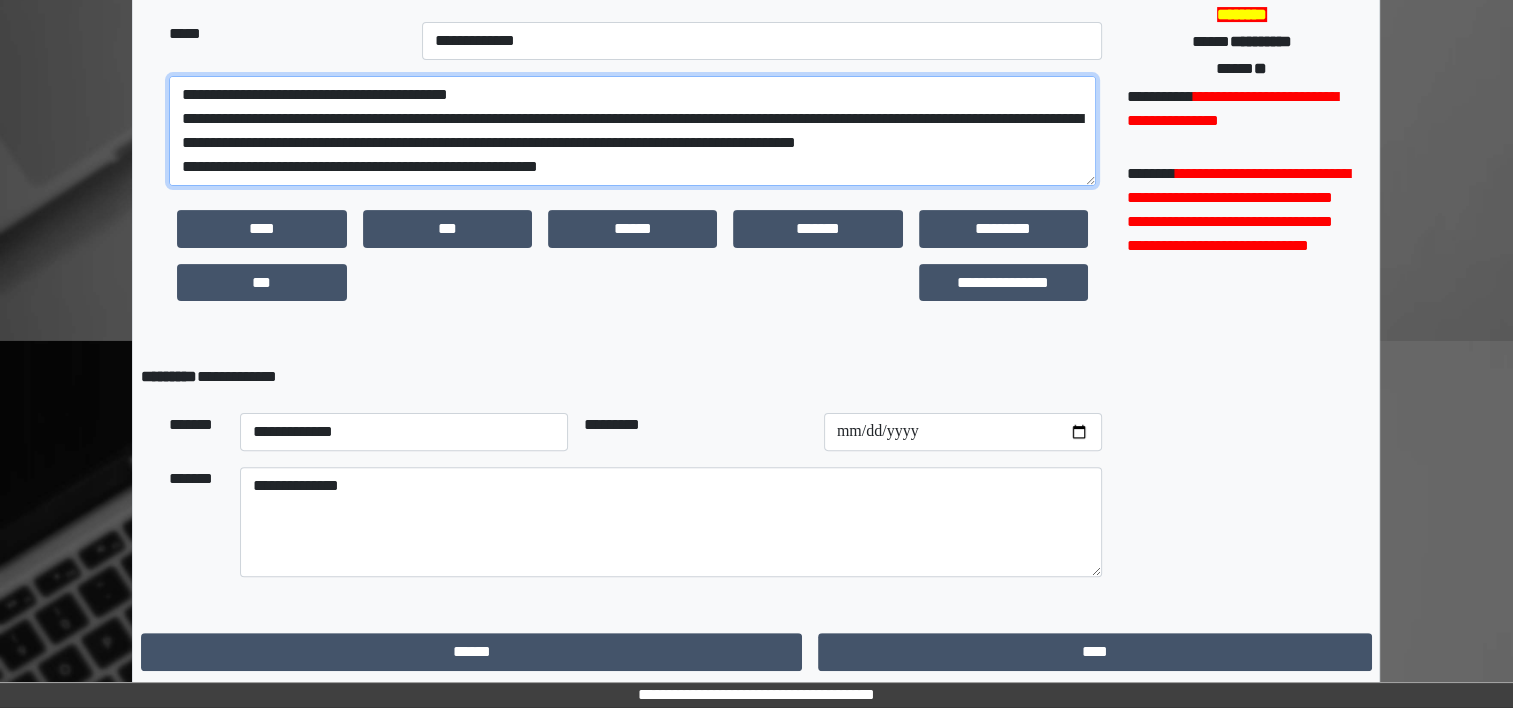 type on "**********" 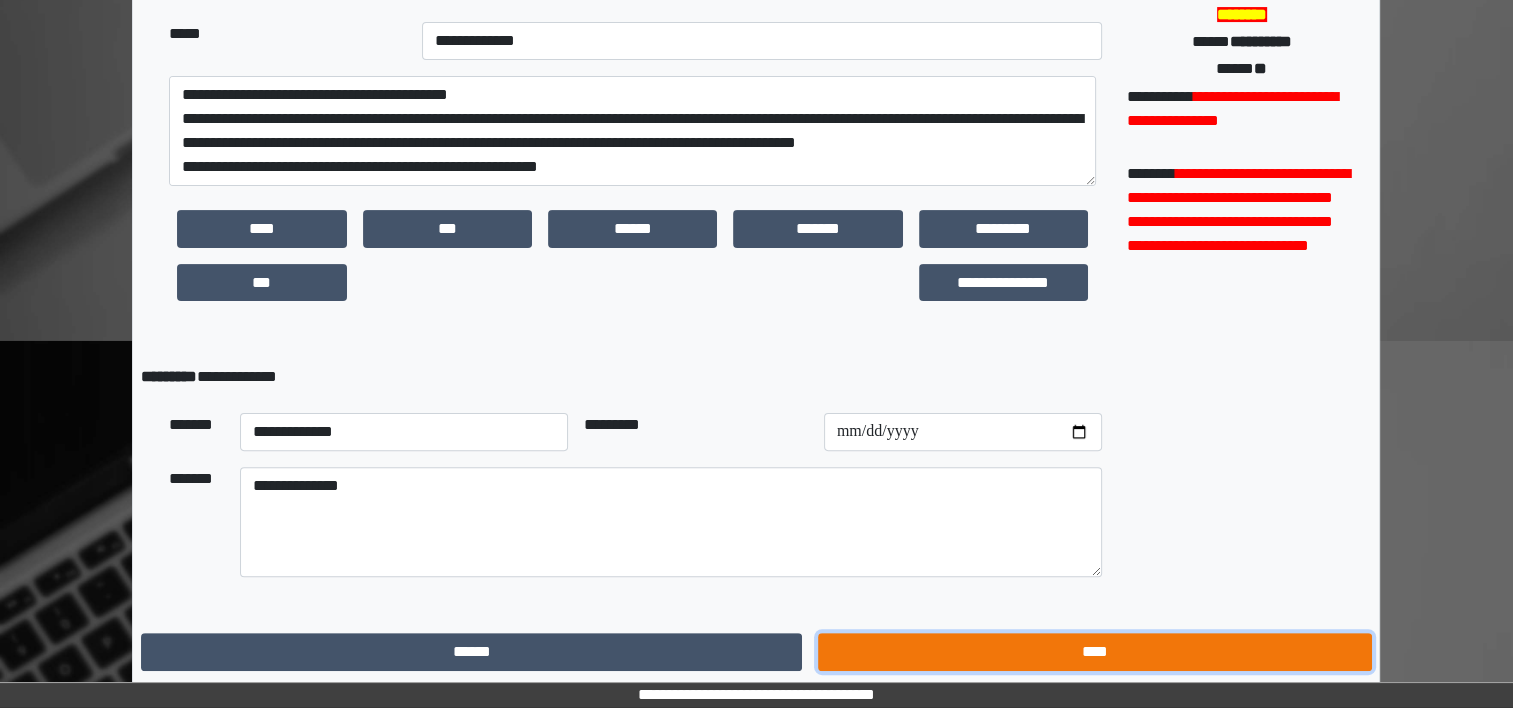 click on "****" at bounding box center [1094, 652] 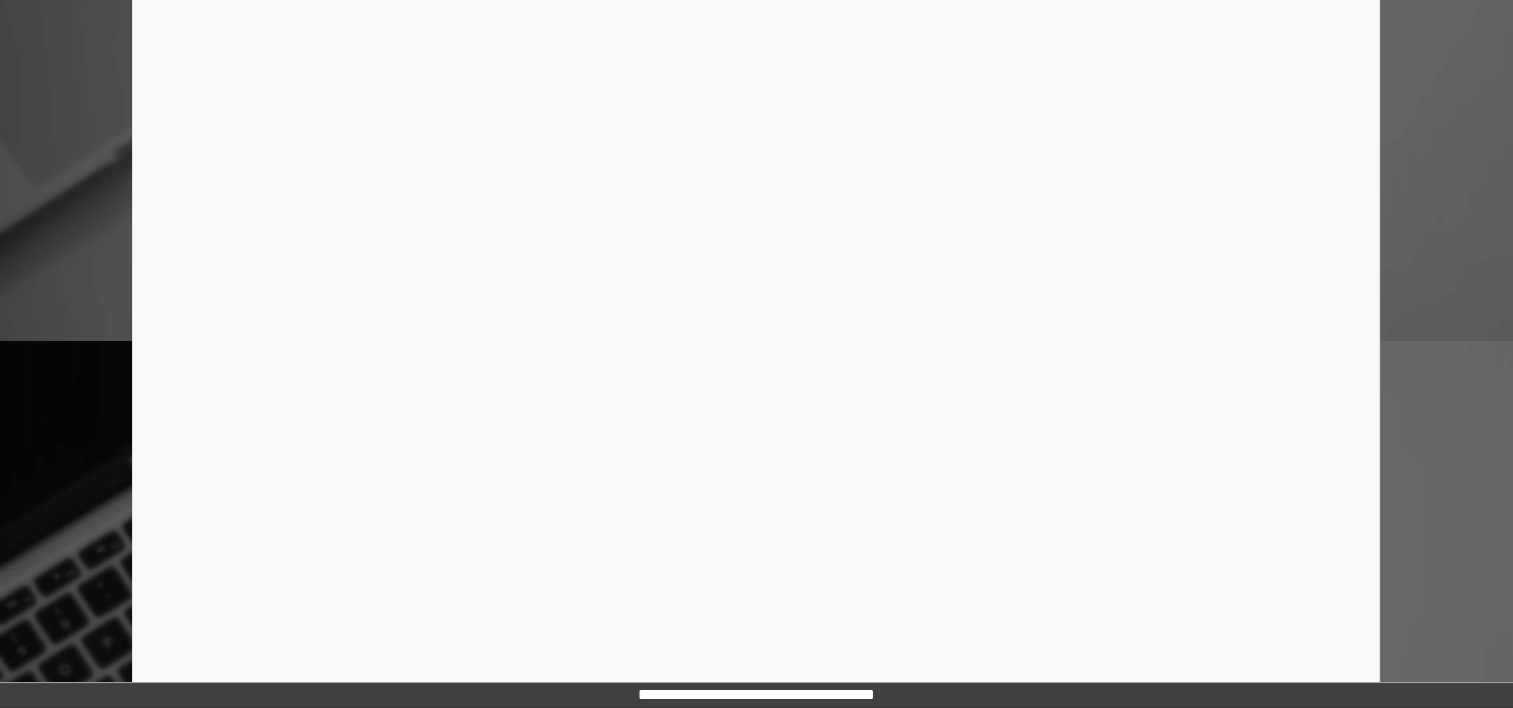 scroll, scrollTop: 0, scrollLeft: 0, axis: both 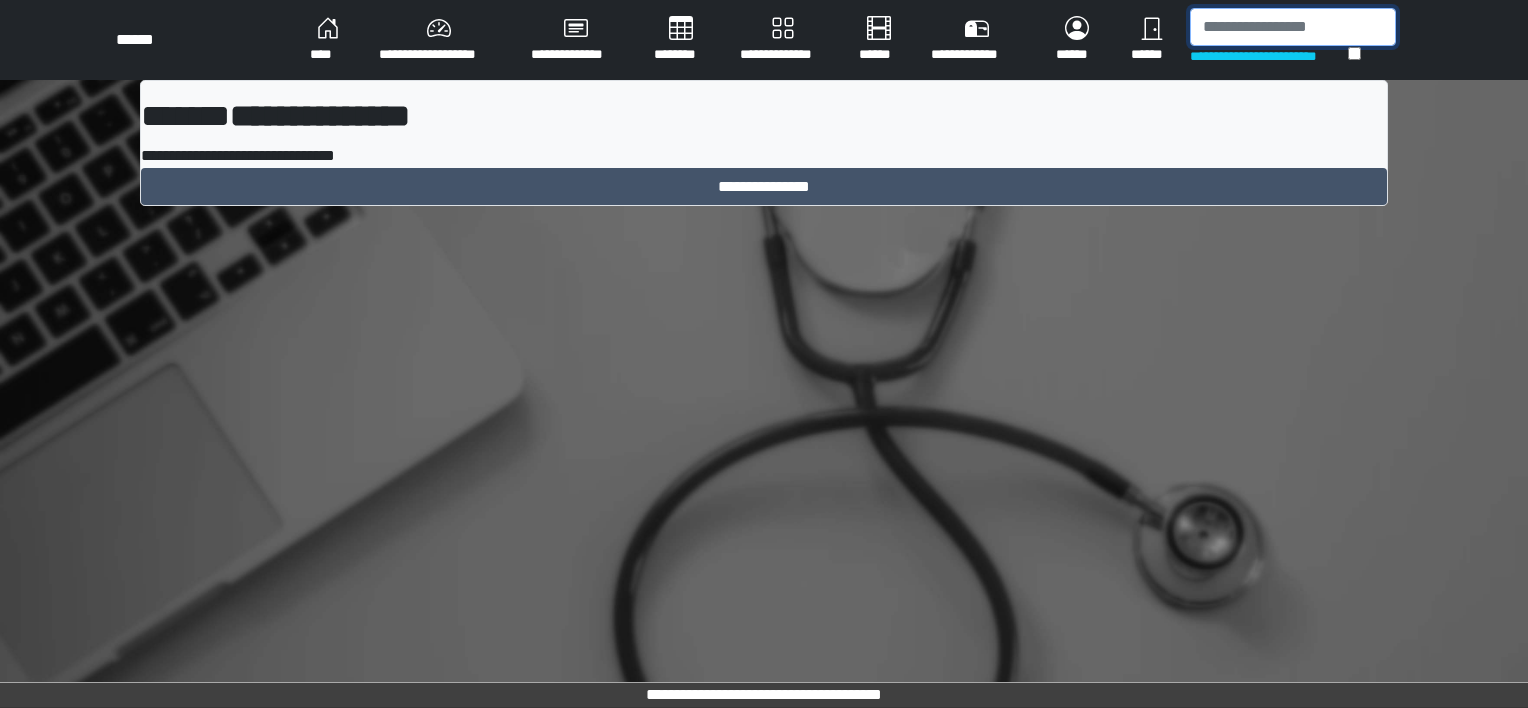 click at bounding box center (1293, 27) 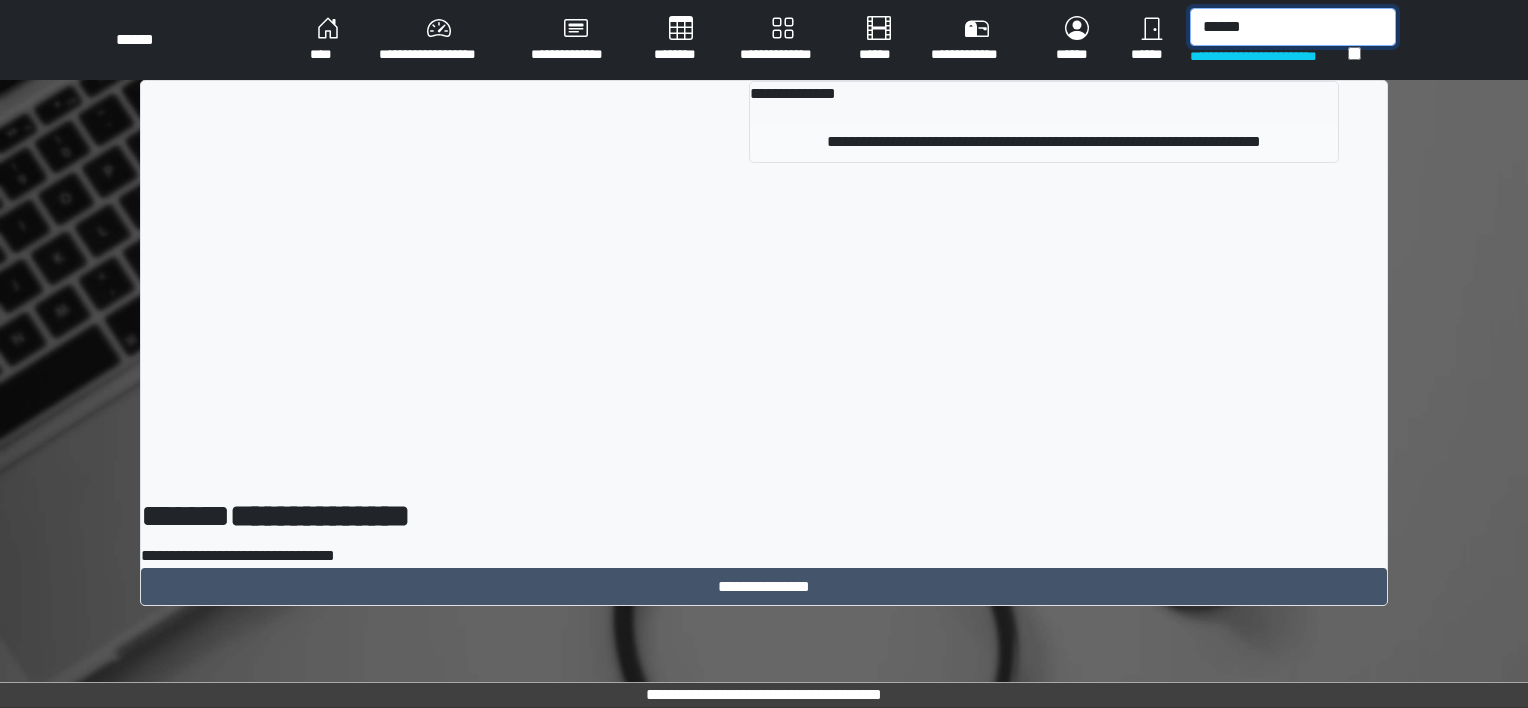 type on "******" 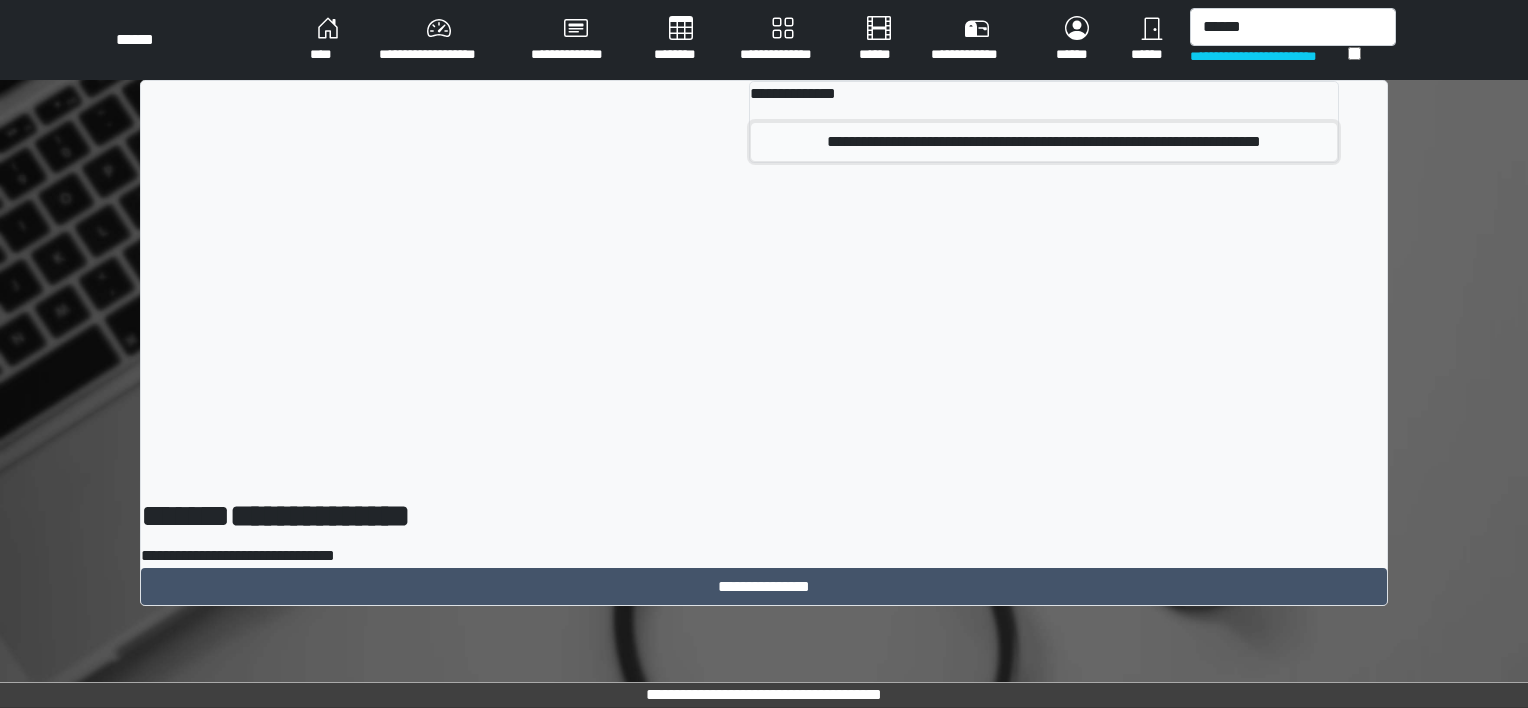click on "**********" at bounding box center (1044, 142) 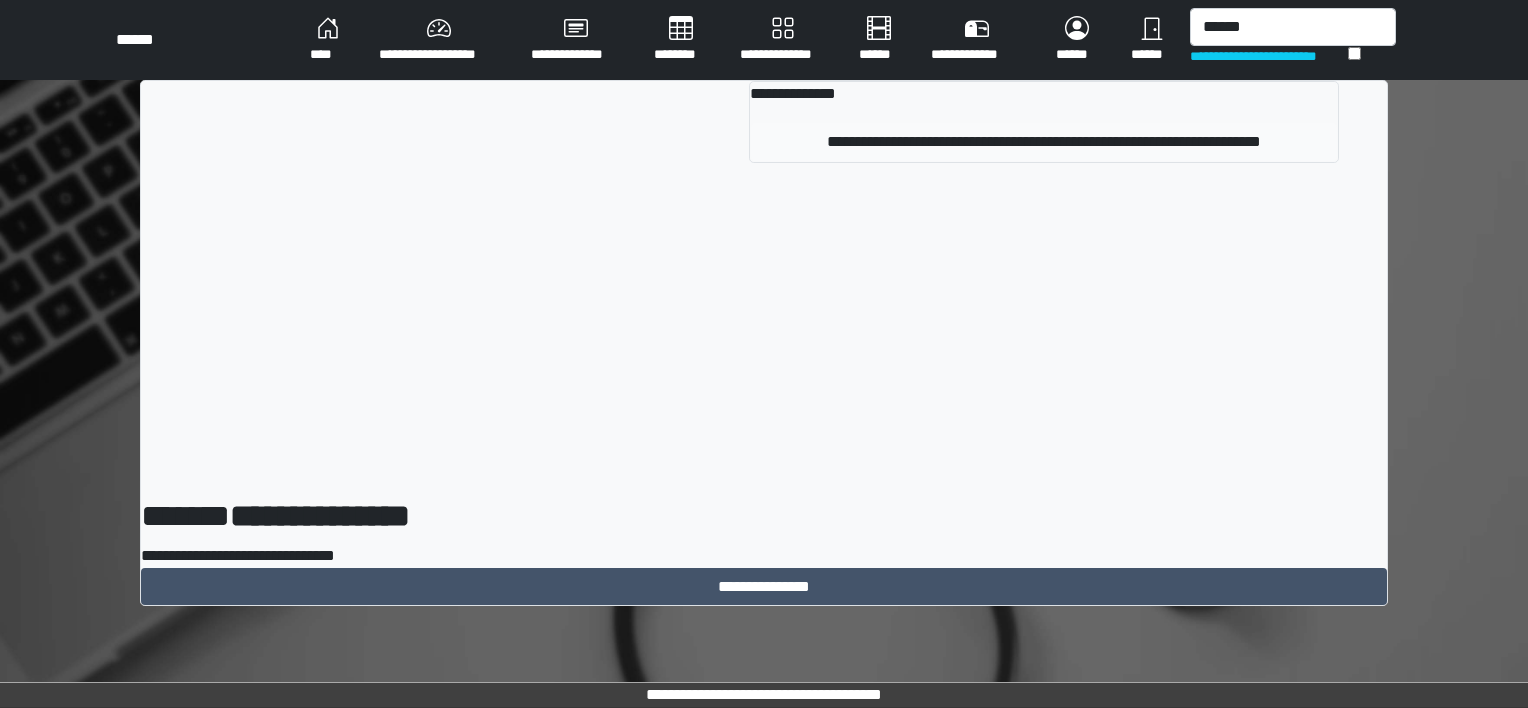type 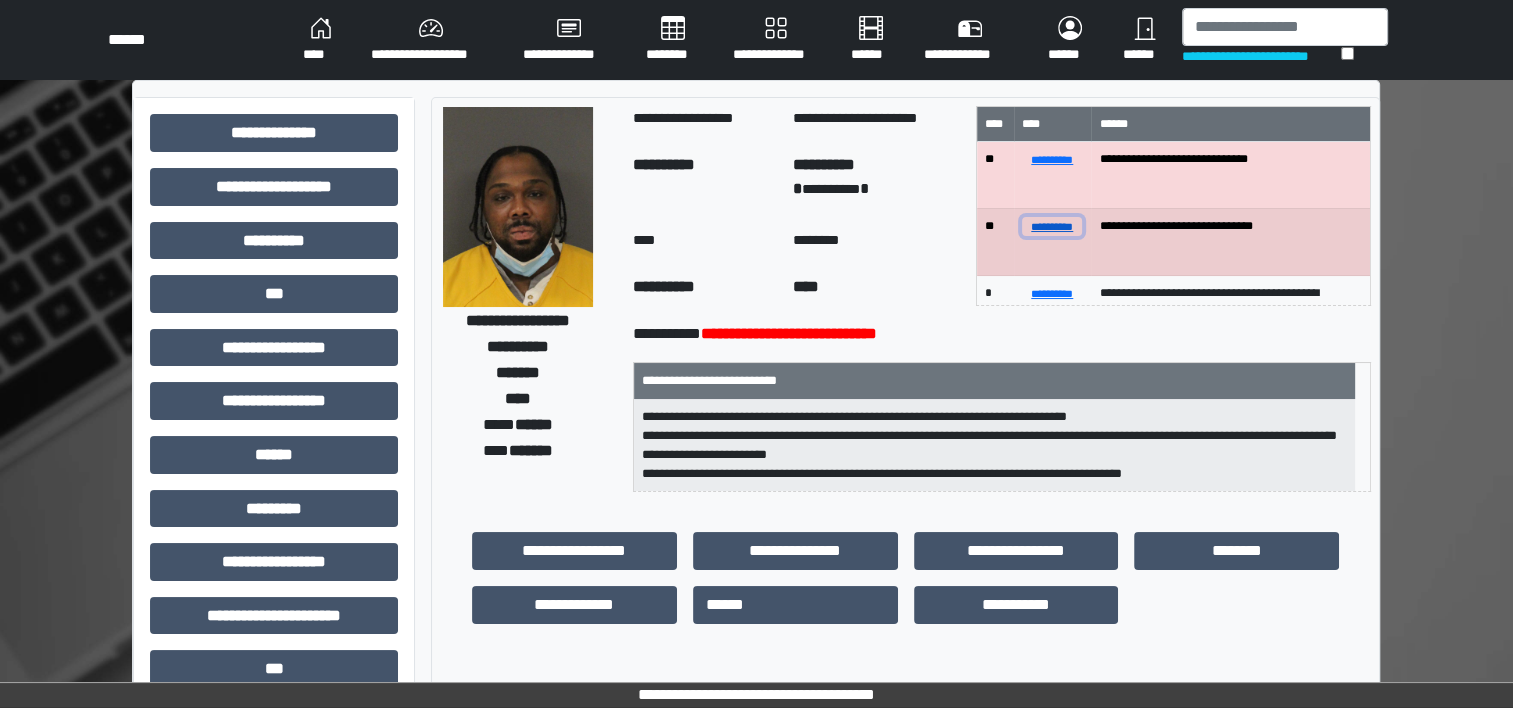 click on "**********" at bounding box center [1052, 226] 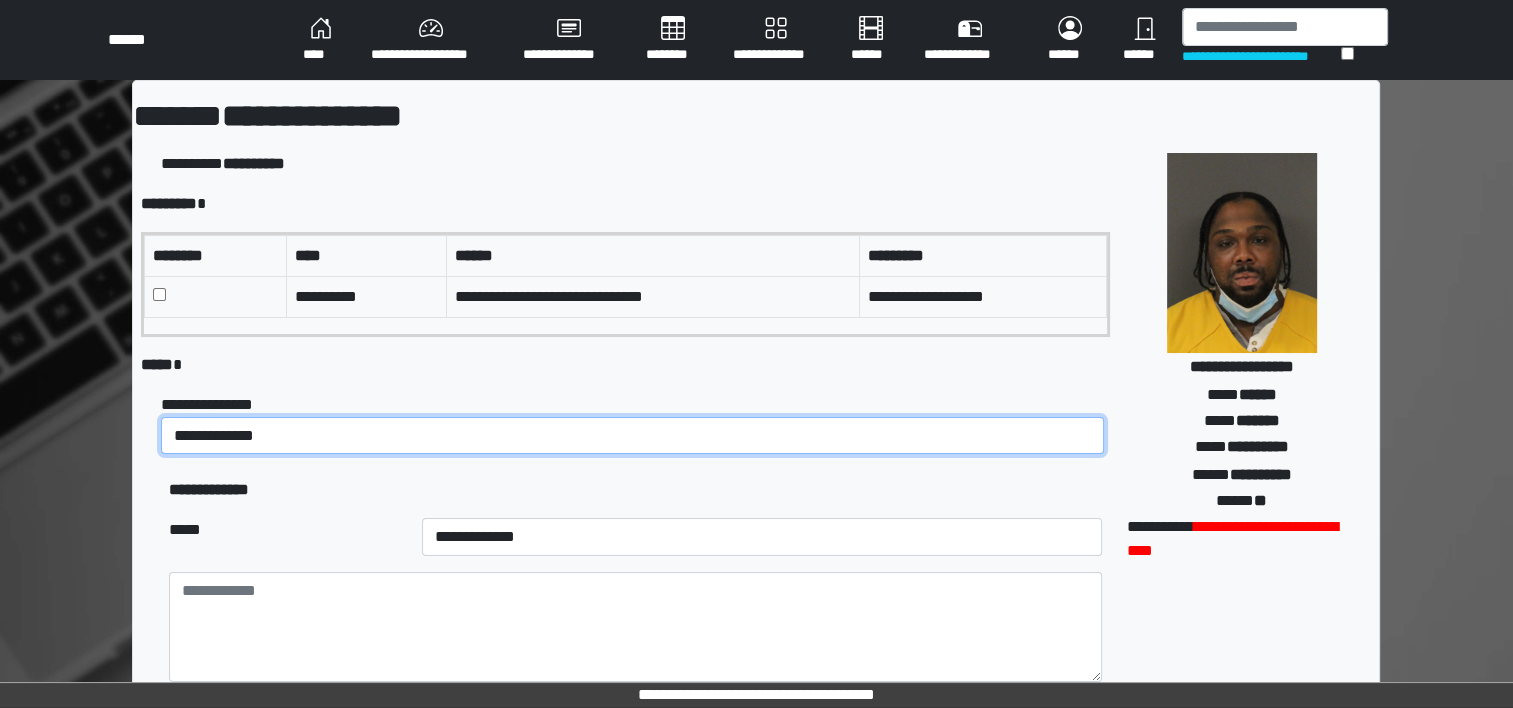 click on "**********" at bounding box center (632, 436) 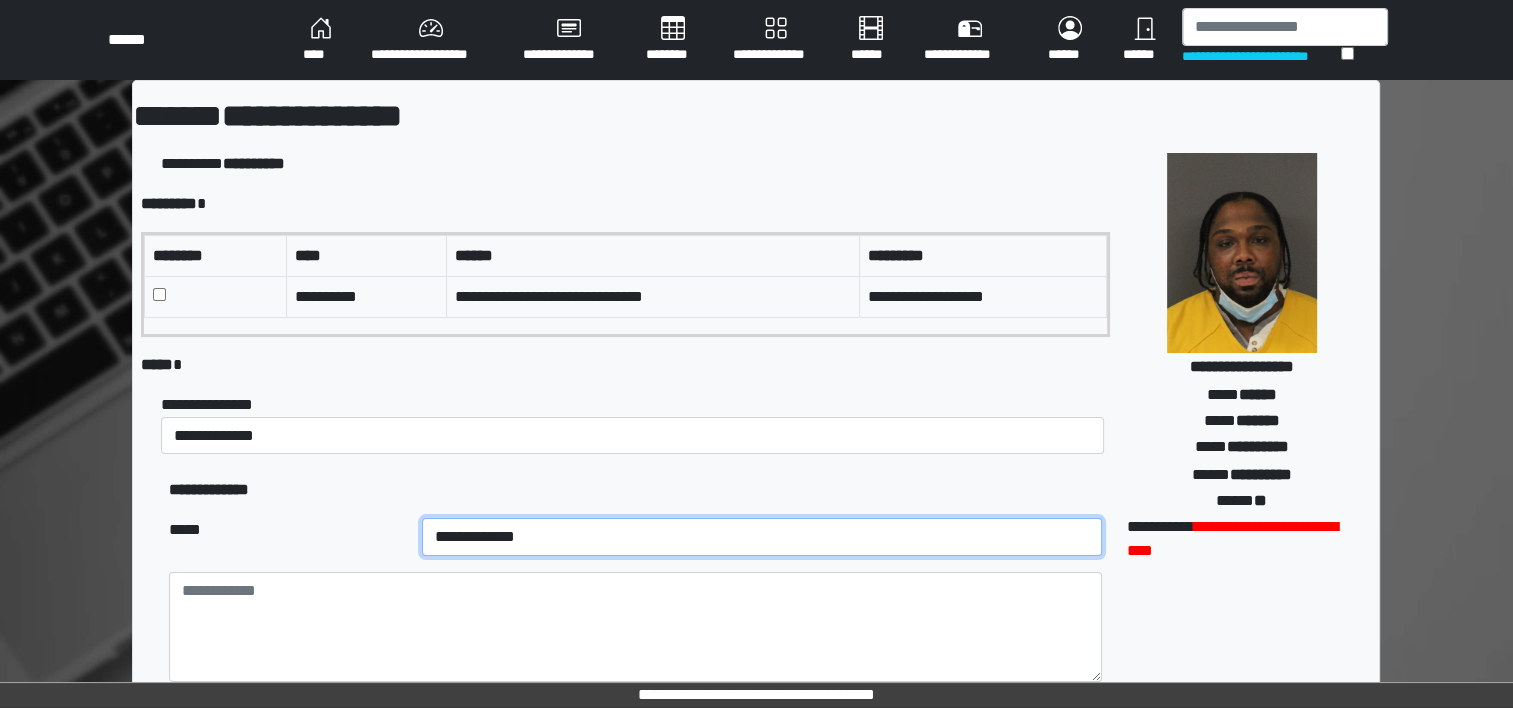 click on "**********" at bounding box center (762, 537) 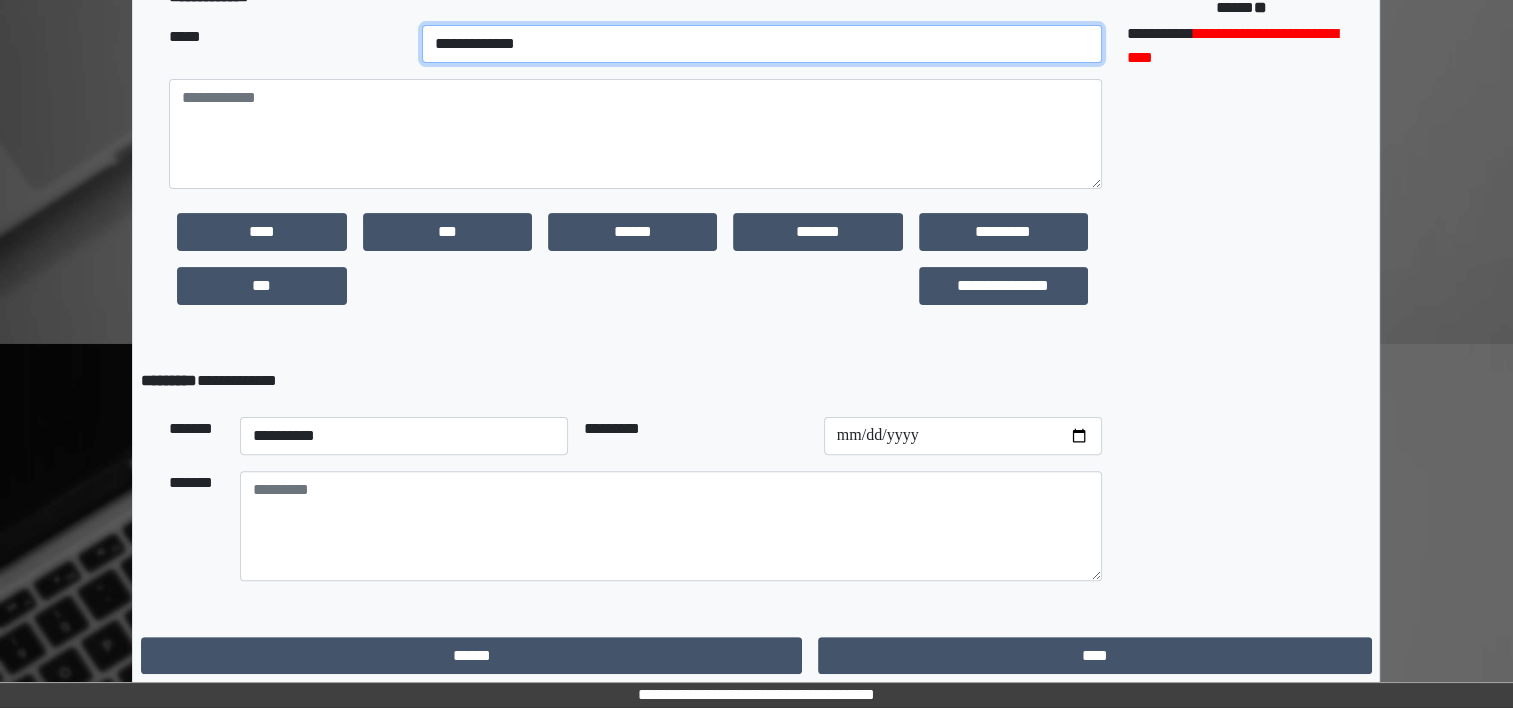 scroll, scrollTop: 496, scrollLeft: 0, axis: vertical 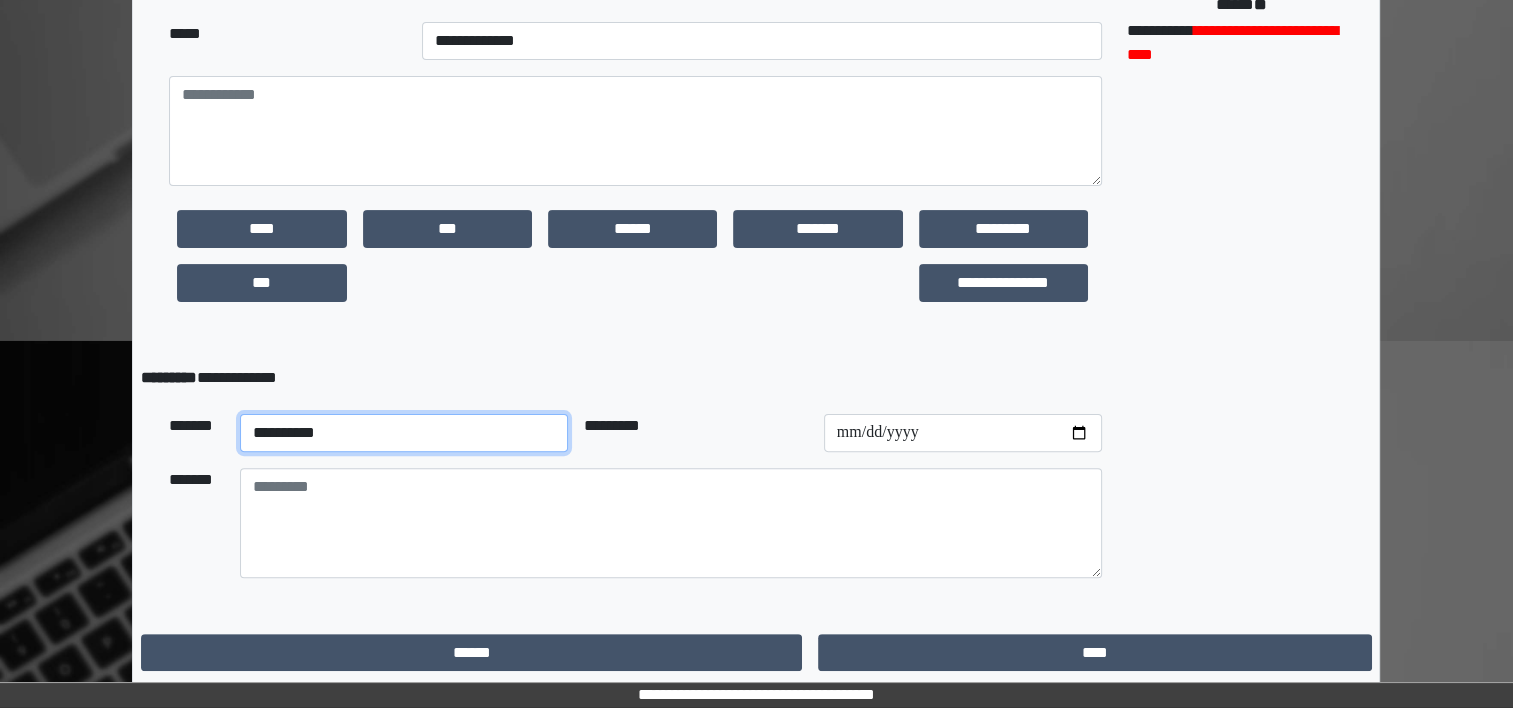 click on "**********" at bounding box center [404, 433] 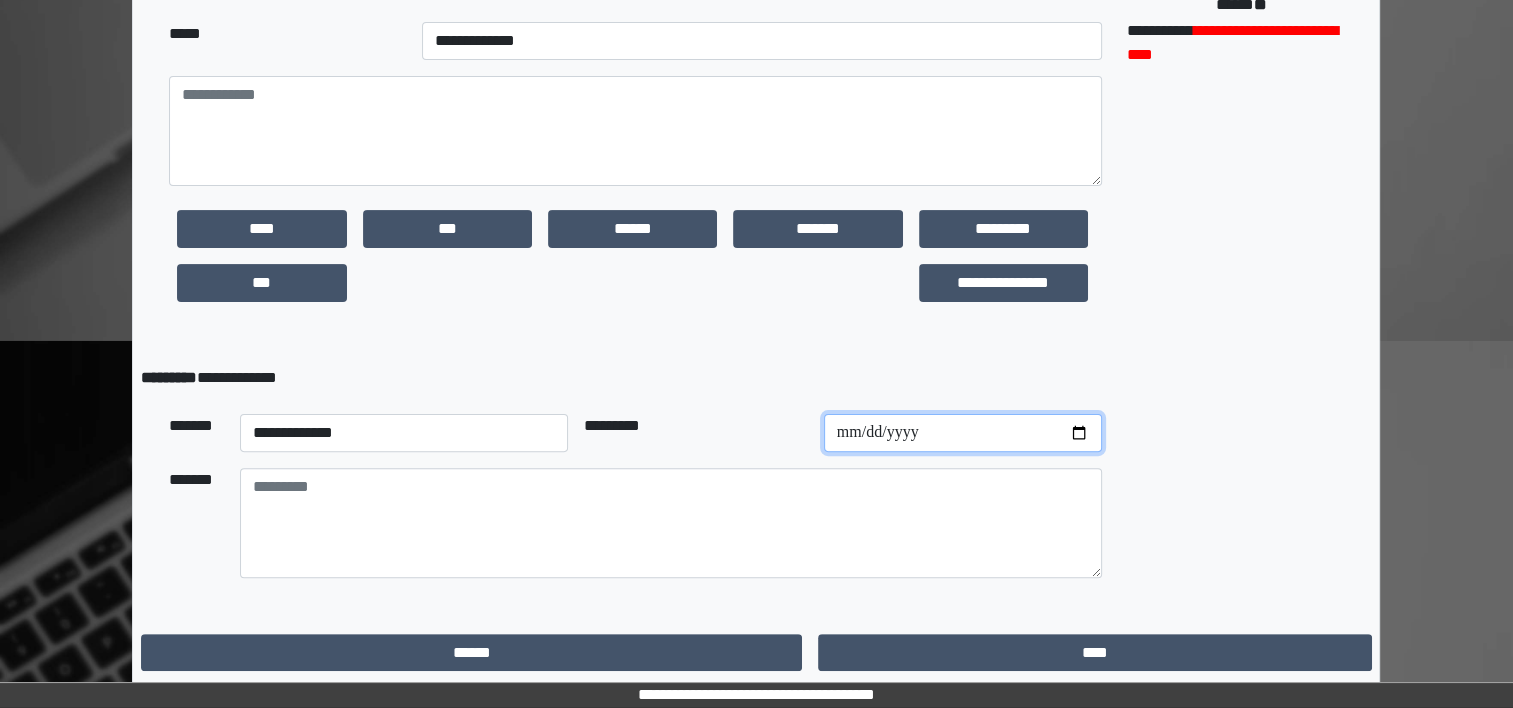 click at bounding box center [963, 433] 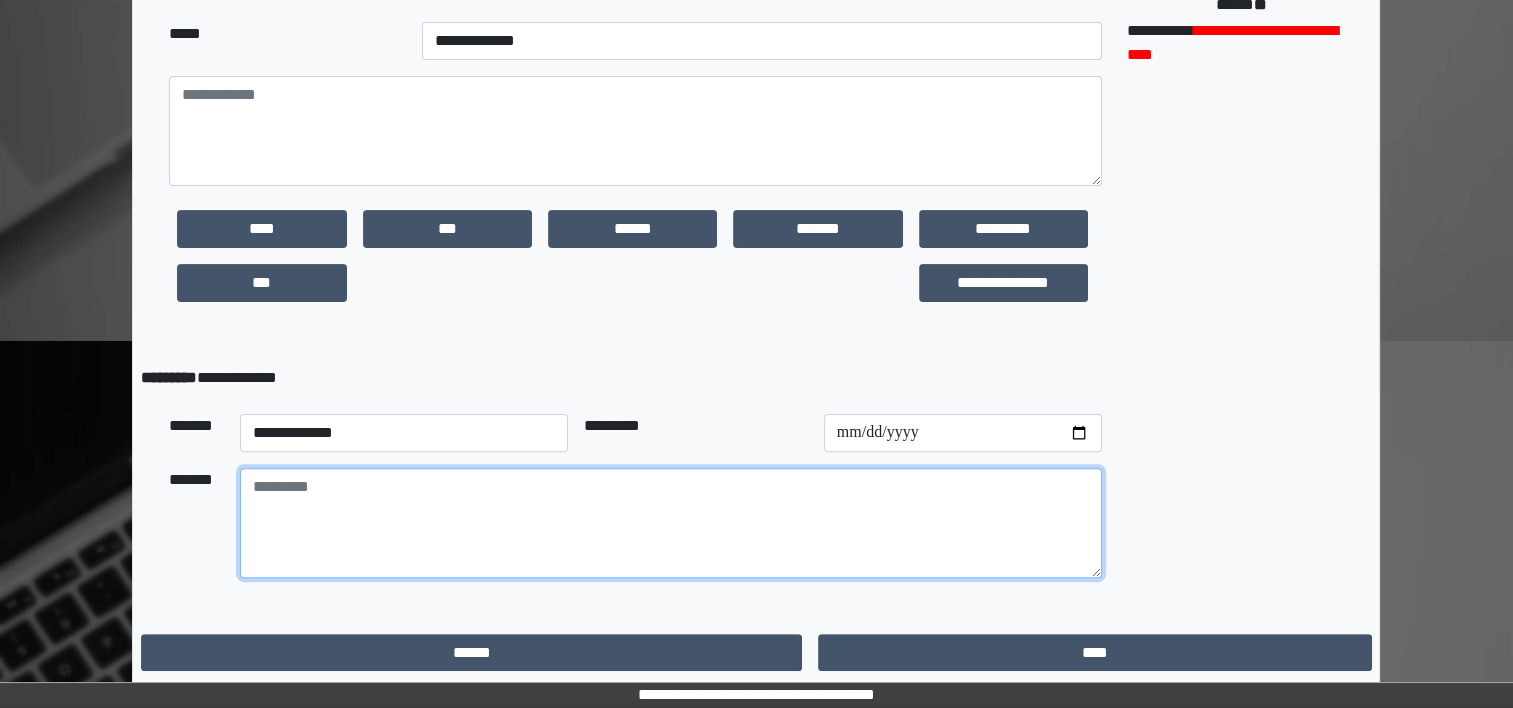 click at bounding box center [671, 523] 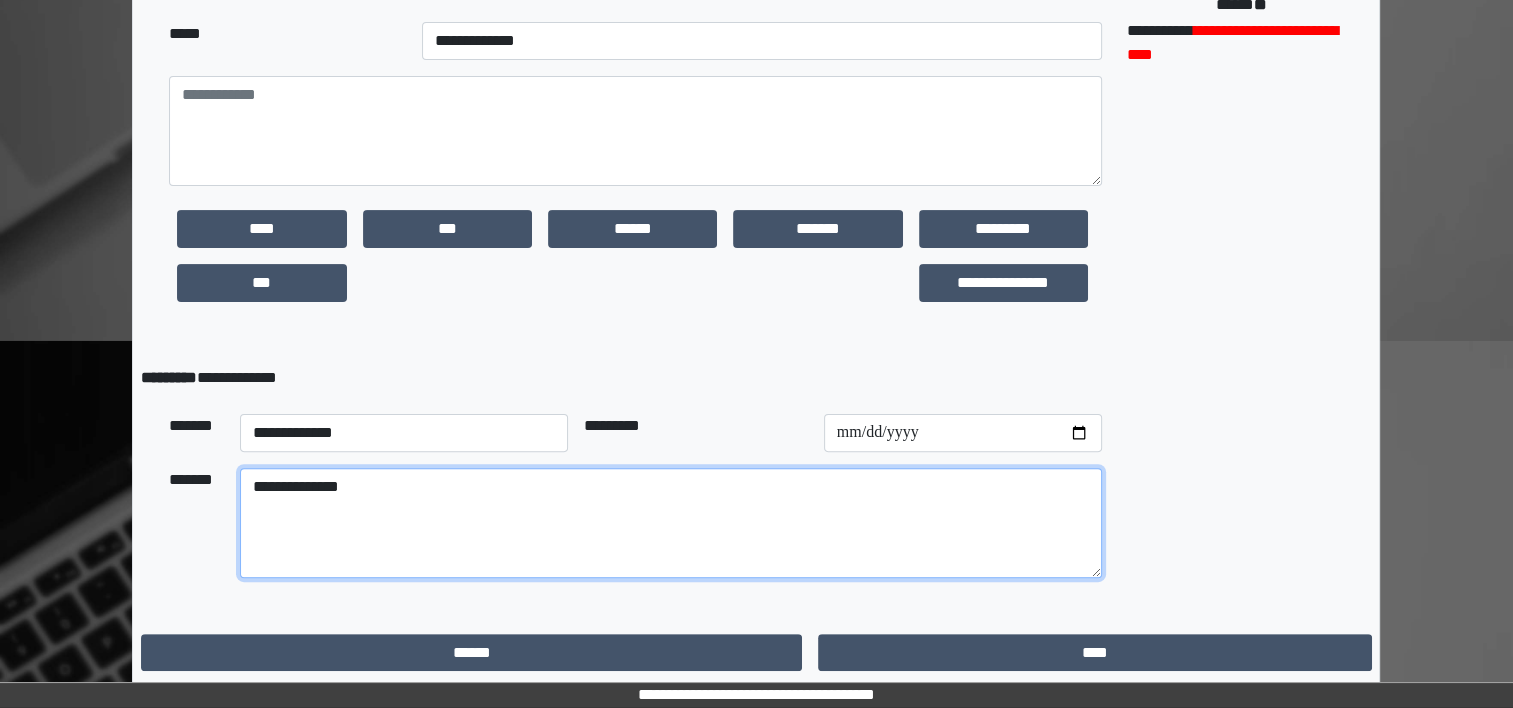 type on "**********" 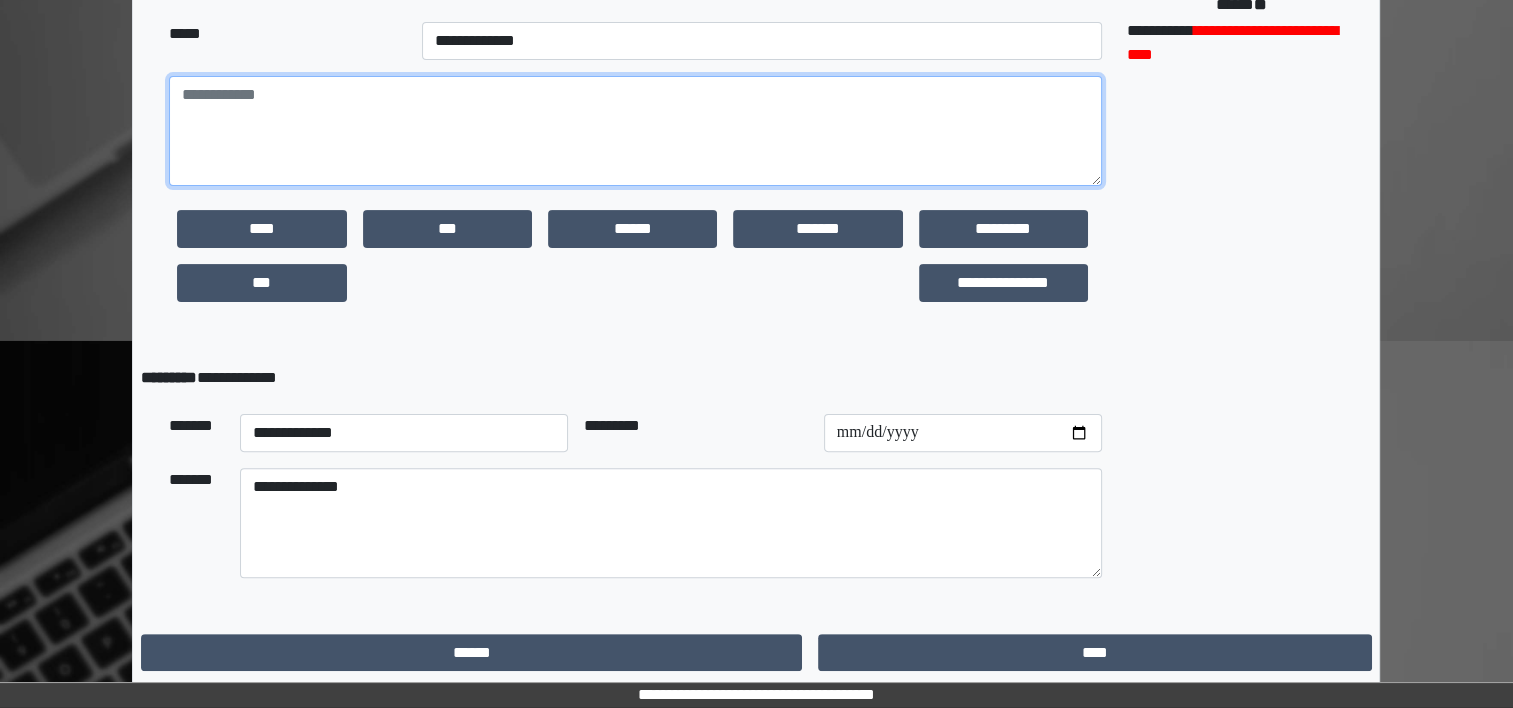 click at bounding box center [635, 131] 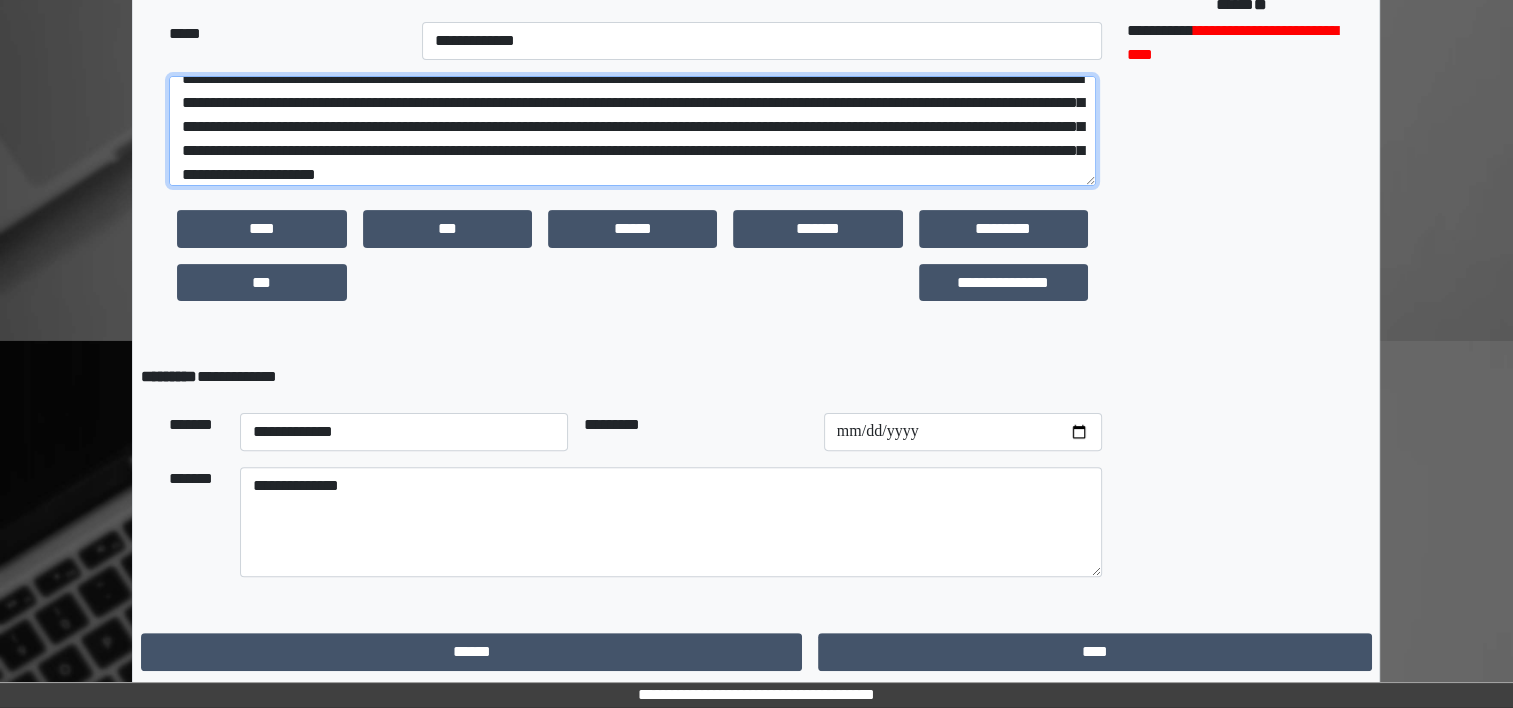 scroll, scrollTop: 40, scrollLeft: 0, axis: vertical 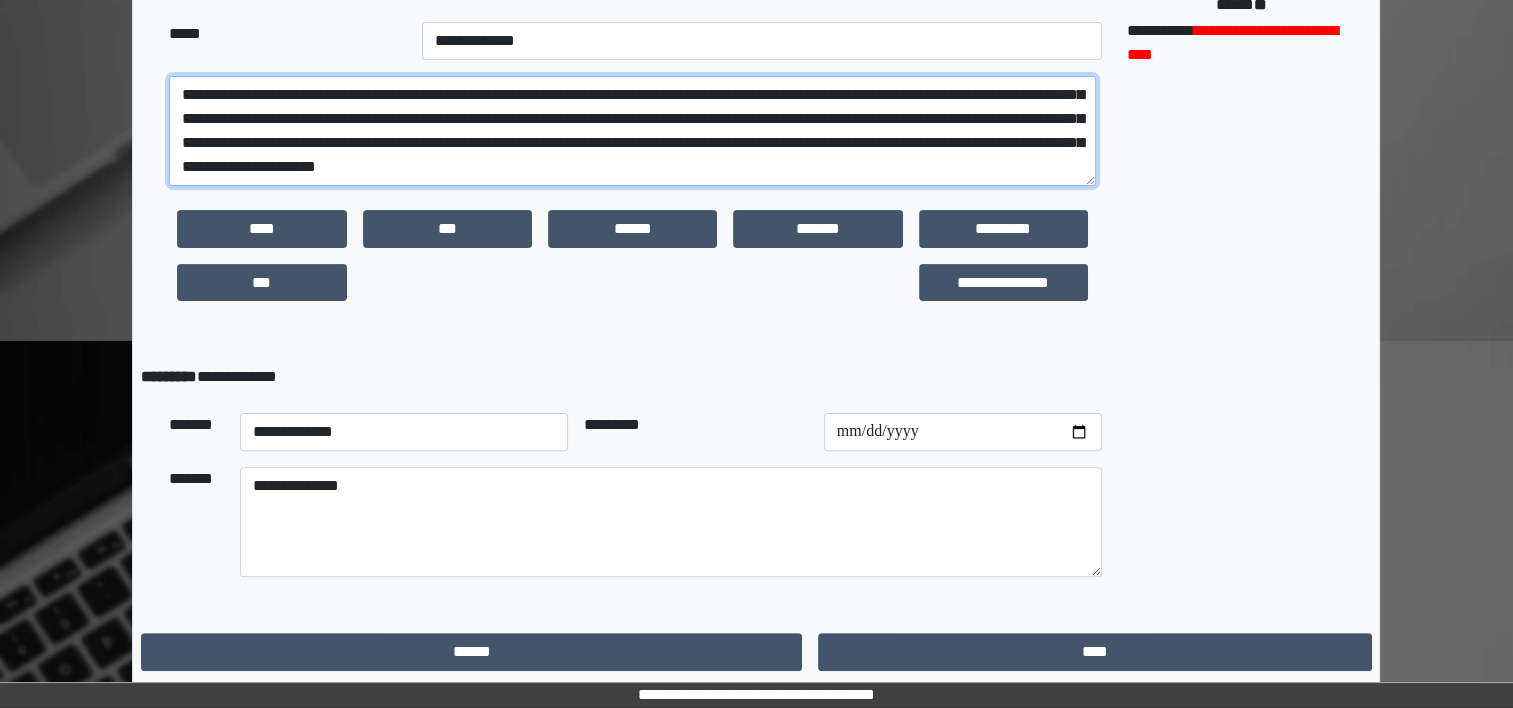 paste on "**********" 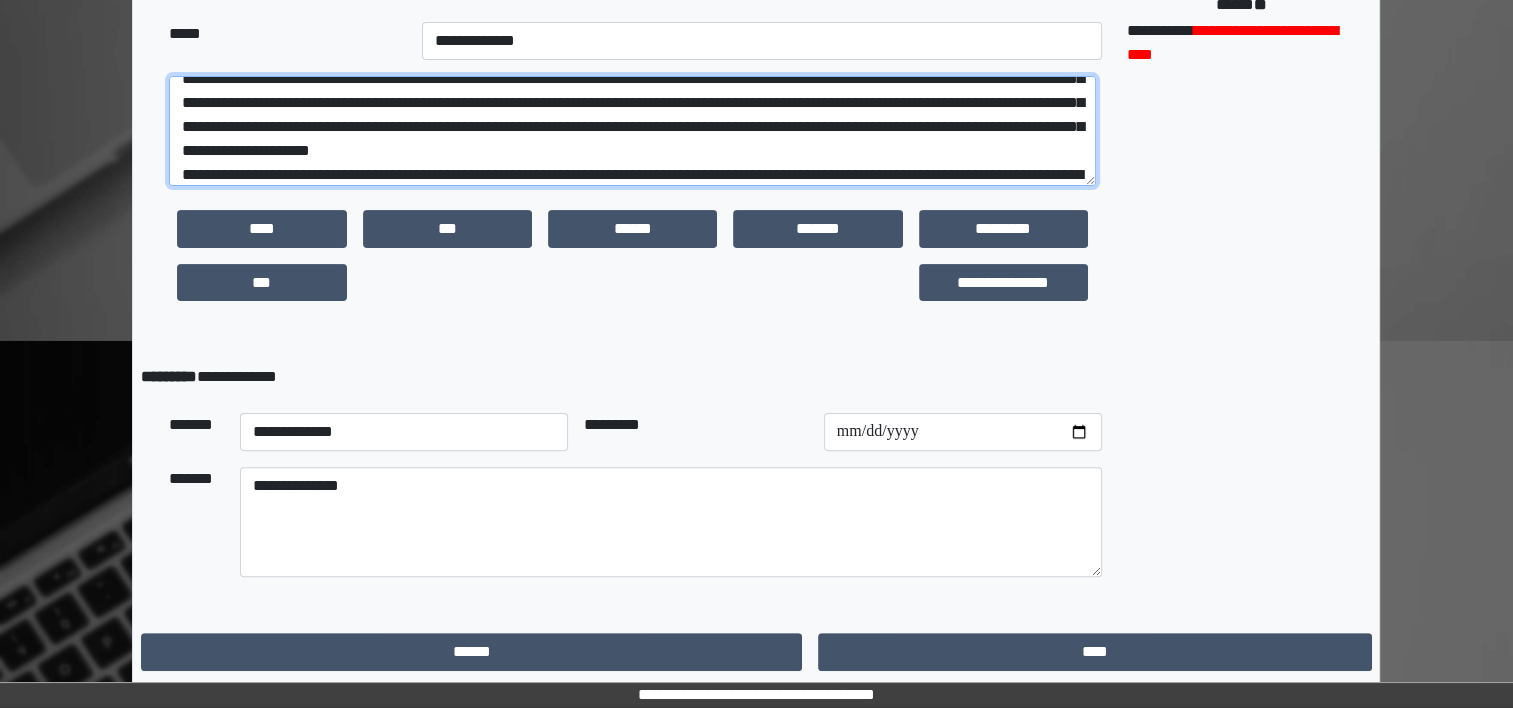 scroll, scrollTop: 112, scrollLeft: 0, axis: vertical 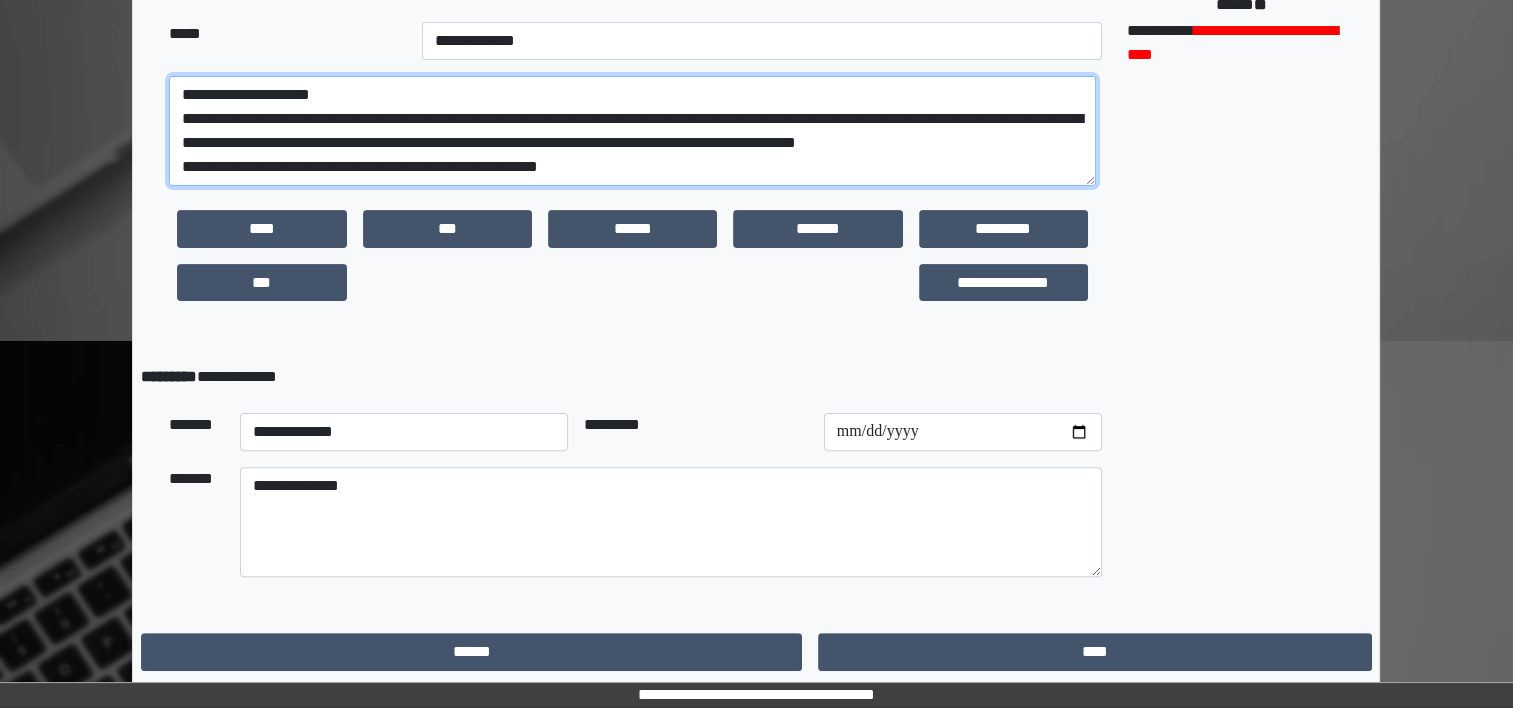 type on "**********" 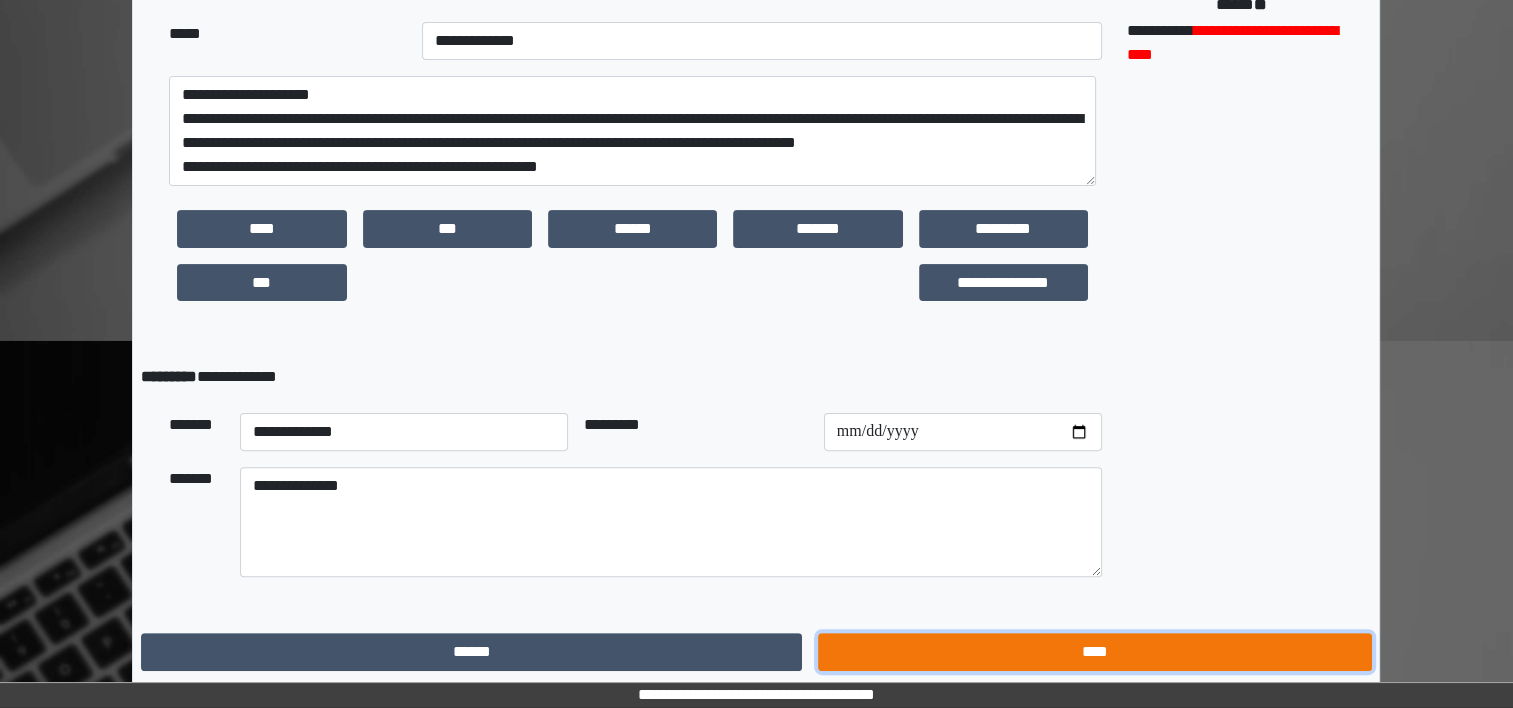 click on "****" at bounding box center (1094, 652) 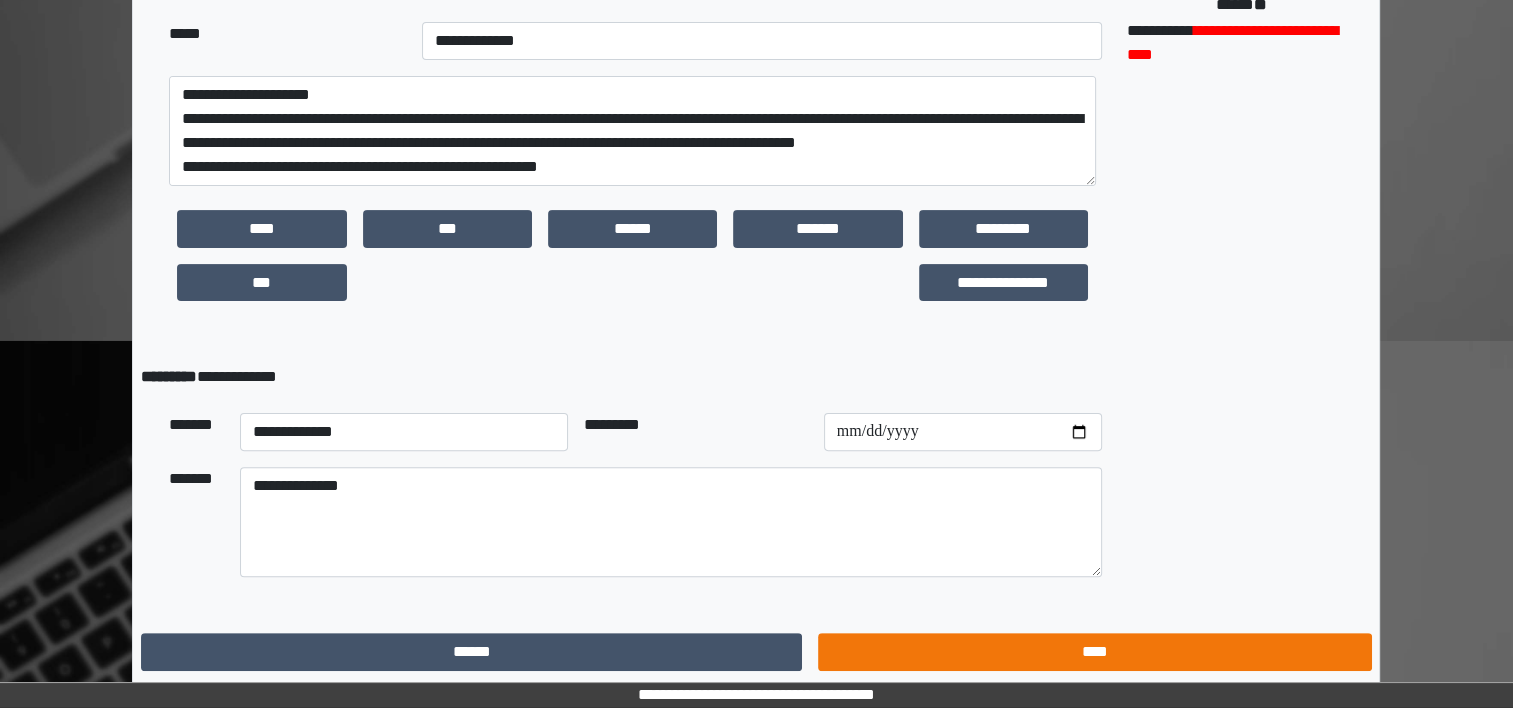 scroll, scrollTop: 0, scrollLeft: 0, axis: both 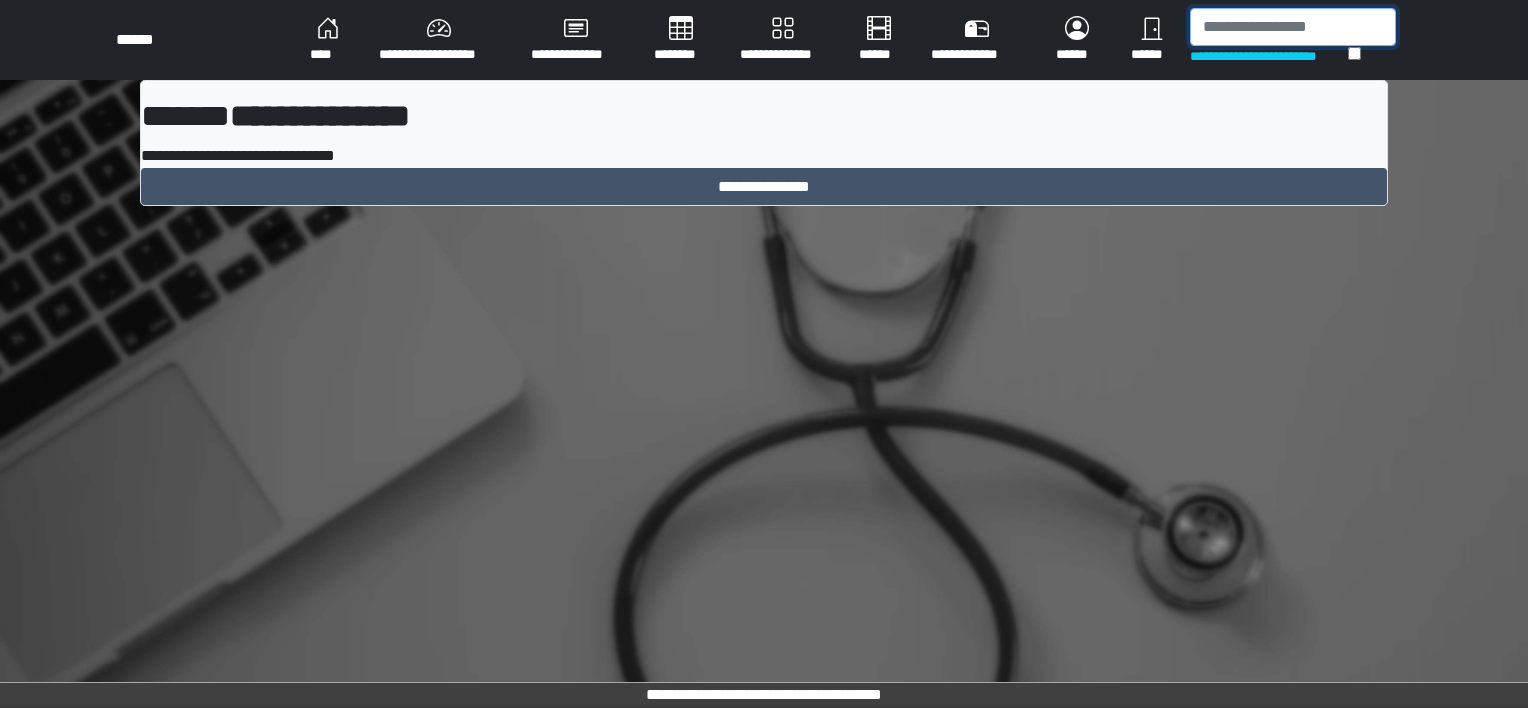 click at bounding box center [1293, 27] 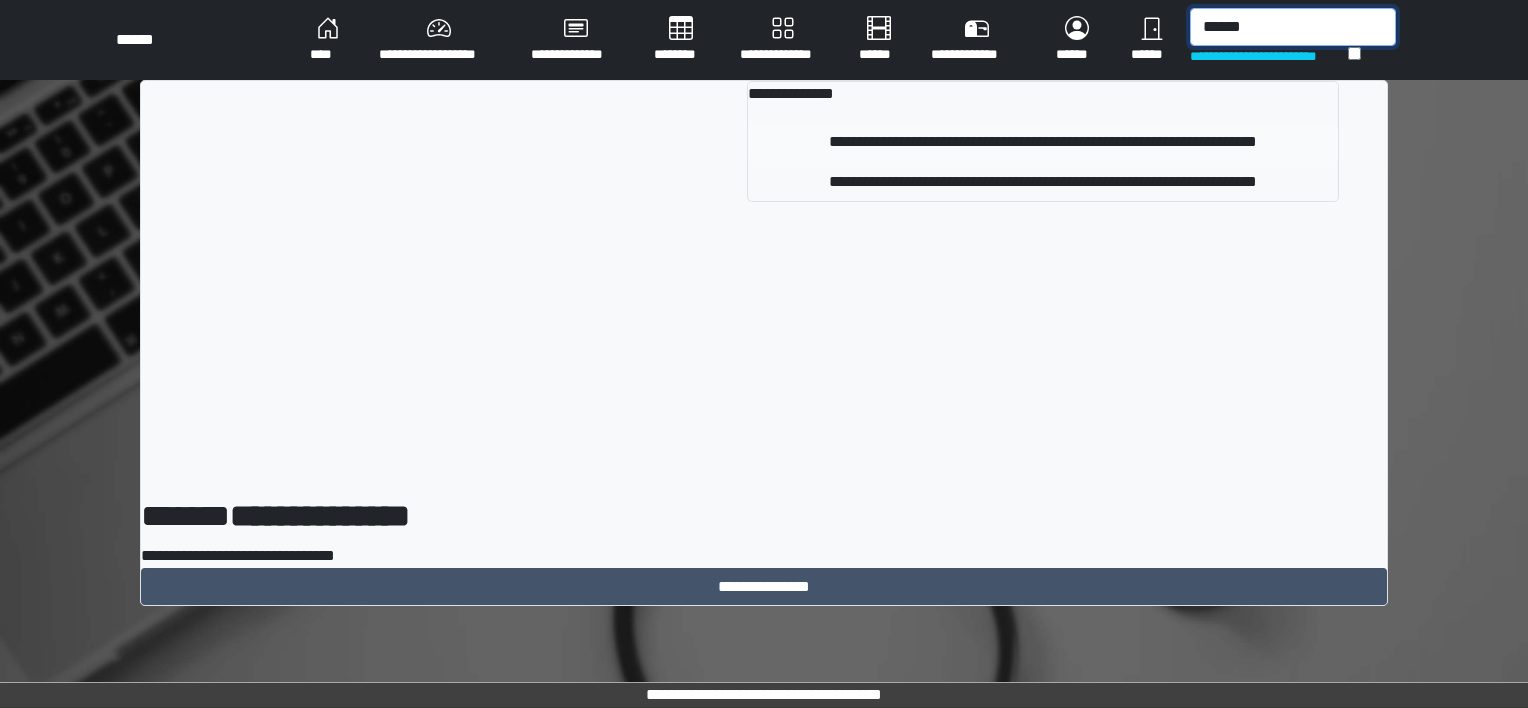 type on "******" 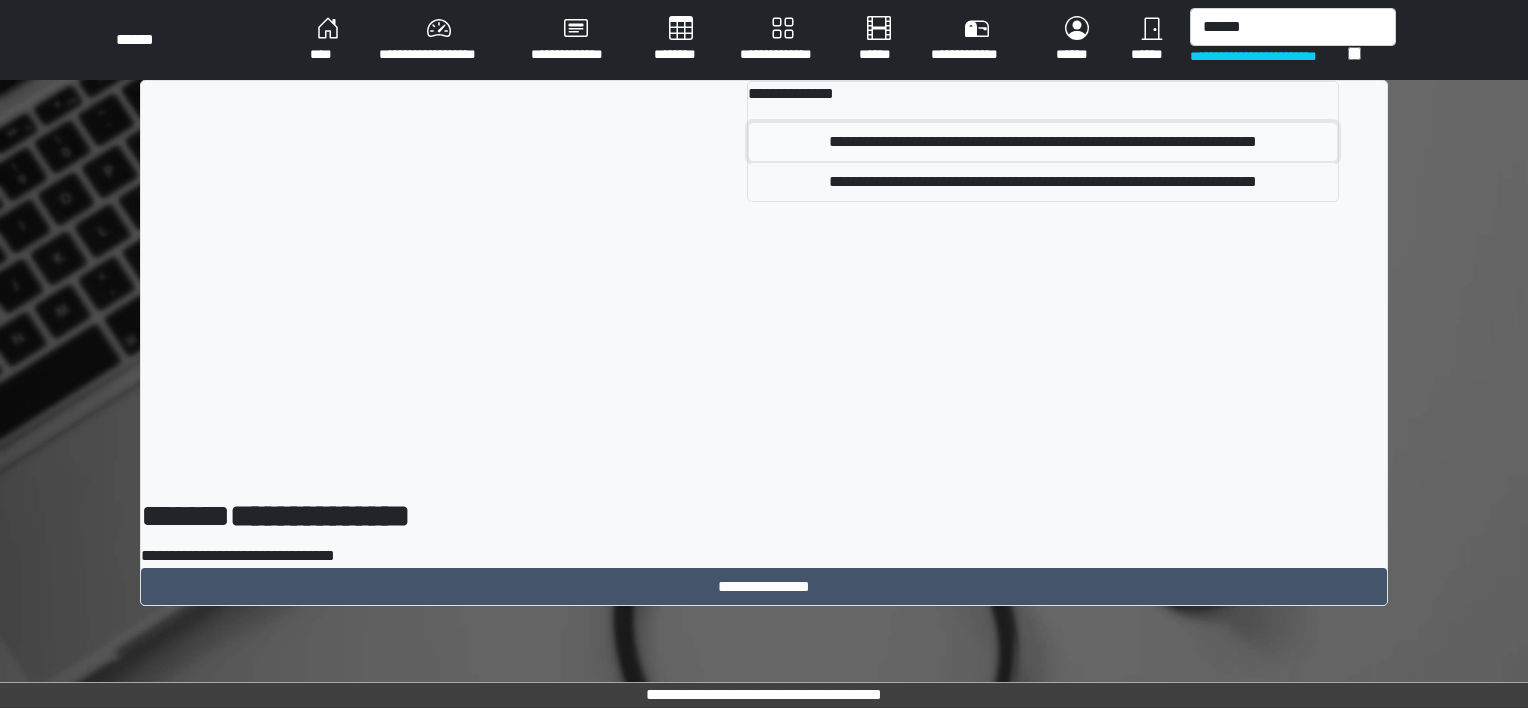 click on "**********" at bounding box center [1043, 142] 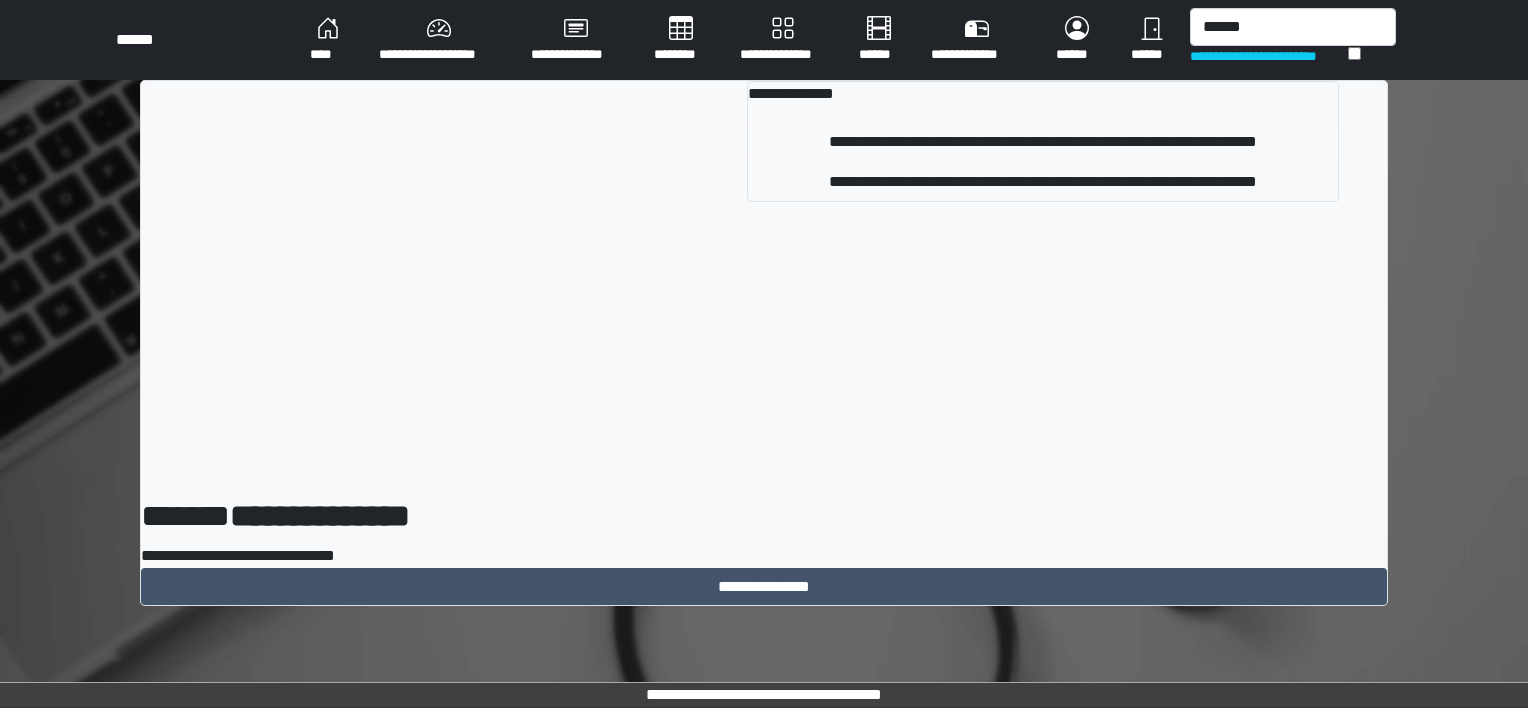 type 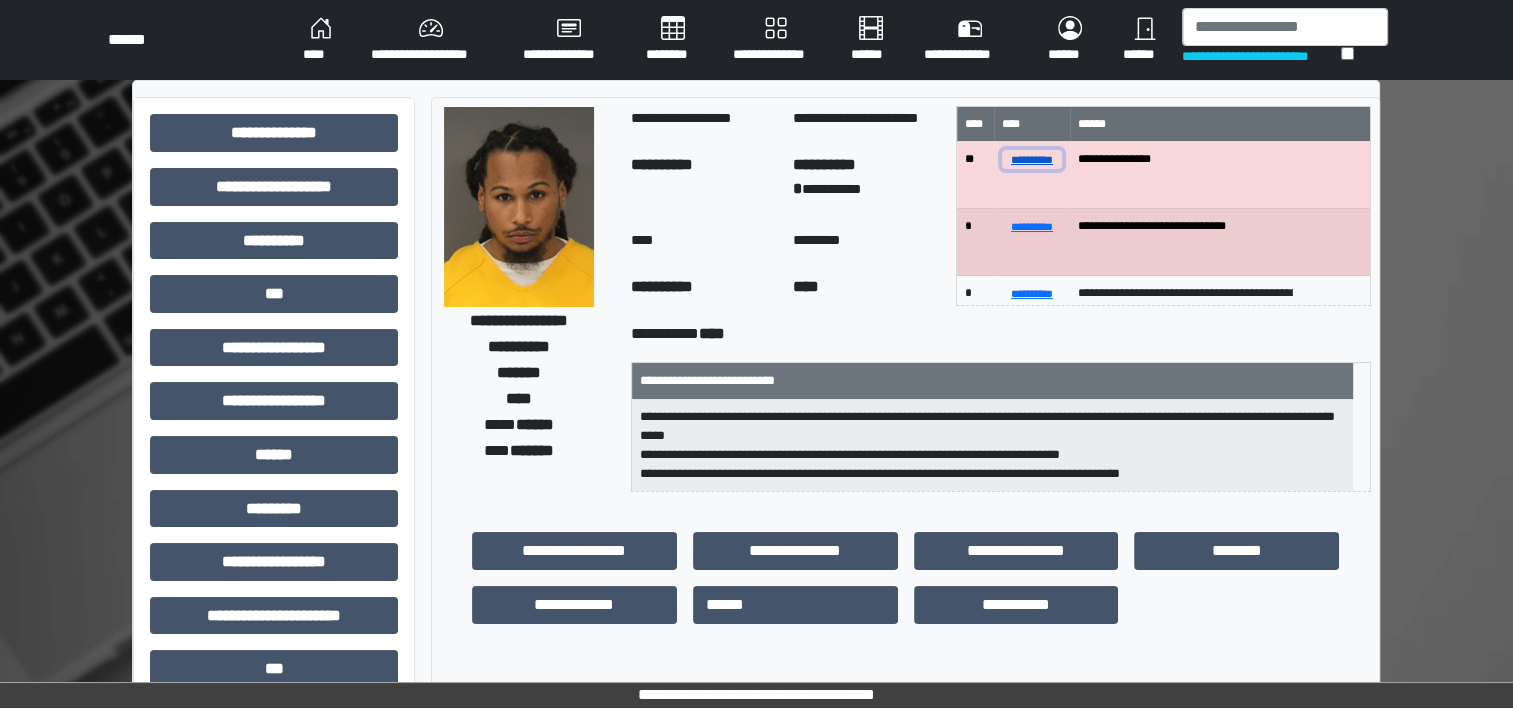 click on "**********" at bounding box center [1032, 159] 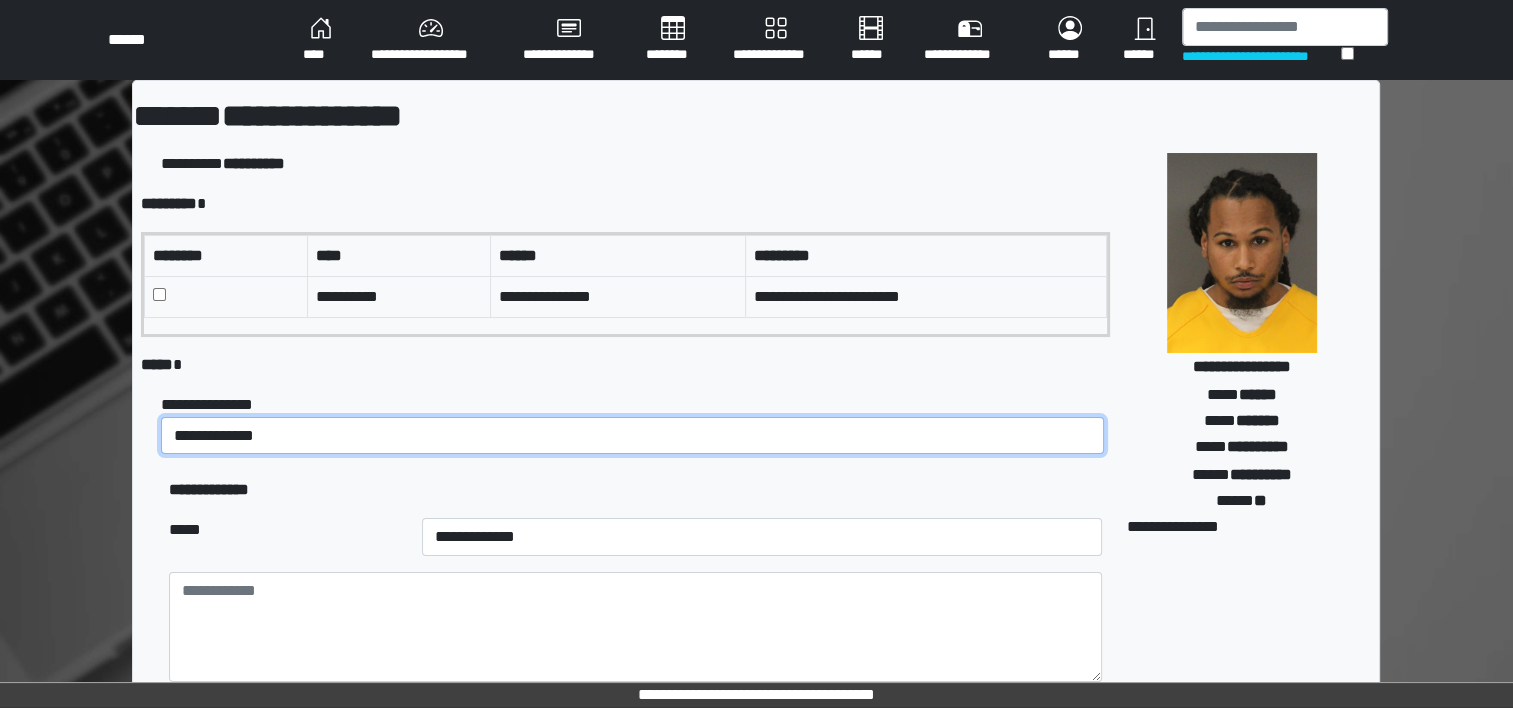 click on "**********" at bounding box center (632, 436) 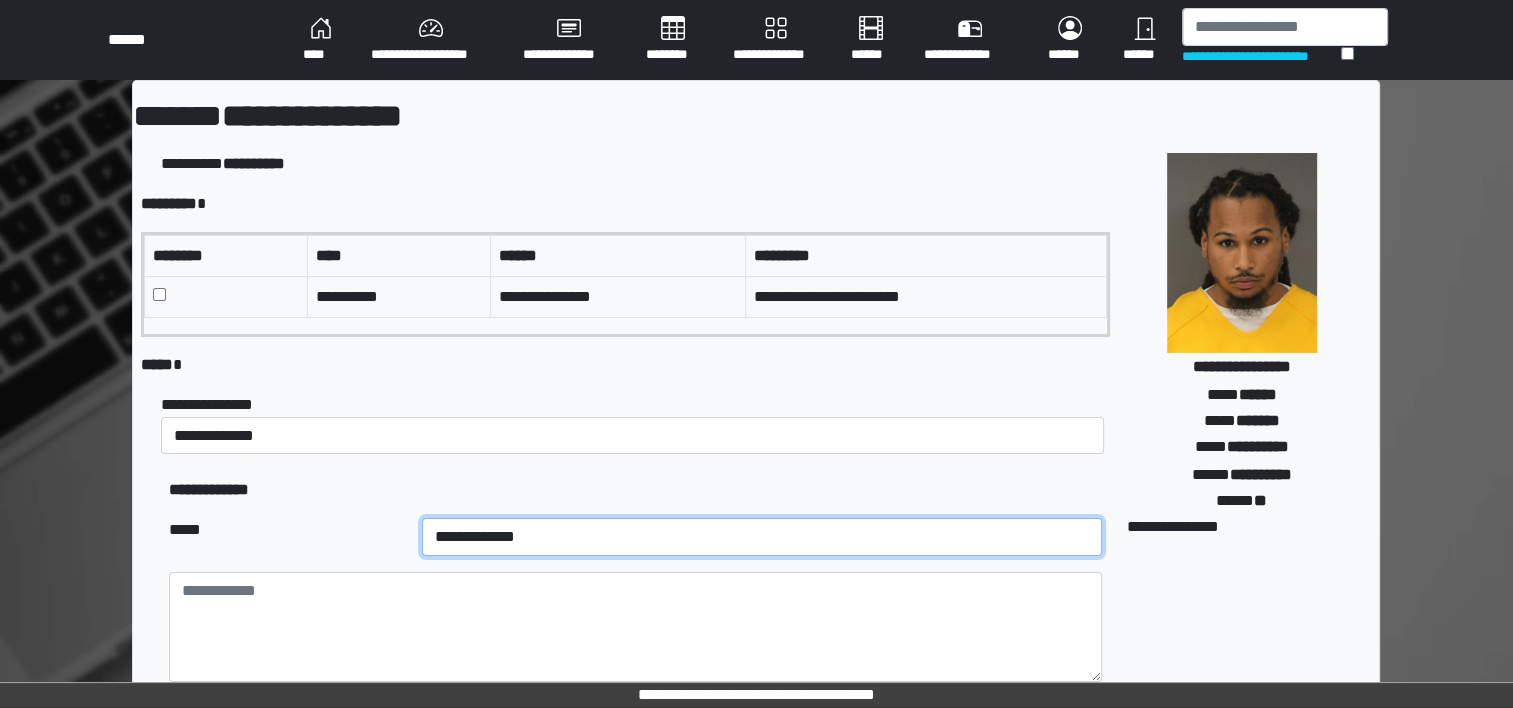 click on "**********" at bounding box center (762, 537) 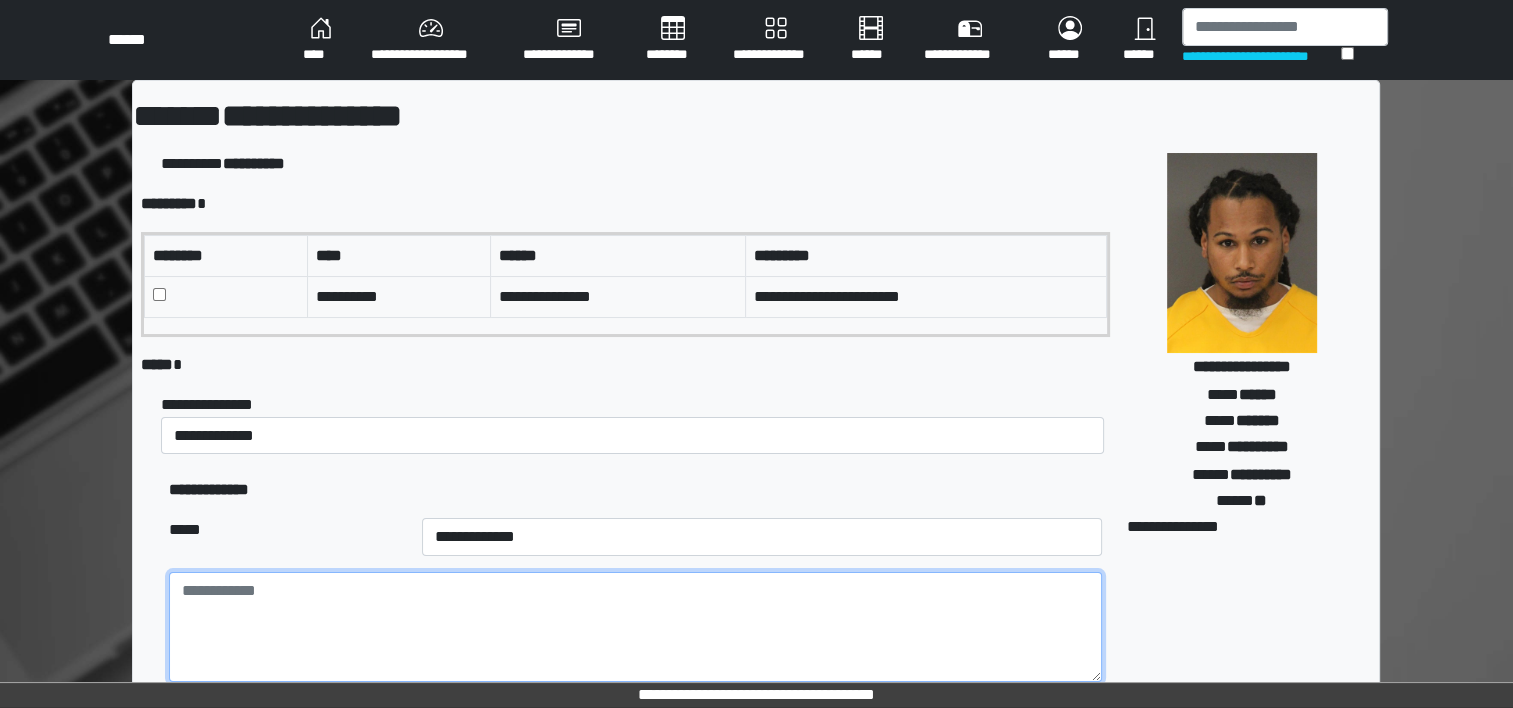 click at bounding box center [635, 627] 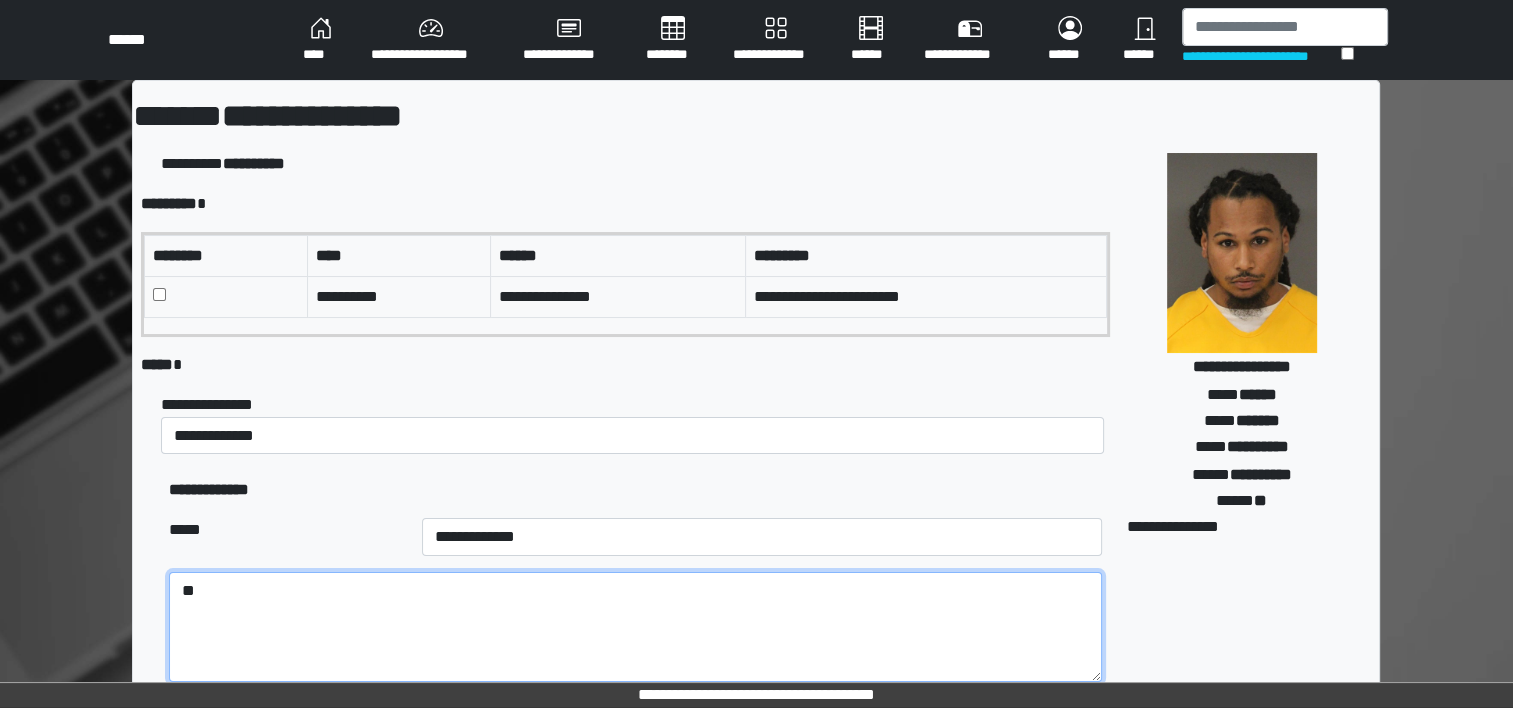 type on "*" 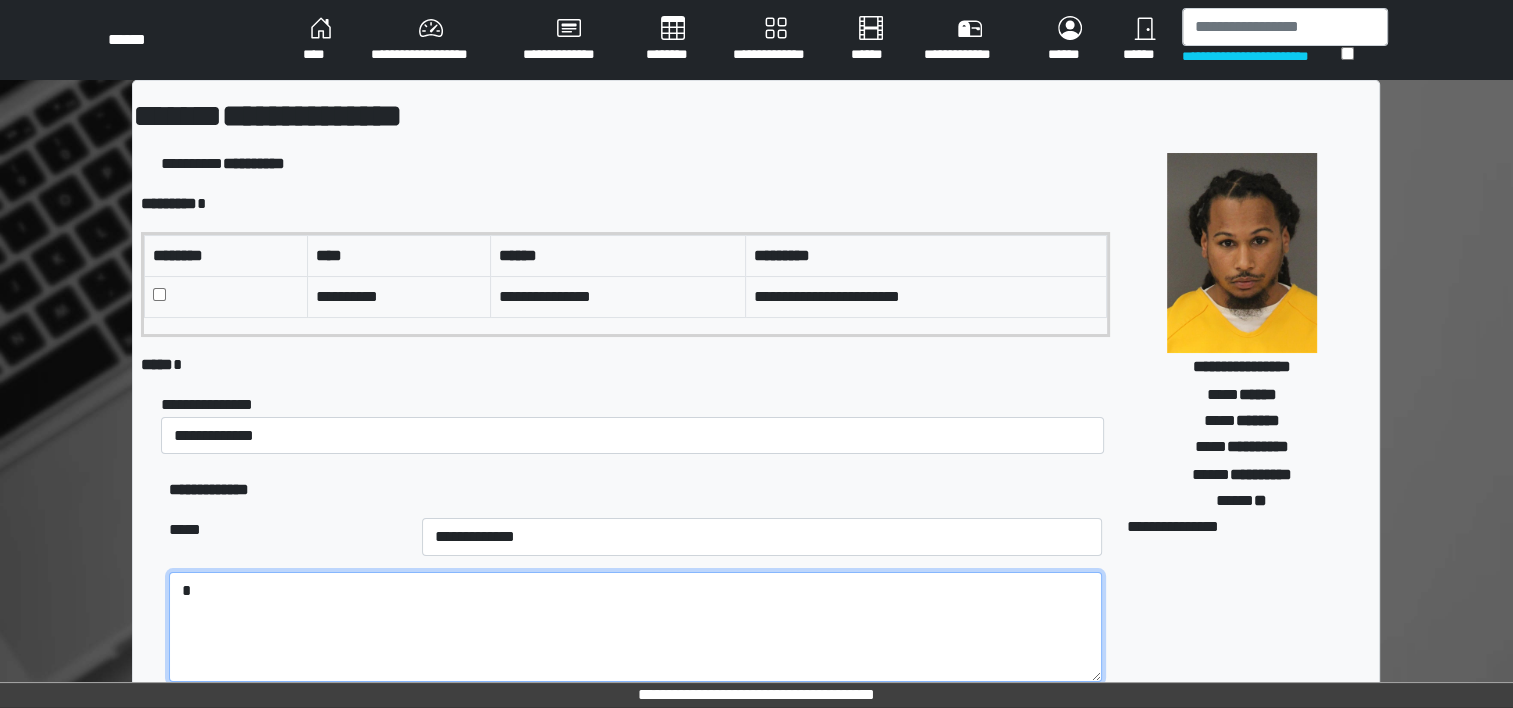 type 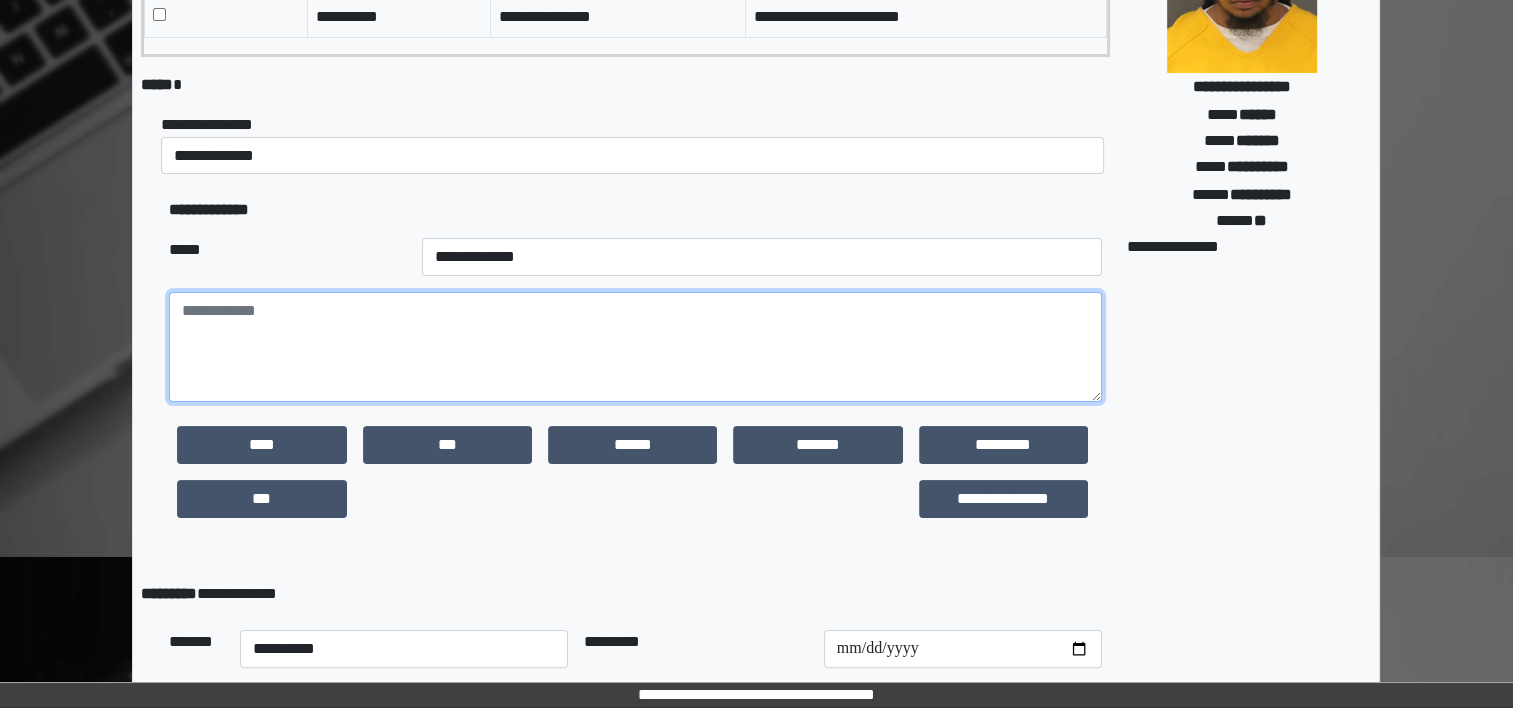 scroll, scrollTop: 284, scrollLeft: 0, axis: vertical 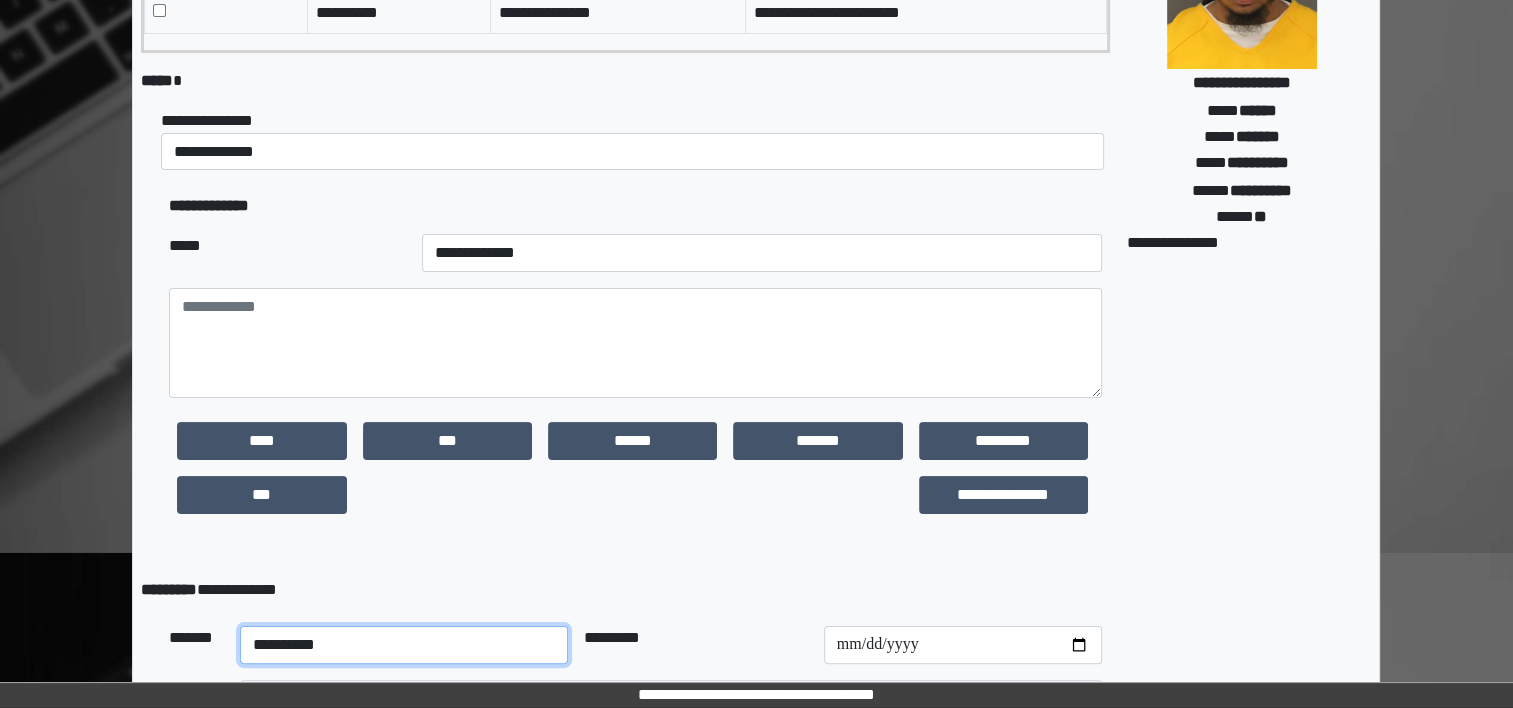 click on "**********" at bounding box center [404, 645] 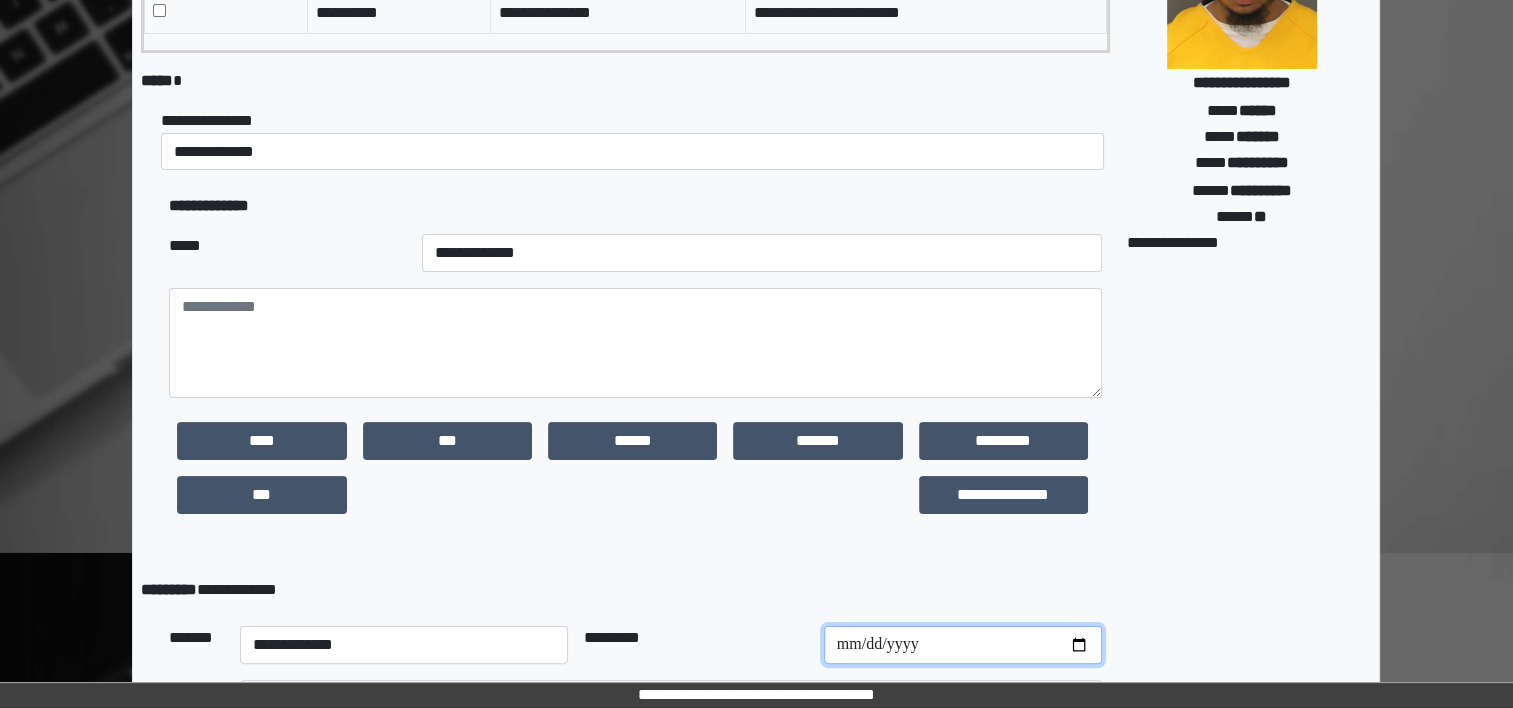 click at bounding box center [963, 645] 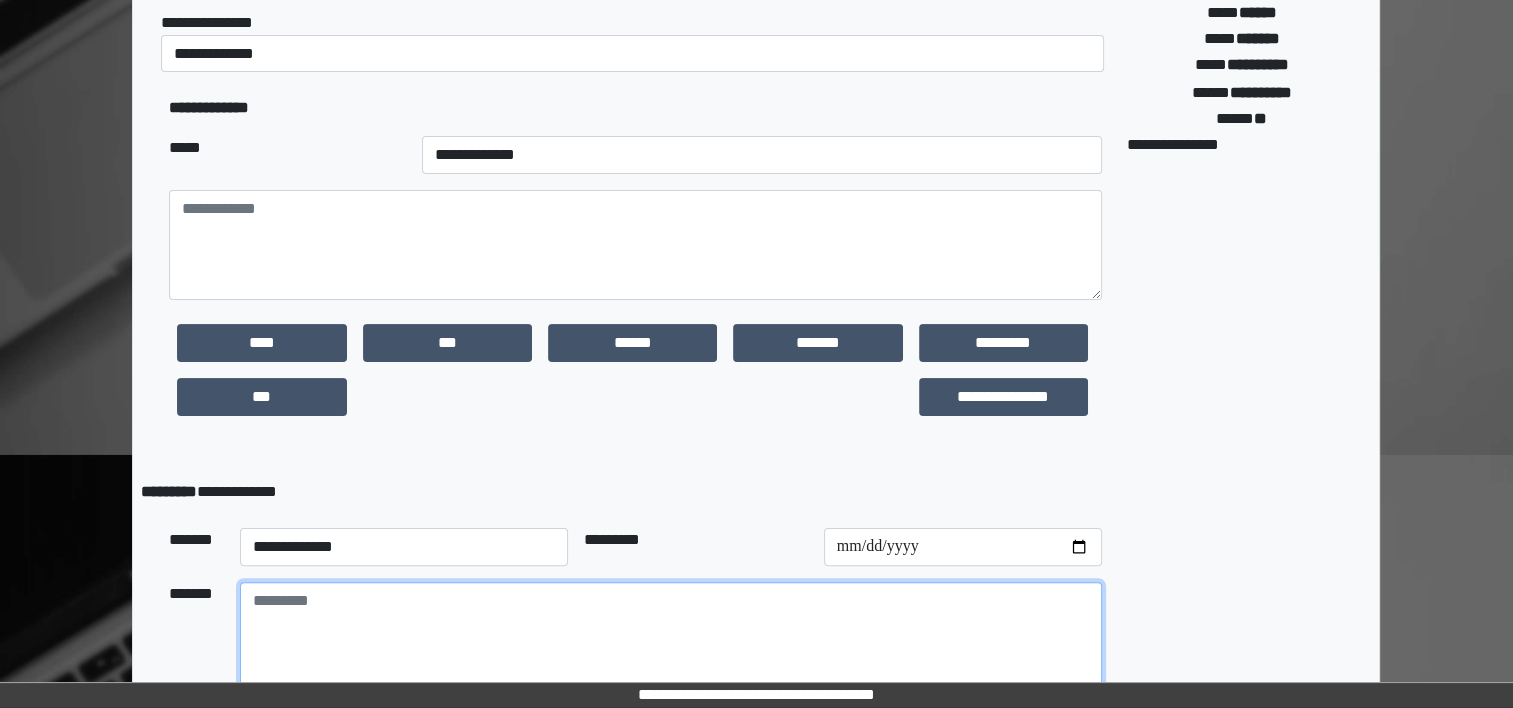scroll, scrollTop: 384, scrollLeft: 0, axis: vertical 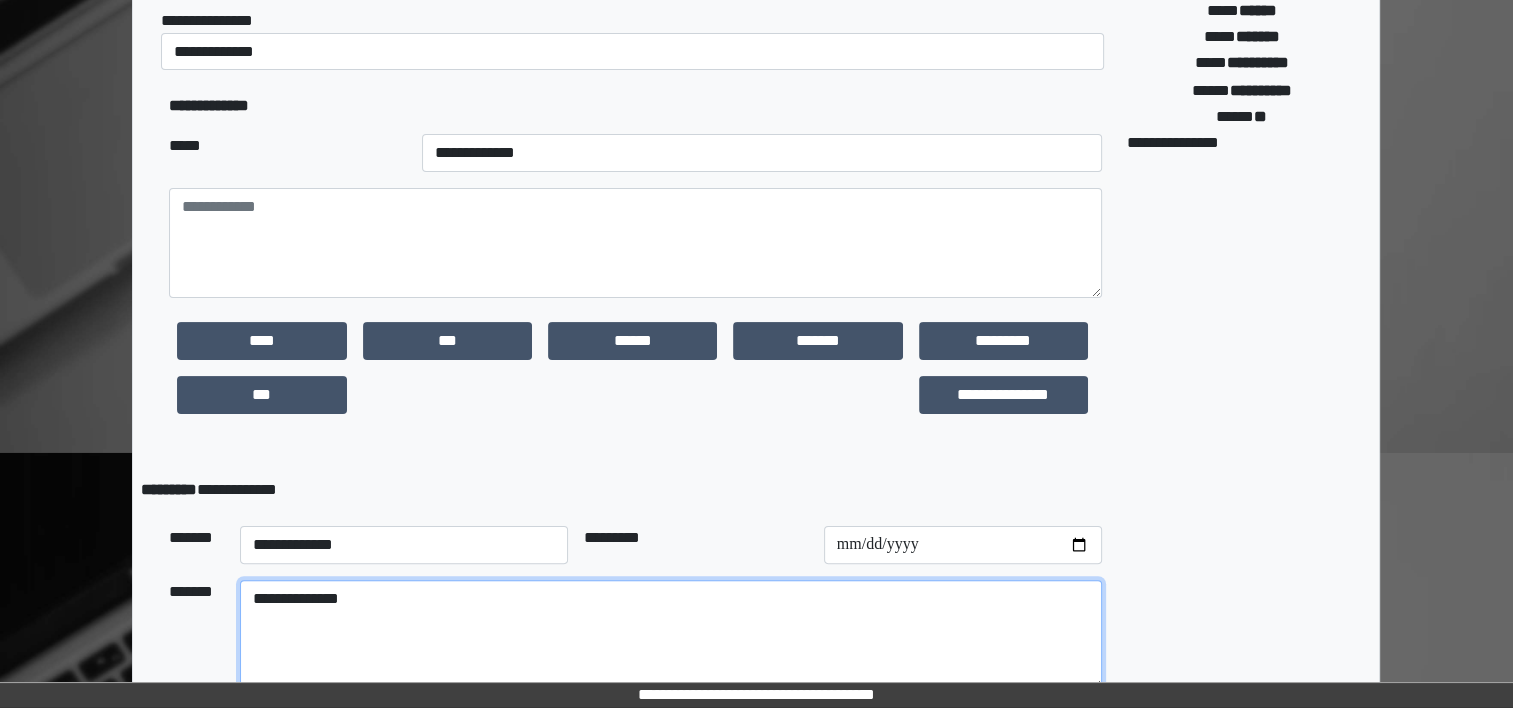 type on "**********" 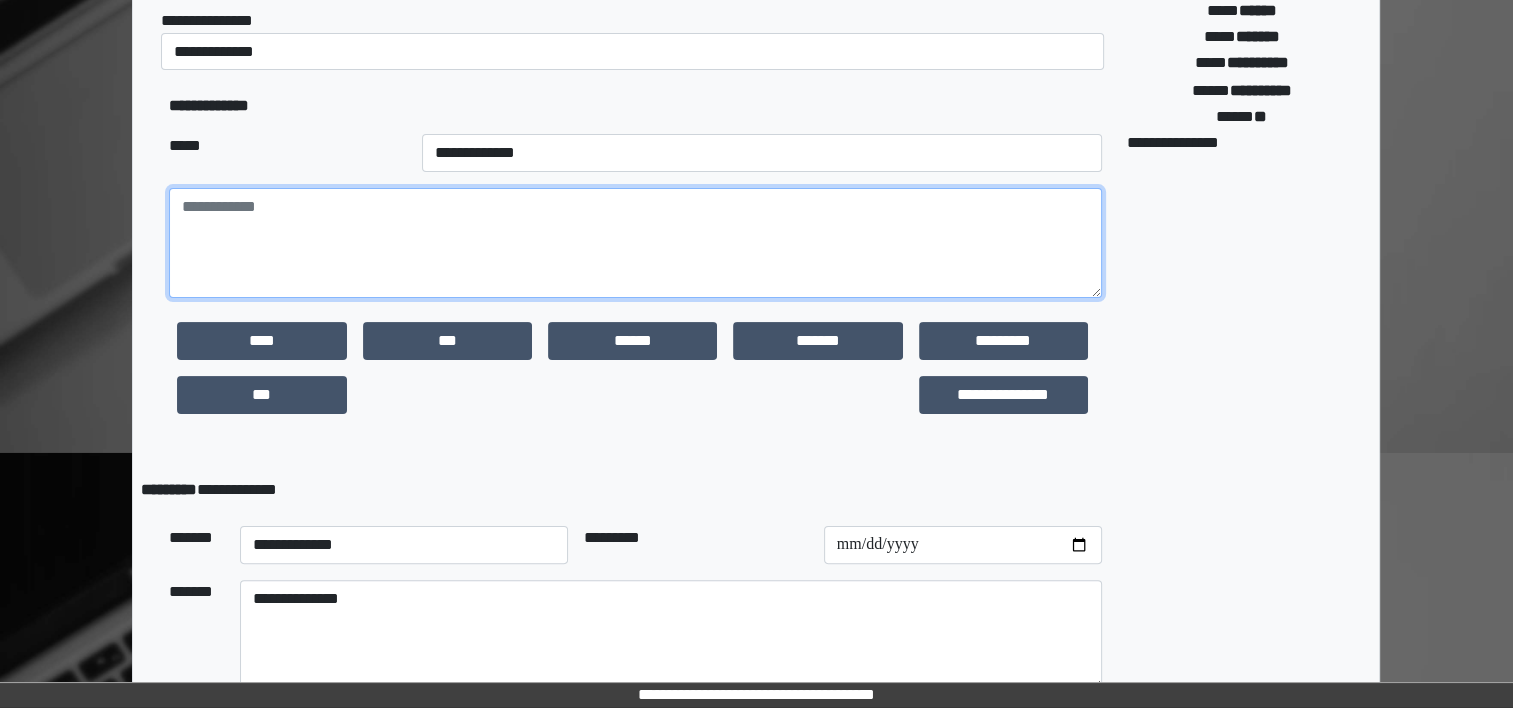 click at bounding box center (635, 243) 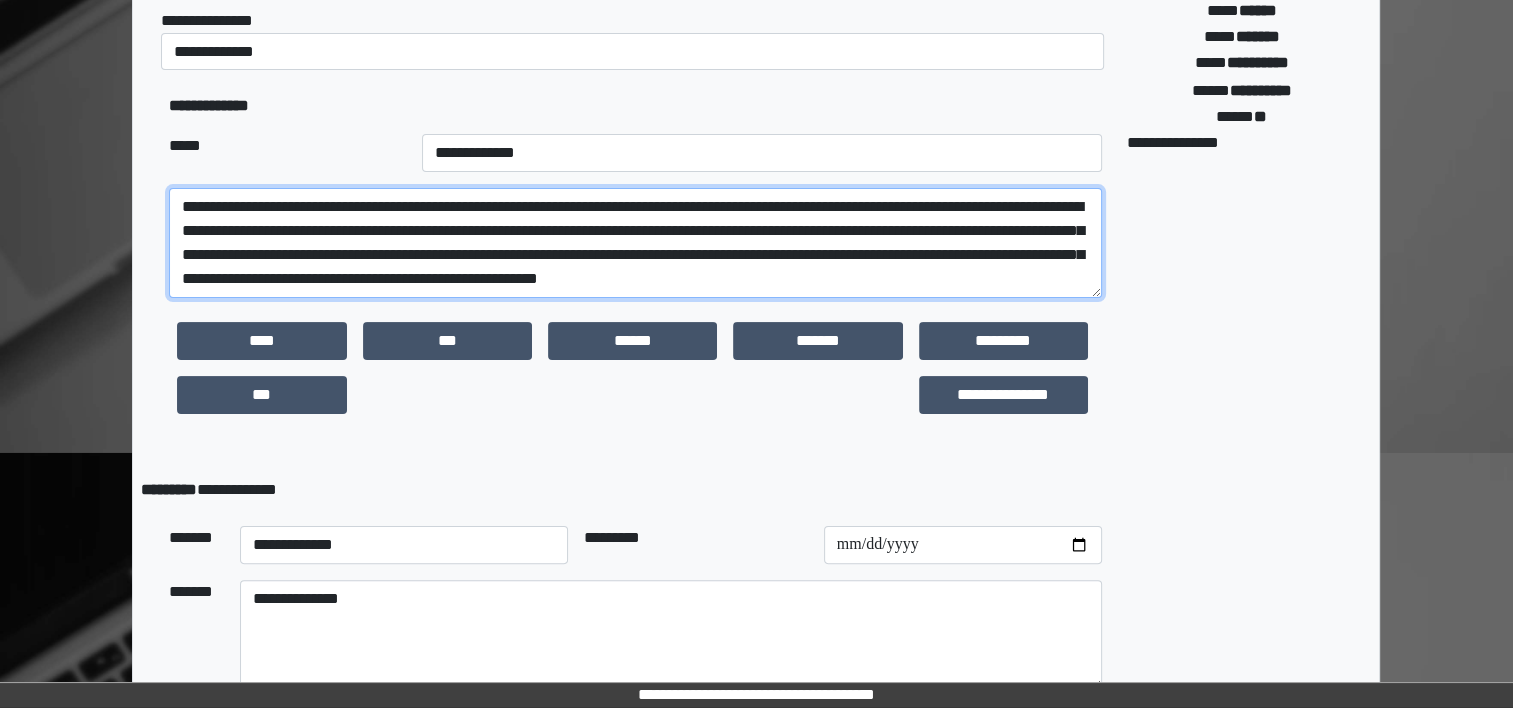 scroll, scrollTop: 16, scrollLeft: 0, axis: vertical 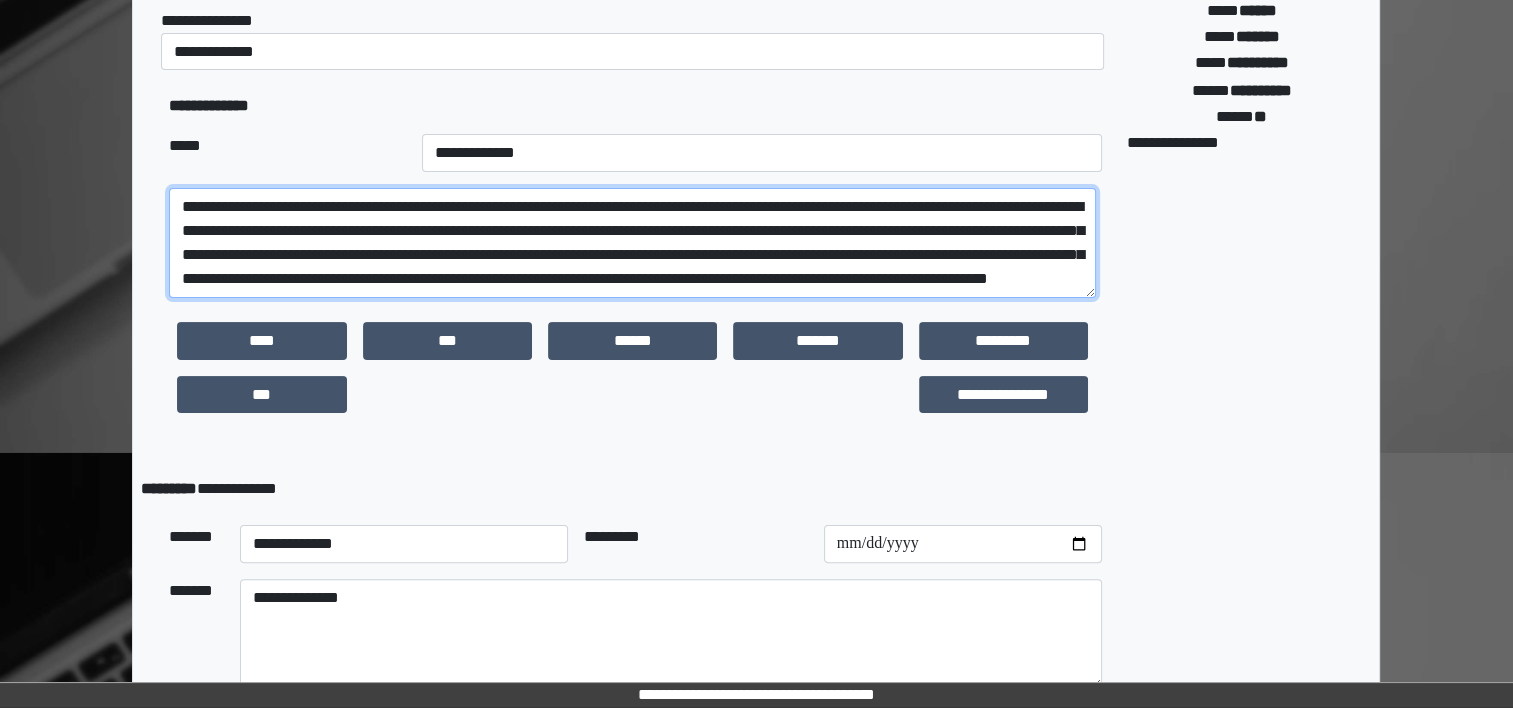 click on "**********" at bounding box center [632, 243] 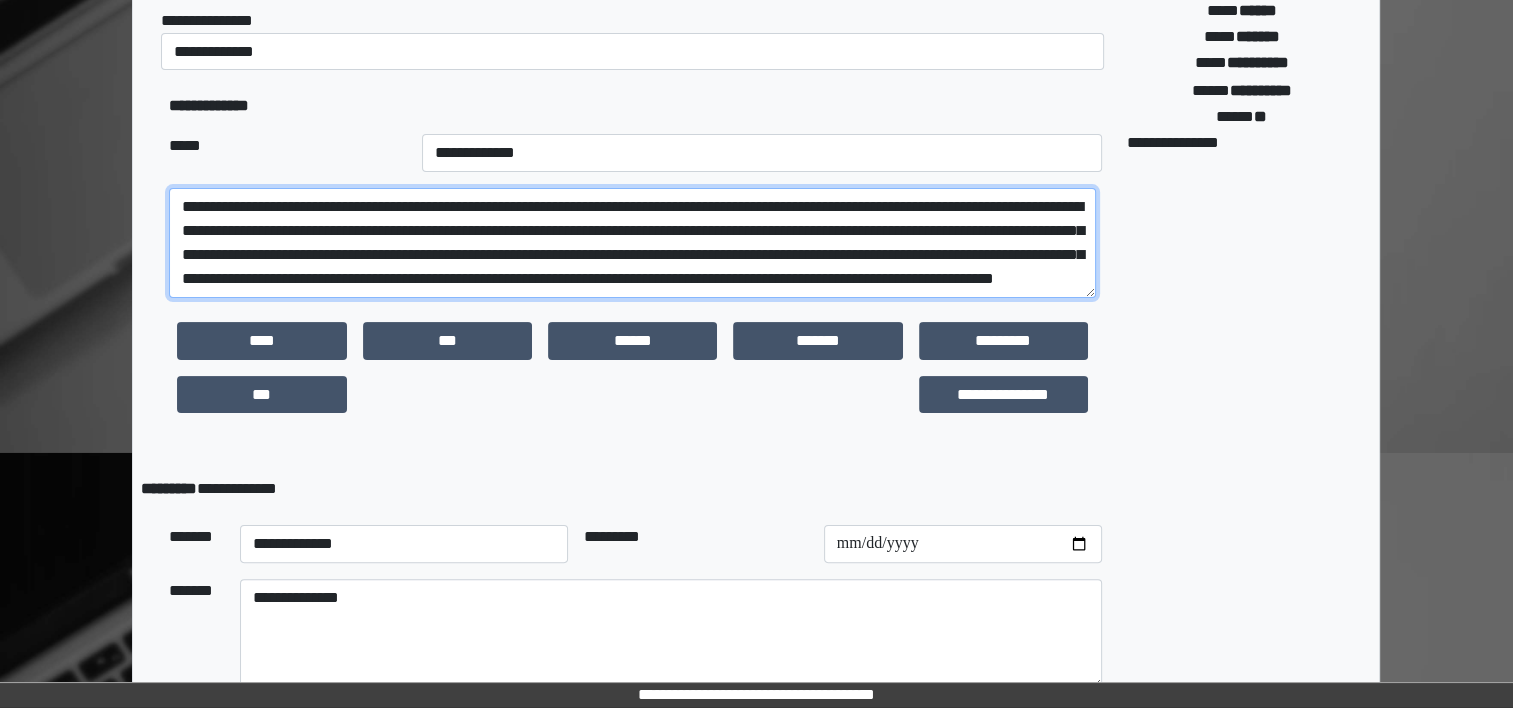 scroll, scrollTop: 40, scrollLeft: 0, axis: vertical 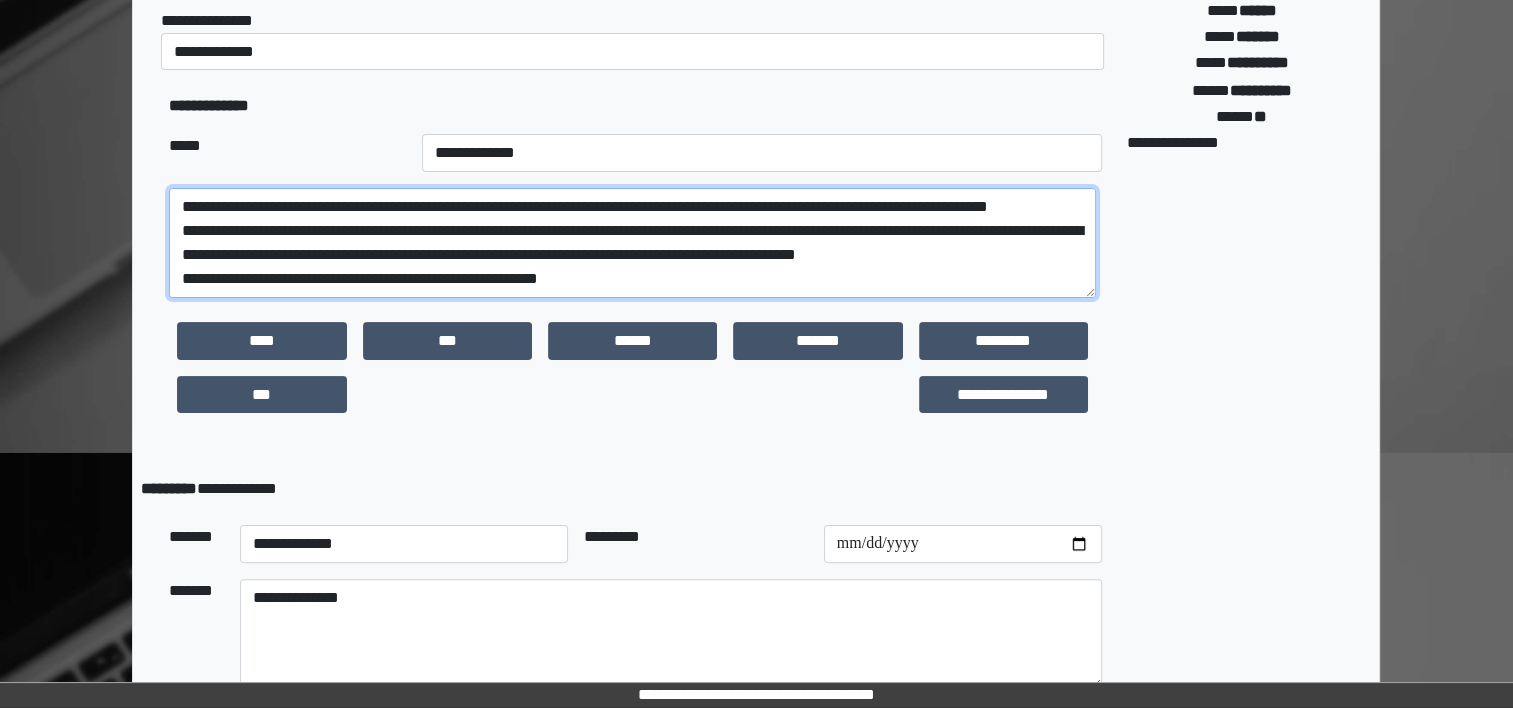 click on "**********" at bounding box center (632, 243) 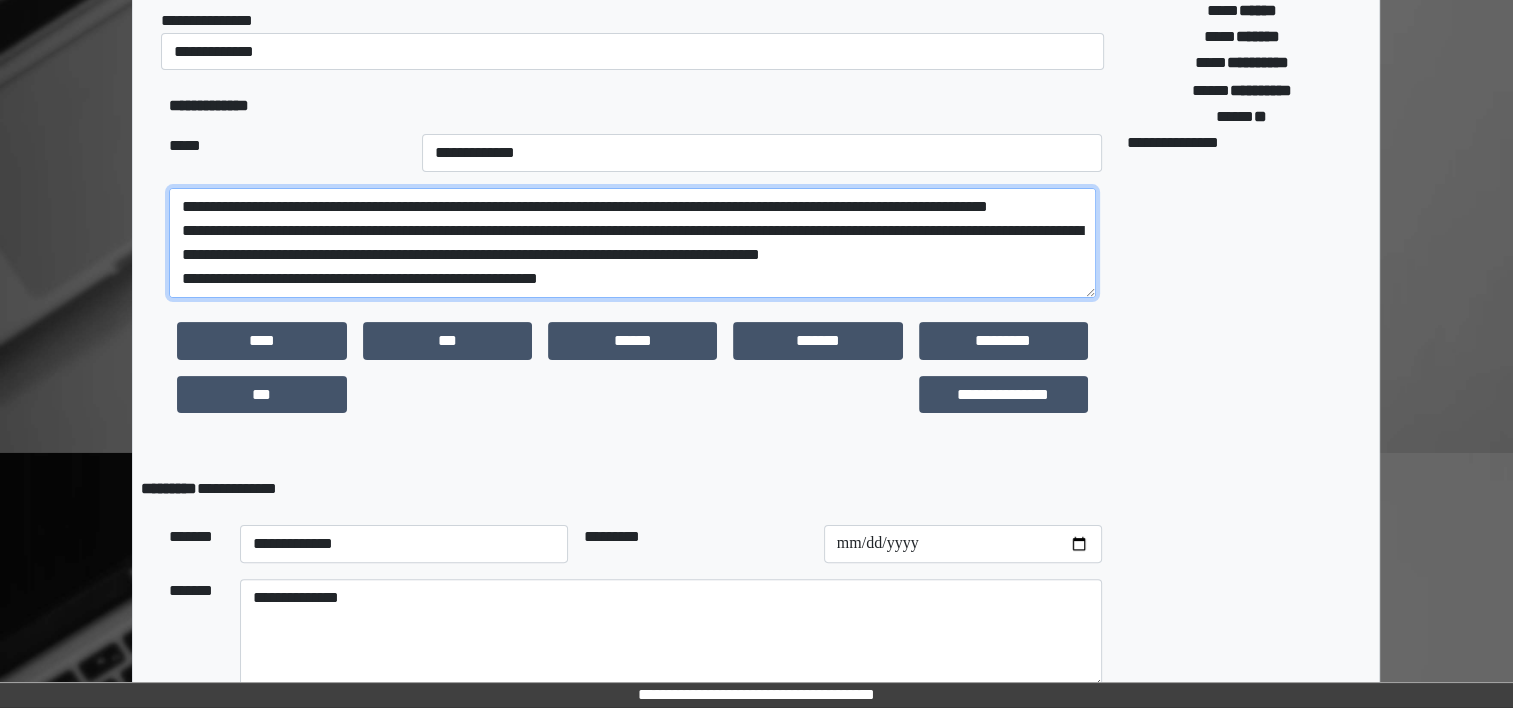 scroll, scrollTop: 96, scrollLeft: 0, axis: vertical 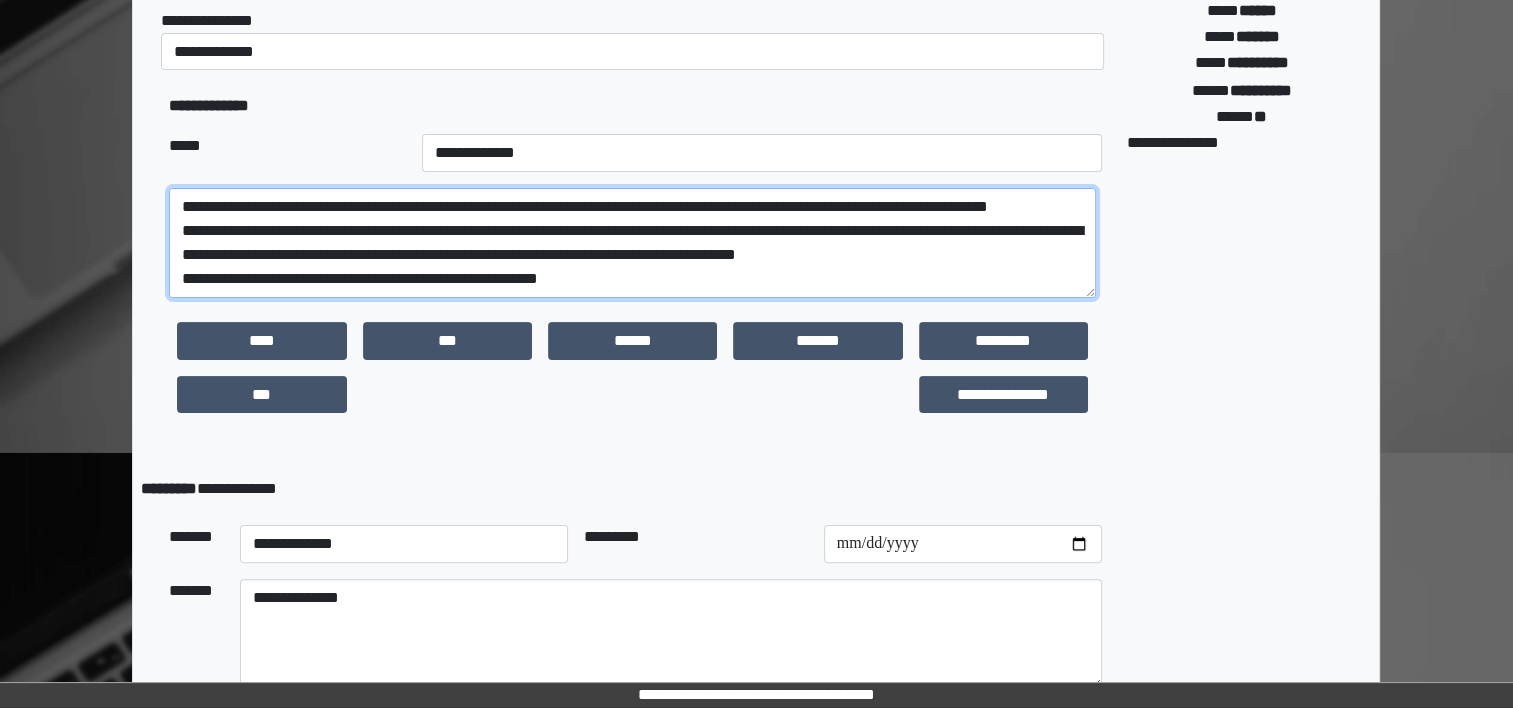 click on "**********" at bounding box center [632, 243] 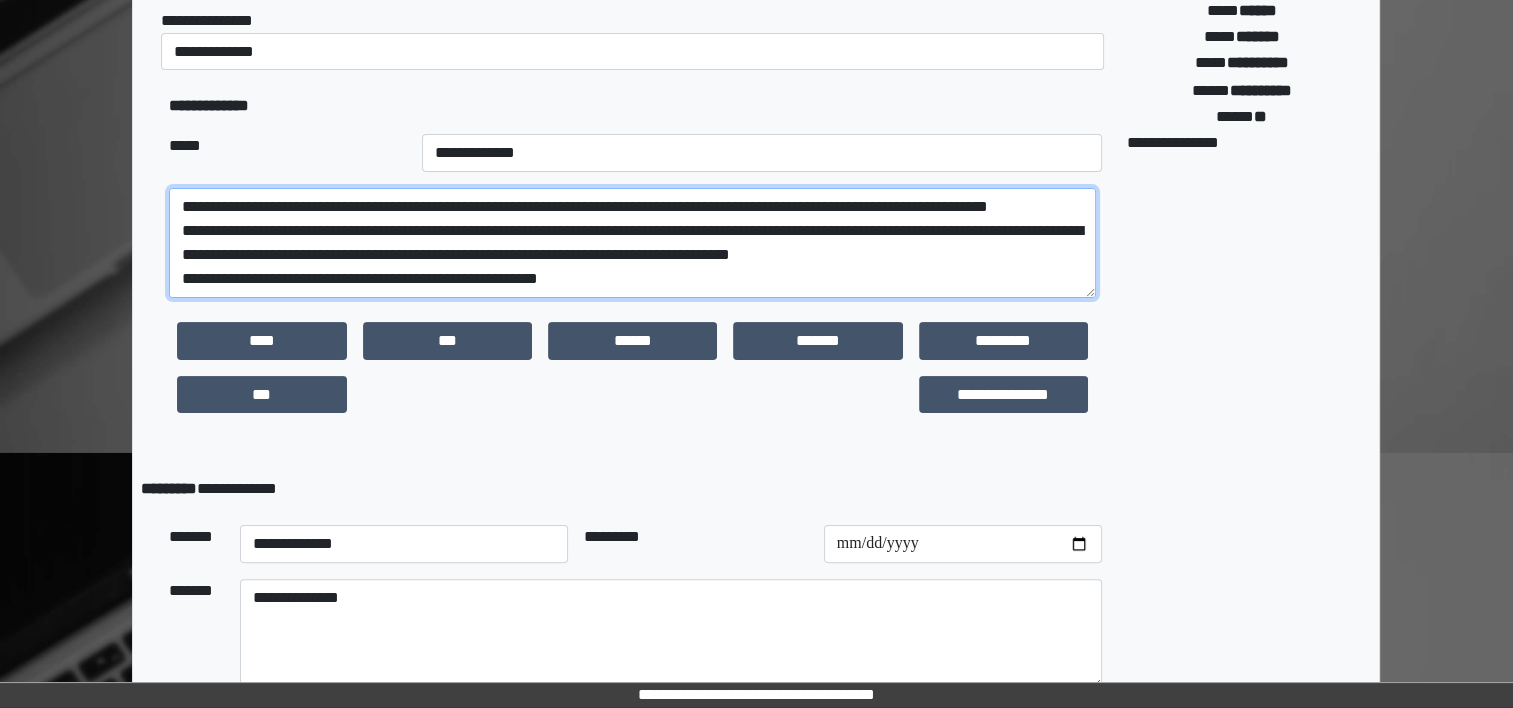 click on "**********" at bounding box center [632, 243] 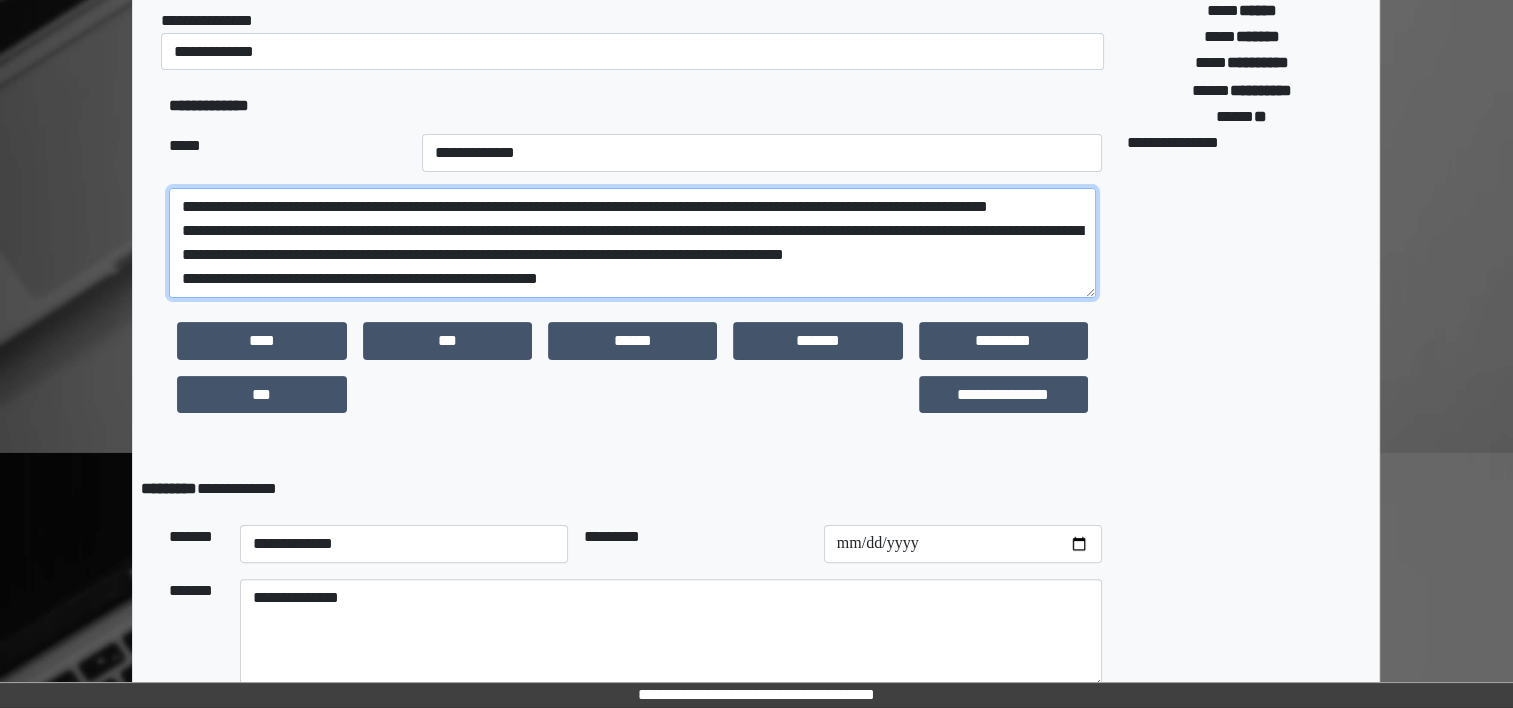 scroll, scrollTop: 112, scrollLeft: 0, axis: vertical 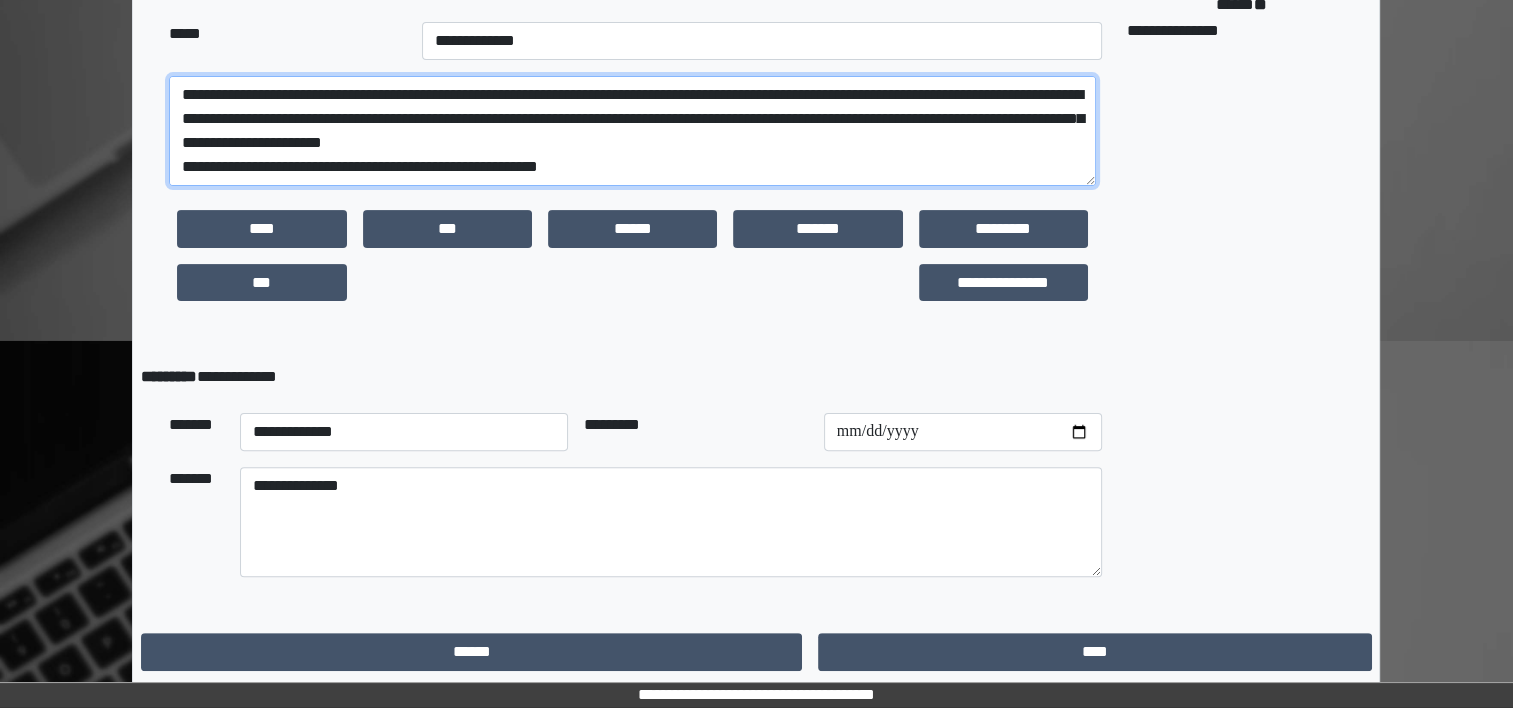 type on "**********" 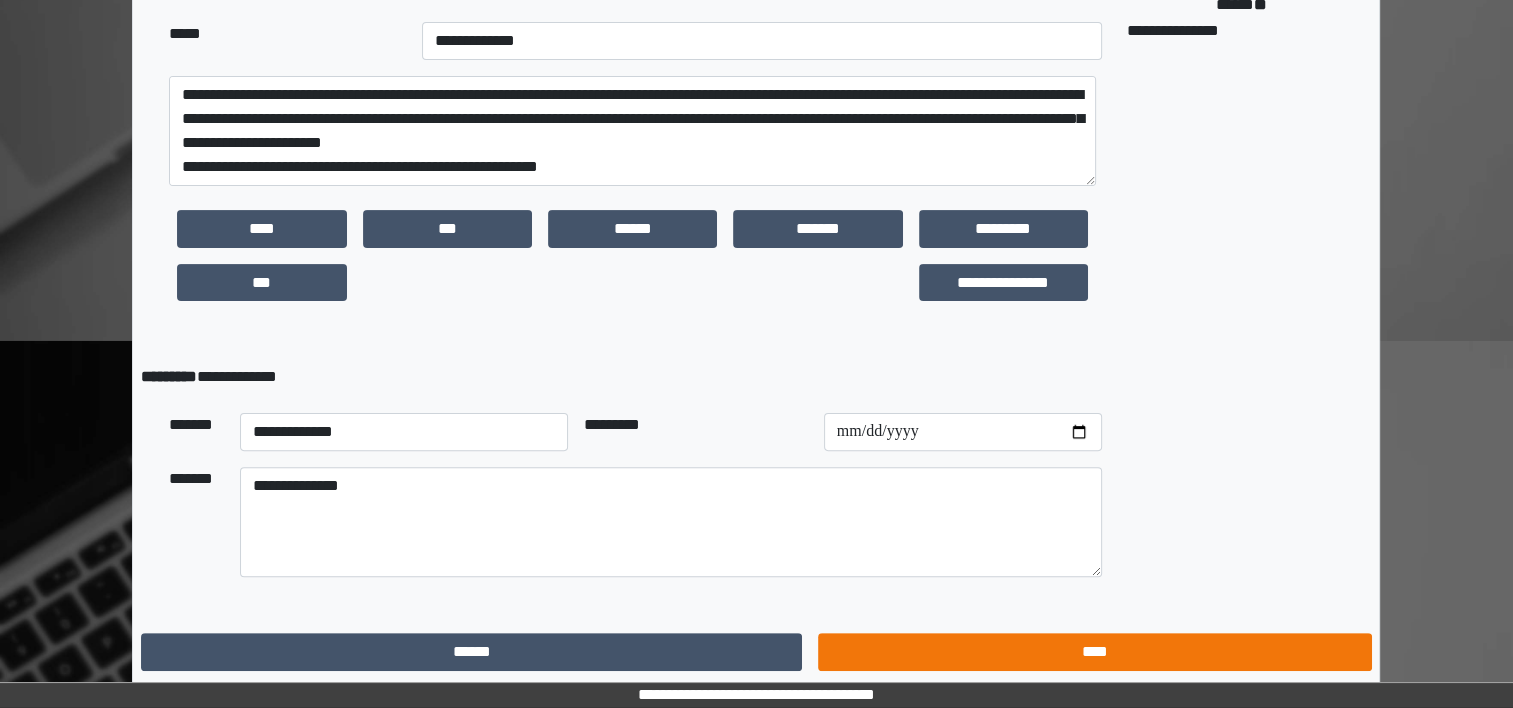 click on "****" at bounding box center [1094, 652] 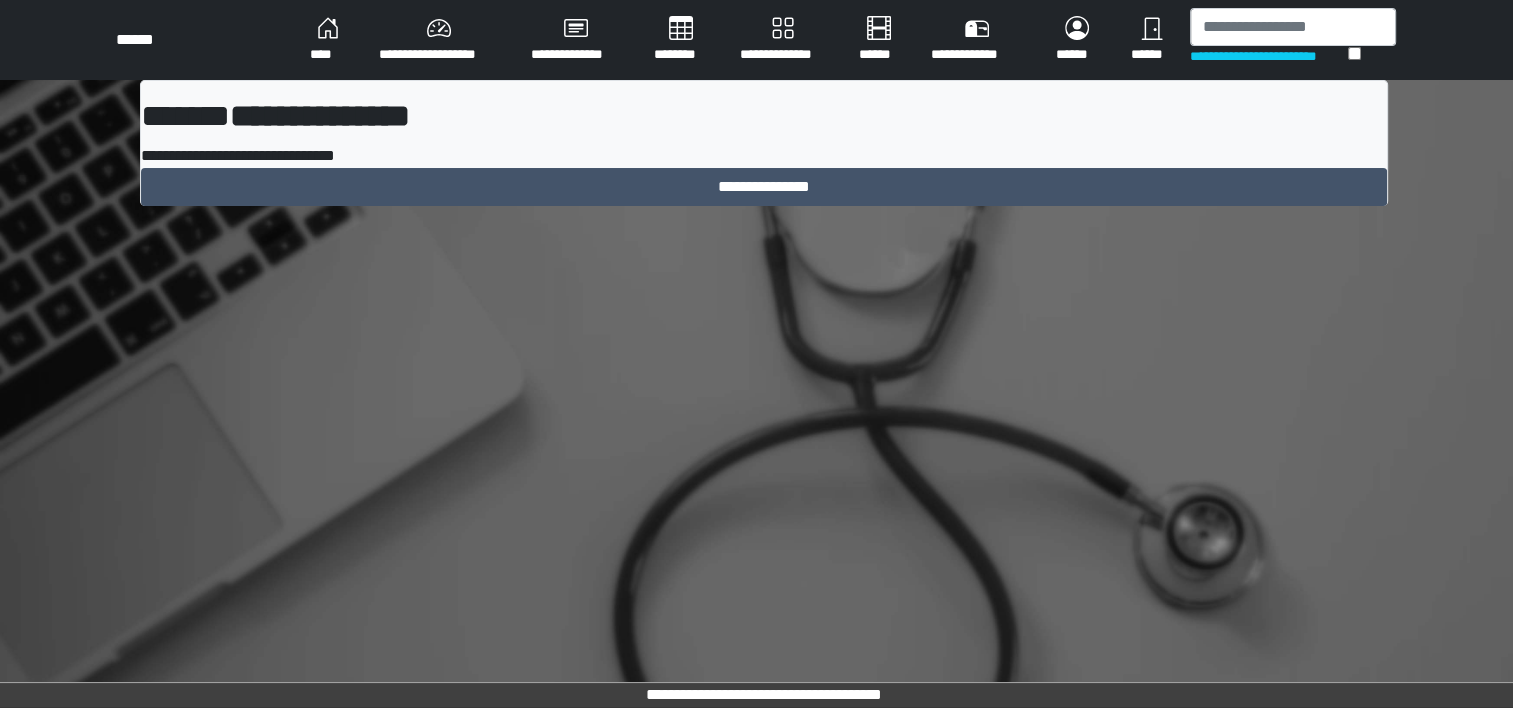 scroll, scrollTop: 0, scrollLeft: 0, axis: both 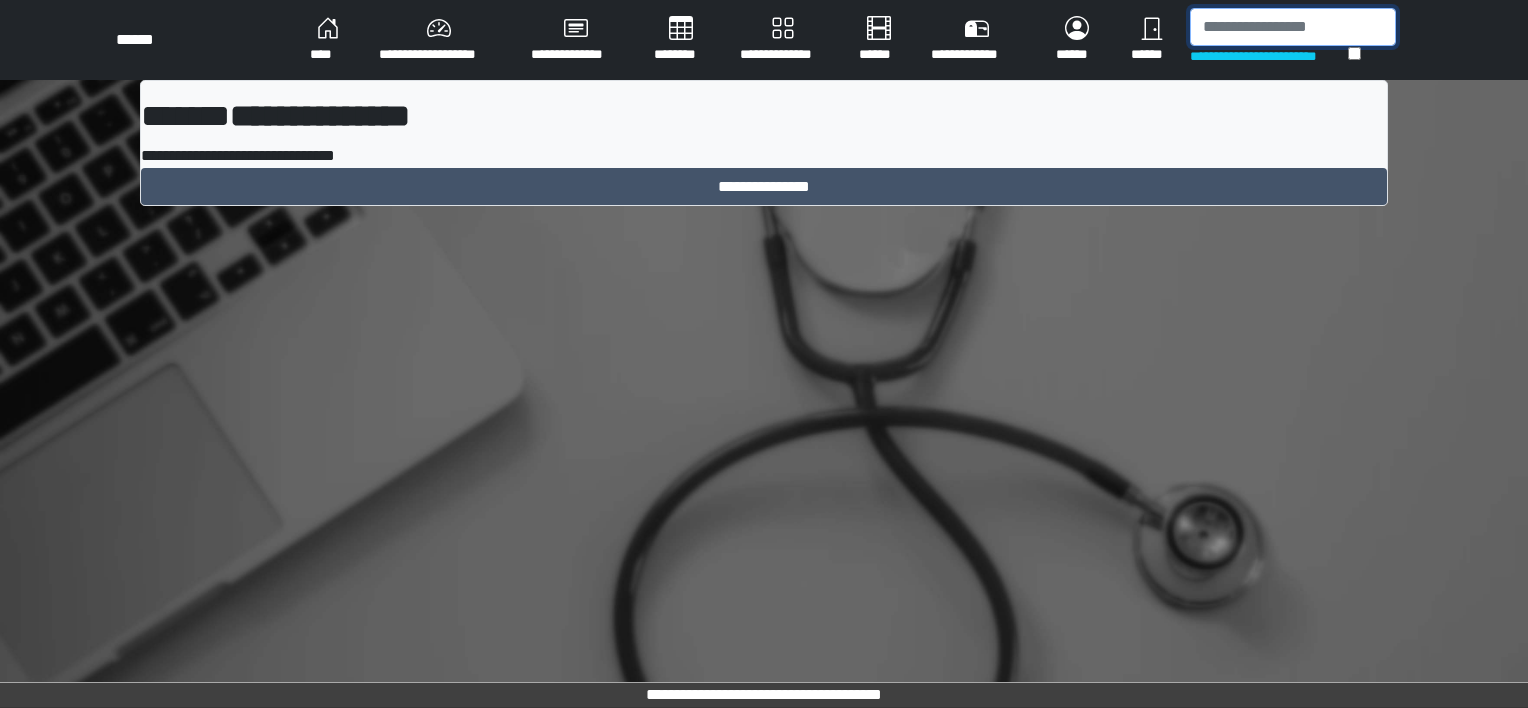 click at bounding box center [1293, 27] 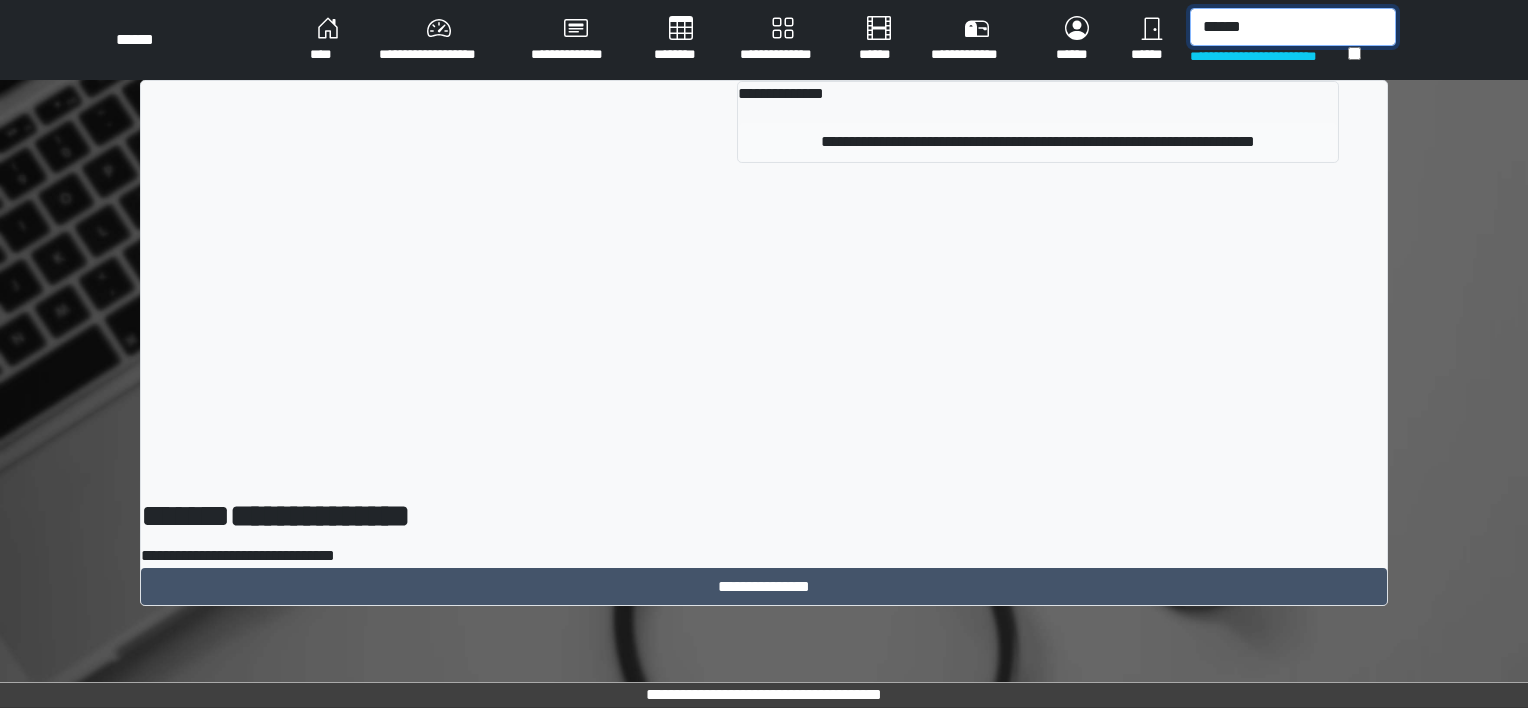 type on "******" 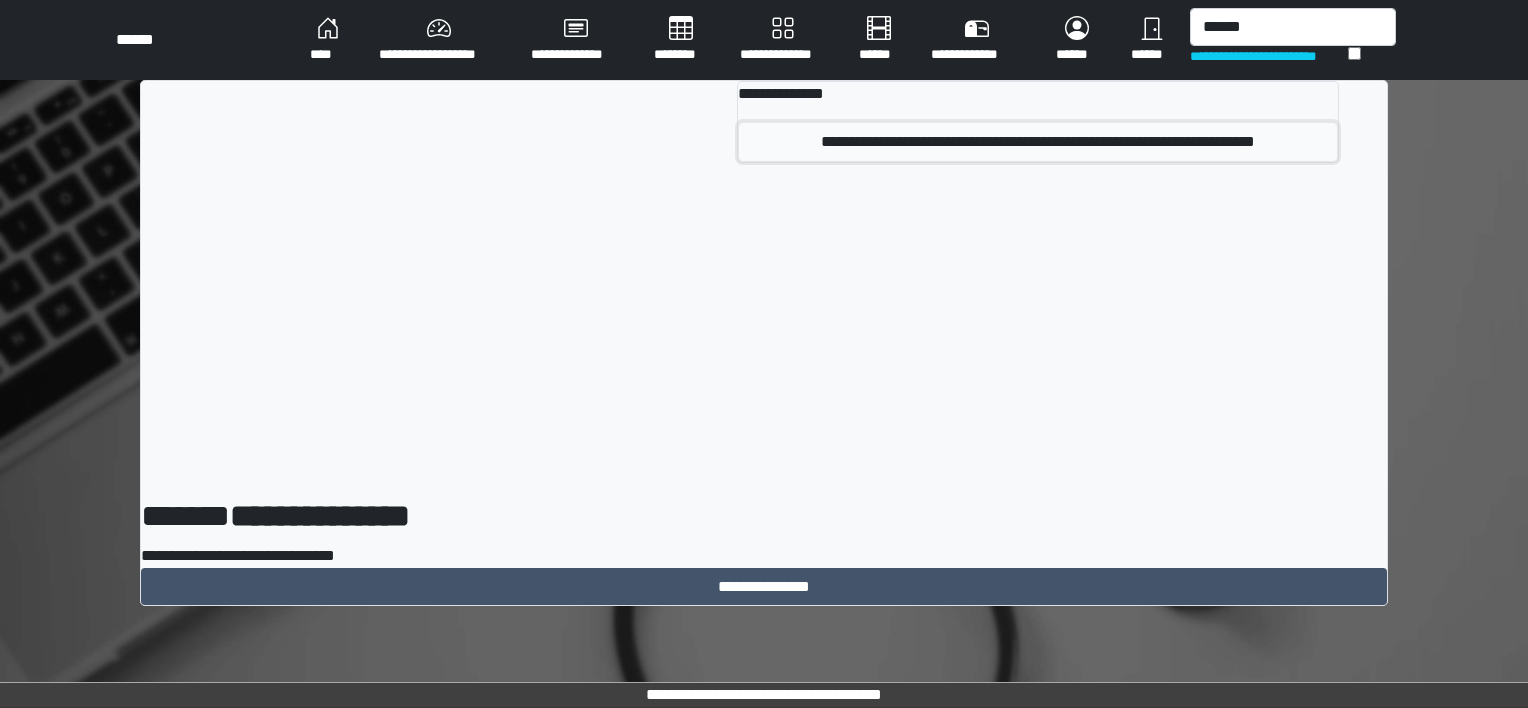 click on "**********" at bounding box center (1038, 142) 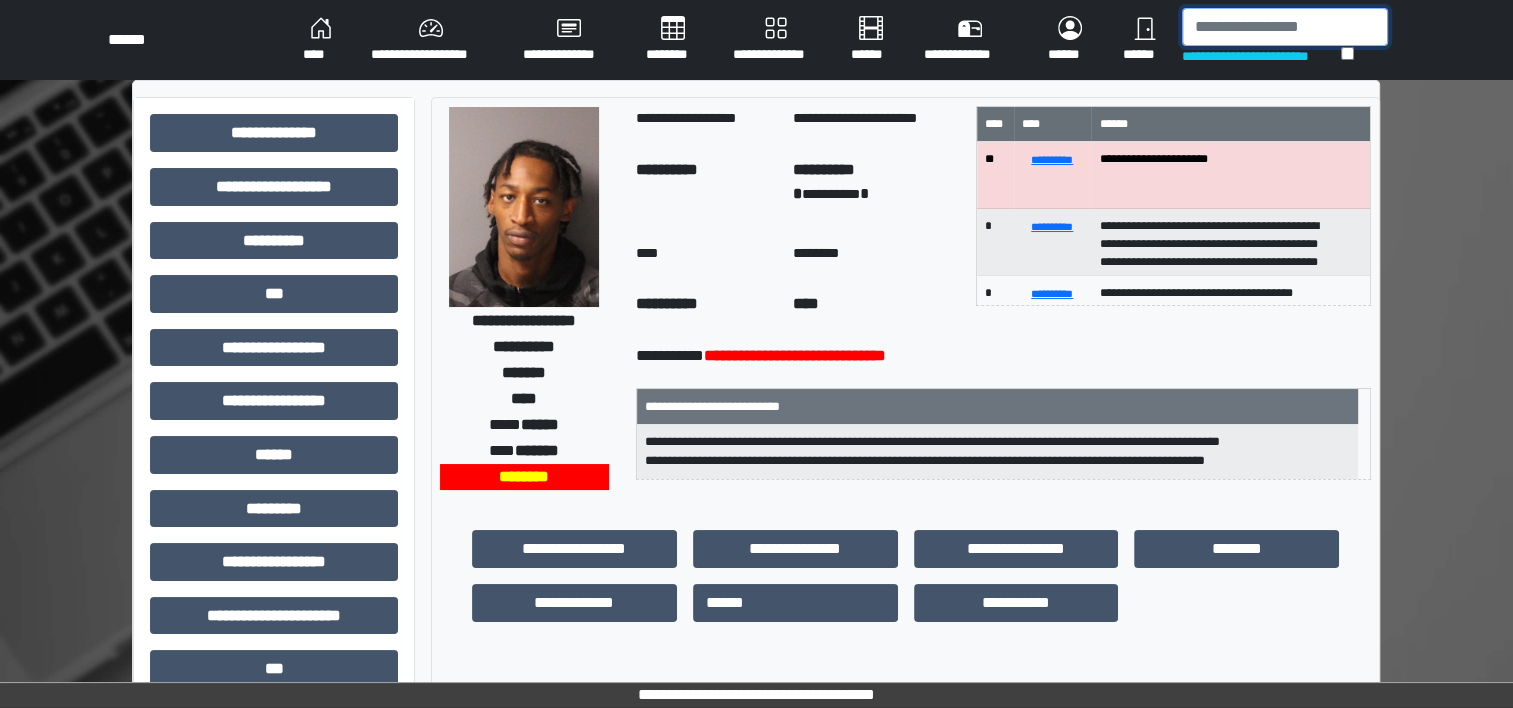 click at bounding box center [1285, 27] 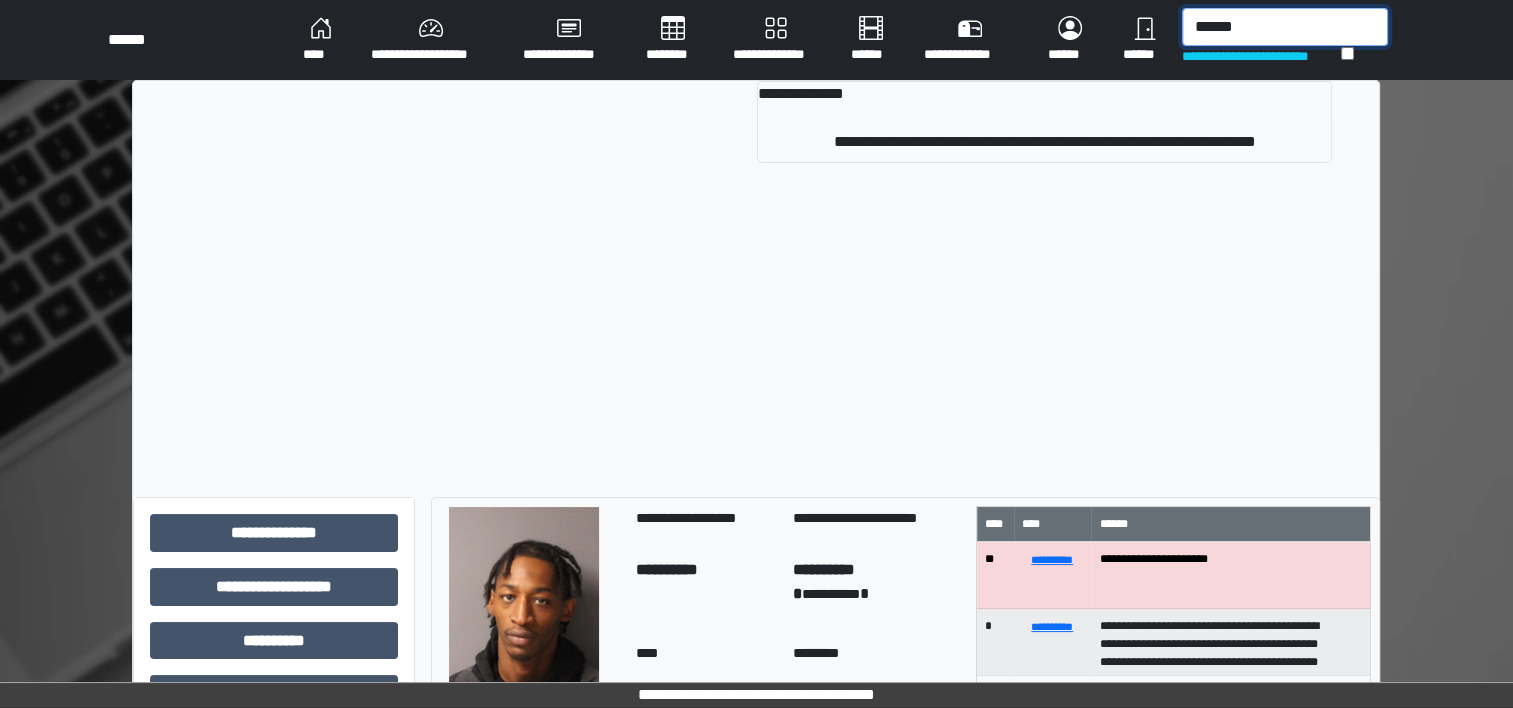 type on "******" 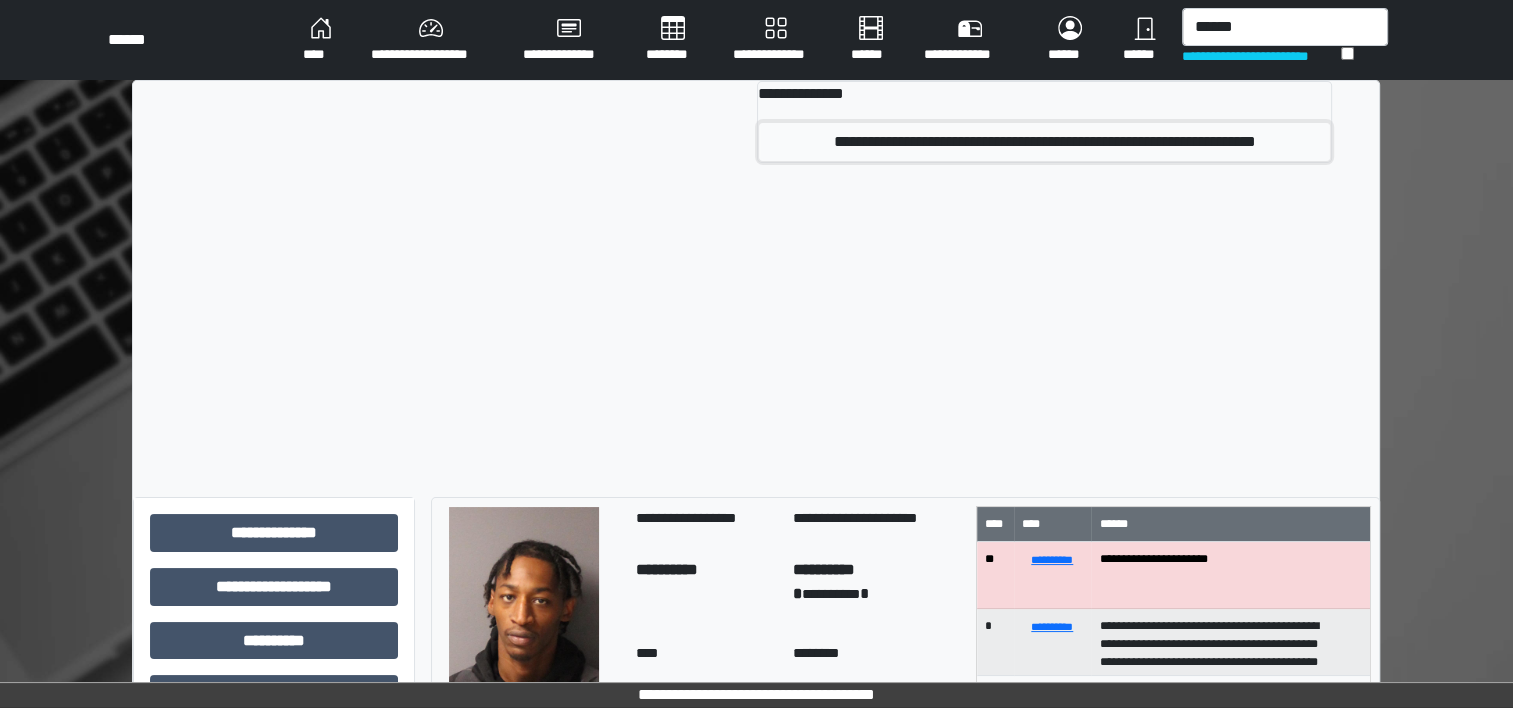click on "**********" at bounding box center (1044, 142) 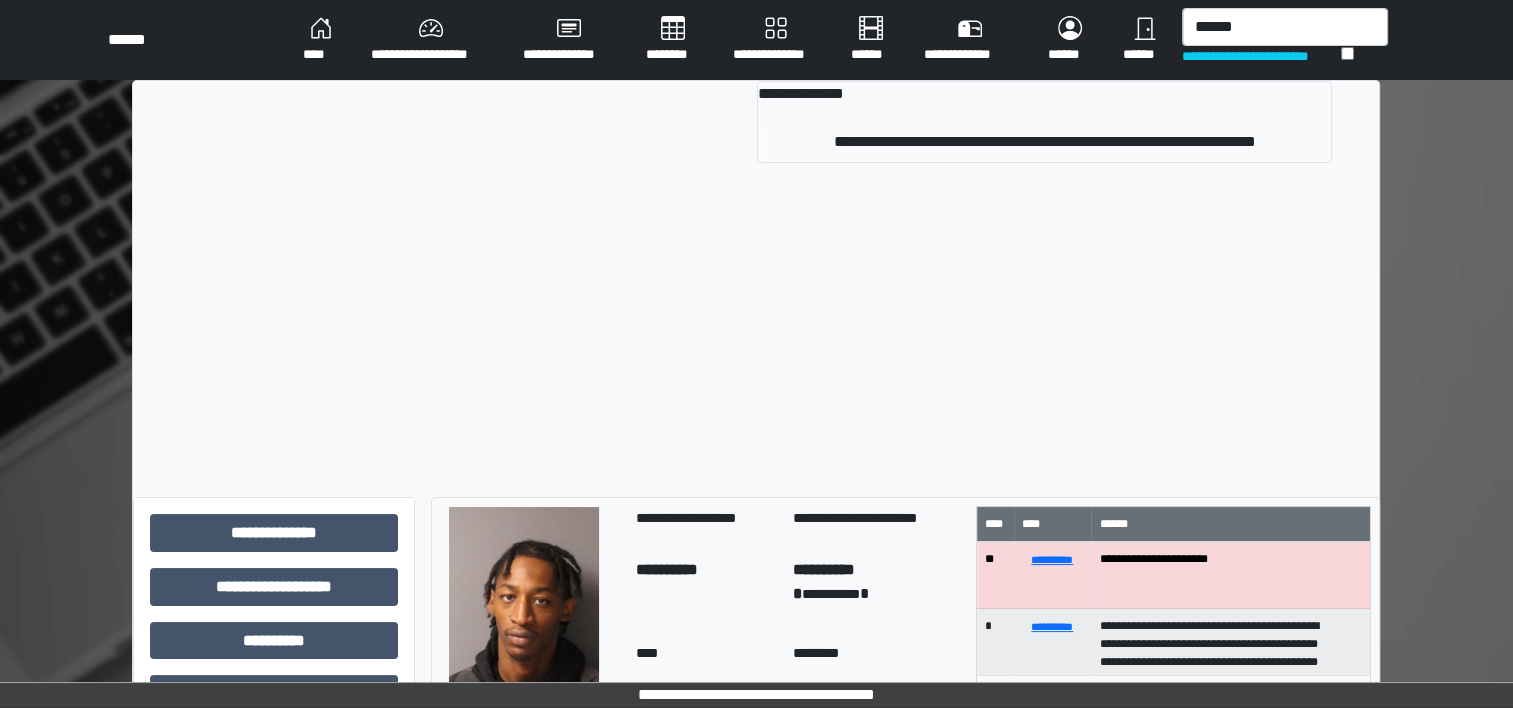 type 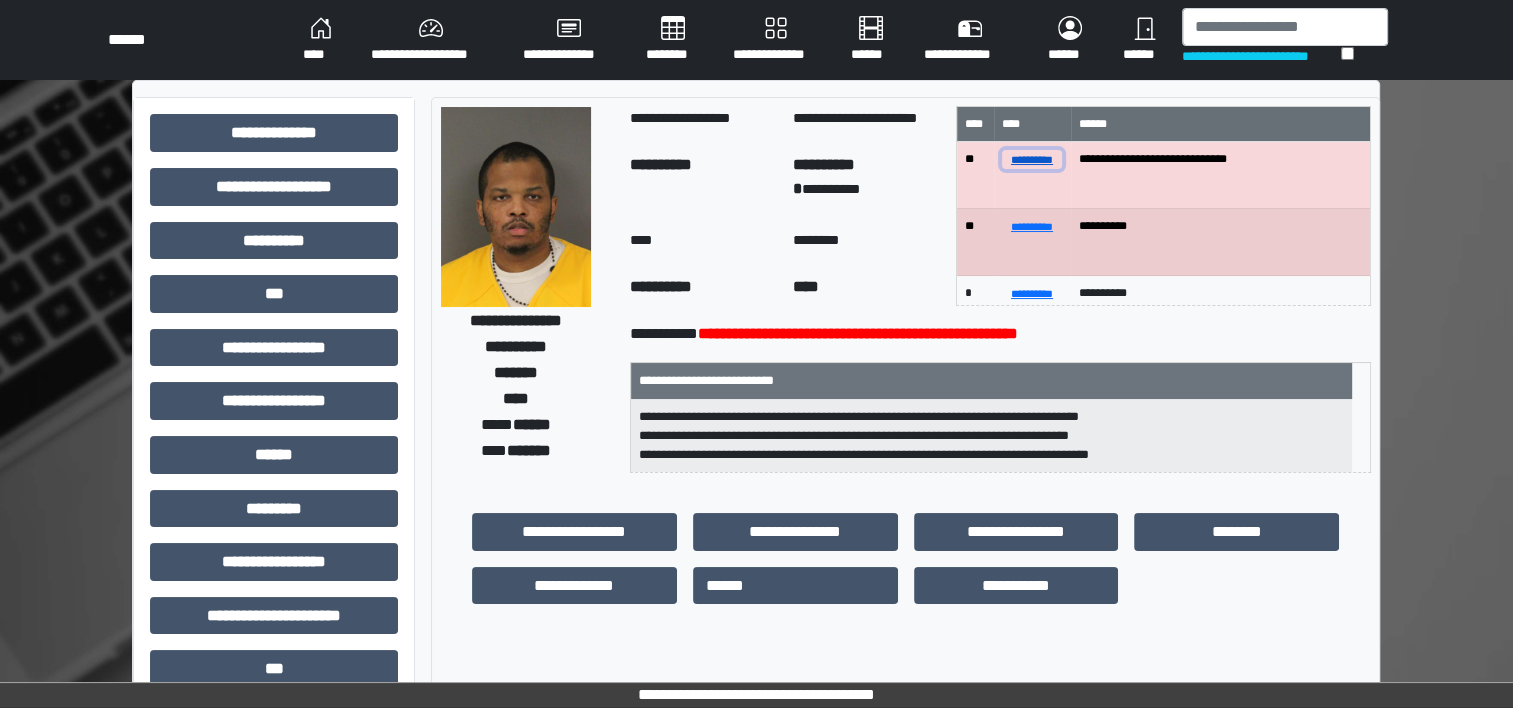 click on "**********" at bounding box center [1032, 159] 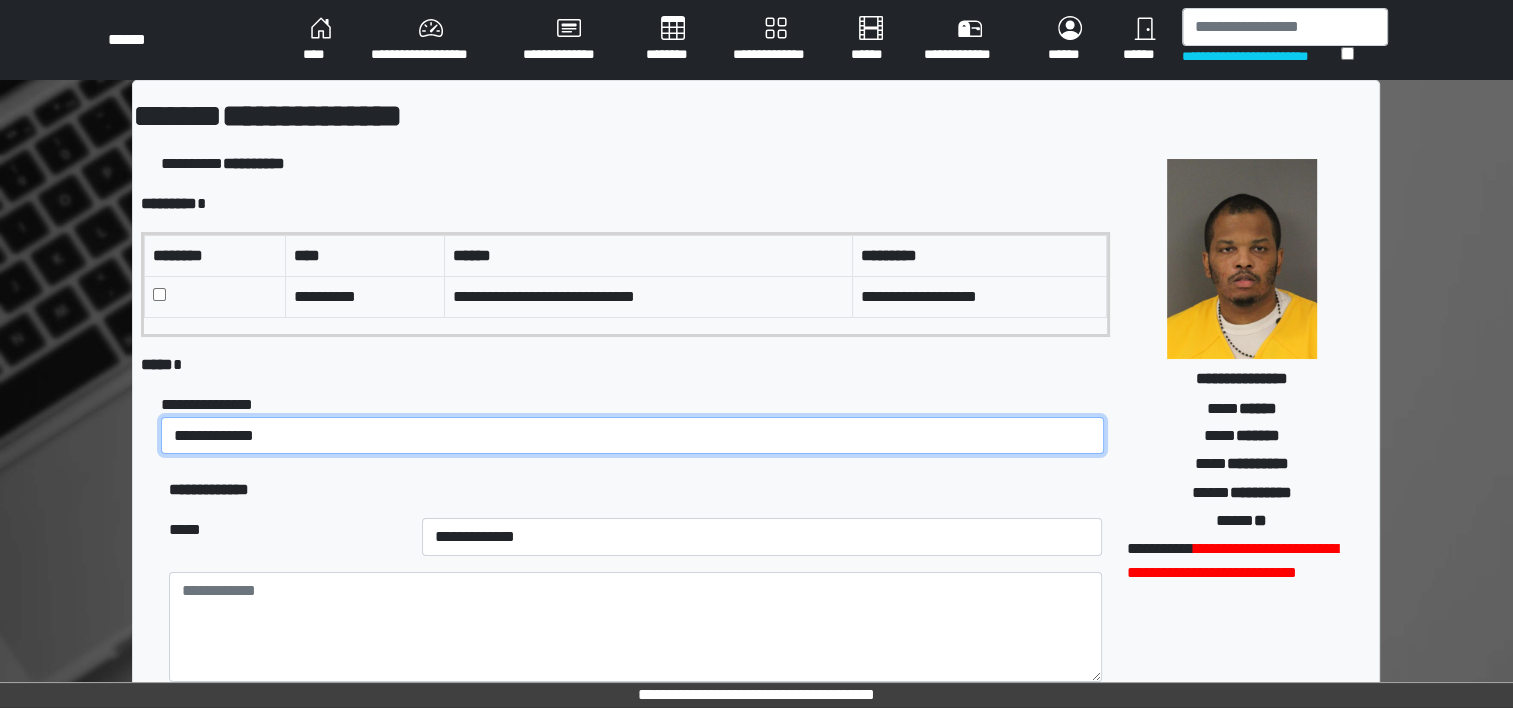 click on "**********" at bounding box center (632, 436) 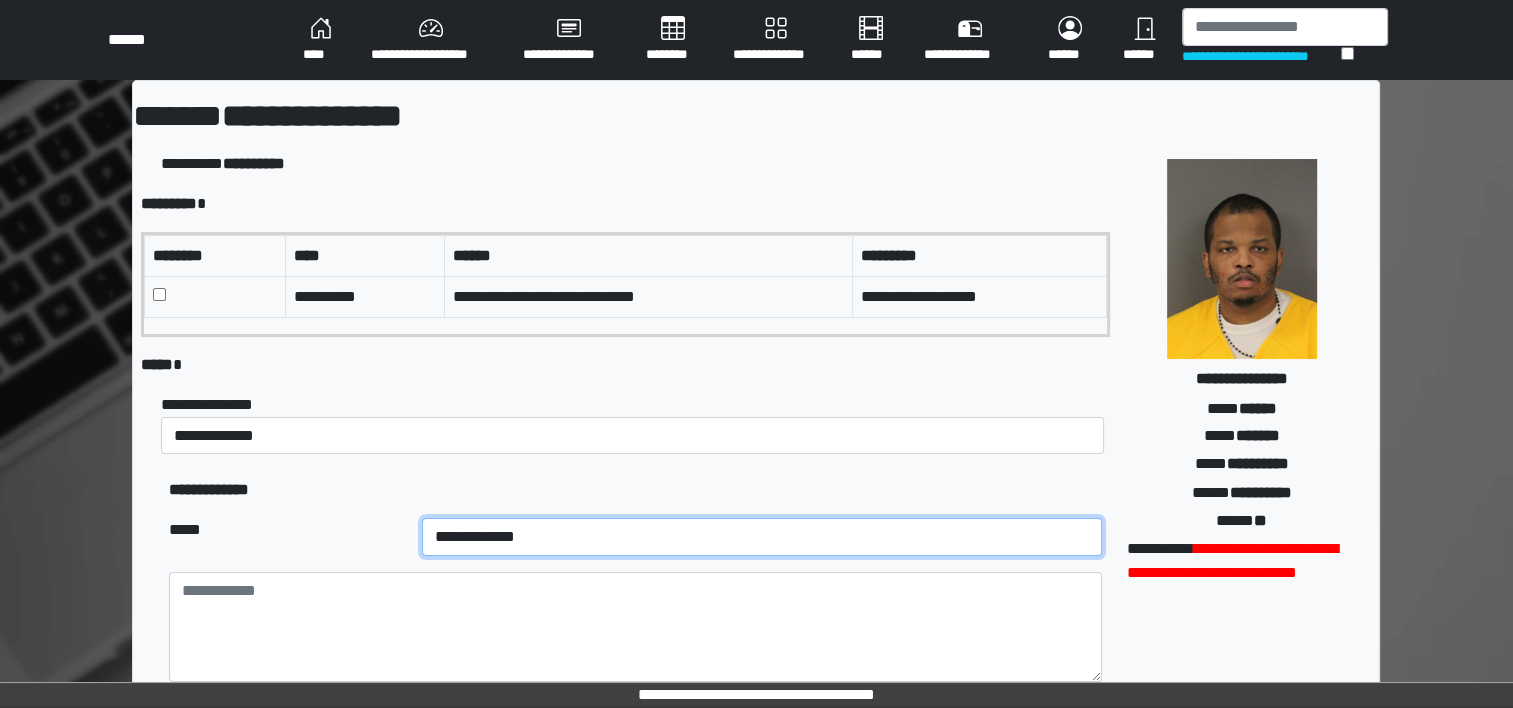 click on "**********" at bounding box center [762, 537] 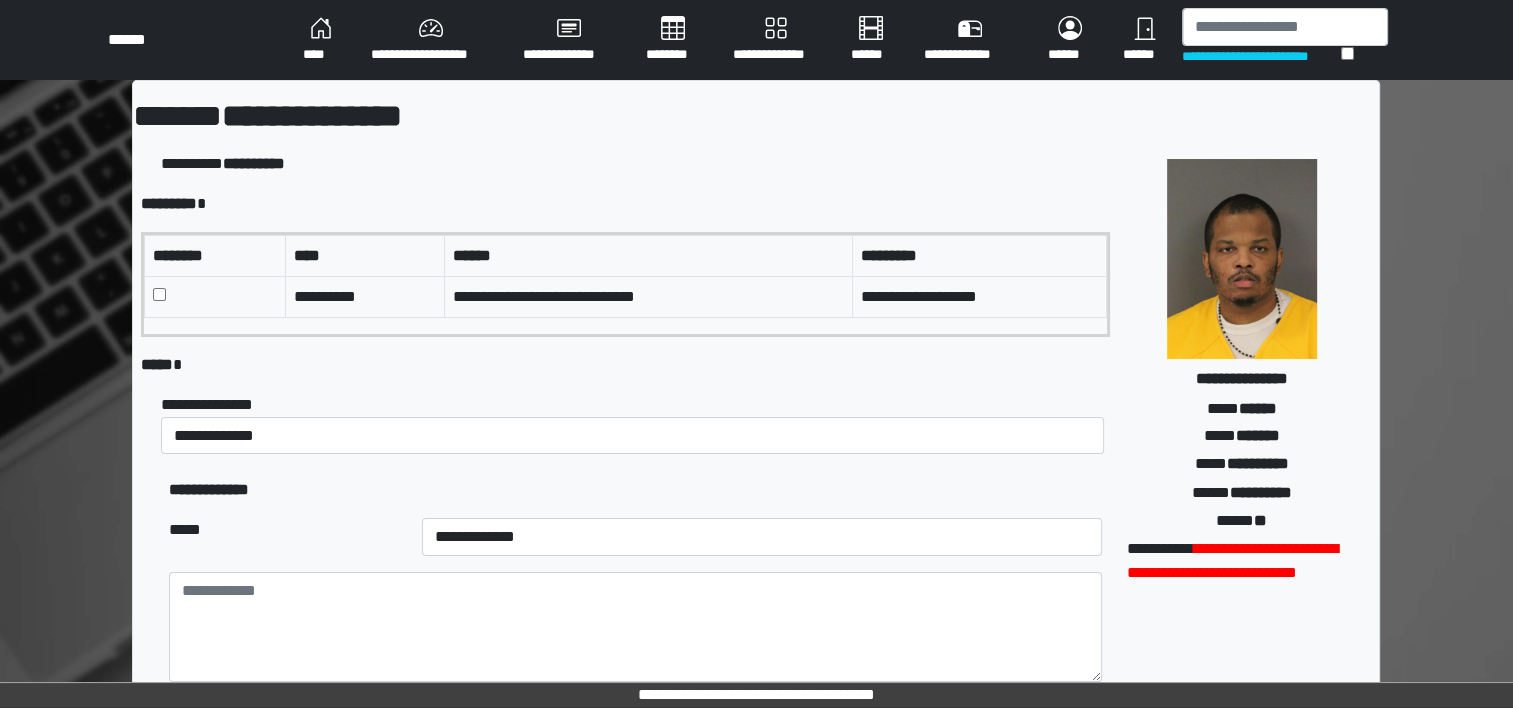 click on "**********" at bounding box center [762, 537] 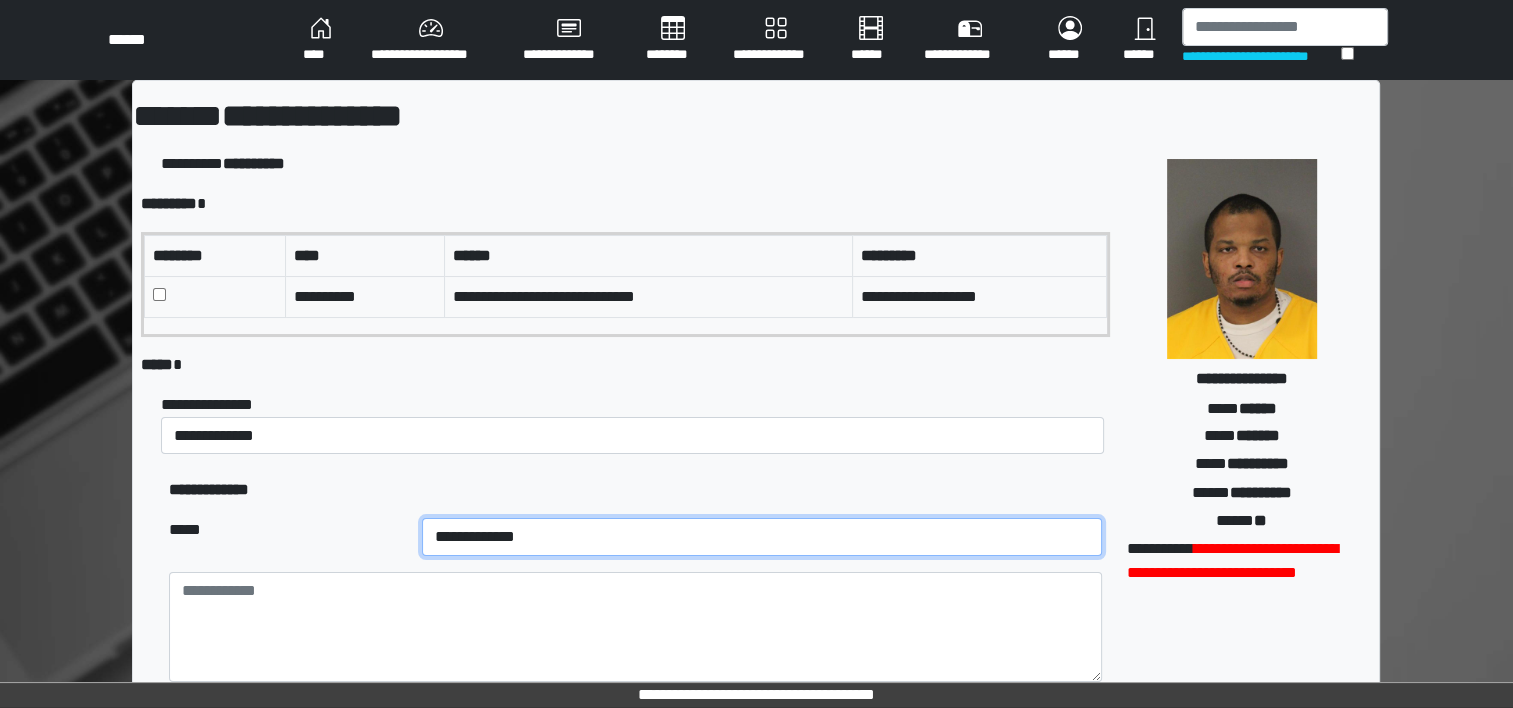 click on "**********" at bounding box center [762, 537] 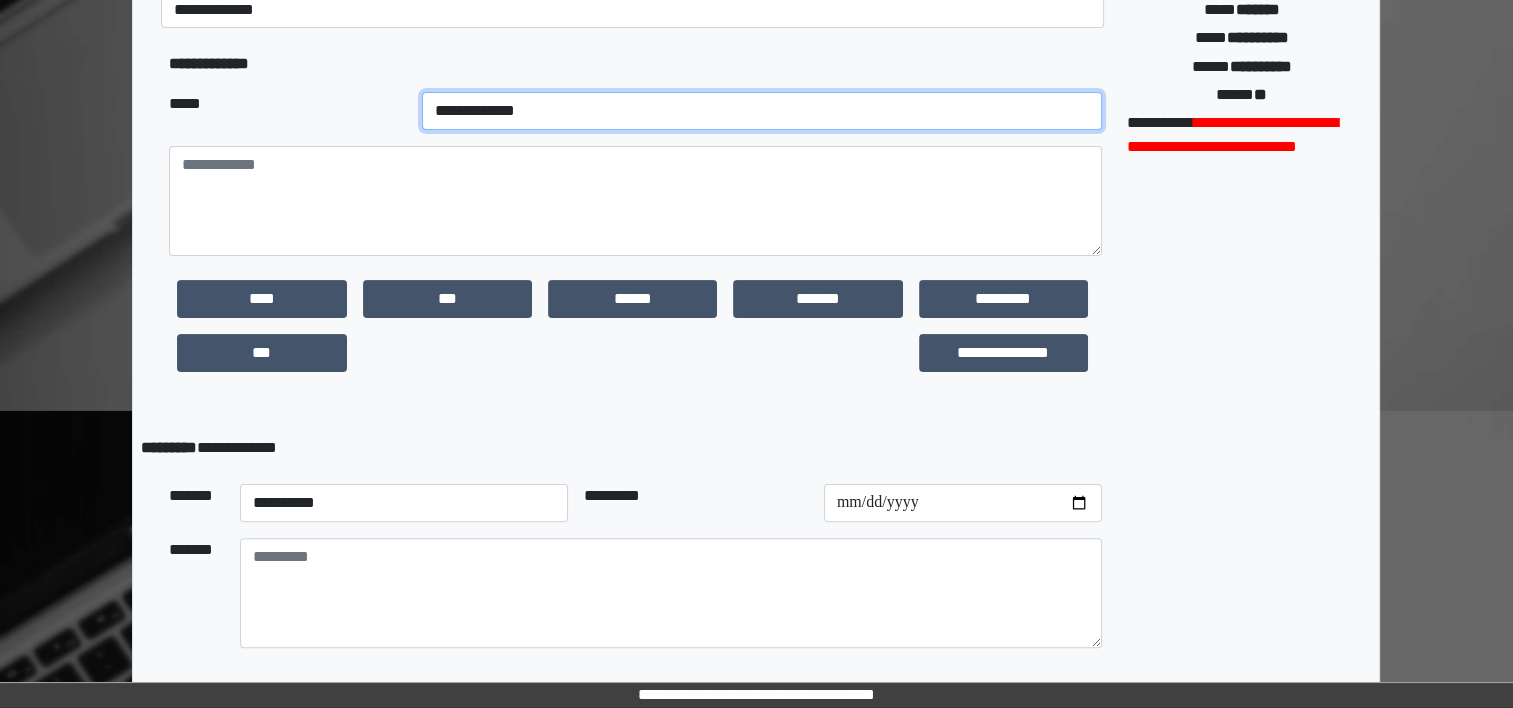 scroll, scrollTop: 427, scrollLeft: 0, axis: vertical 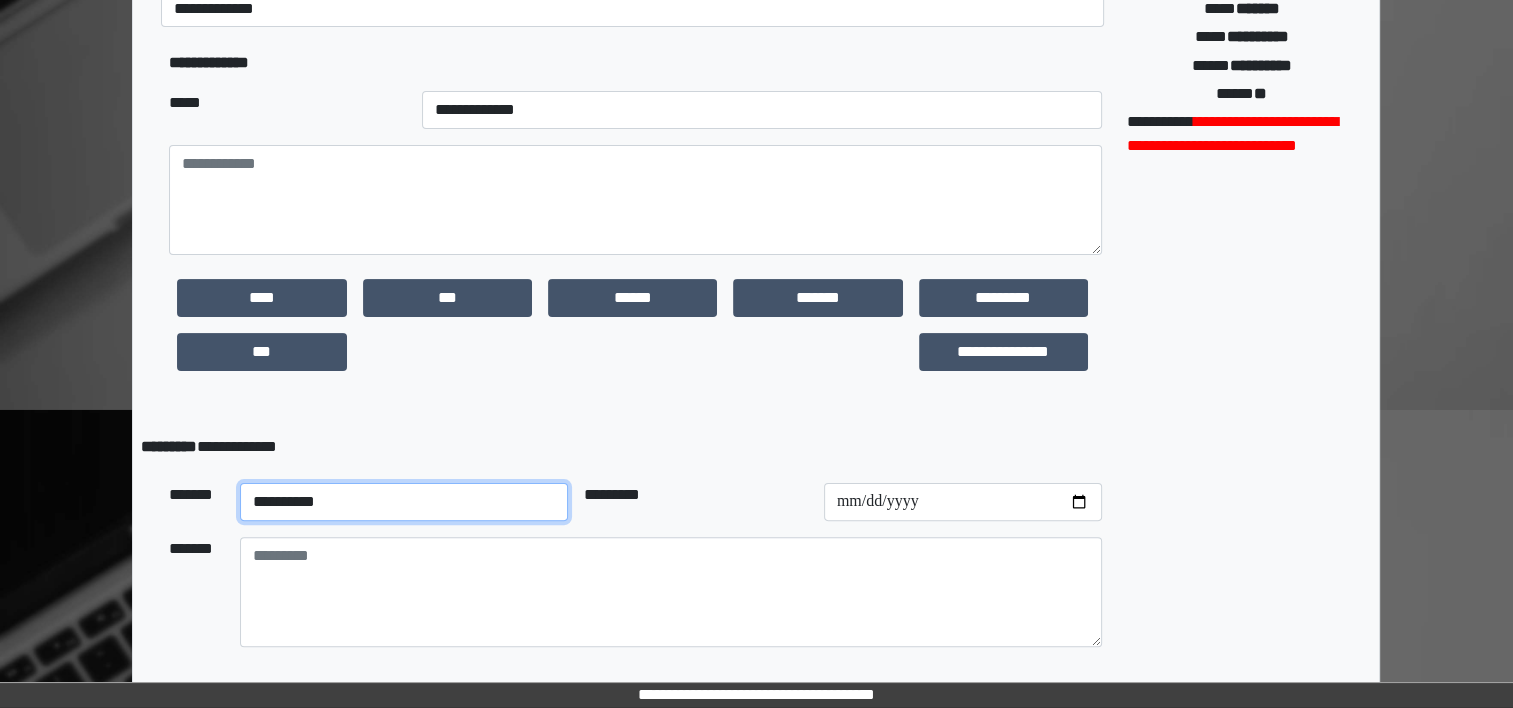 click on "**********" at bounding box center [404, 502] 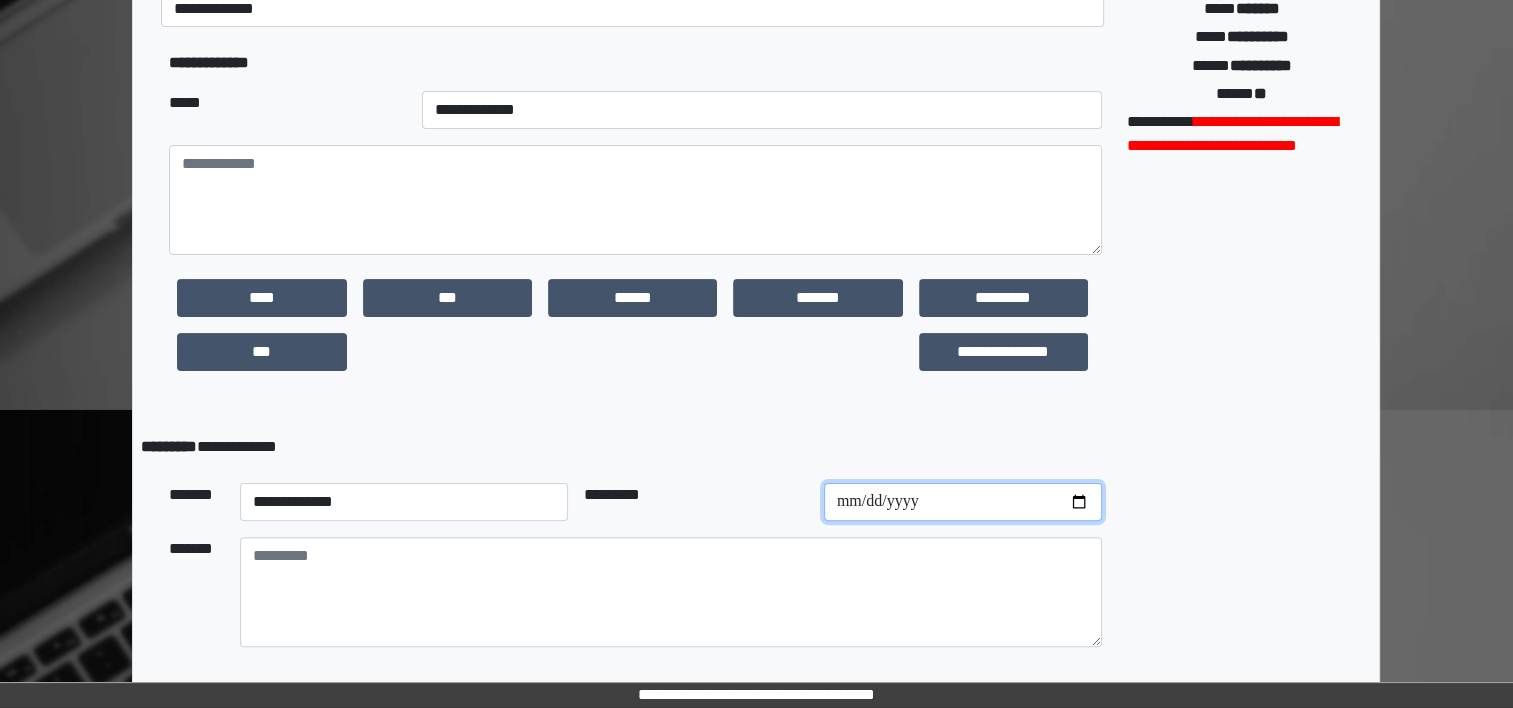 click at bounding box center (963, 502) 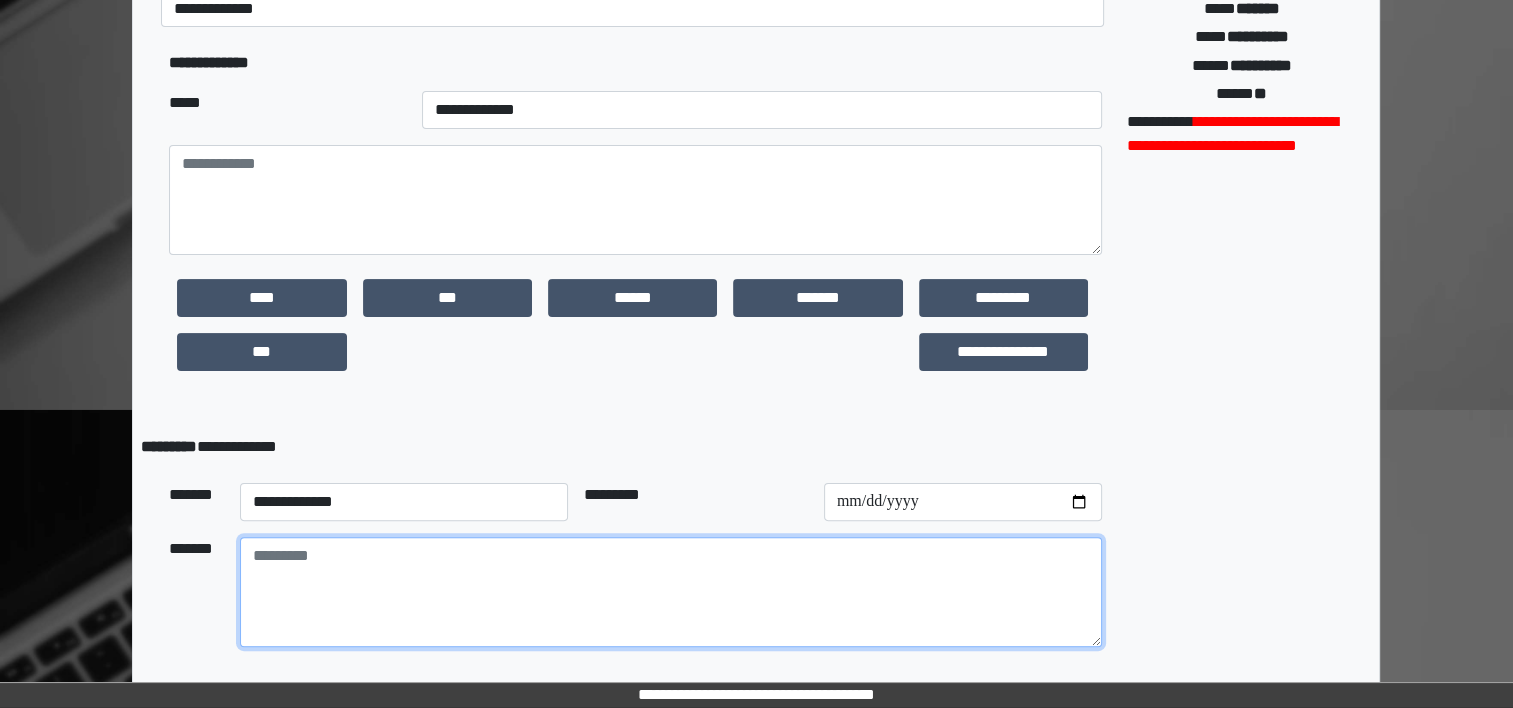 click at bounding box center [671, 592] 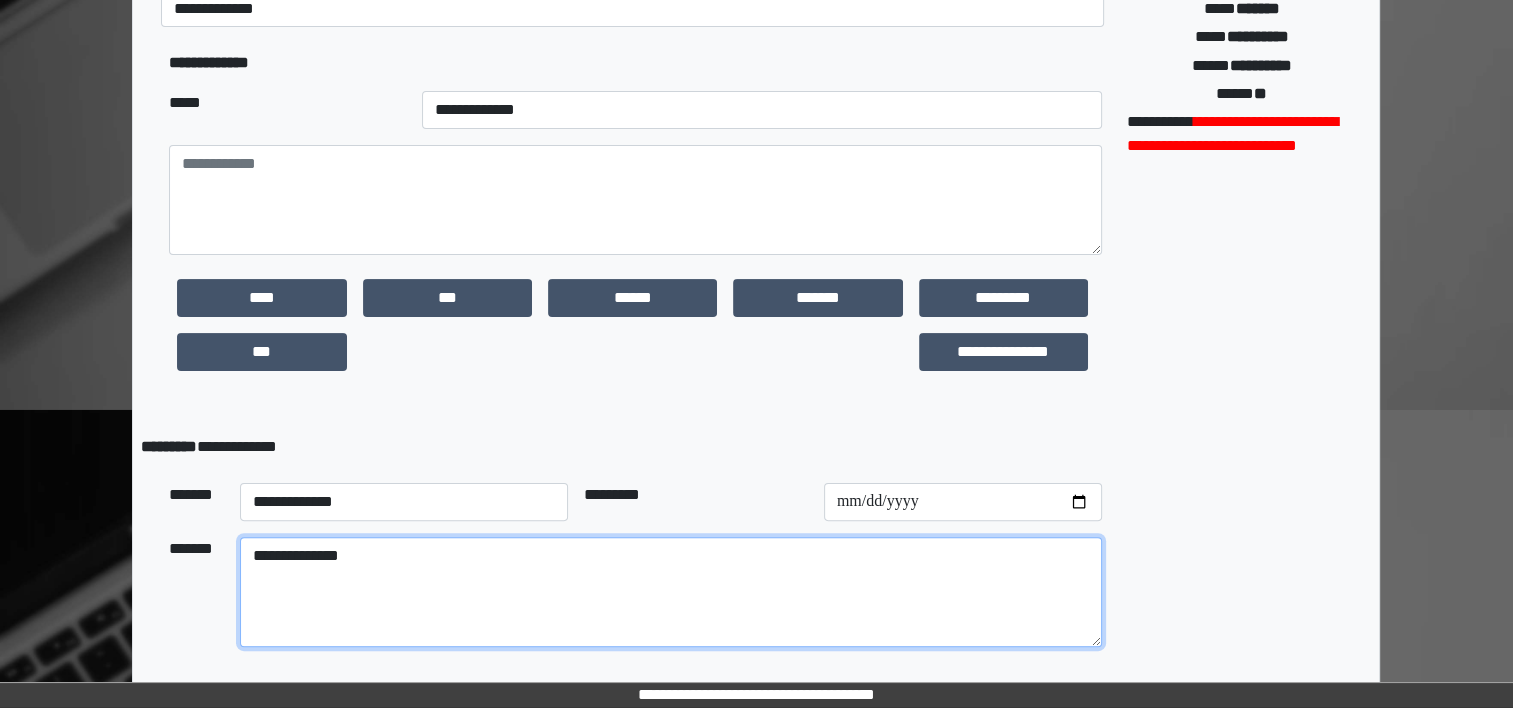 type on "**********" 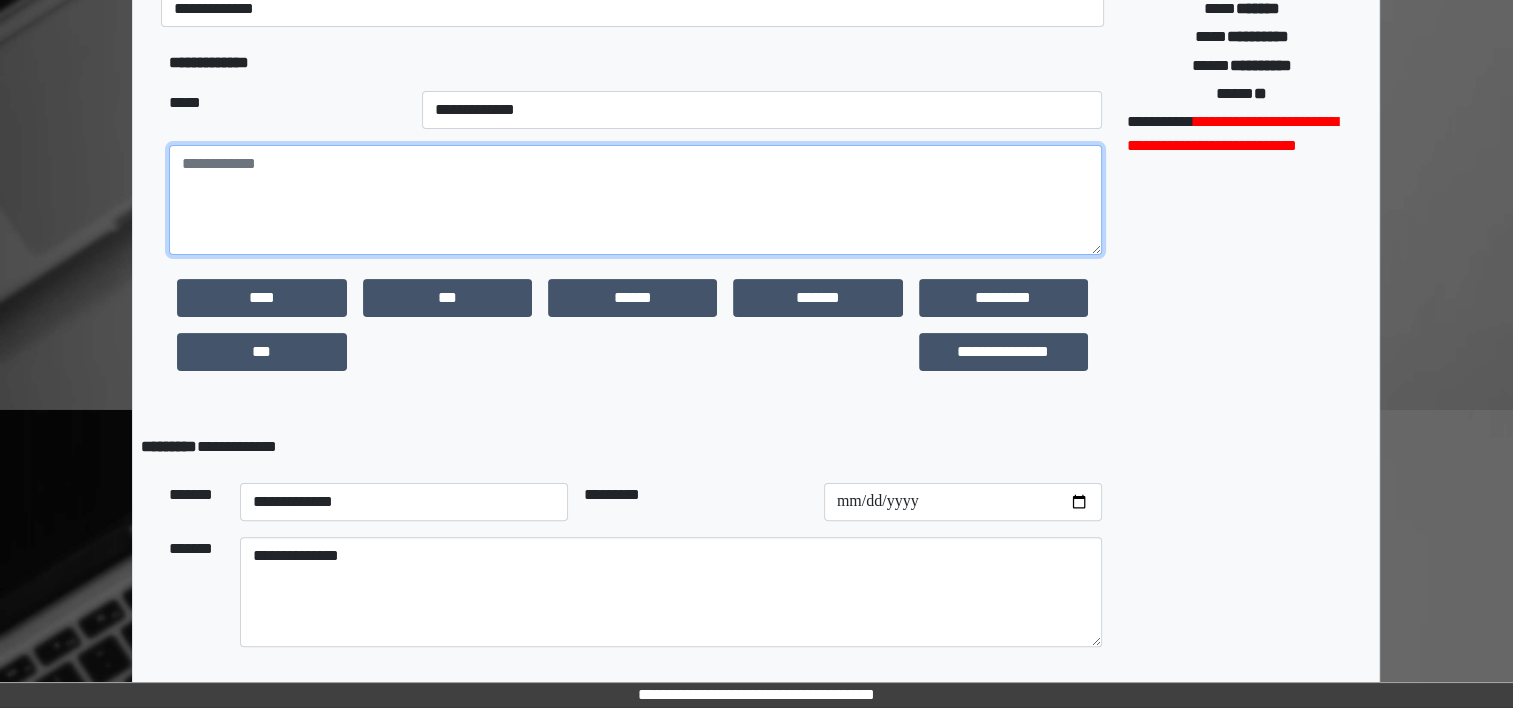 click at bounding box center (635, 200) 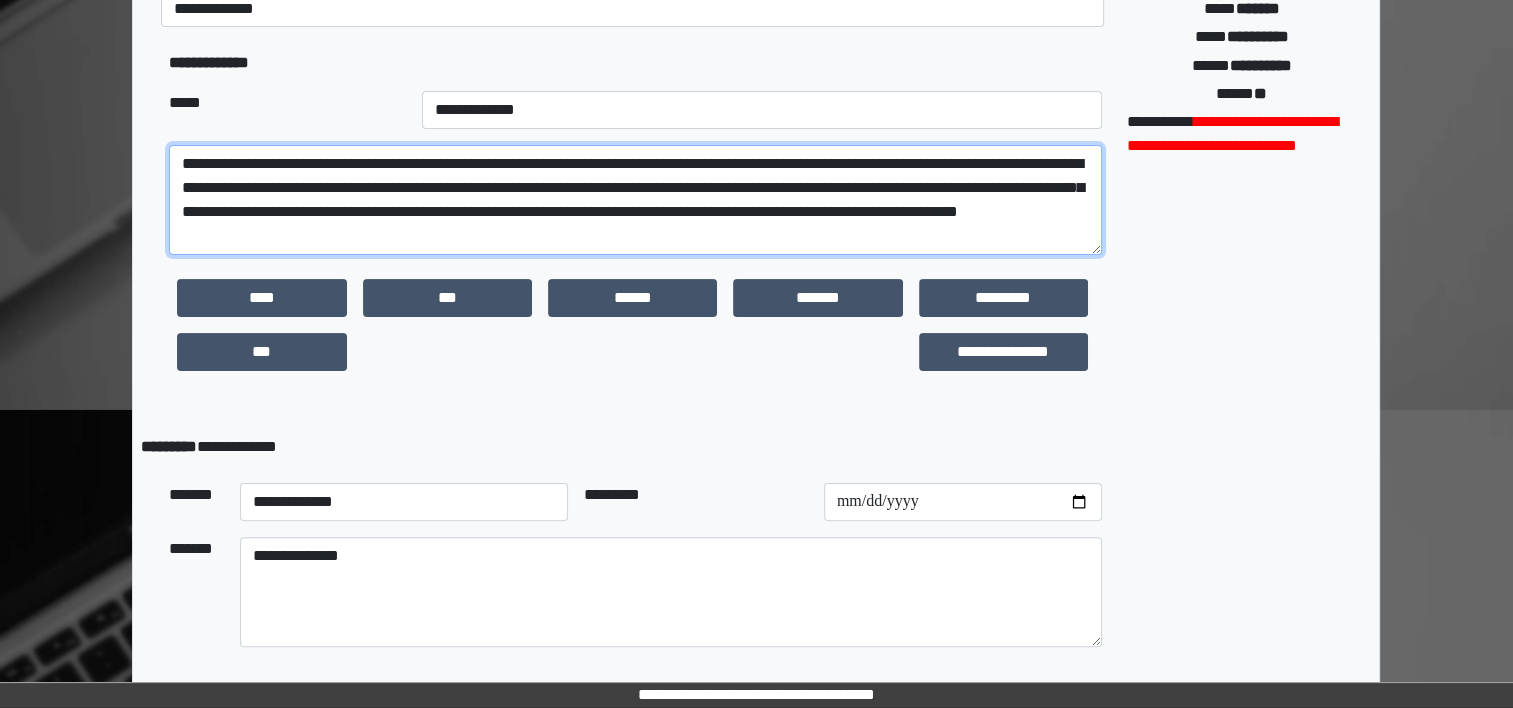 click on "**********" at bounding box center (635, 200) 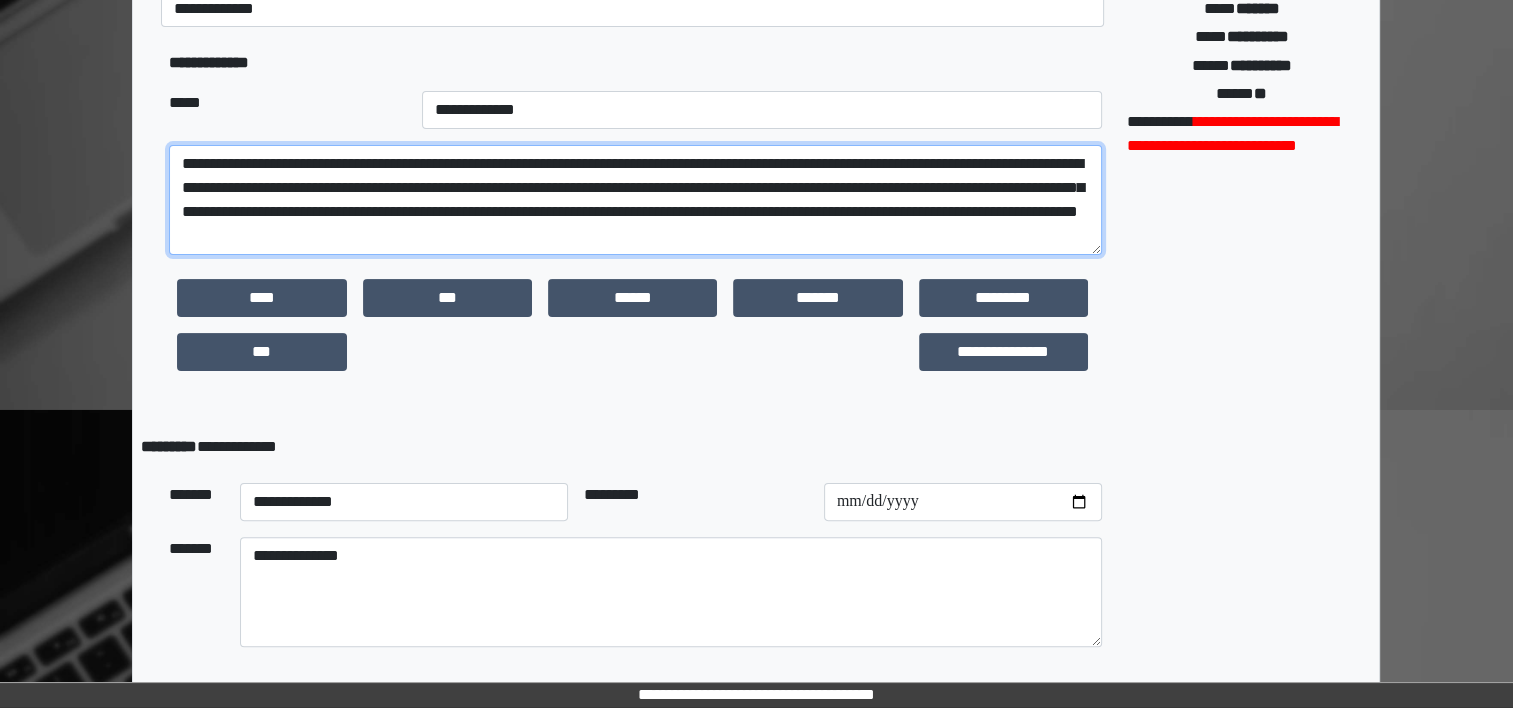 click on "**********" at bounding box center [635, 200] 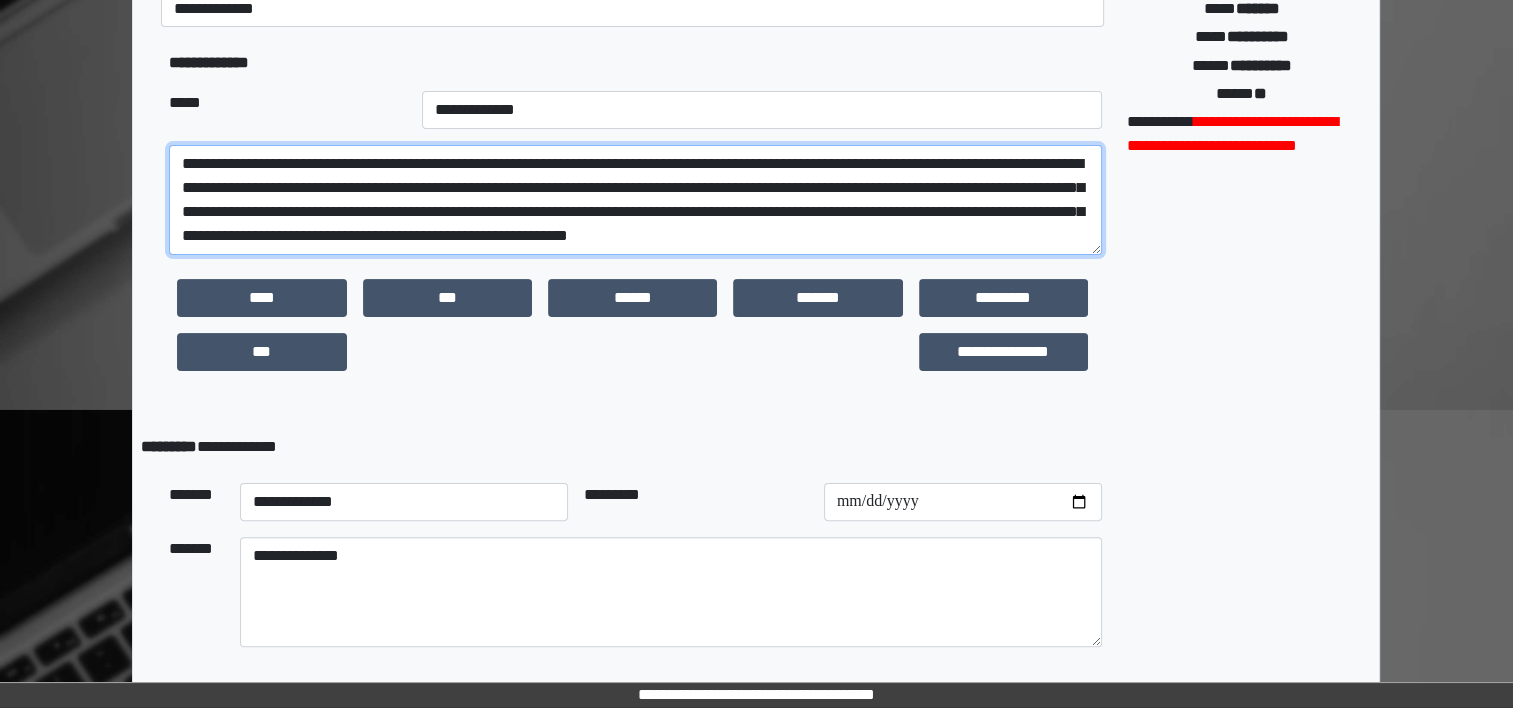 scroll, scrollTop: 16, scrollLeft: 0, axis: vertical 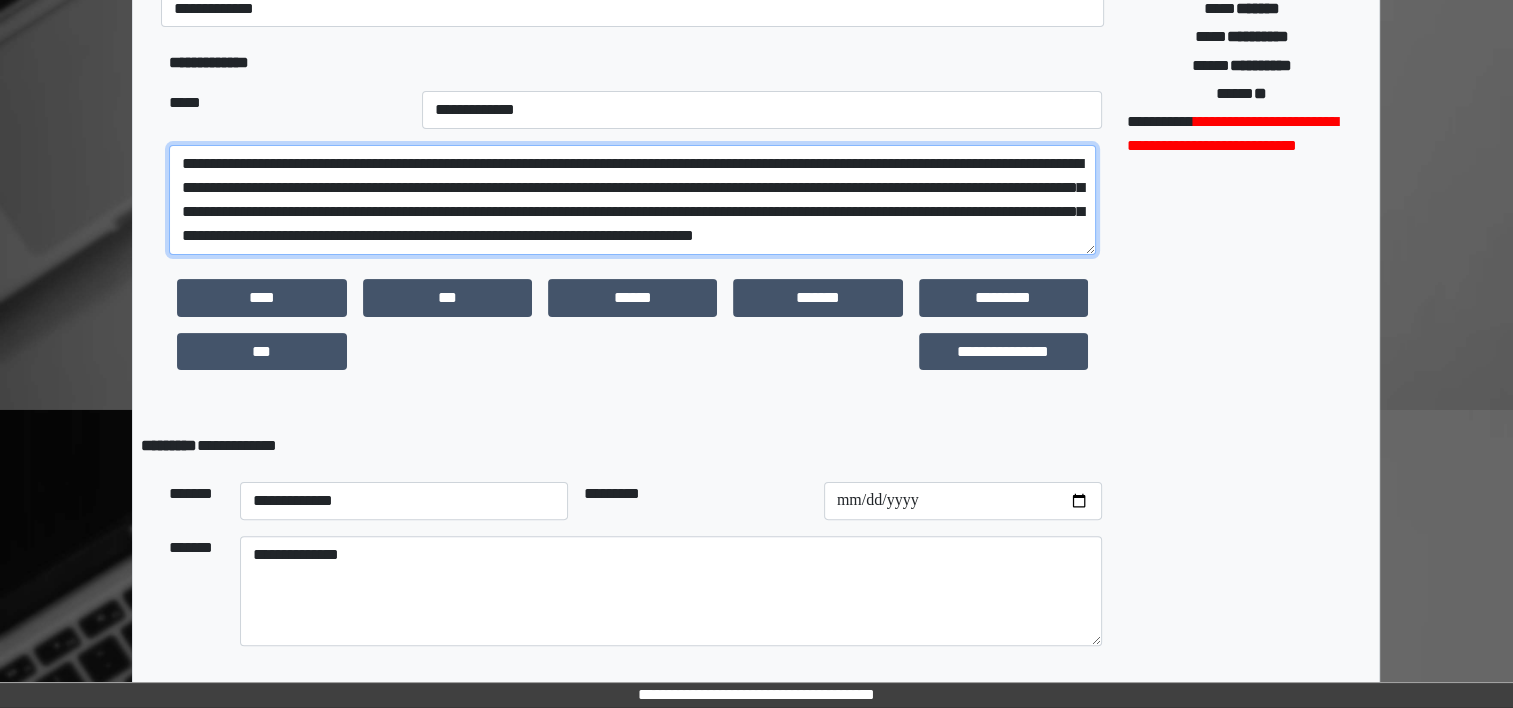 paste on "**********" 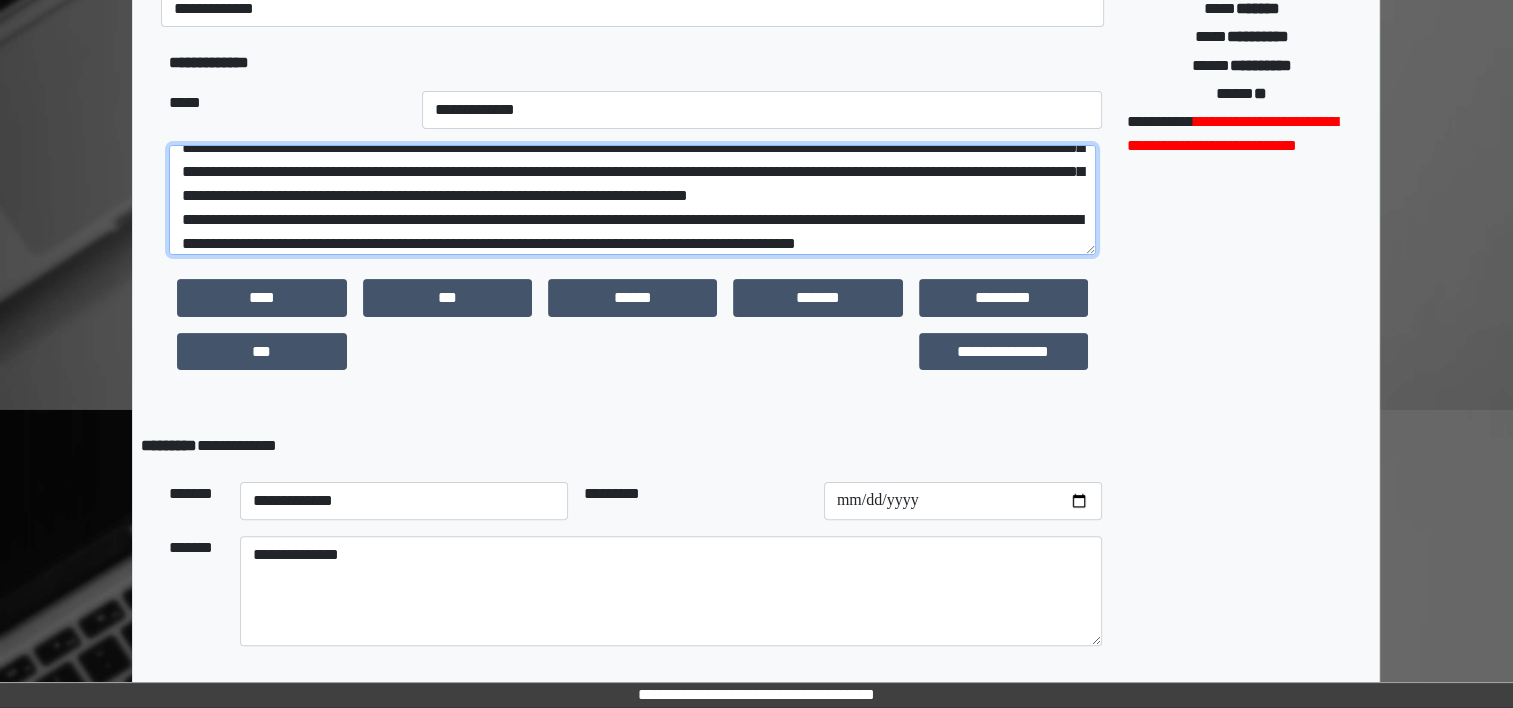 scroll, scrollTop: 112, scrollLeft: 0, axis: vertical 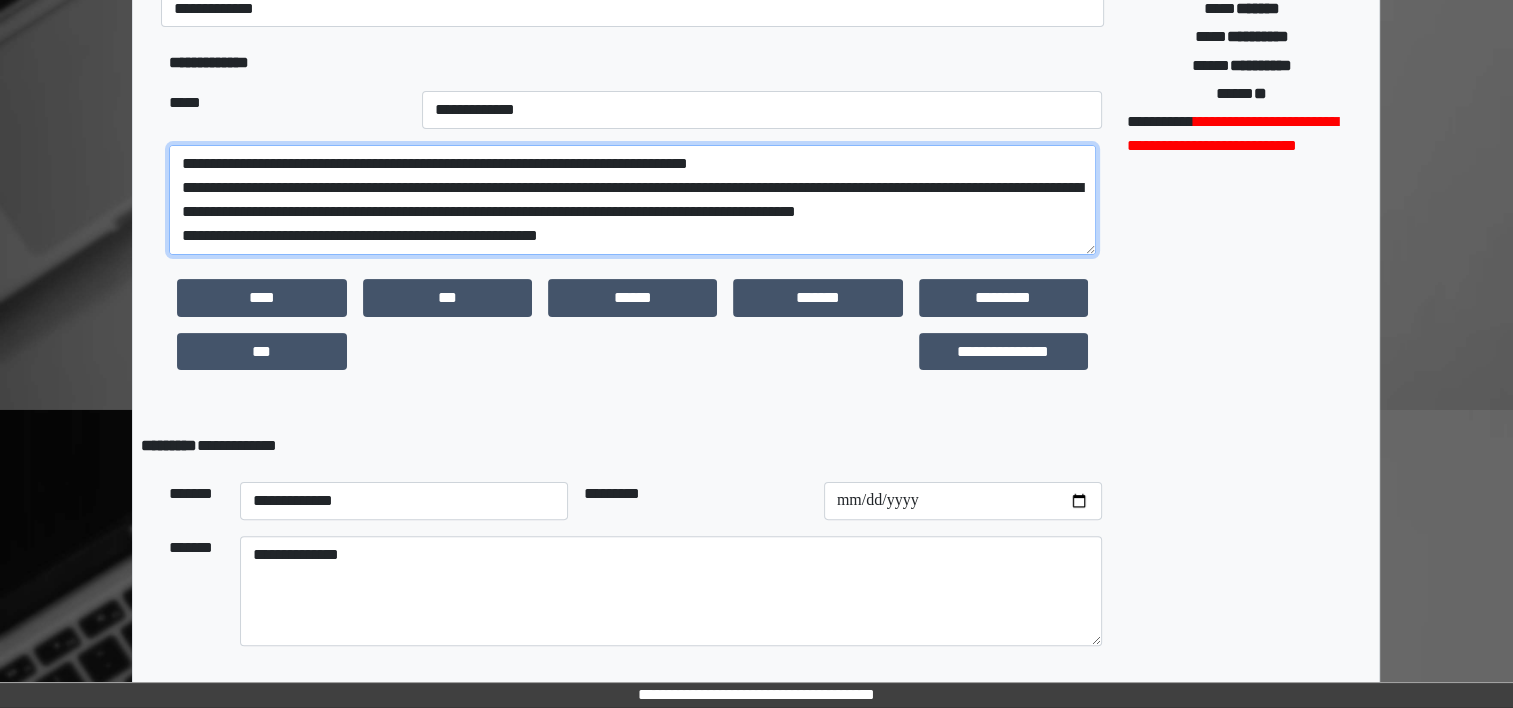 click on "**********" at bounding box center (632, 200) 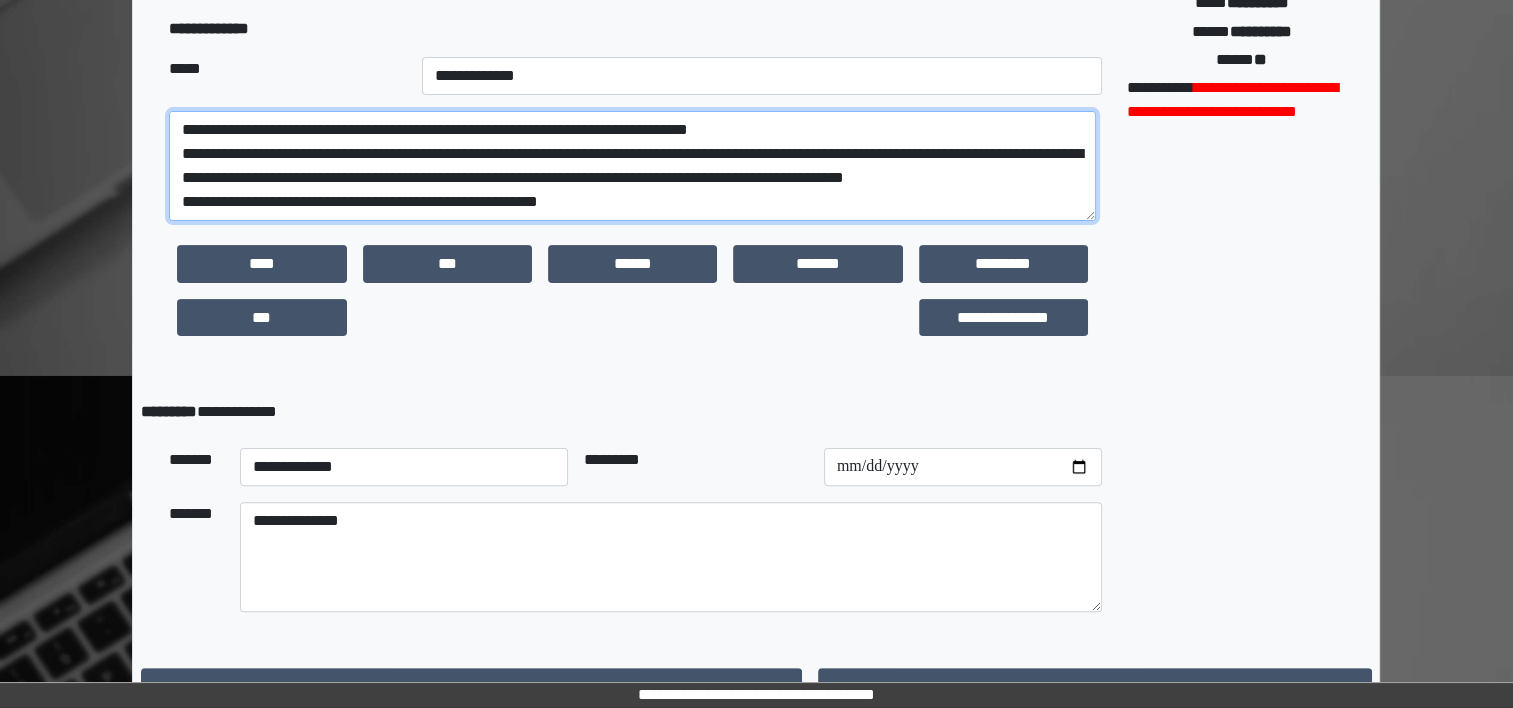 scroll, scrollTop: 496, scrollLeft: 0, axis: vertical 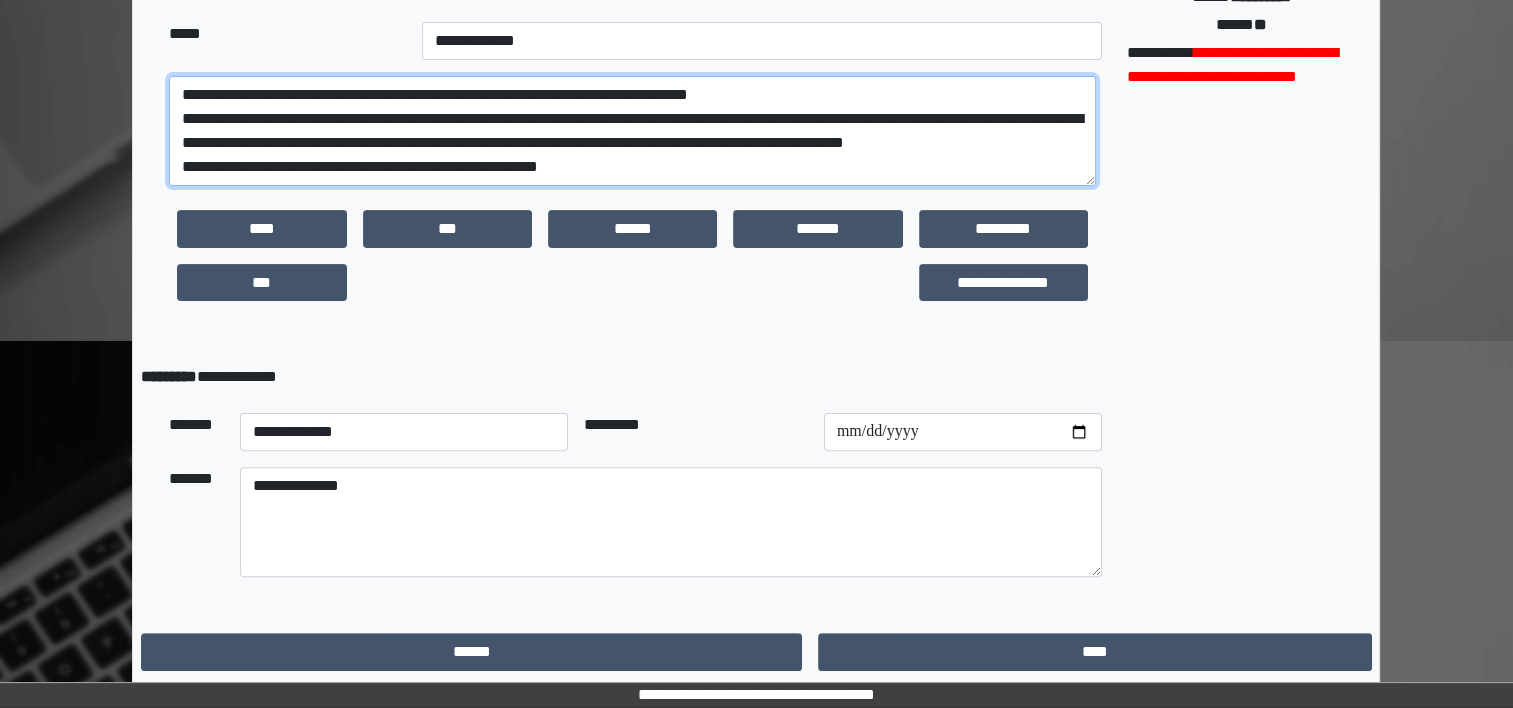 type on "**********" 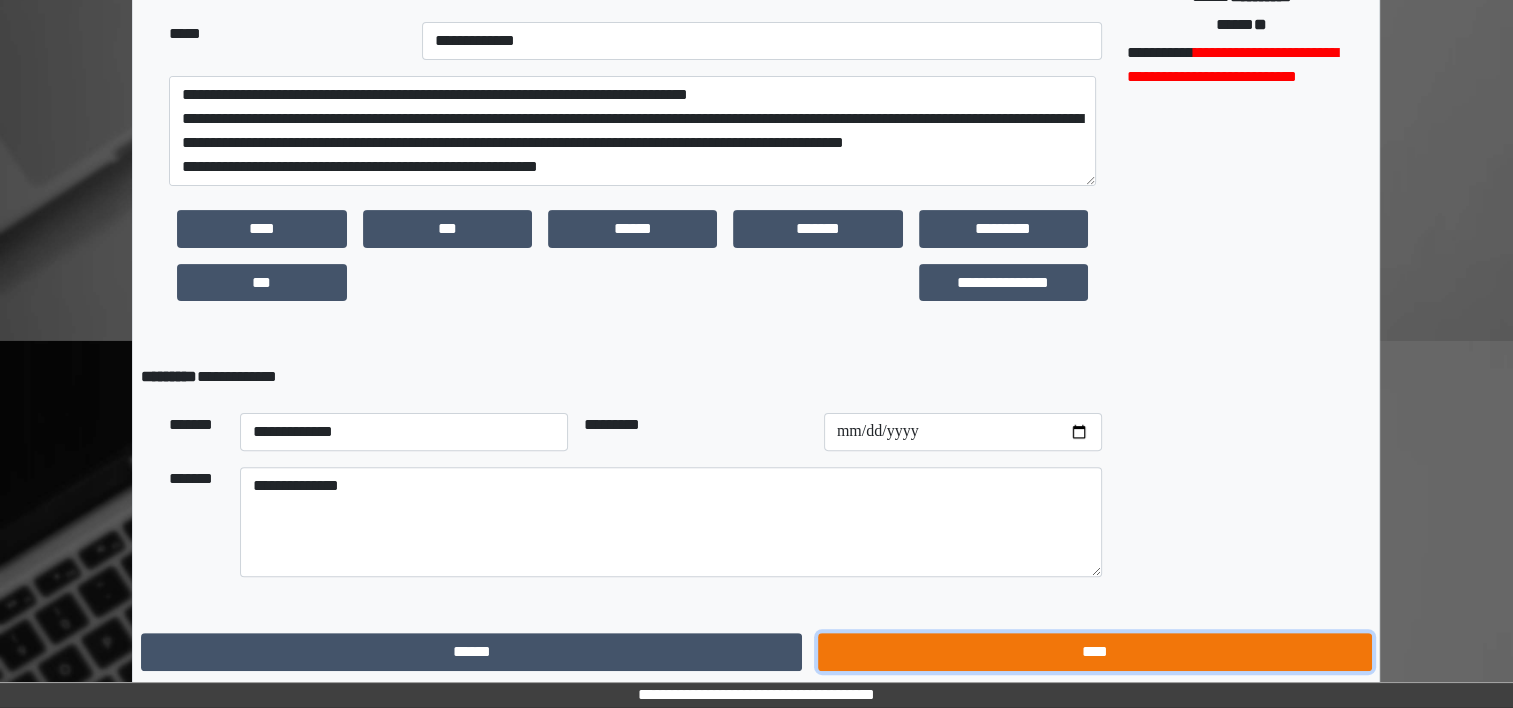 click on "****" at bounding box center (1094, 652) 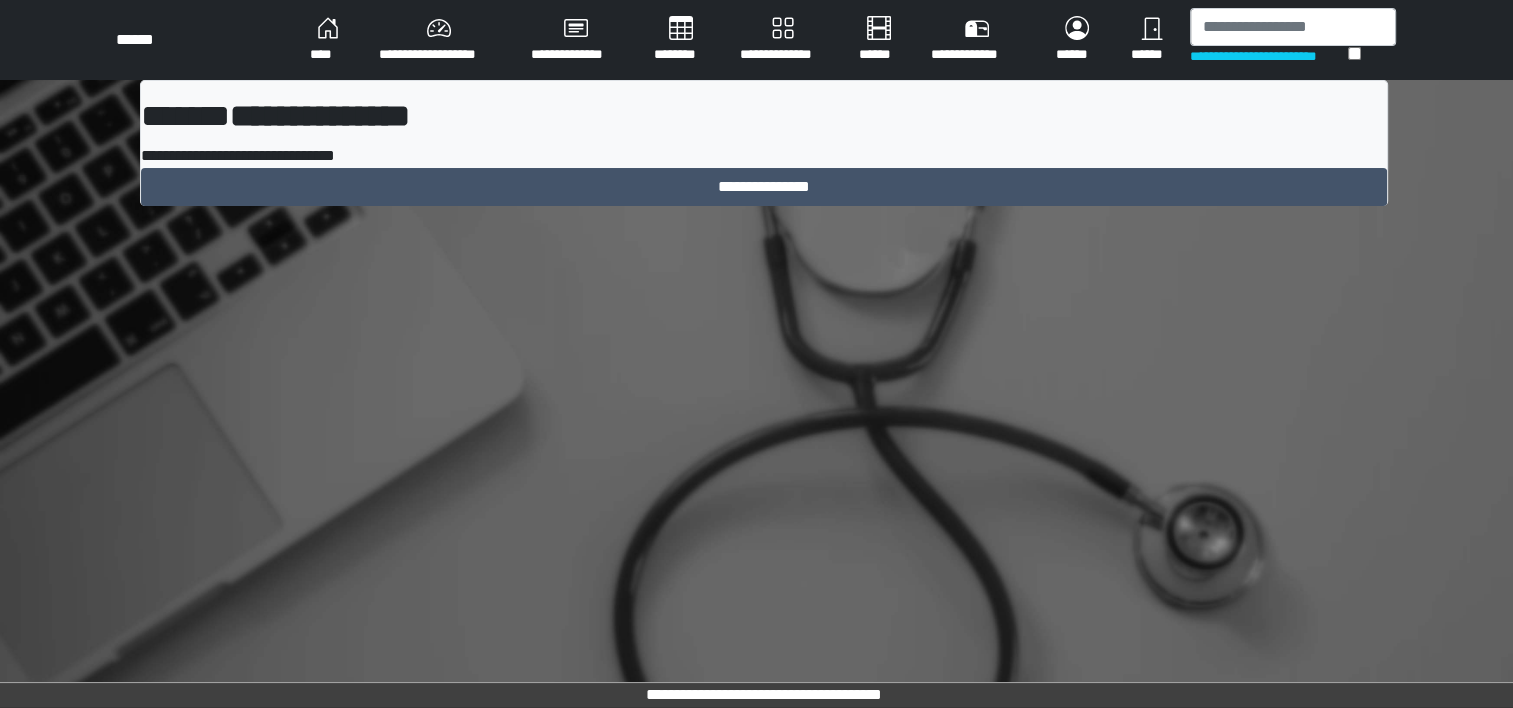 scroll, scrollTop: 0, scrollLeft: 0, axis: both 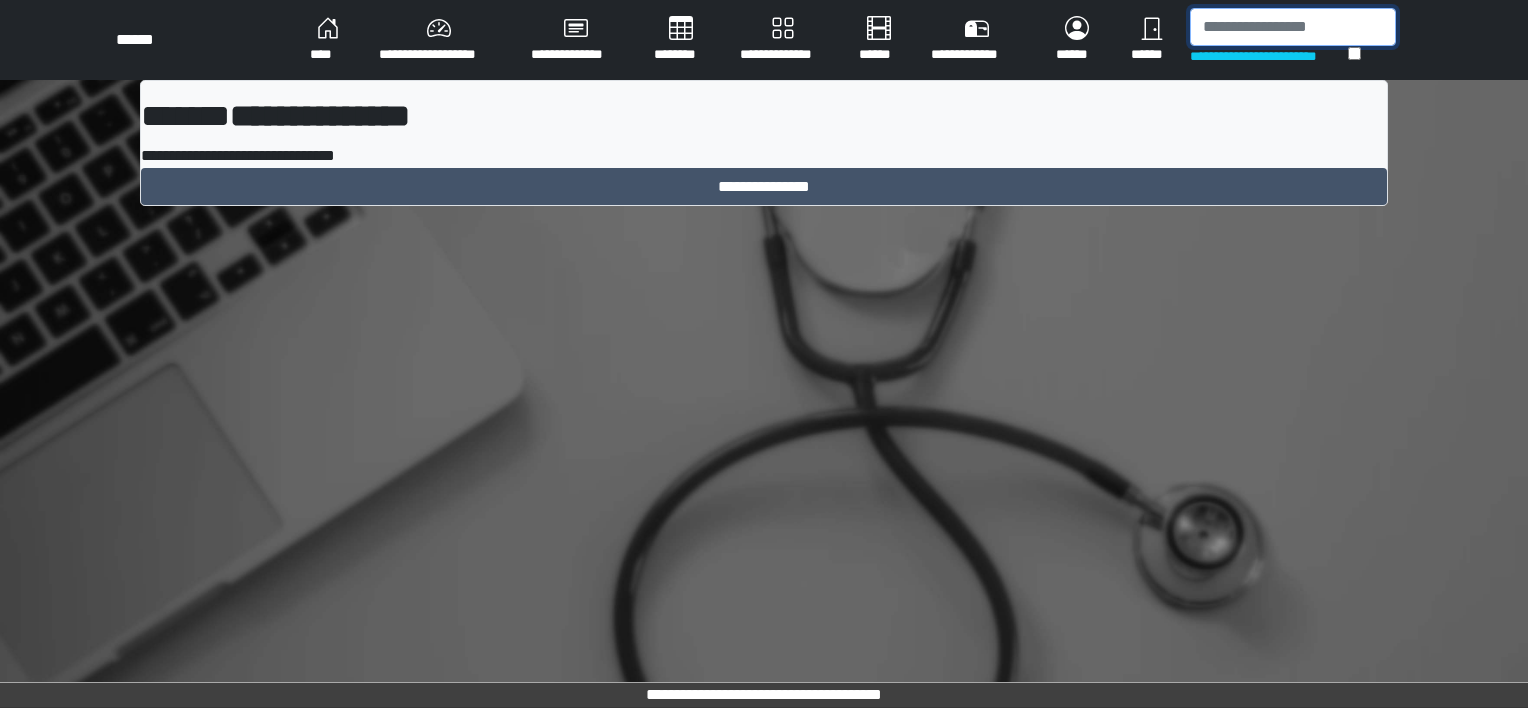 click at bounding box center [1293, 27] 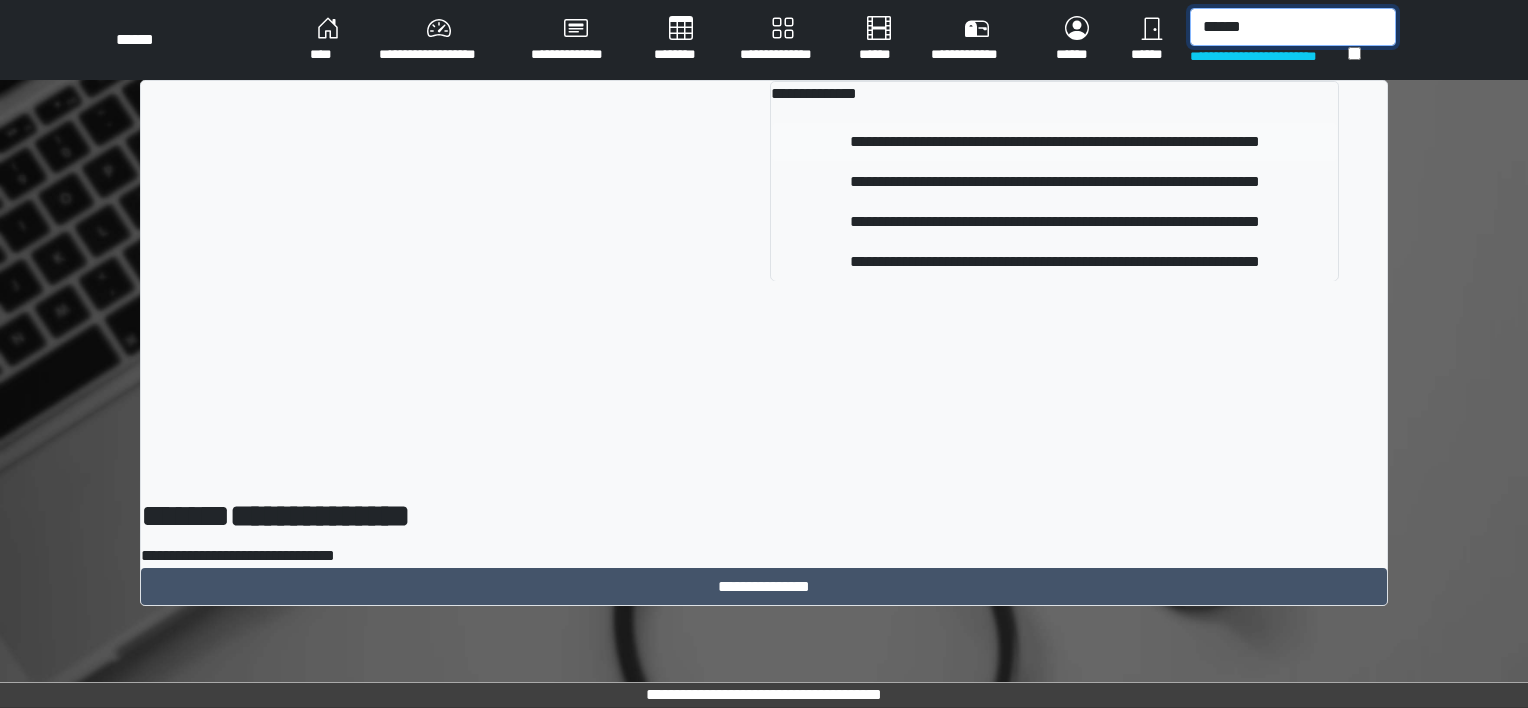 type on "******" 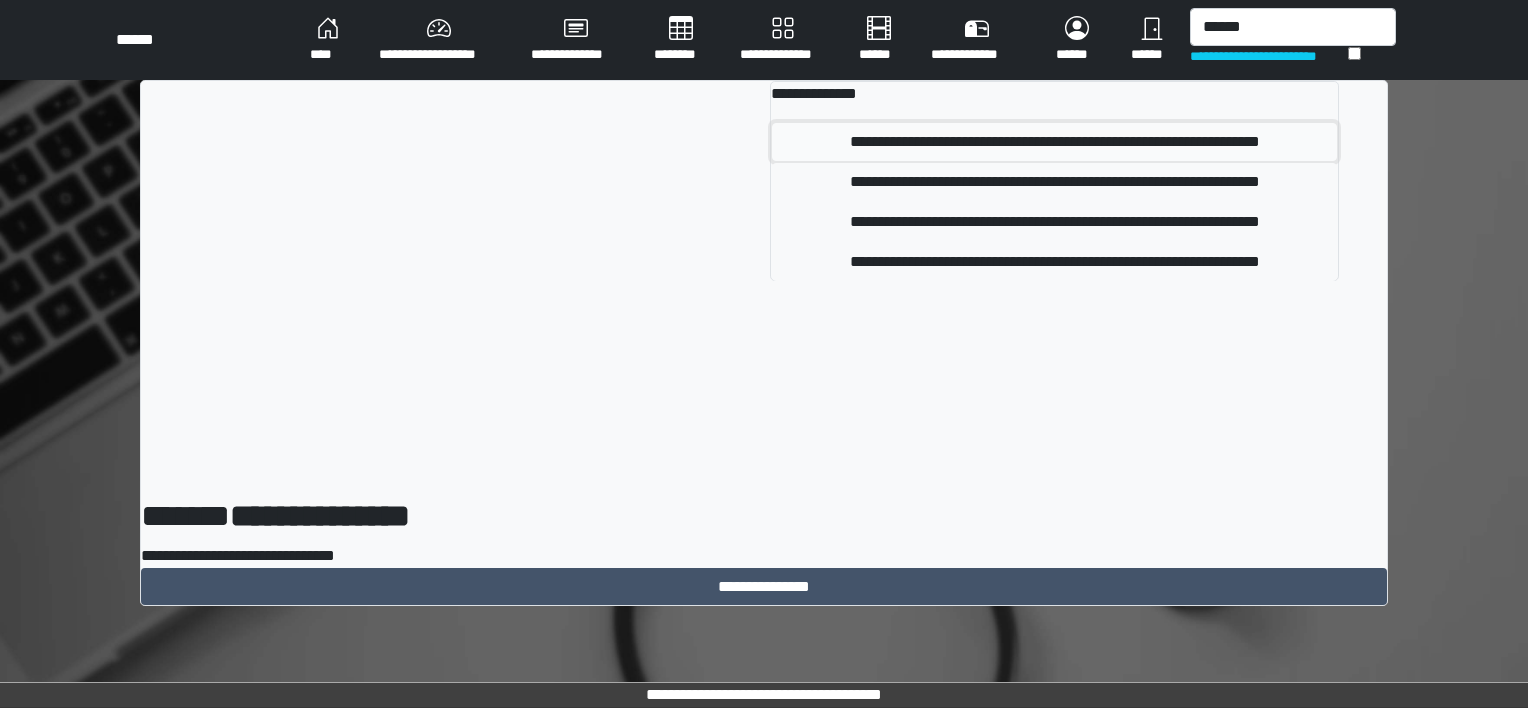 click on "**********" at bounding box center (1054, 142) 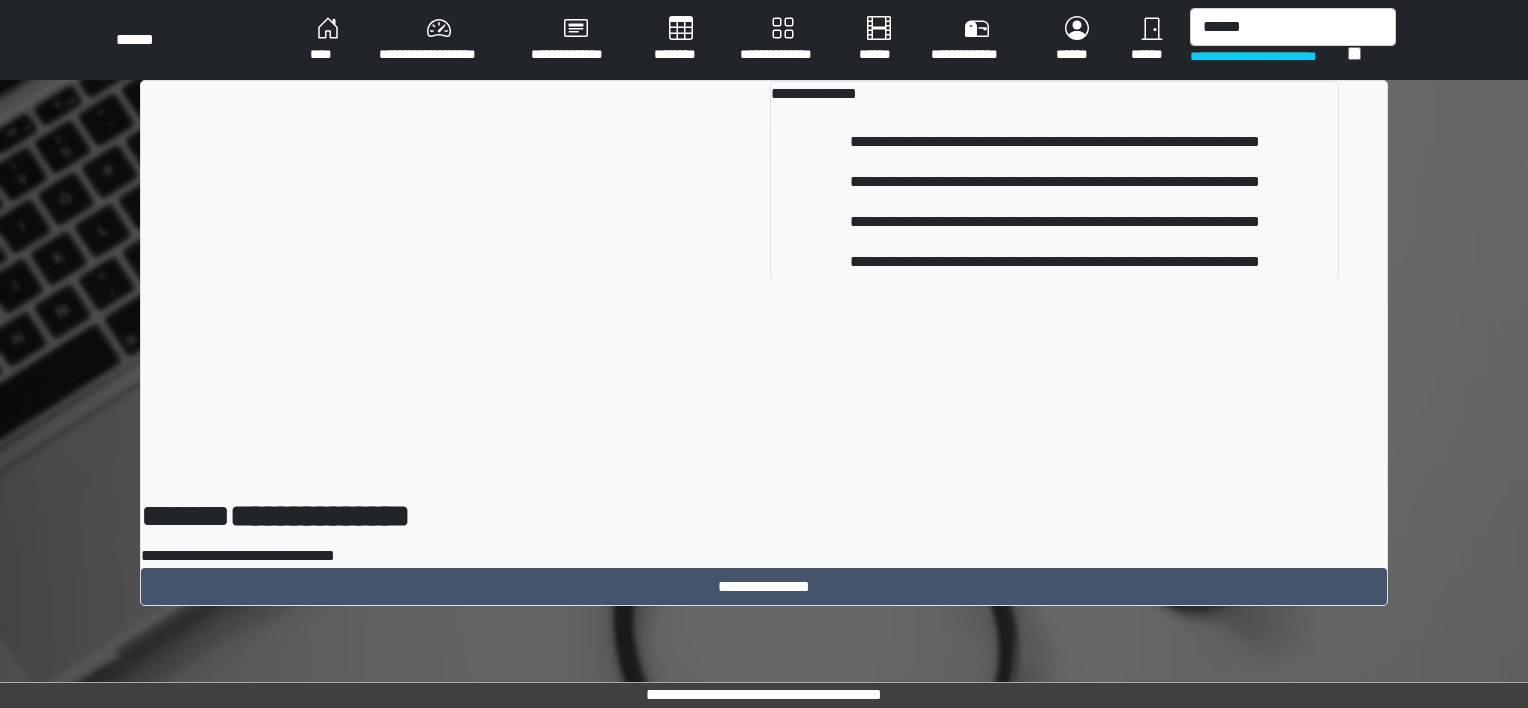 type 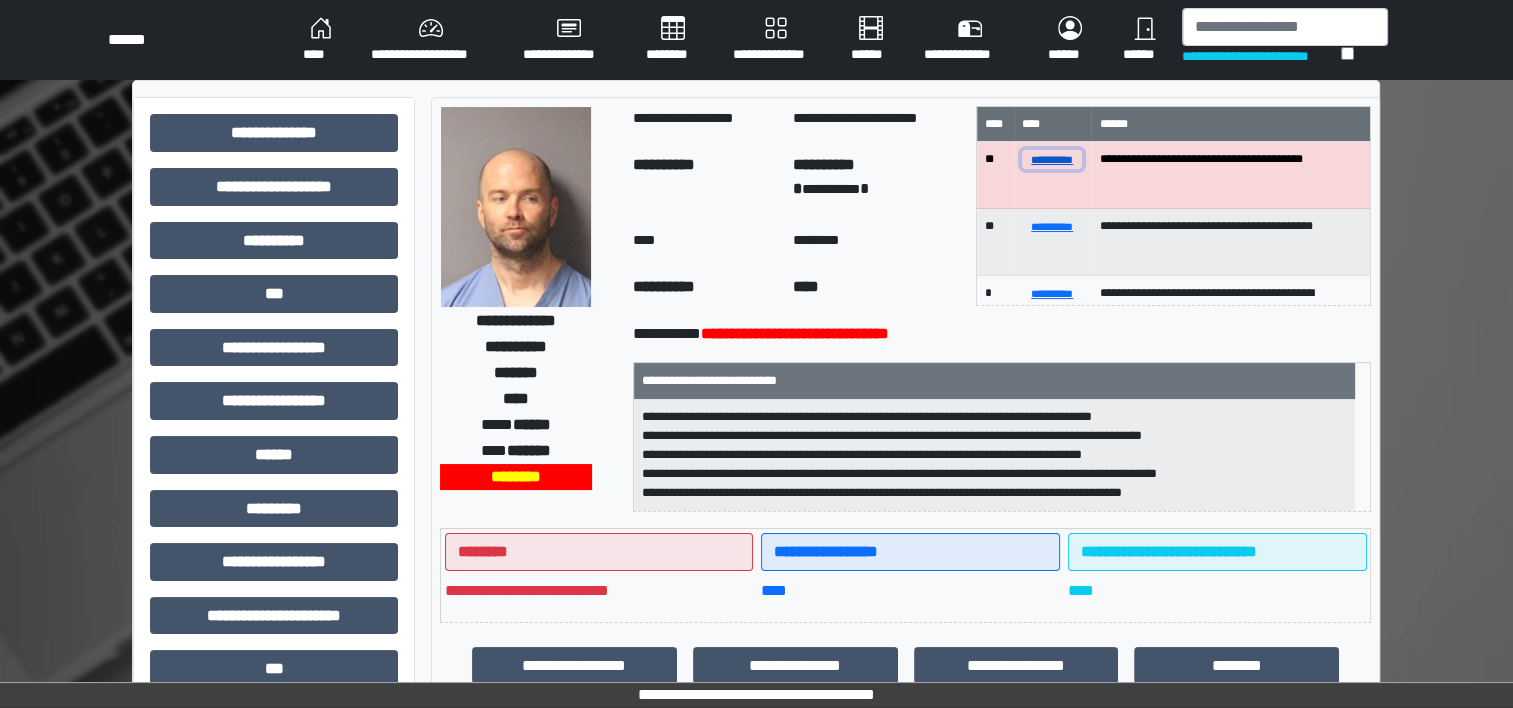click on "**********" at bounding box center (1052, 159) 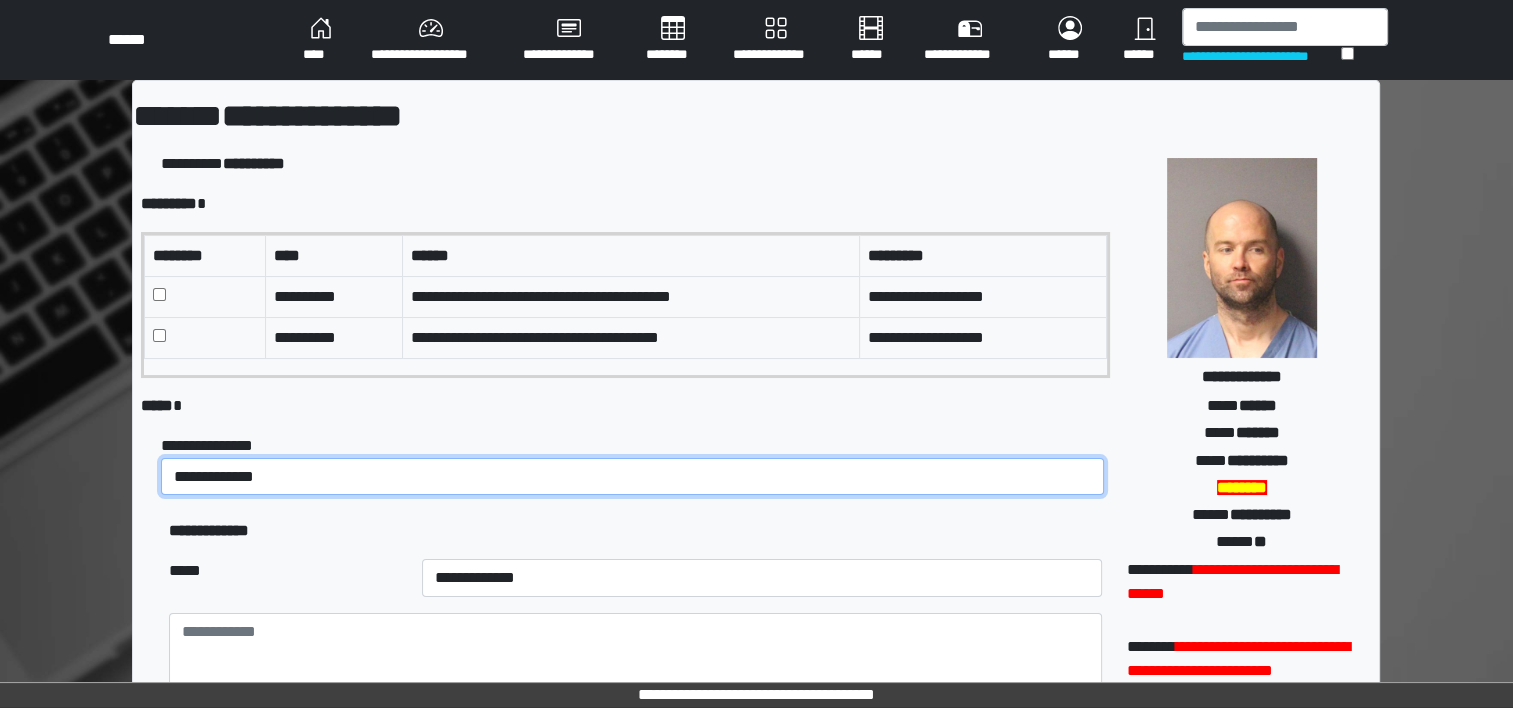 click on "**********" at bounding box center [632, 477] 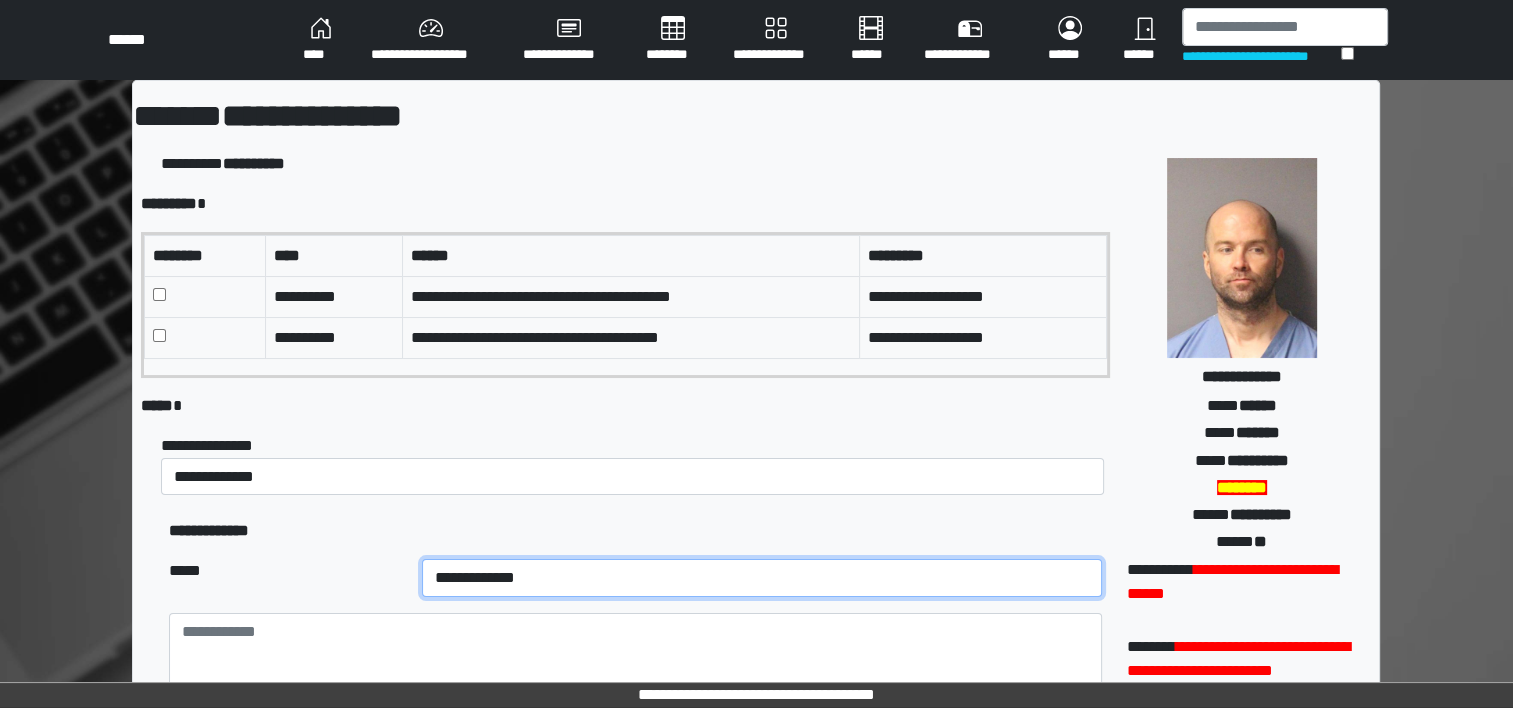 click on "**********" at bounding box center [762, 578] 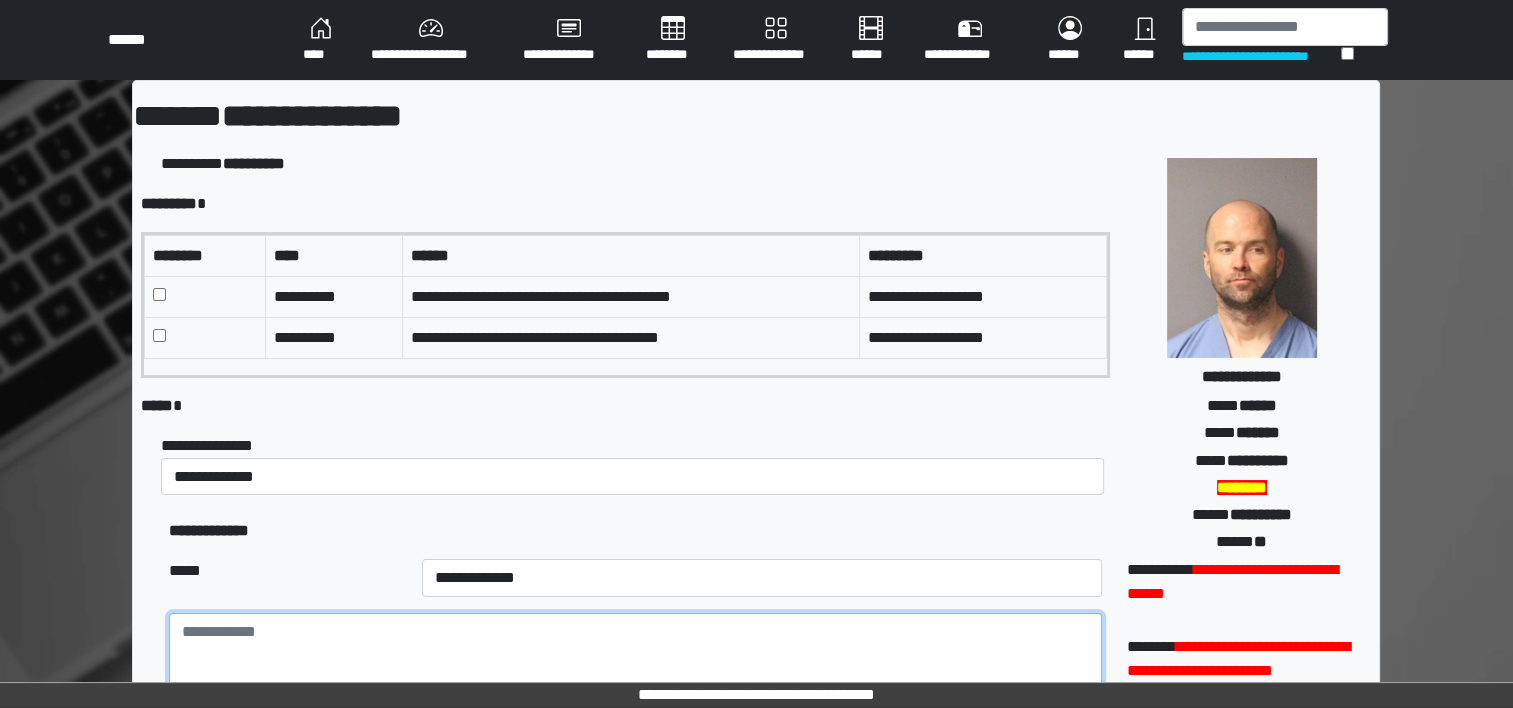click at bounding box center (635, 668) 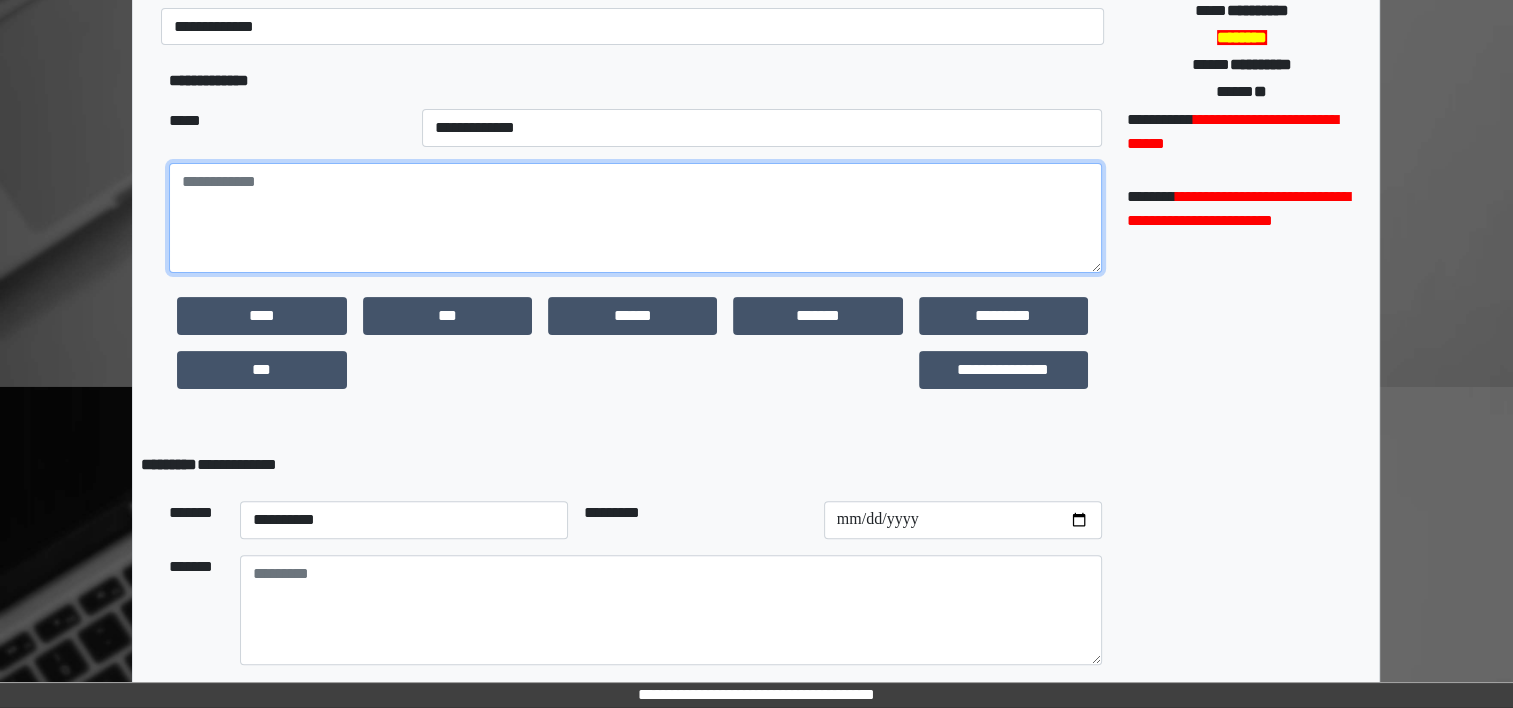 scroll, scrollTop: 451, scrollLeft: 0, axis: vertical 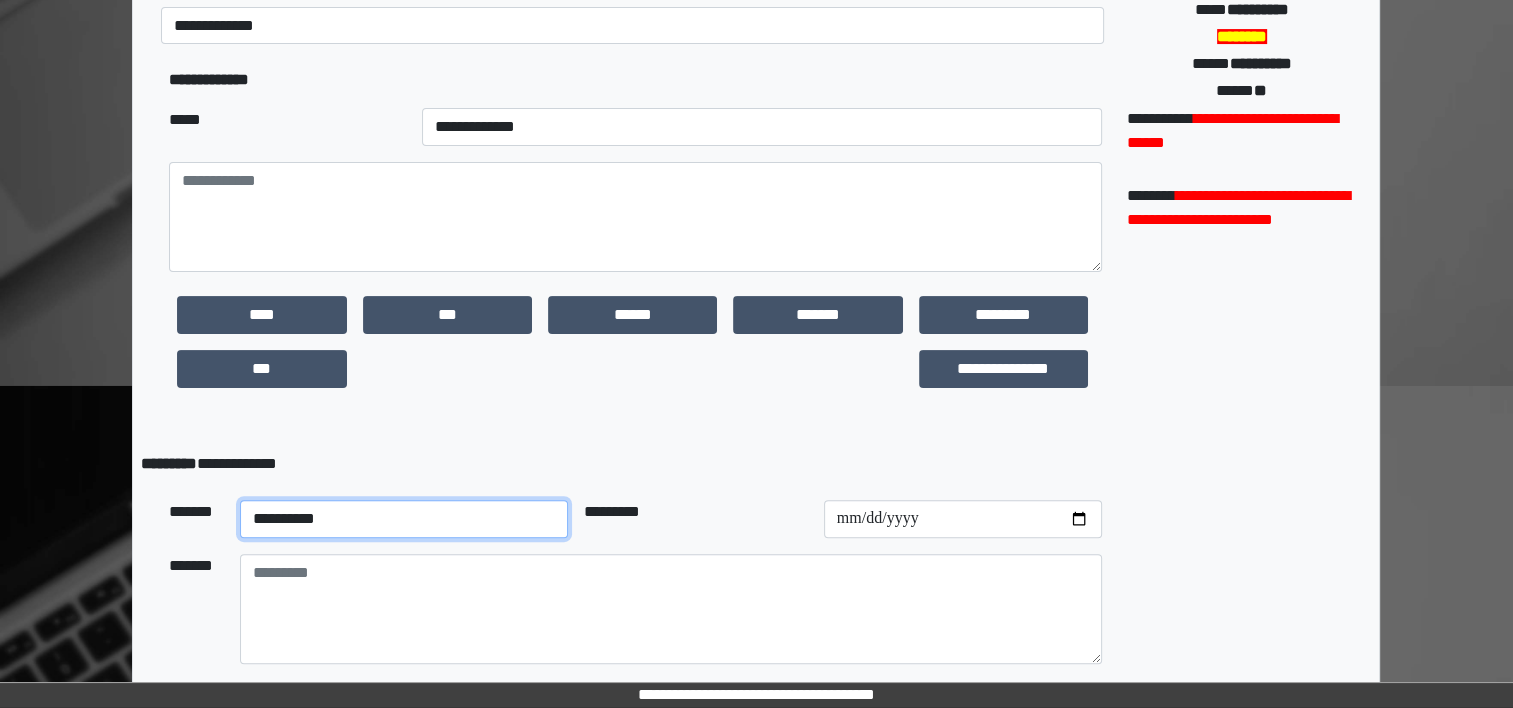click on "**********" at bounding box center [404, 519] 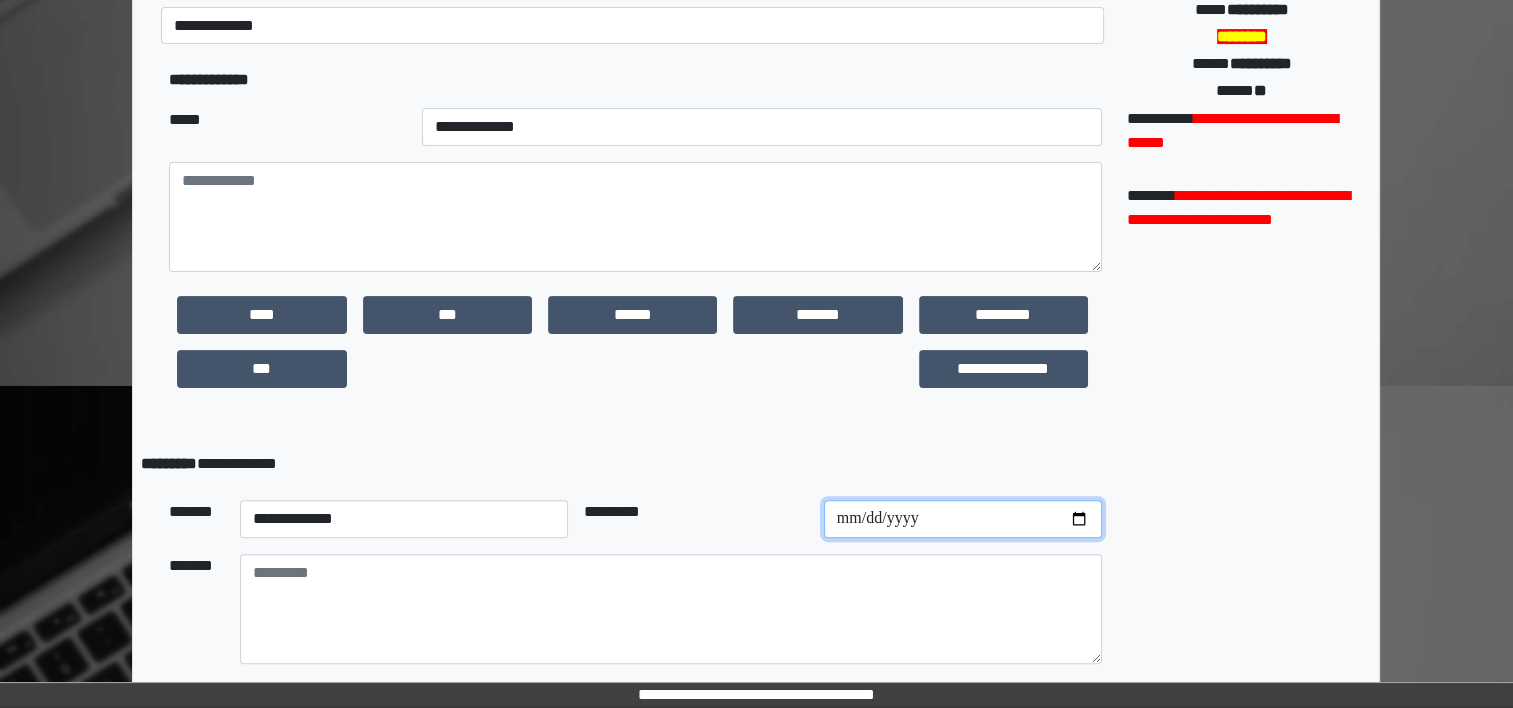 click at bounding box center [963, 519] 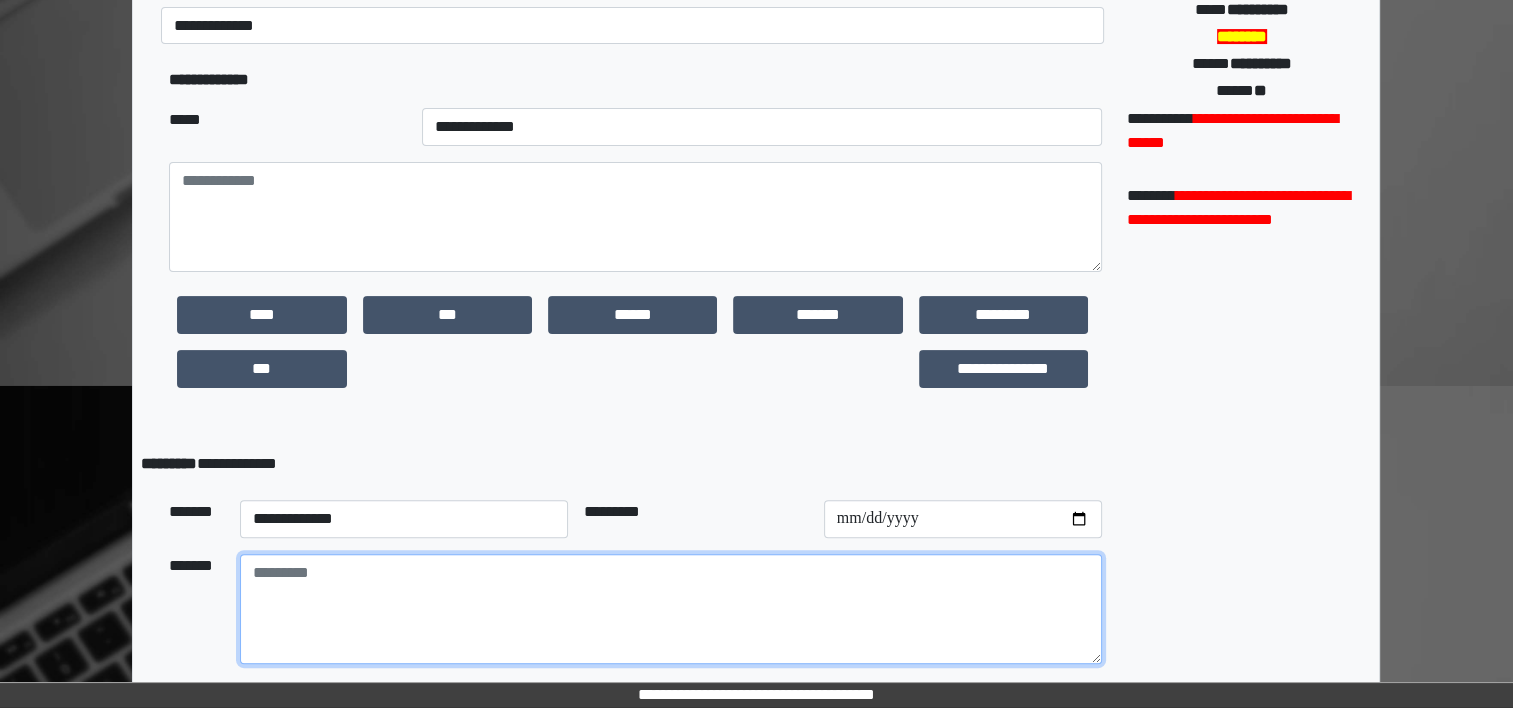 click at bounding box center (671, 609) 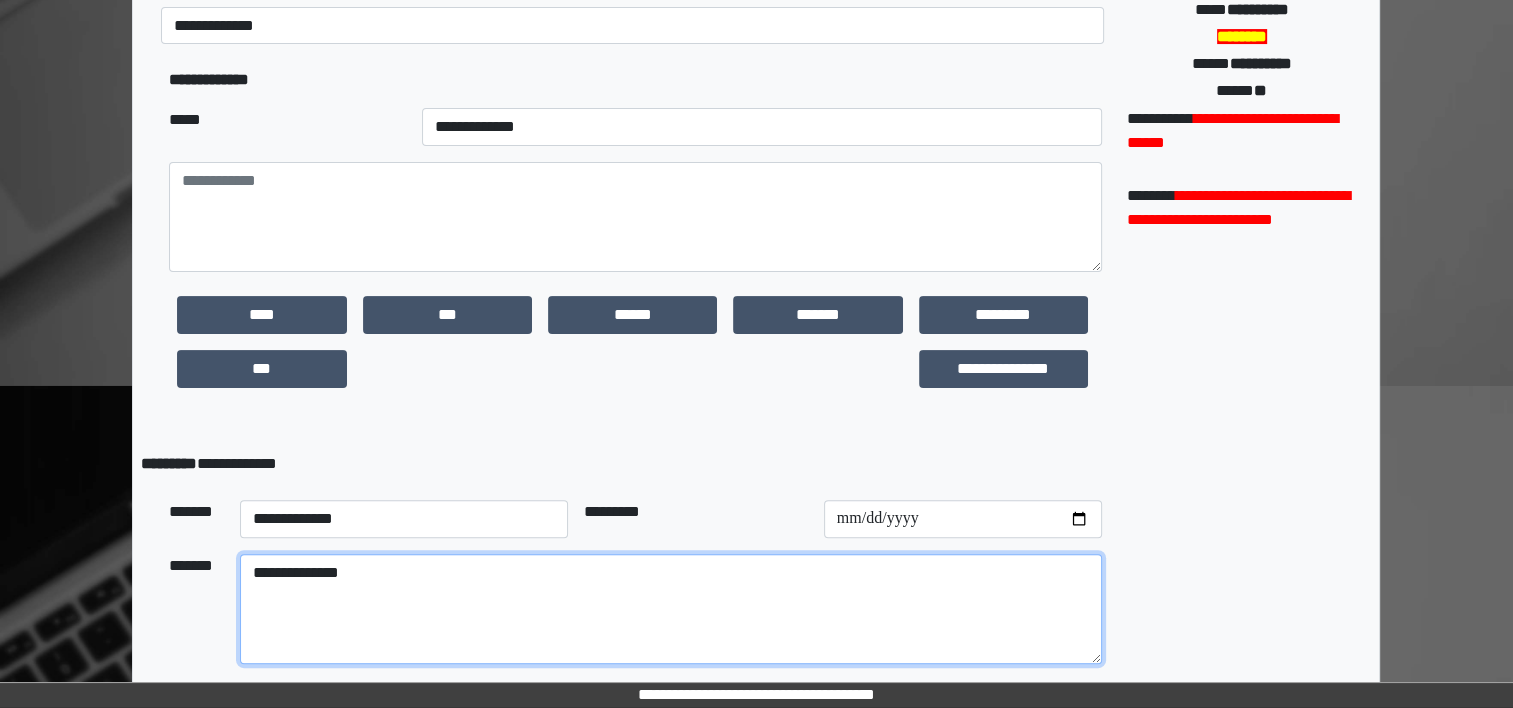 type on "**********" 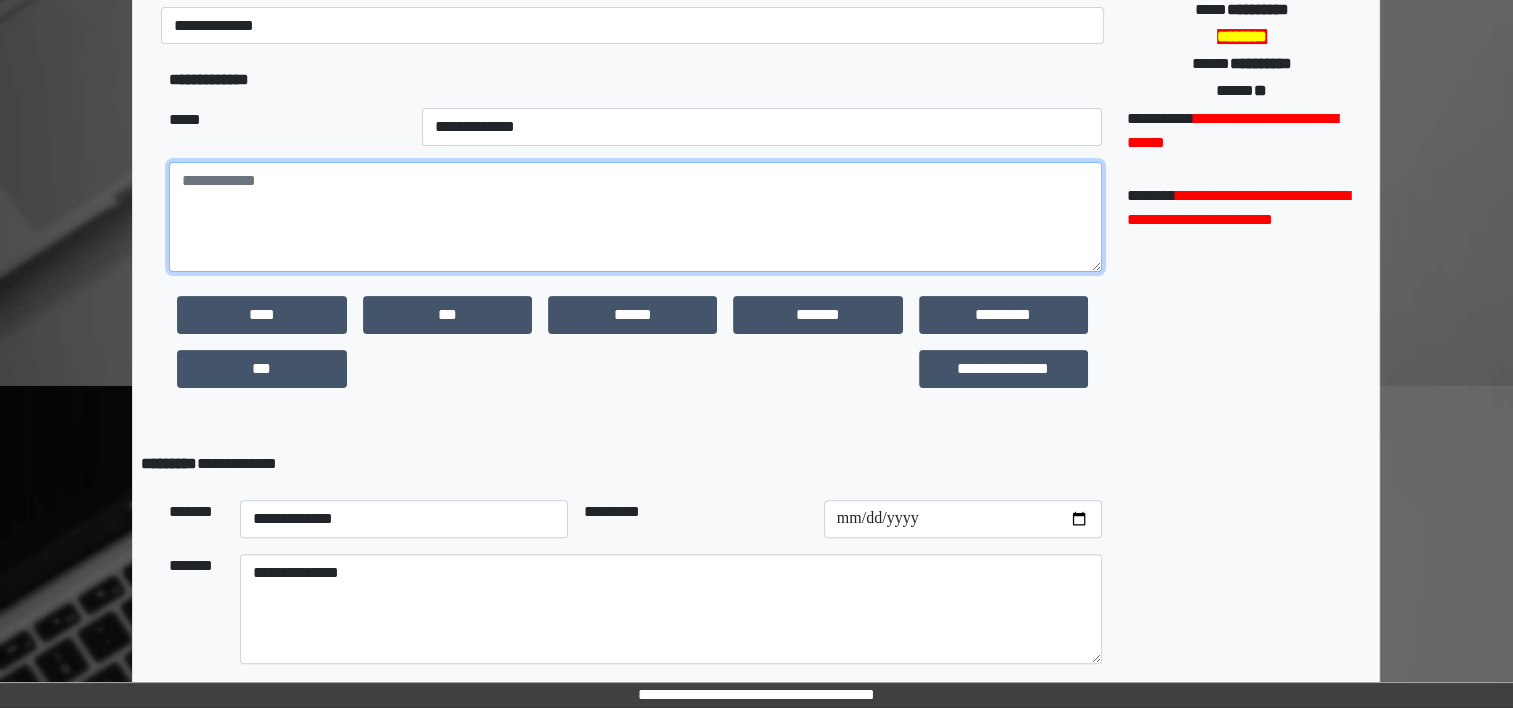 click at bounding box center [635, 217] 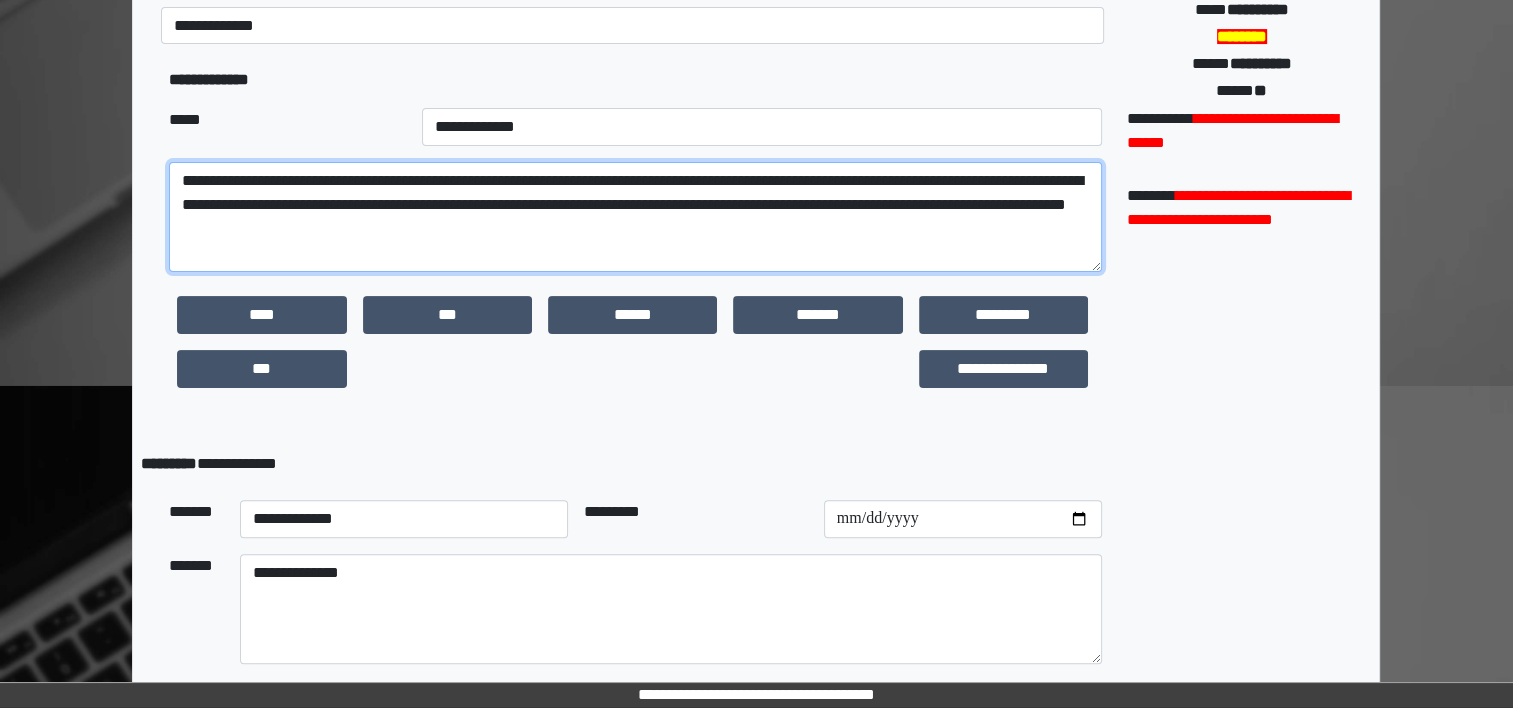 click on "**********" at bounding box center (635, 217) 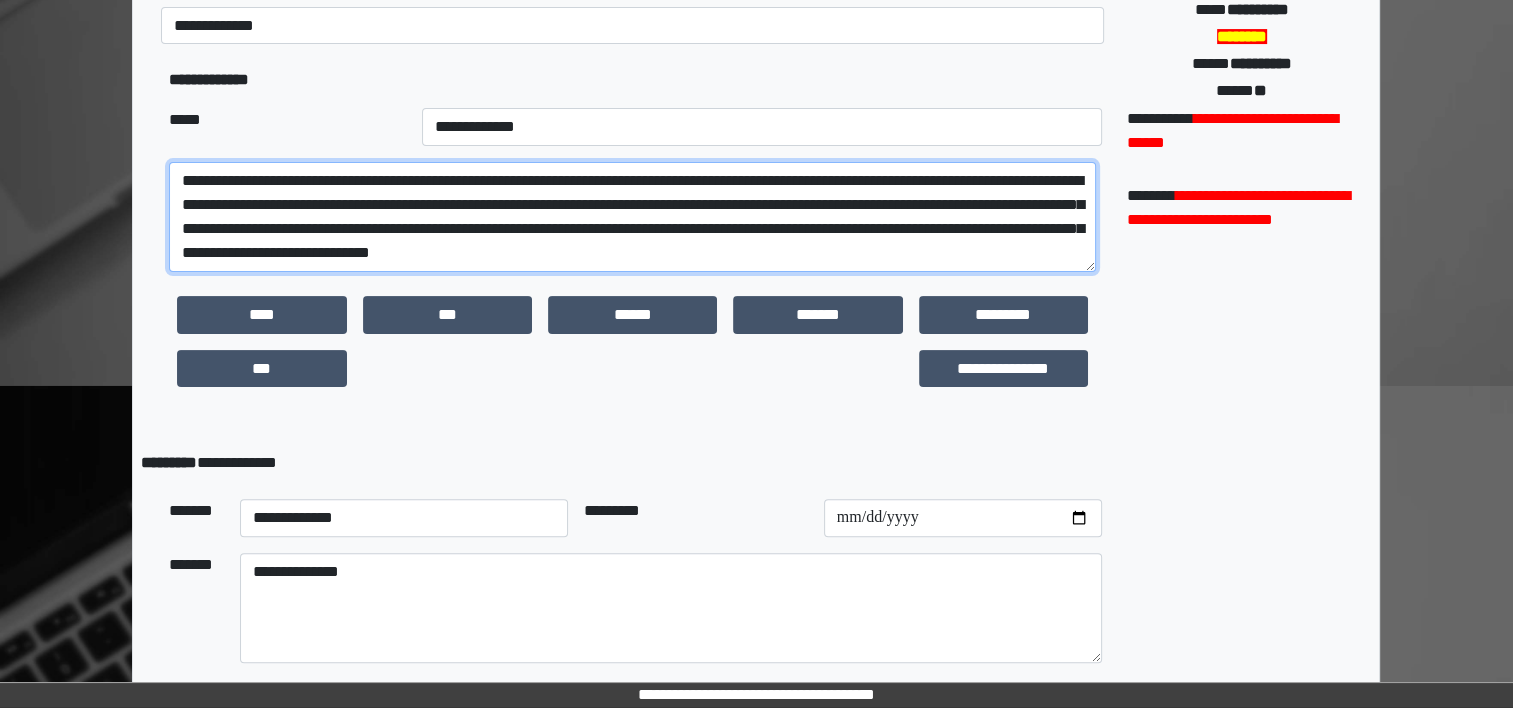 paste on "**********" 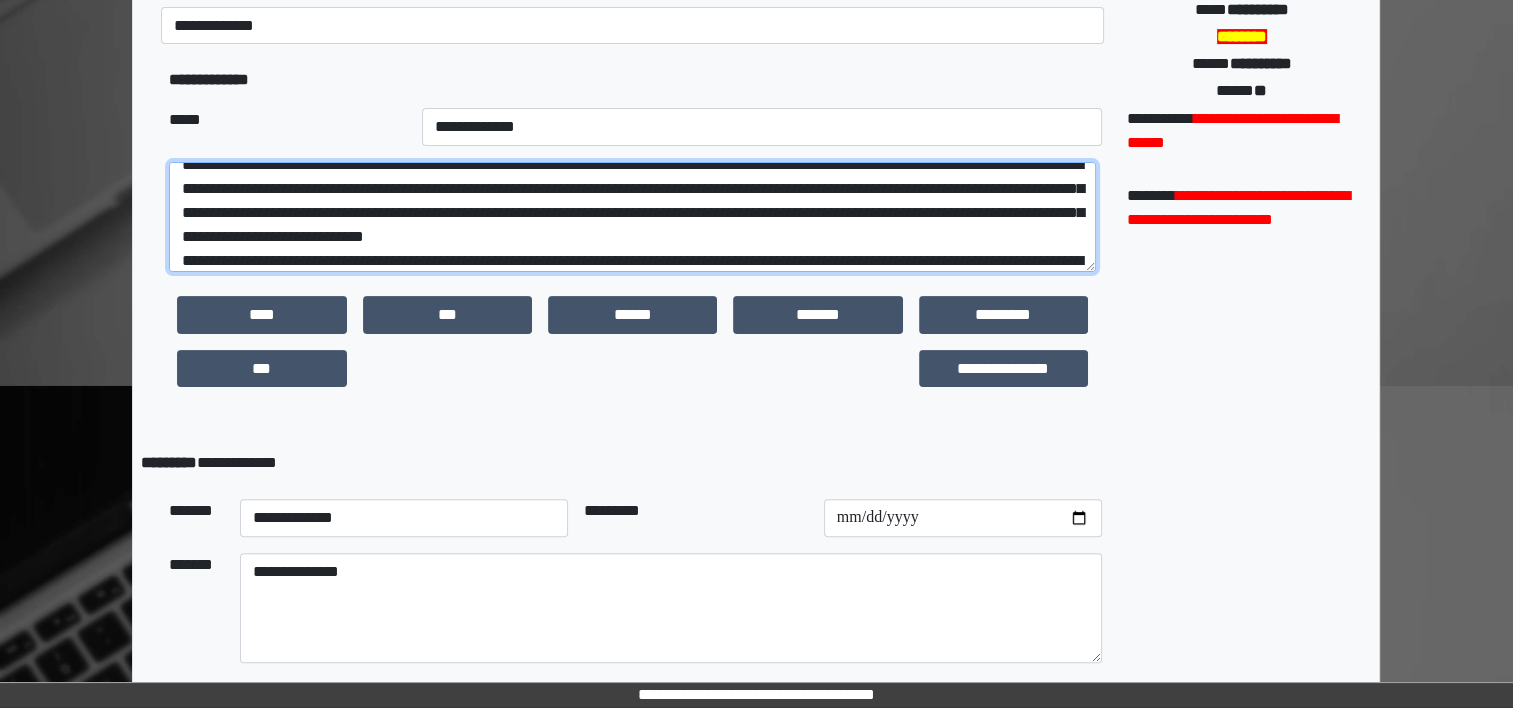 scroll, scrollTop: 88, scrollLeft: 0, axis: vertical 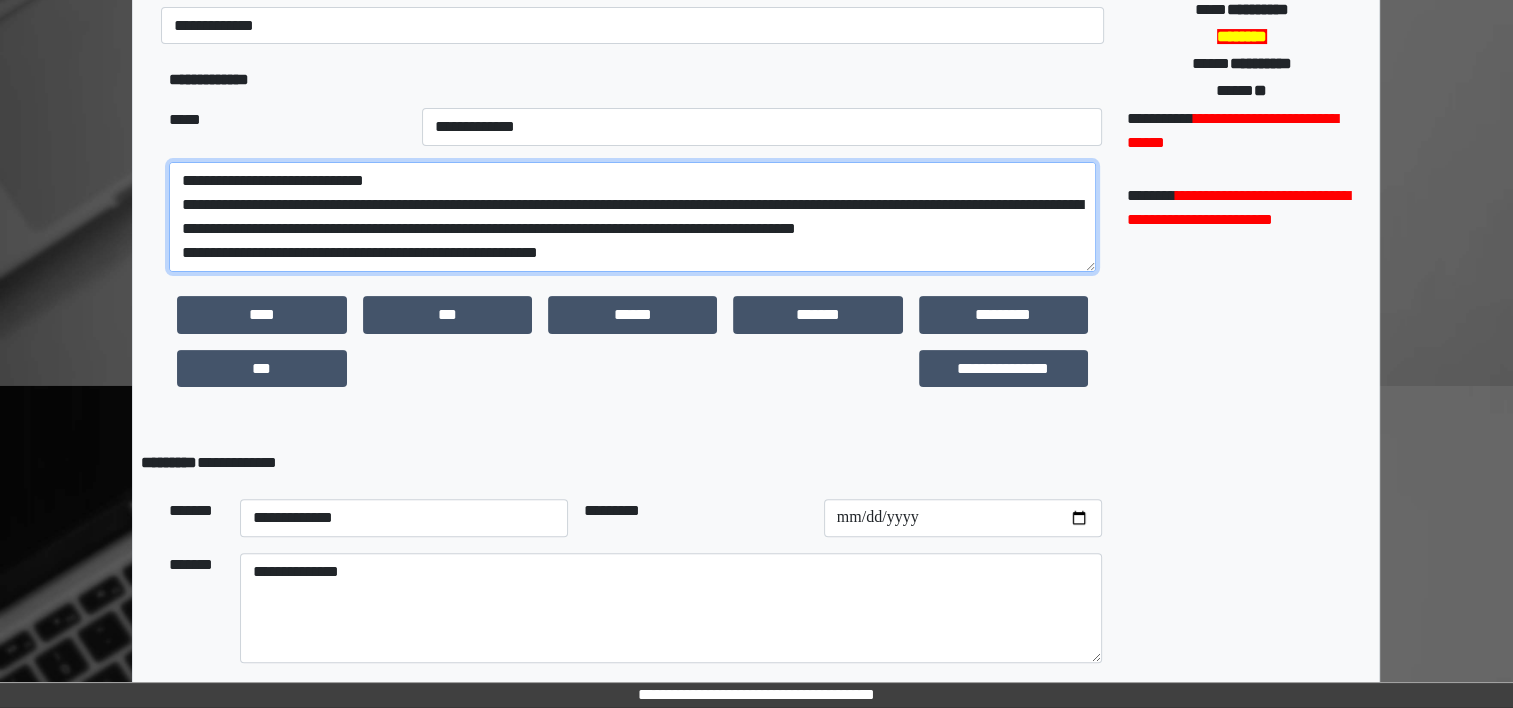 drag, startPoint x: 800, startPoint y: 194, endPoint x: 900, endPoint y: 196, distance: 100.02 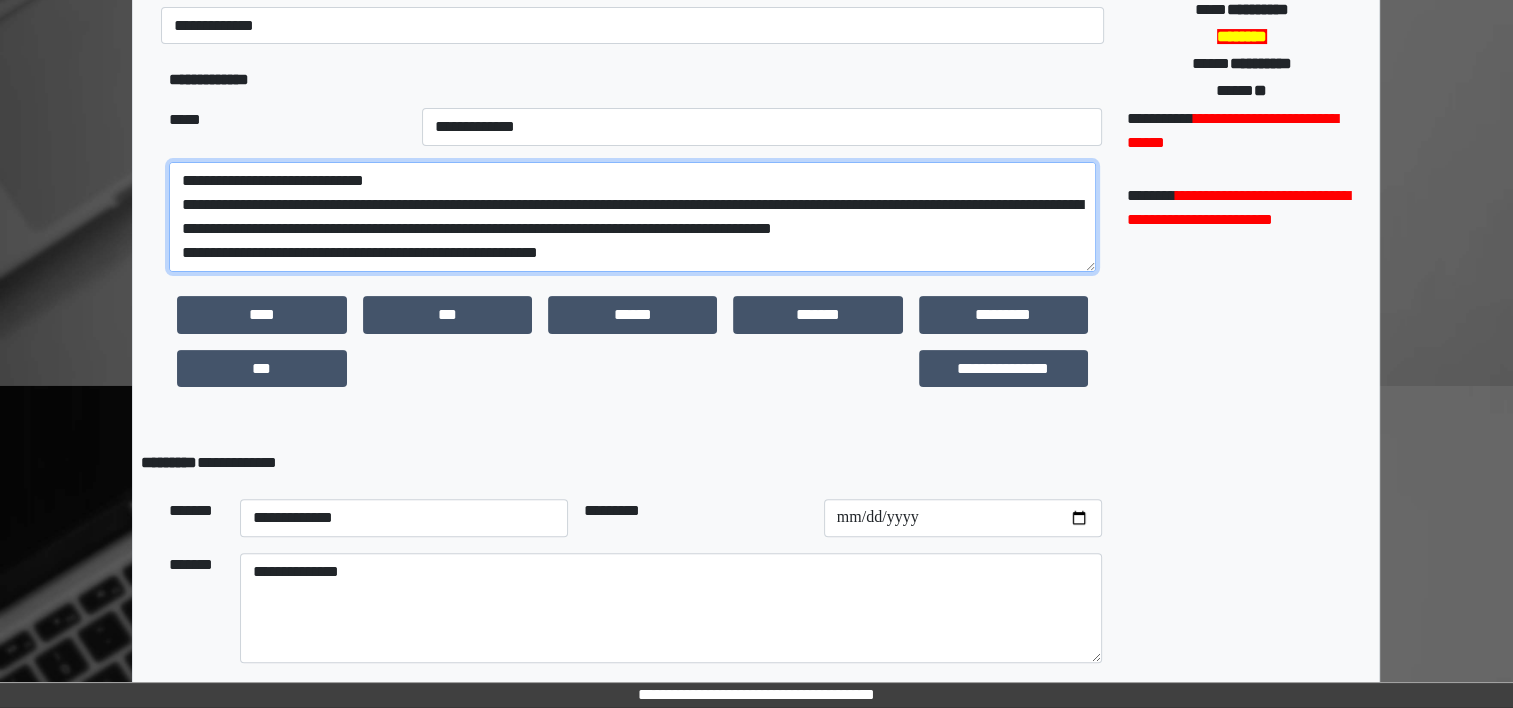 scroll, scrollTop: 88, scrollLeft: 0, axis: vertical 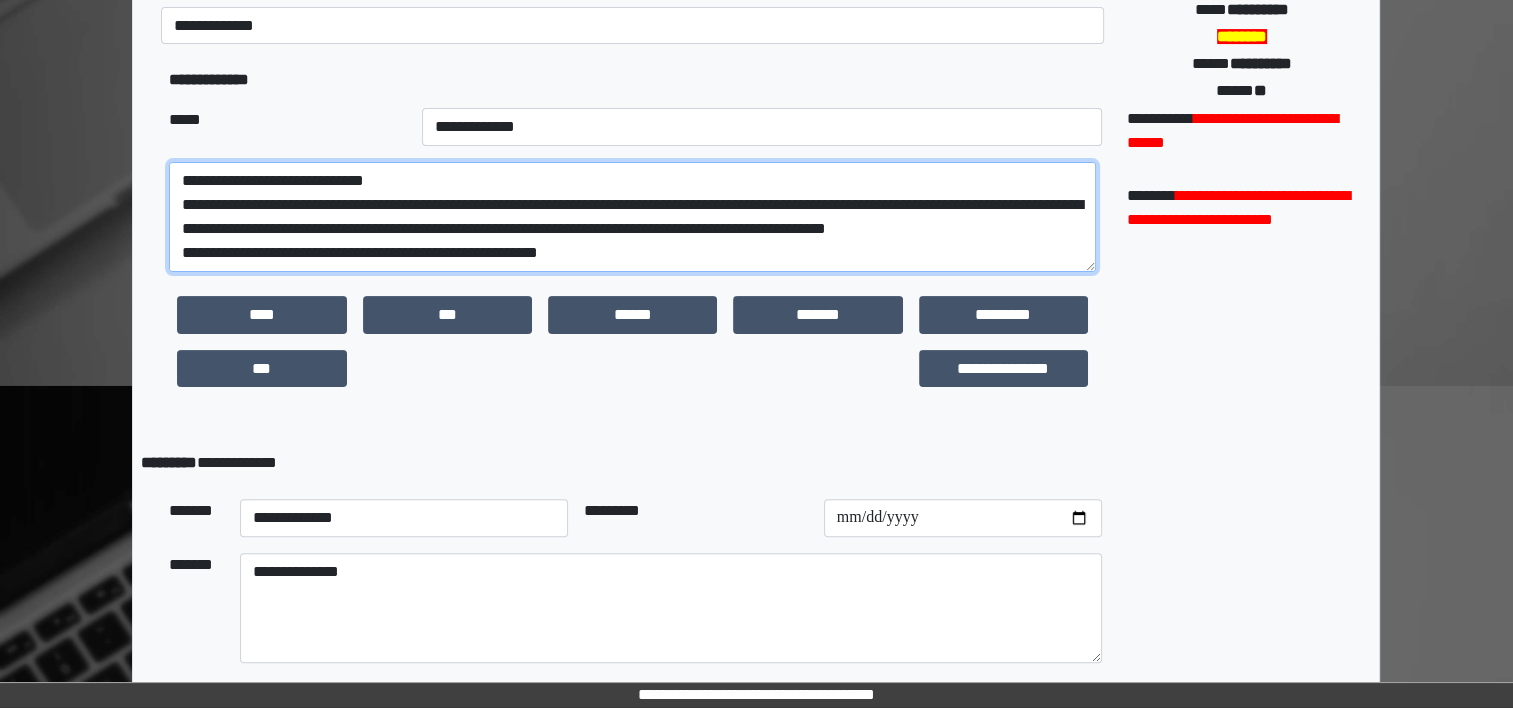 click on "**********" at bounding box center (632, 217) 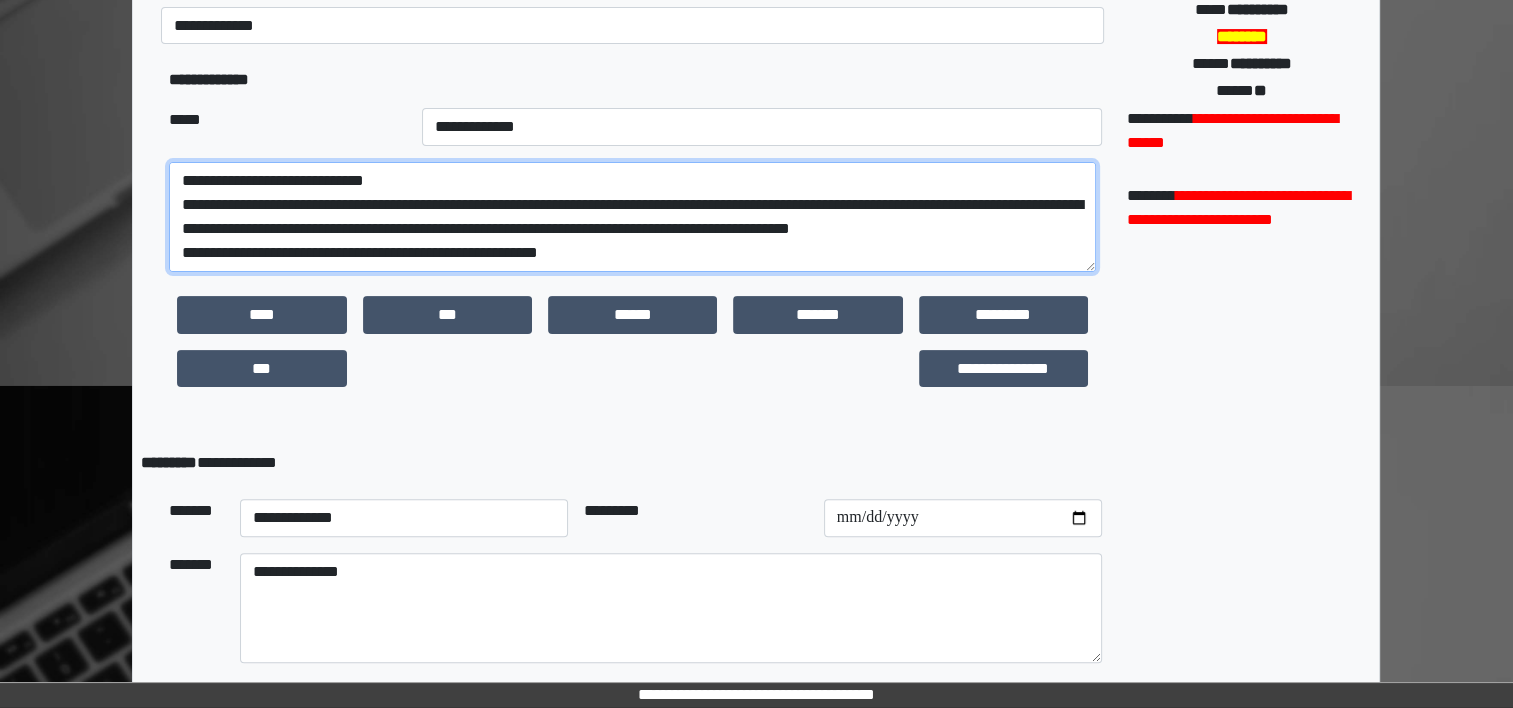scroll, scrollTop: 88, scrollLeft: 0, axis: vertical 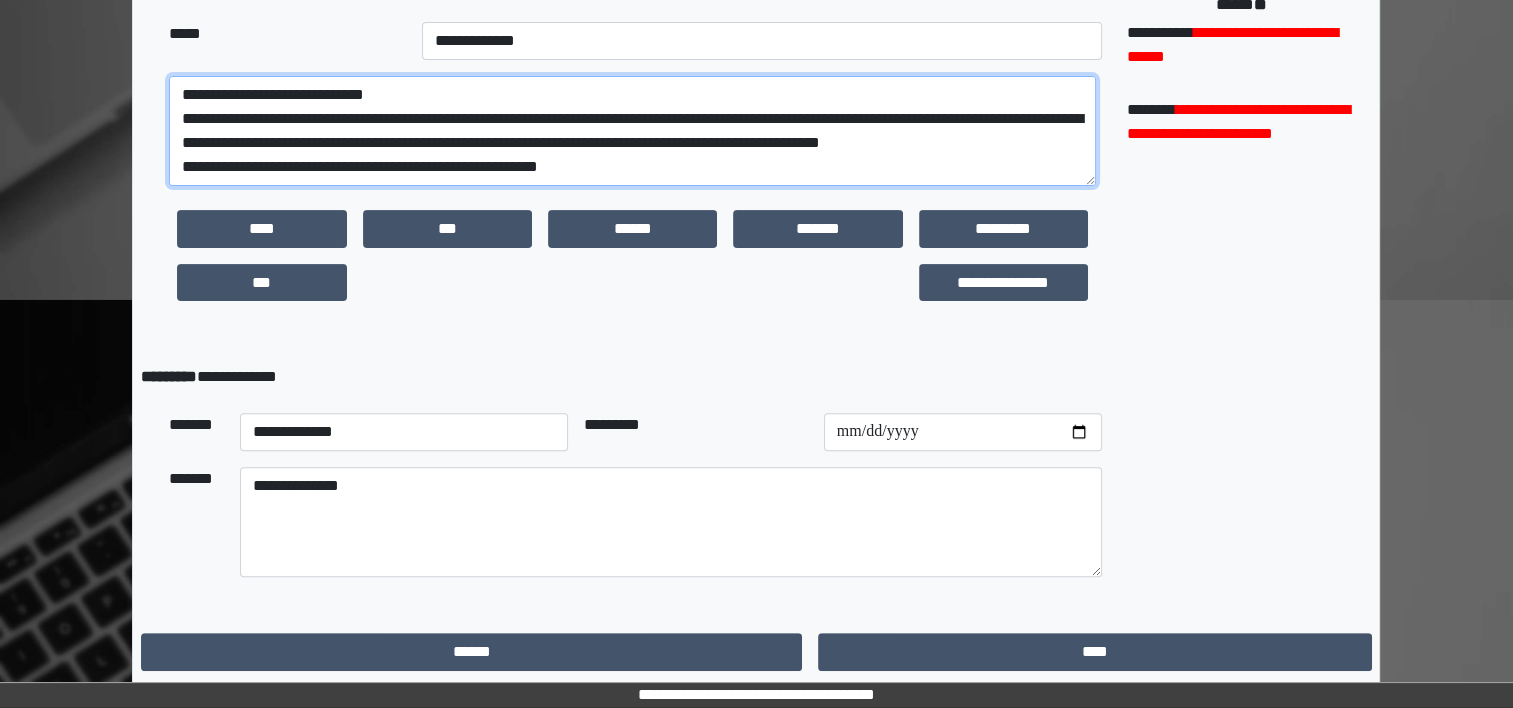 type on "**********" 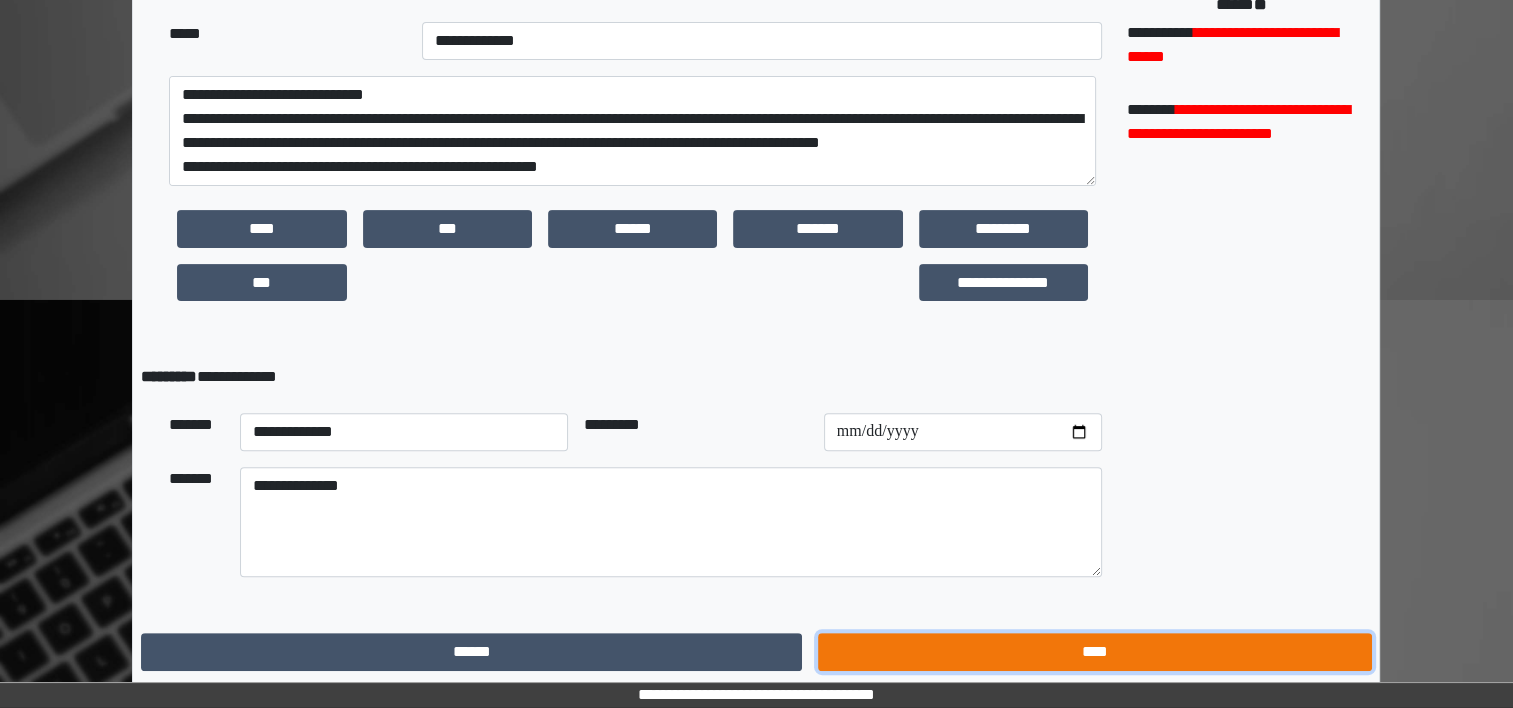 click on "****" at bounding box center (1094, 652) 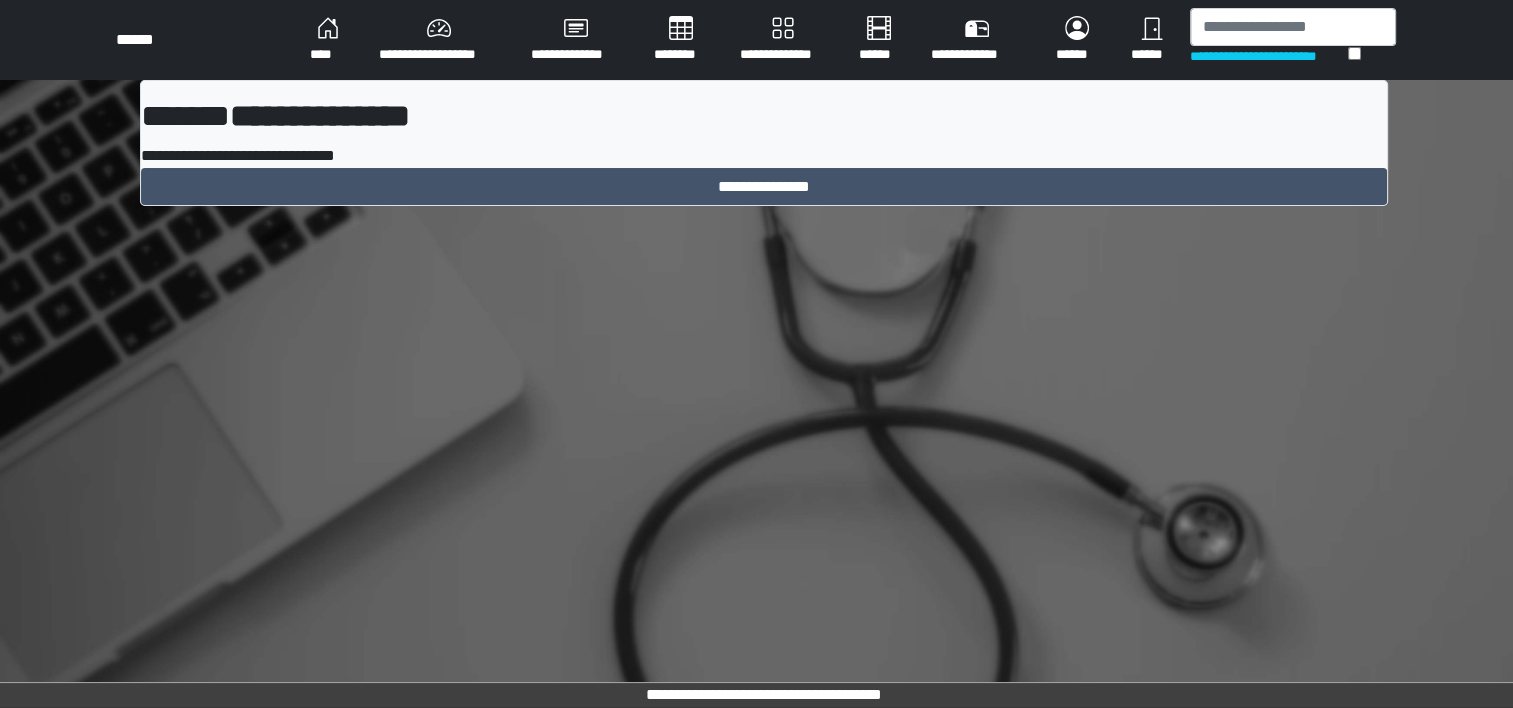 scroll, scrollTop: 0, scrollLeft: 0, axis: both 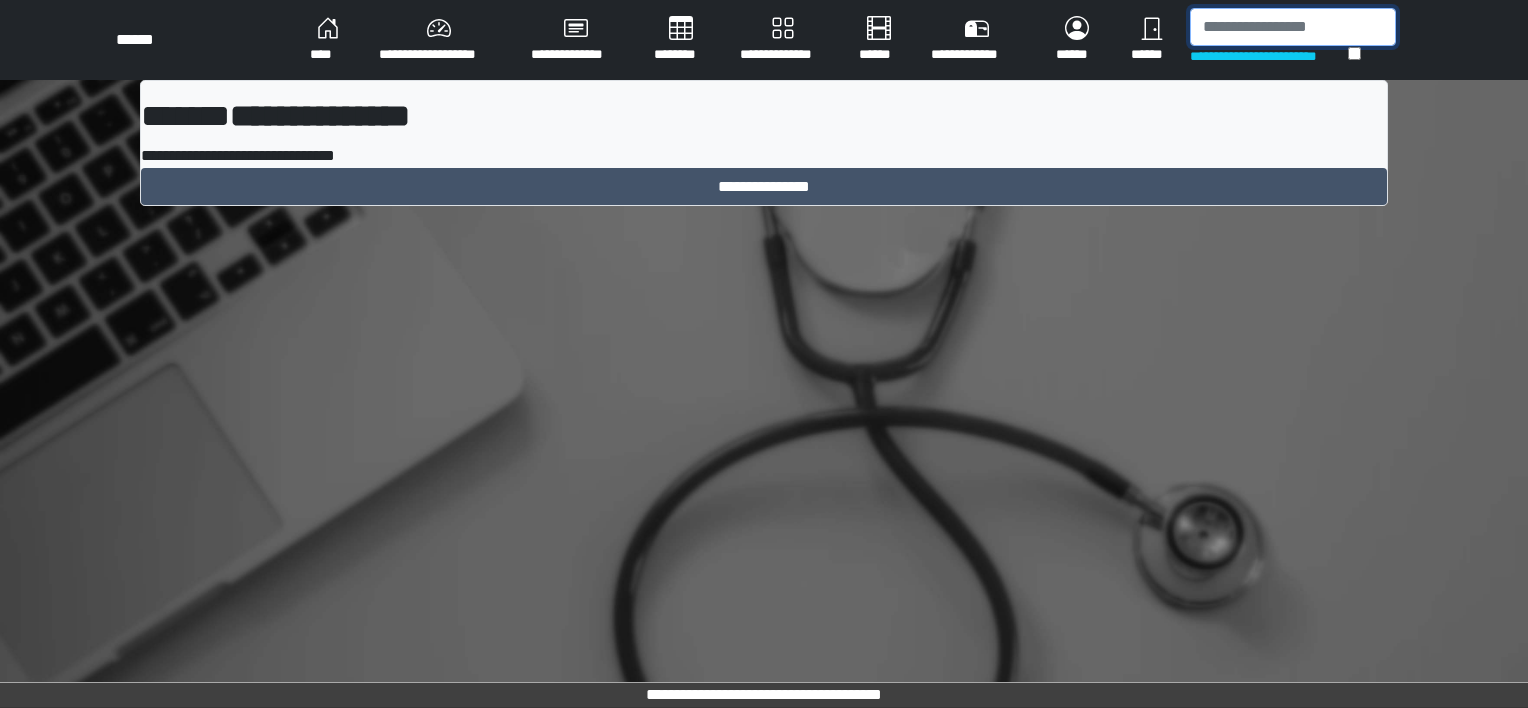 click at bounding box center [1293, 27] 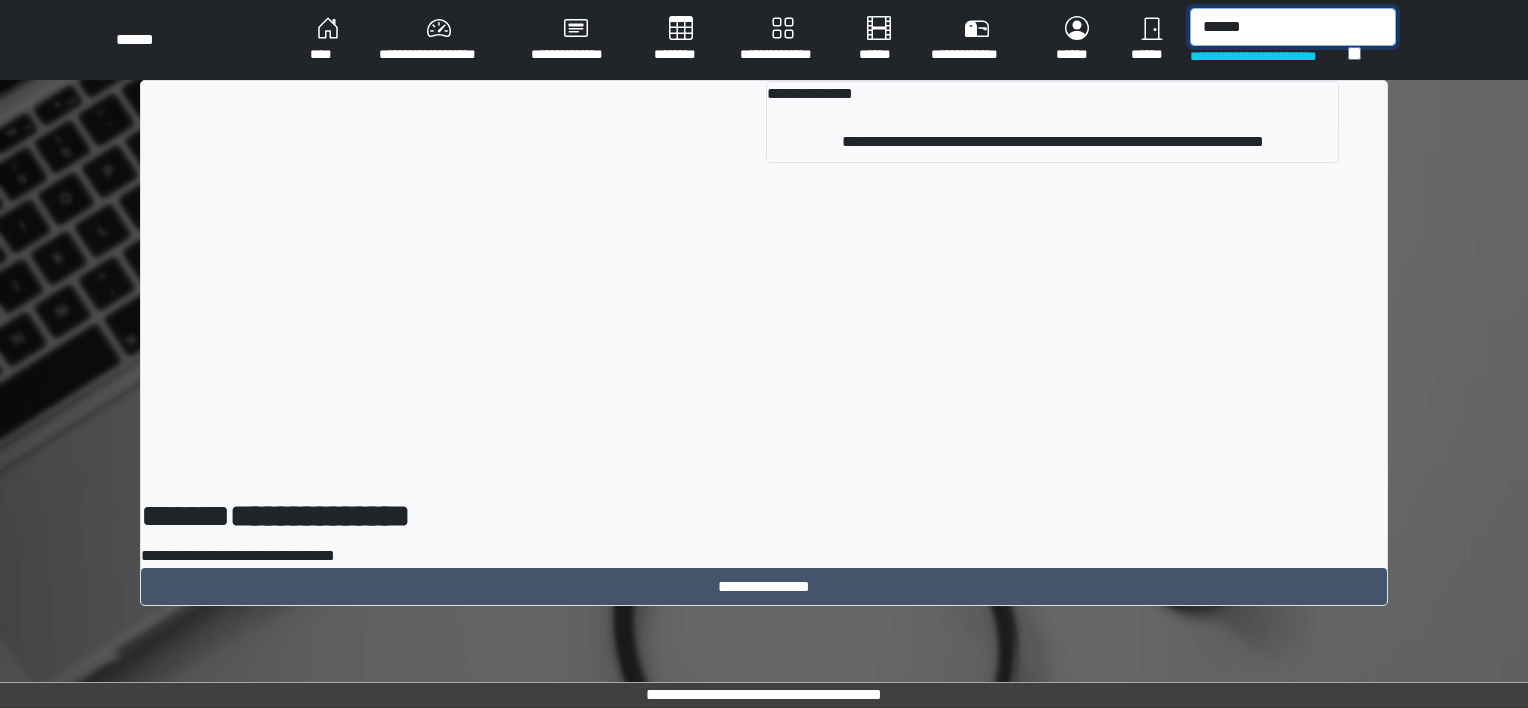 type on "******" 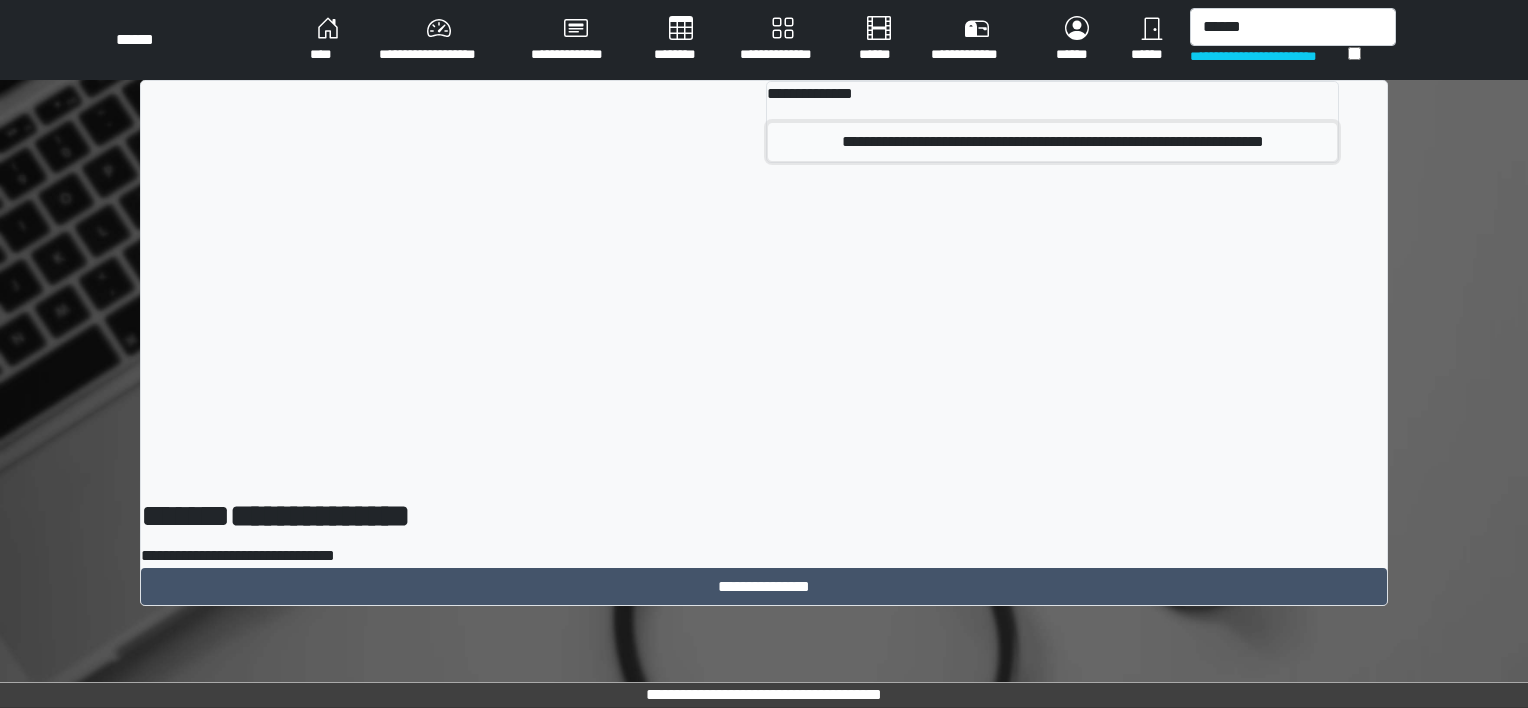click on "**********" at bounding box center (1052, 142) 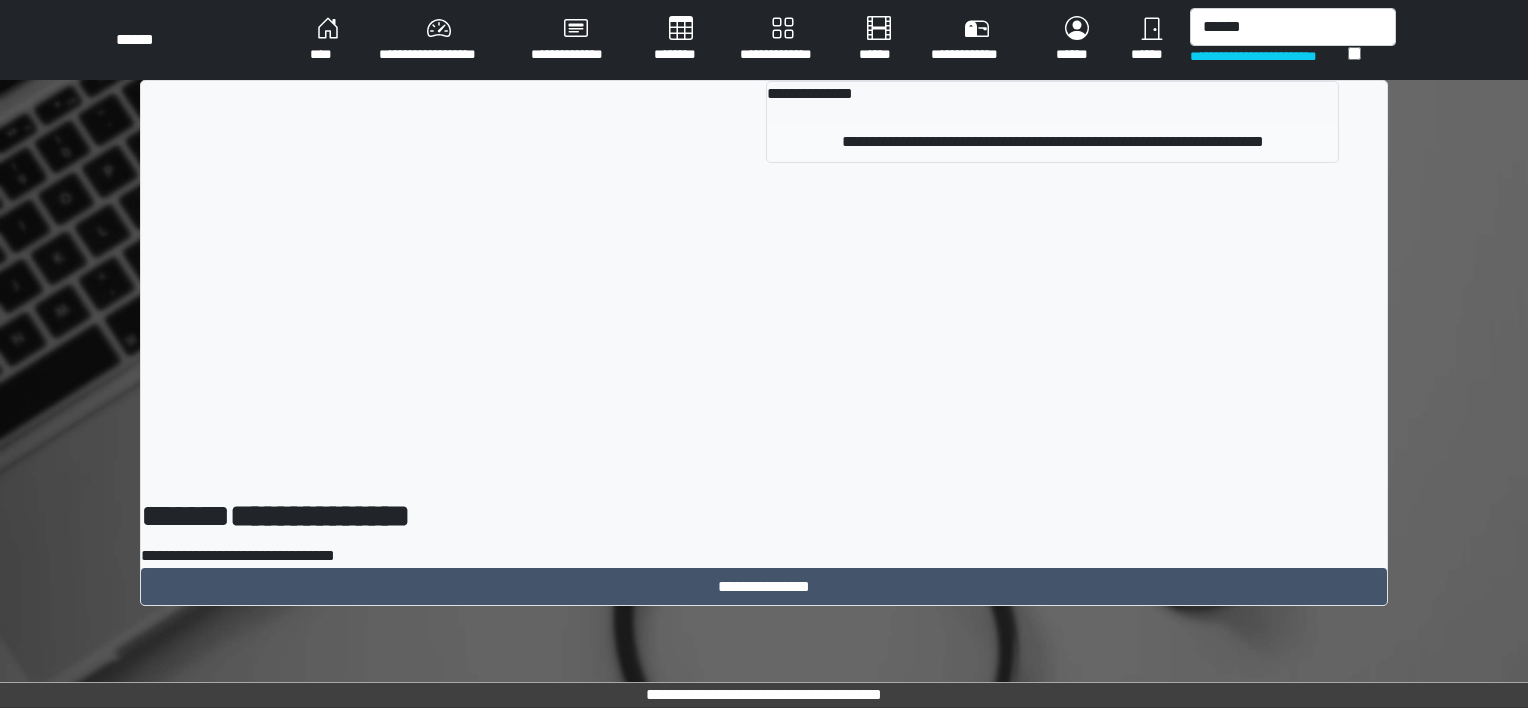 type 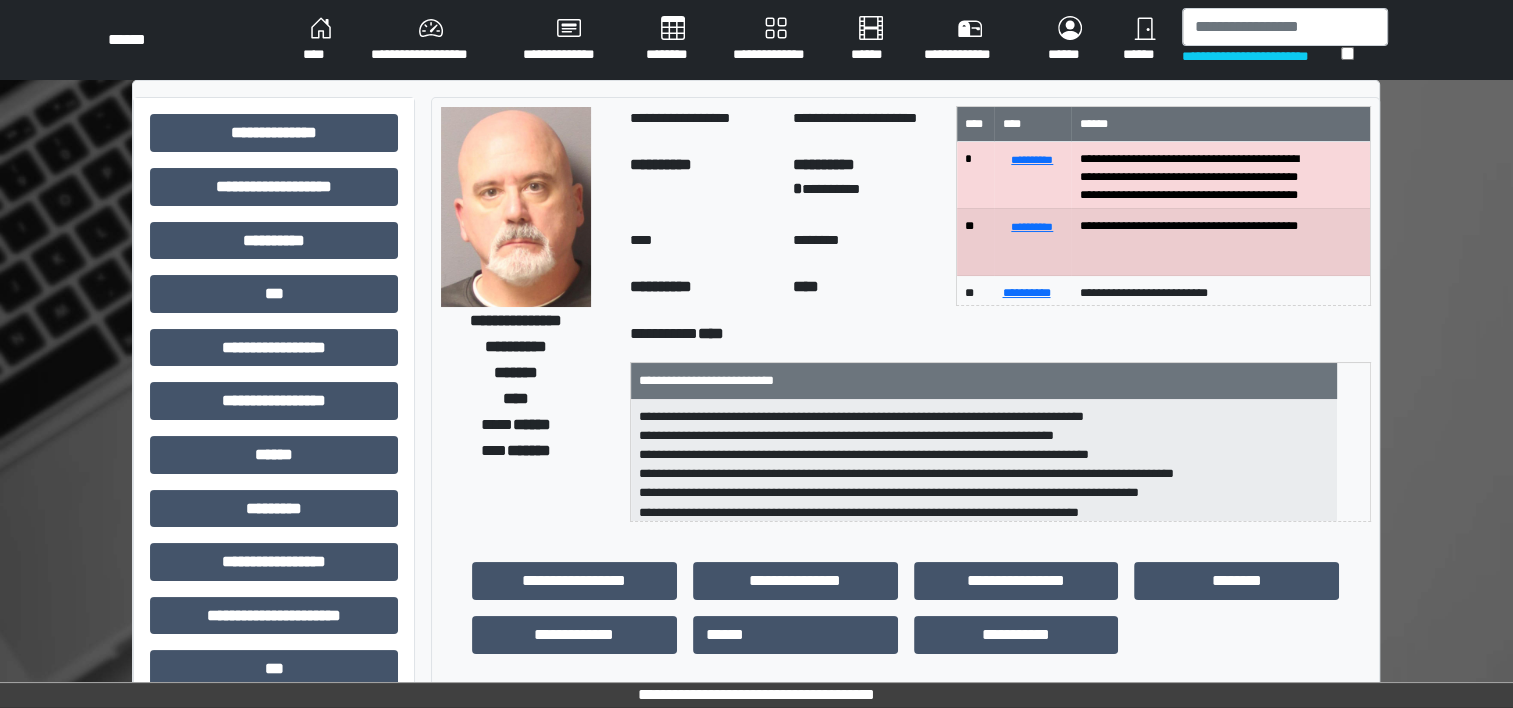 scroll, scrollTop: 6, scrollLeft: 0, axis: vertical 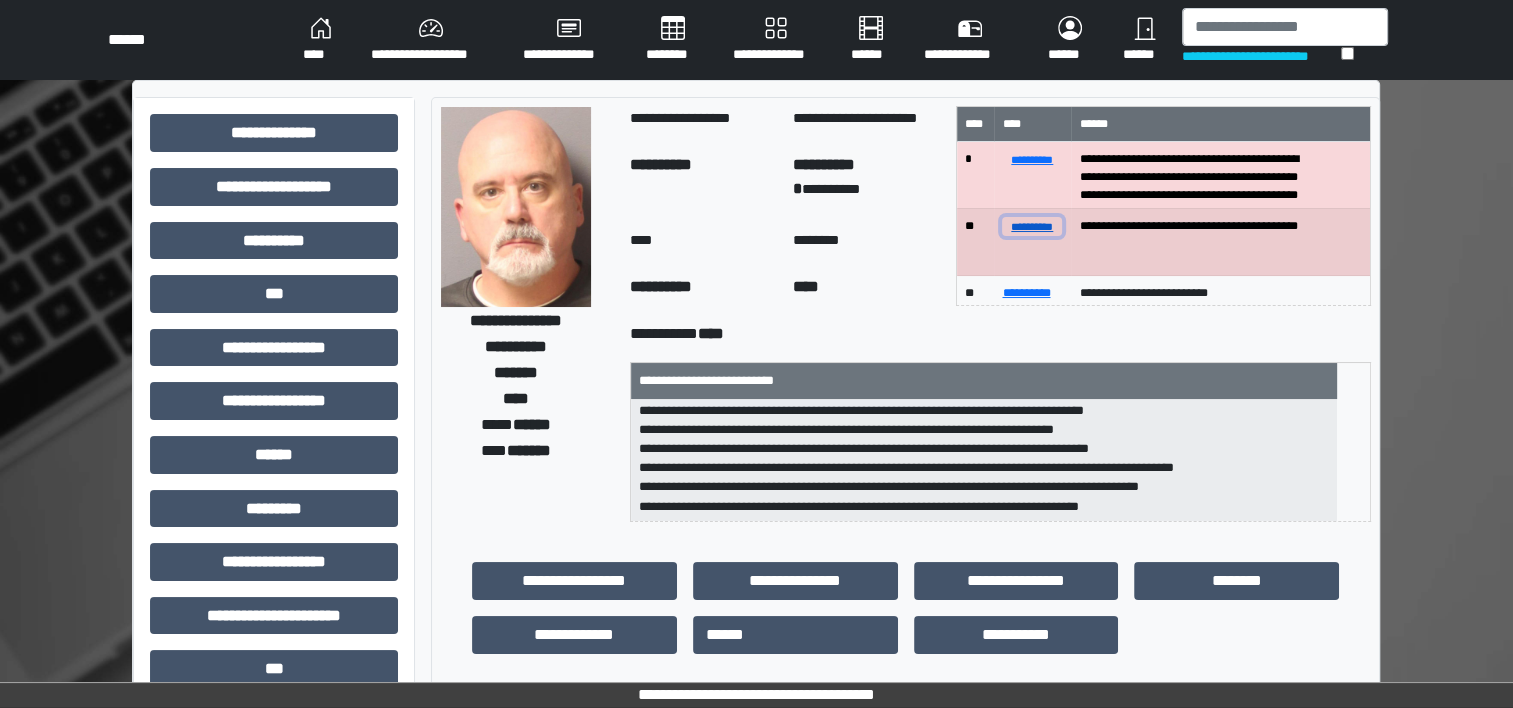click on "**********" at bounding box center [1032, 226] 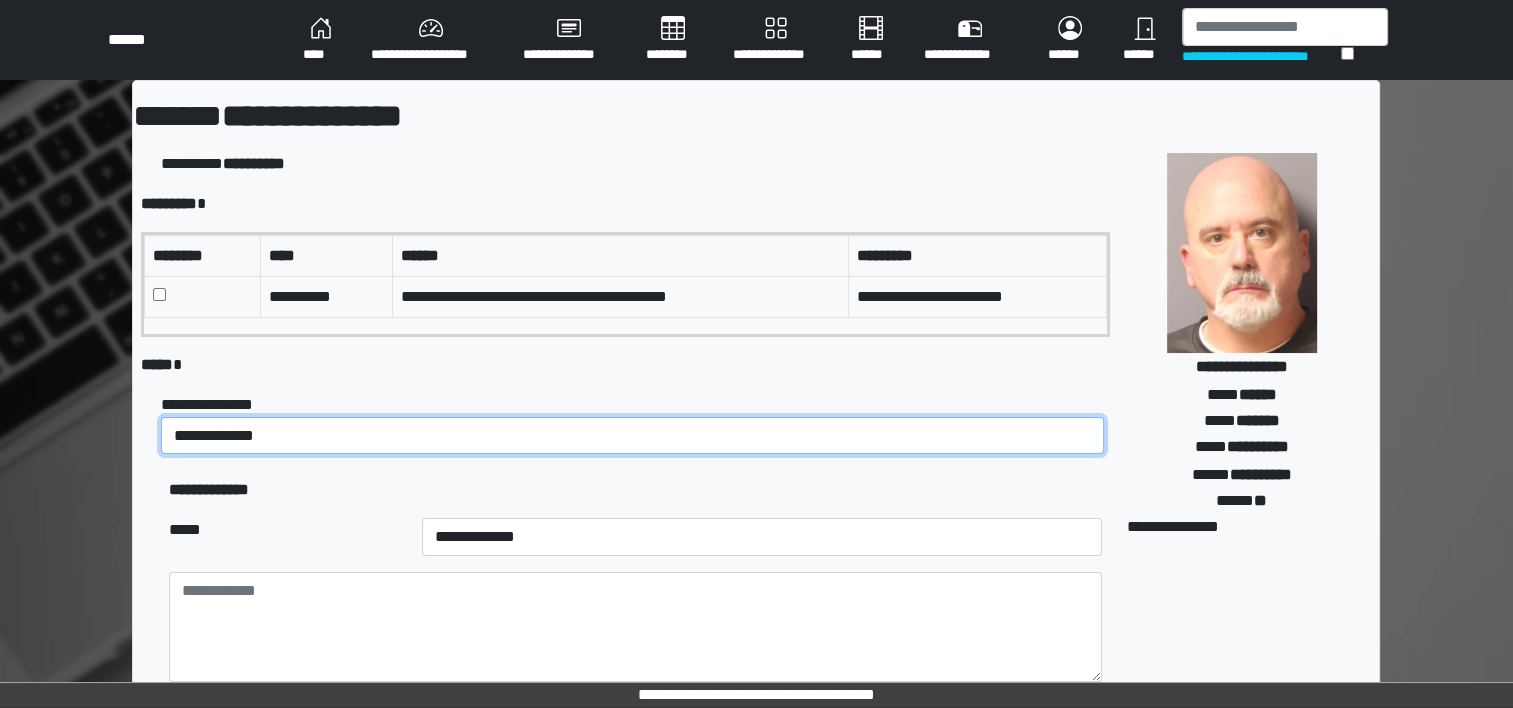 click on "**********" at bounding box center (632, 436) 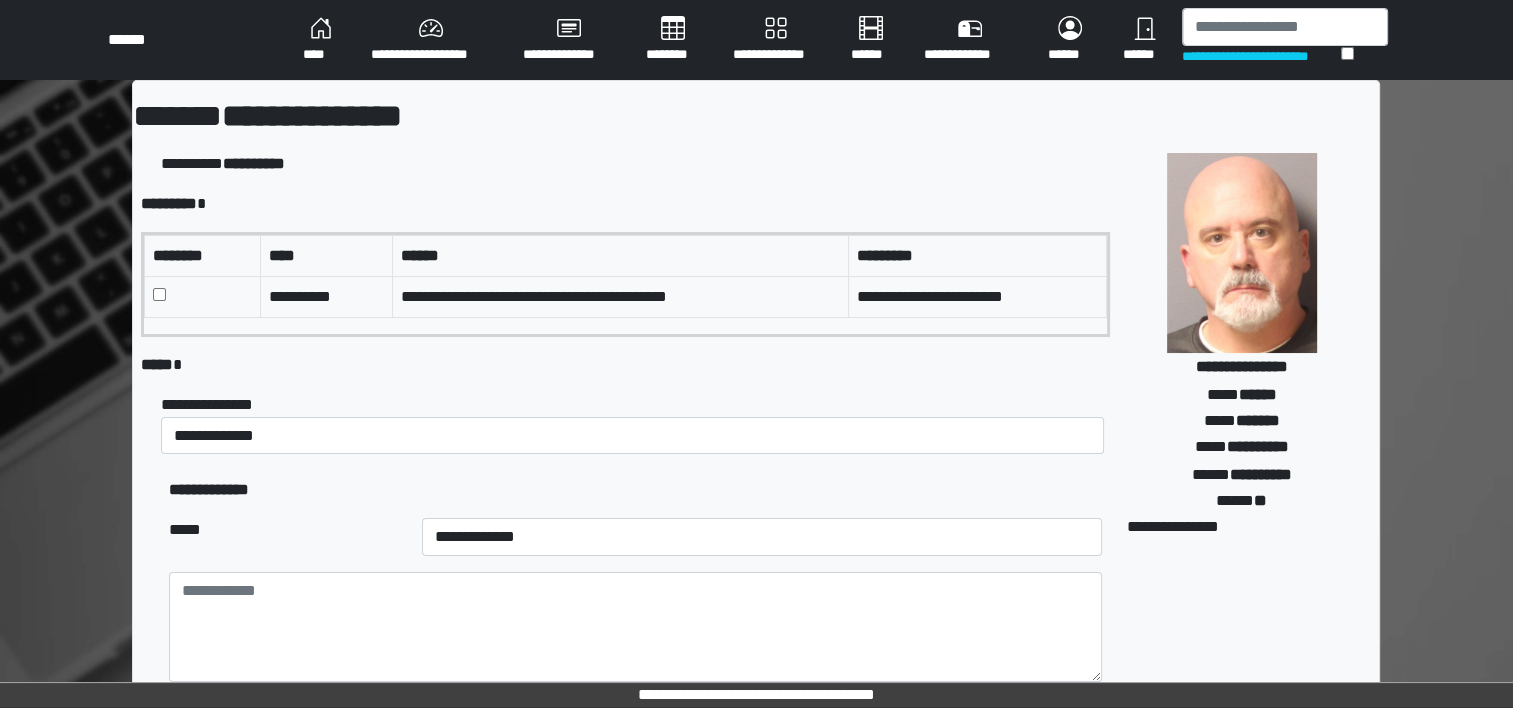 click on "**********" at bounding box center (762, 537) 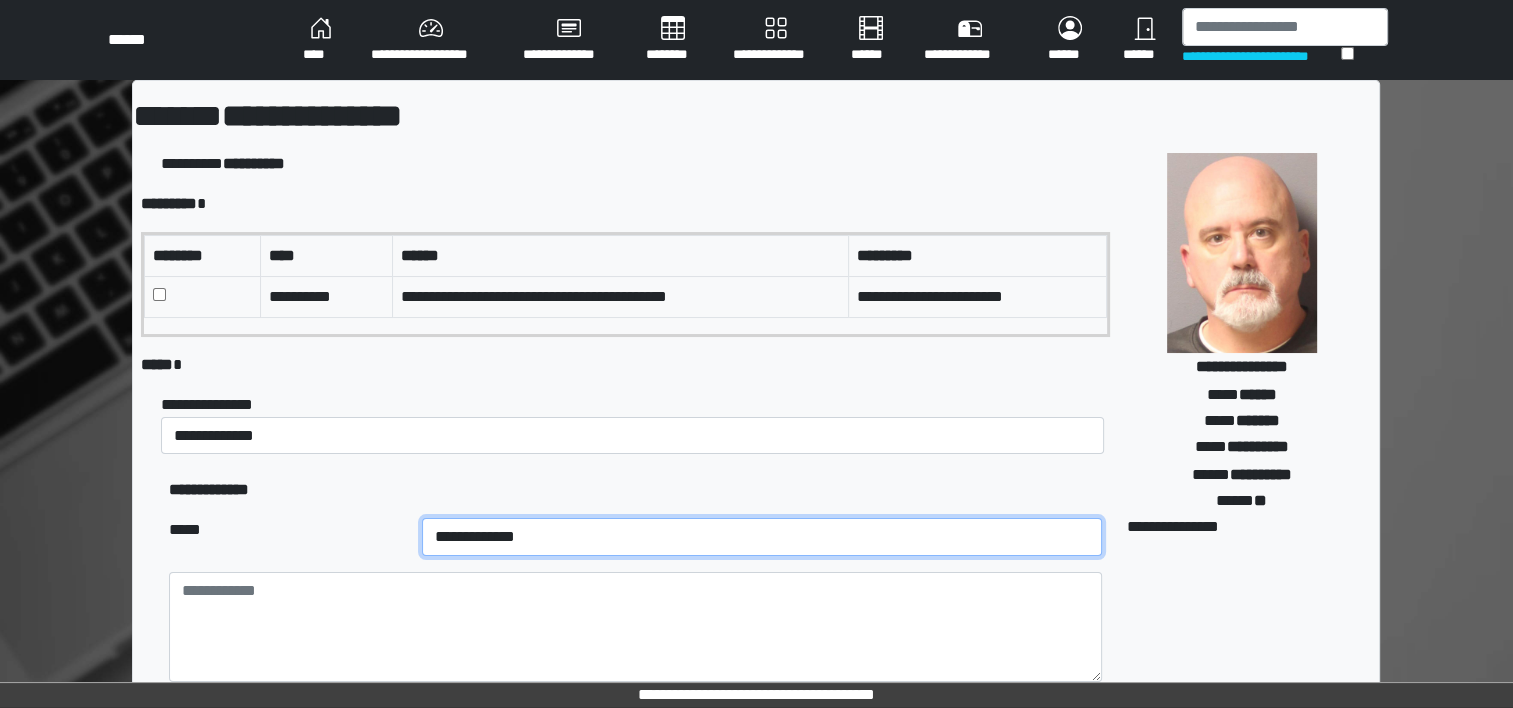 click on "**********" at bounding box center [762, 537] 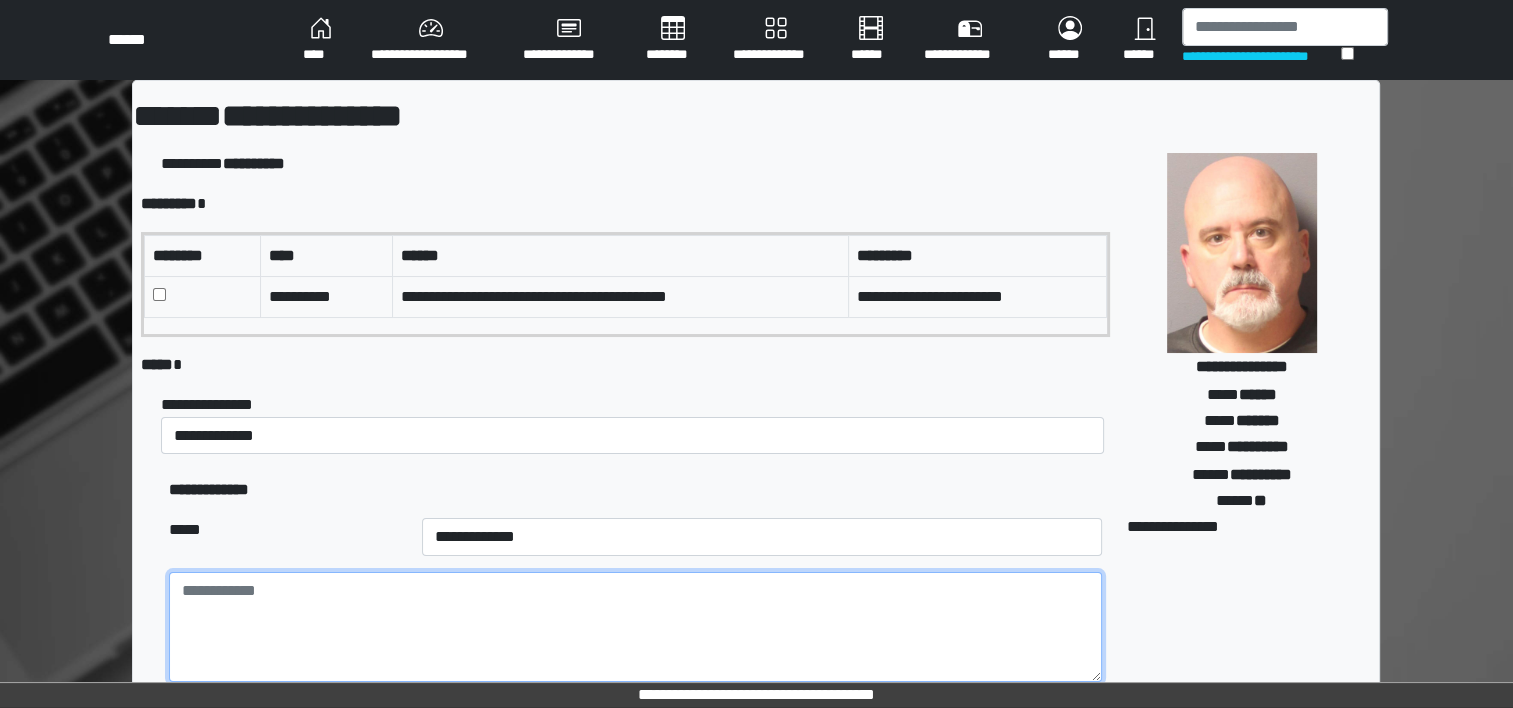 click at bounding box center [635, 627] 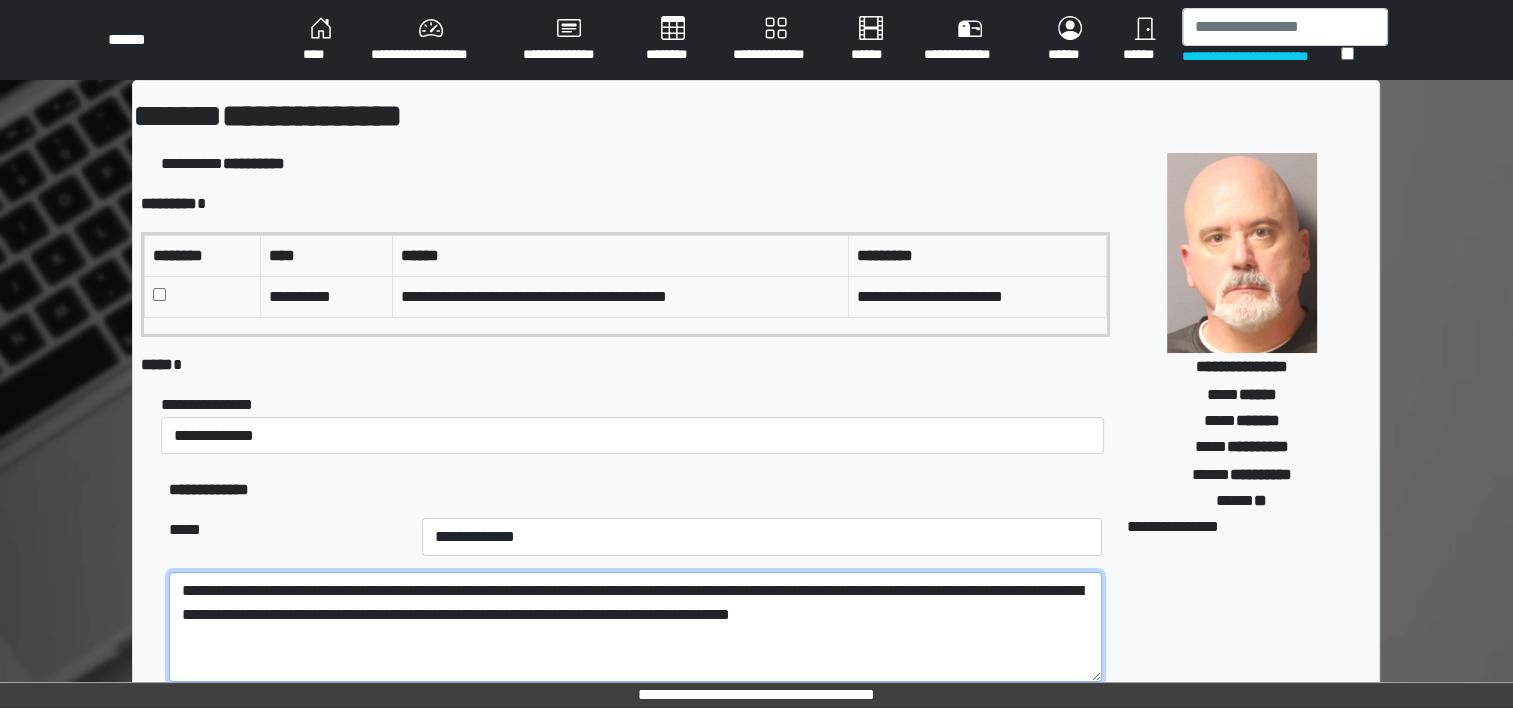 click on "**********" at bounding box center [635, 627] 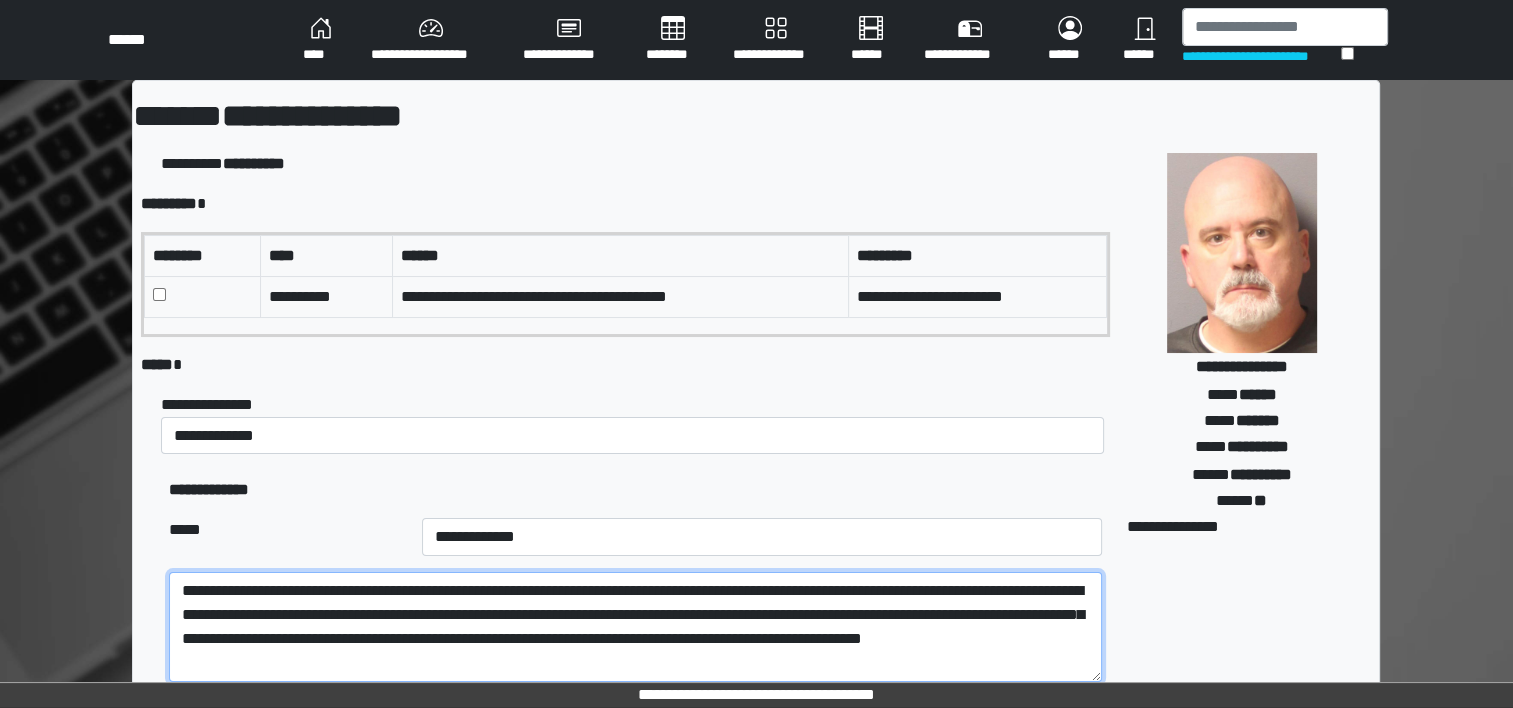 click on "**********" at bounding box center [635, 627] 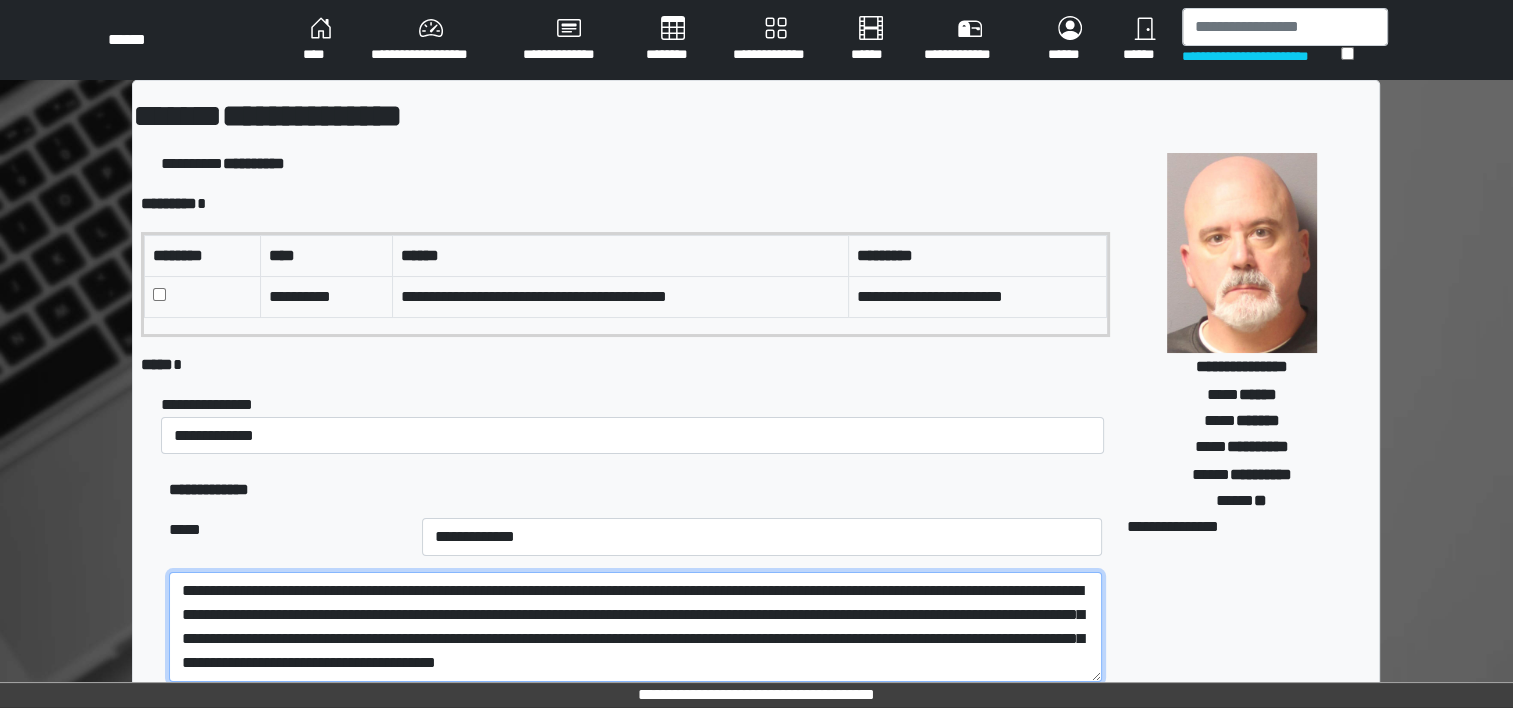 scroll, scrollTop: 16, scrollLeft: 0, axis: vertical 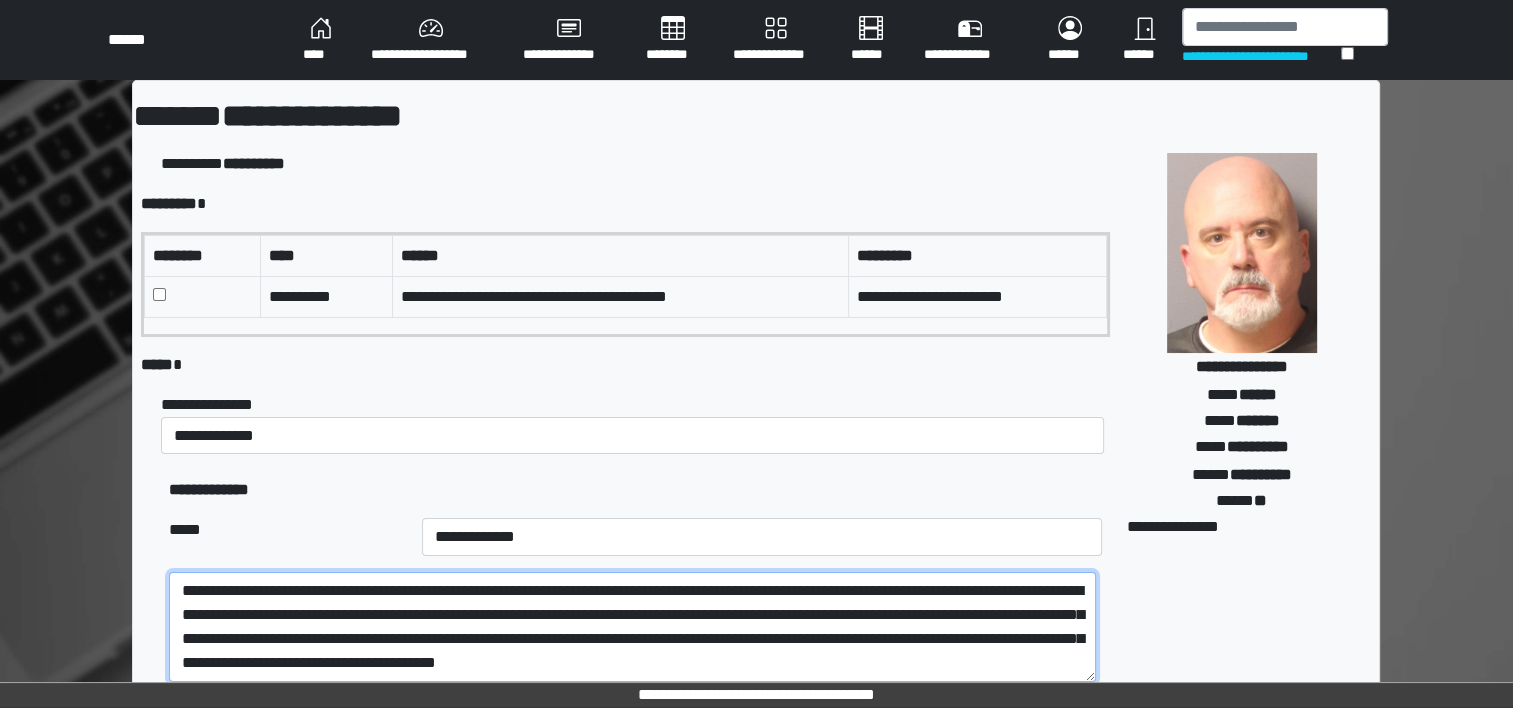 paste on "**********" 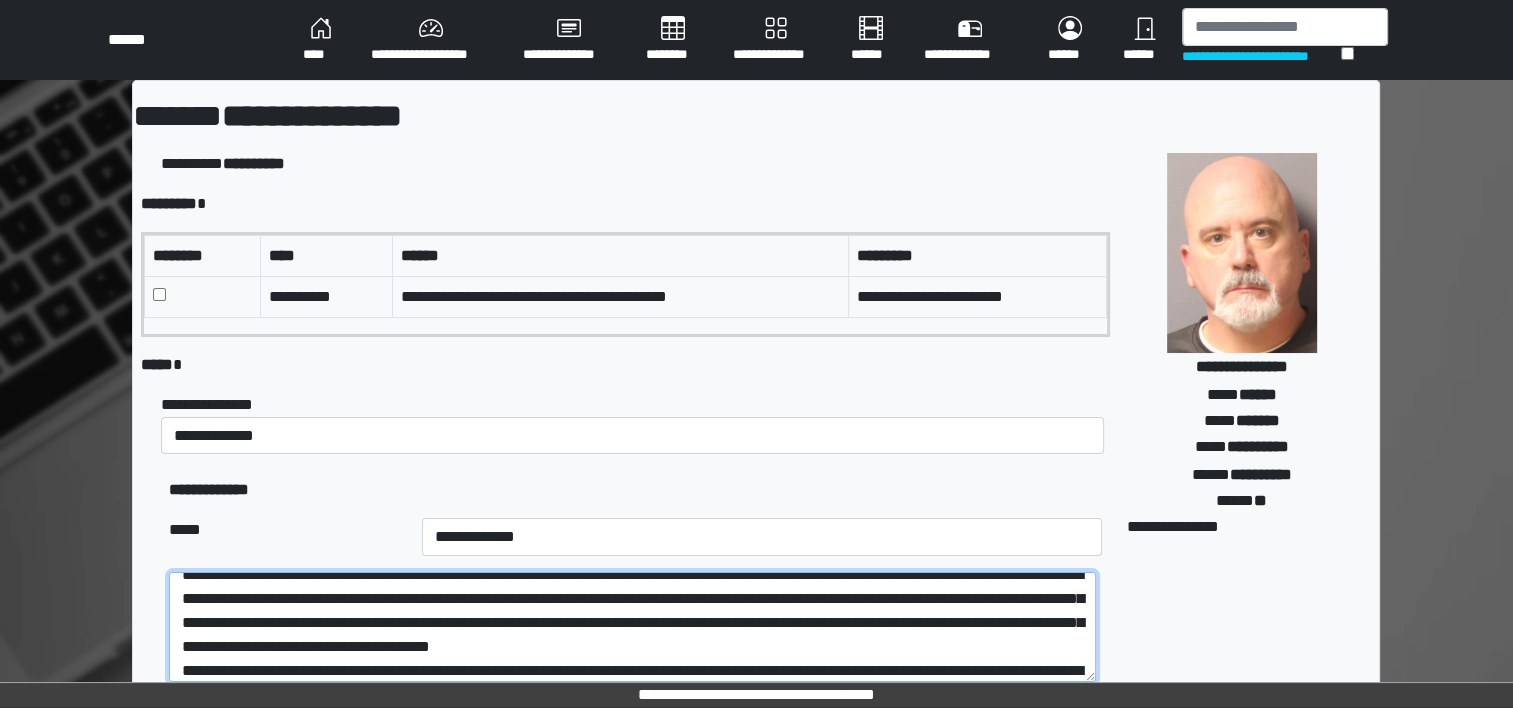 scroll, scrollTop: 88, scrollLeft: 0, axis: vertical 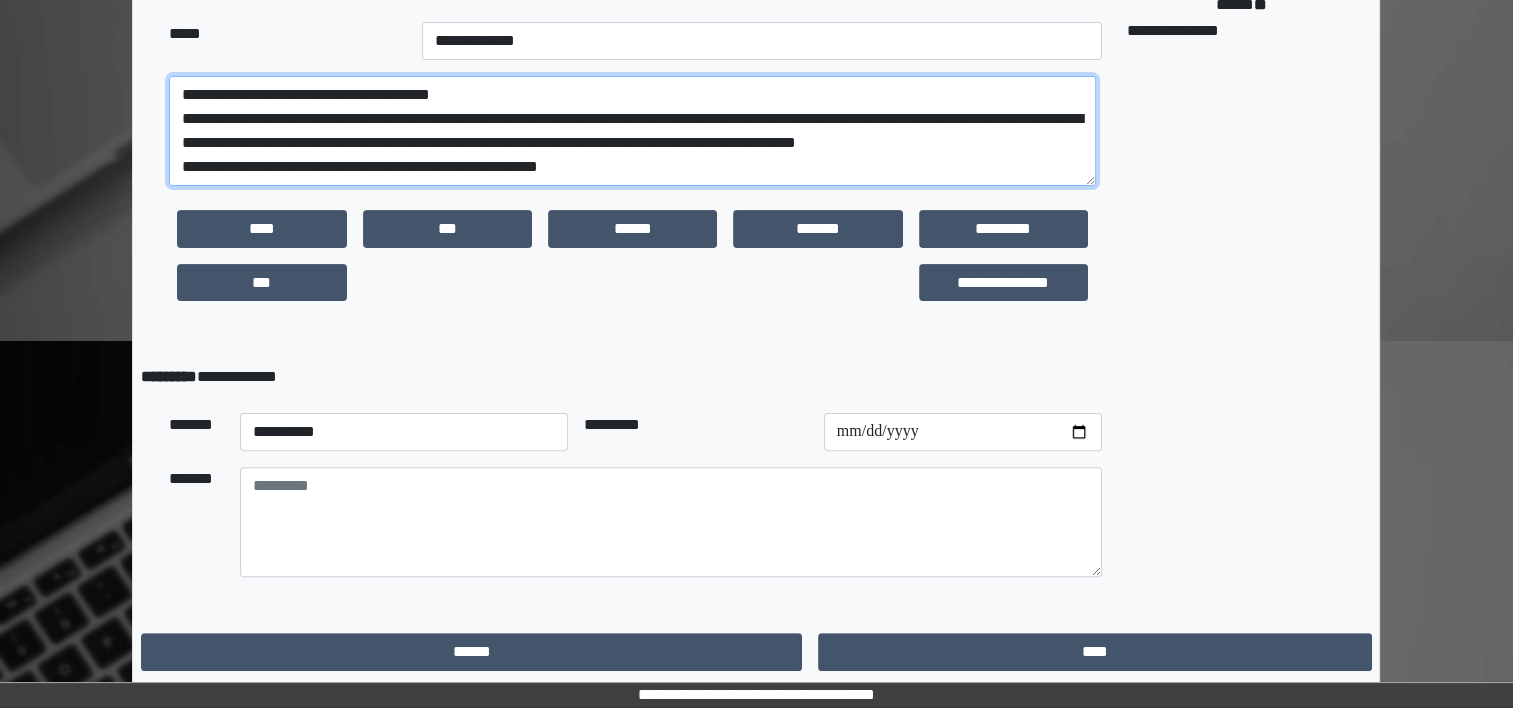 type on "**********" 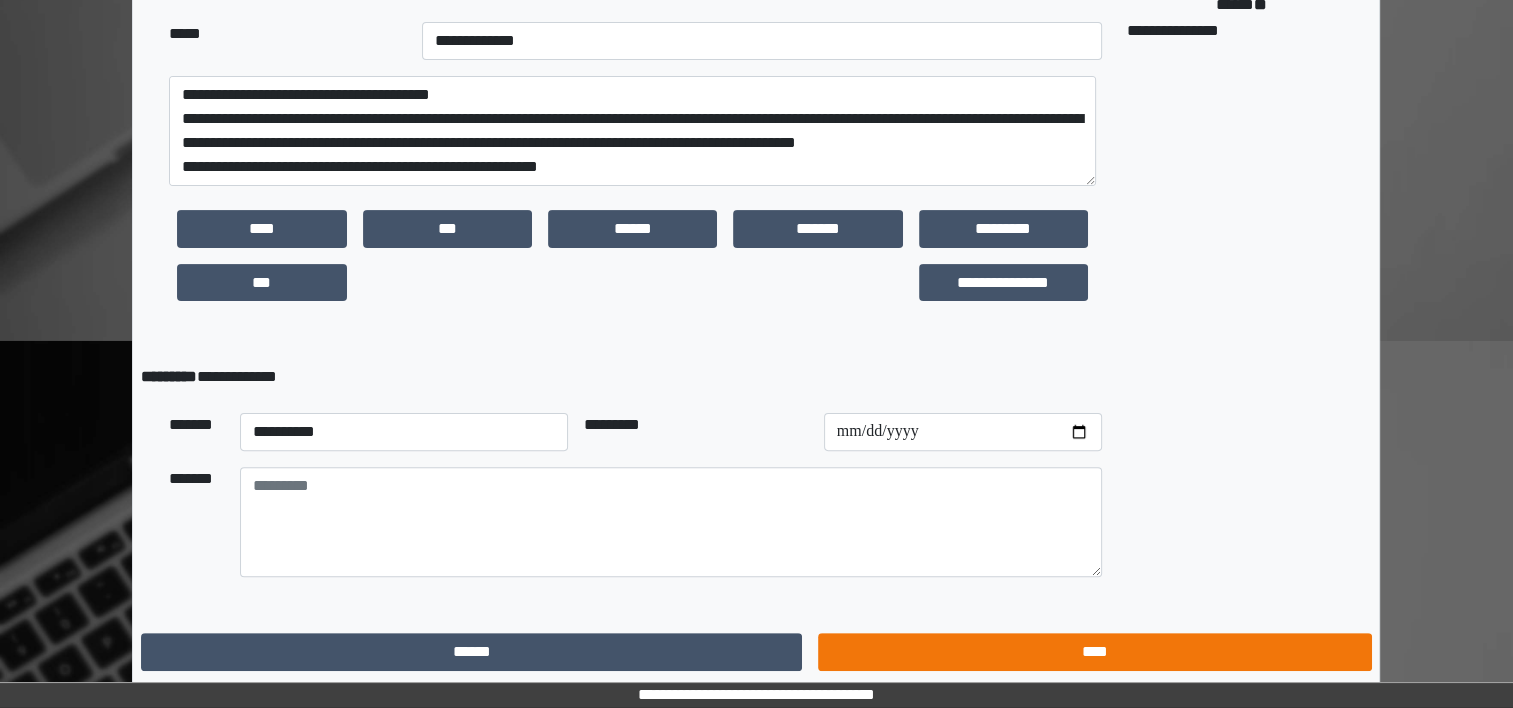 click on "****" at bounding box center (1094, 652) 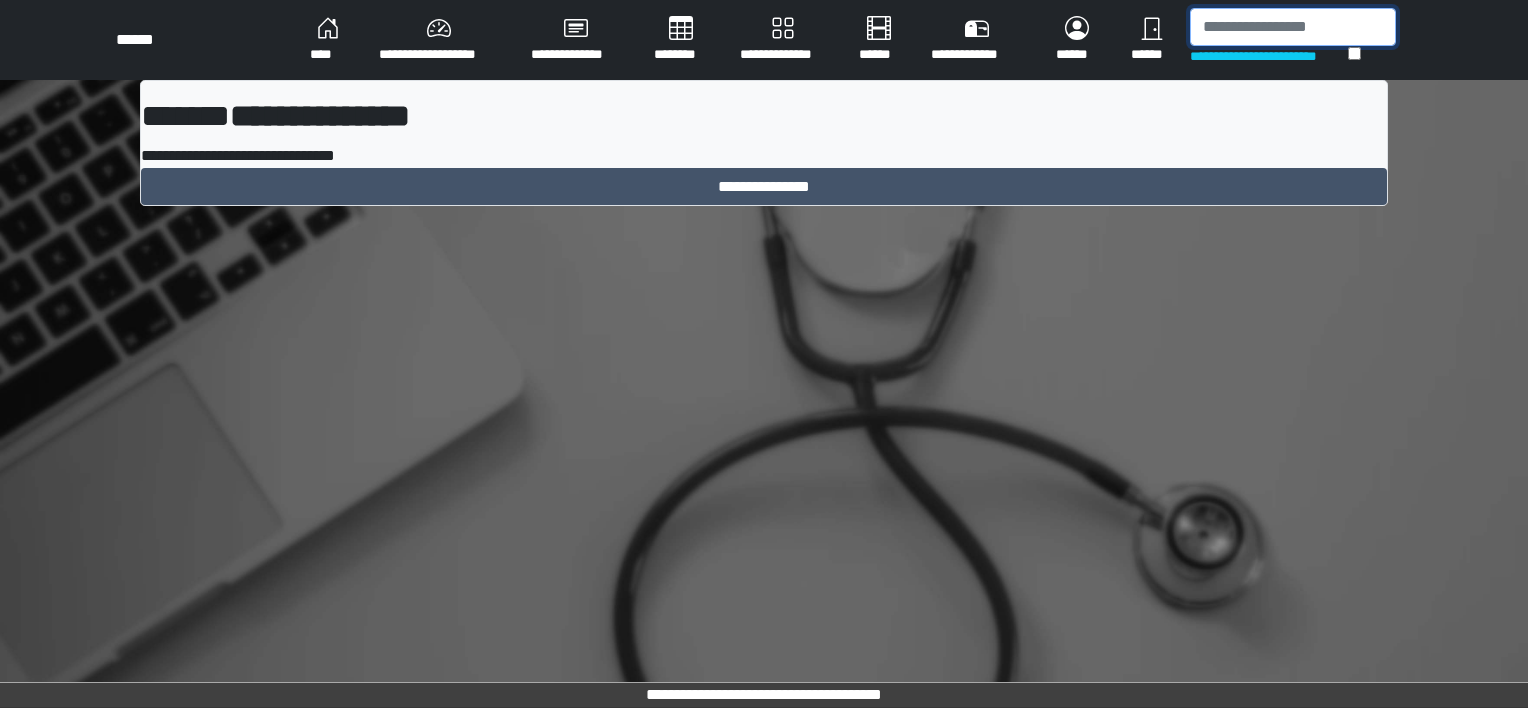 click at bounding box center (1293, 27) 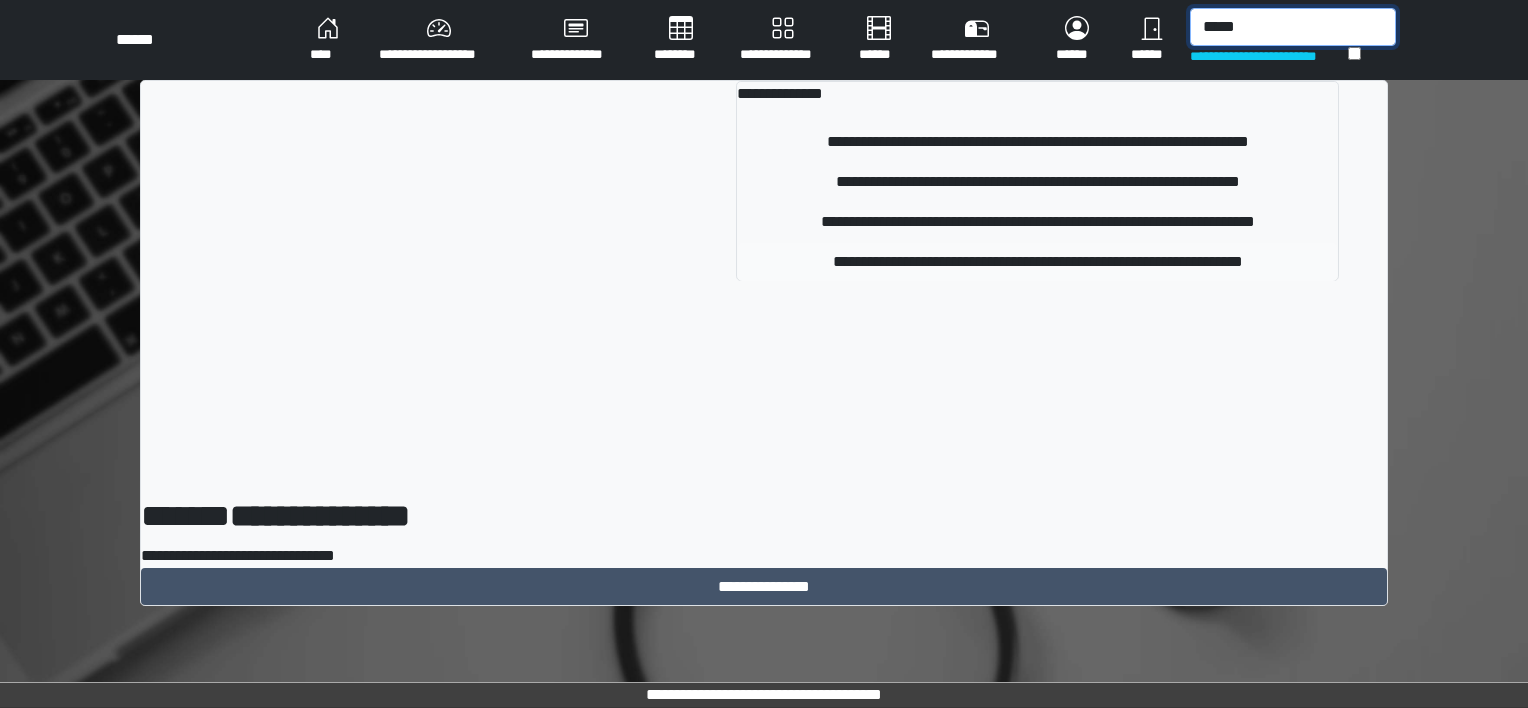 type on "*****" 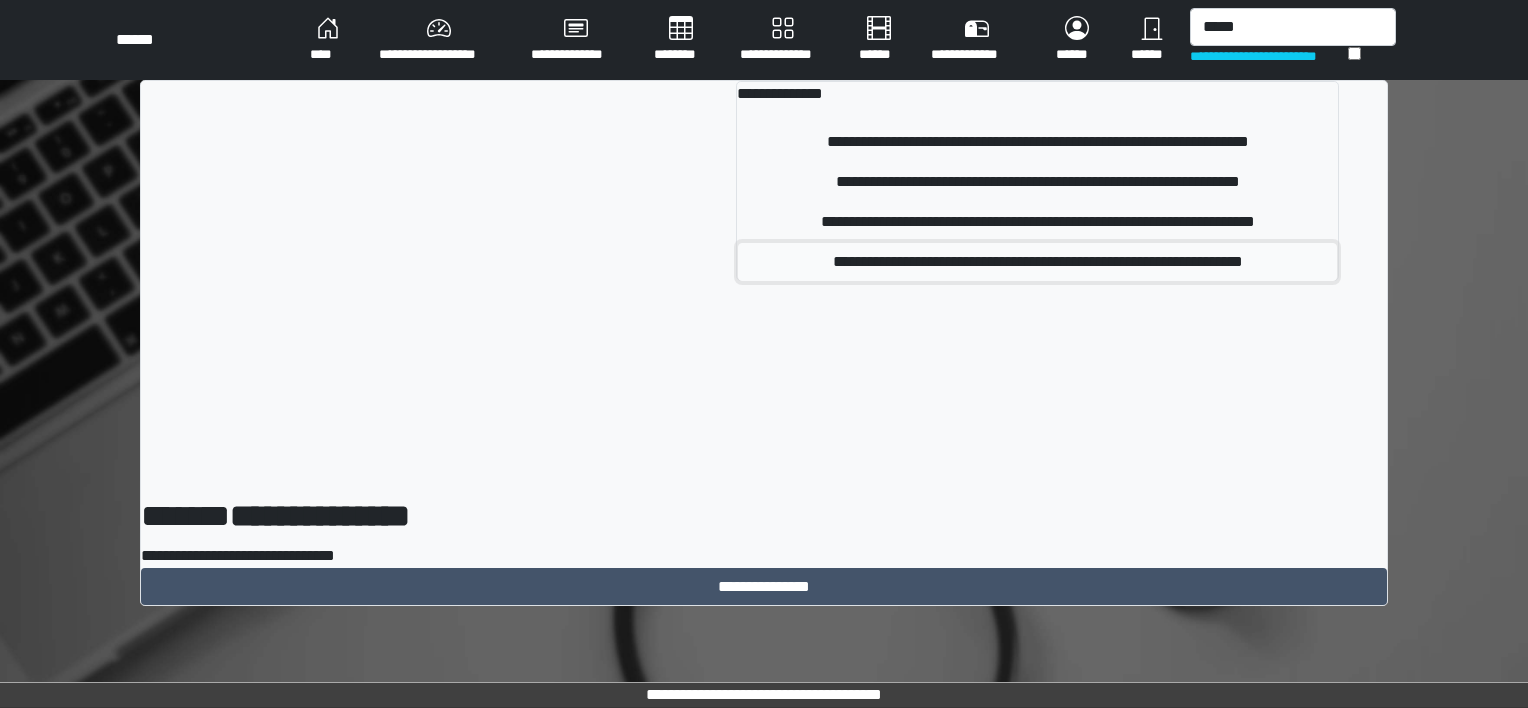 click on "**********" at bounding box center [1037, 262] 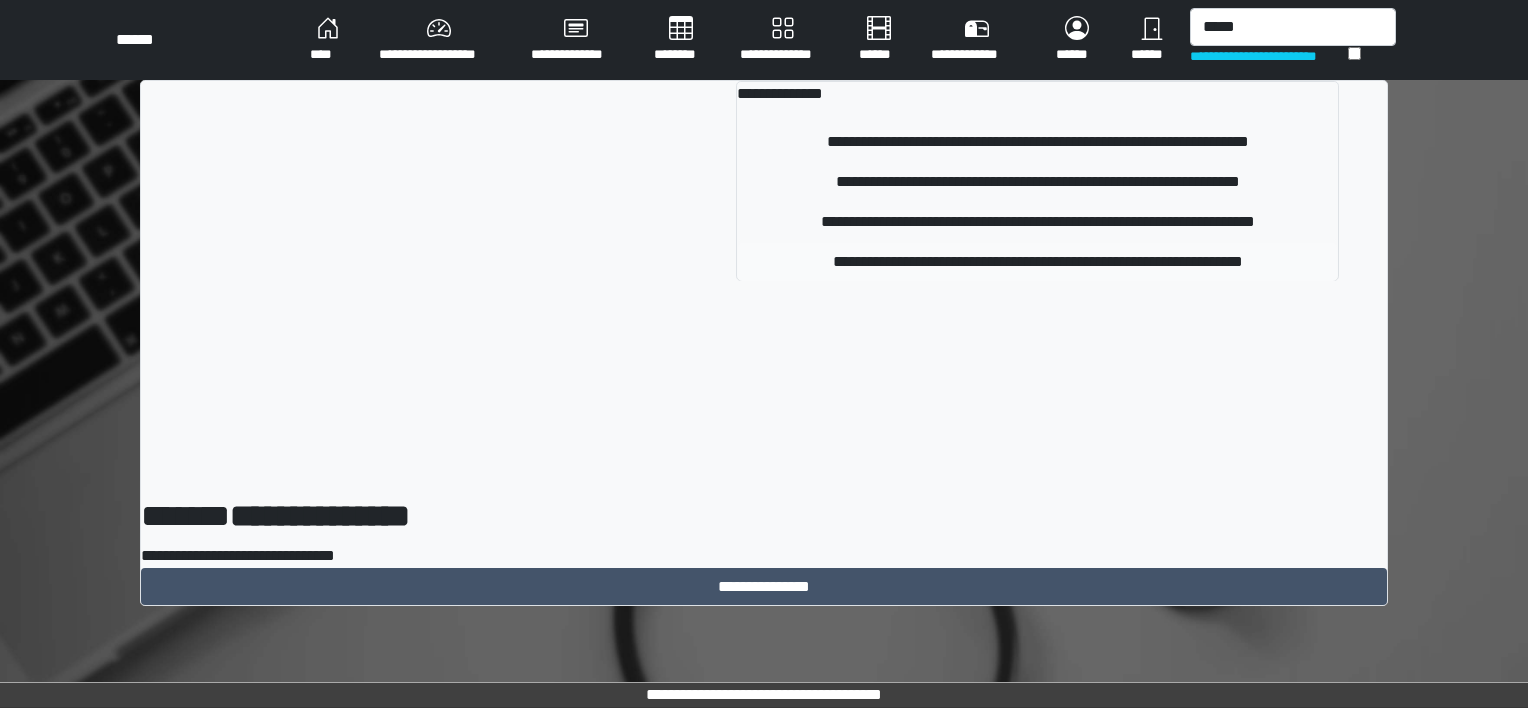 type 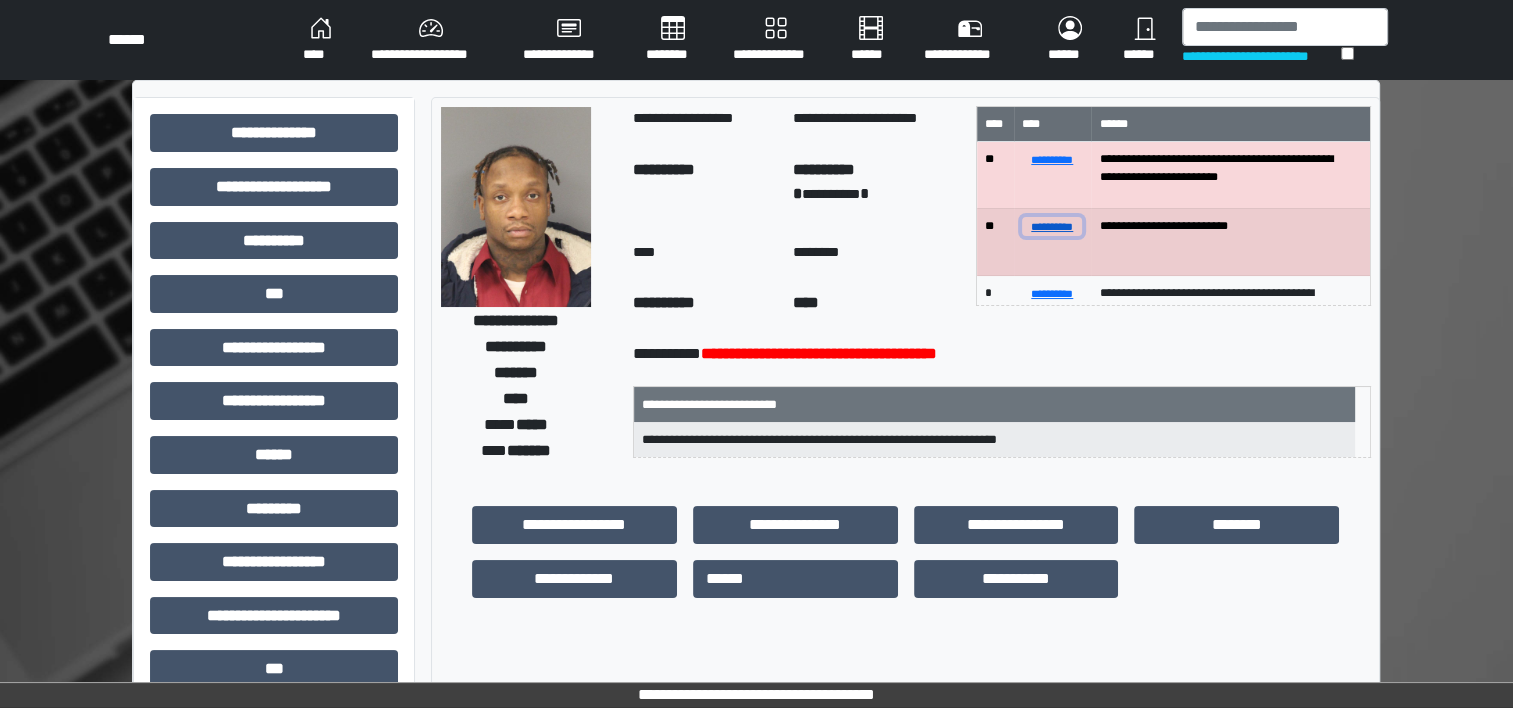 click on "**********" at bounding box center (1052, 226) 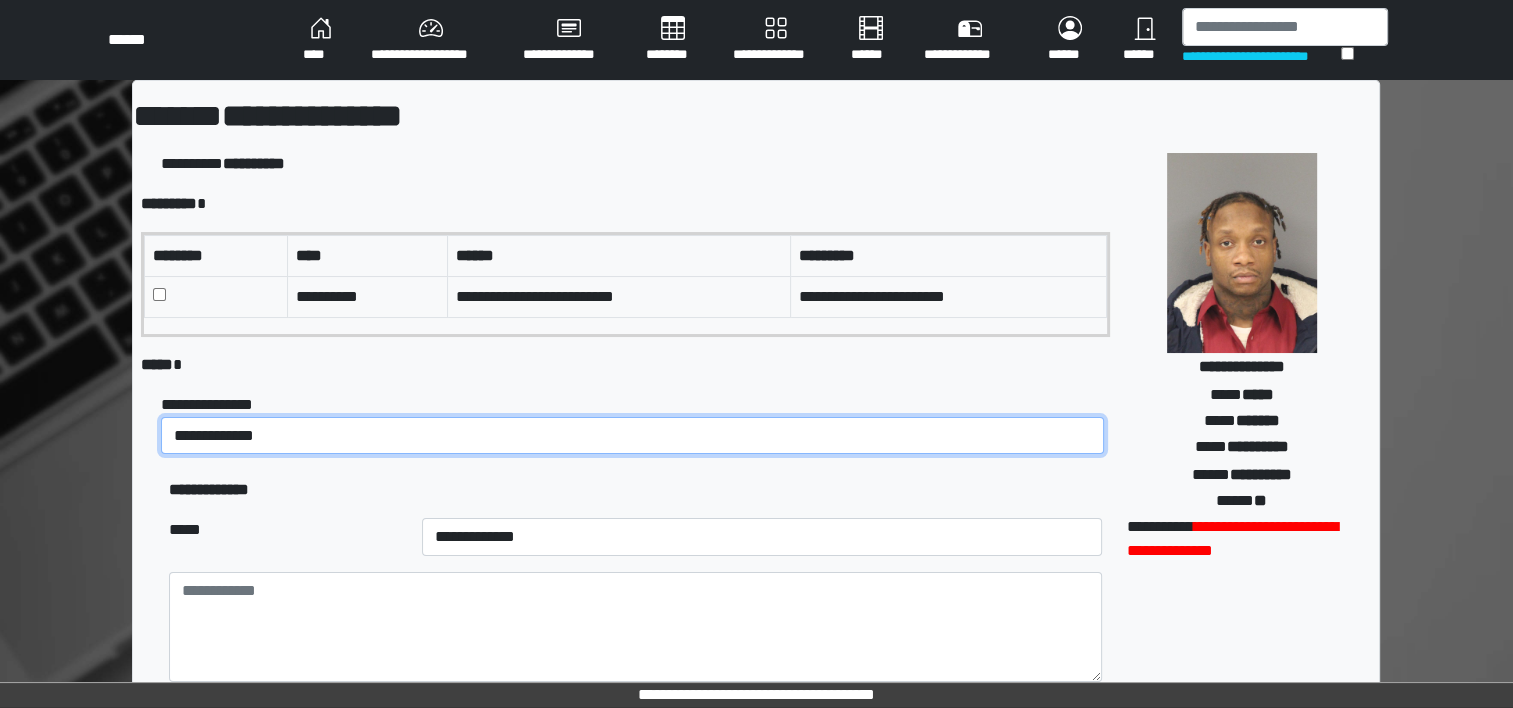 click on "**********" at bounding box center [632, 436] 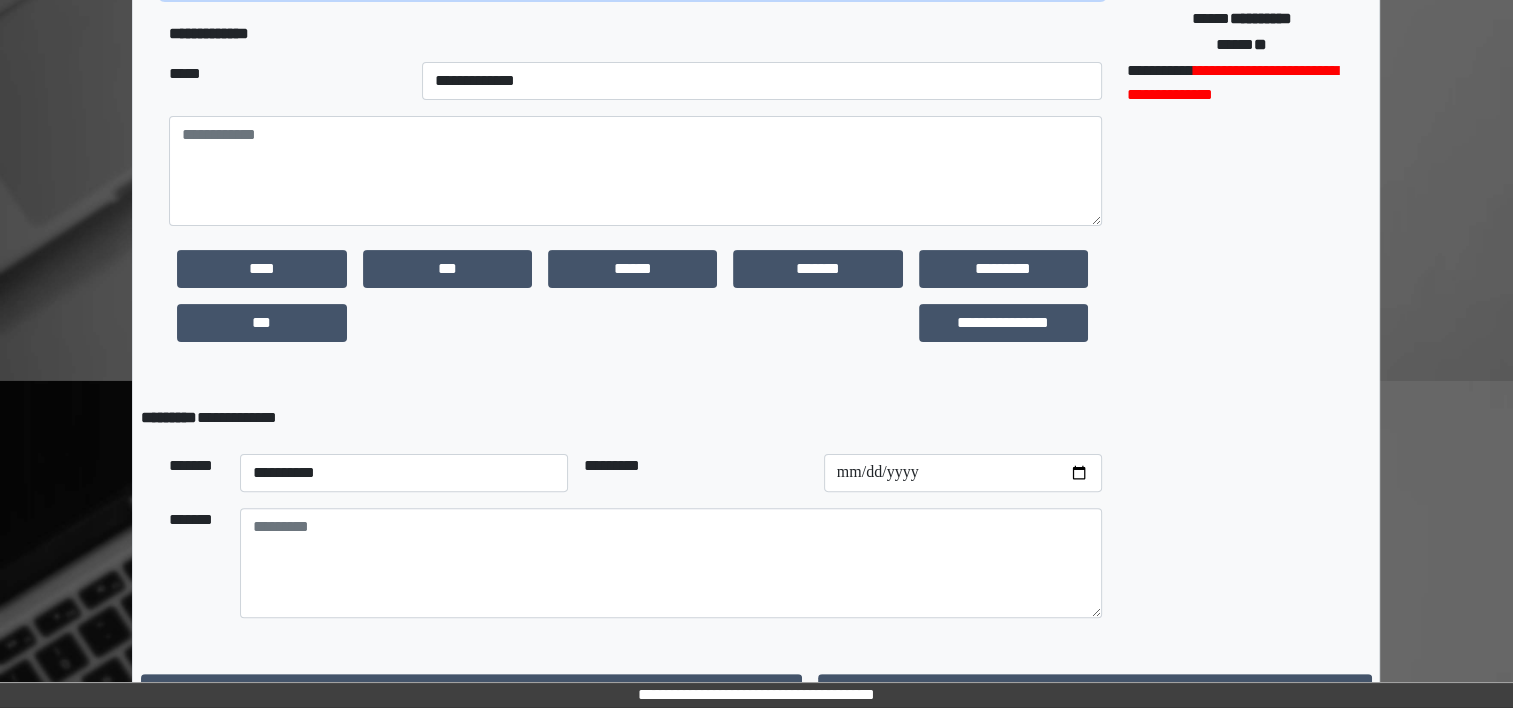 scroll, scrollTop: 460, scrollLeft: 0, axis: vertical 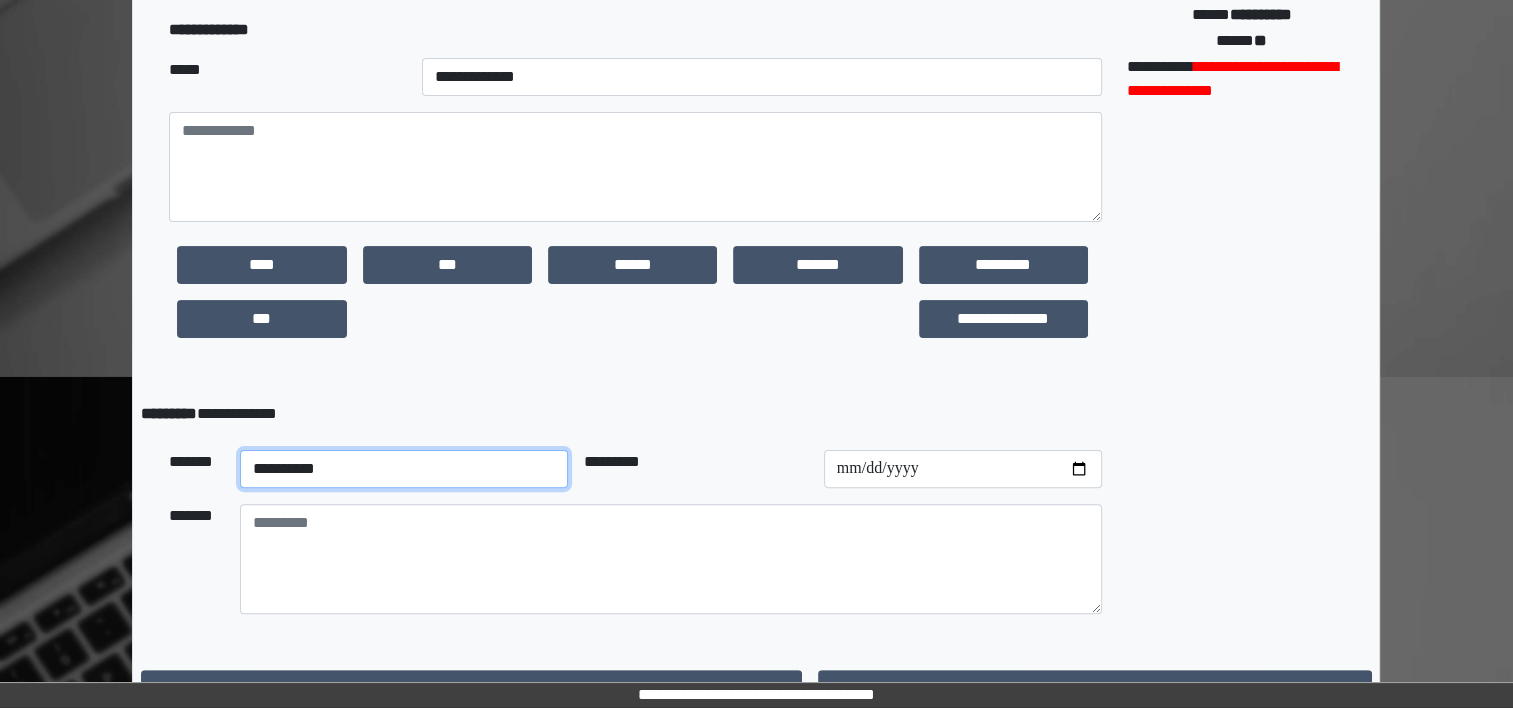 click on "**********" at bounding box center [404, 469] 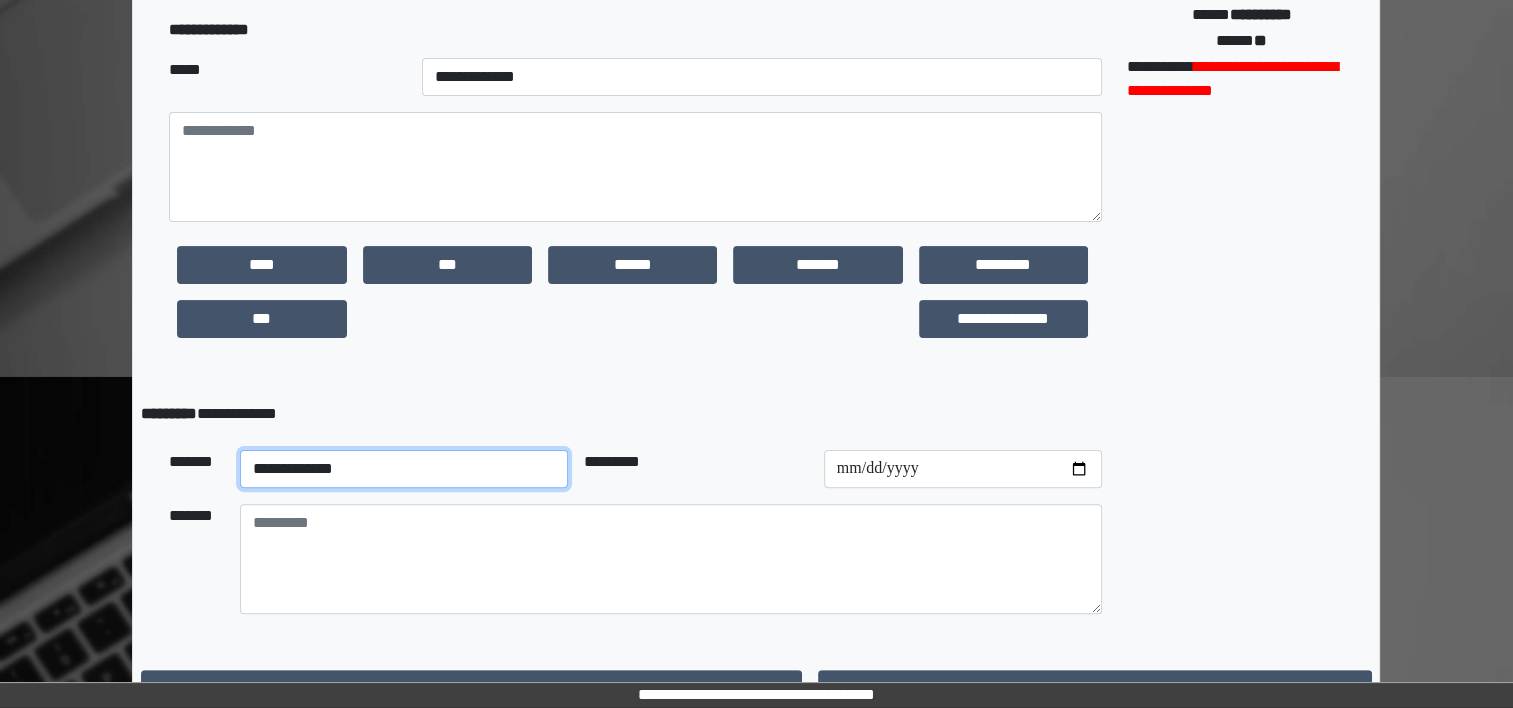click on "**********" at bounding box center (404, 469) 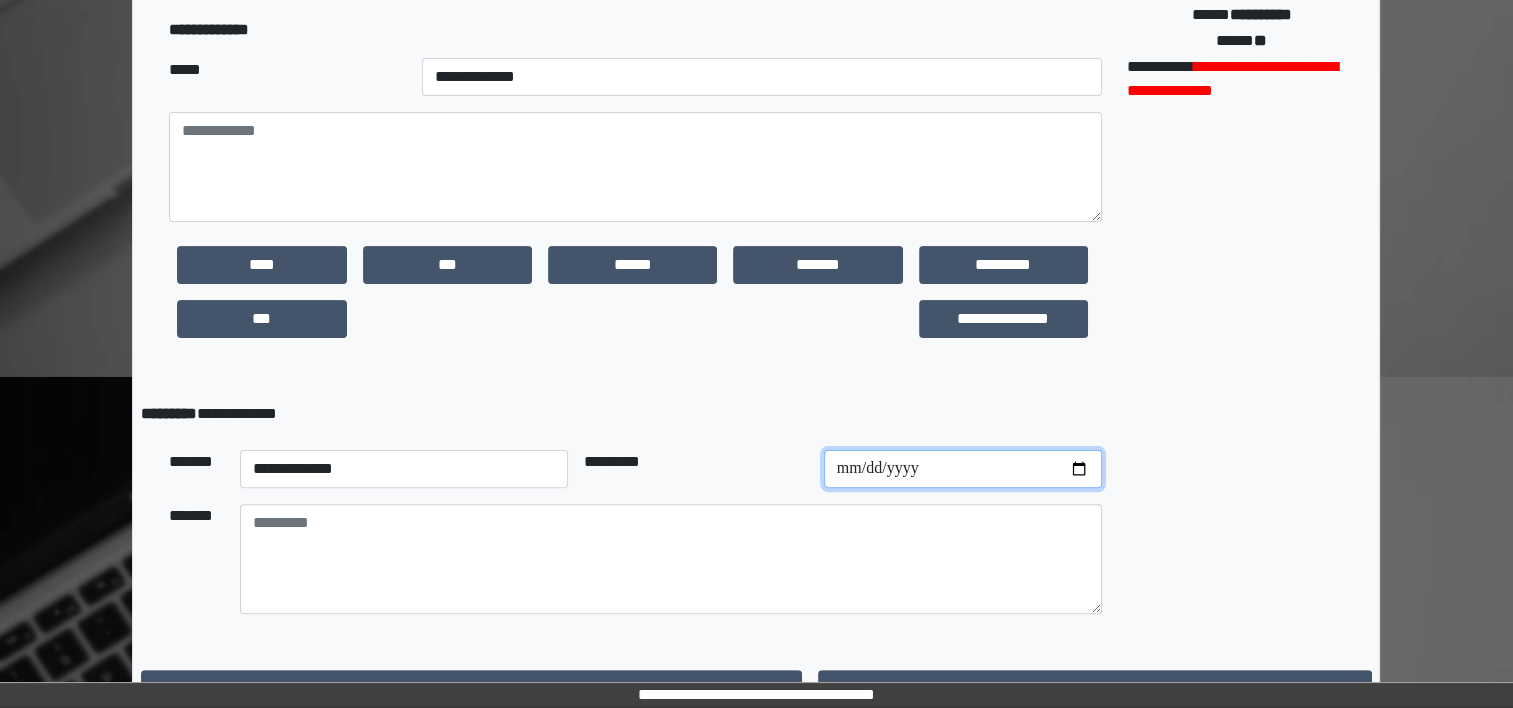 click at bounding box center (963, 469) 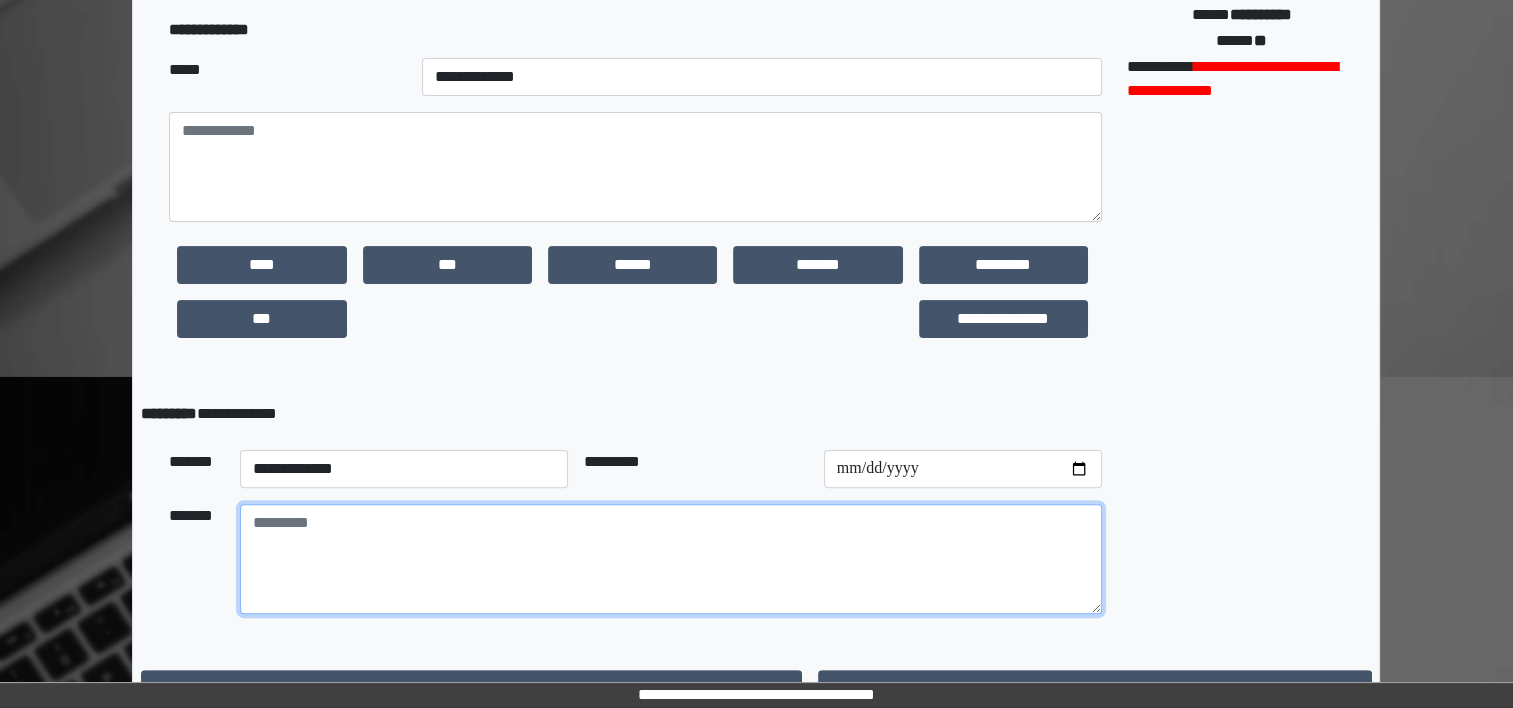 click at bounding box center [671, 559] 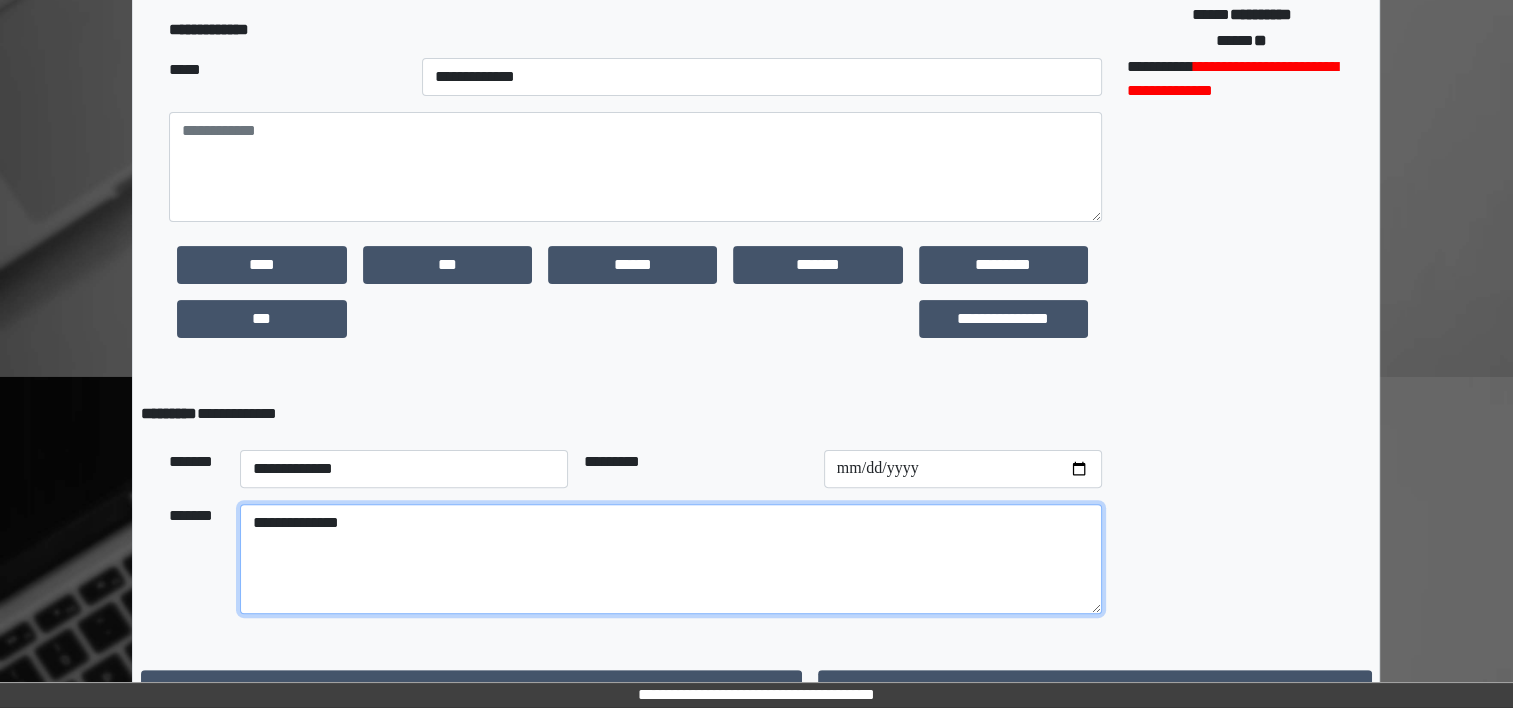 type on "**********" 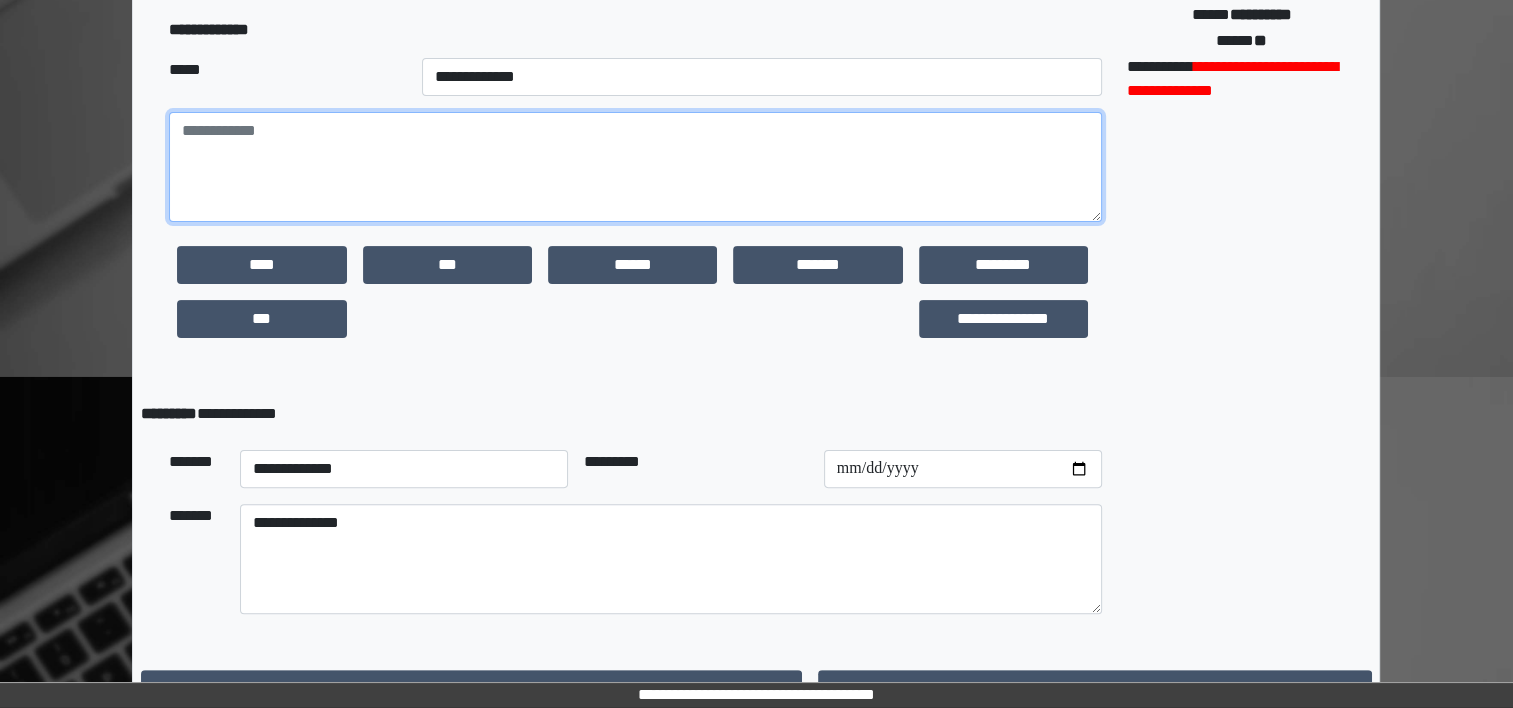 click at bounding box center (635, 167) 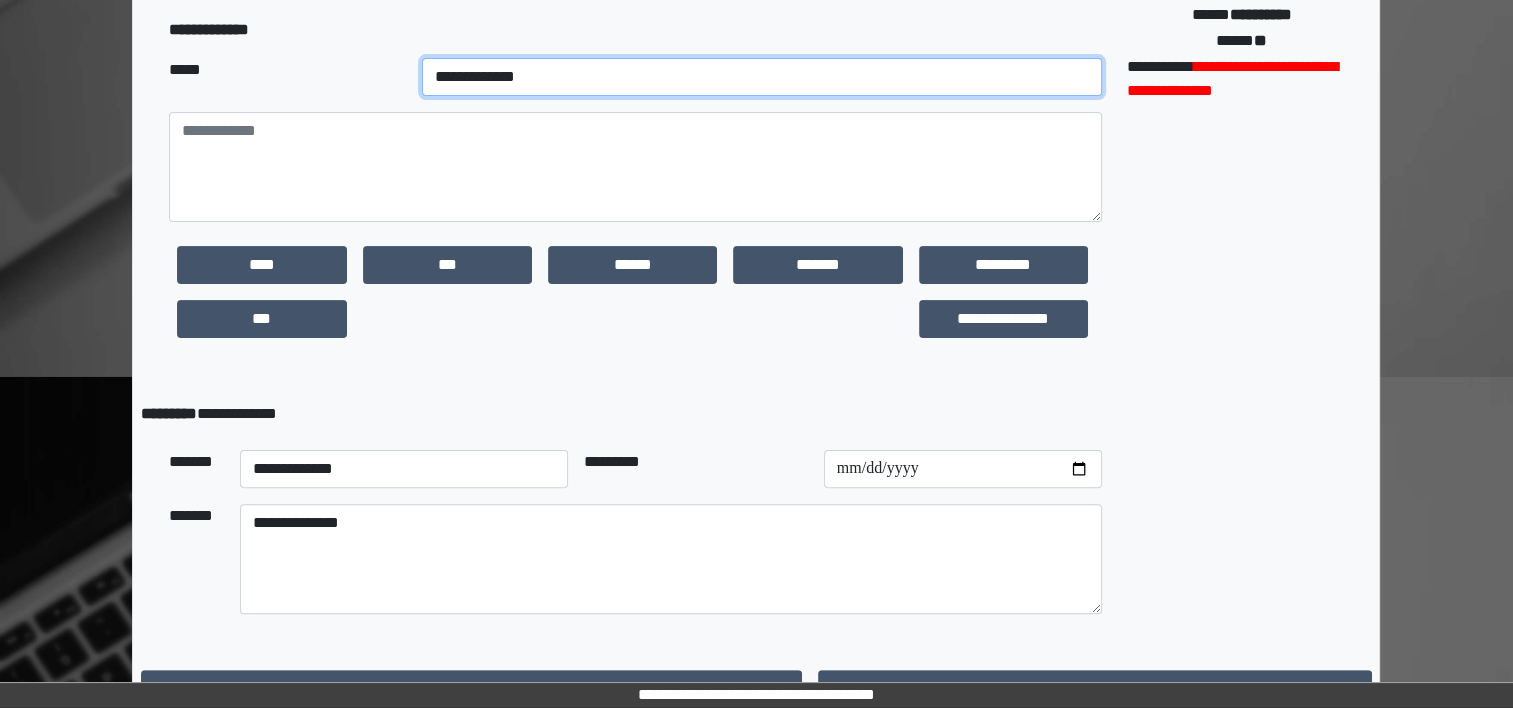 click on "**********" at bounding box center [762, 77] 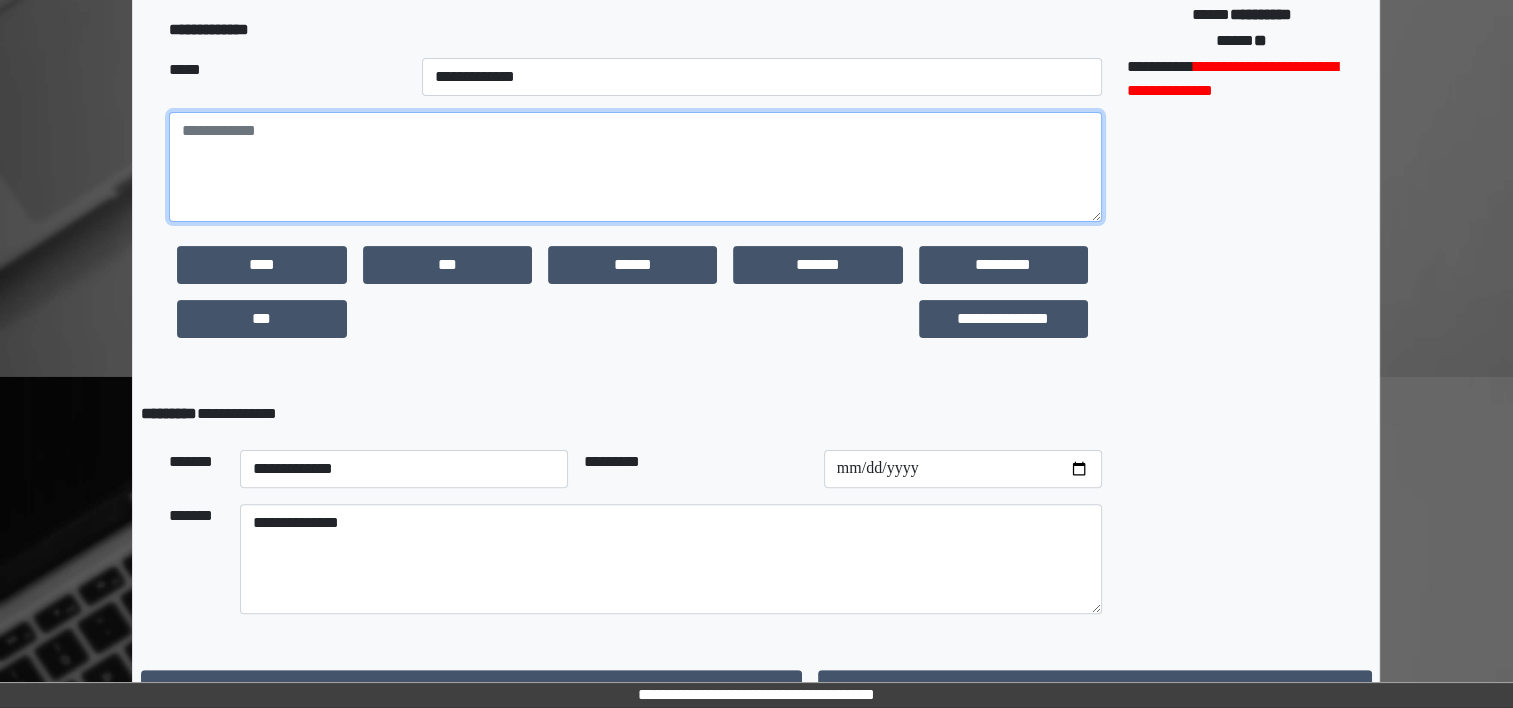 click at bounding box center [635, 167] 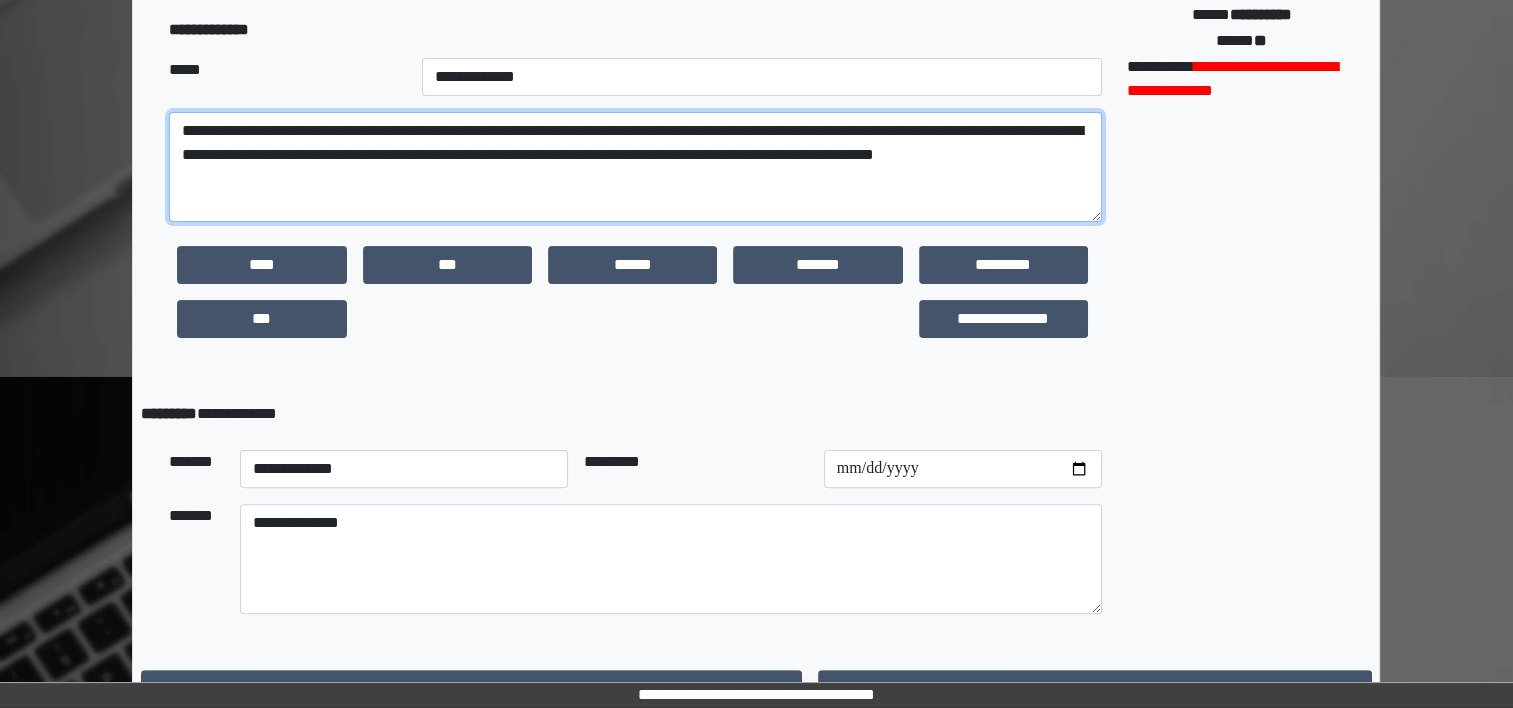 click on "**********" at bounding box center (635, 167) 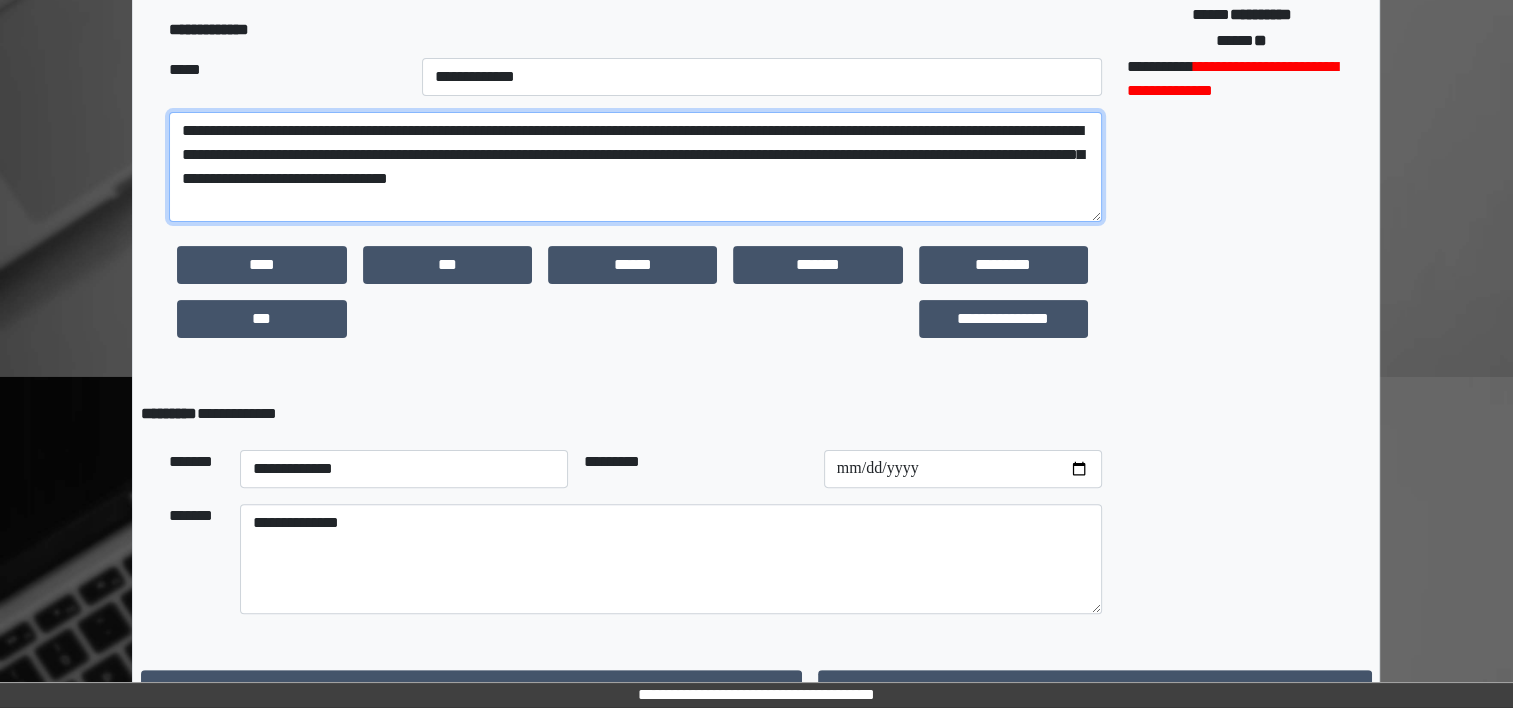 paste on "**********" 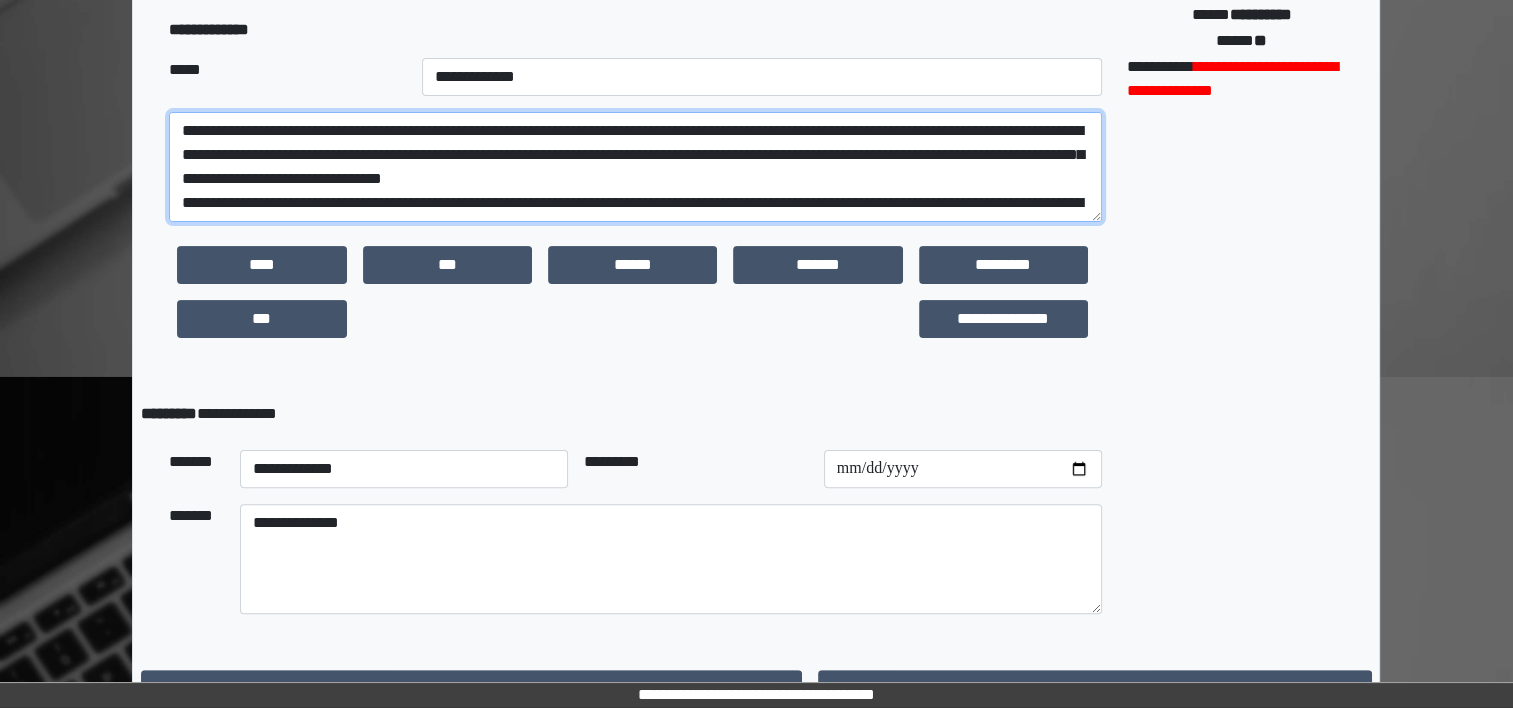 scroll, scrollTop: 64, scrollLeft: 0, axis: vertical 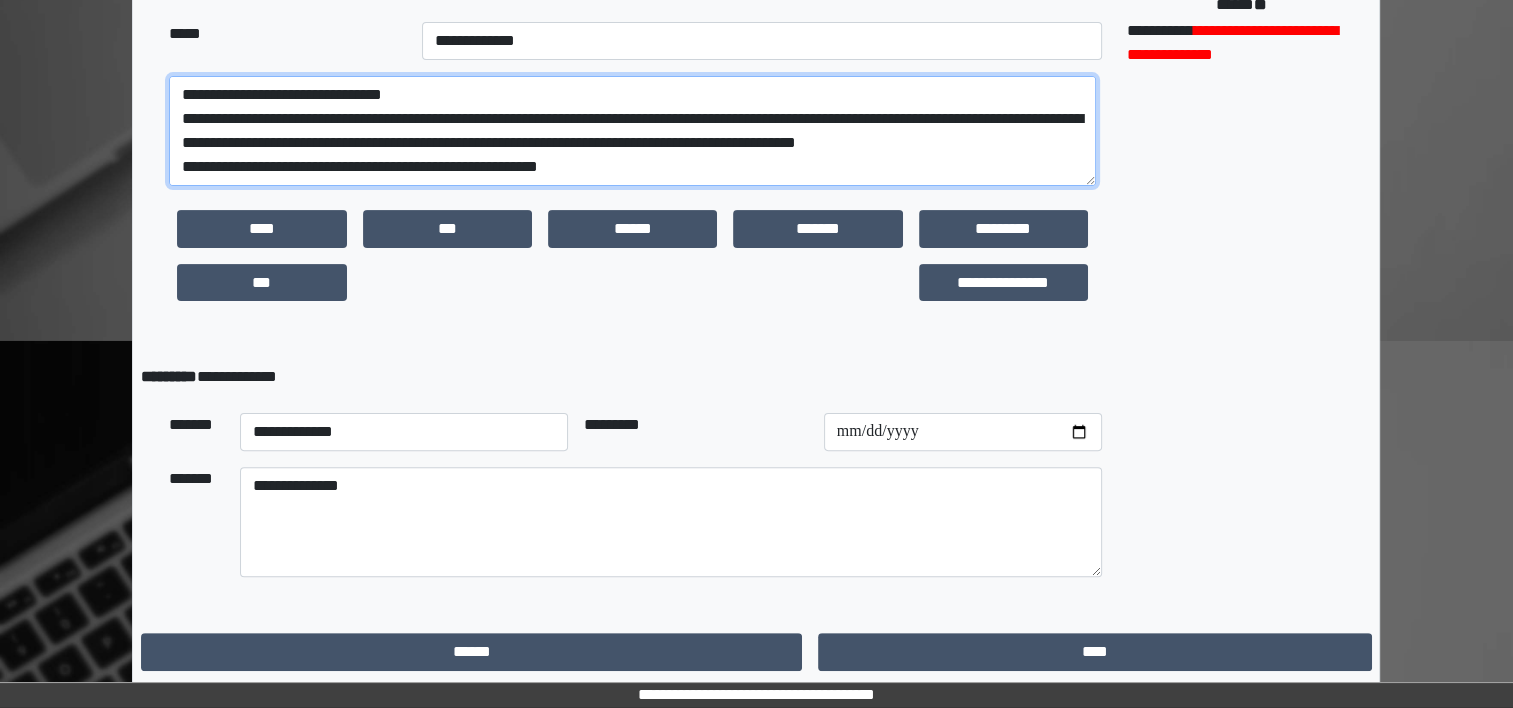 type on "**********" 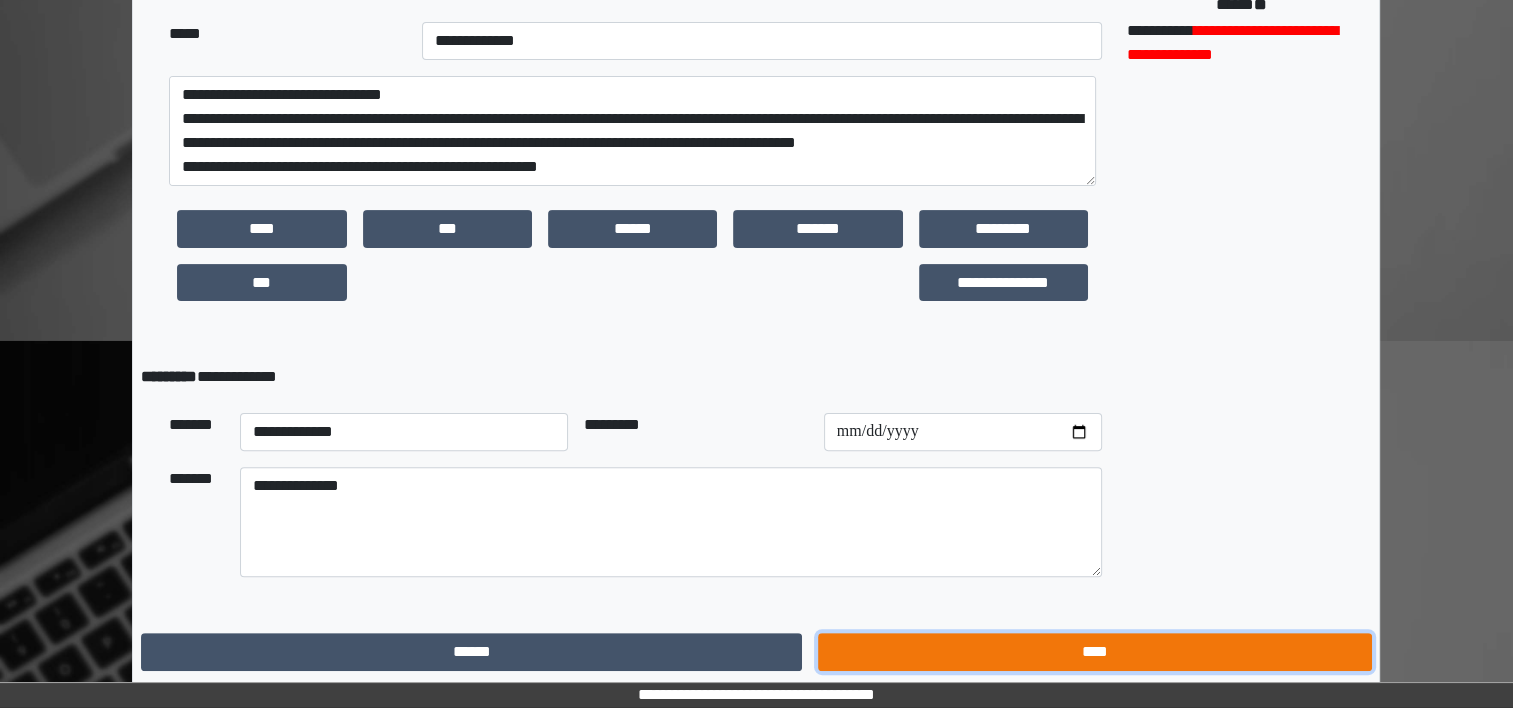 click on "****" at bounding box center (1094, 652) 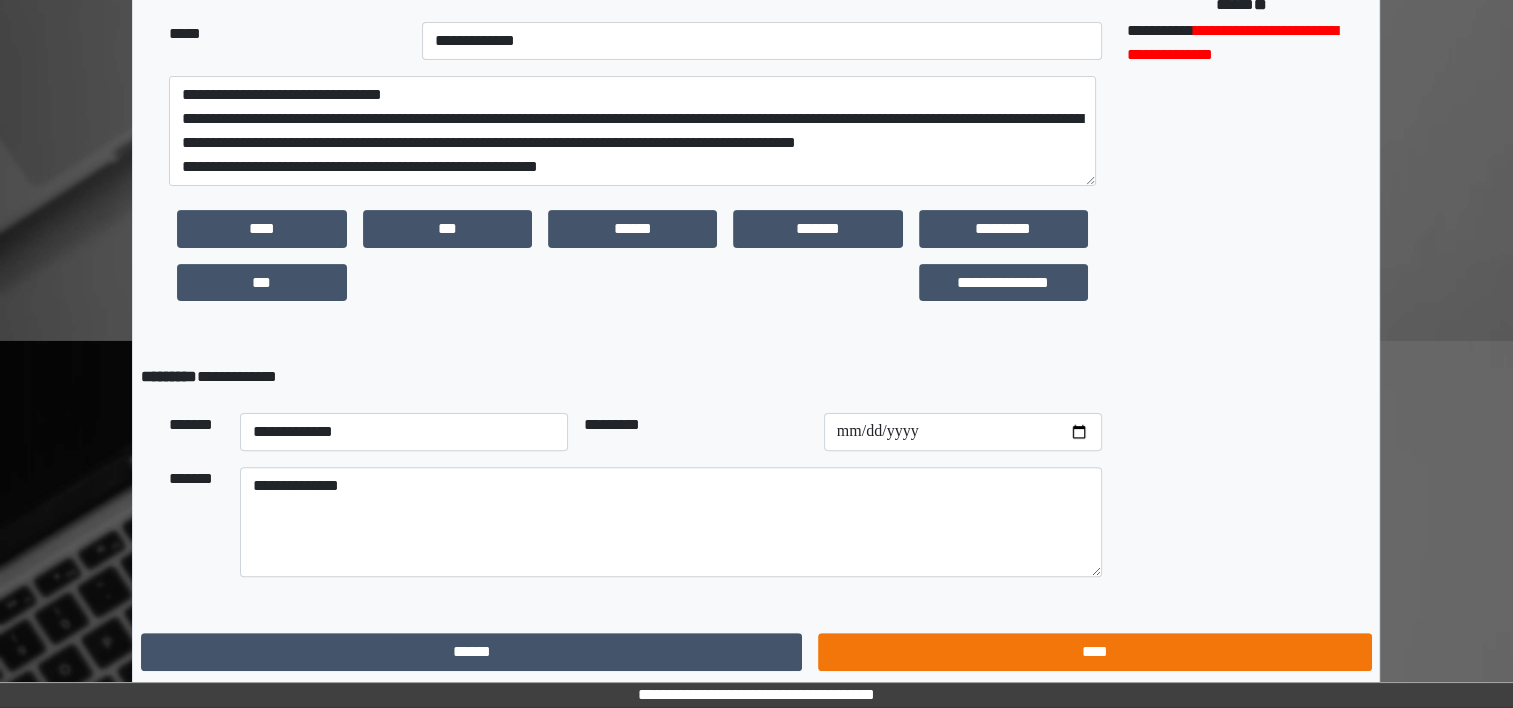 scroll, scrollTop: 0, scrollLeft: 0, axis: both 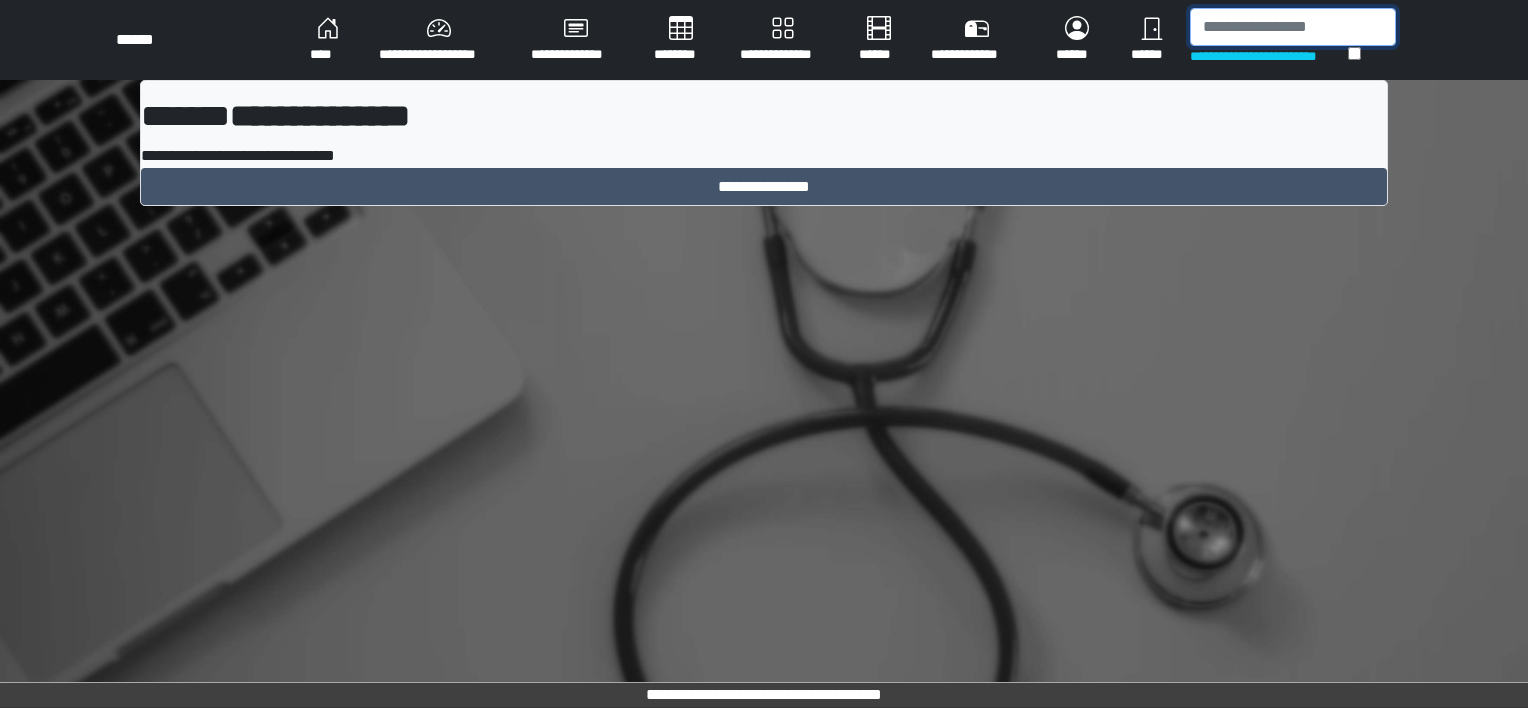 click at bounding box center (1293, 27) 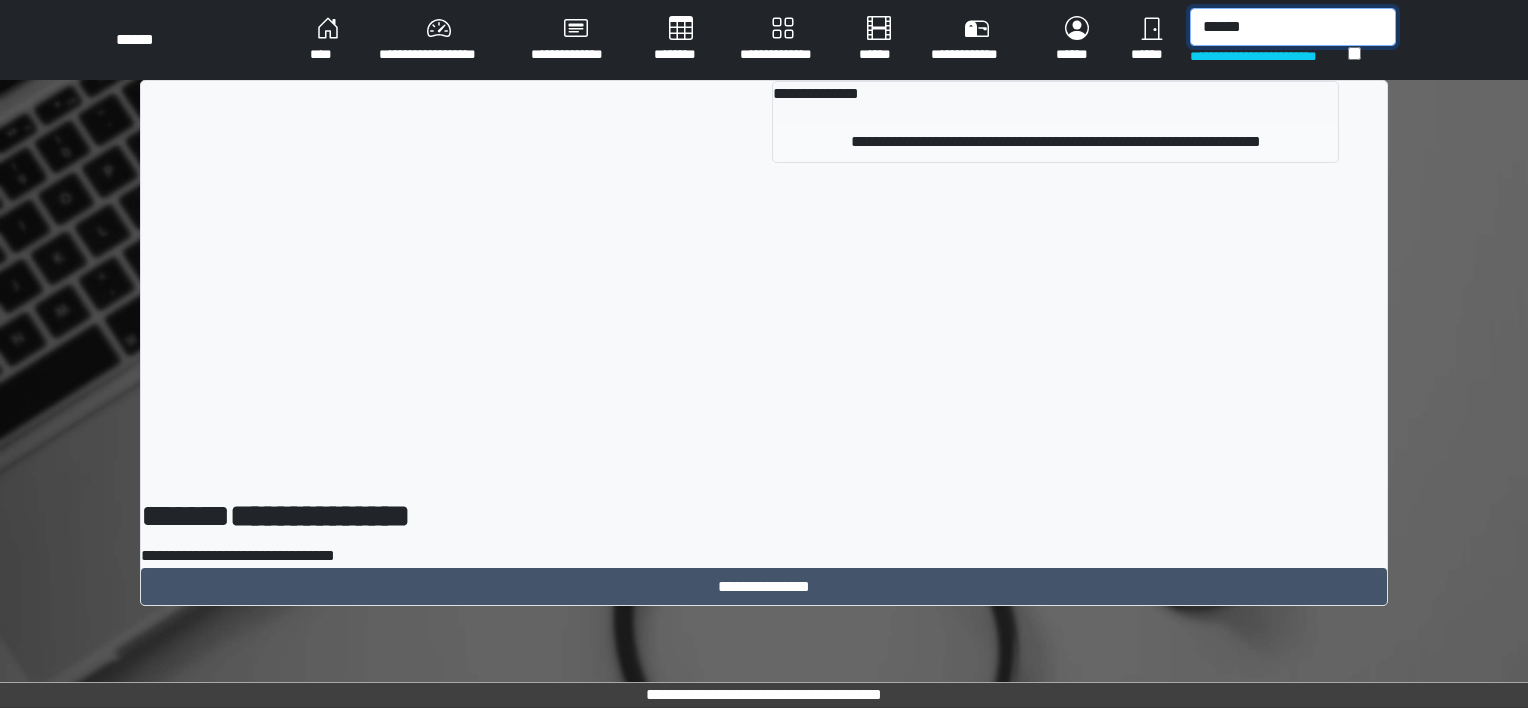 type on "******" 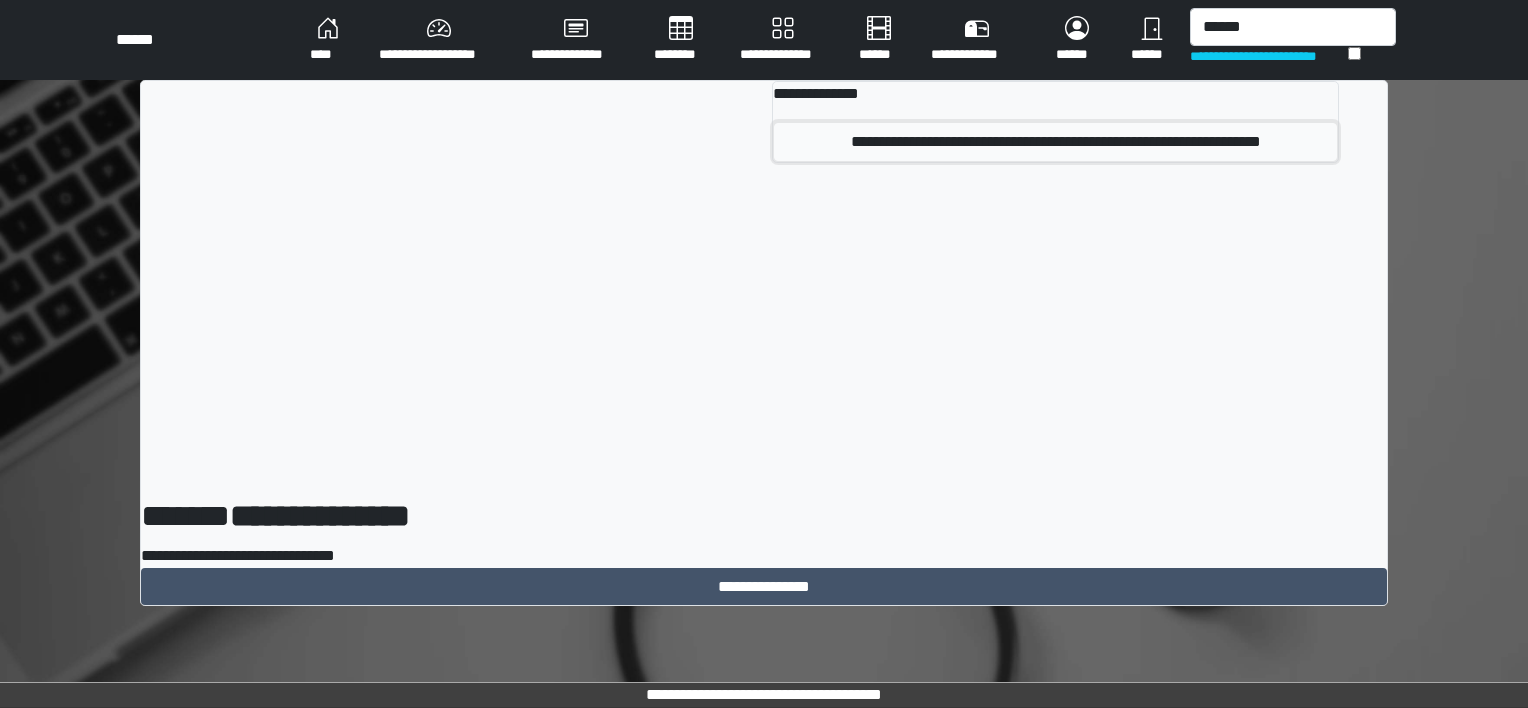 click on "**********" at bounding box center [1055, 142] 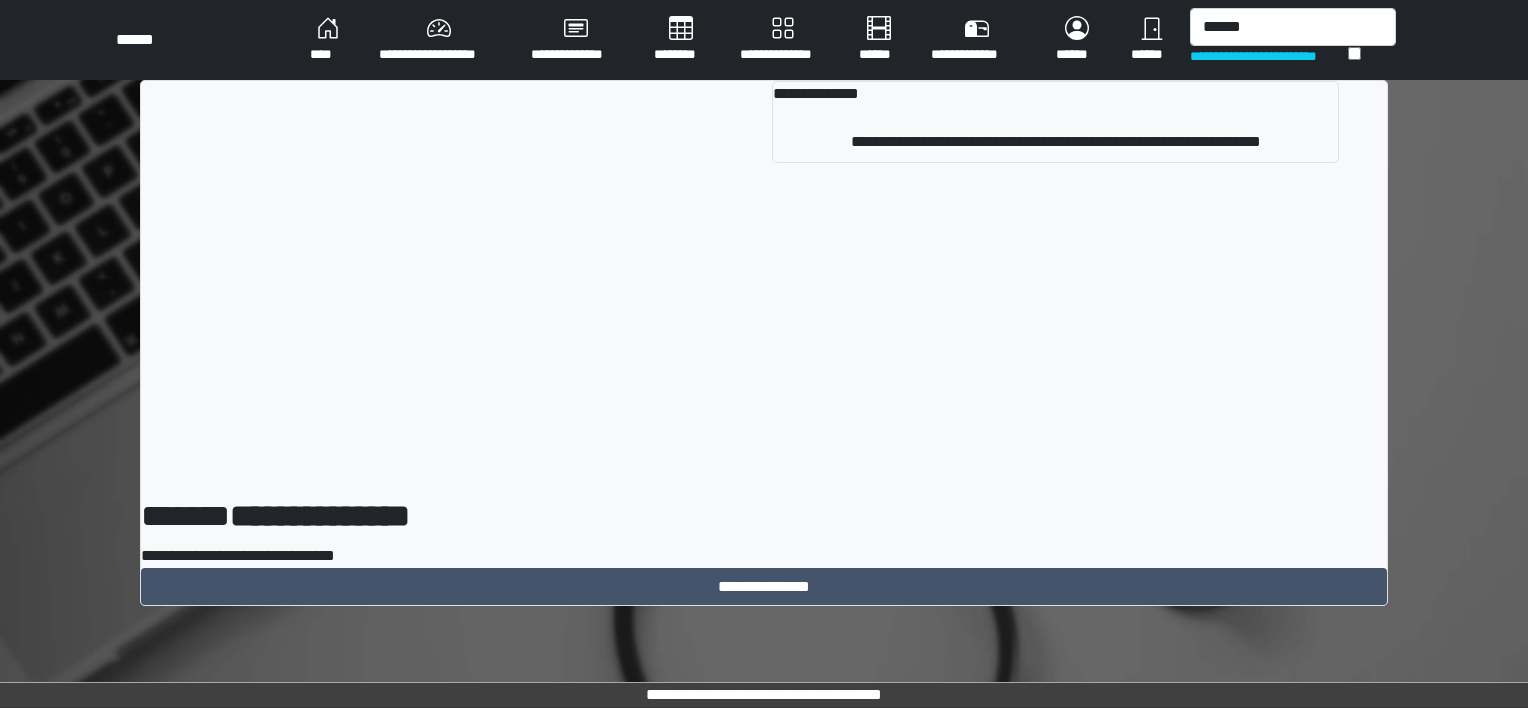 type 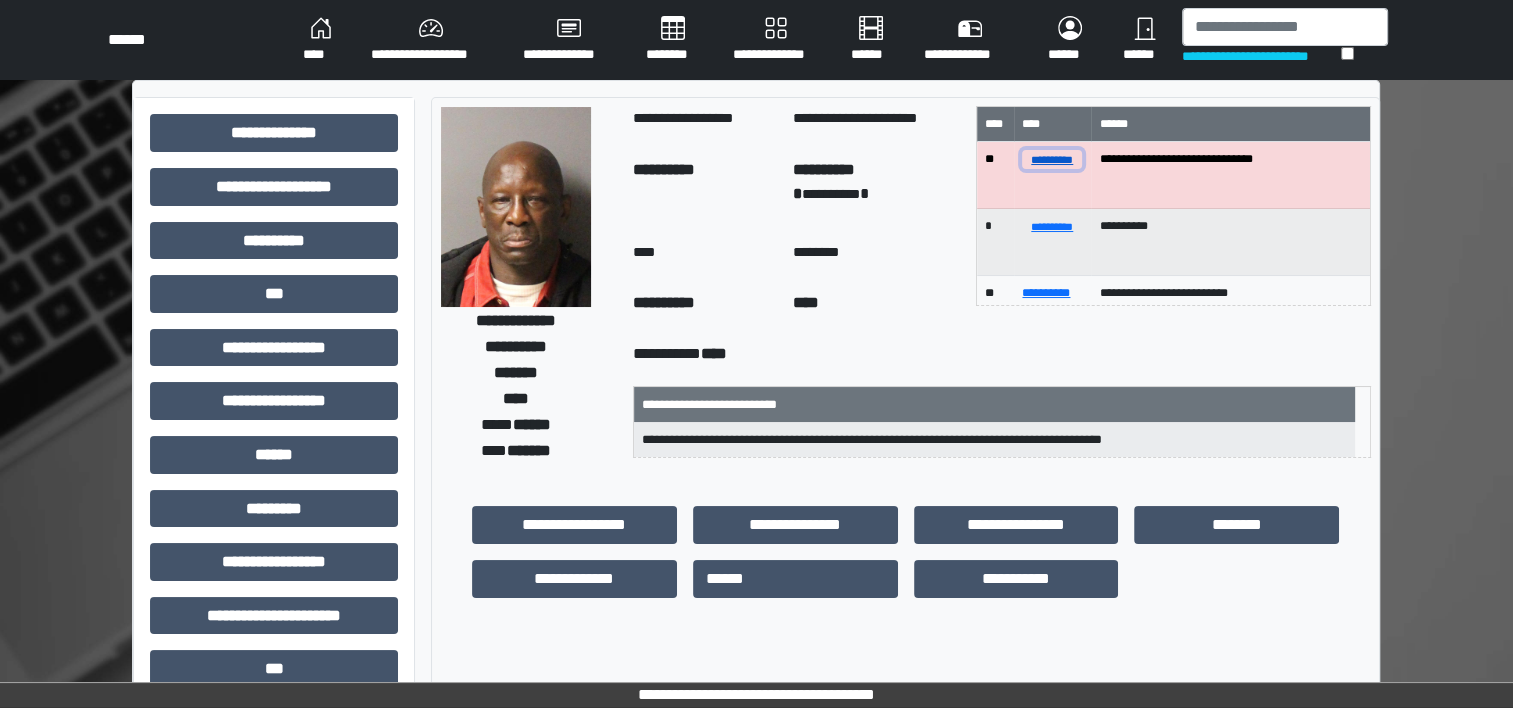 click on "**********" at bounding box center [1052, 159] 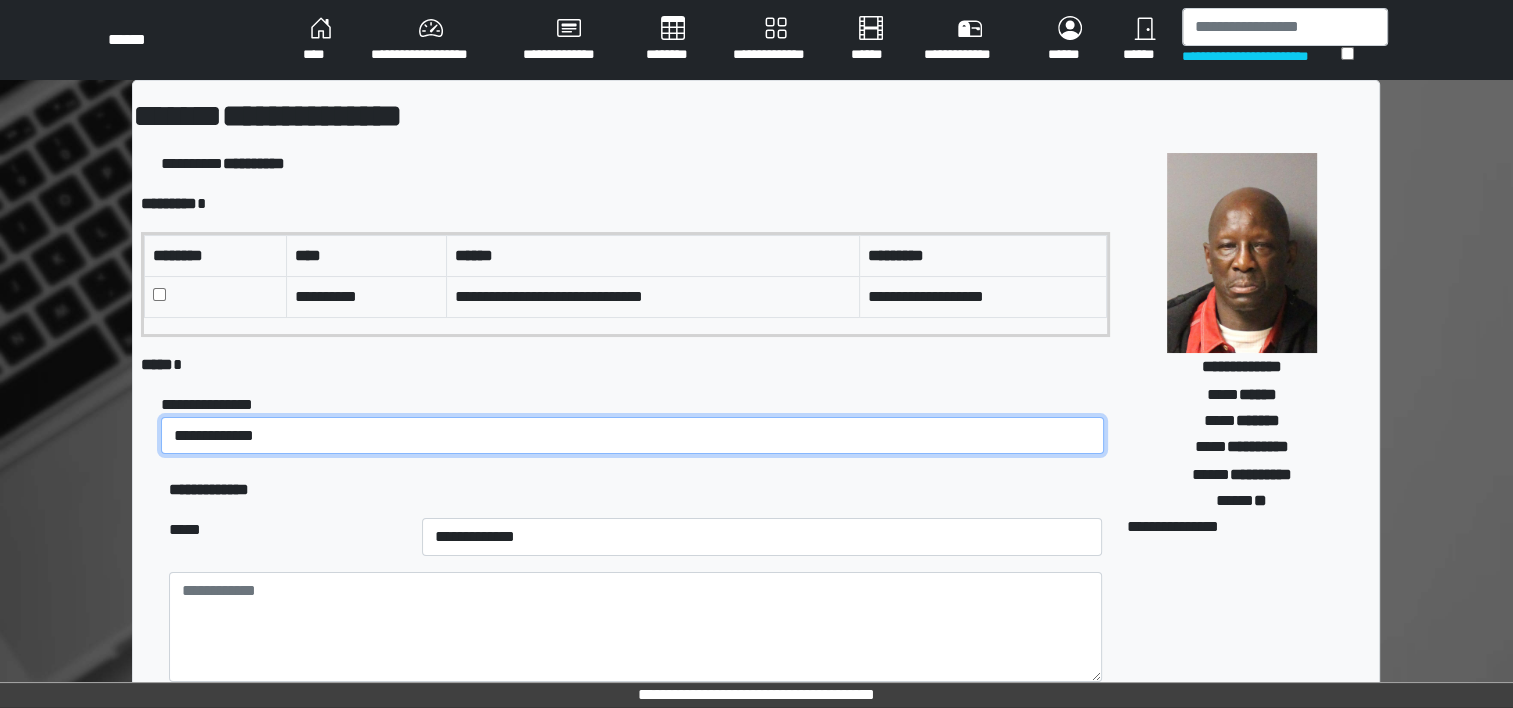 click on "**********" at bounding box center [632, 436] 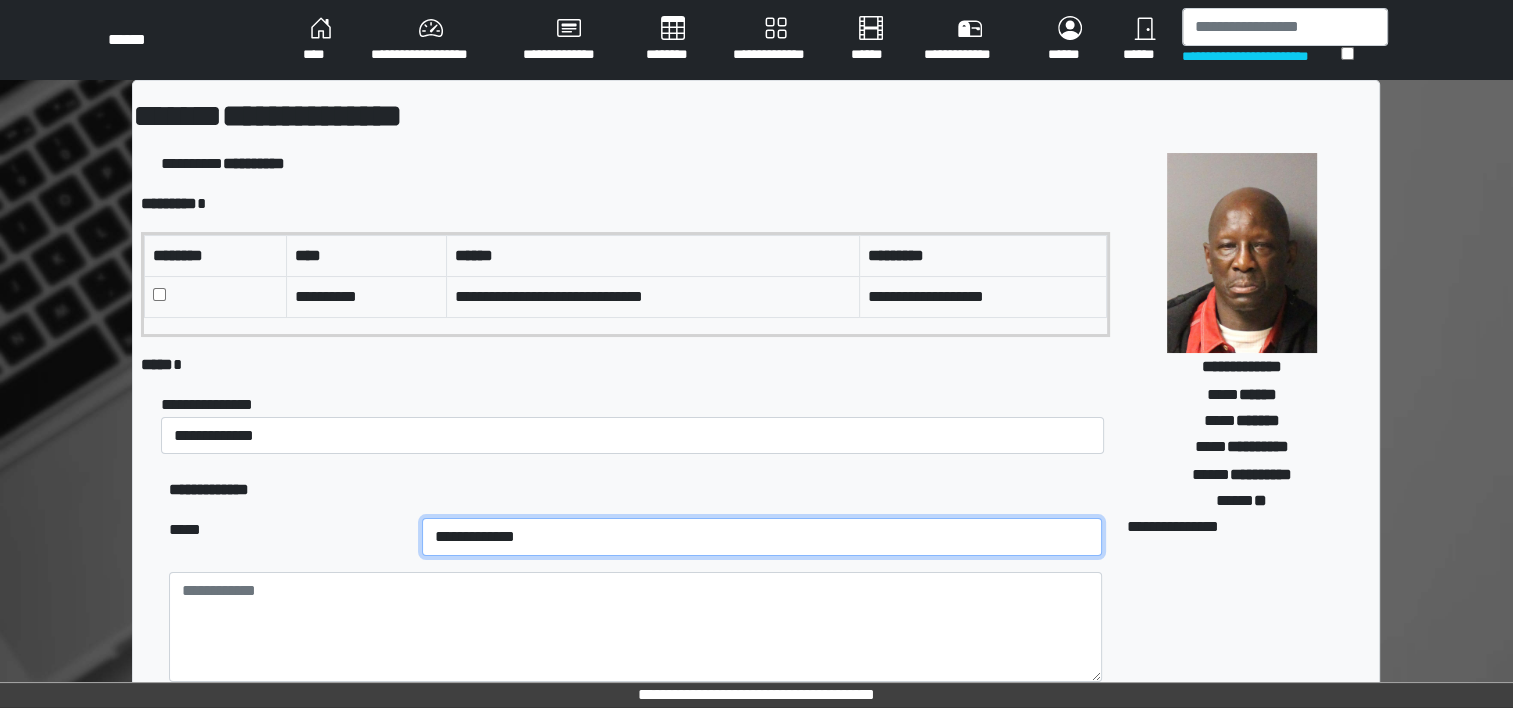 click on "**********" at bounding box center (762, 537) 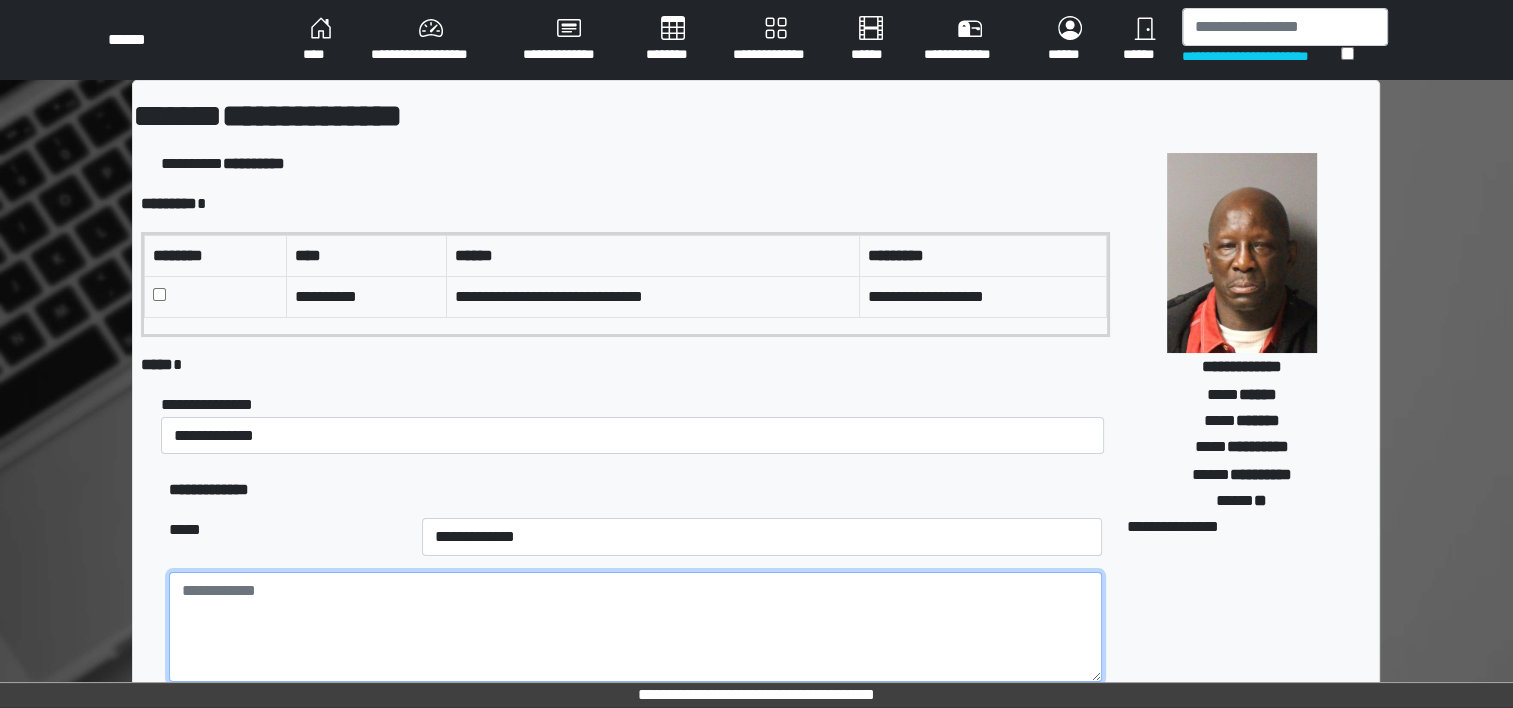 click at bounding box center (635, 627) 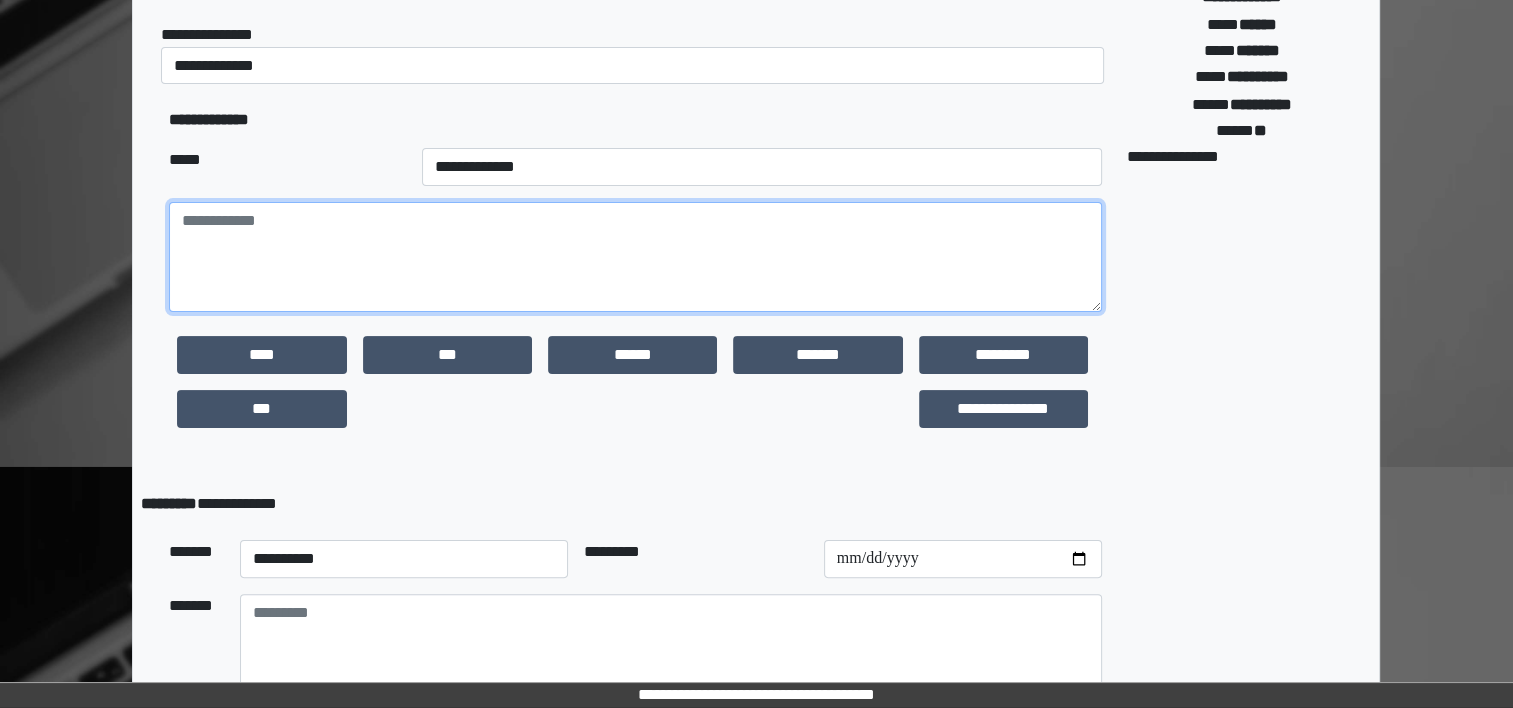 scroll, scrollTop: 388, scrollLeft: 0, axis: vertical 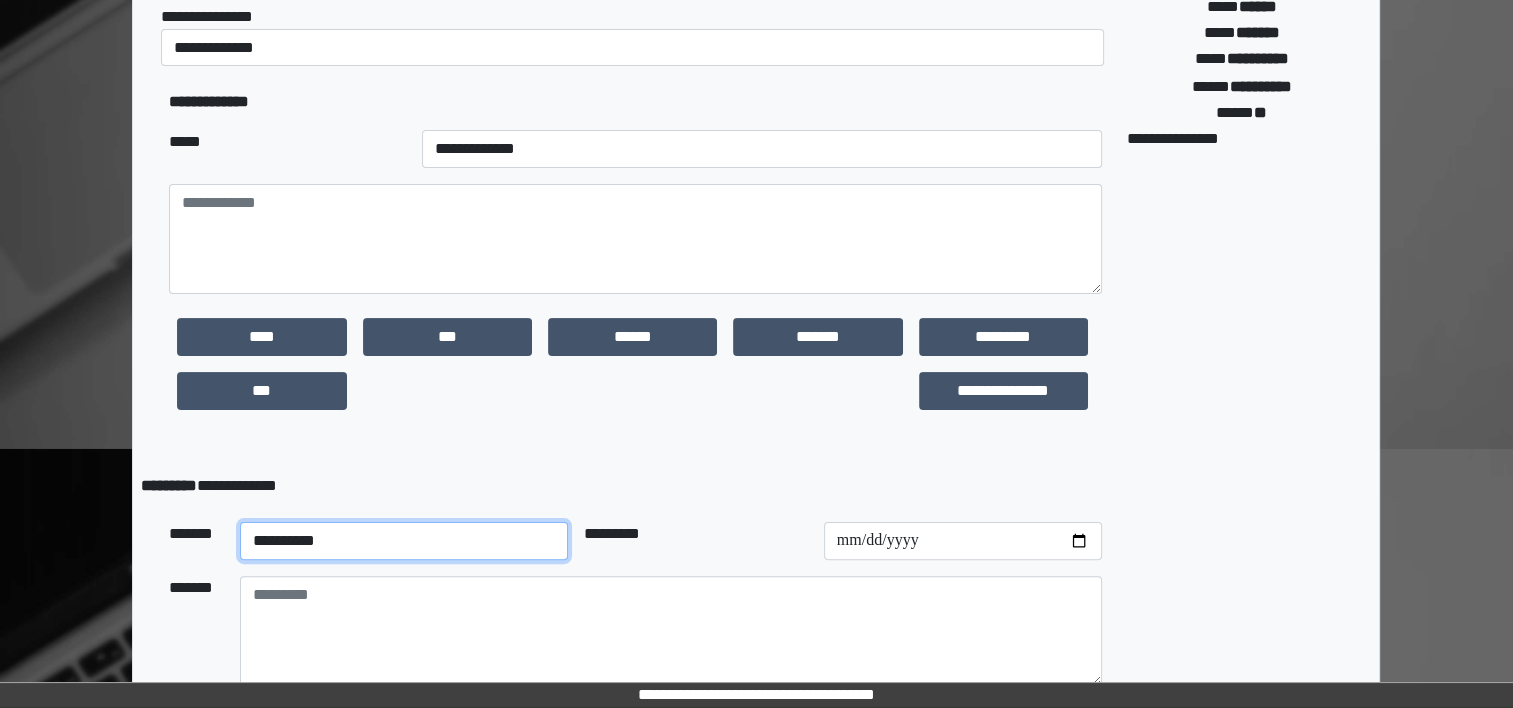 click on "**********" at bounding box center [404, 541] 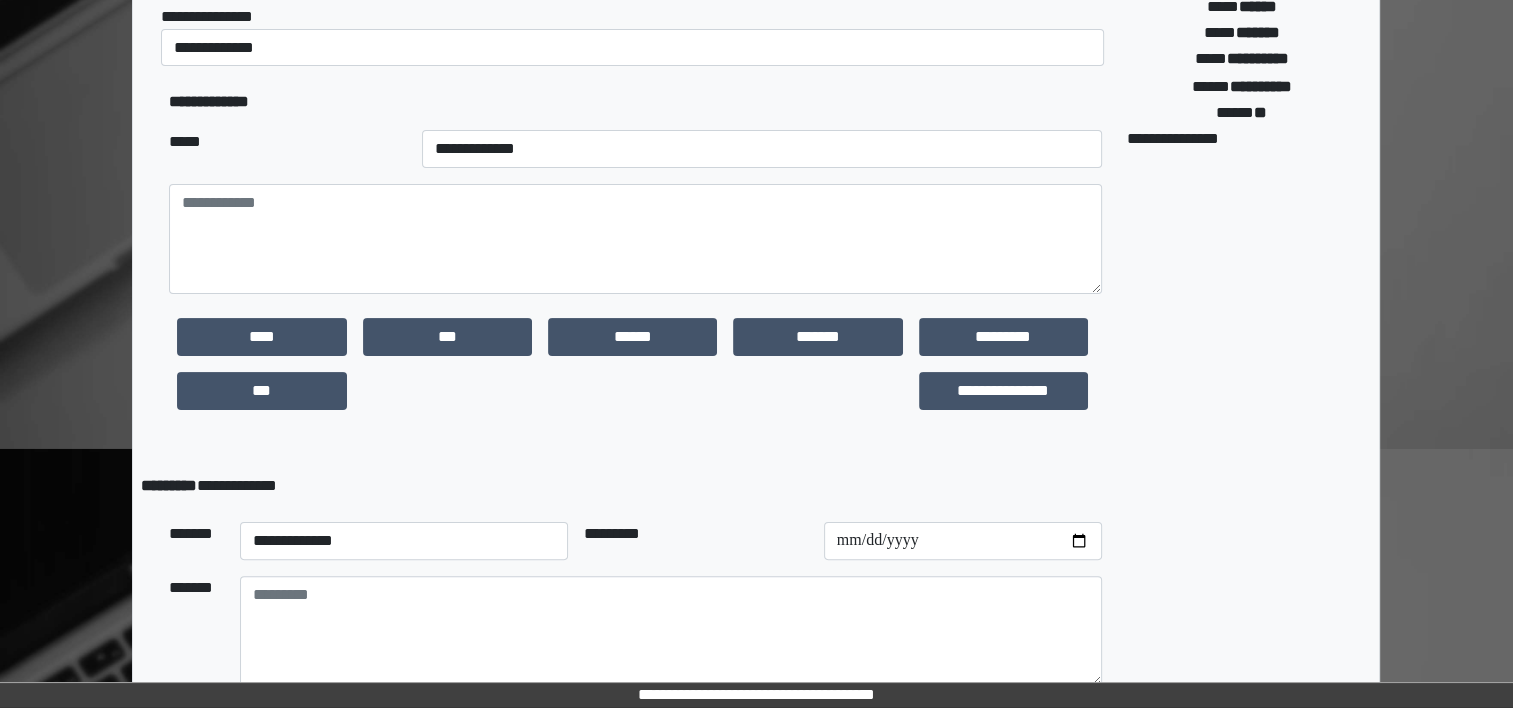 click at bounding box center (963, 541) 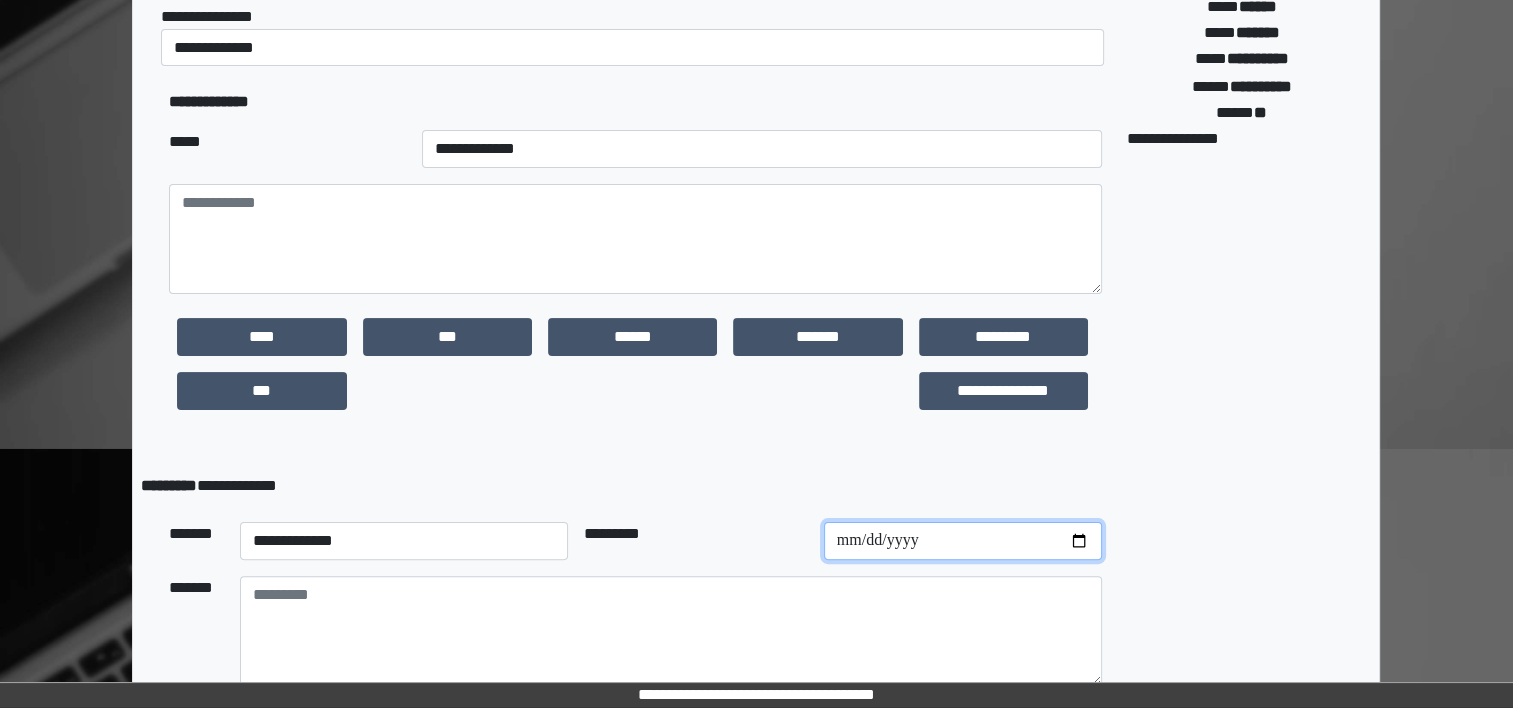 type on "**********" 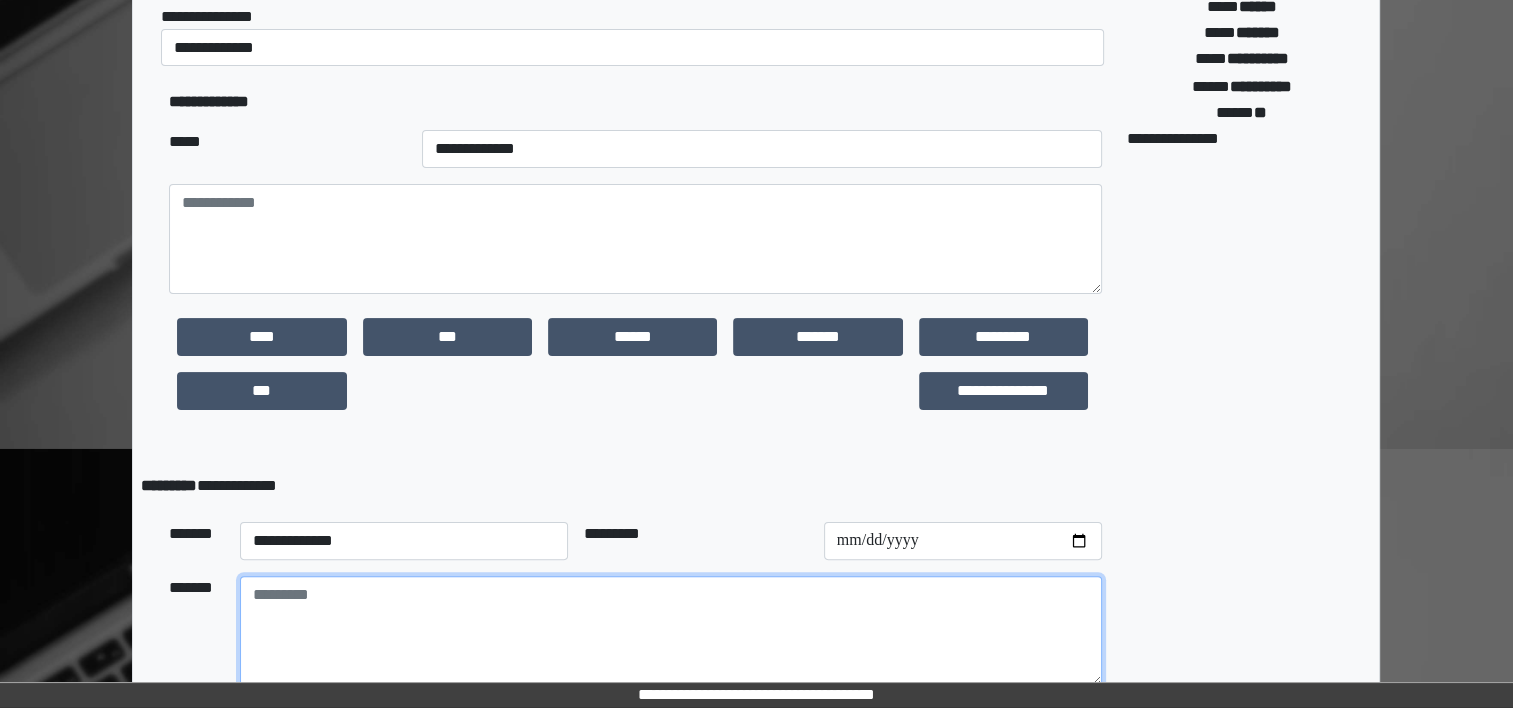 click at bounding box center (671, 631) 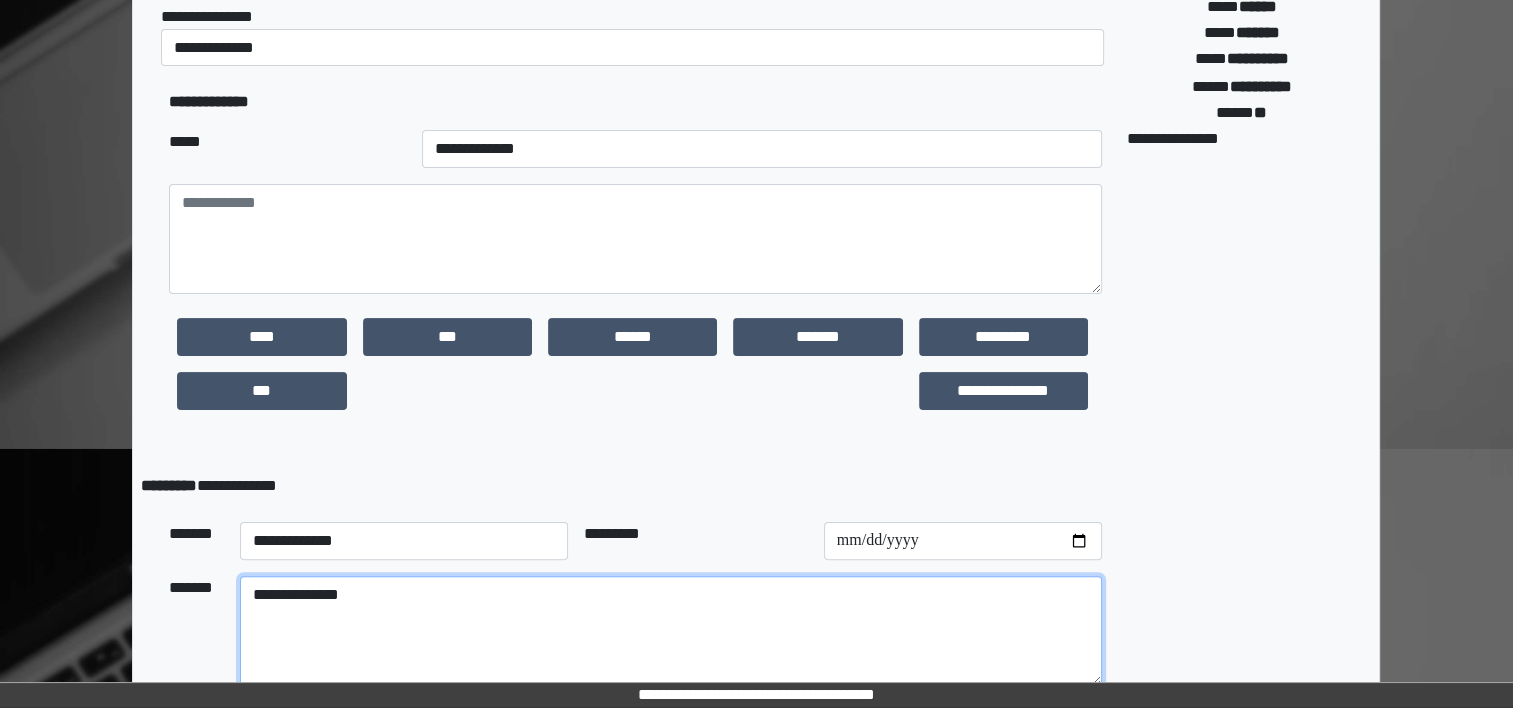type on "**********" 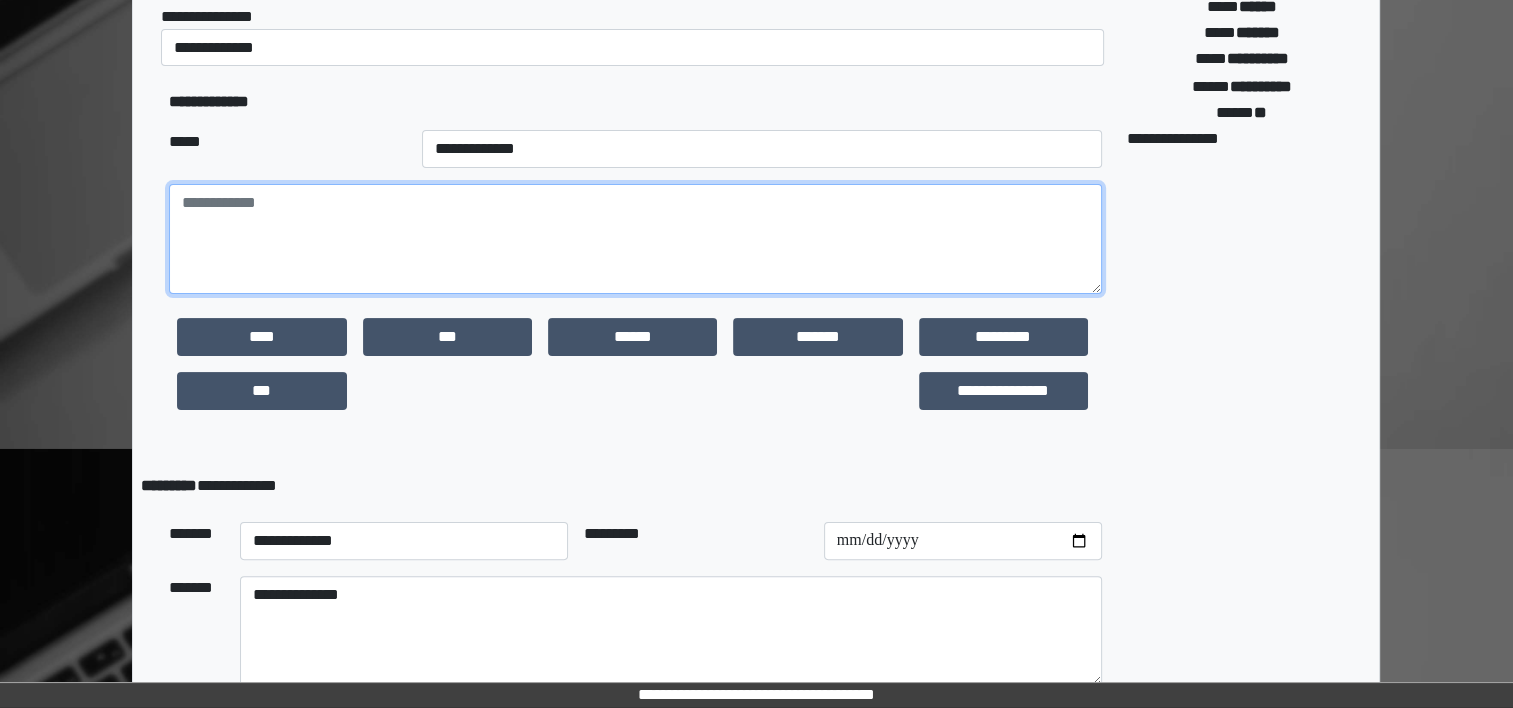 click at bounding box center [635, 239] 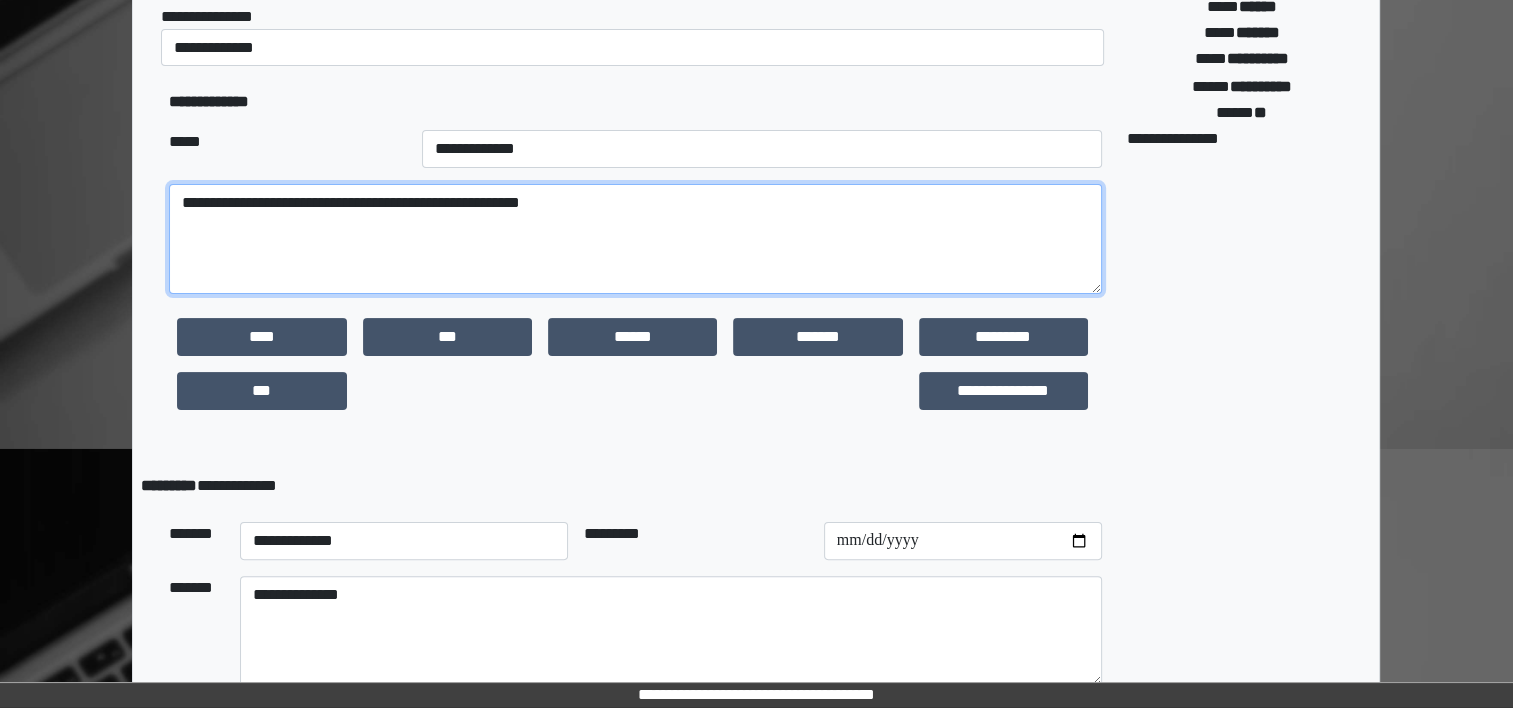 click on "**********" at bounding box center (635, 239) 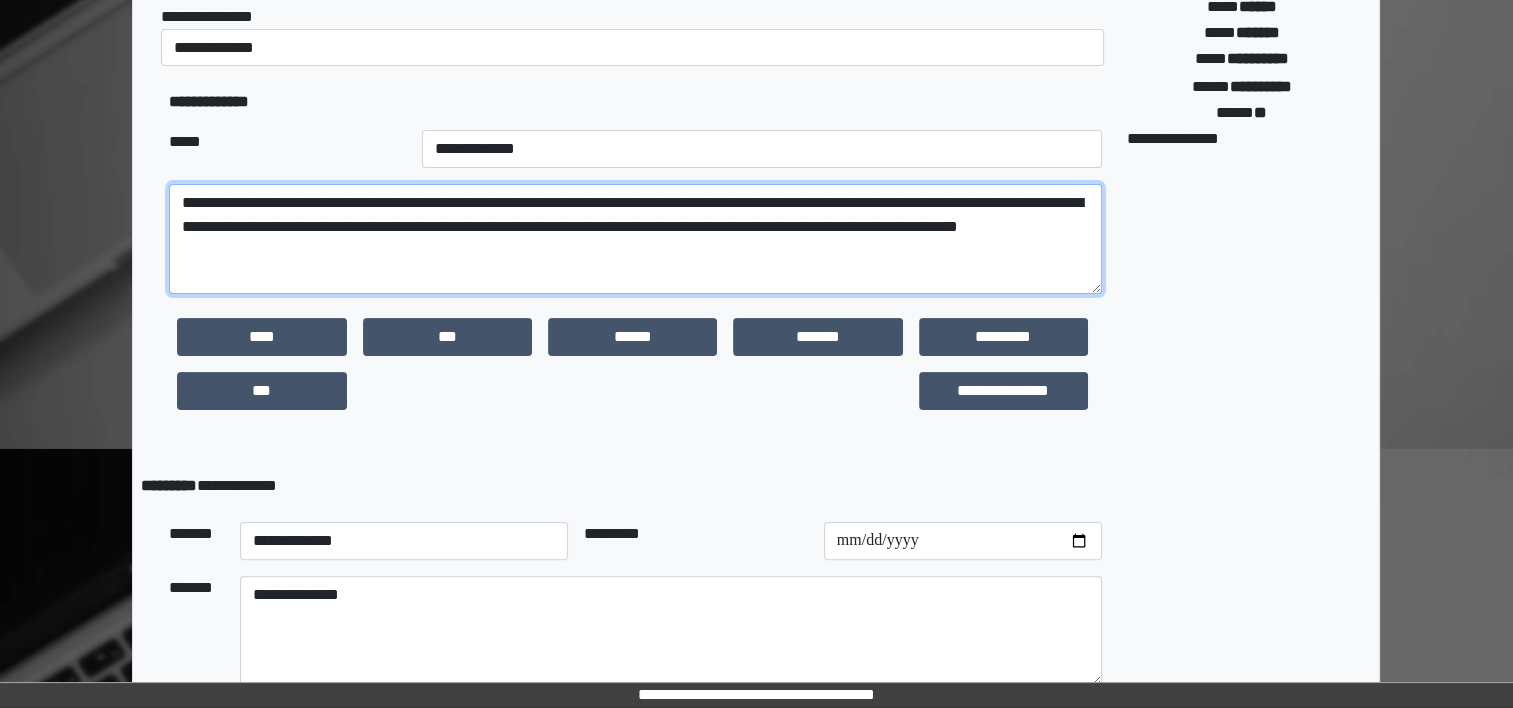 click on "**********" at bounding box center [635, 239] 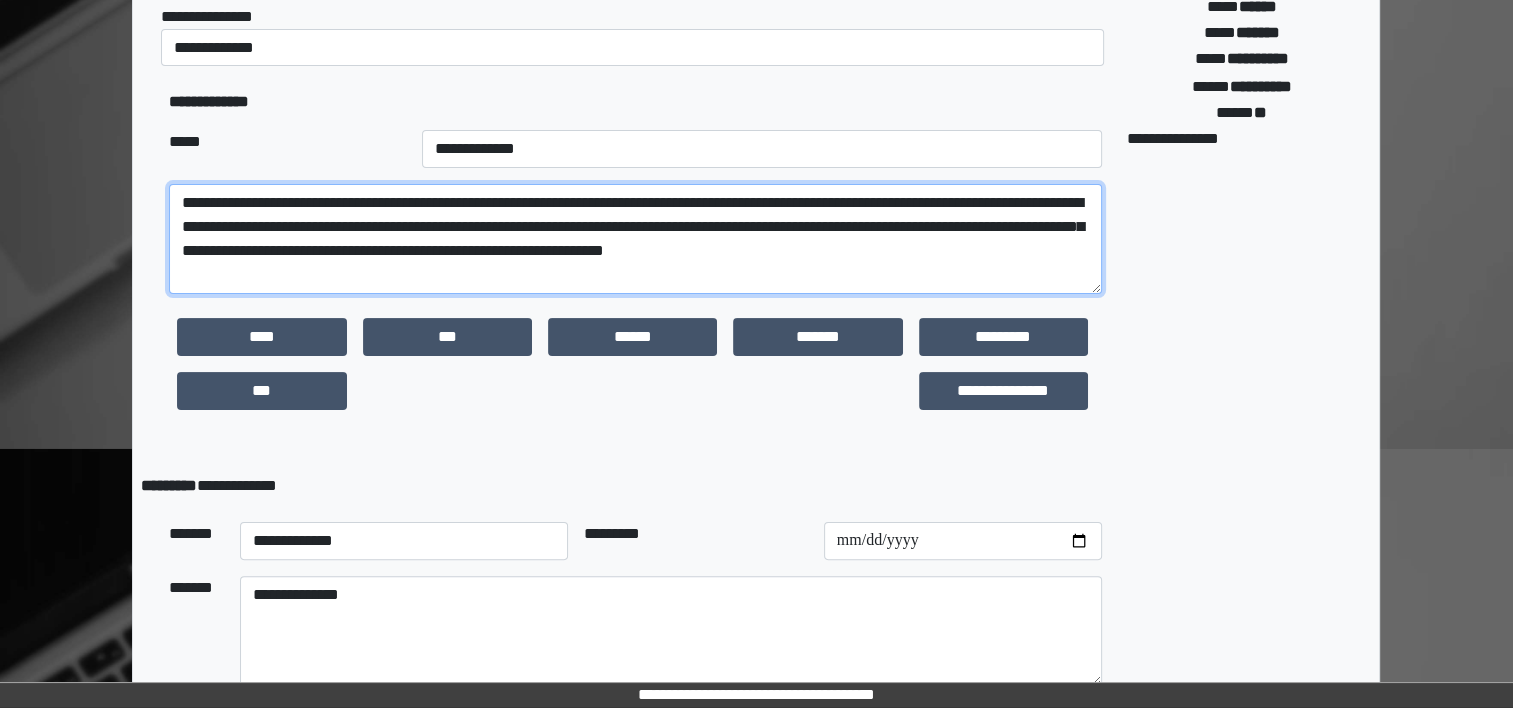 click on "**********" at bounding box center (635, 239) 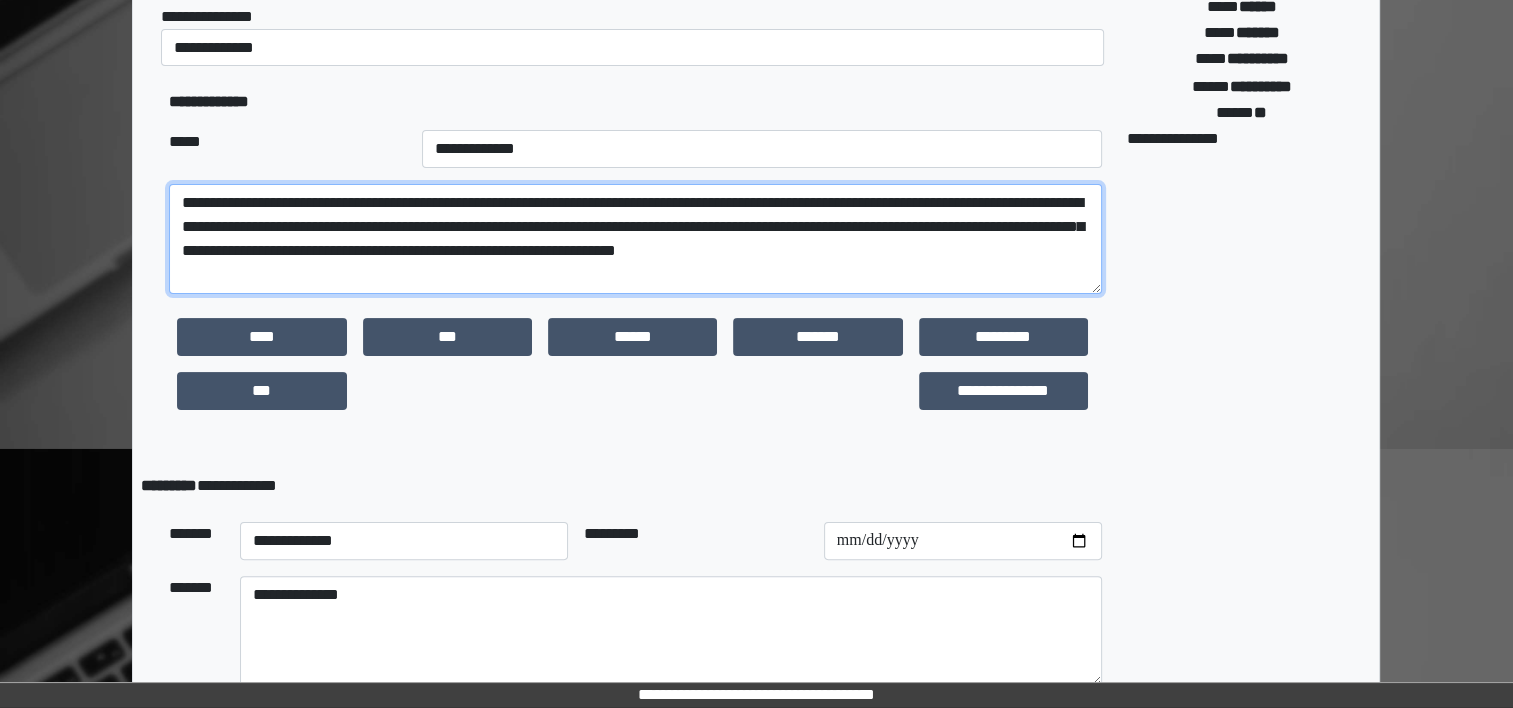 click on "**********" at bounding box center [635, 239] 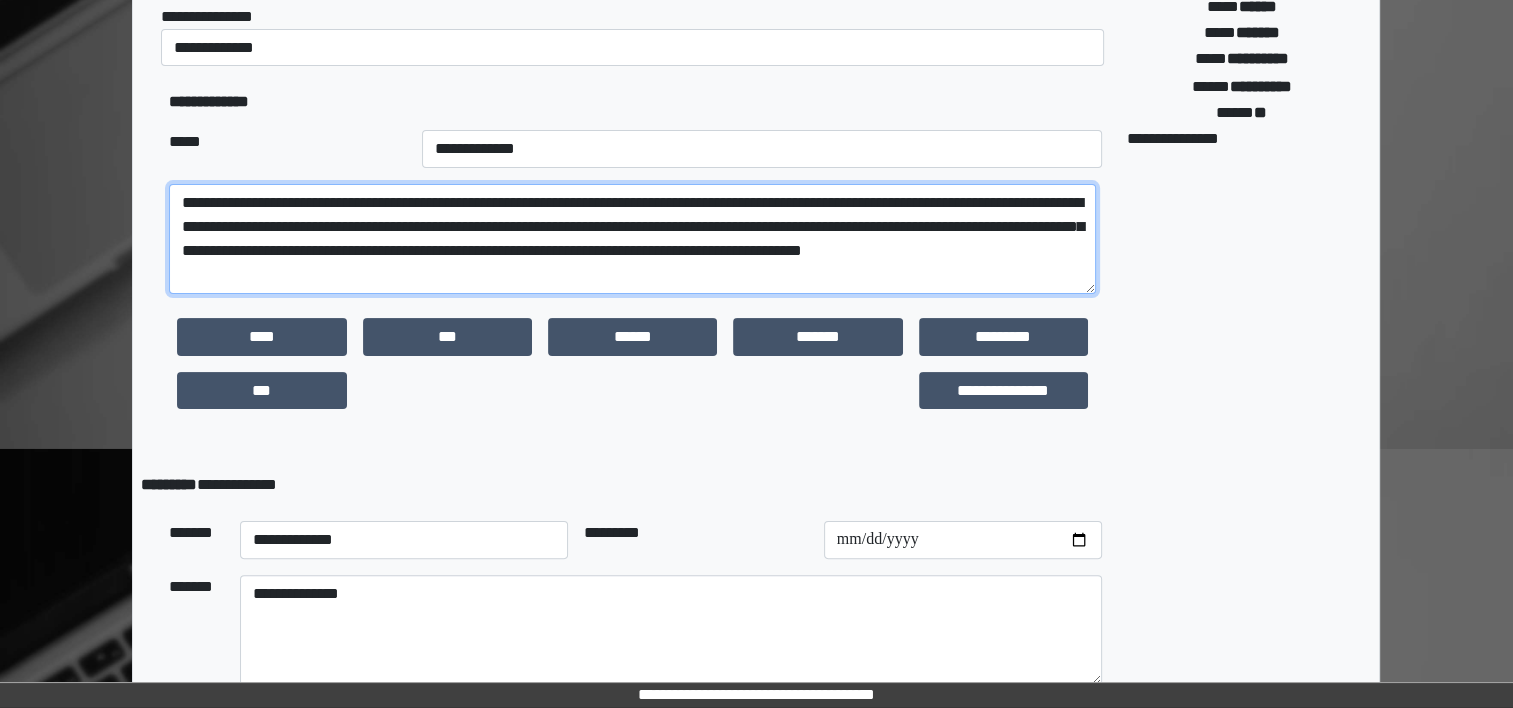 paste on "**********" 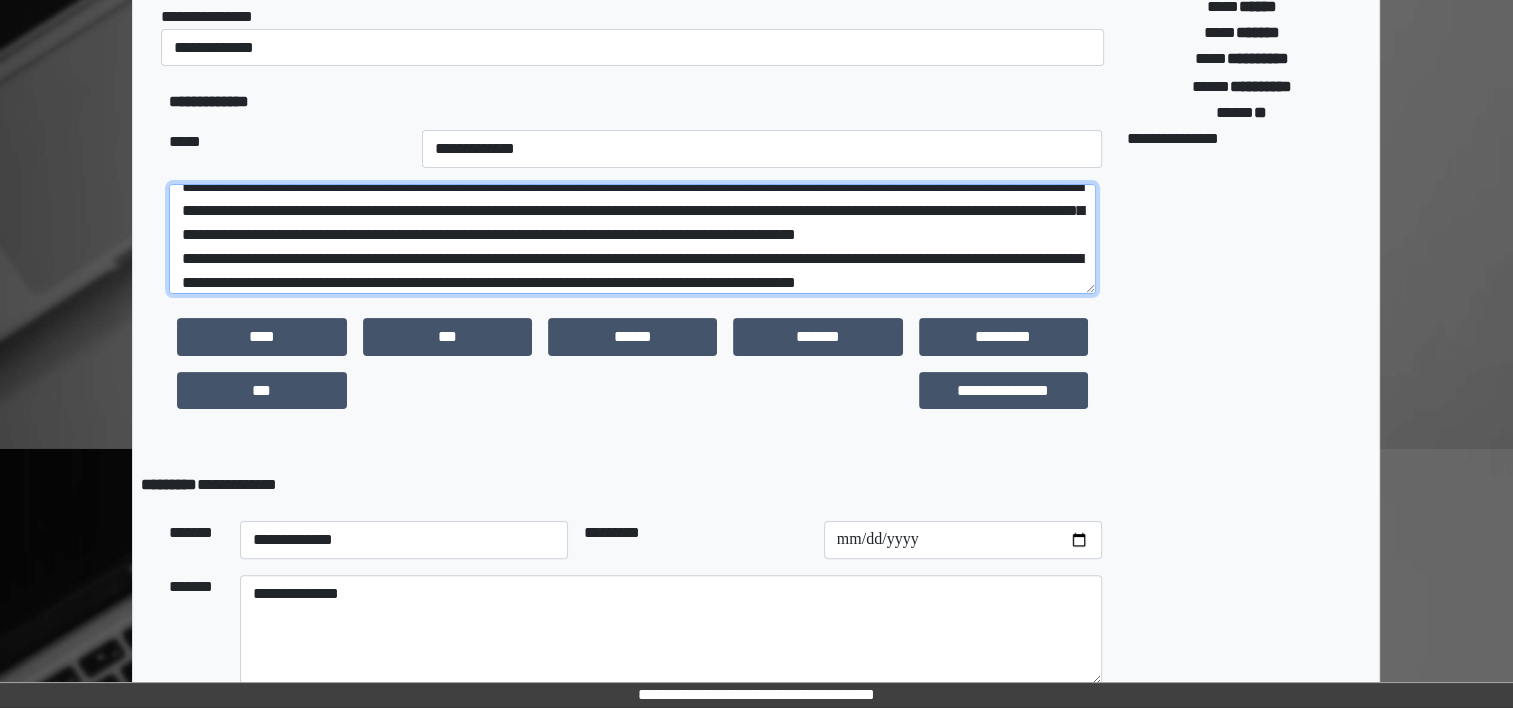 scroll, scrollTop: 88, scrollLeft: 0, axis: vertical 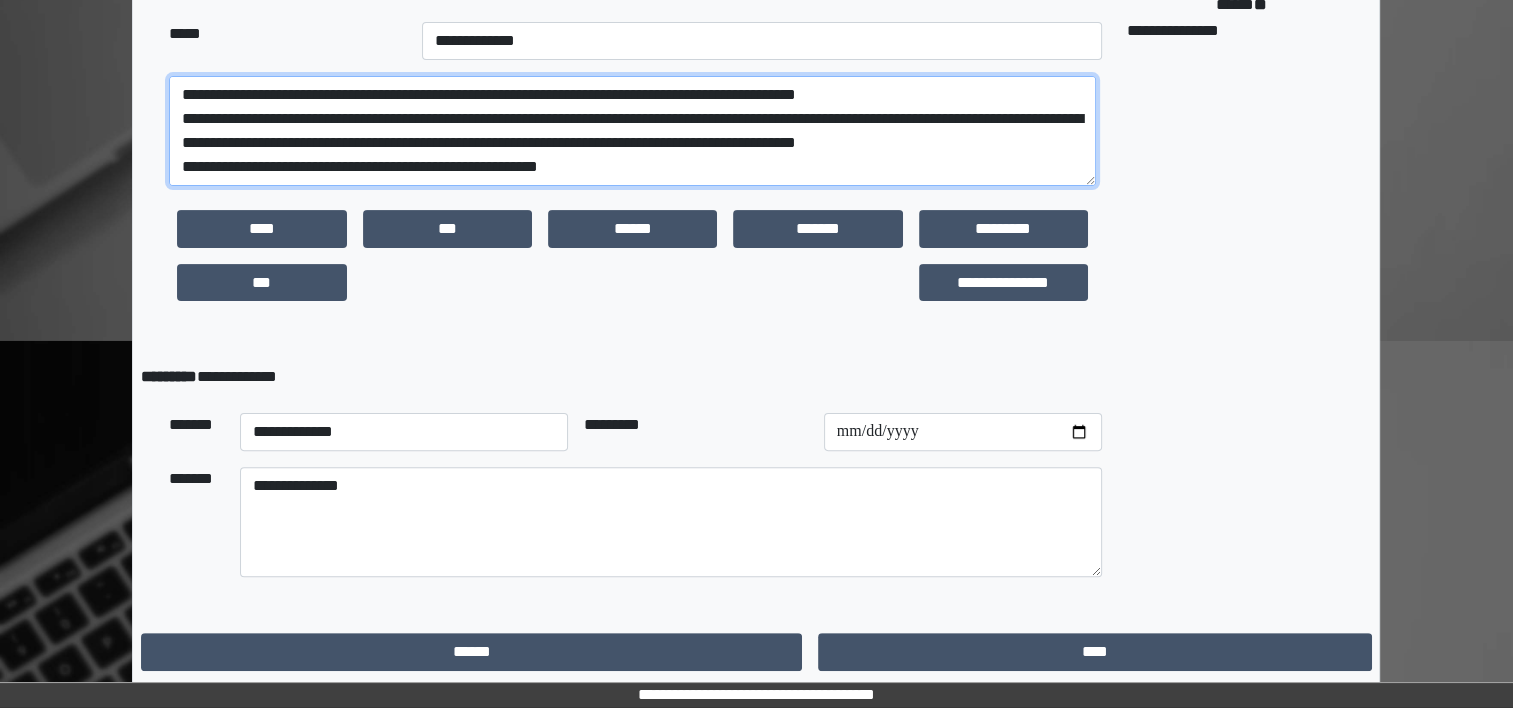 type on "**********" 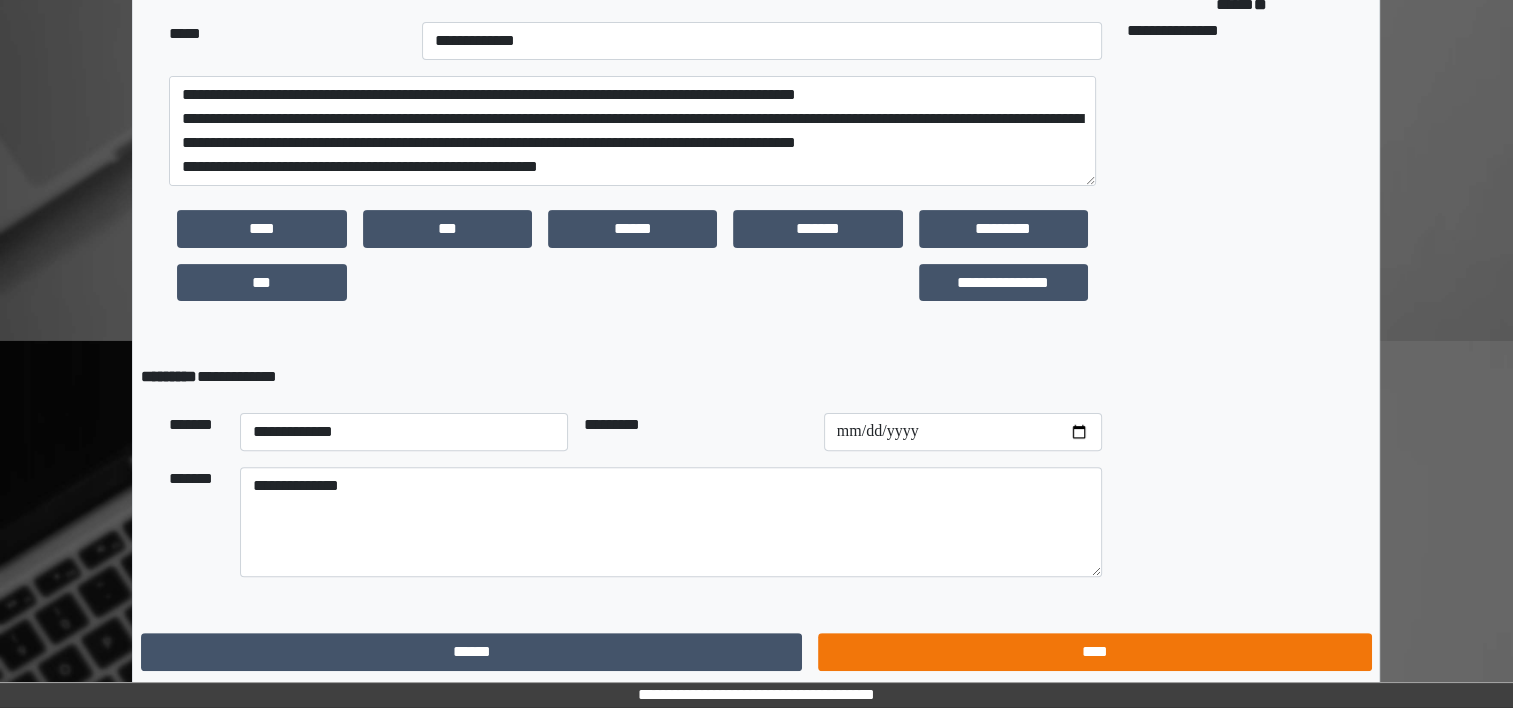 click on "****" at bounding box center [1094, 652] 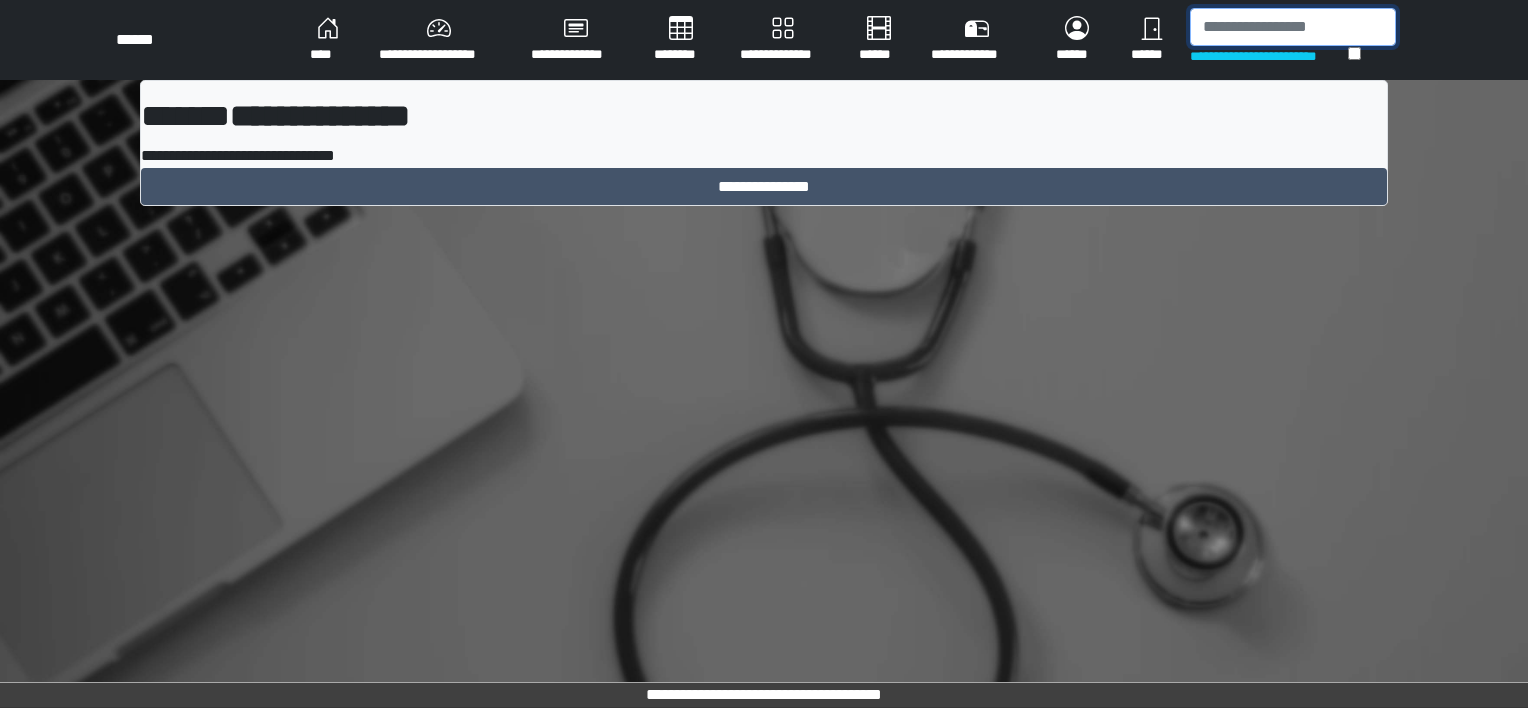 click at bounding box center (1293, 27) 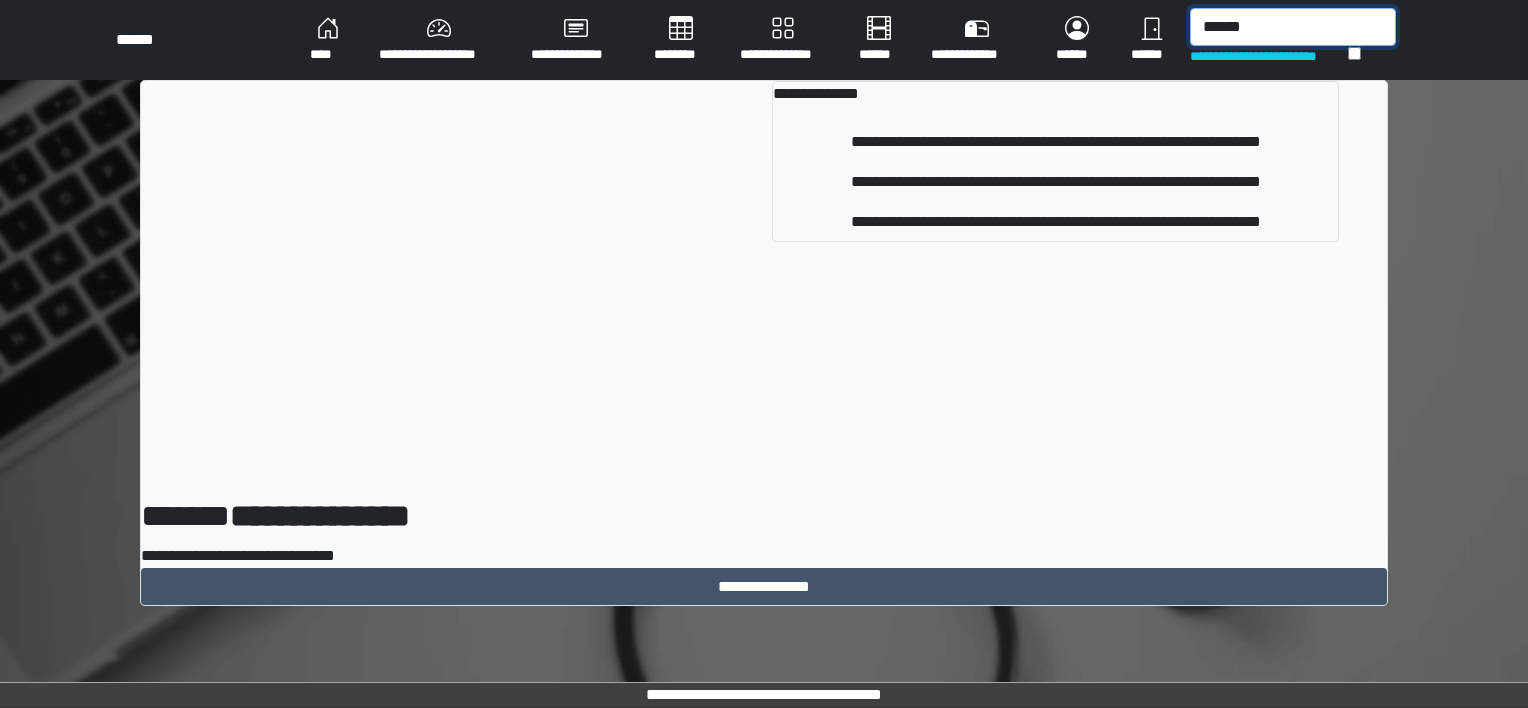 type on "******" 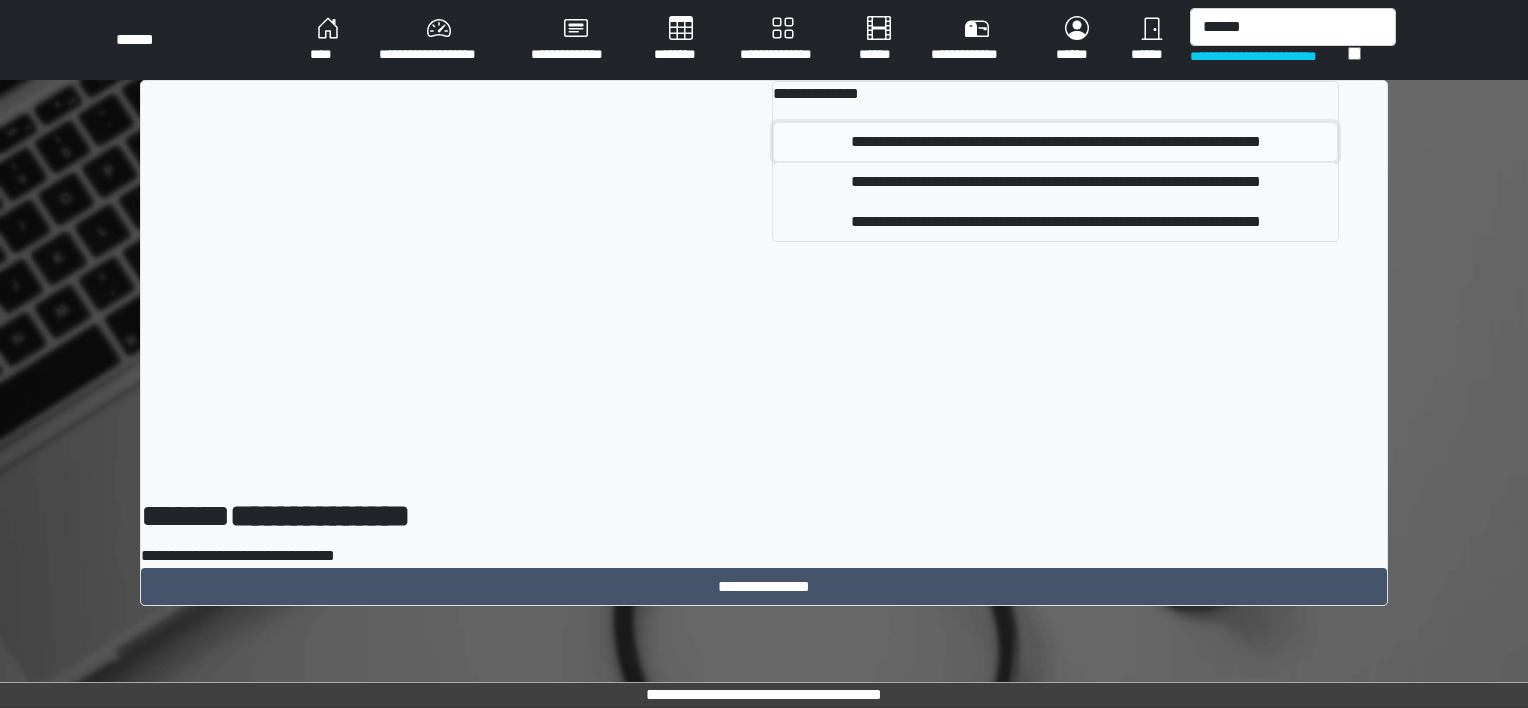 click on "**********" at bounding box center (1055, 142) 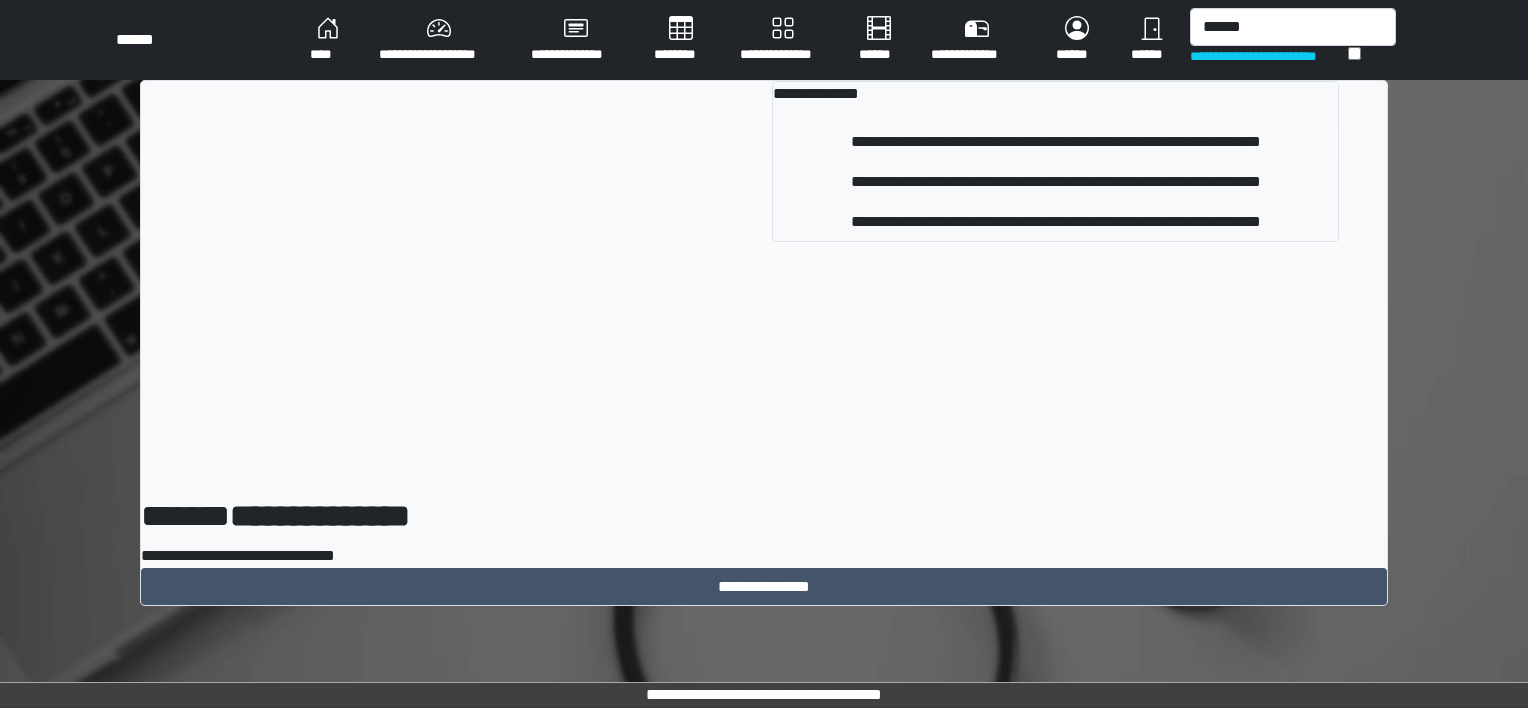 type 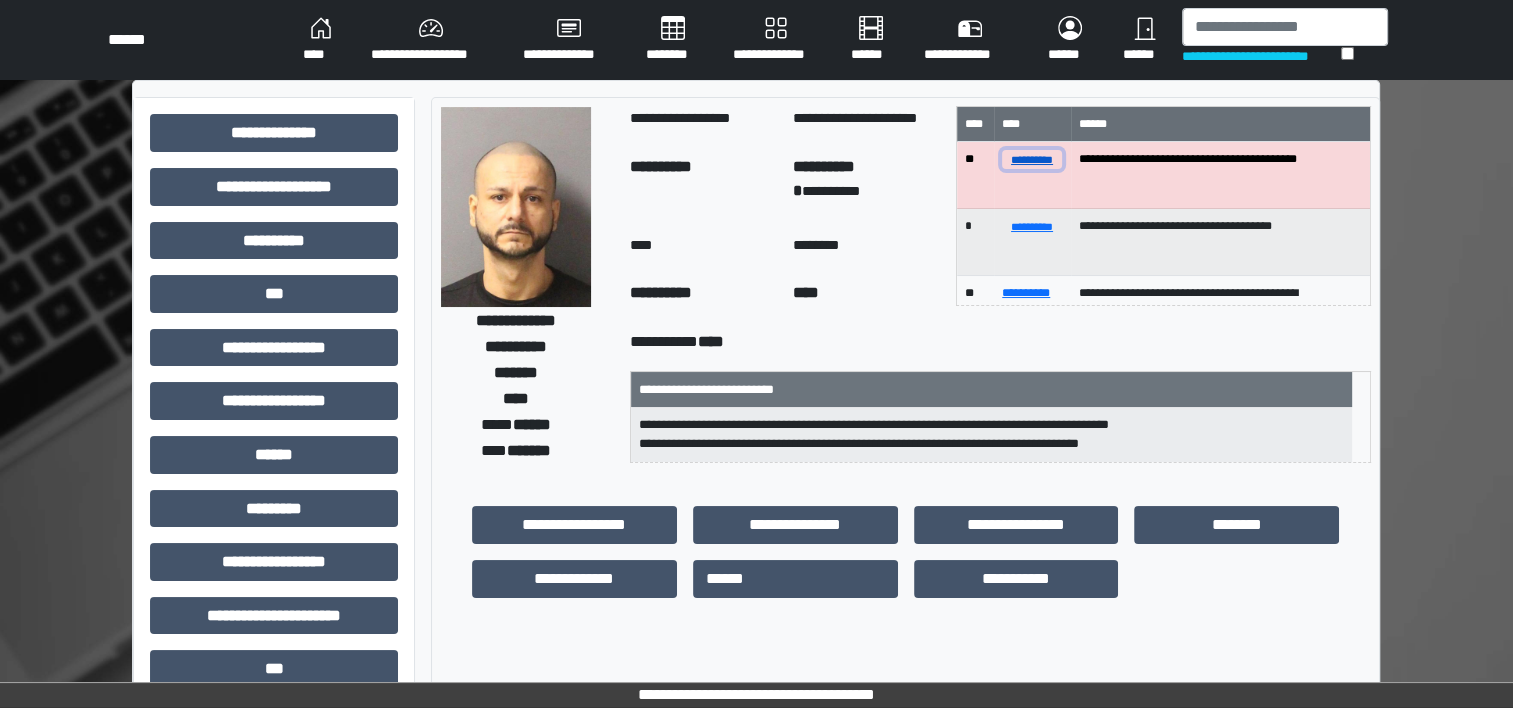 click on "**********" at bounding box center [1032, 159] 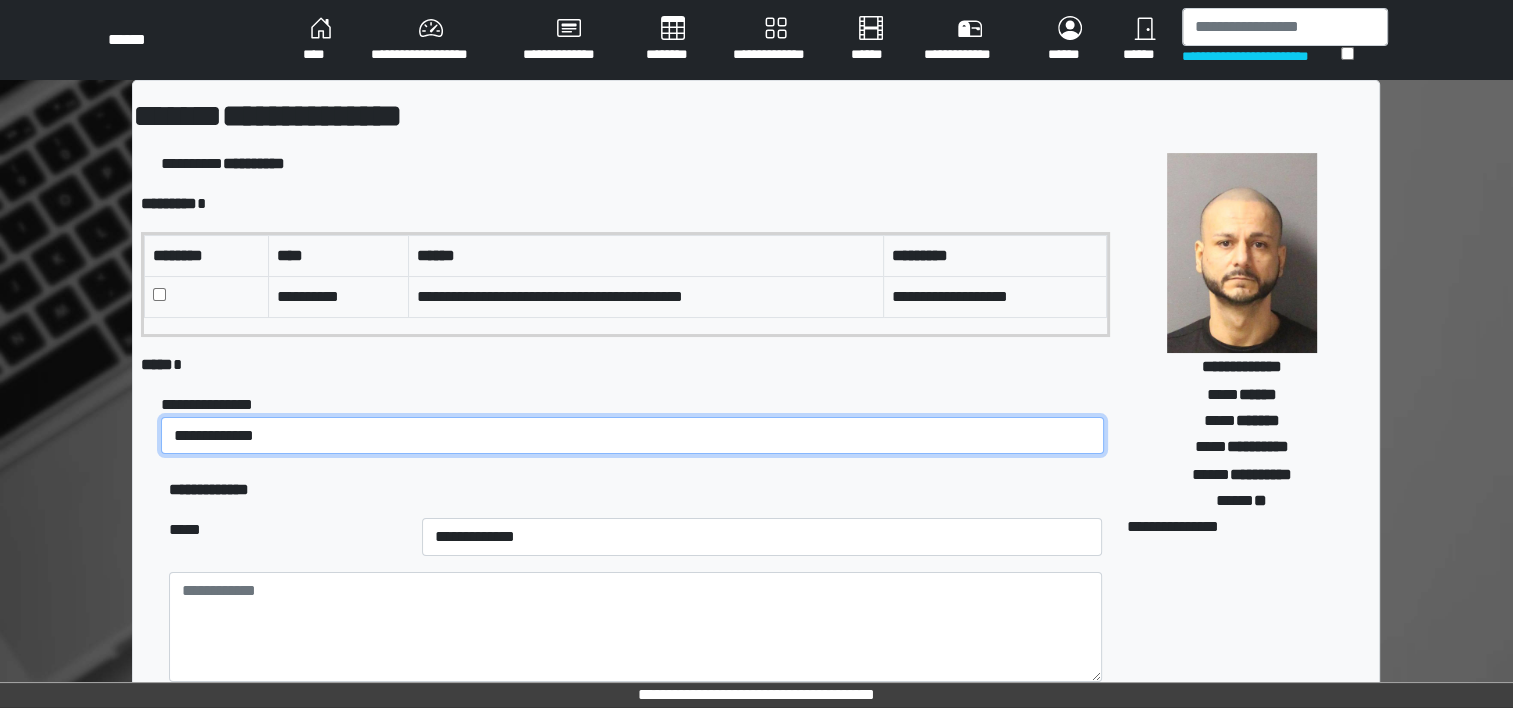 click on "**********" at bounding box center [632, 436] 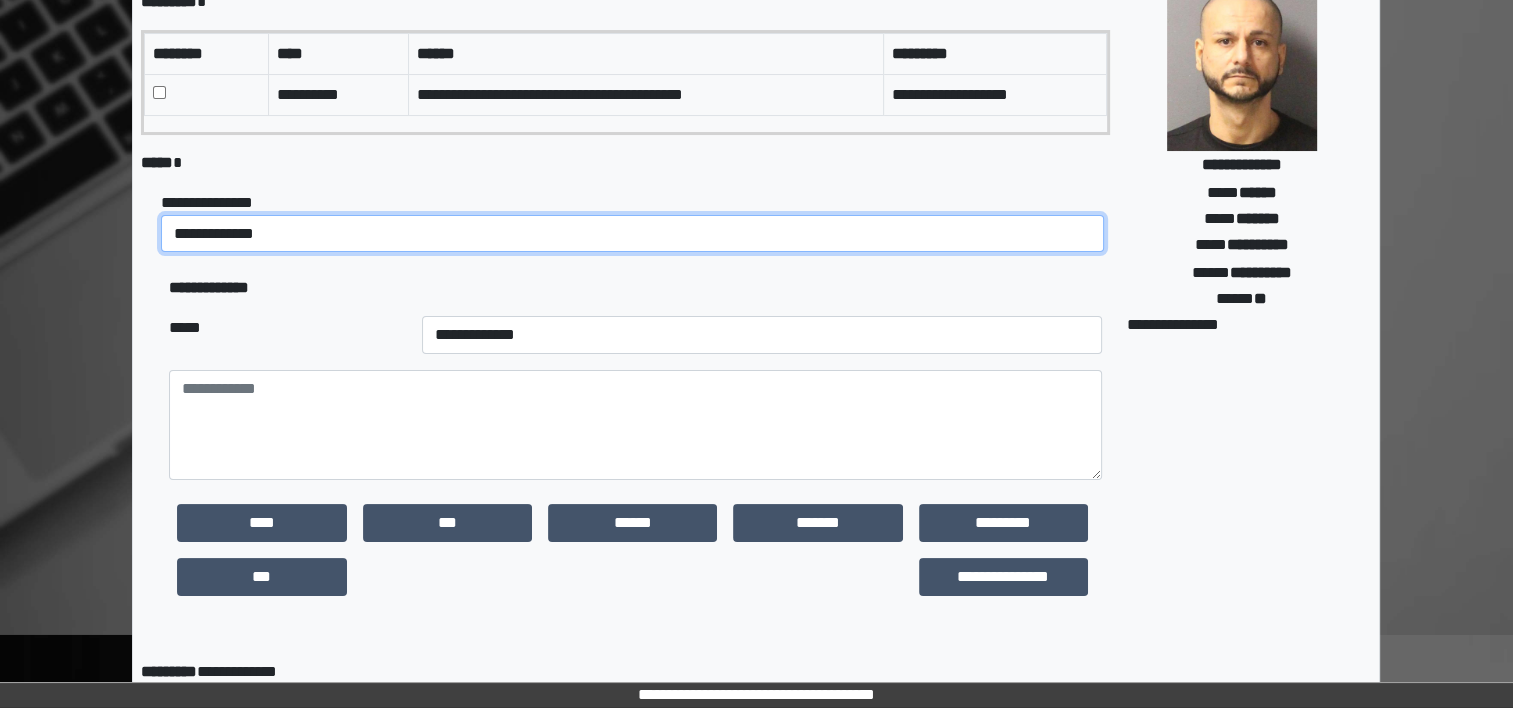 scroll, scrollTop: 207, scrollLeft: 0, axis: vertical 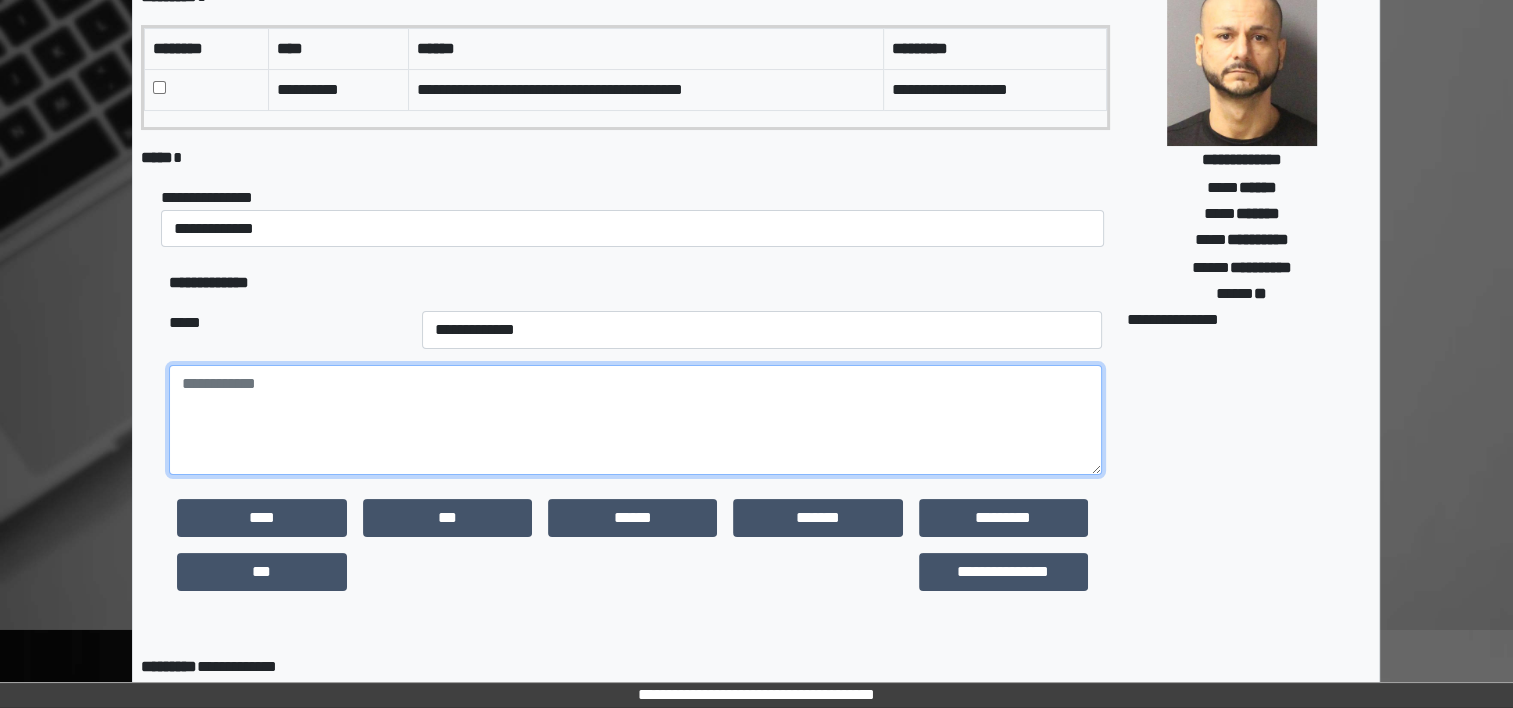 click at bounding box center (635, 420) 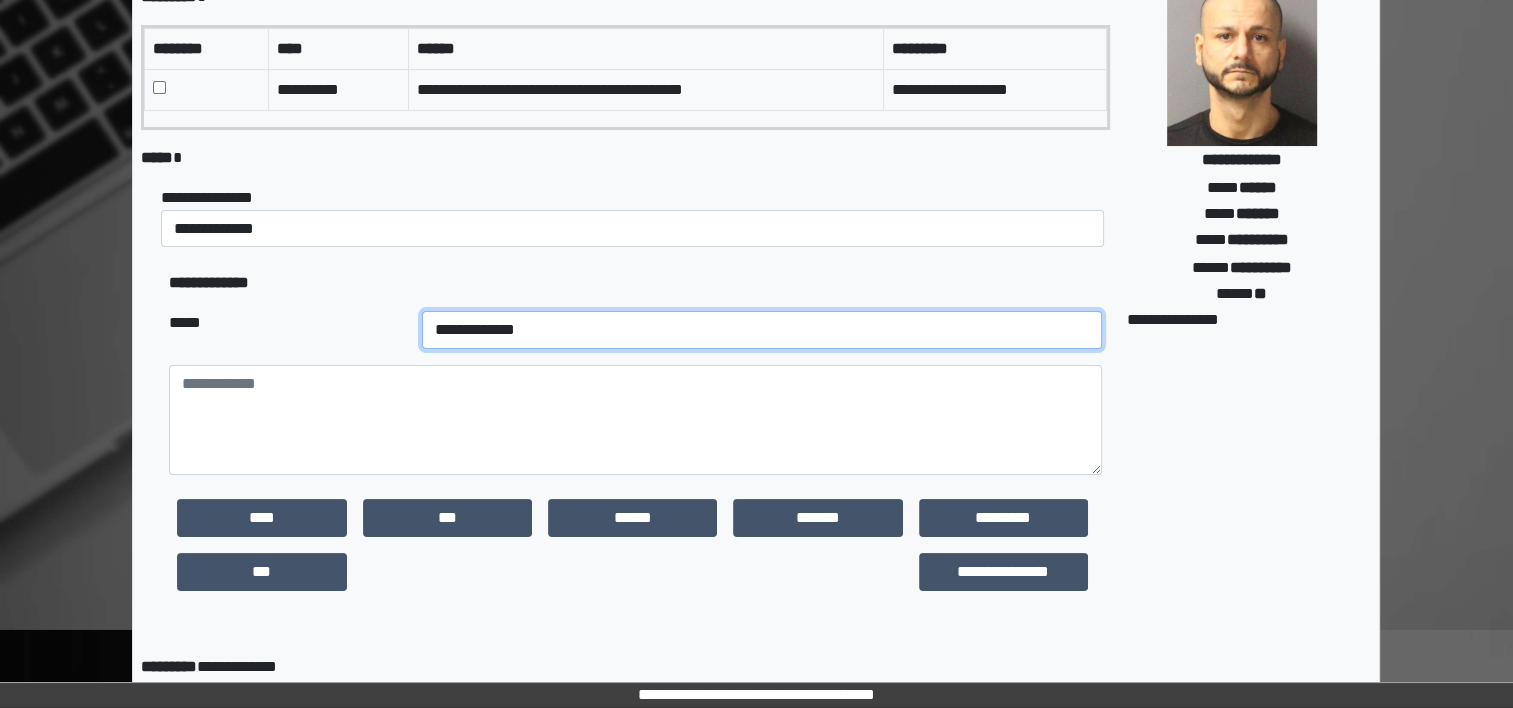 click on "**********" at bounding box center (762, 330) 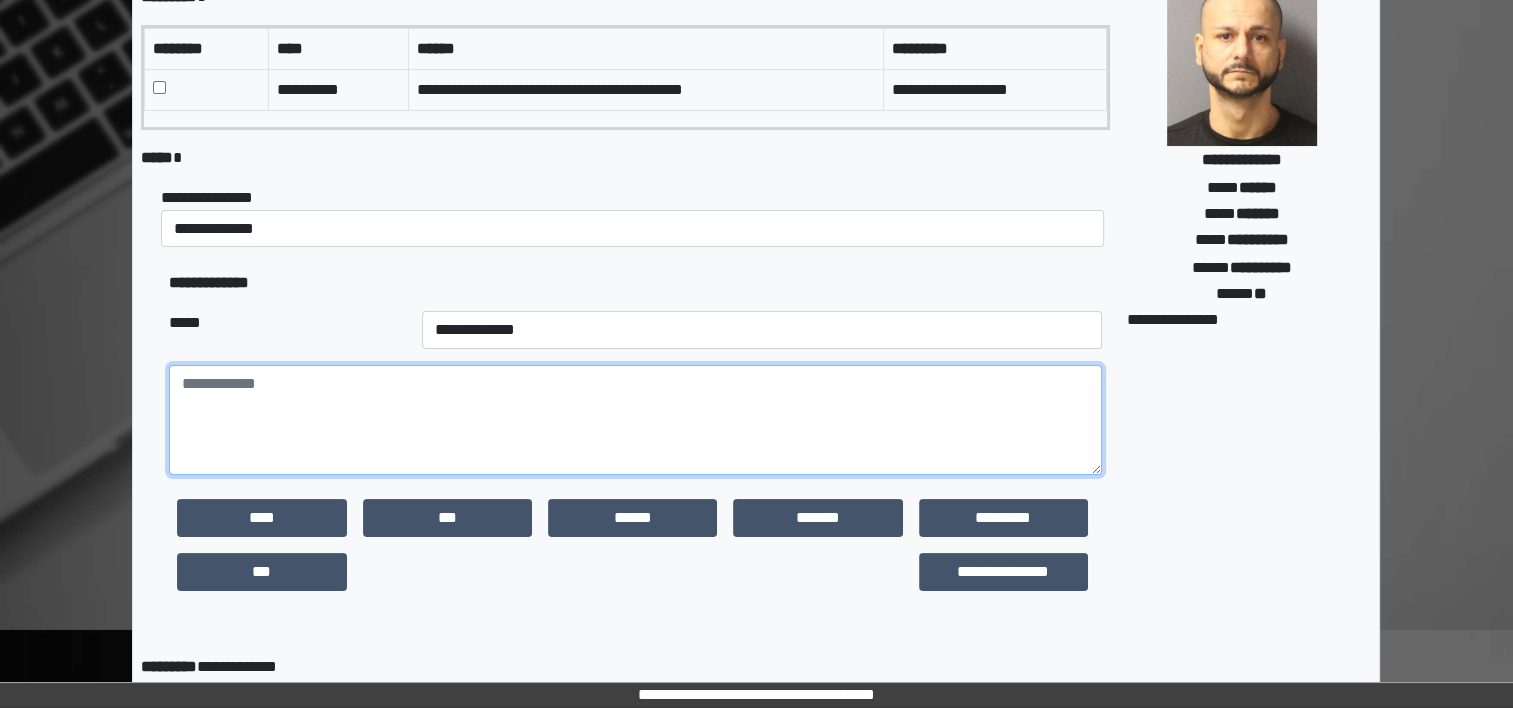 click at bounding box center (635, 420) 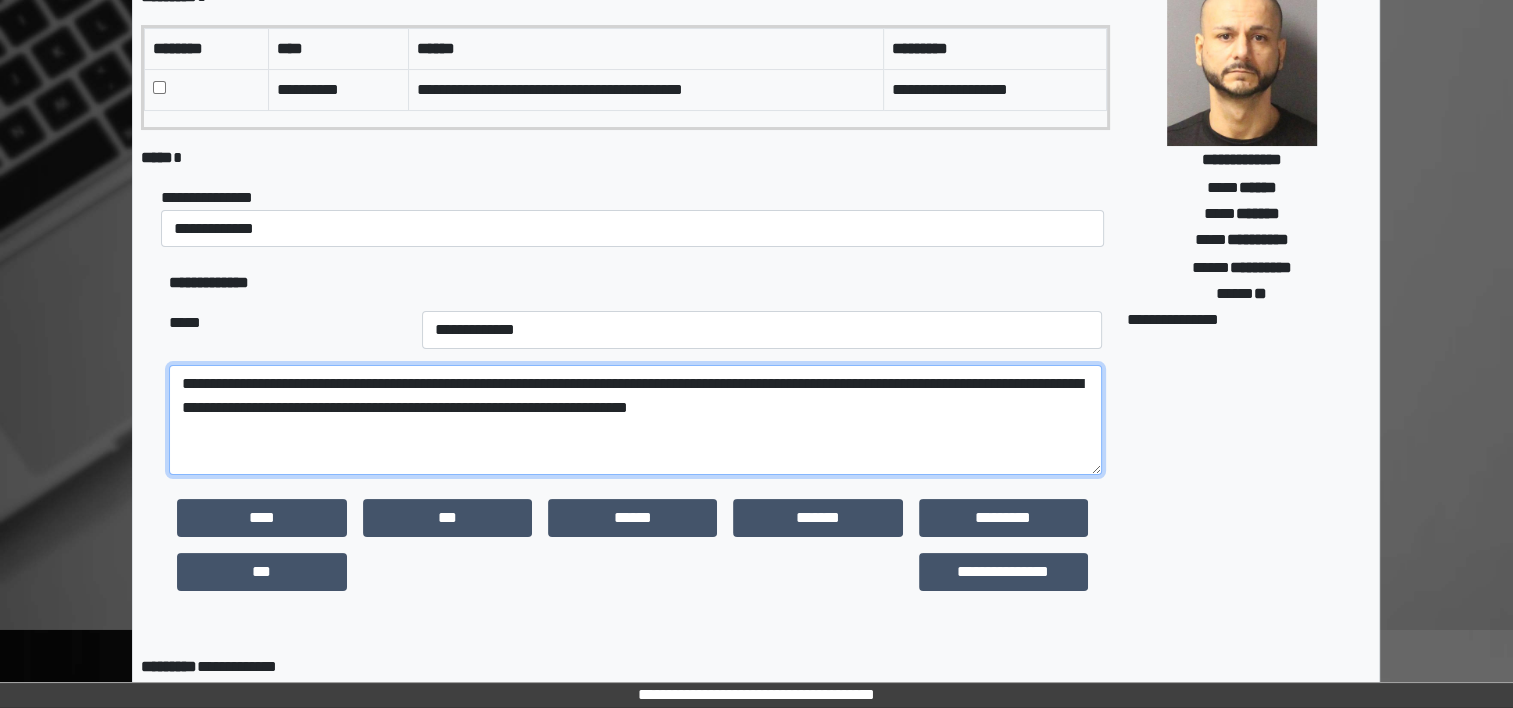 click on "**********" at bounding box center (635, 420) 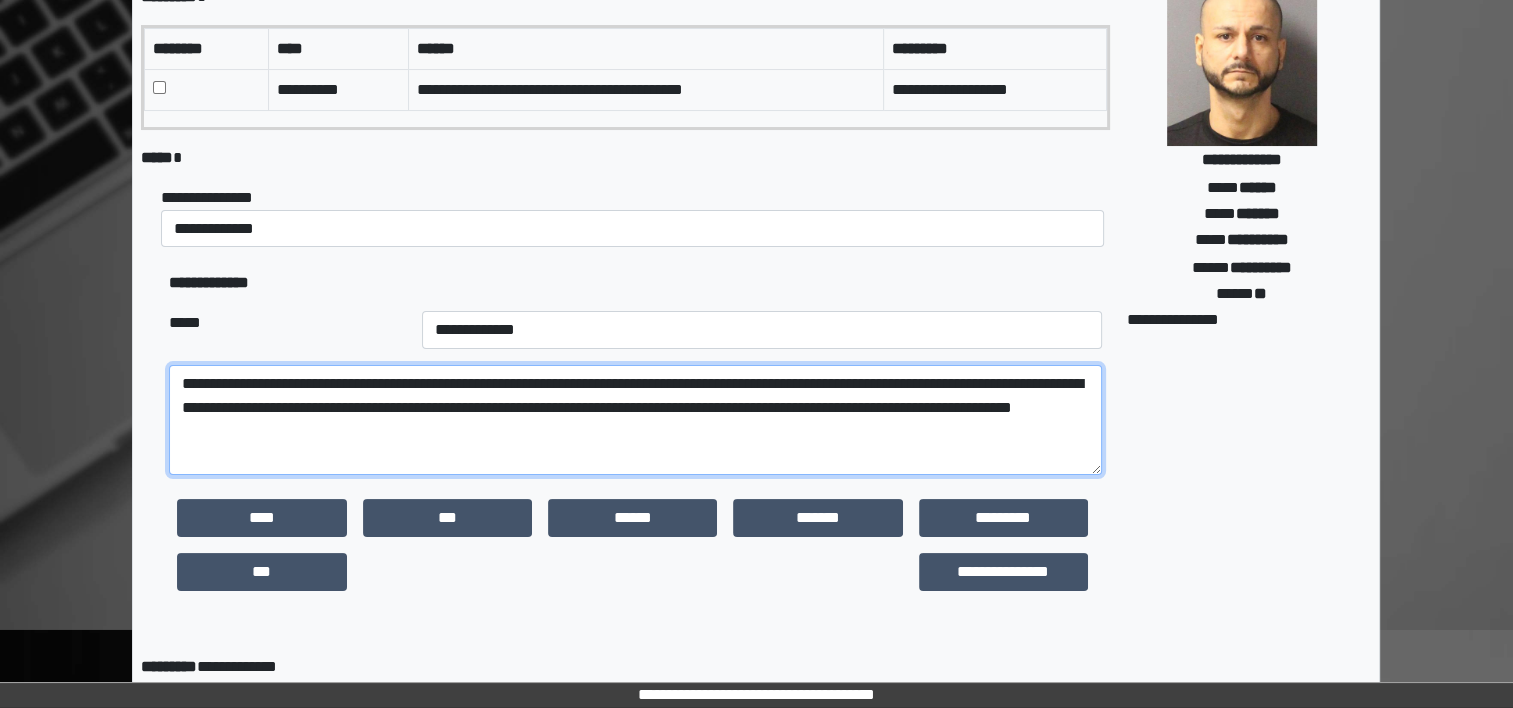 click on "**********" at bounding box center [635, 420] 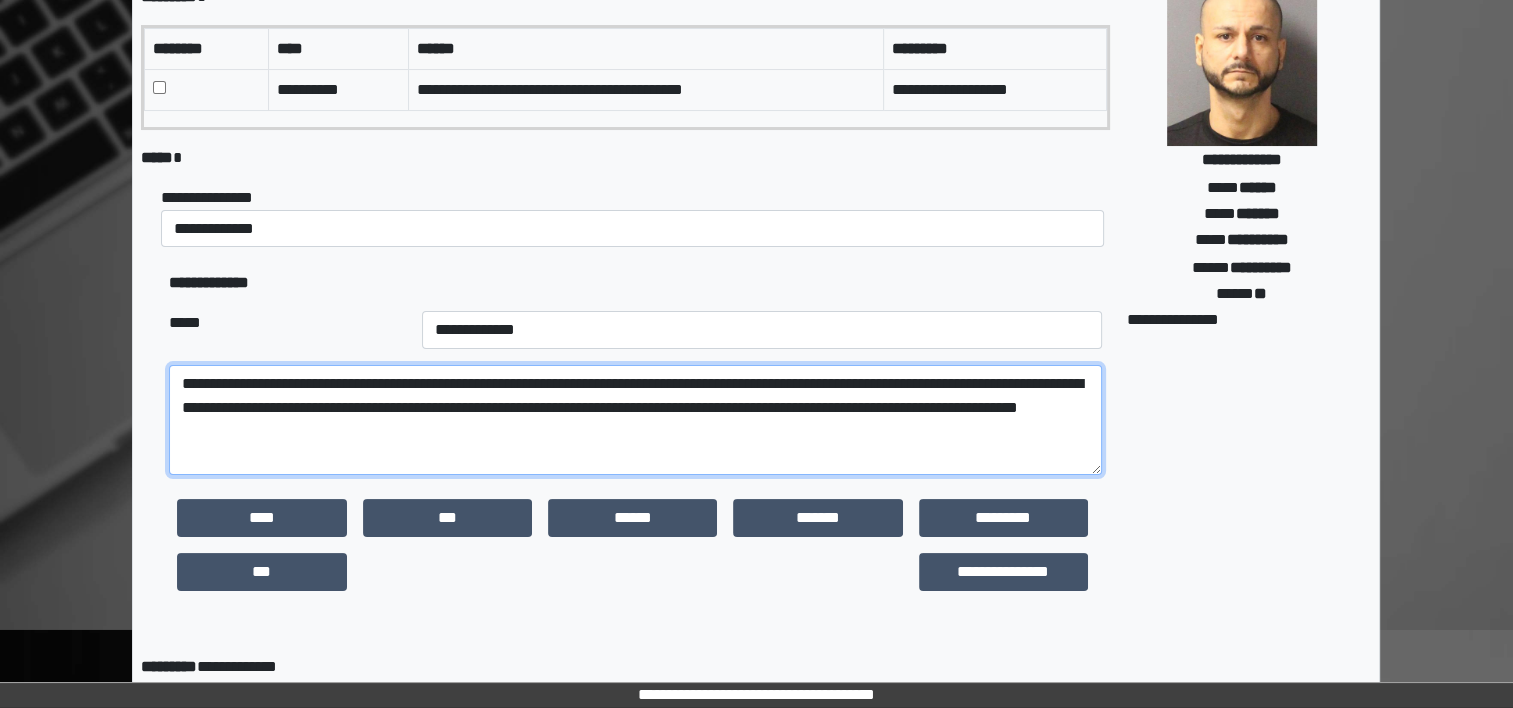 paste on "**********" 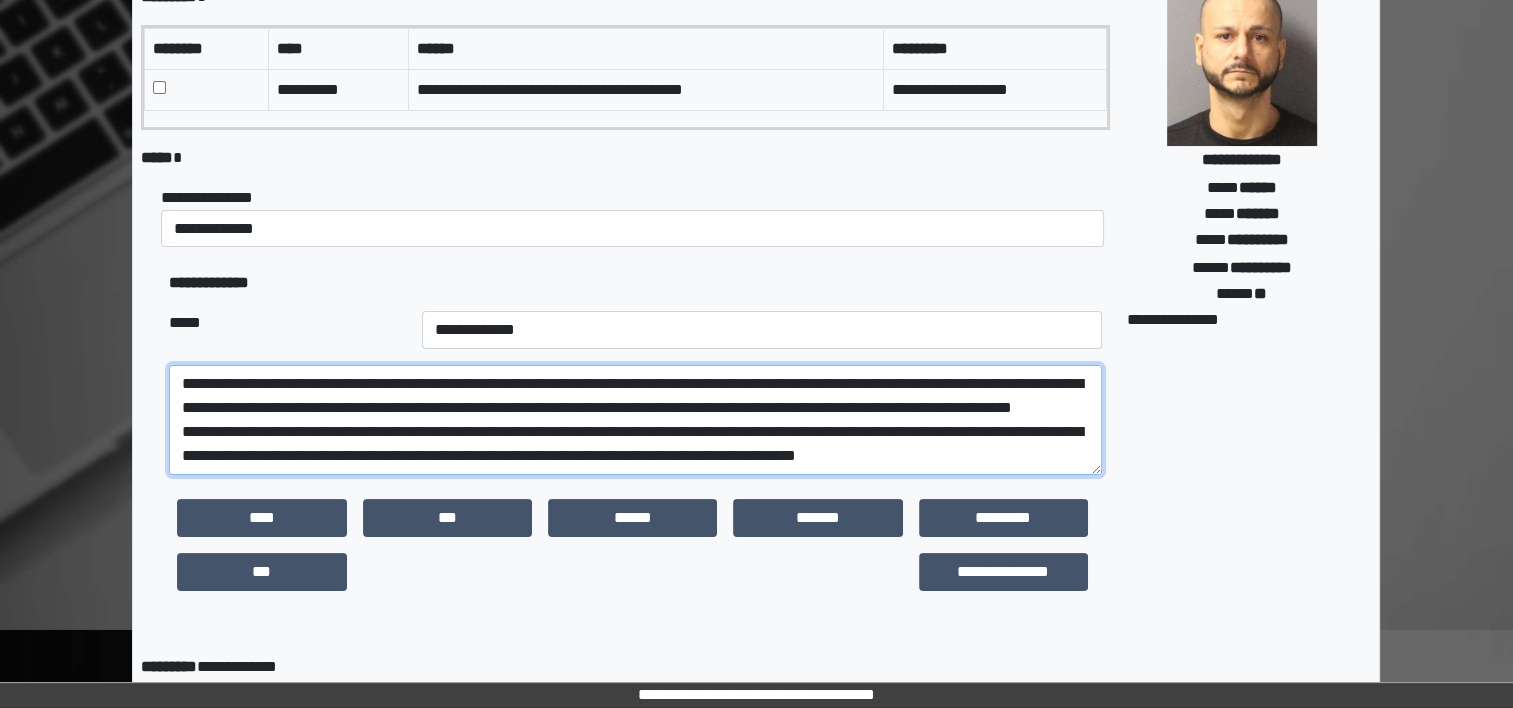 scroll, scrollTop: 64, scrollLeft: 0, axis: vertical 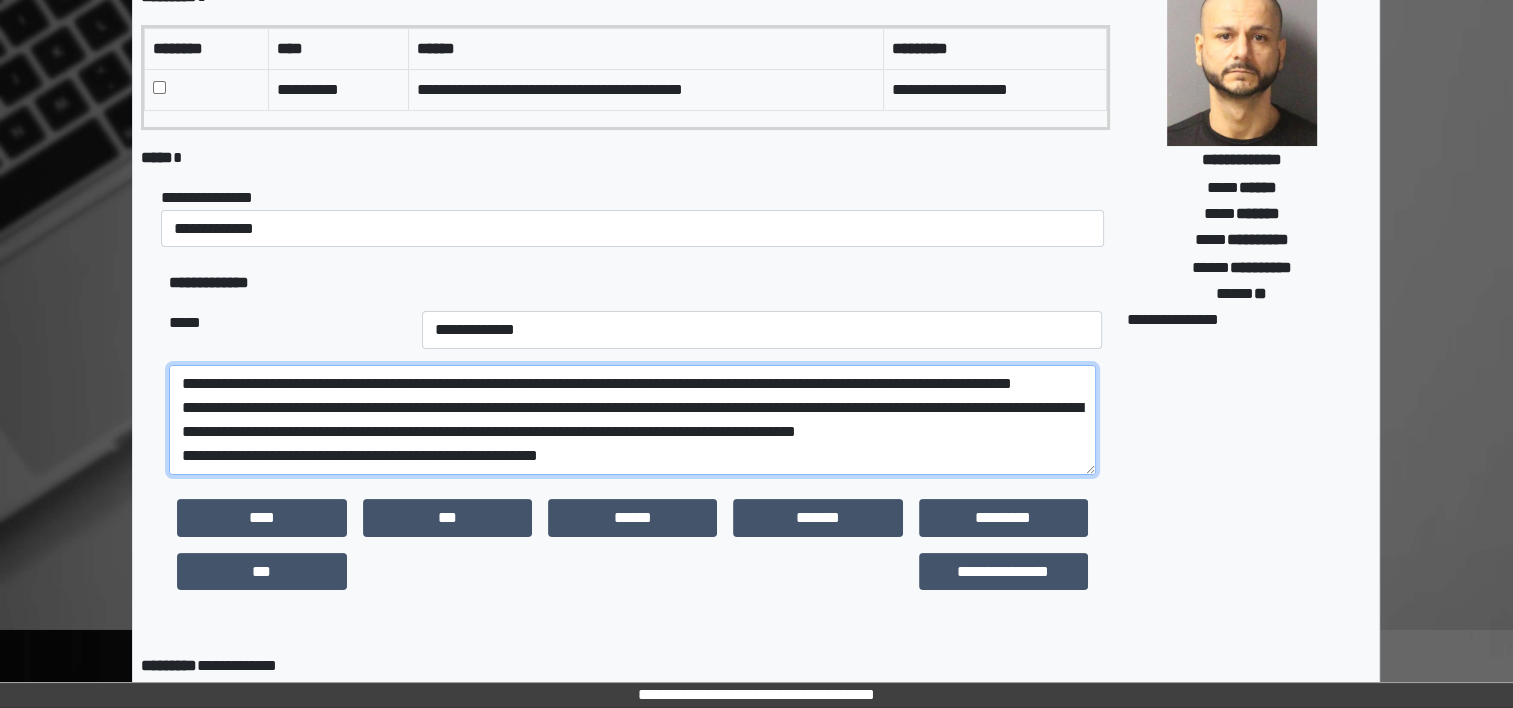 click on "**********" at bounding box center [632, 420] 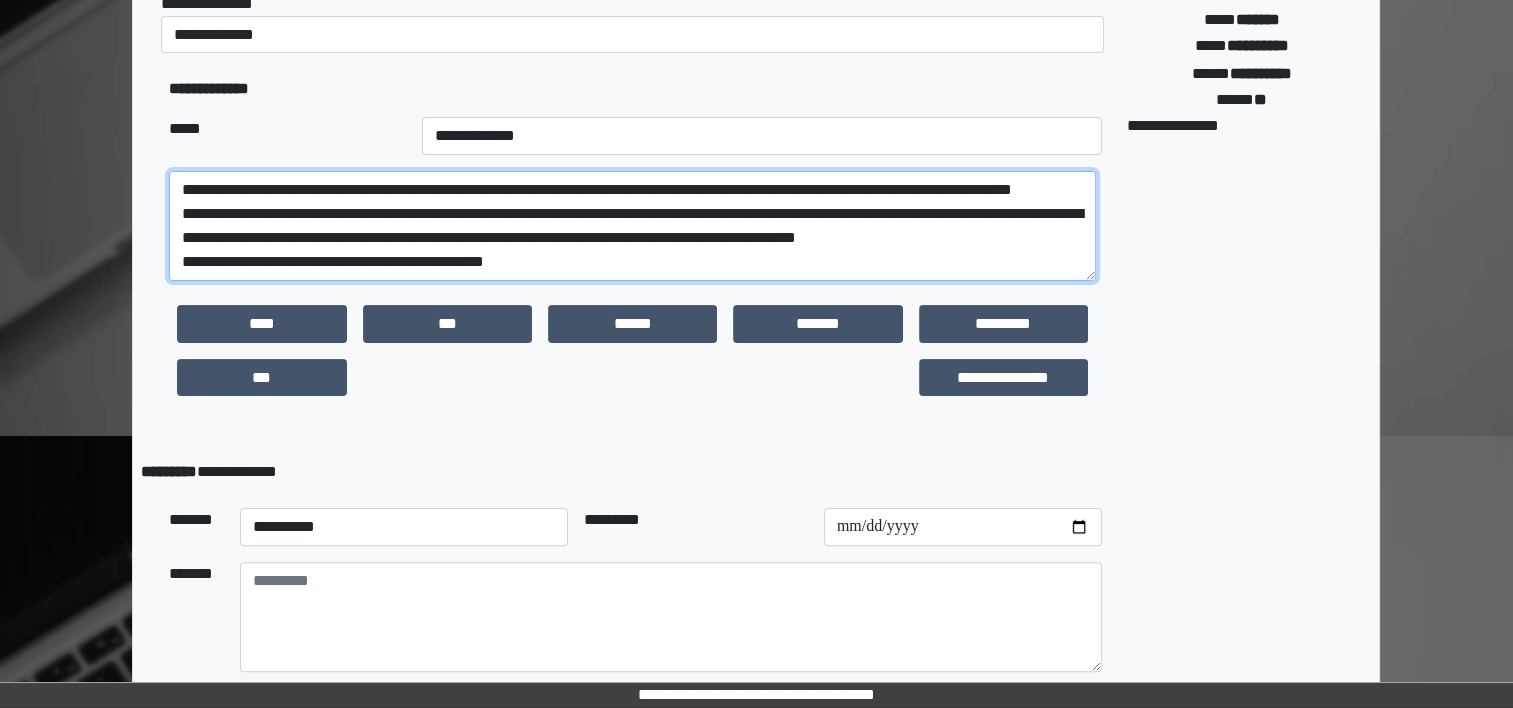 scroll, scrollTop: 496, scrollLeft: 0, axis: vertical 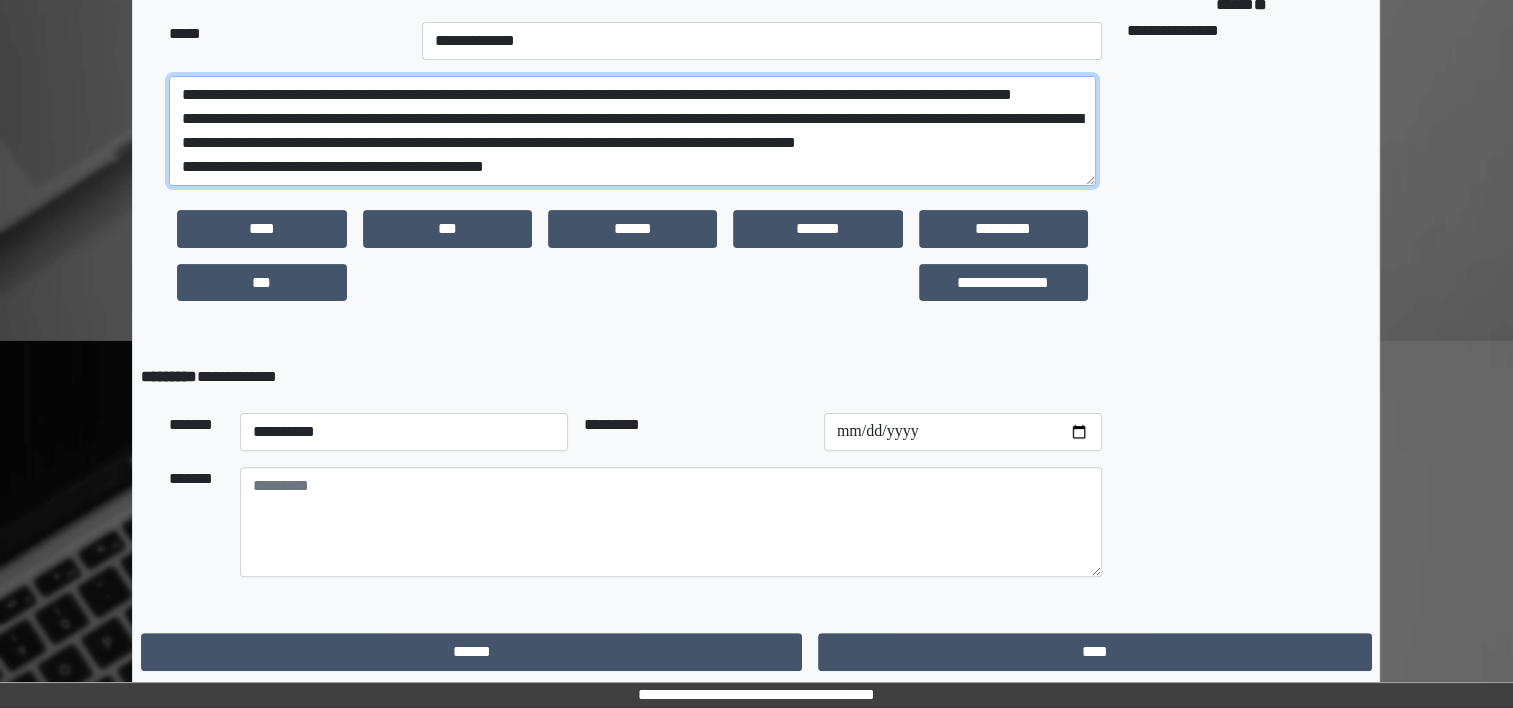 type on "**********" 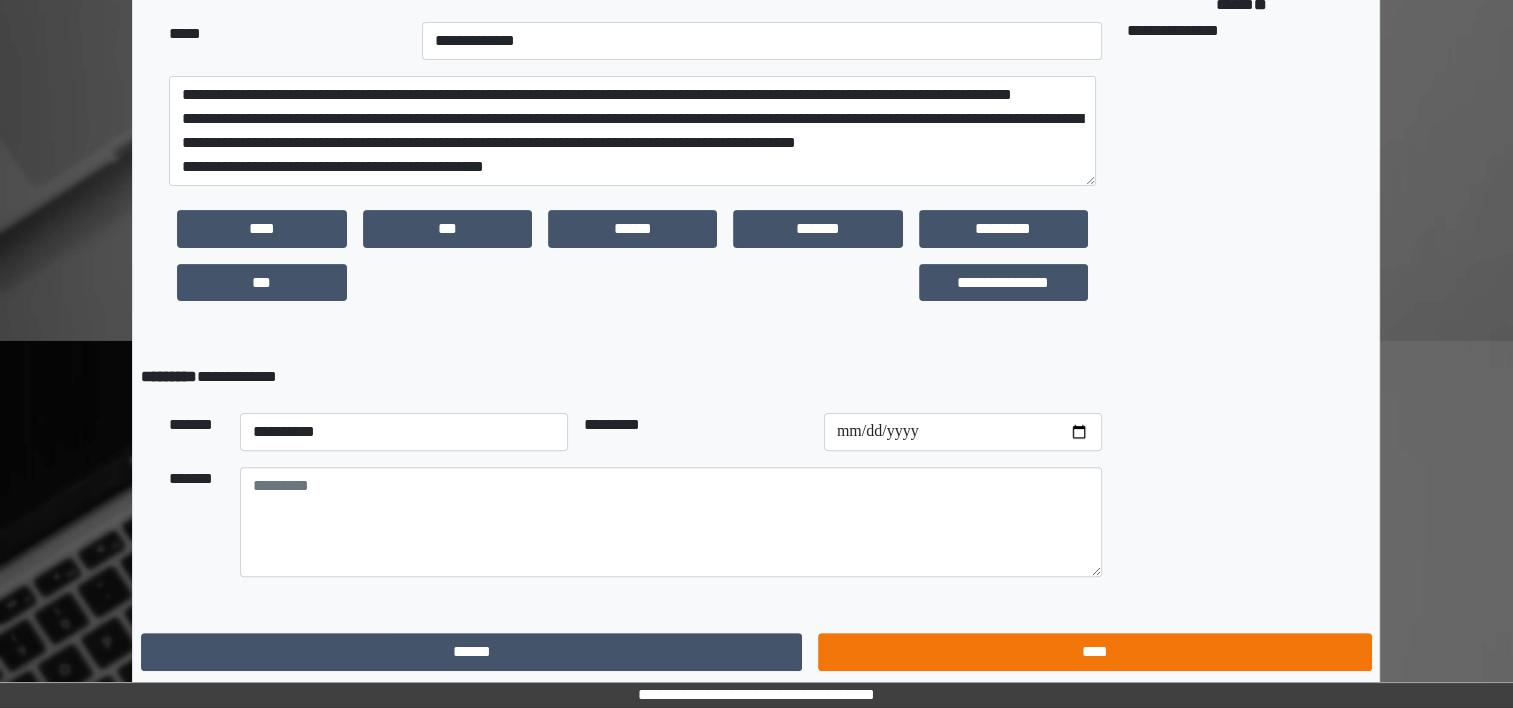 click on "****" at bounding box center (1094, 652) 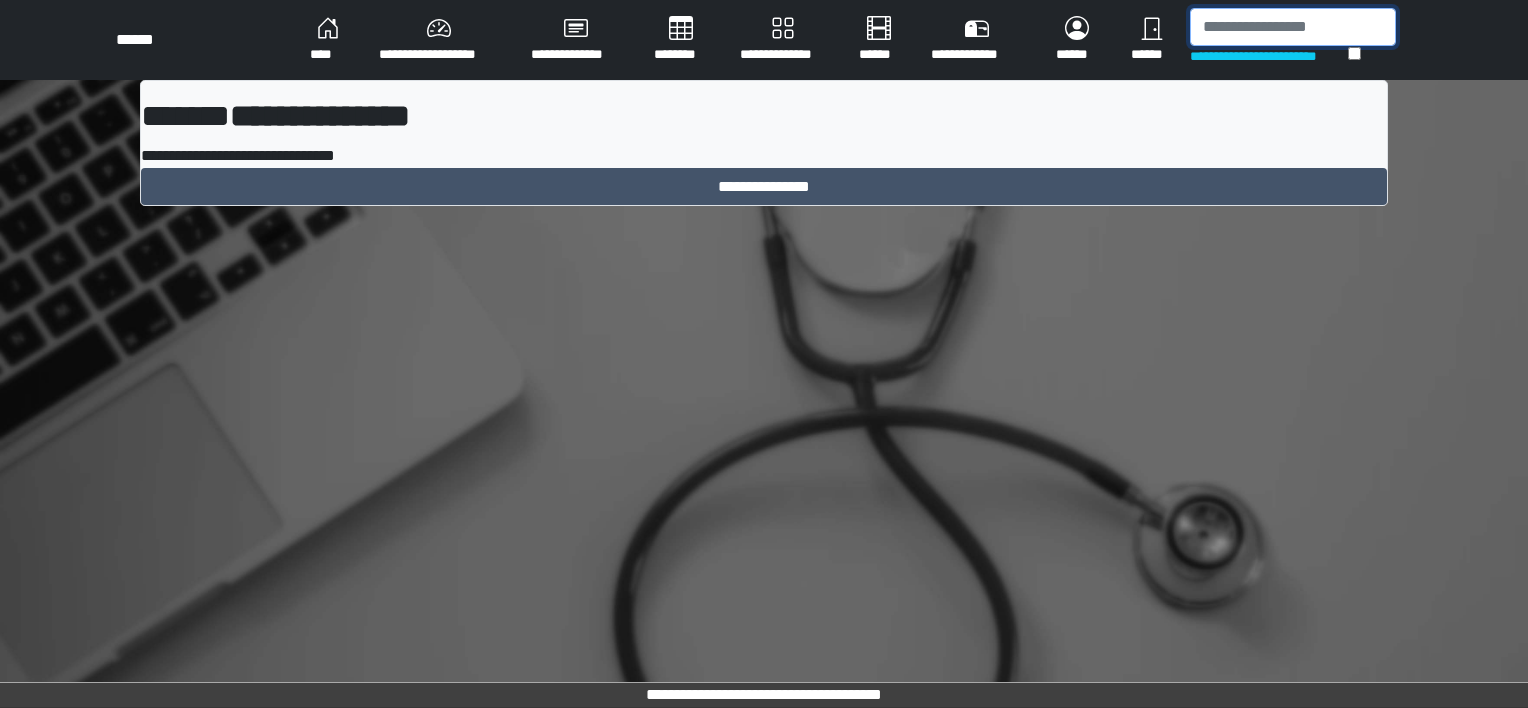 click at bounding box center (1293, 27) 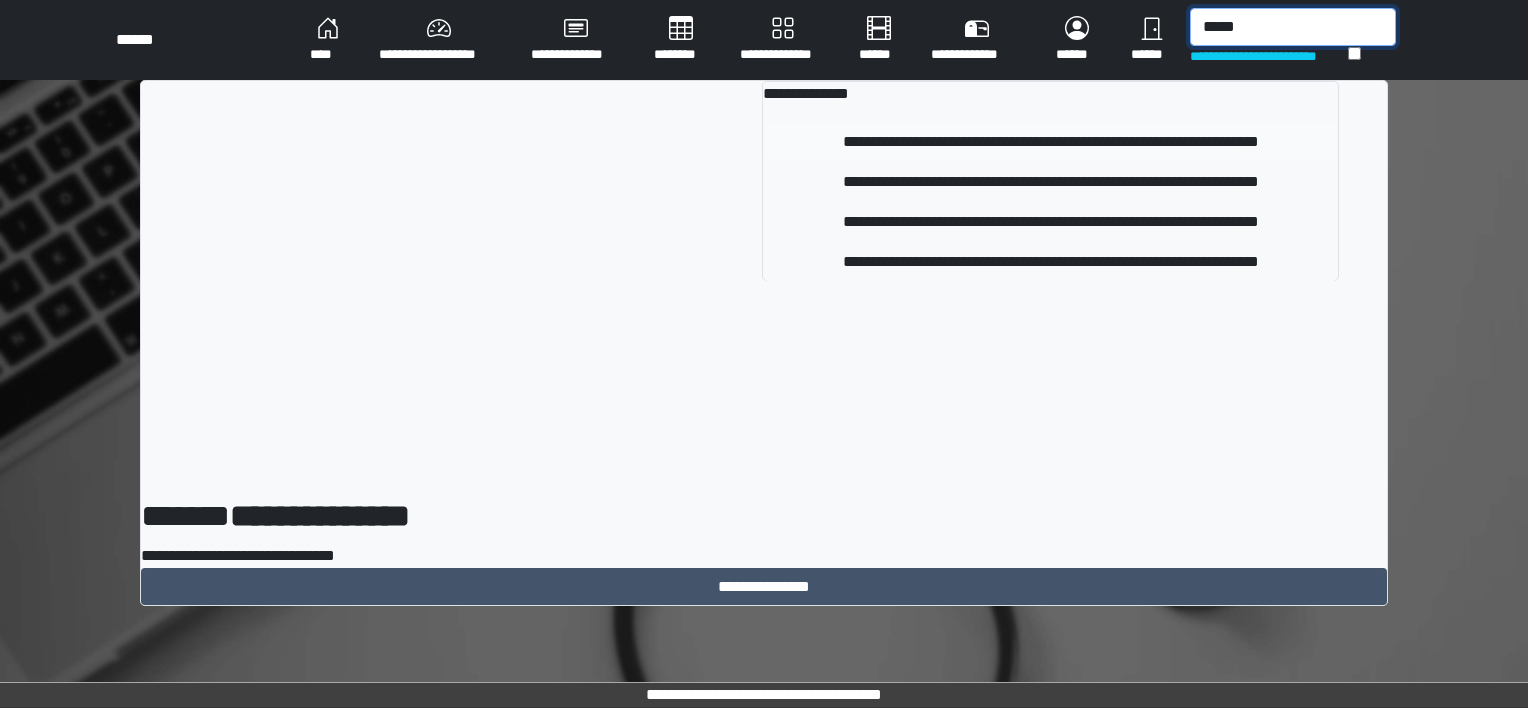 type on "*****" 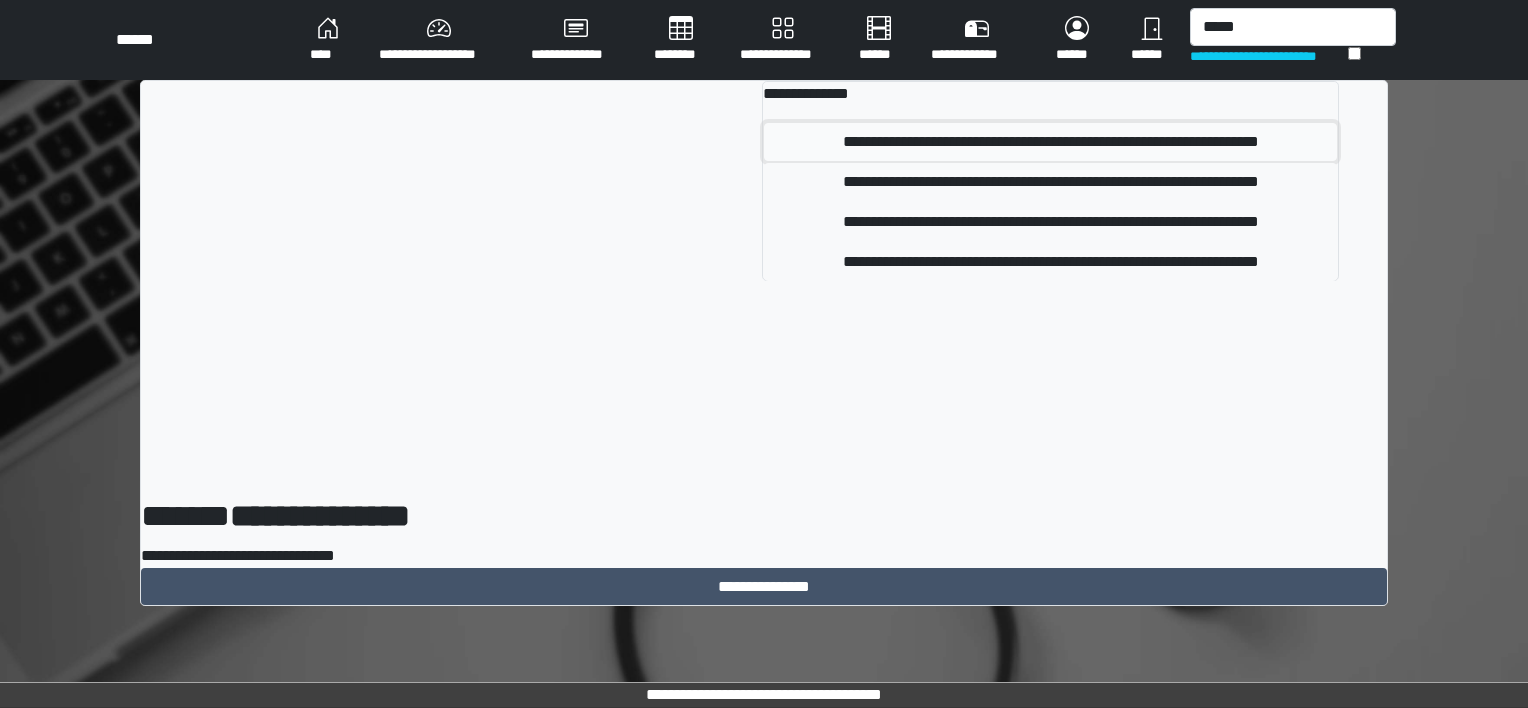 click on "**********" at bounding box center (1050, 142) 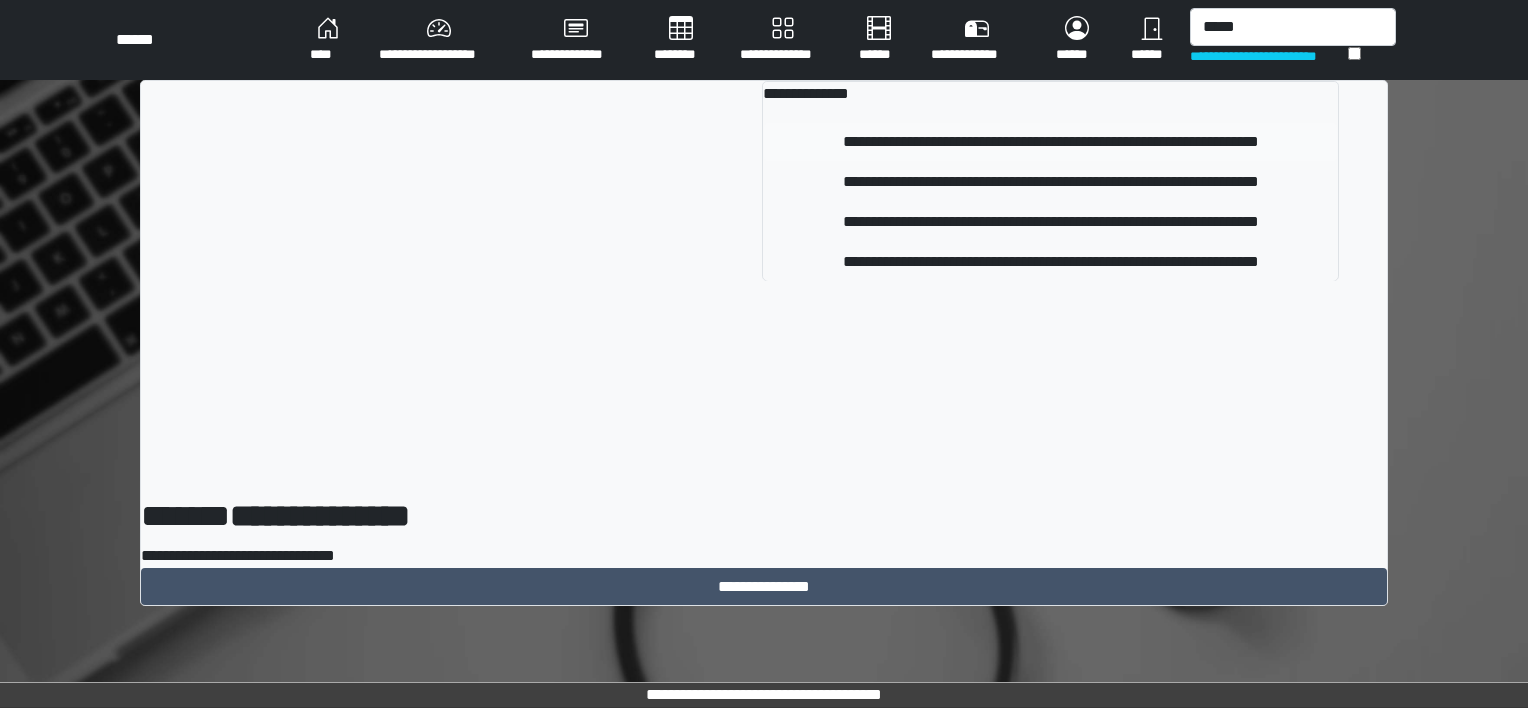 type 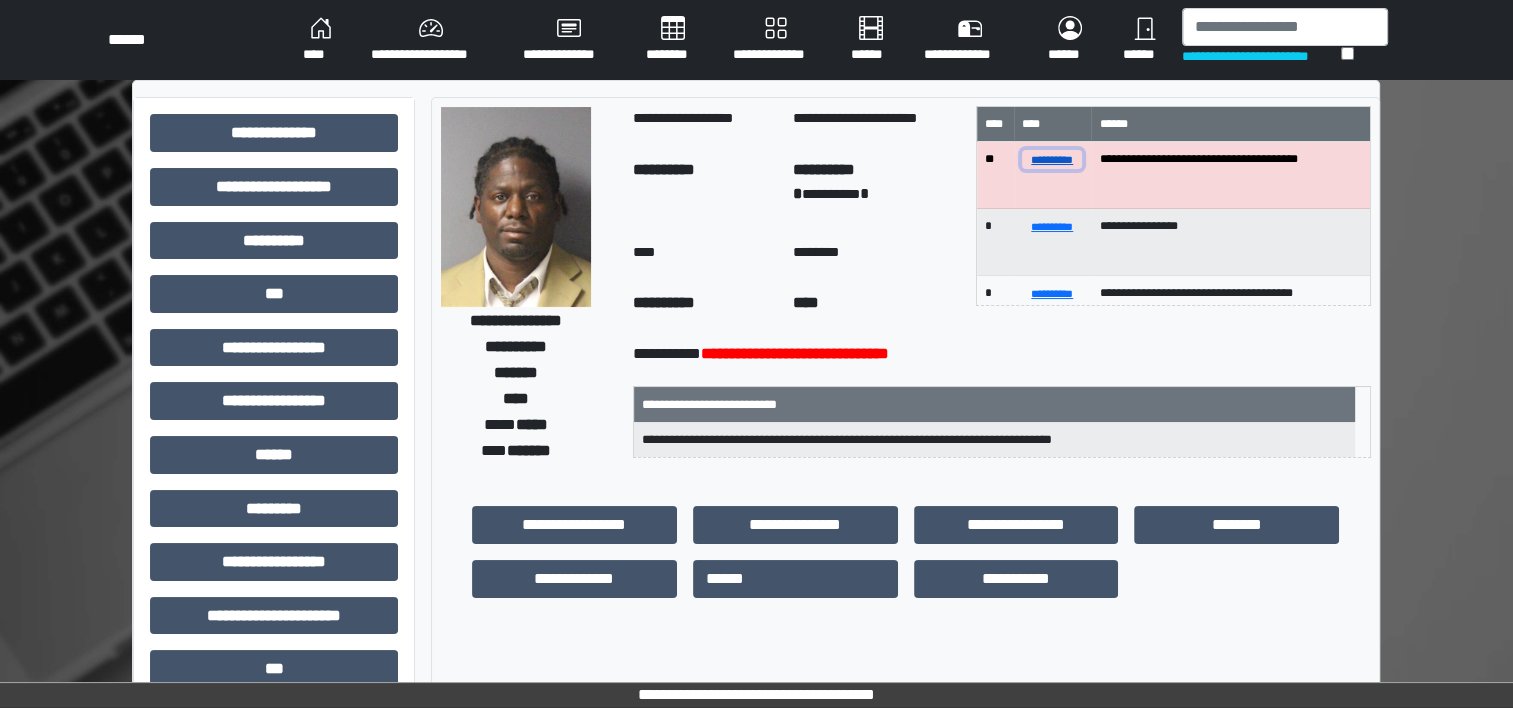 click on "**********" at bounding box center [1052, 159] 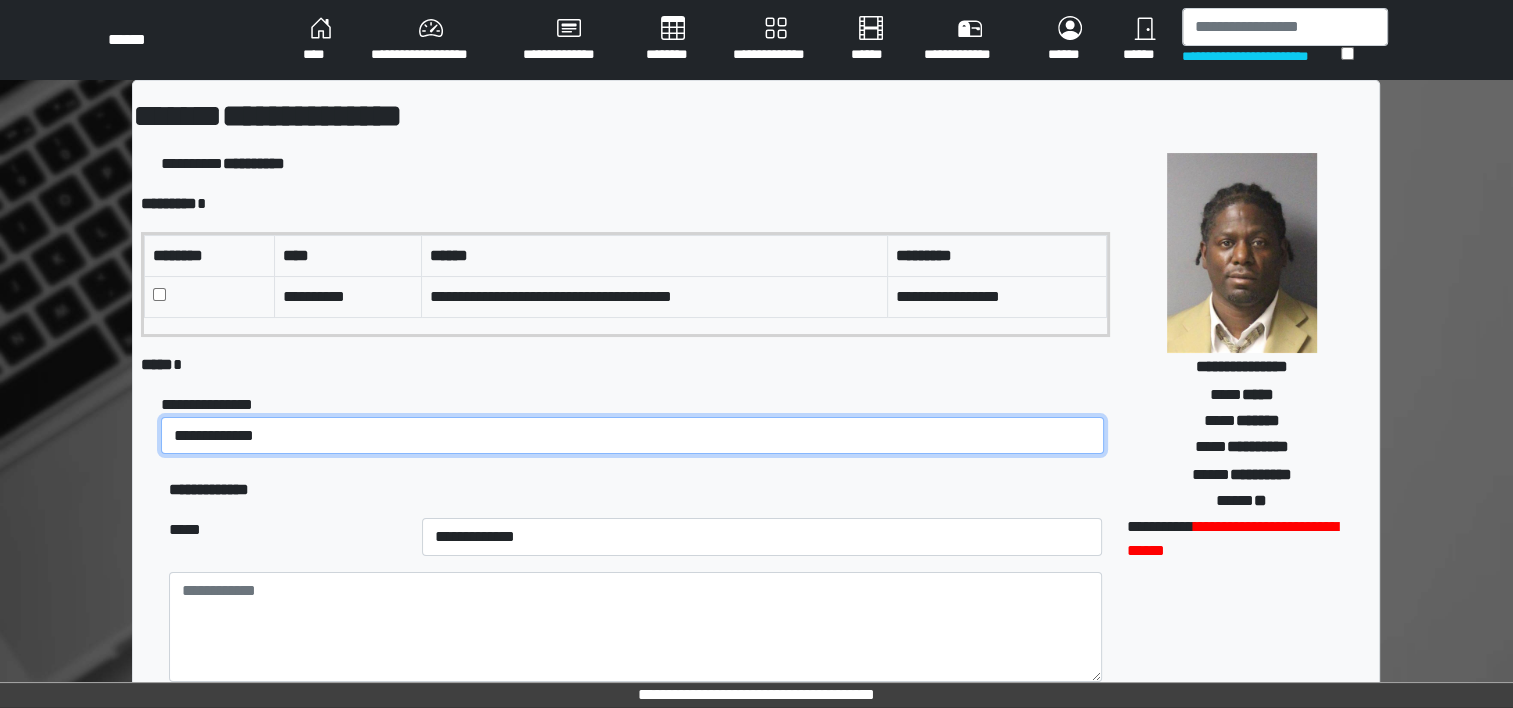 click on "**********" at bounding box center [632, 436] 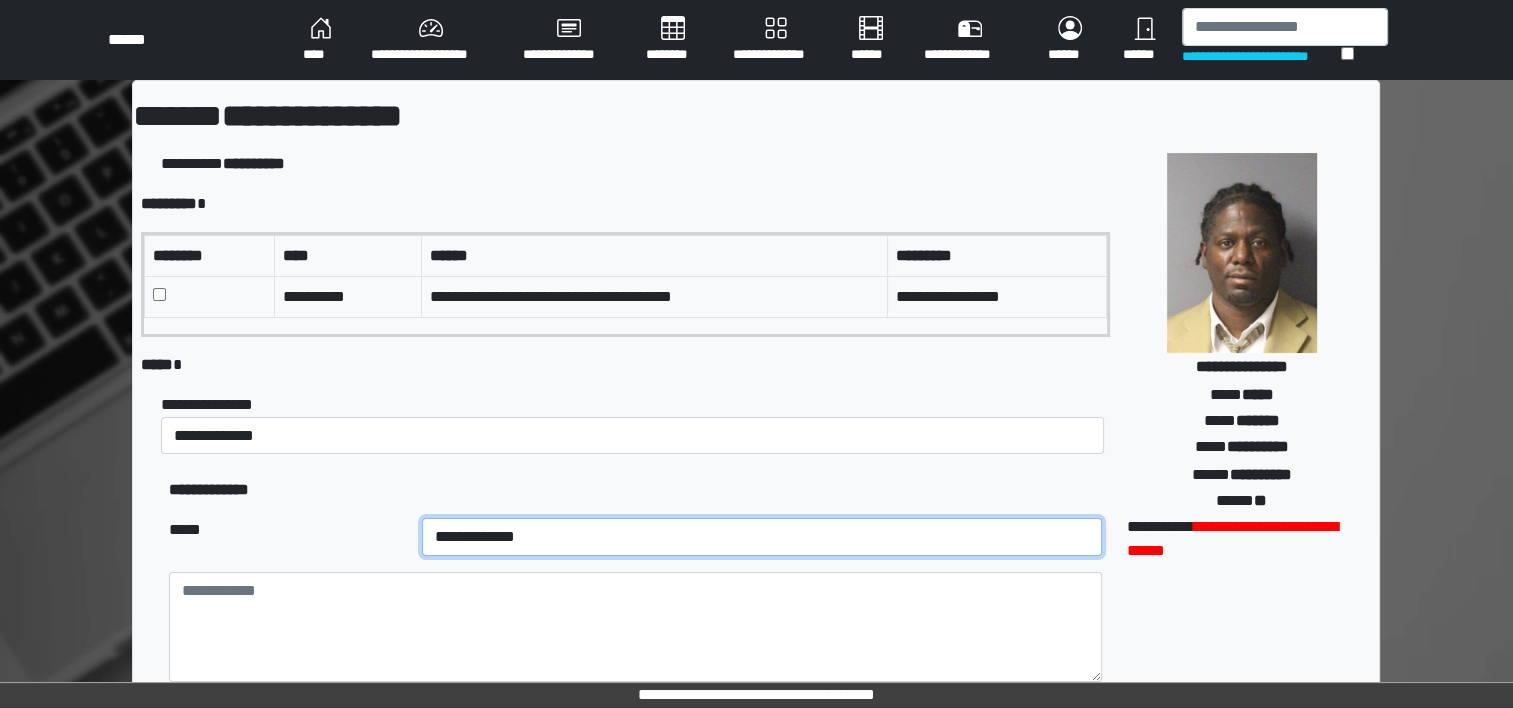 click on "**********" at bounding box center (762, 537) 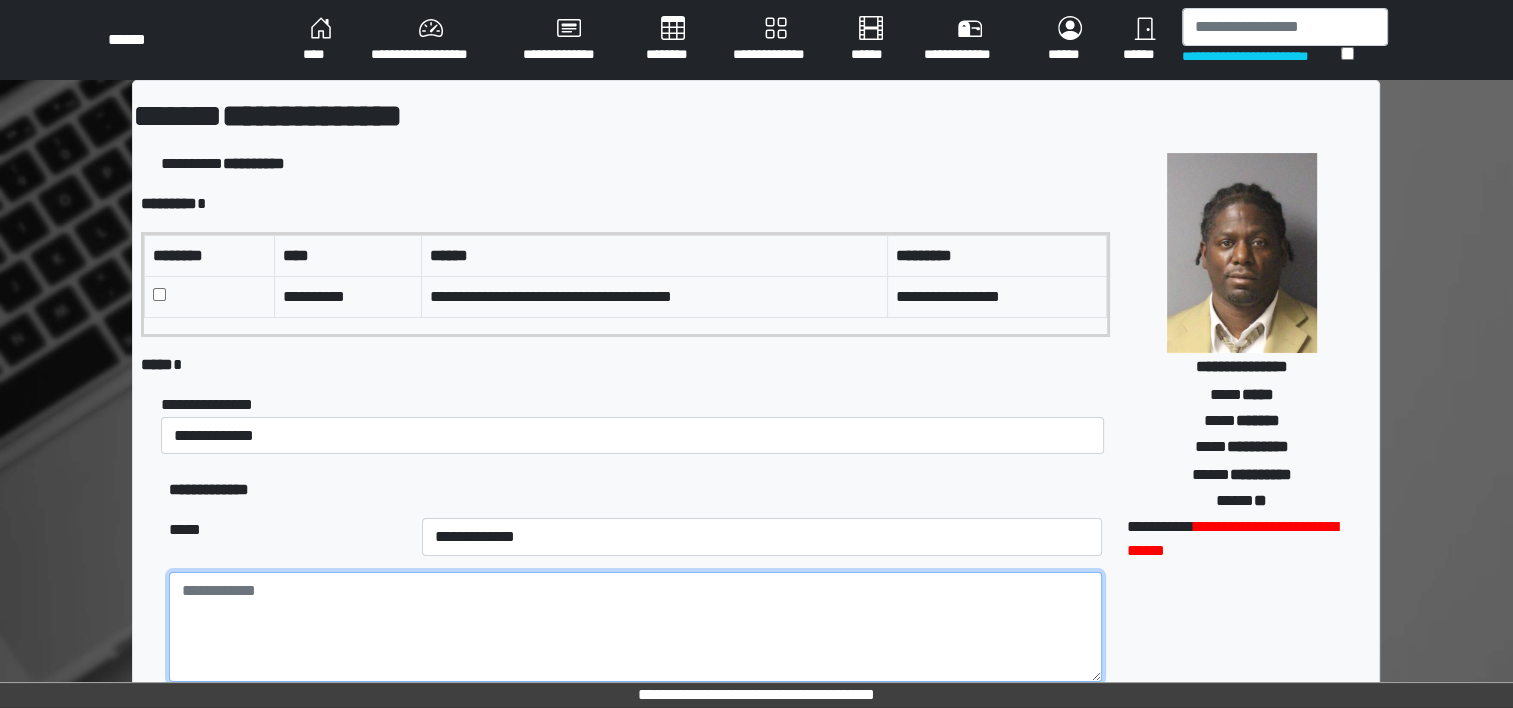 click at bounding box center (635, 627) 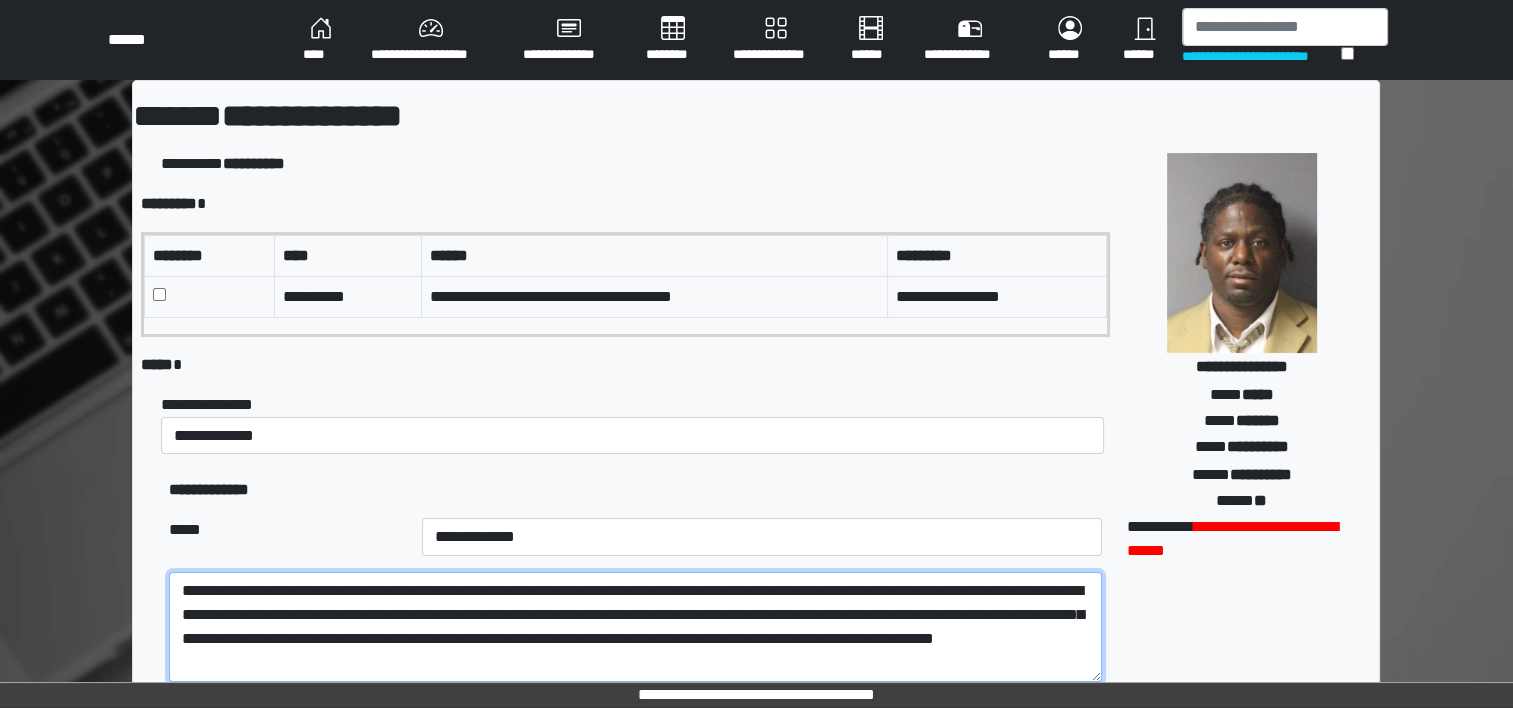 click on "**********" at bounding box center (635, 627) 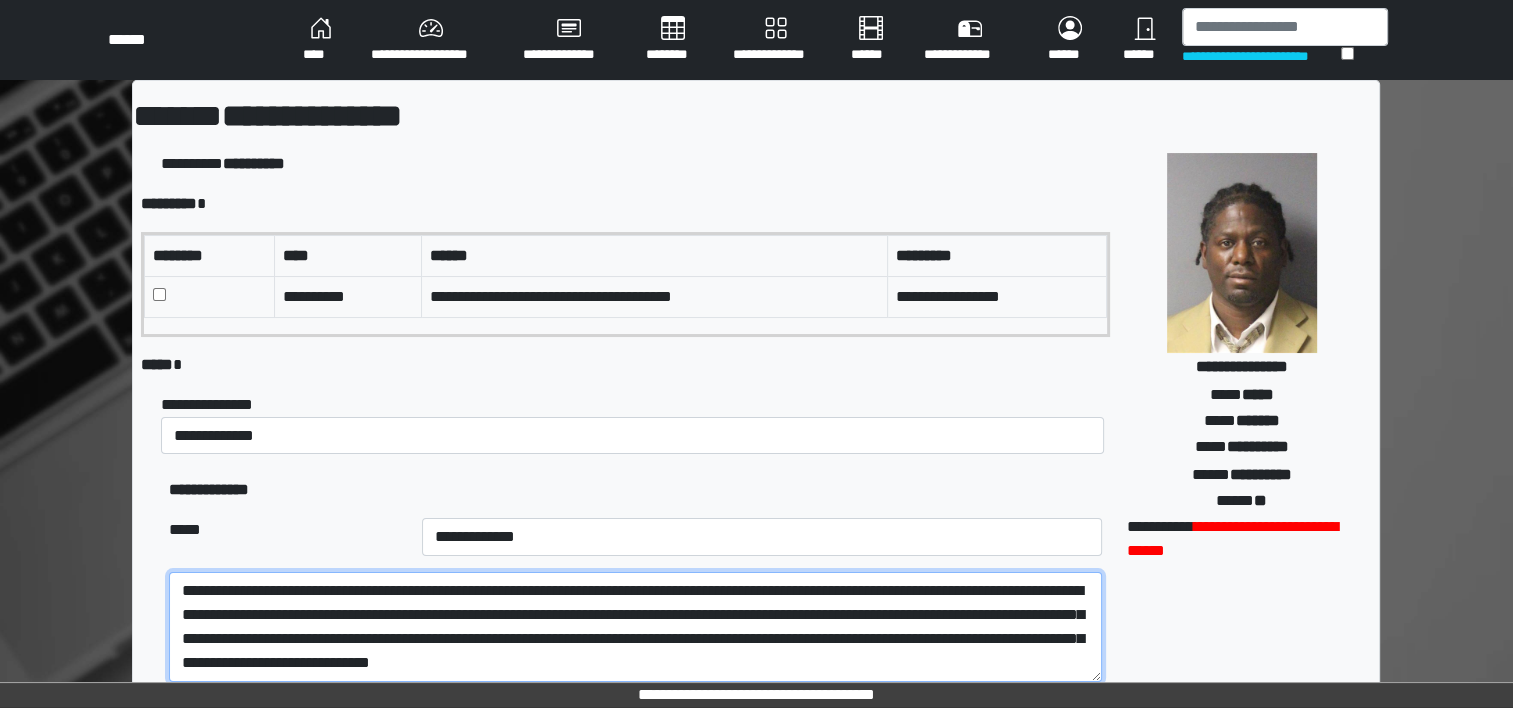 scroll, scrollTop: 16, scrollLeft: 0, axis: vertical 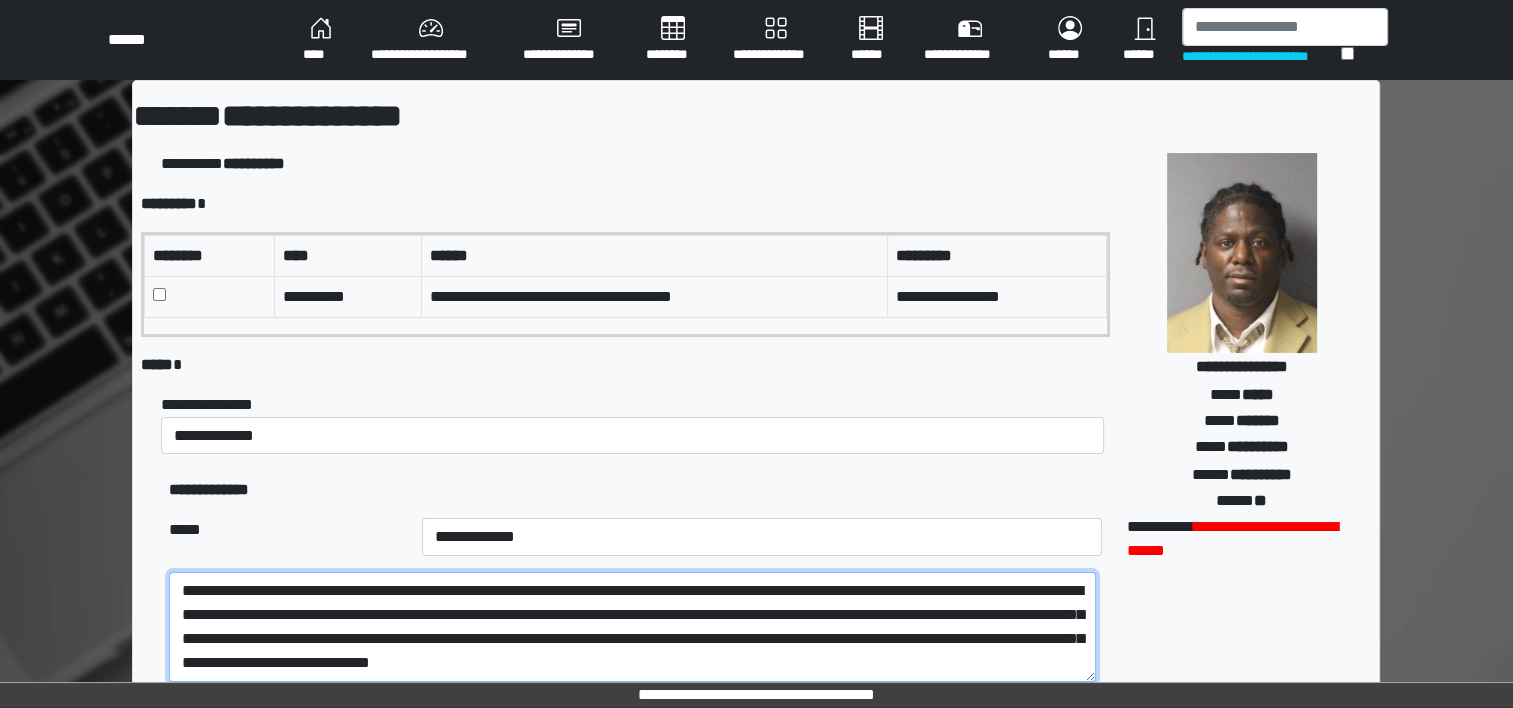paste on "**********" 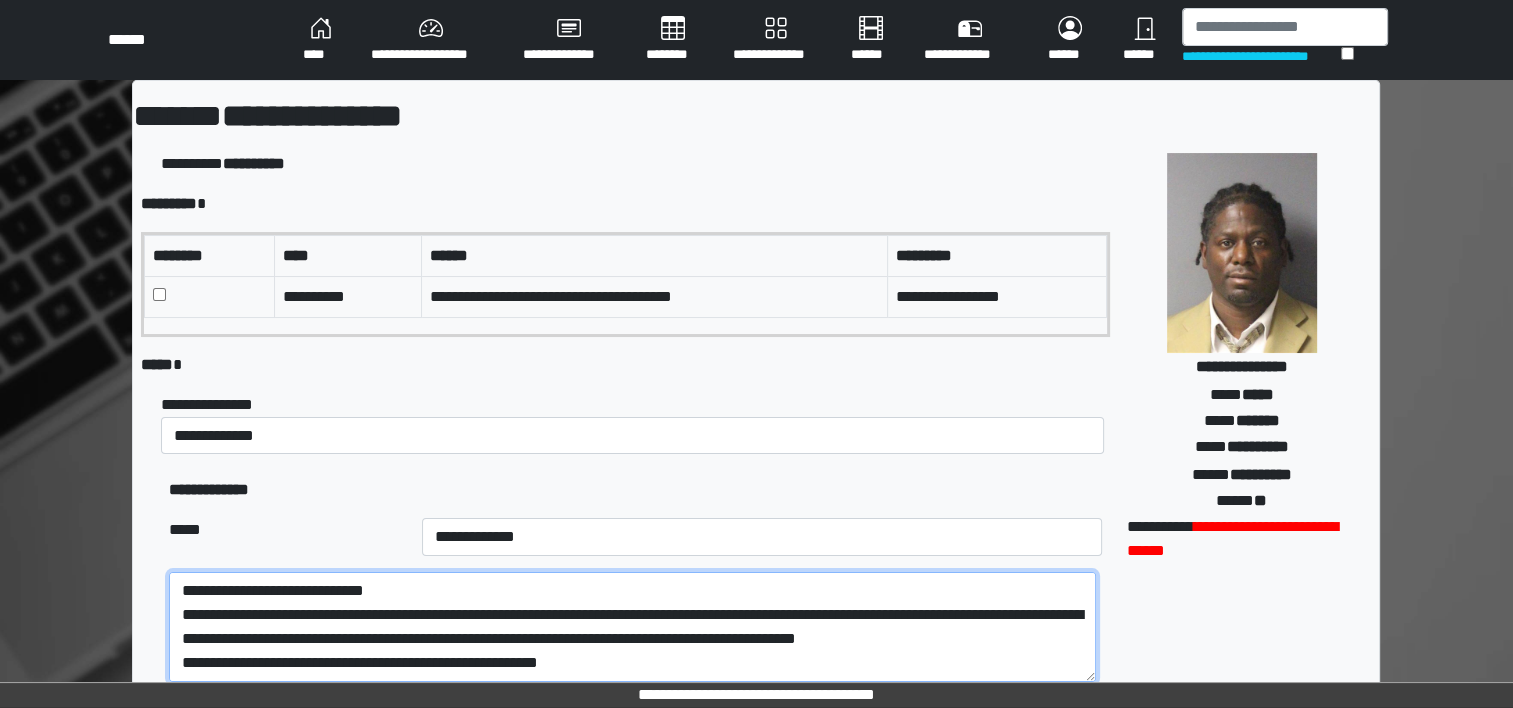 paste on "**********" 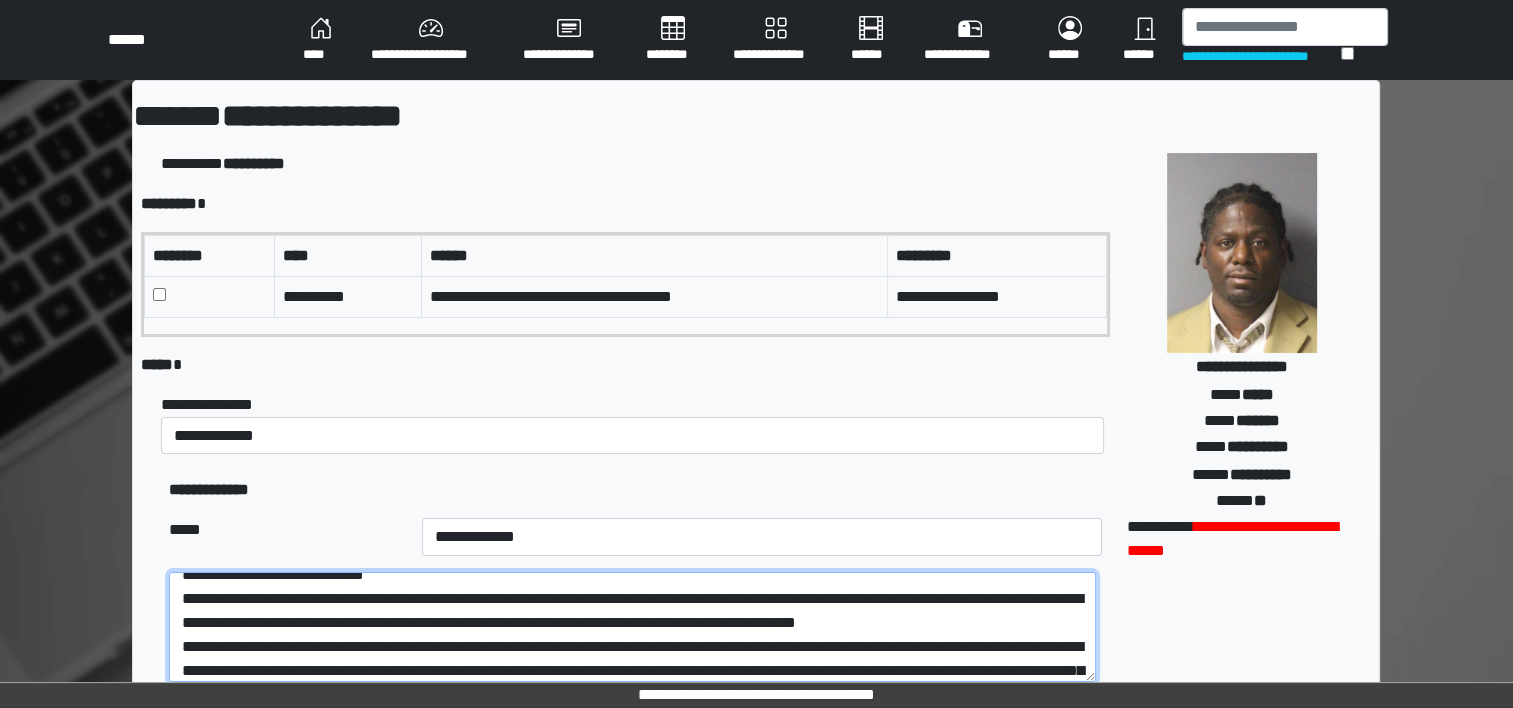 scroll, scrollTop: 160, scrollLeft: 0, axis: vertical 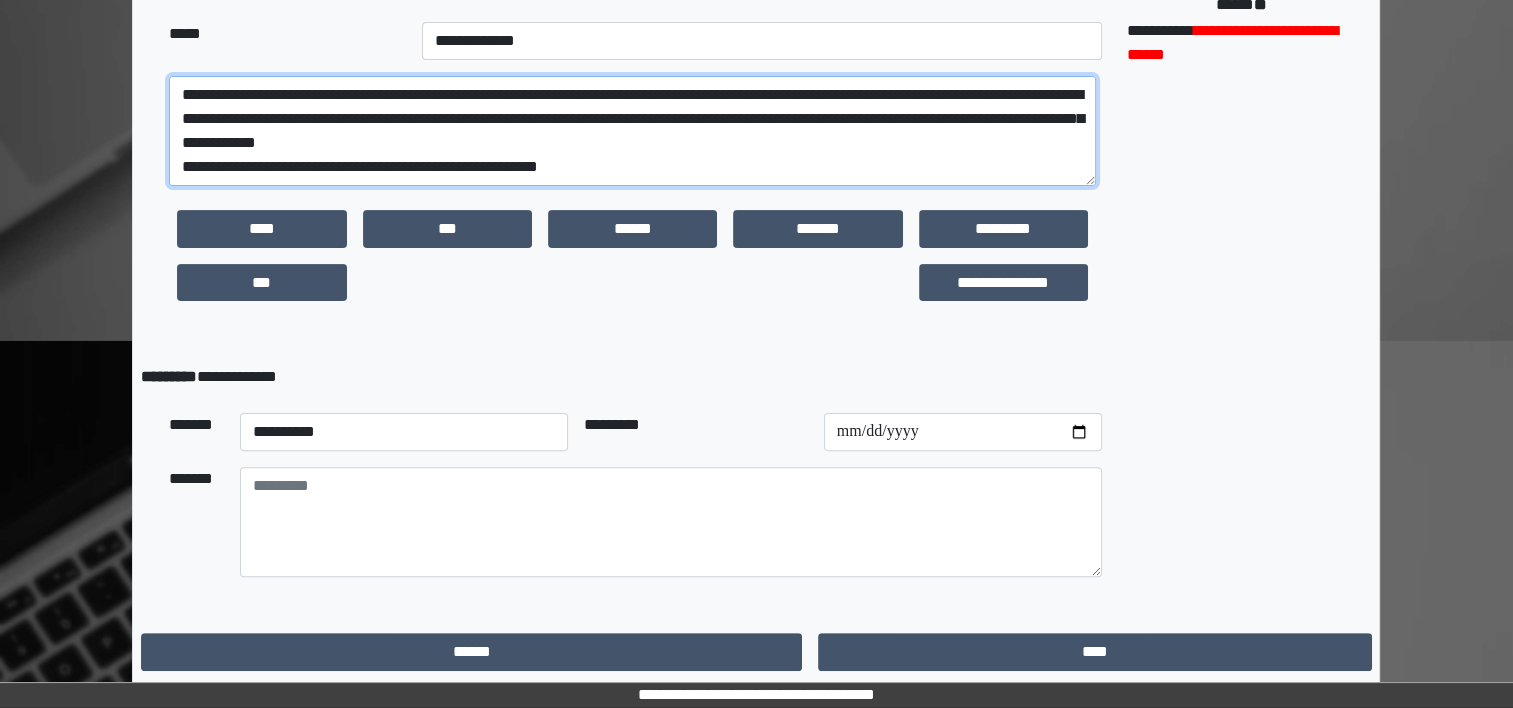 type on "**********" 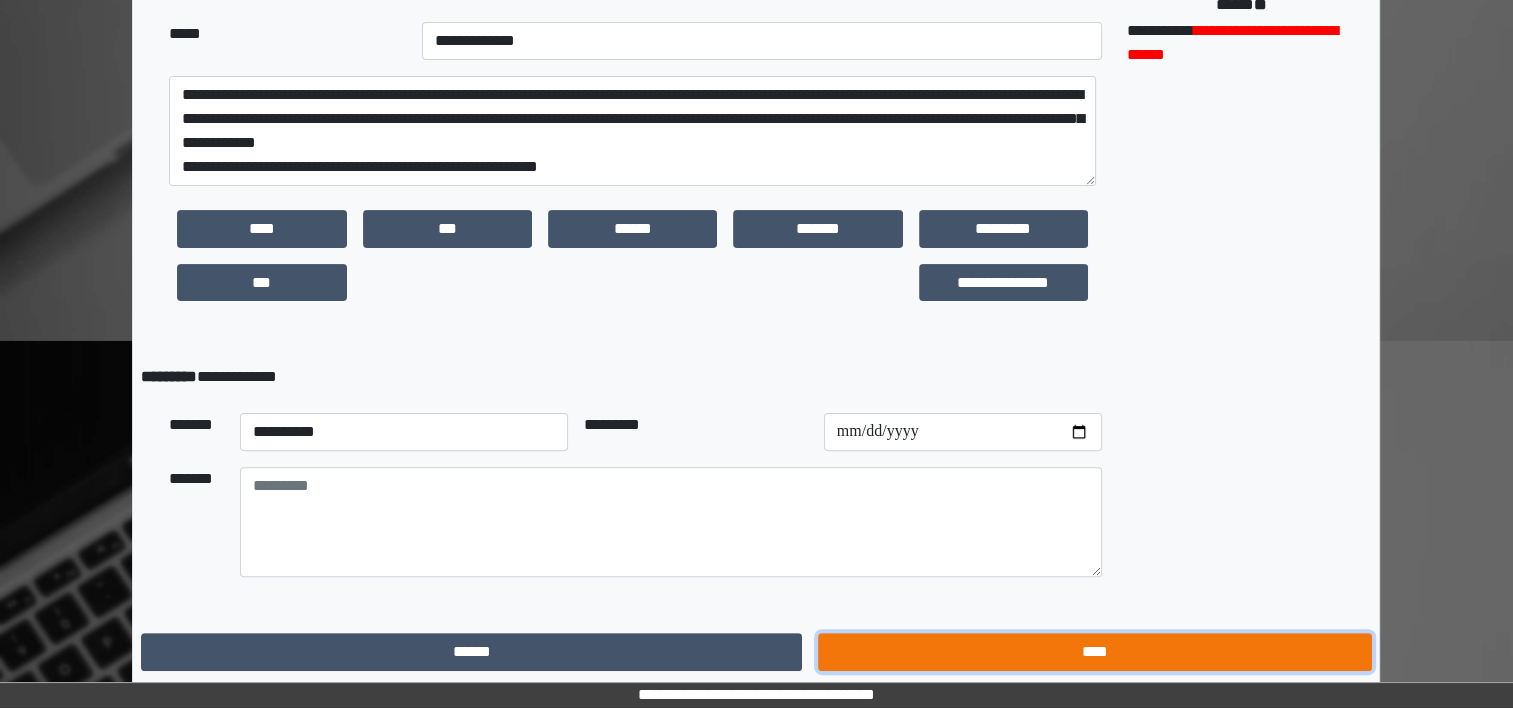click on "****" at bounding box center [1094, 652] 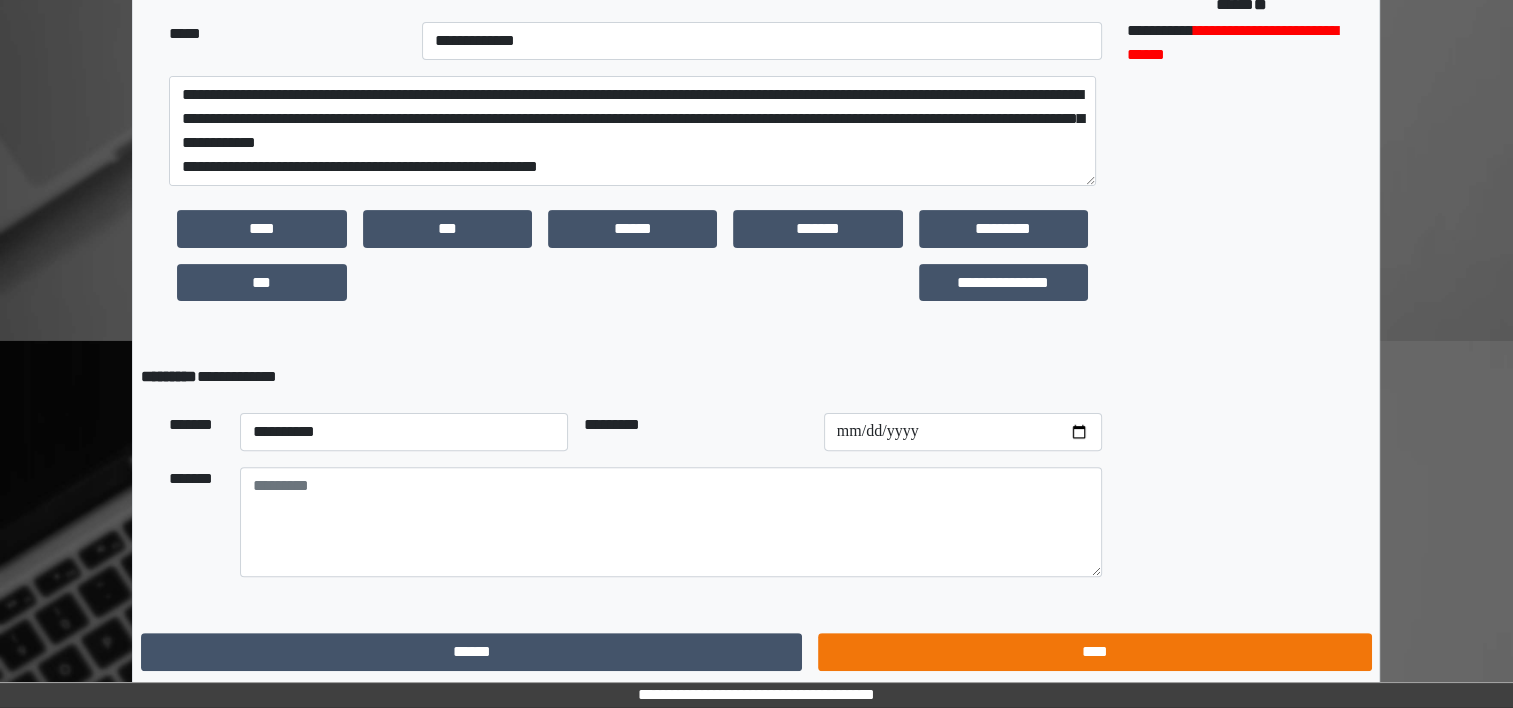 scroll, scrollTop: 0, scrollLeft: 0, axis: both 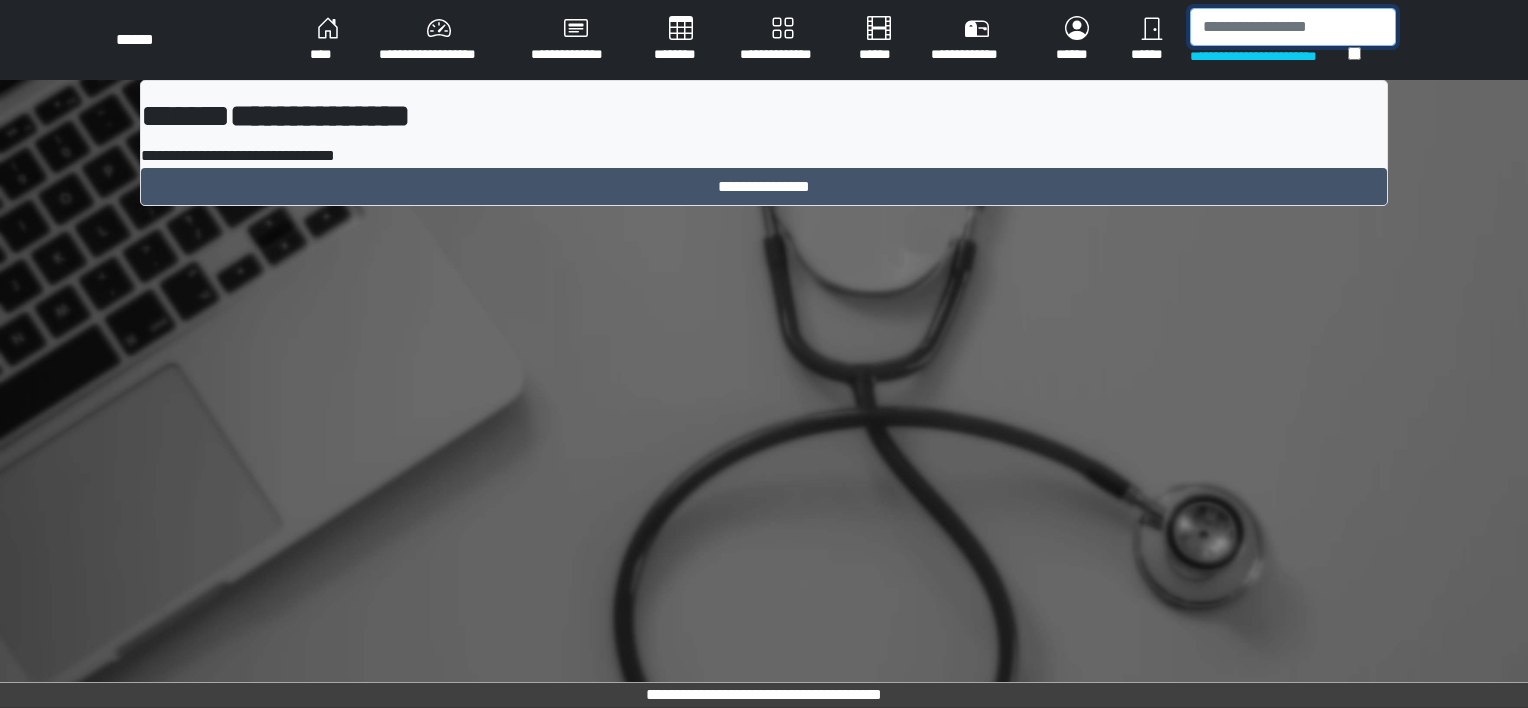click at bounding box center [1293, 27] 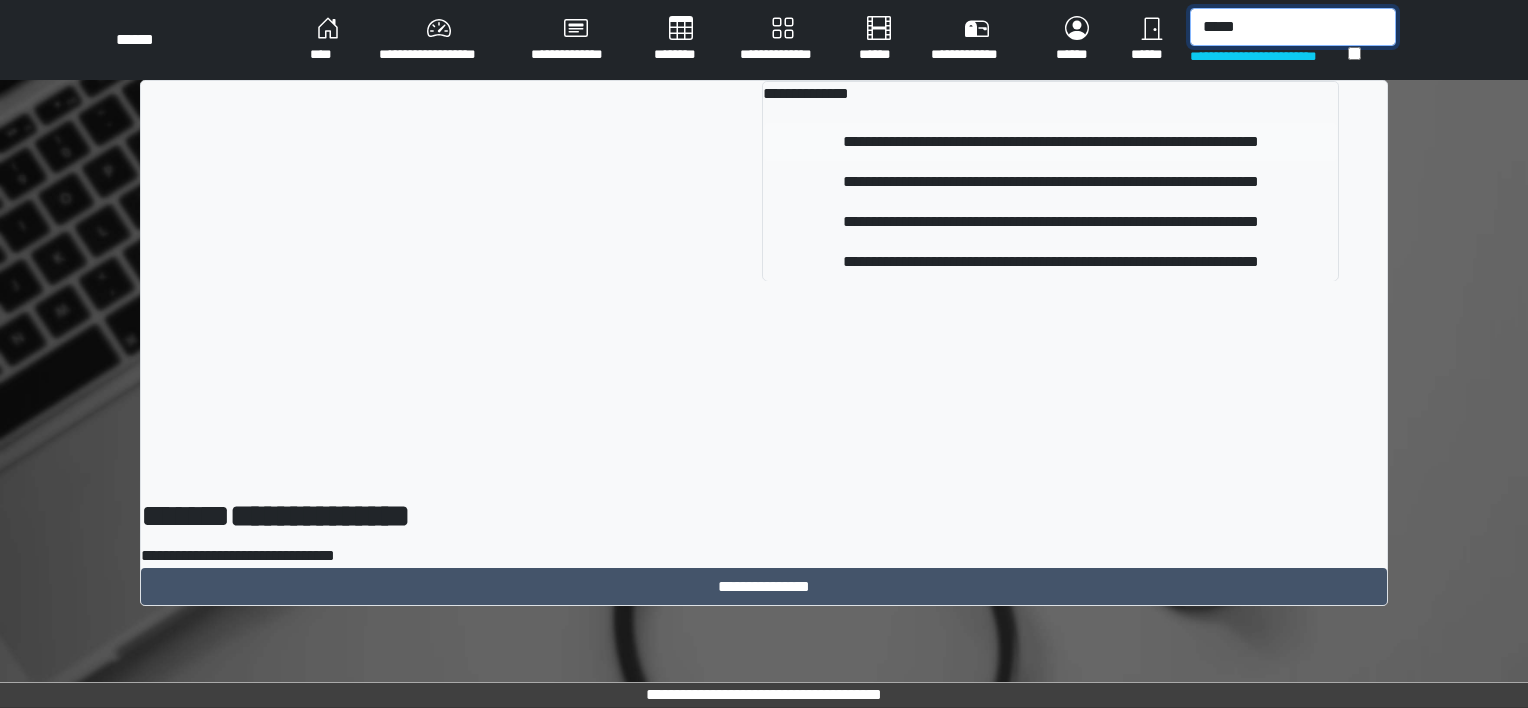type on "*****" 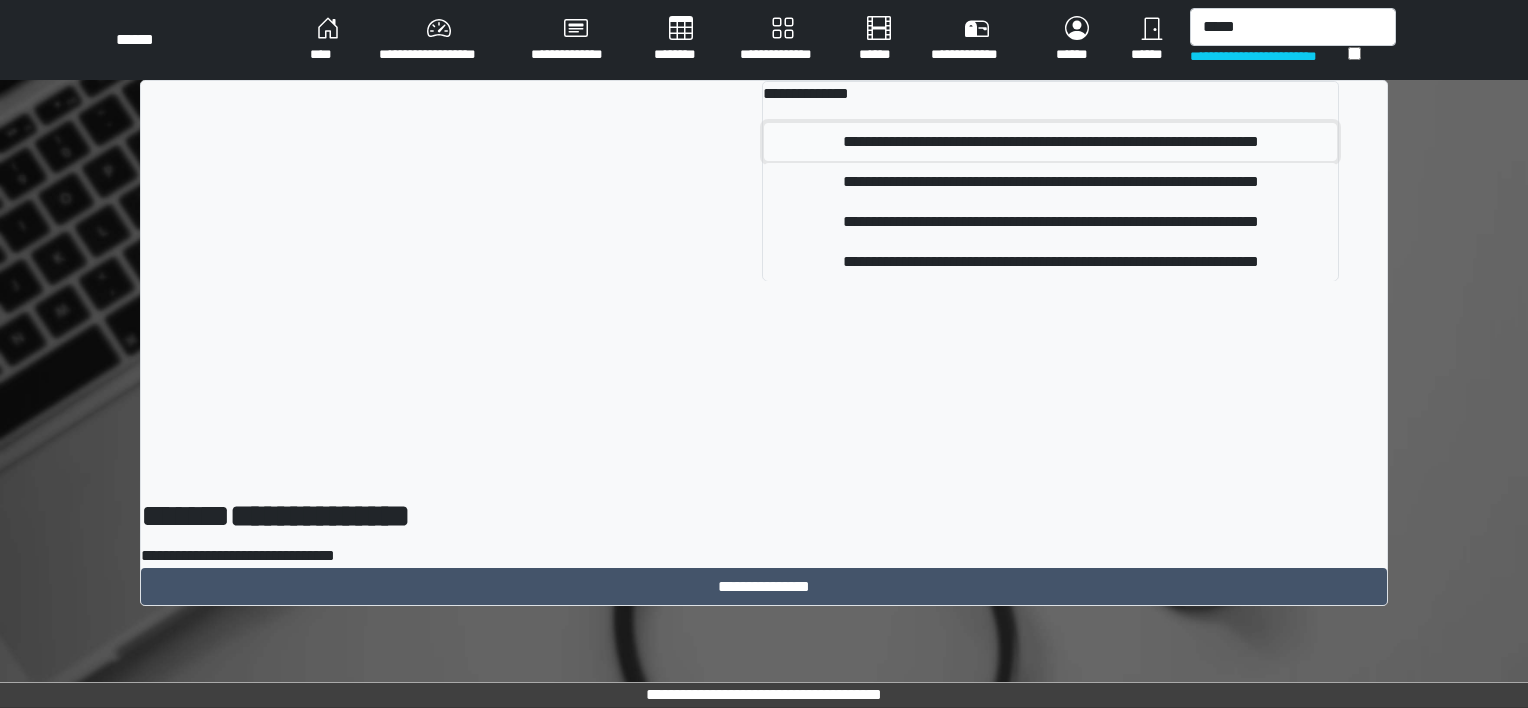 click on "**********" at bounding box center (1050, 142) 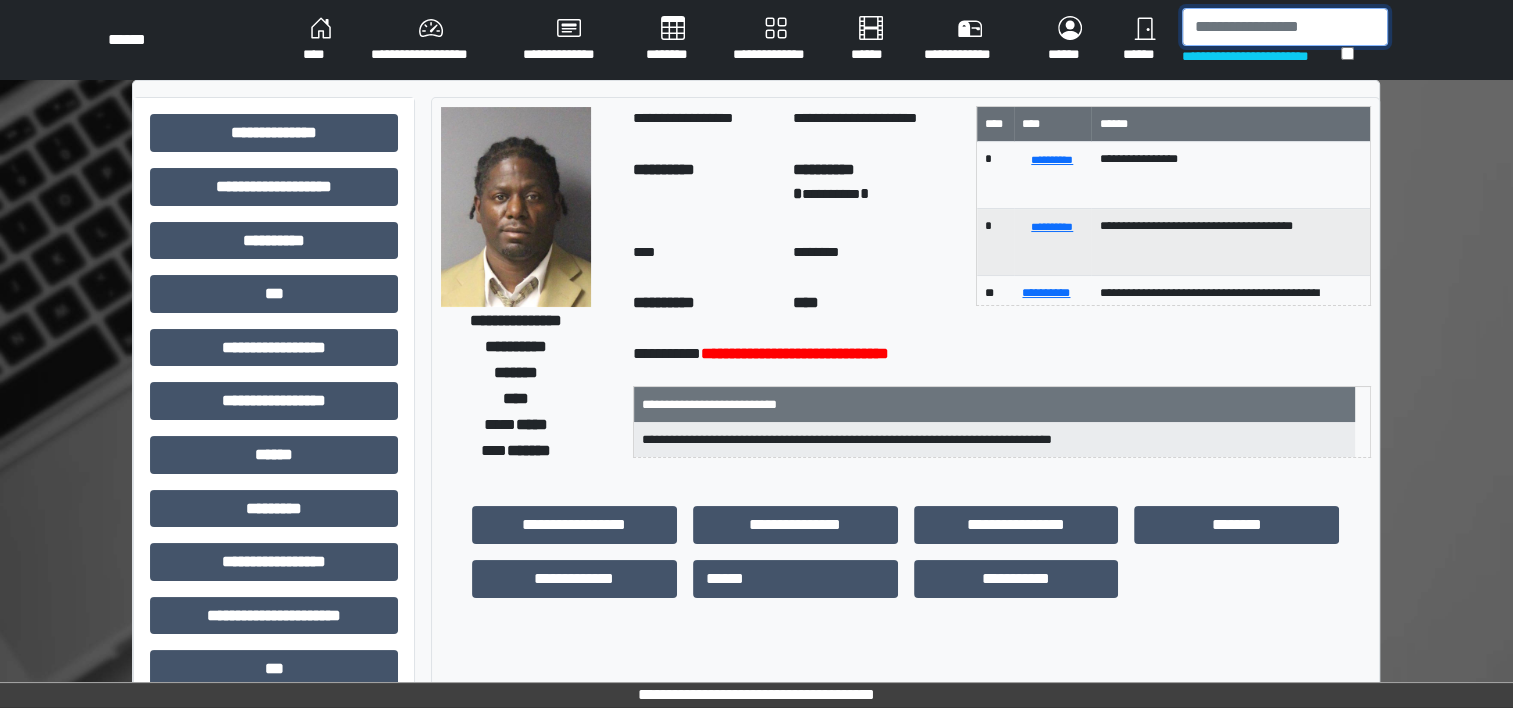 click at bounding box center [1285, 27] 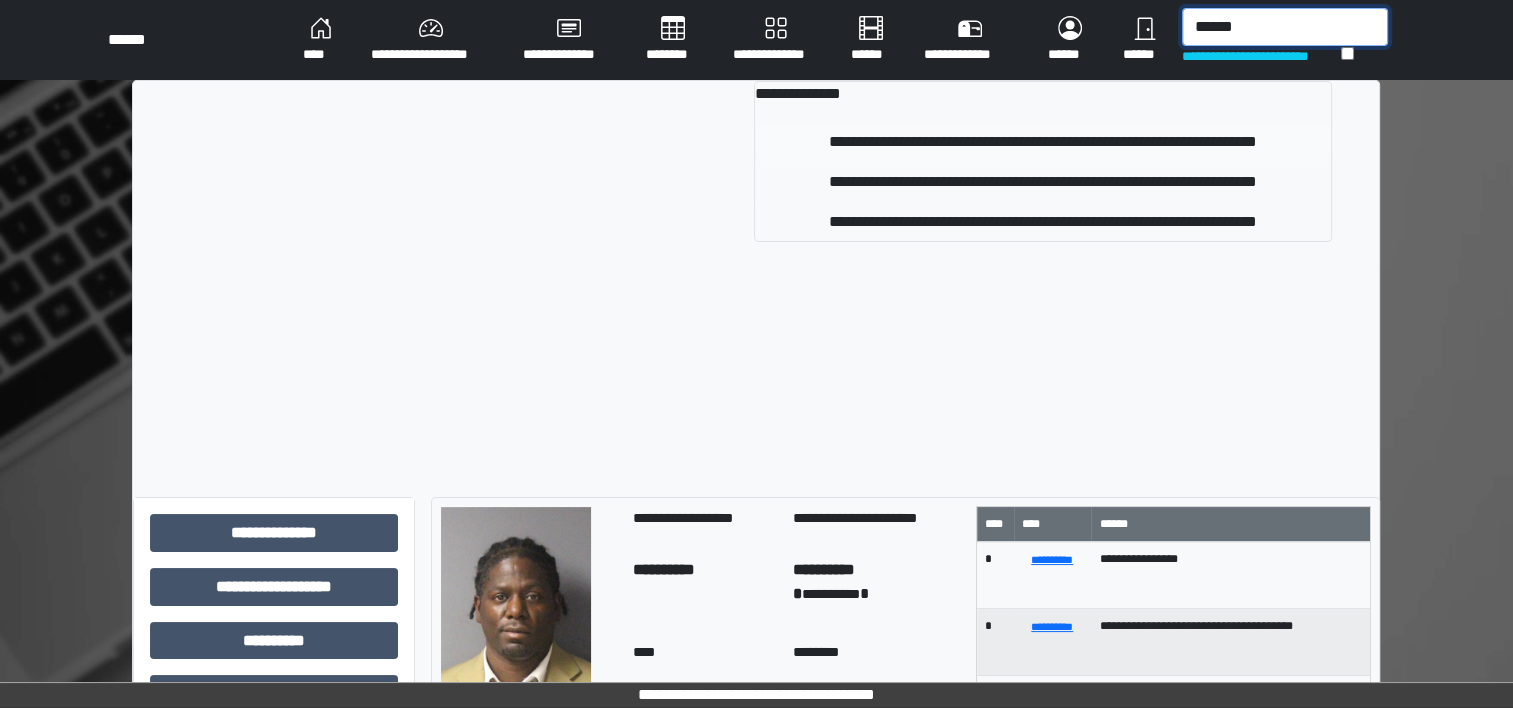 type on "******" 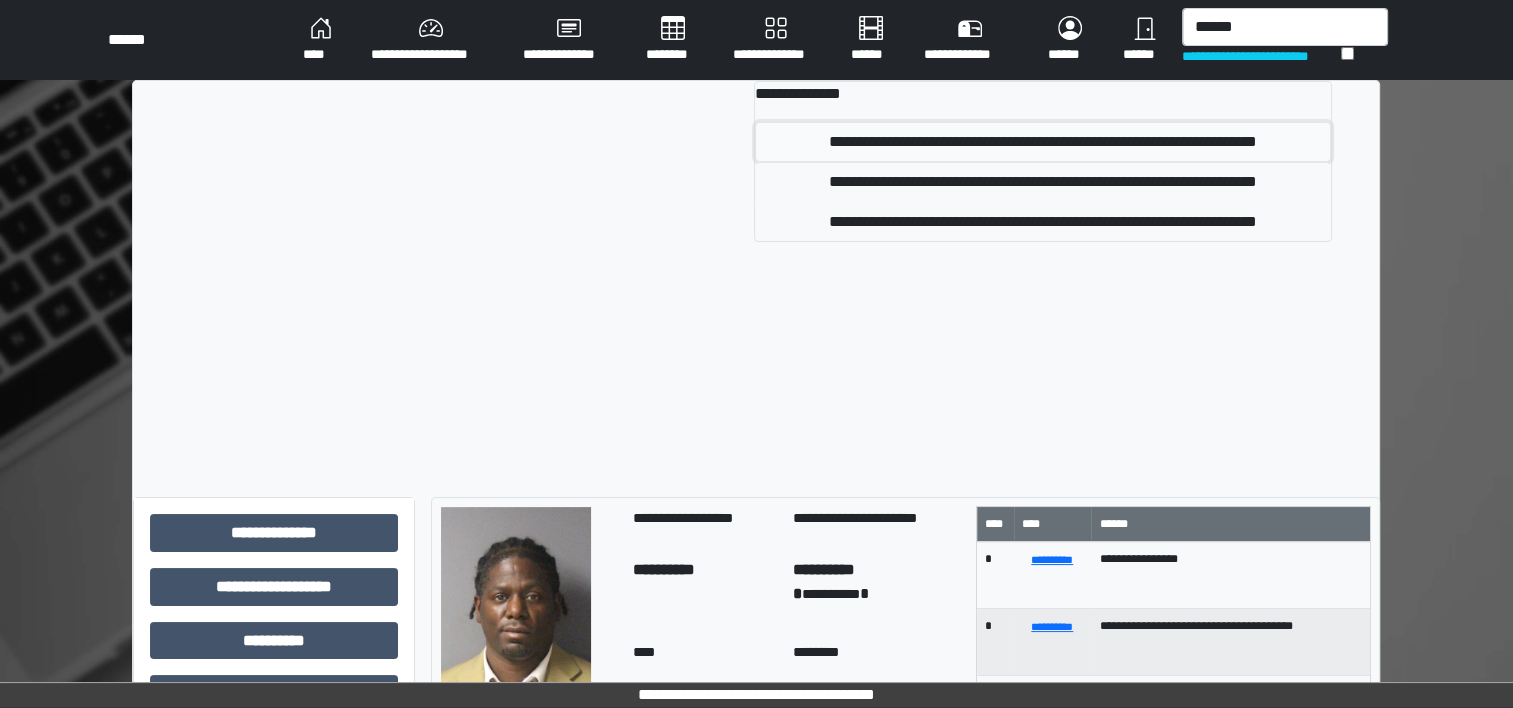 click on "**********" at bounding box center [1043, 142] 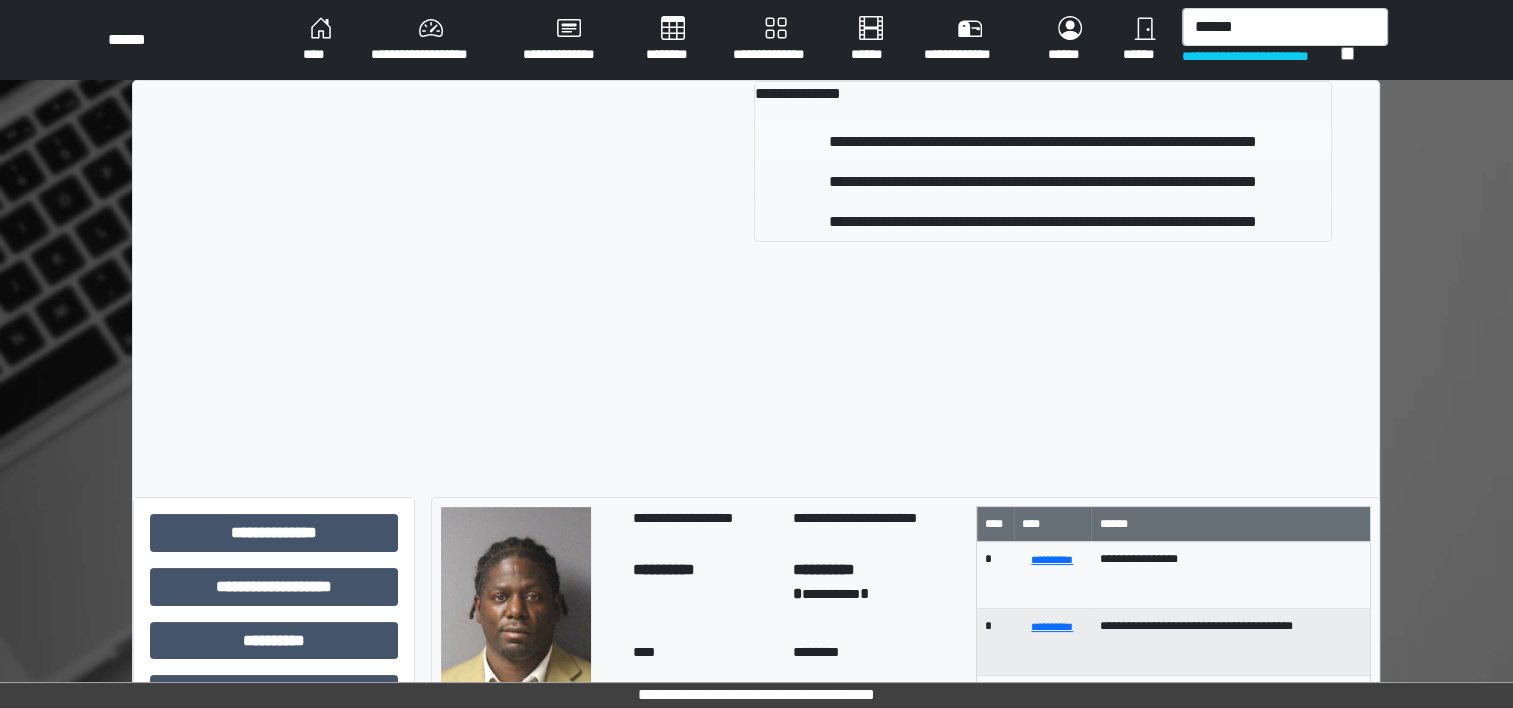 type 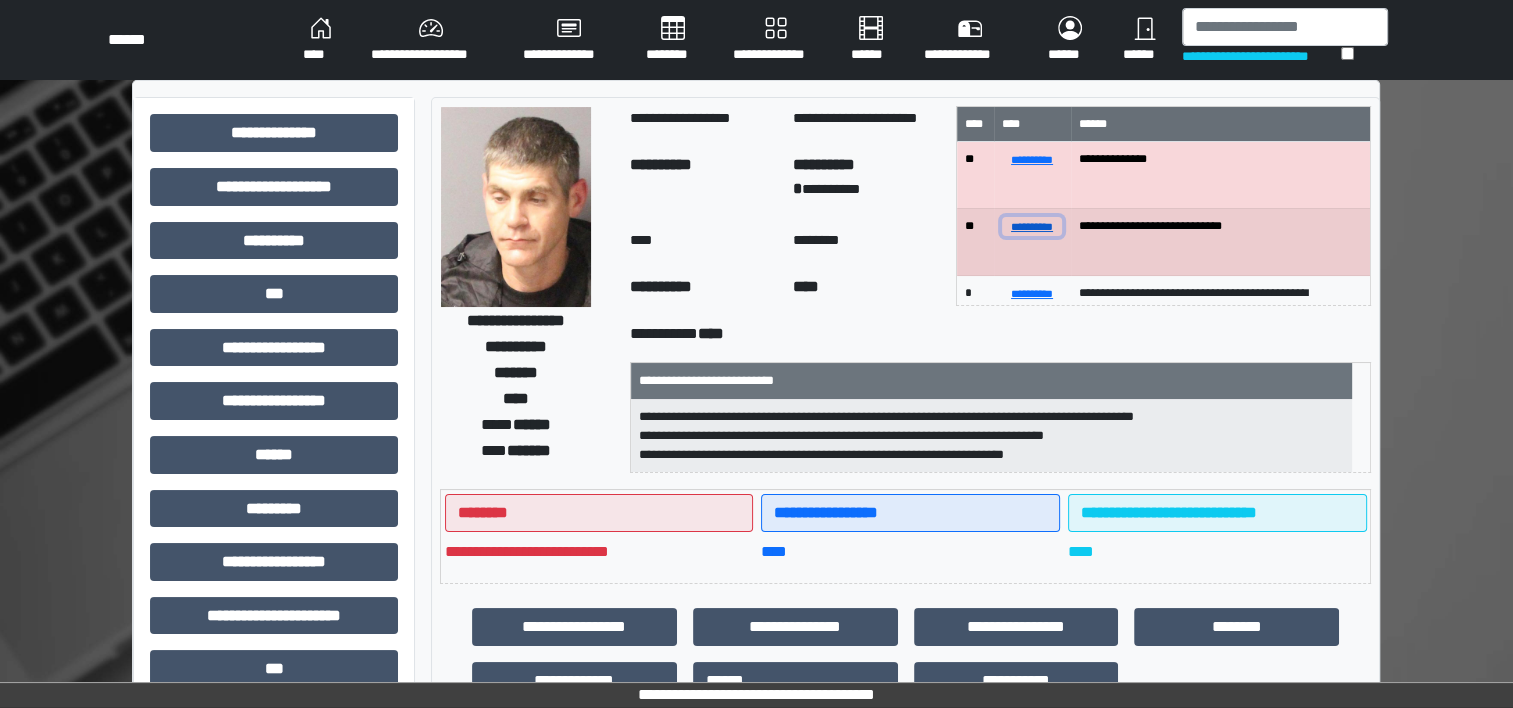click on "**********" at bounding box center (1032, 226) 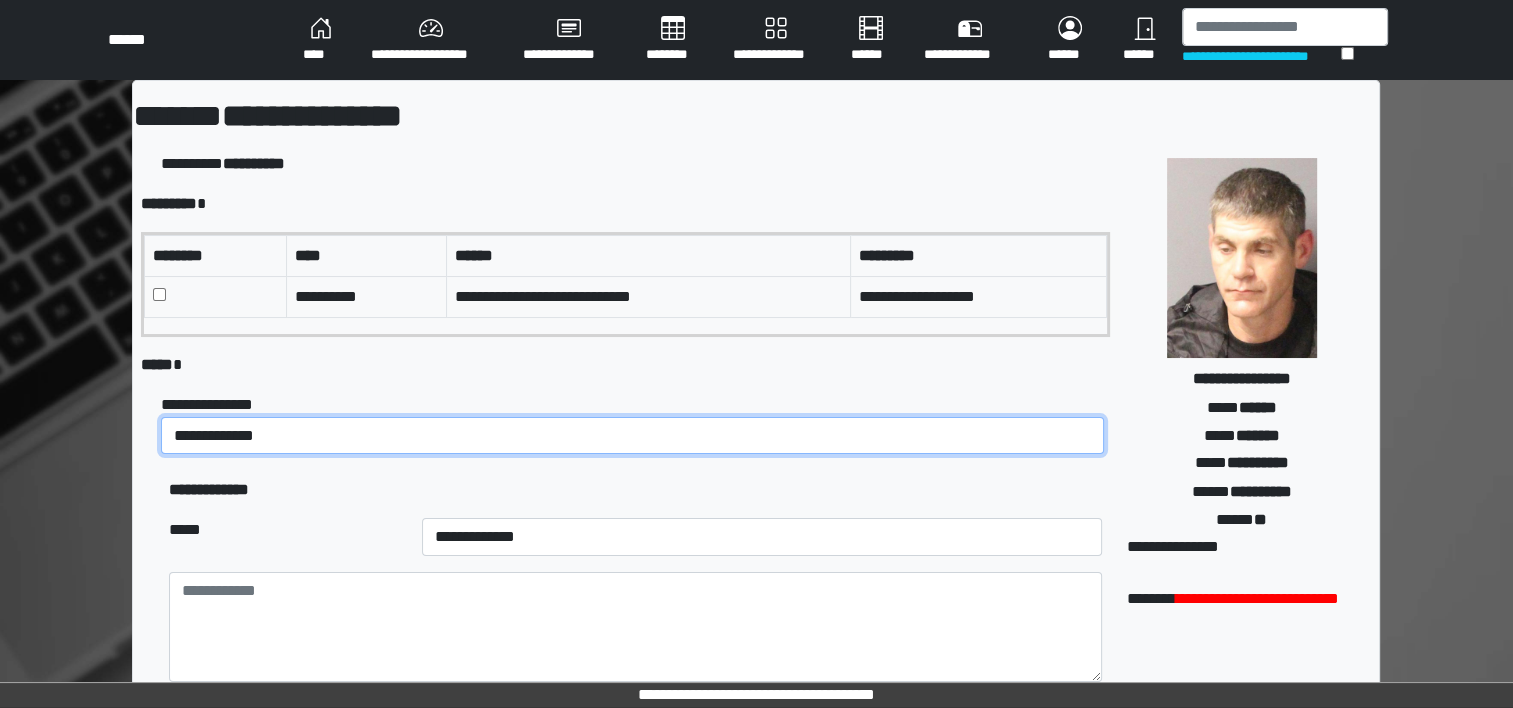 click on "**********" at bounding box center [632, 436] 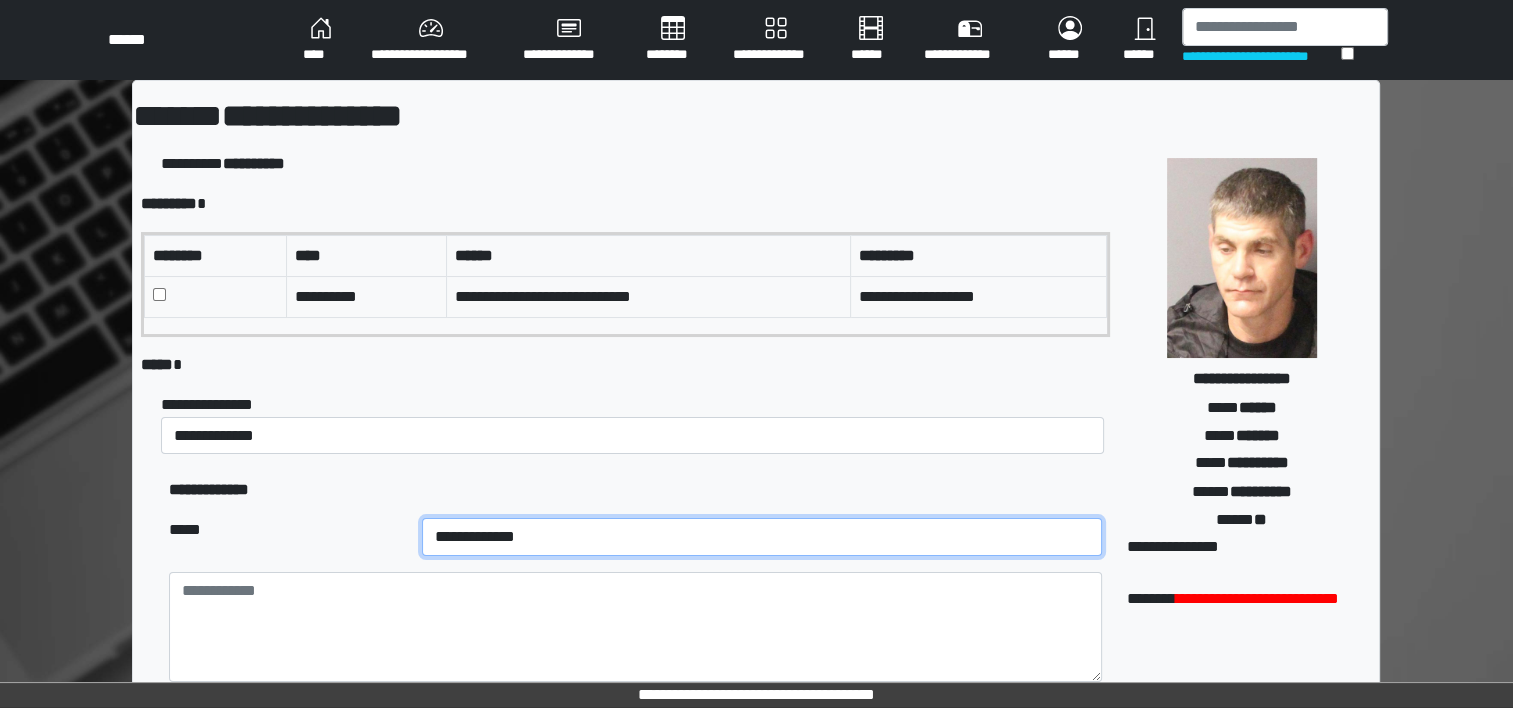 click on "**********" at bounding box center (762, 537) 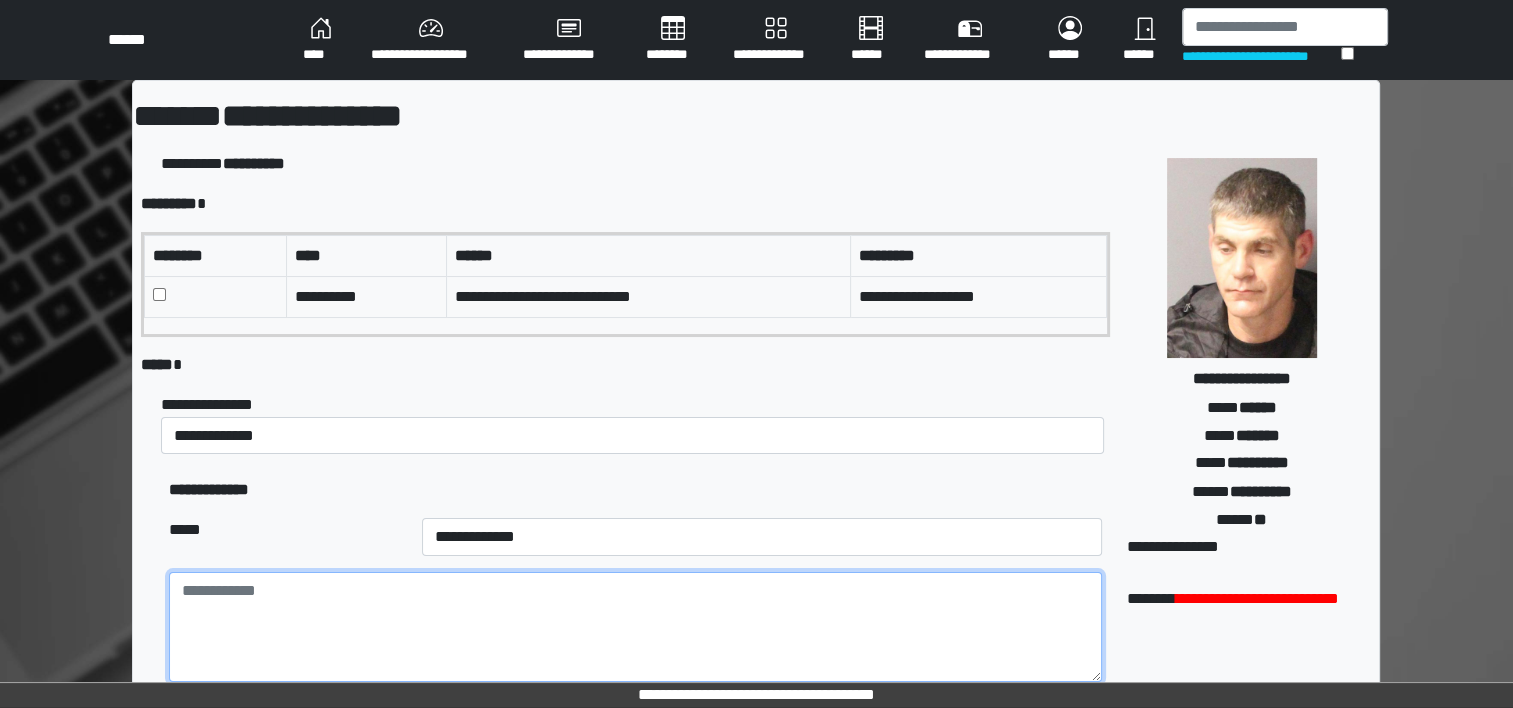 click at bounding box center [635, 627] 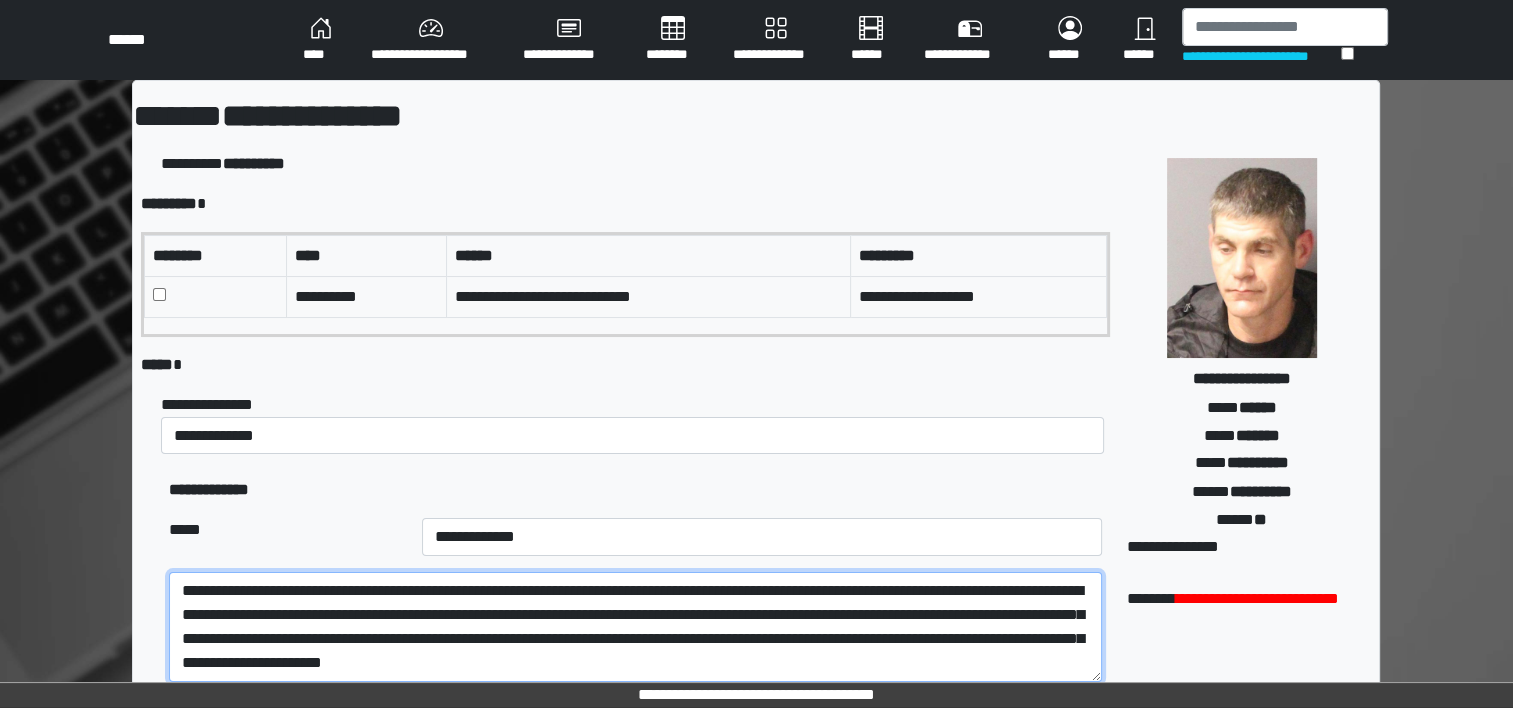 click on "**********" at bounding box center (635, 627) 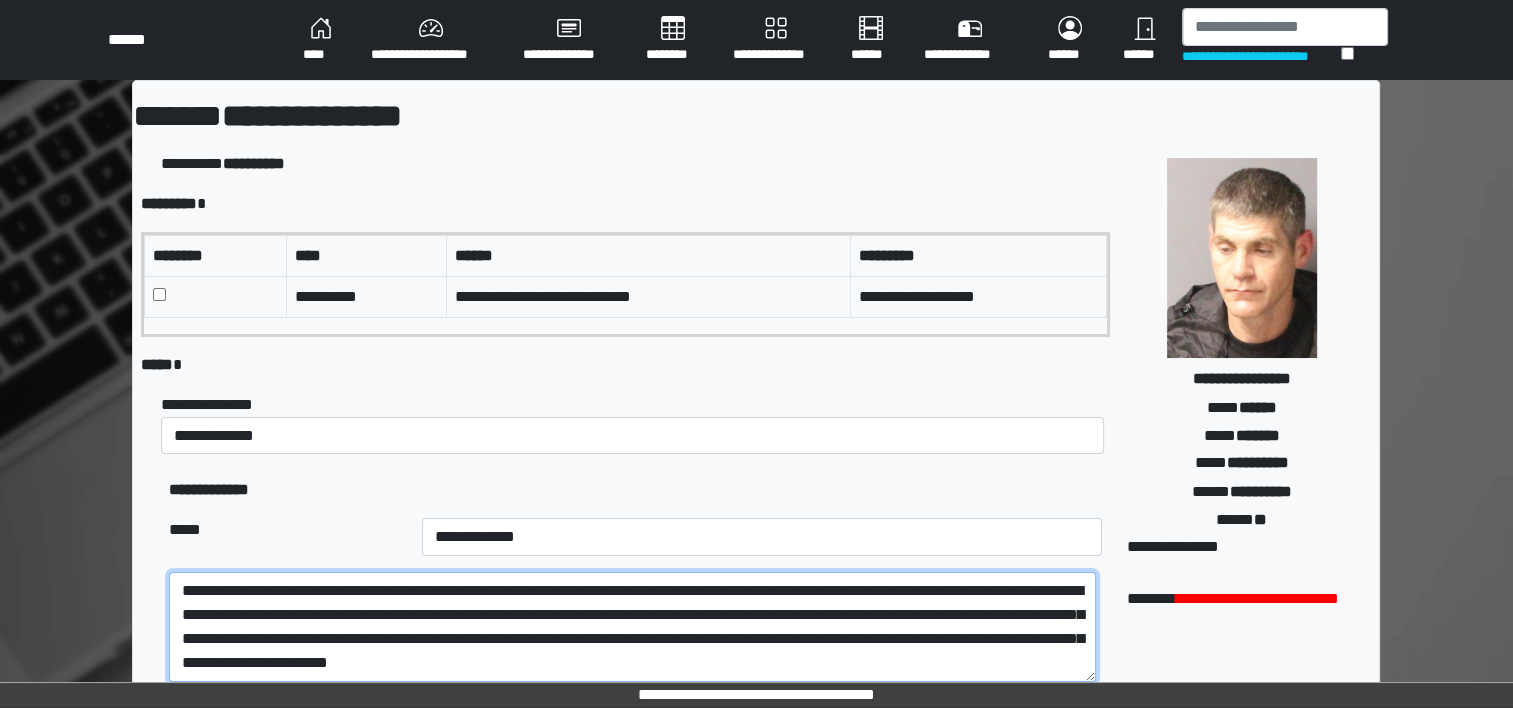 paste on "**********" 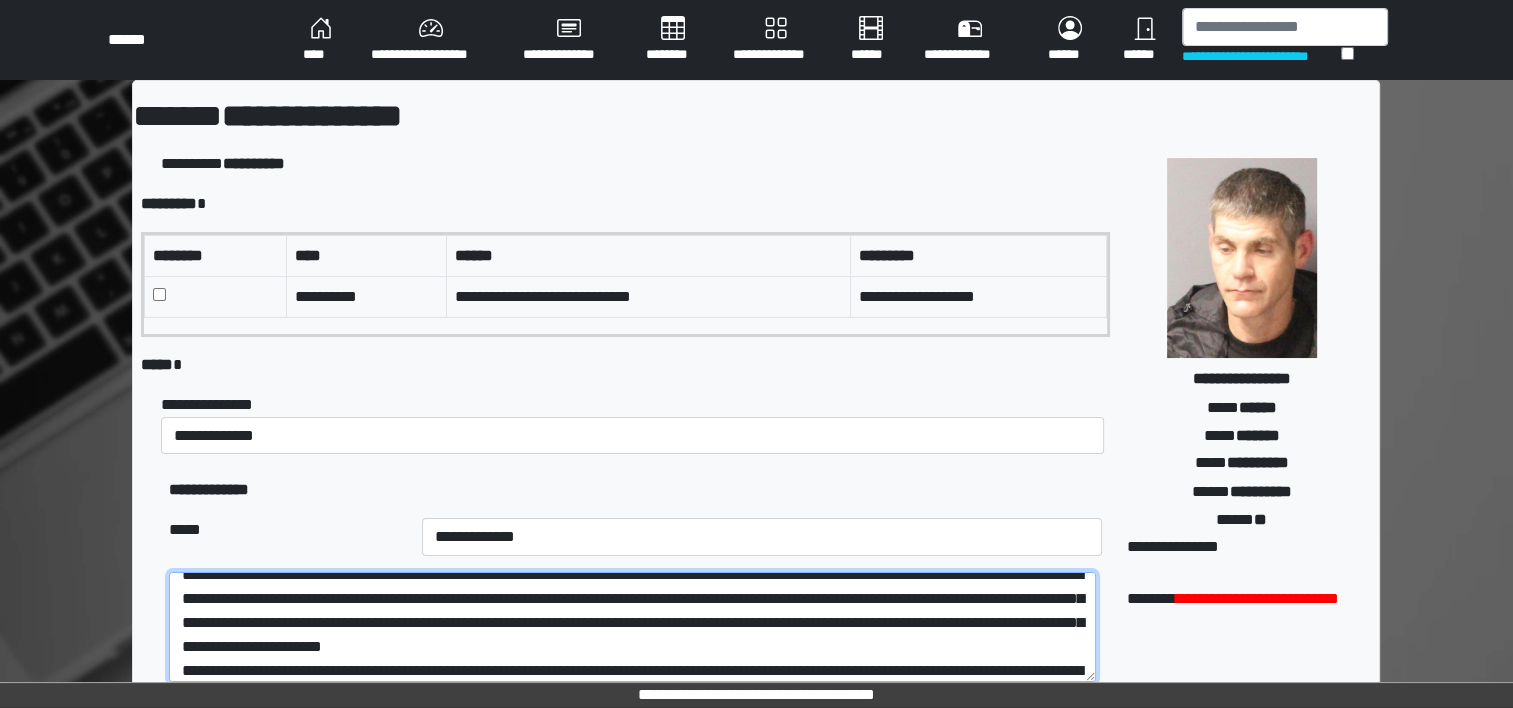 scroll, scrollTop: 88, scrollLeft: 0, axis: vertical 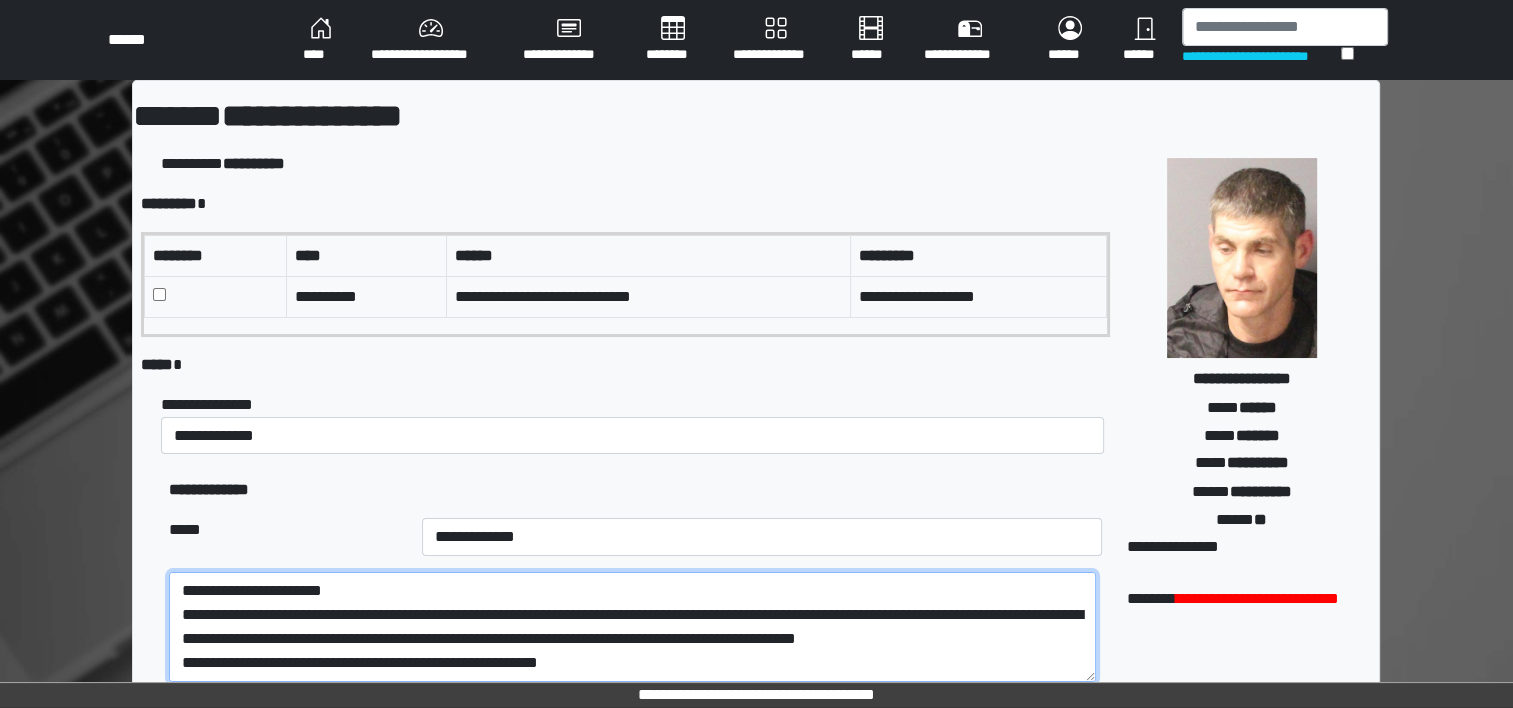 click on "**********" at bounding box center [632, 627] 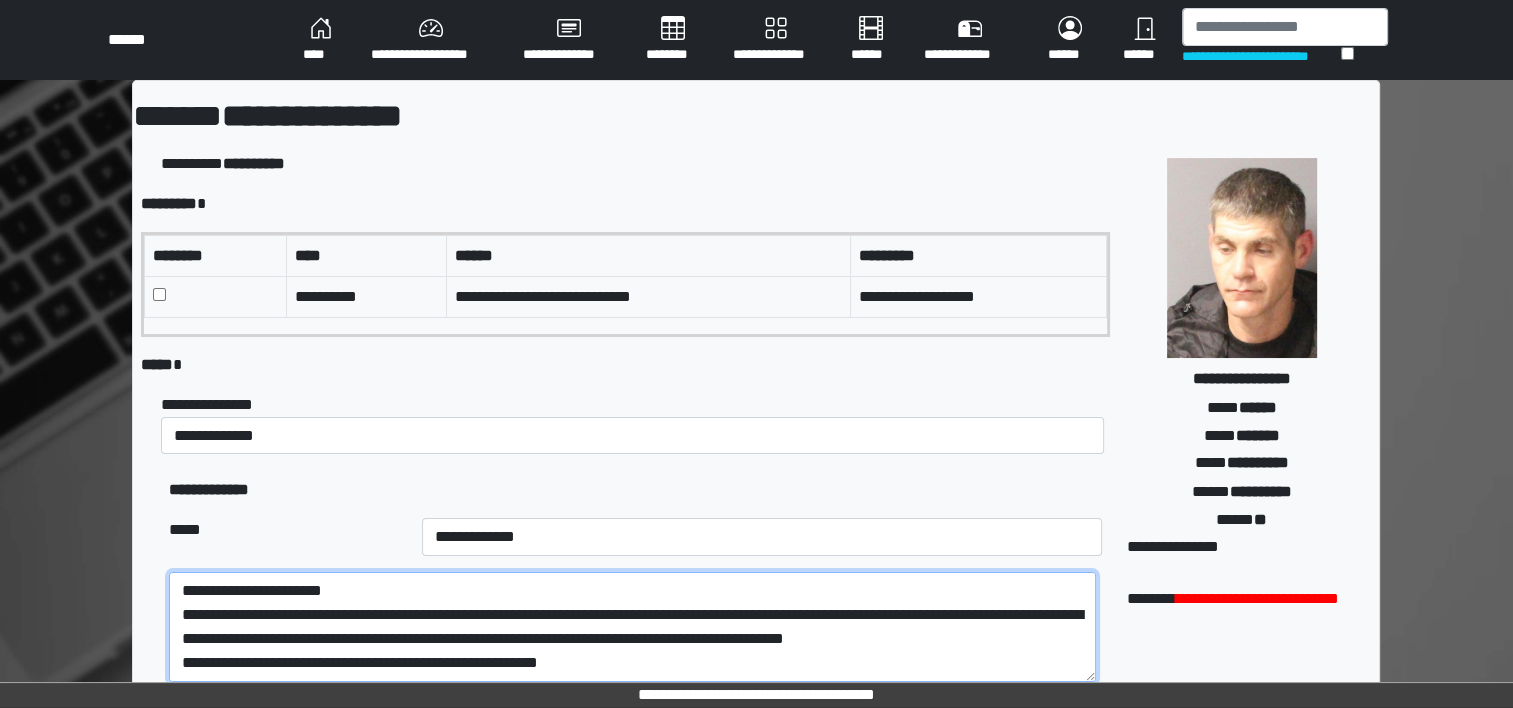 scroll, scrollTop: 88, scrollLeft: 0, axis: vertical 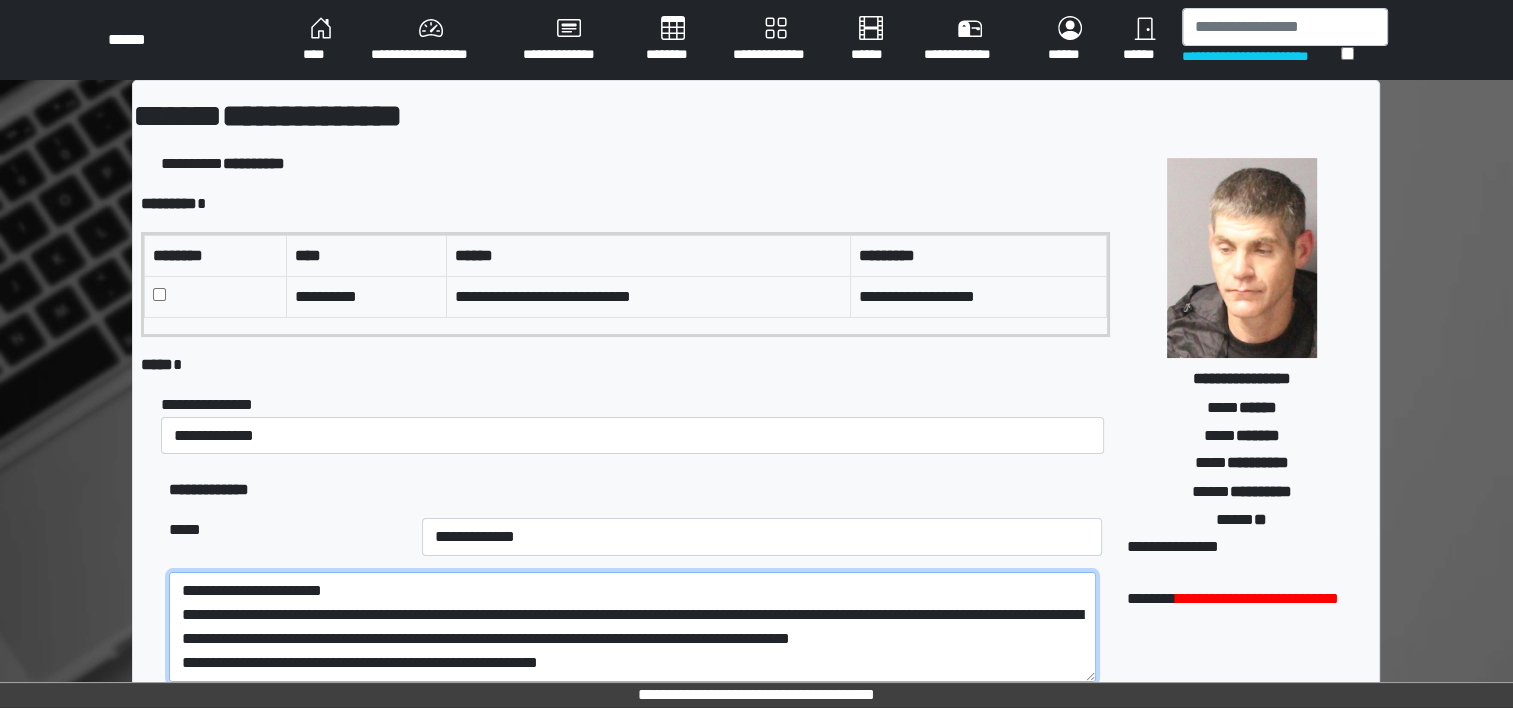 click on "**********" at bounding box center (632, 627) 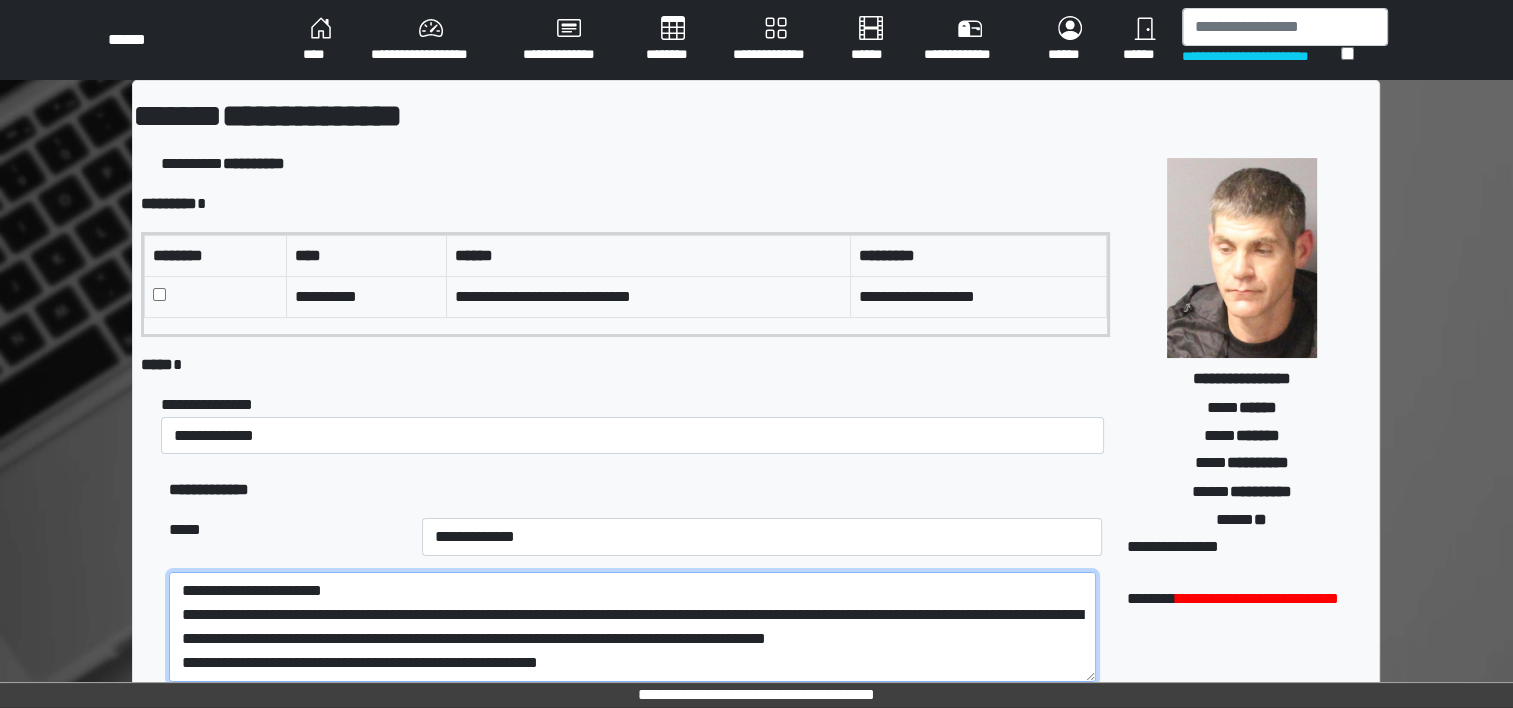 scroll, scrollTop: 72, scrollLeft: 0, axis: vertical 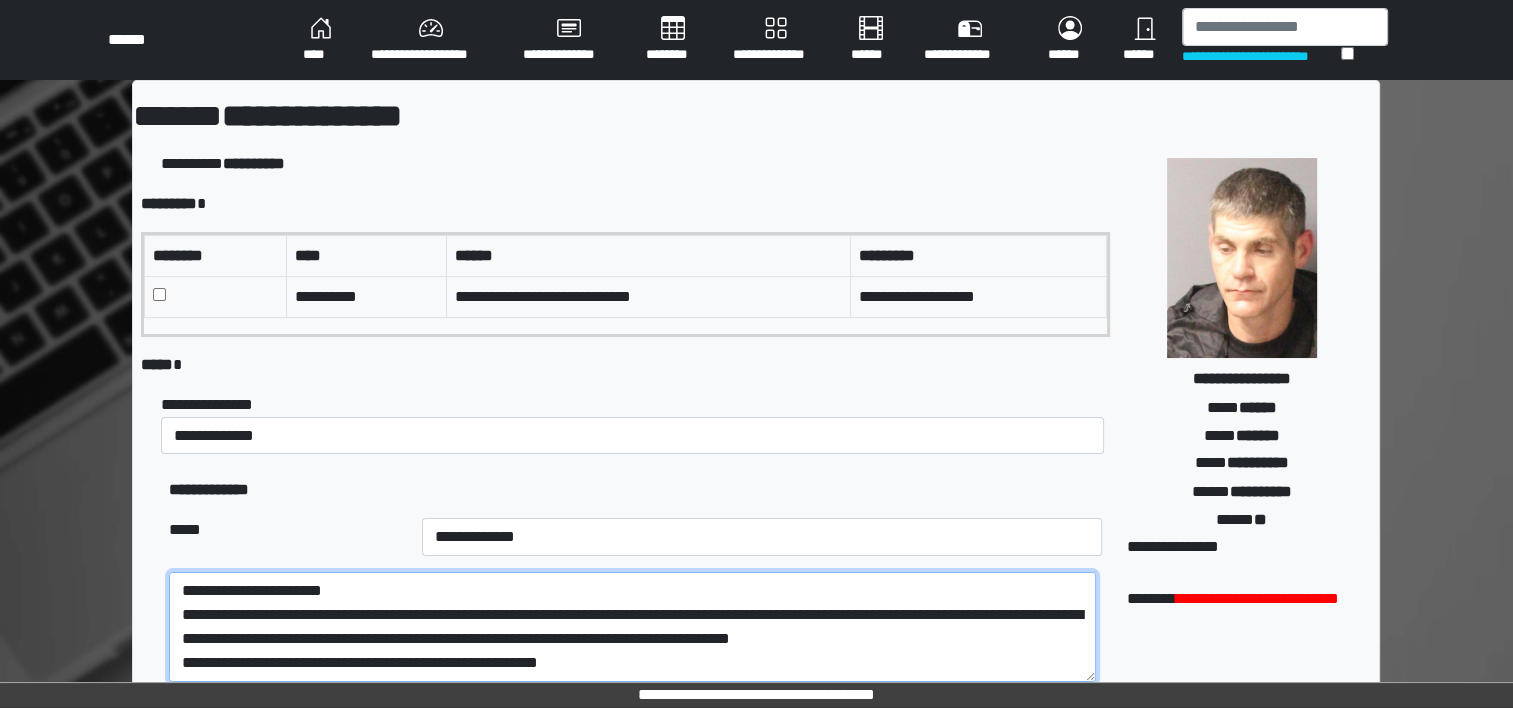 click on "**********" at bounding box center (632, 627) 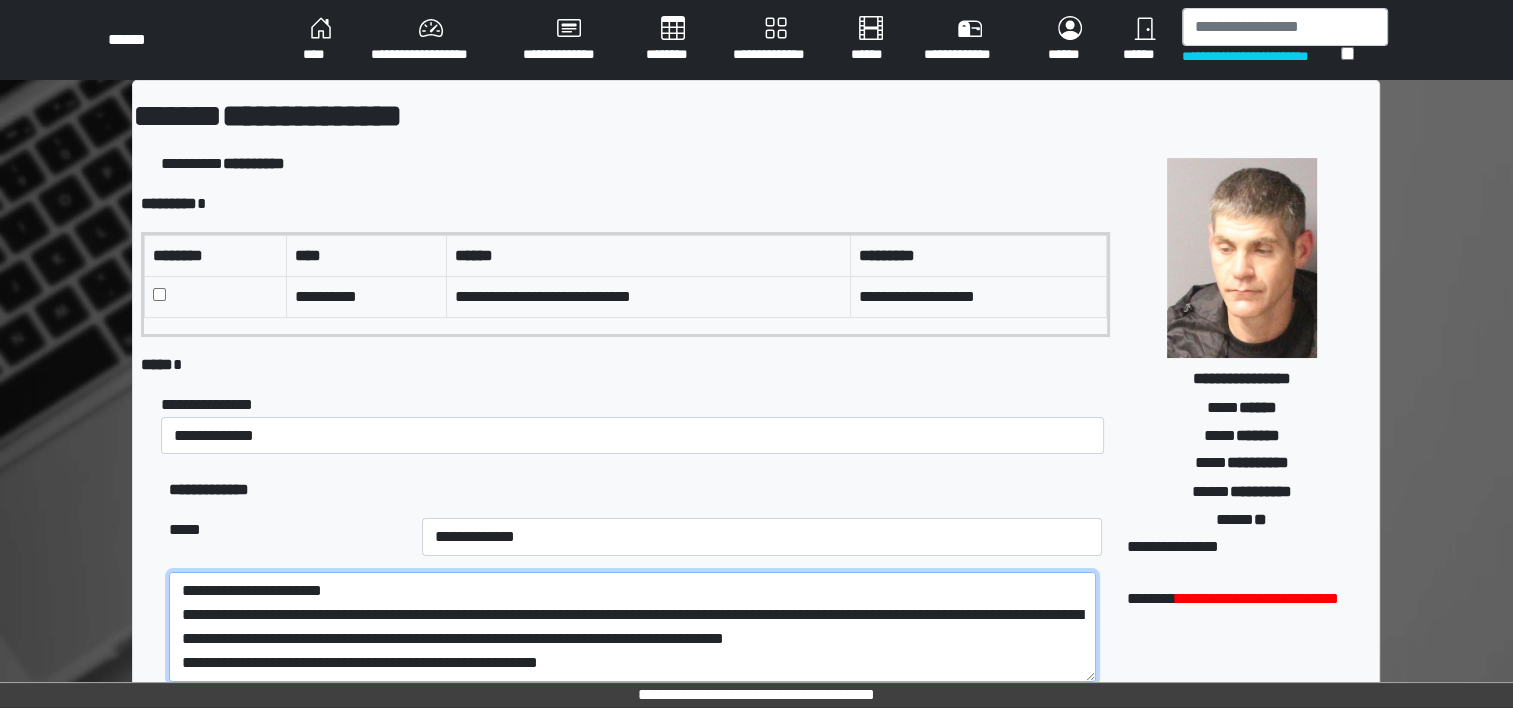 click on "**********" at bounding box center (632, 627) 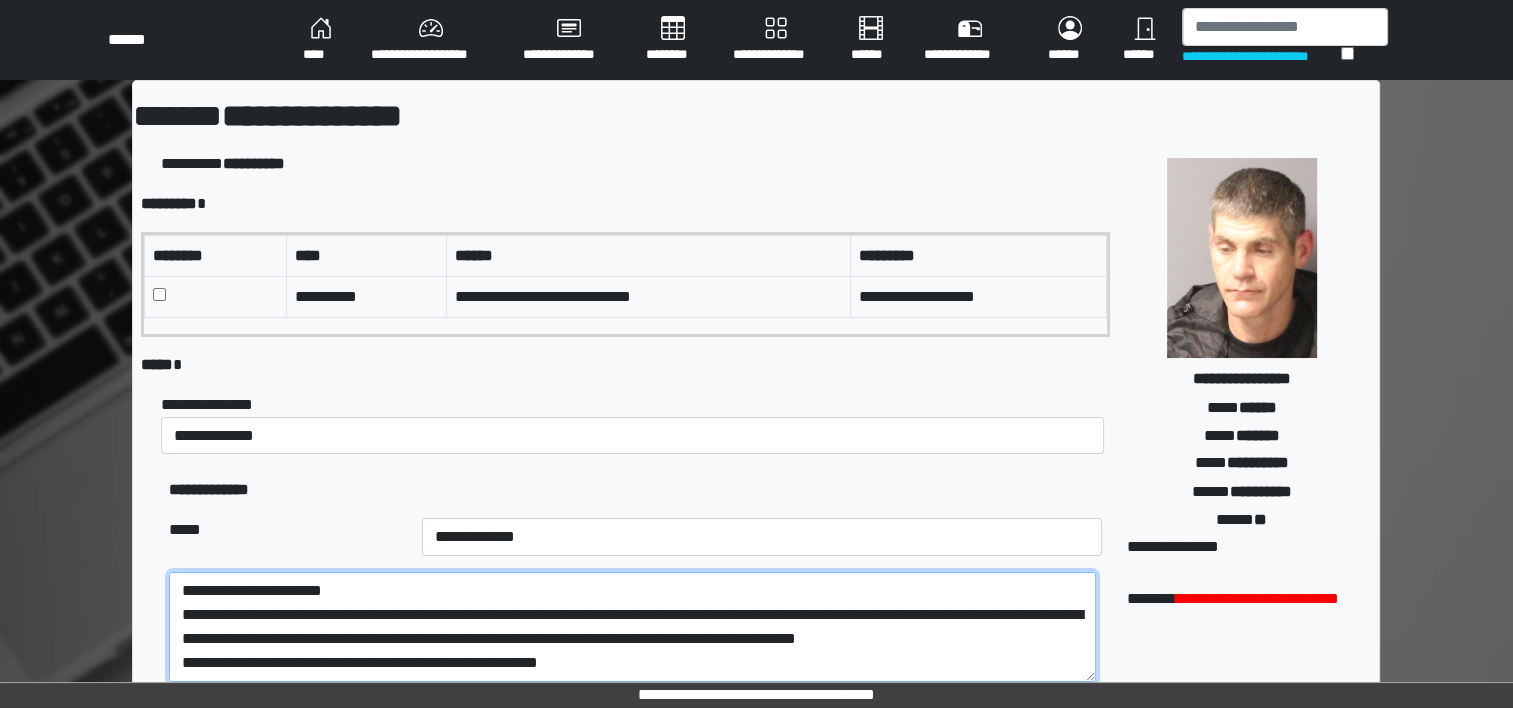 scroll, scrollTop: 88, scrollLeft: 0, axis: vertical 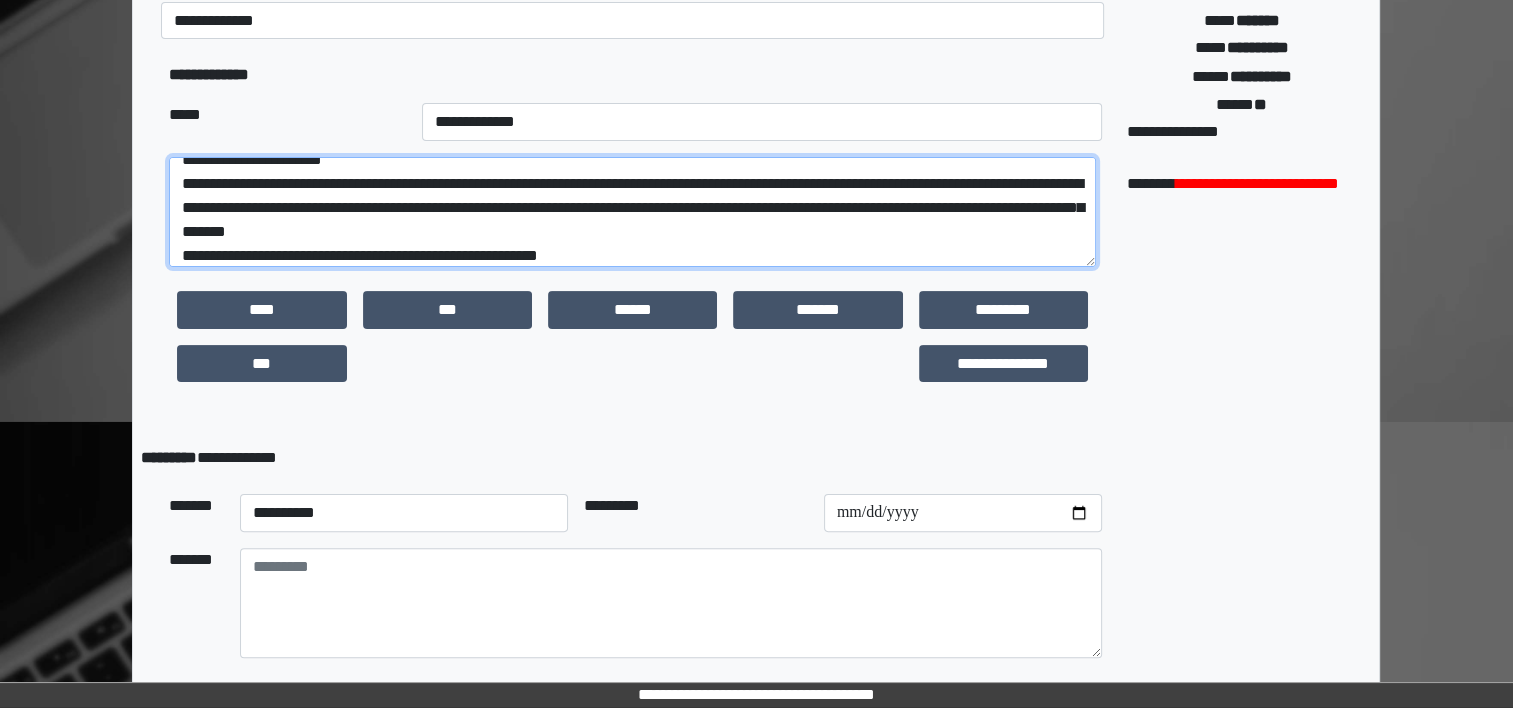 type on "**********" 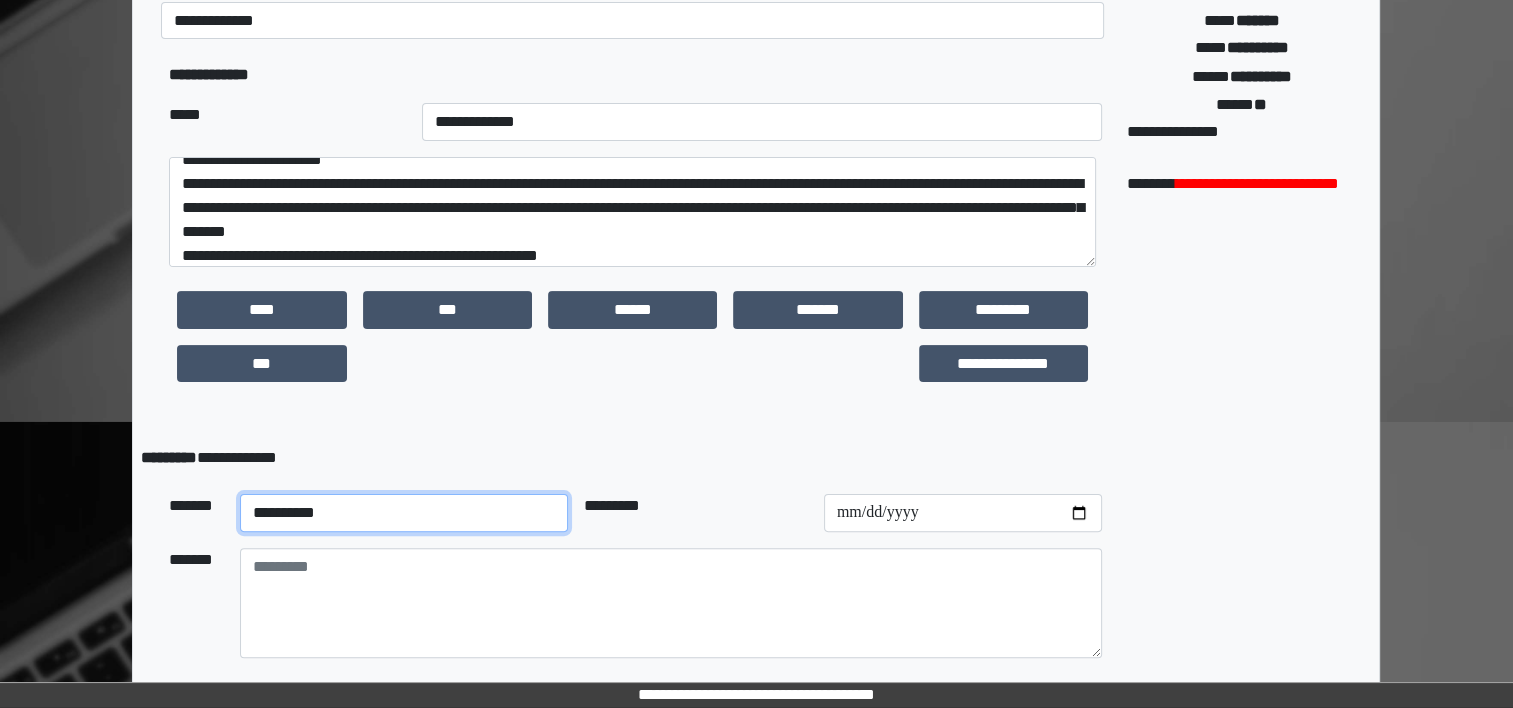 click on "**********" at bounding box center [404, 513] 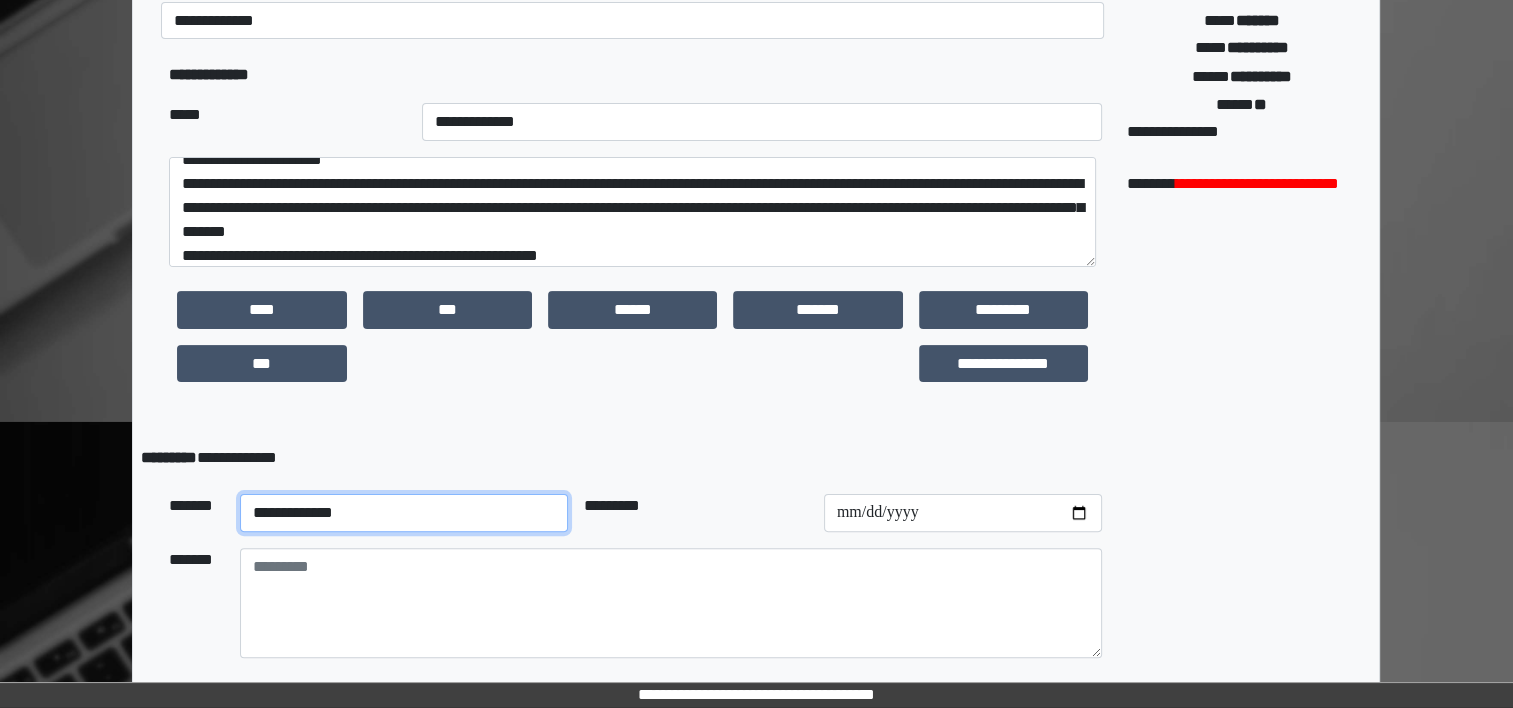 click on "**********" at bounding box center [404, 513] 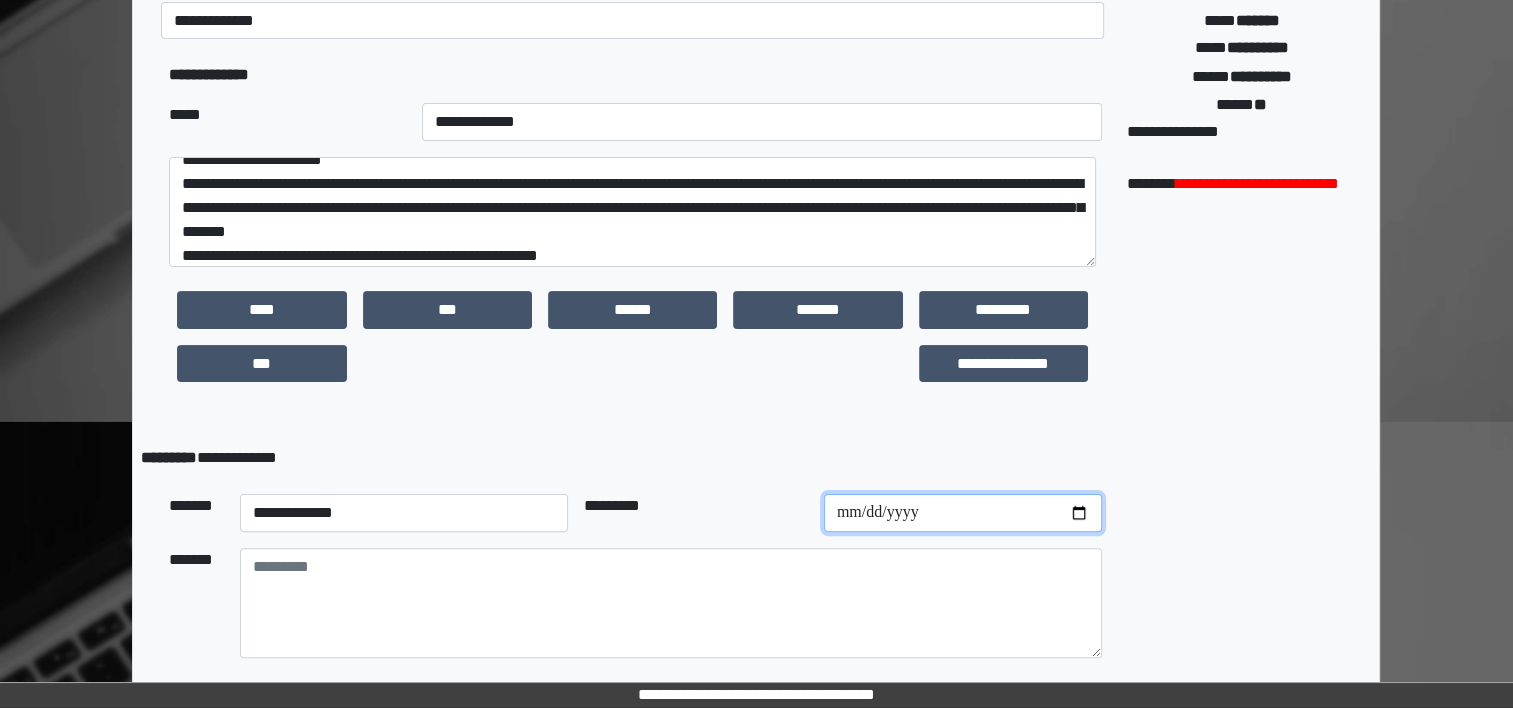 click at bounding box center [963, 513] 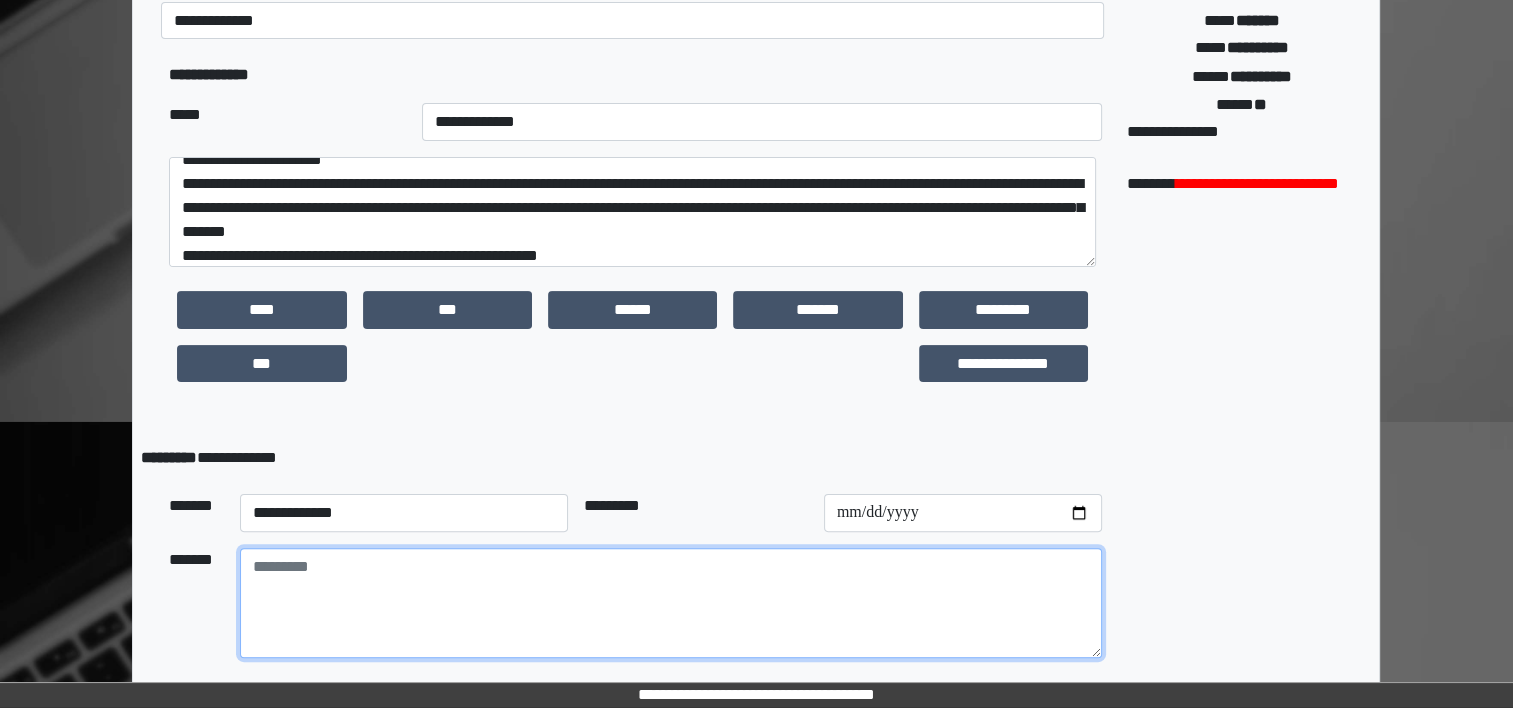click at bounding box center [671, 603] 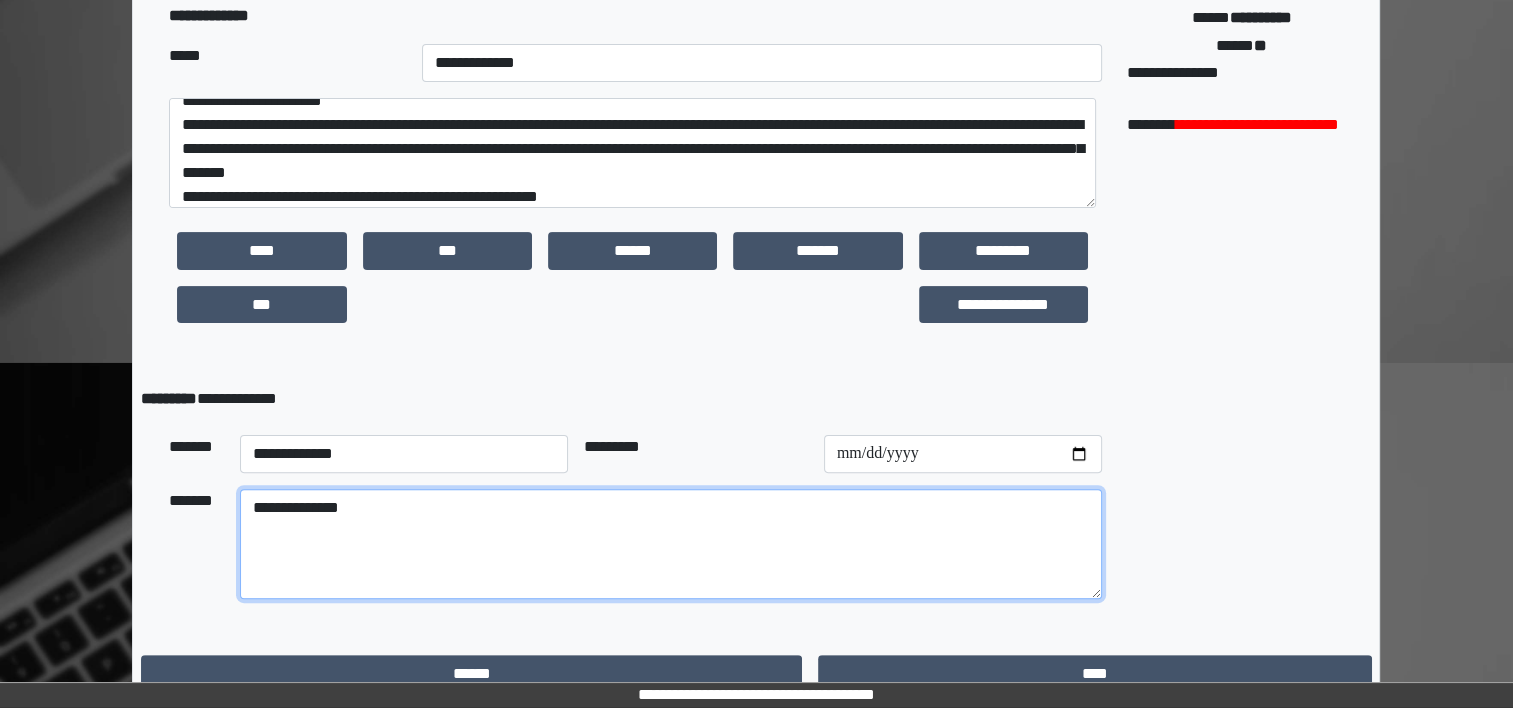 scroll, scrollTop: 496, scrollLeft: 0, axis: vertical 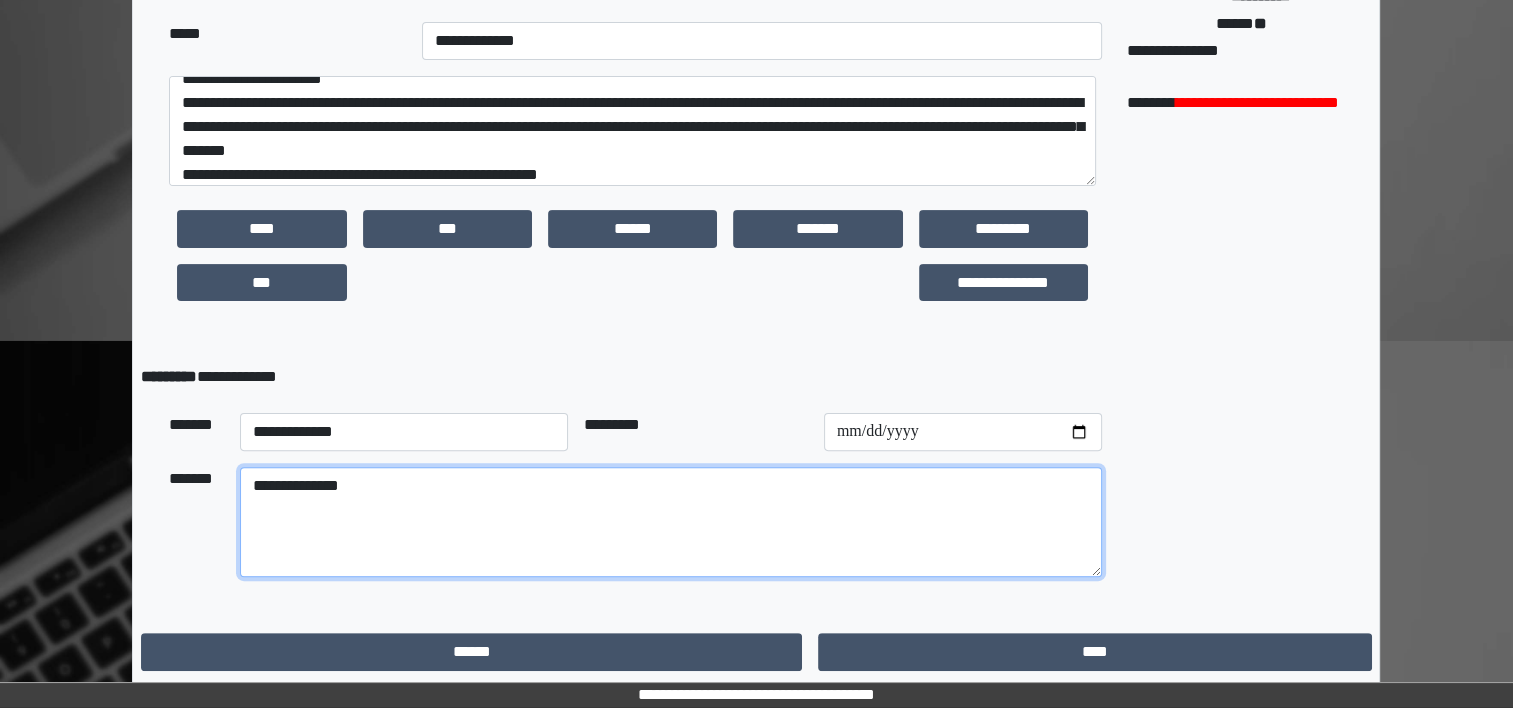 type on "**********" 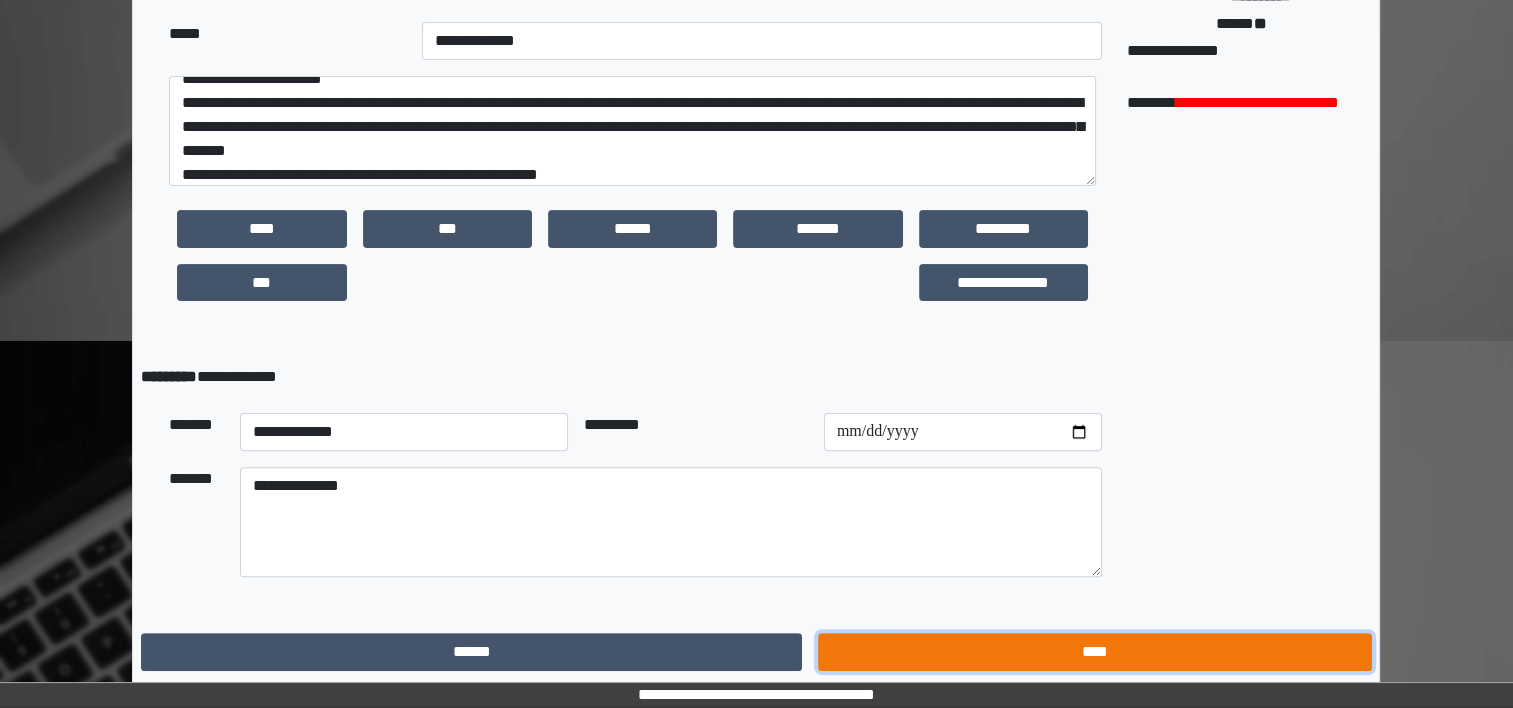 click on "****" at bounding box center [1094, 652] 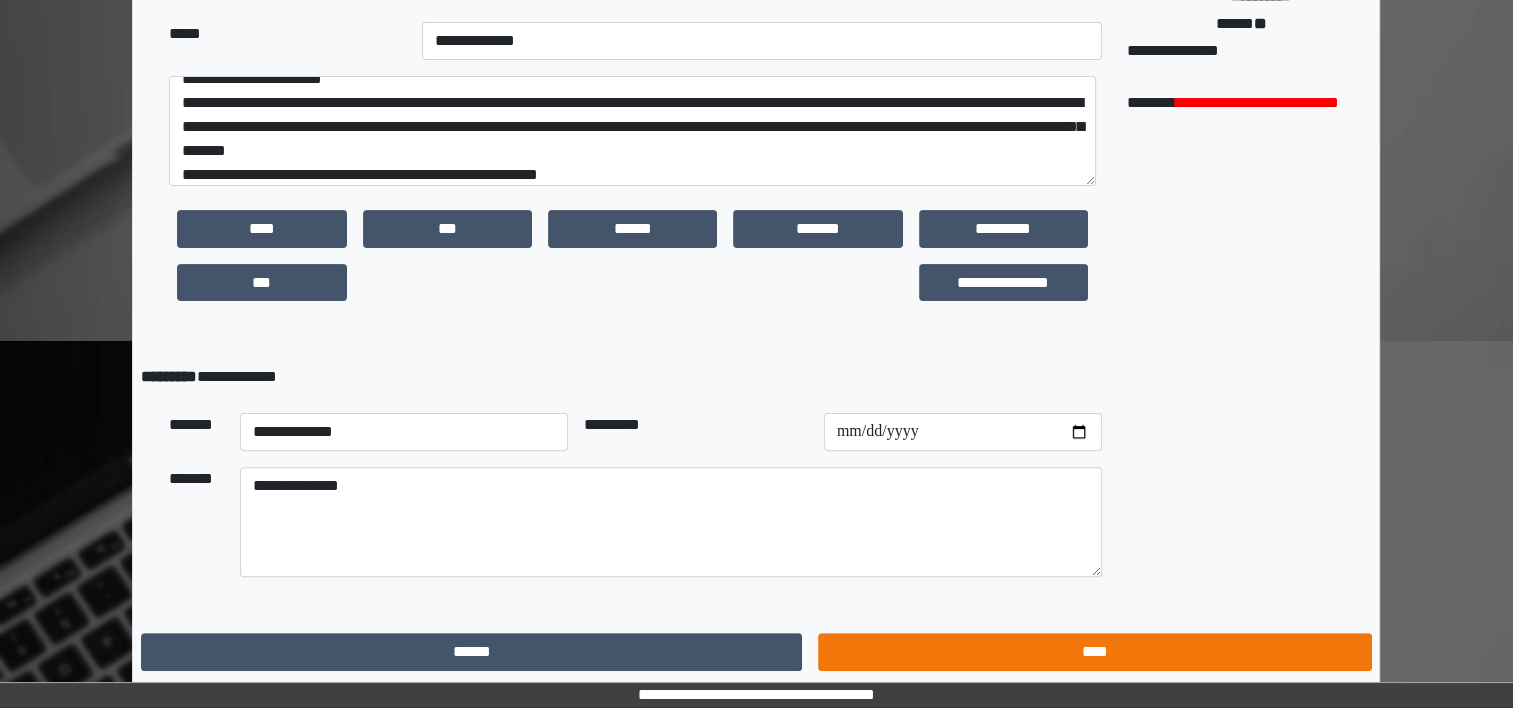 scroll, scrollTop: 0, scrollLeft: 0, axis: both 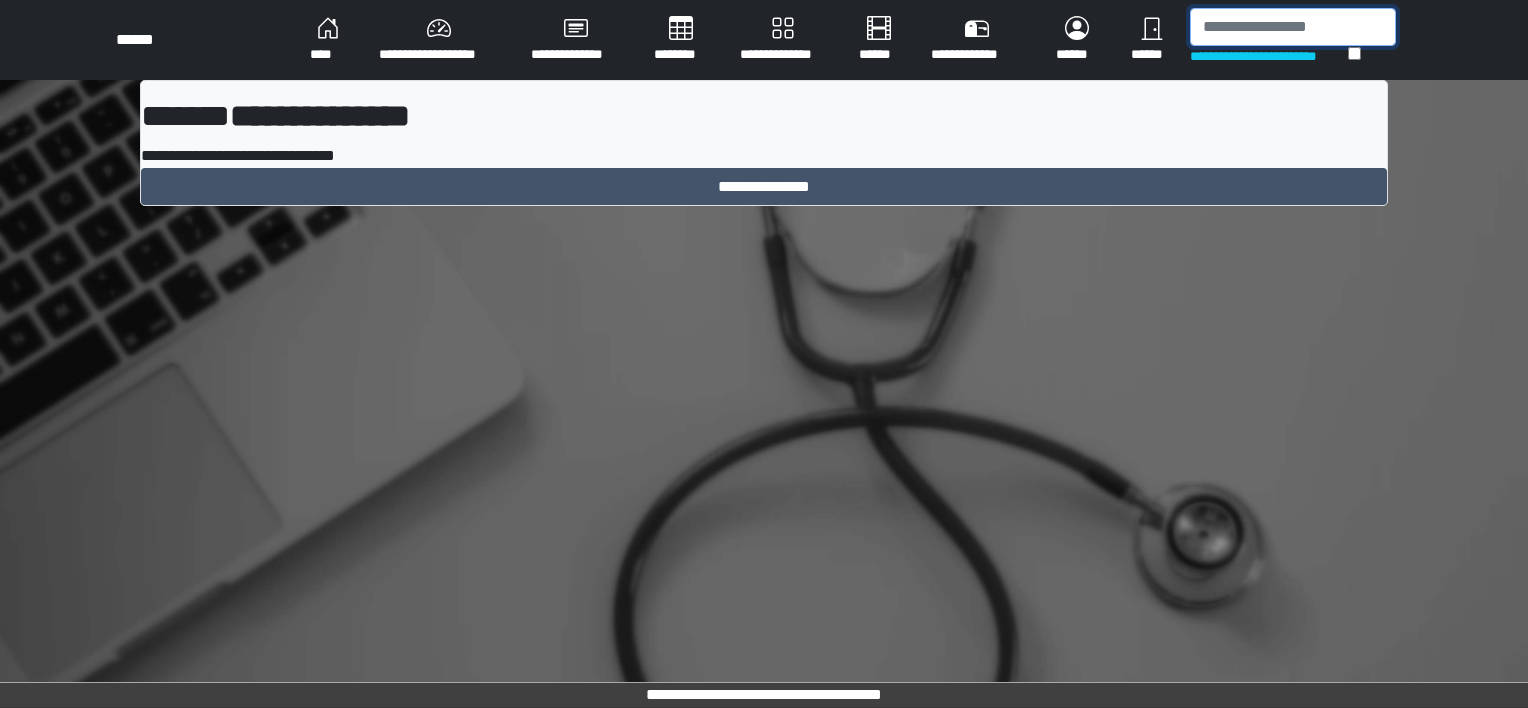 click at bounding box center (1293, 27) 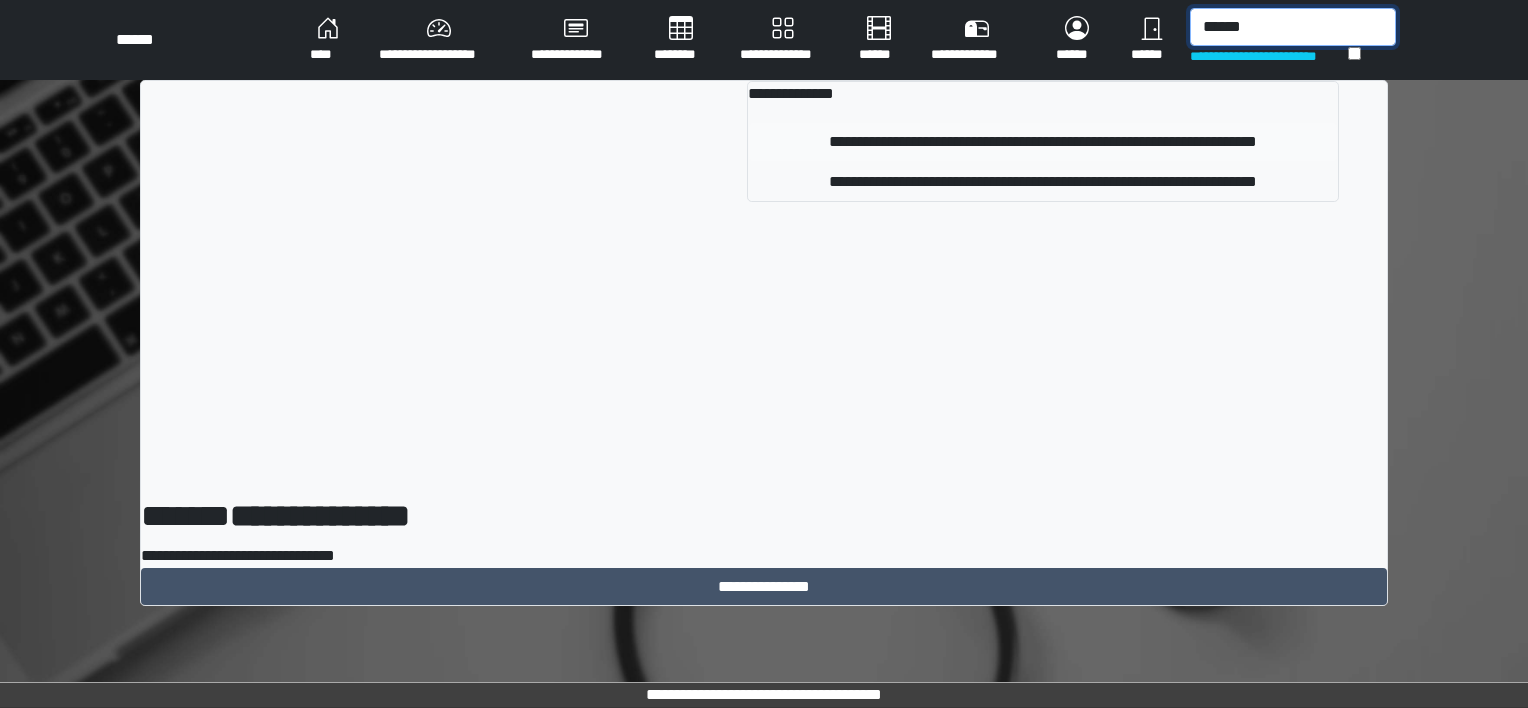 type on "******" 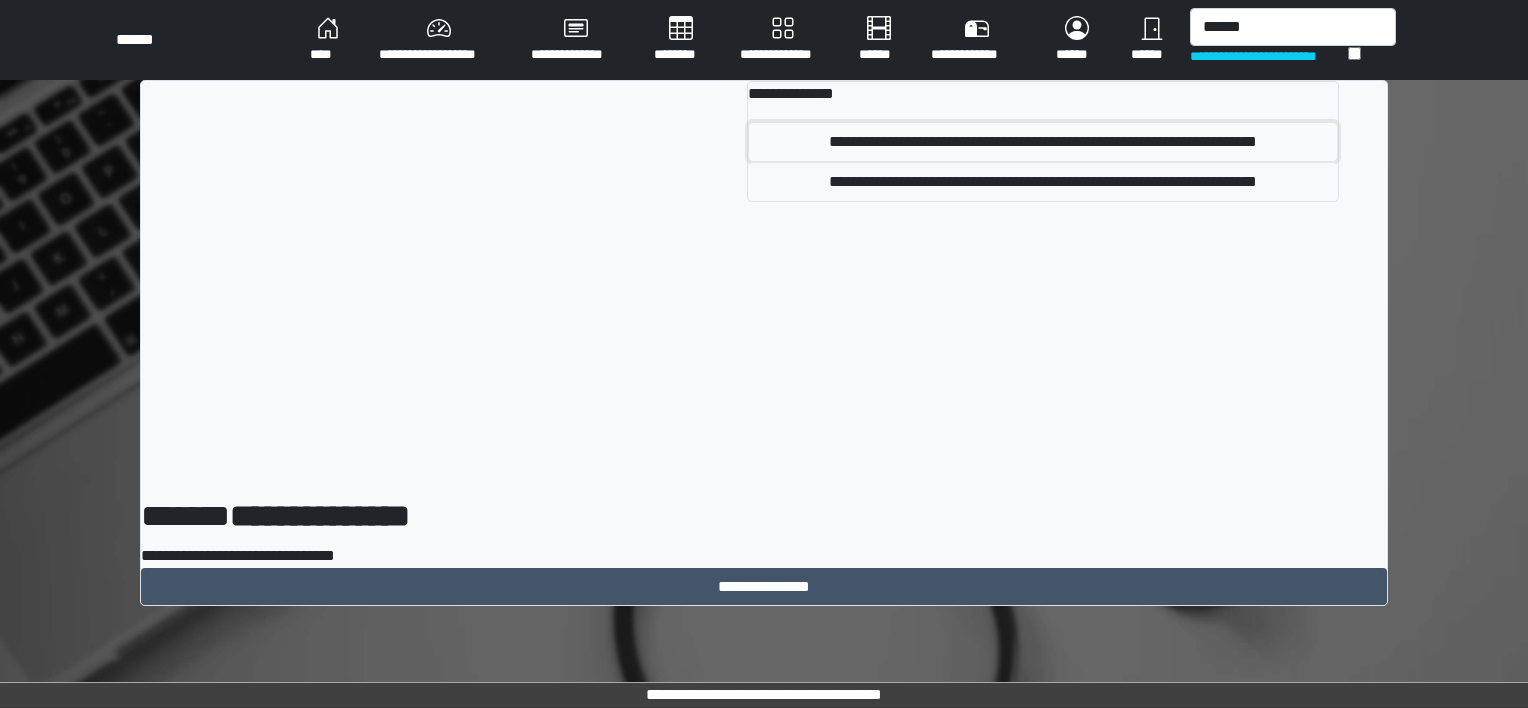 click on "**********" at bounding box center [1043, 142] 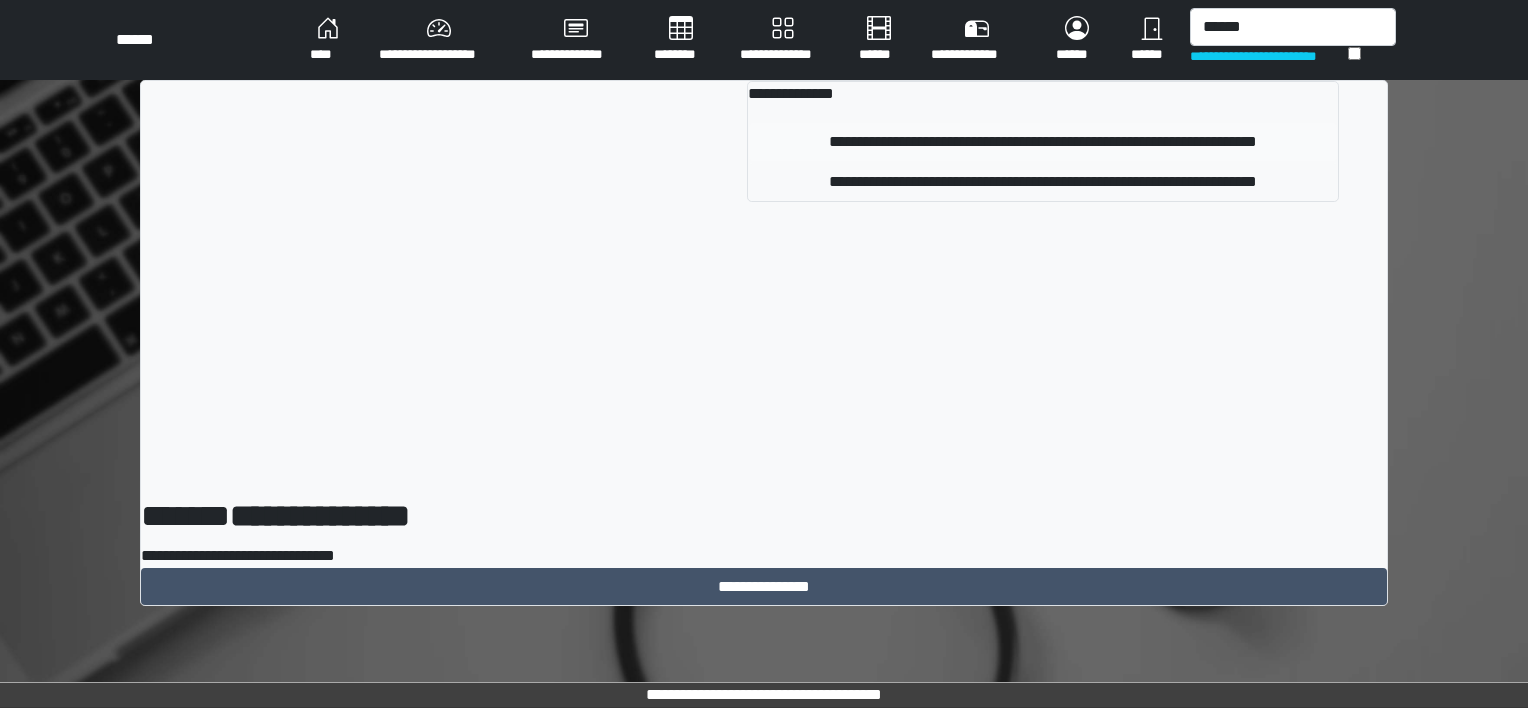 type 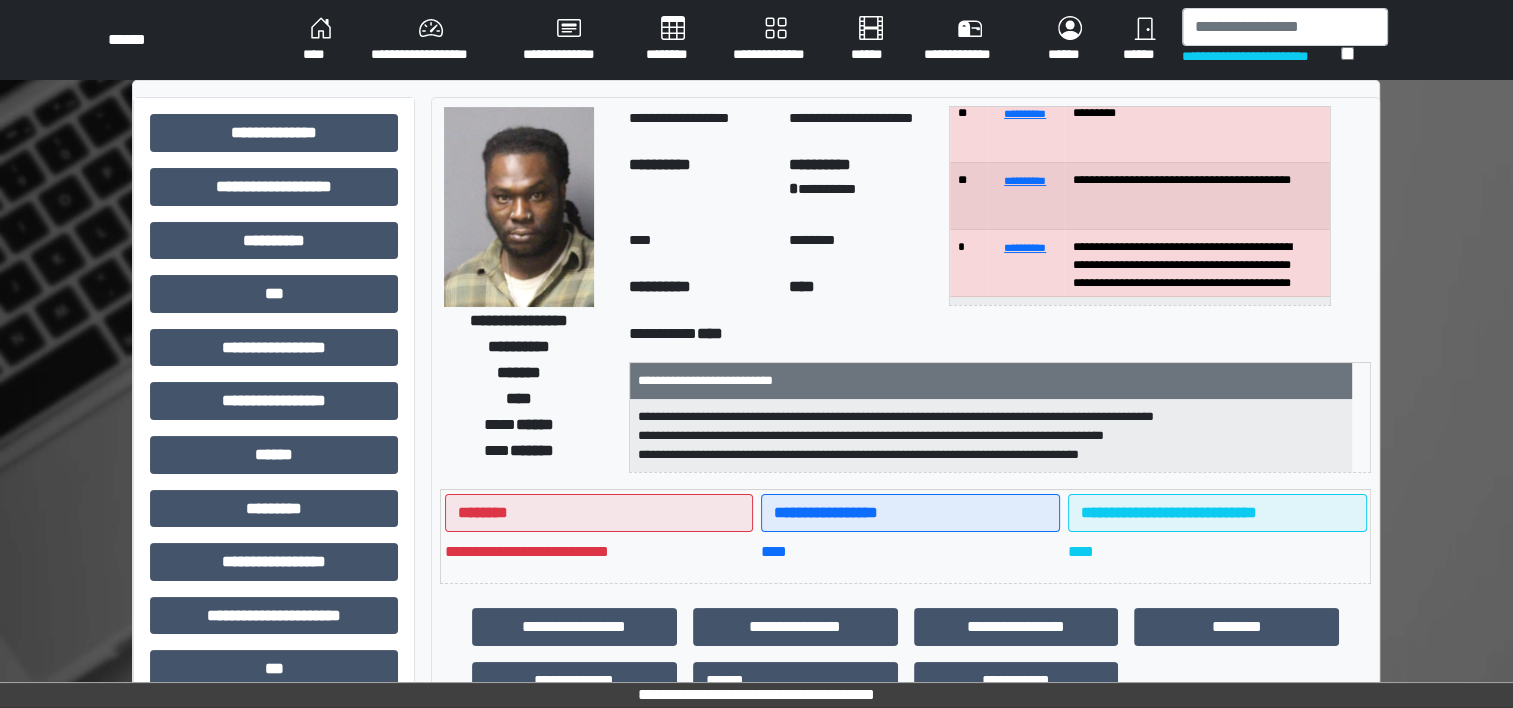 scroll, scrollTop: 200, scrollLeft: 0, axis: vertical 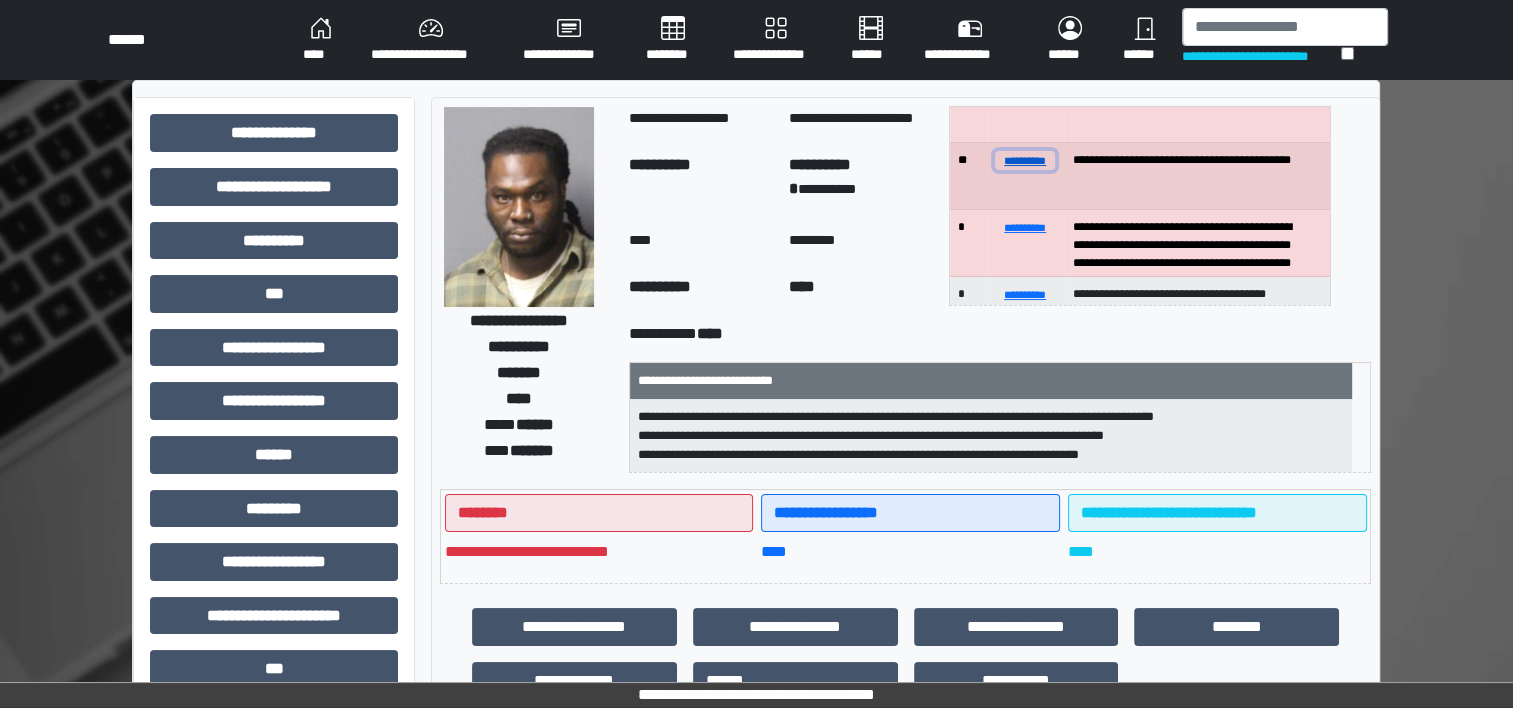 click on "**********" at bounding box center [1025, 160] 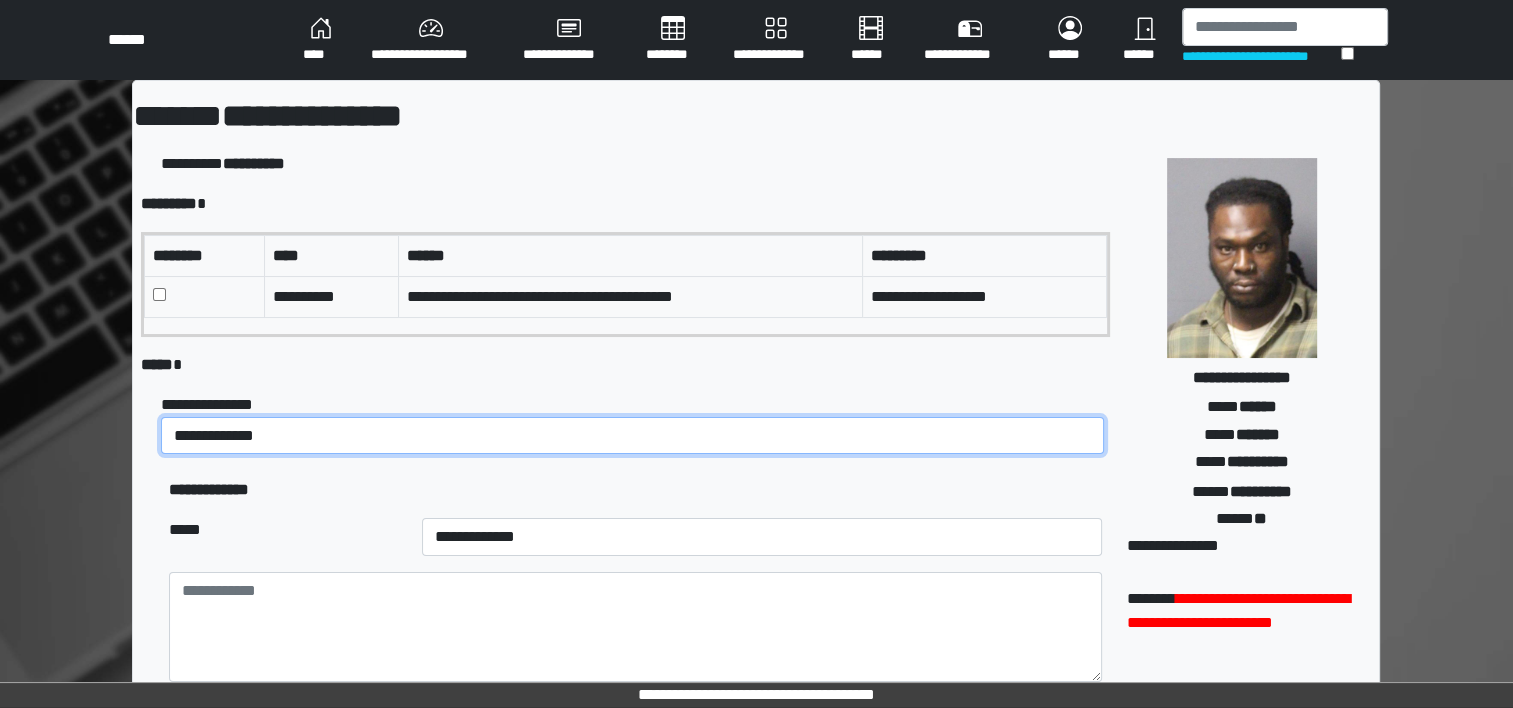 click on "**********" at bounding box center [632, 436] 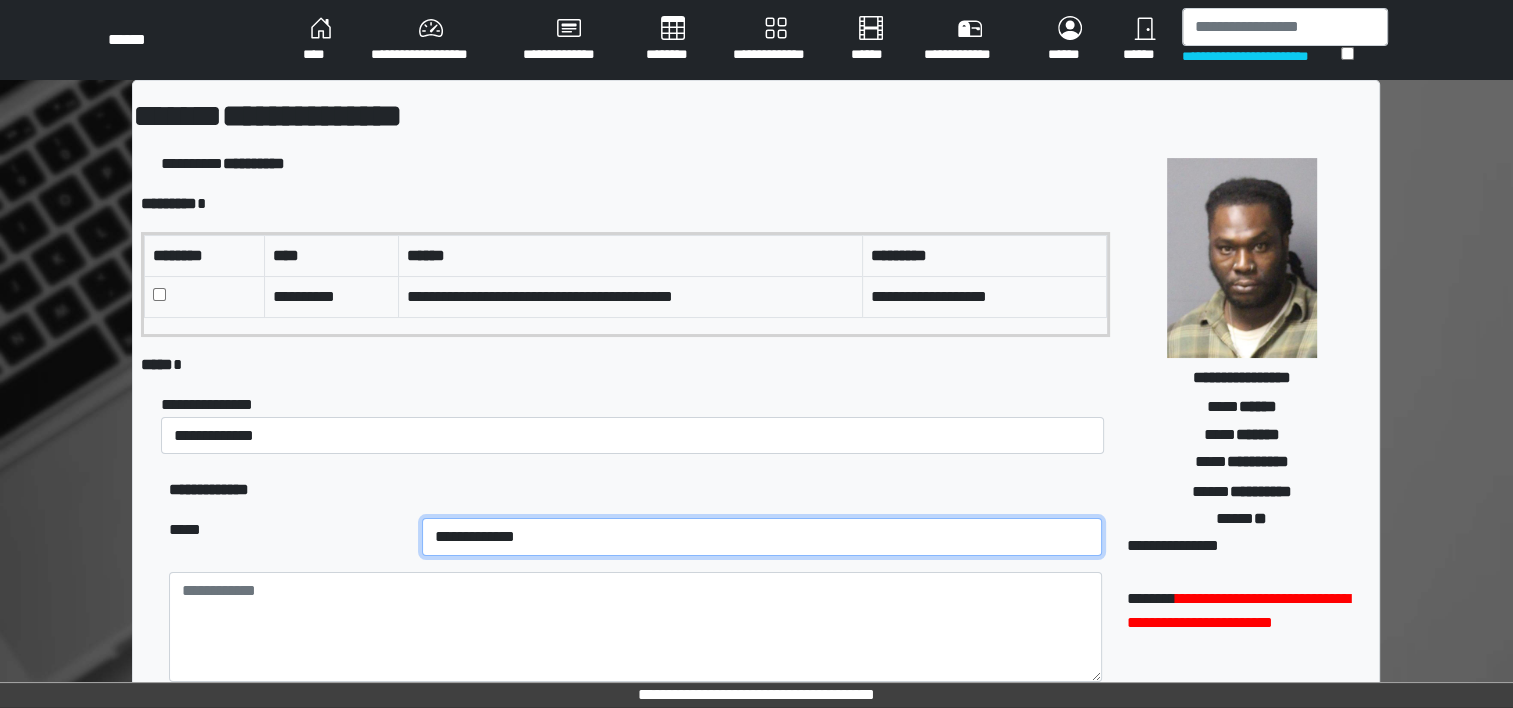 click on "**********" at bounding box center [762, 537] 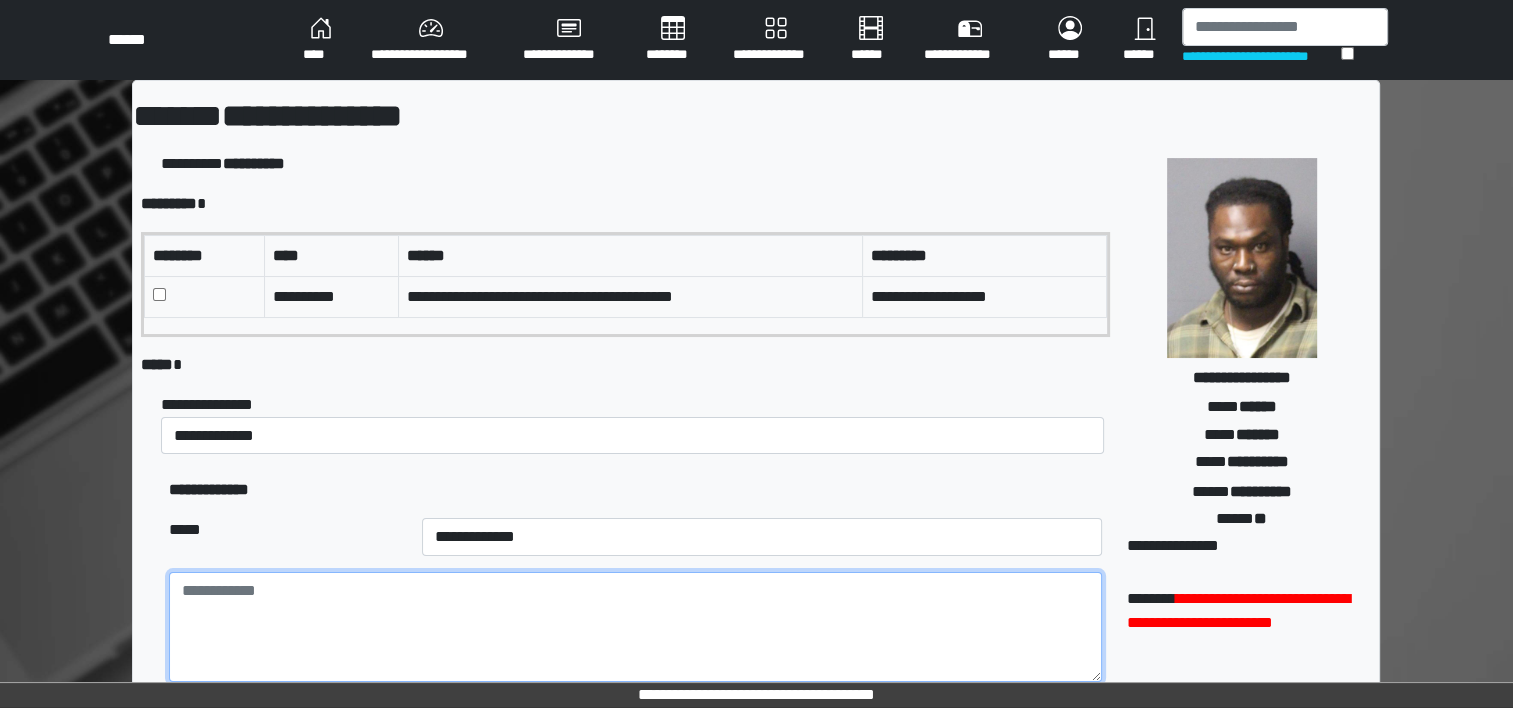 click at bounding box center [635, 627] 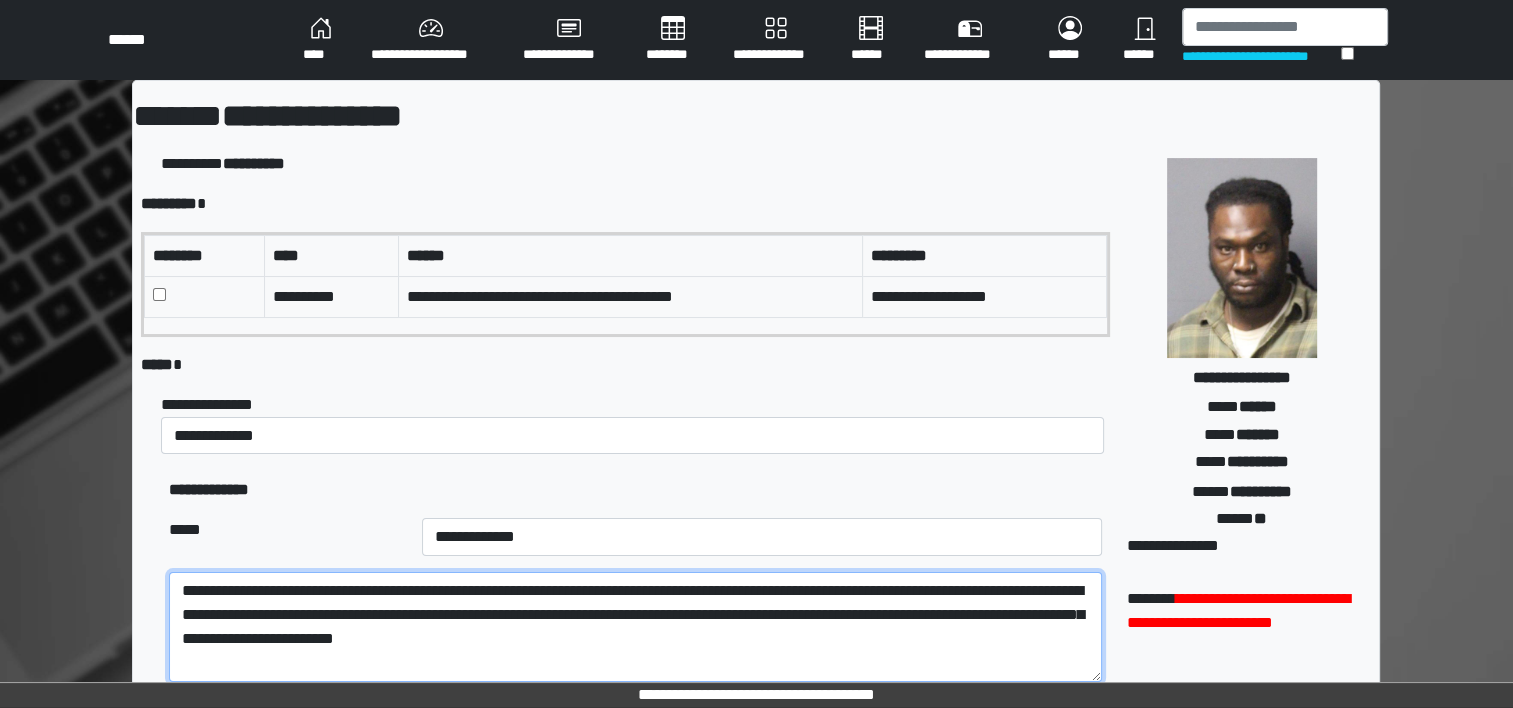 click on "**********" at bounding box center (635, 627) 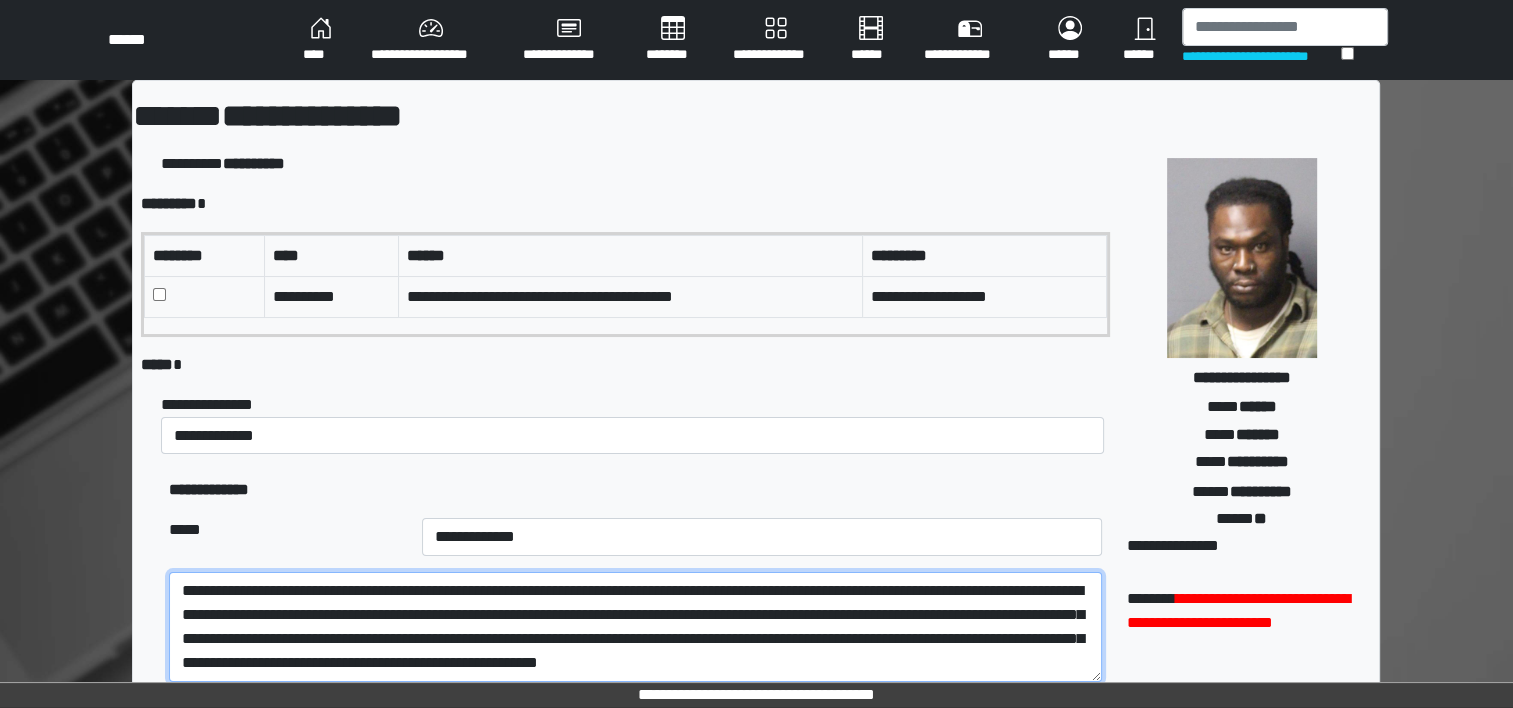 scroll, scrollTop: 16, scrollLeft: 0, axis: vertical 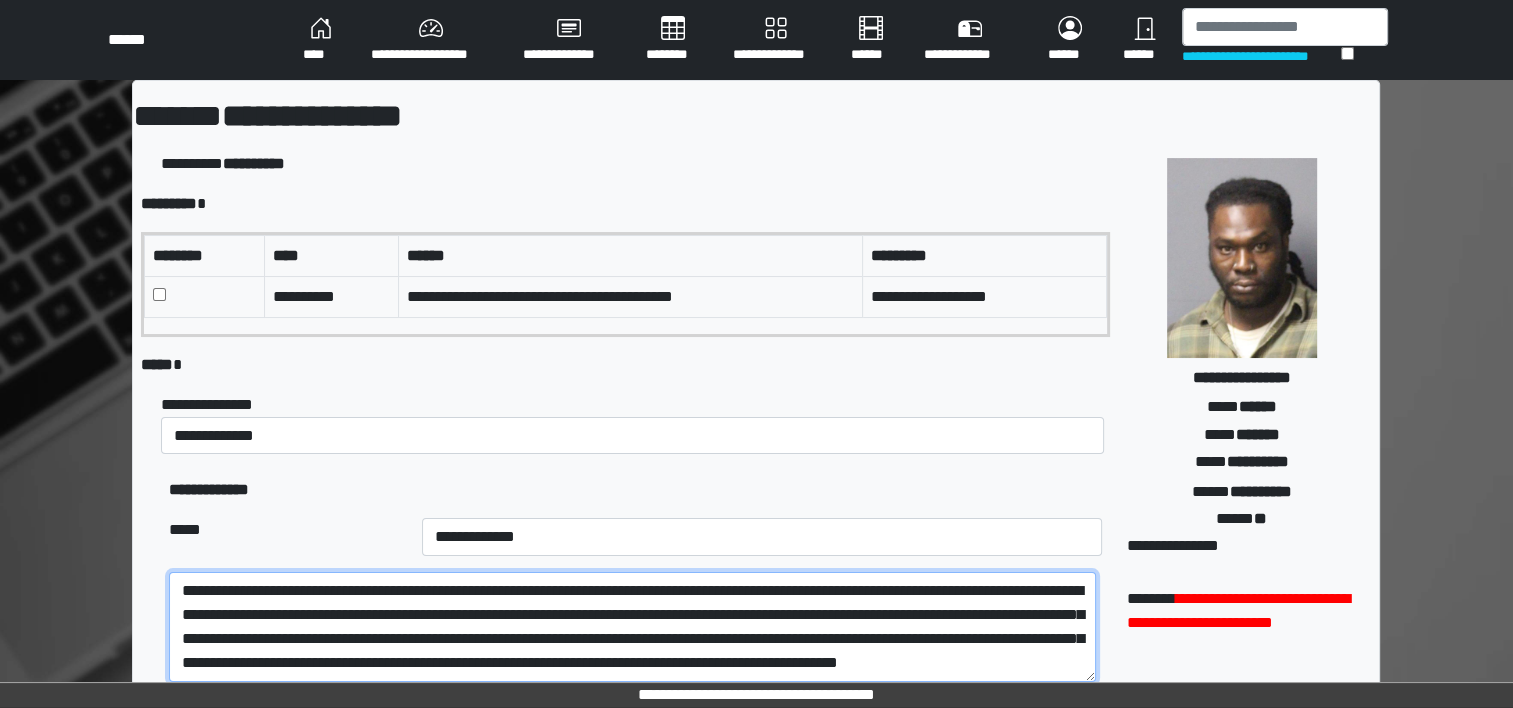paste on "**********" 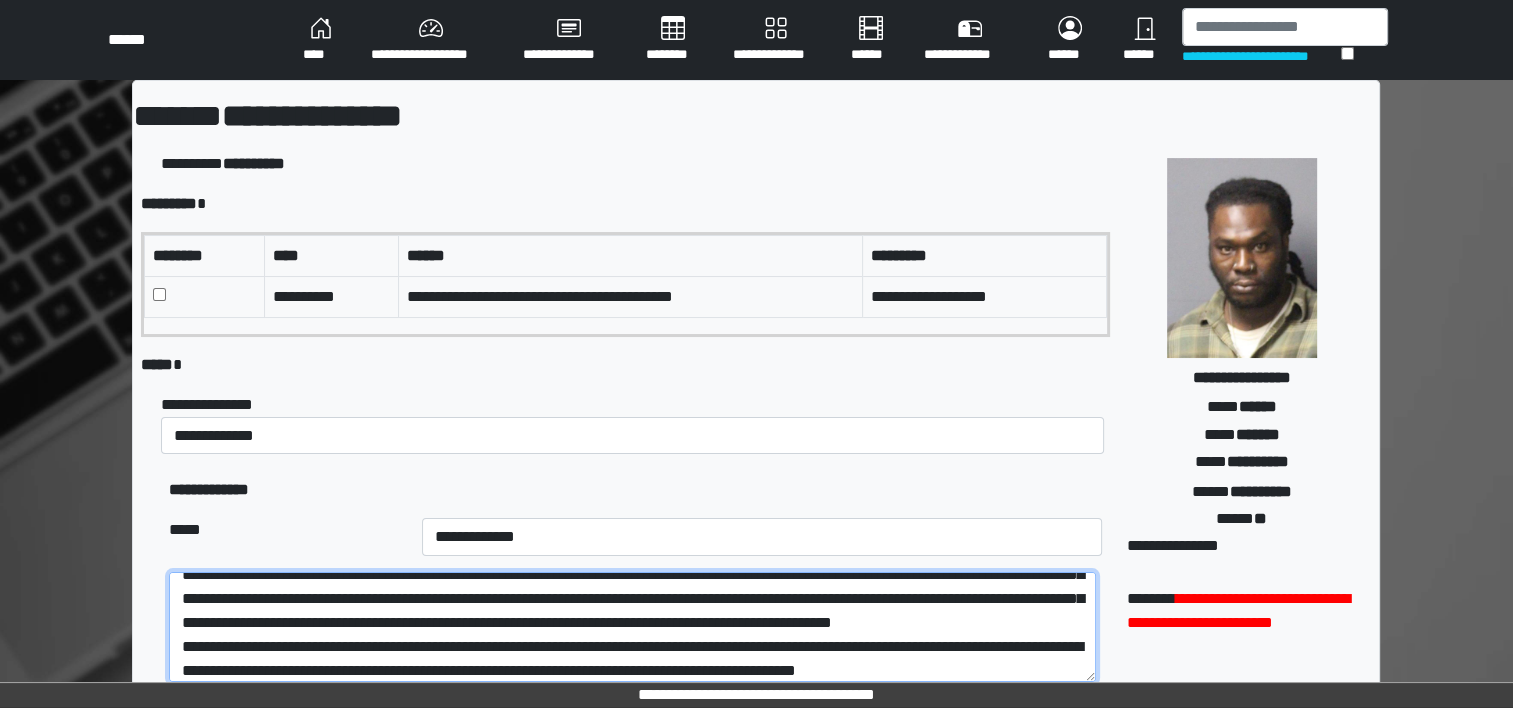 scroll, scrollTop: 112, scrollLeft: 0, axis: vertical 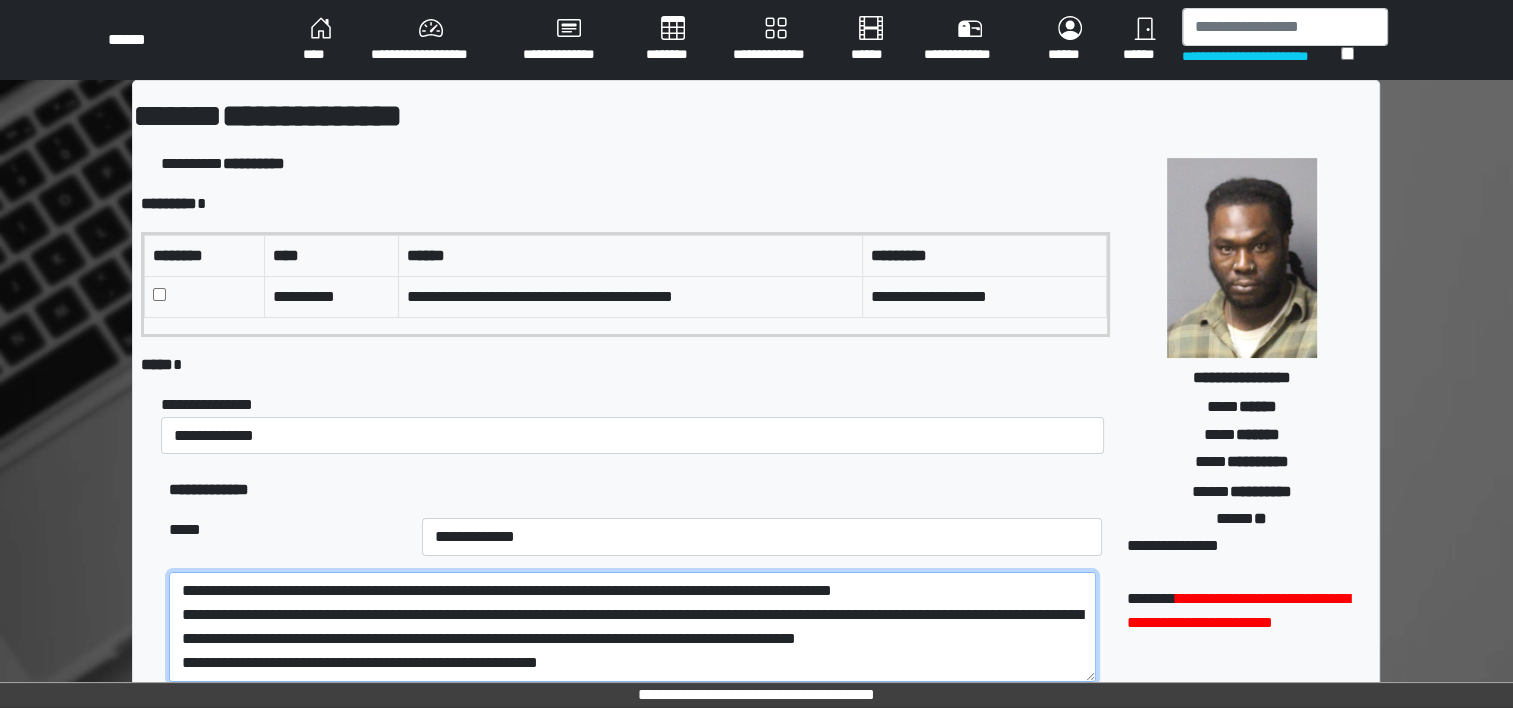 click on "**********" at bounding box center (632, 627) 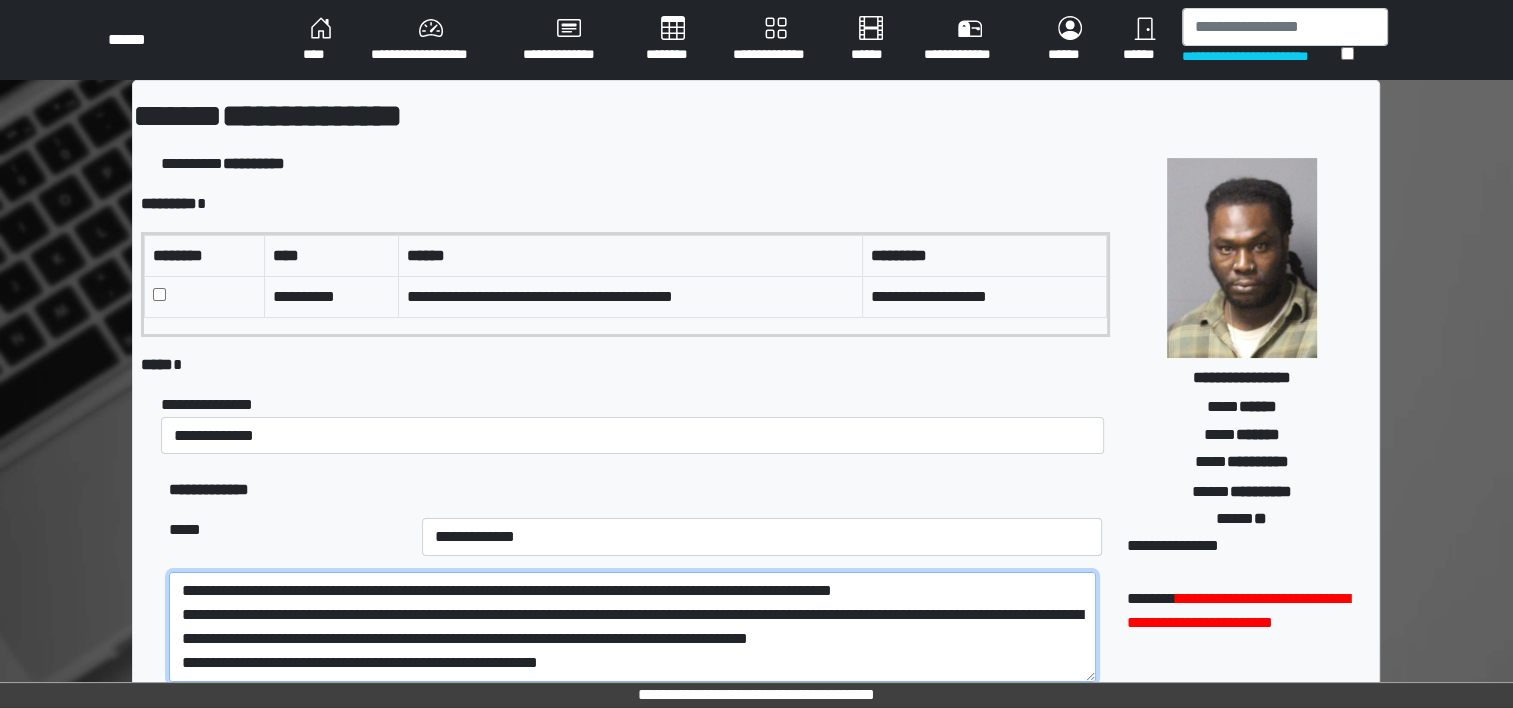 scroll, scrollTop: 96, scrollLeft: 0, axis: vertical 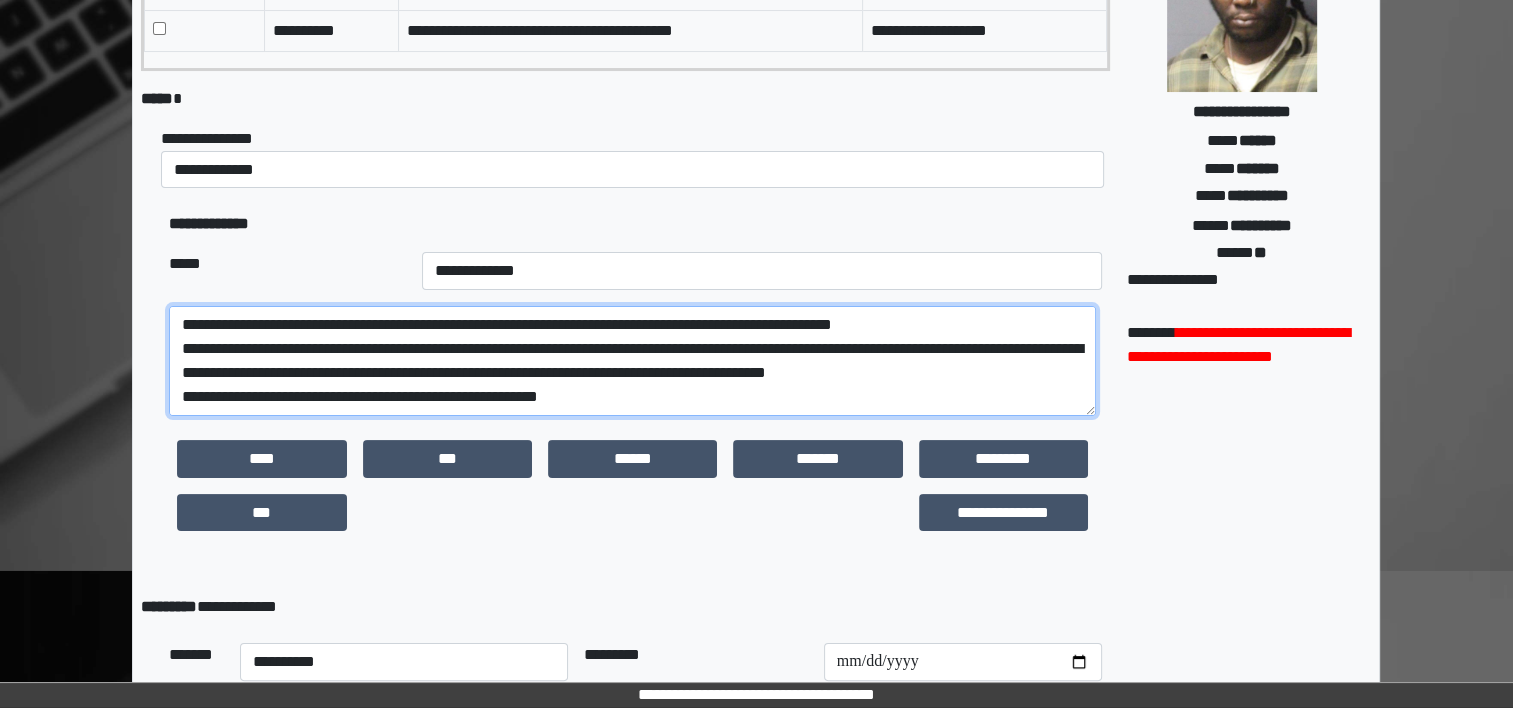 type on "**********" 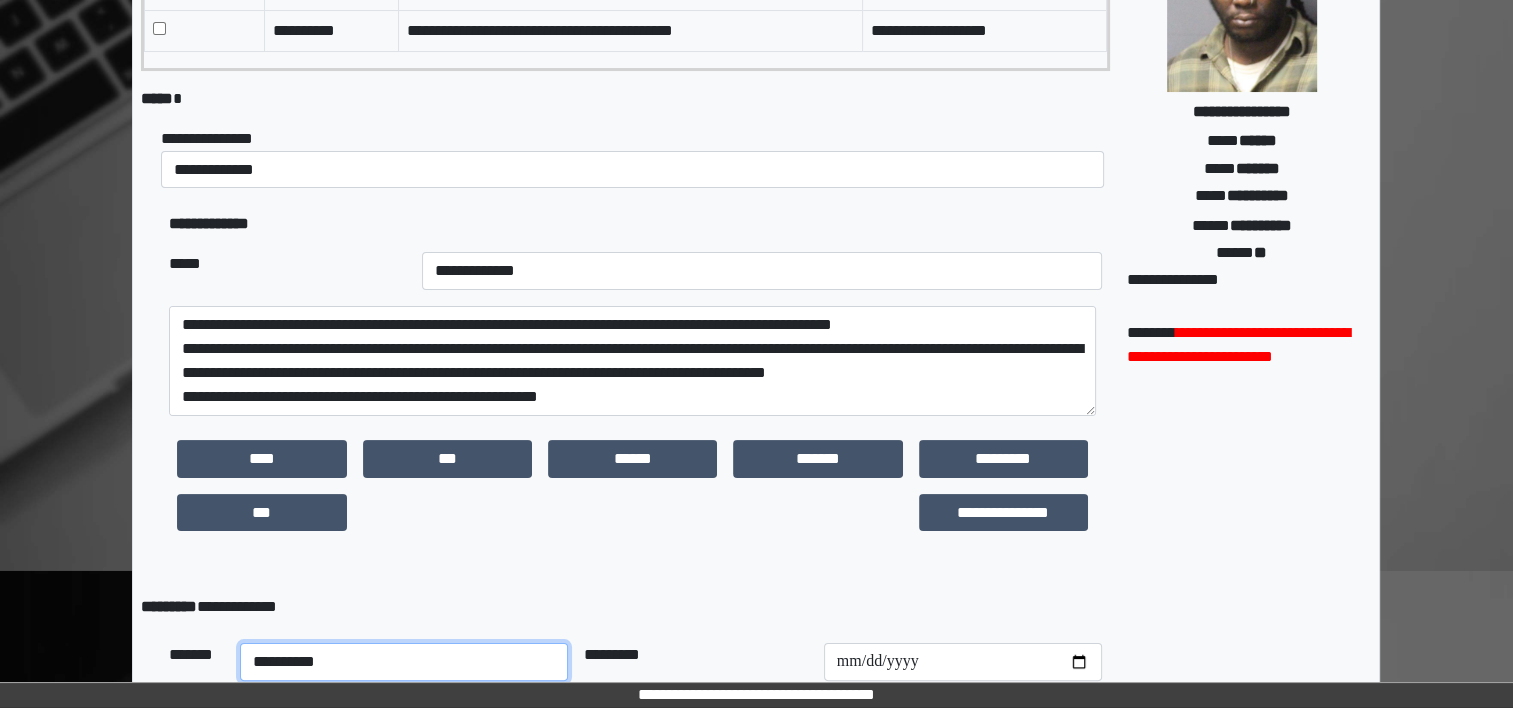 click on "**********" at bounding box center [404, 662] 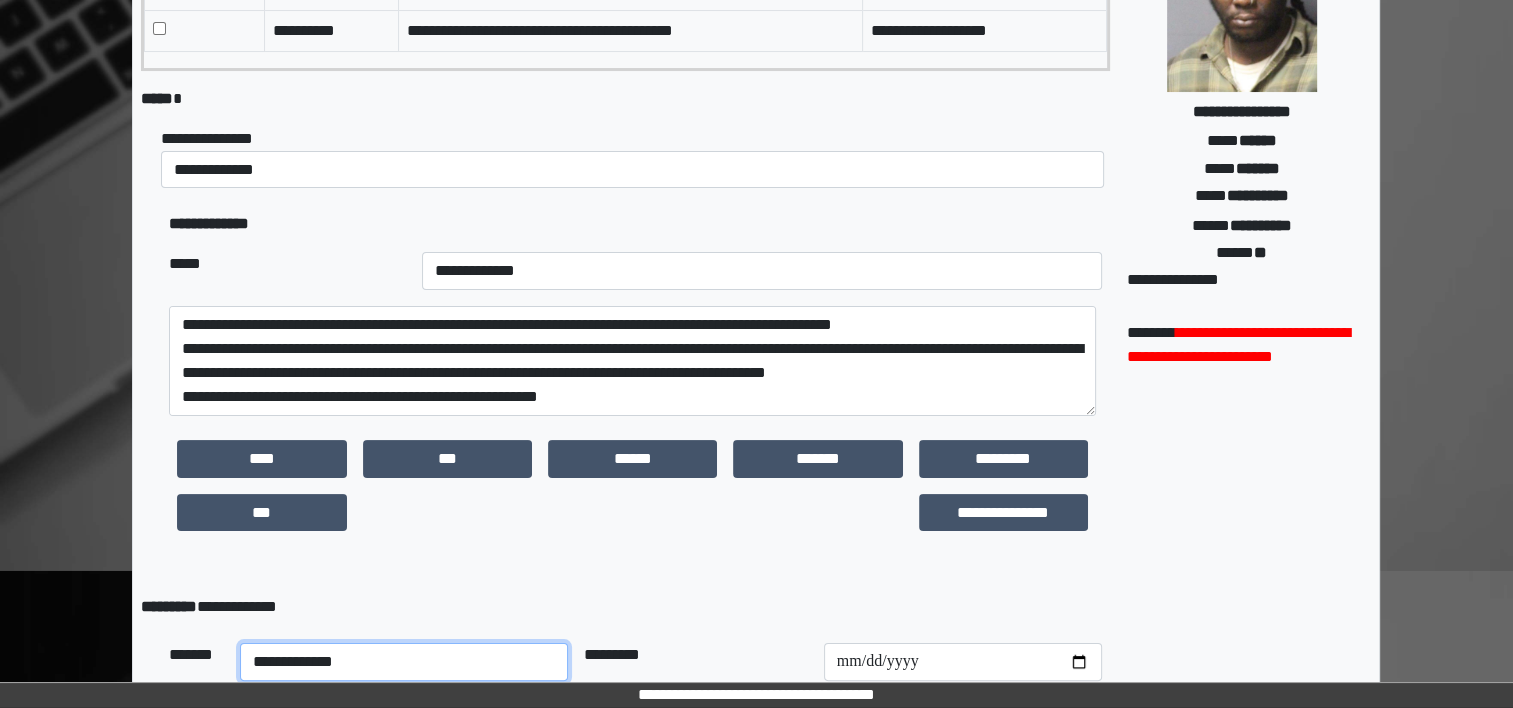 click on "**********" at bounding box center (404, 662) 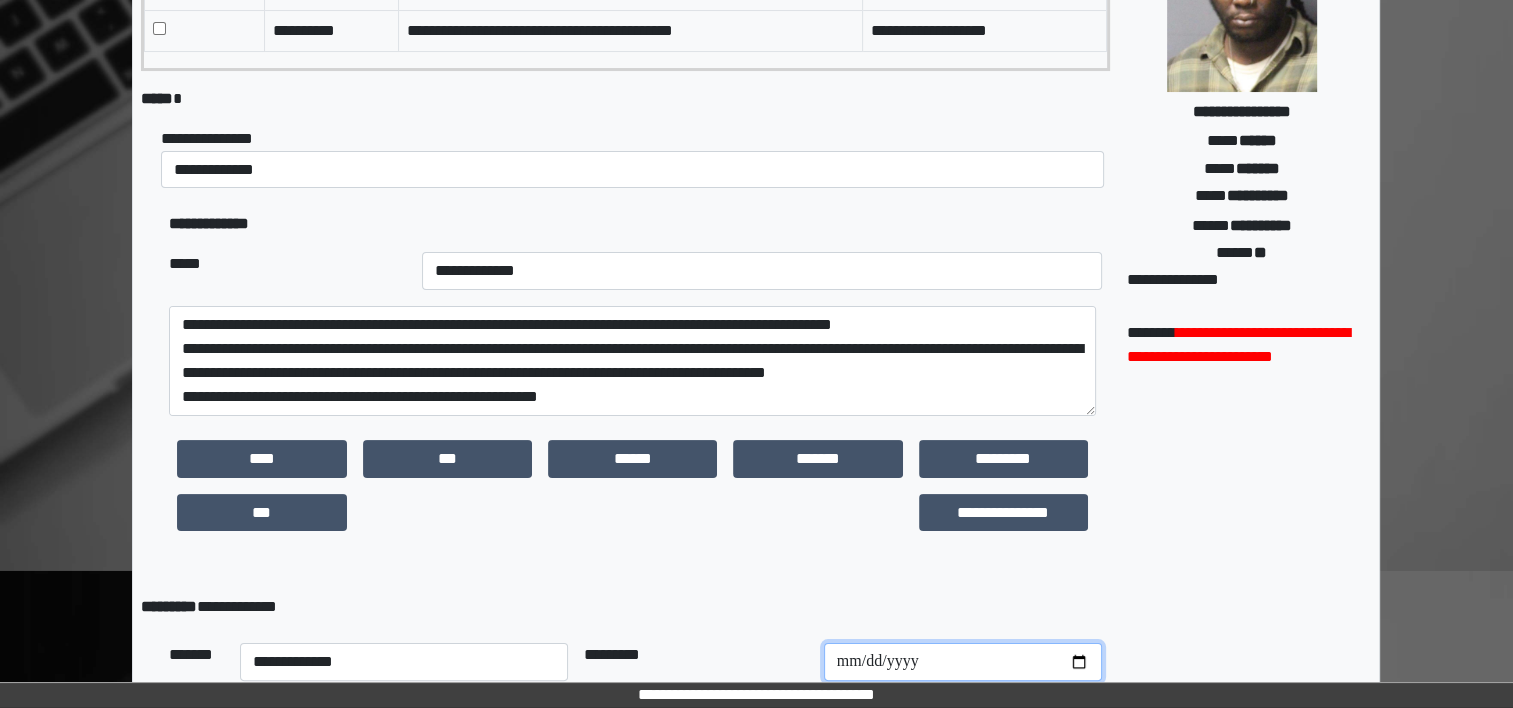 click at bounding box center (963, 662) 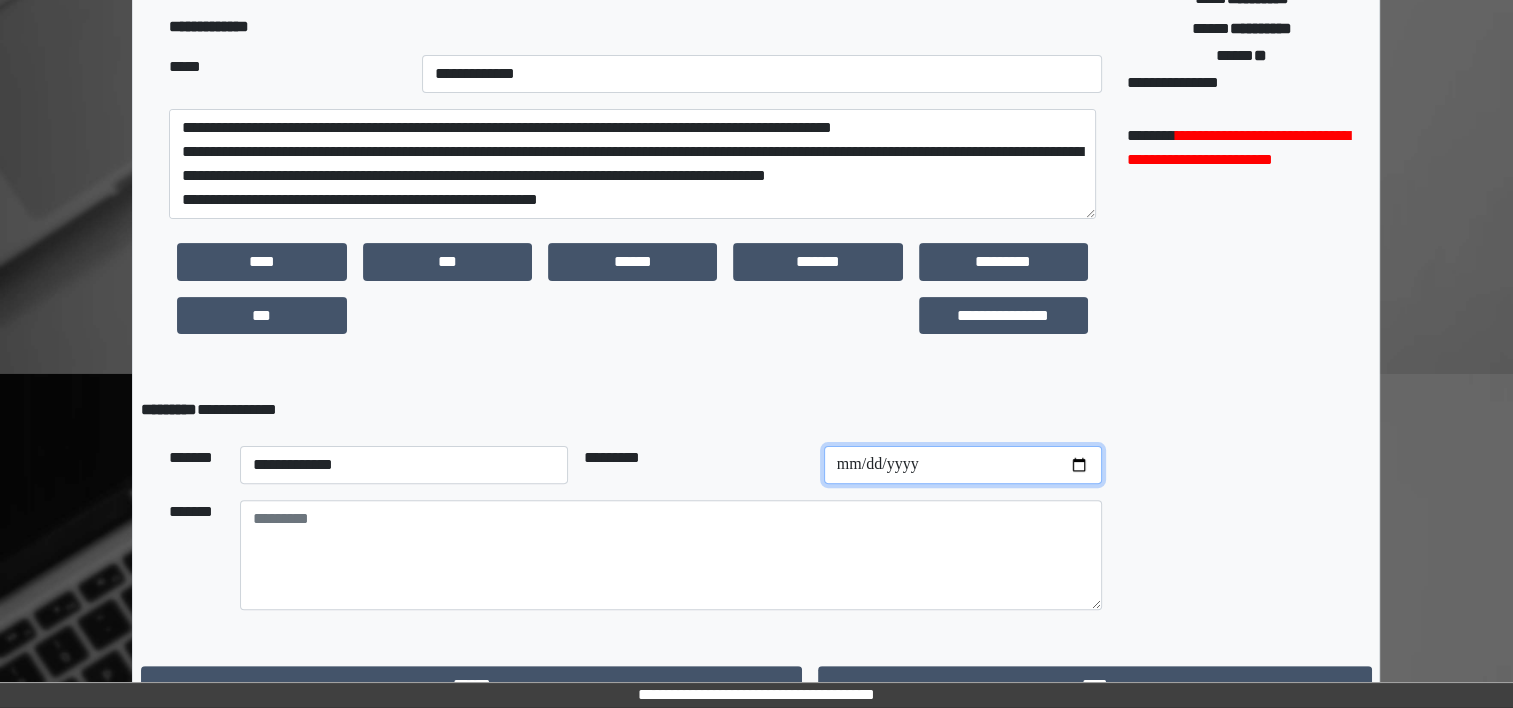 scroll, scrollTop: 496, scrollLeft: 0, axis: vertical 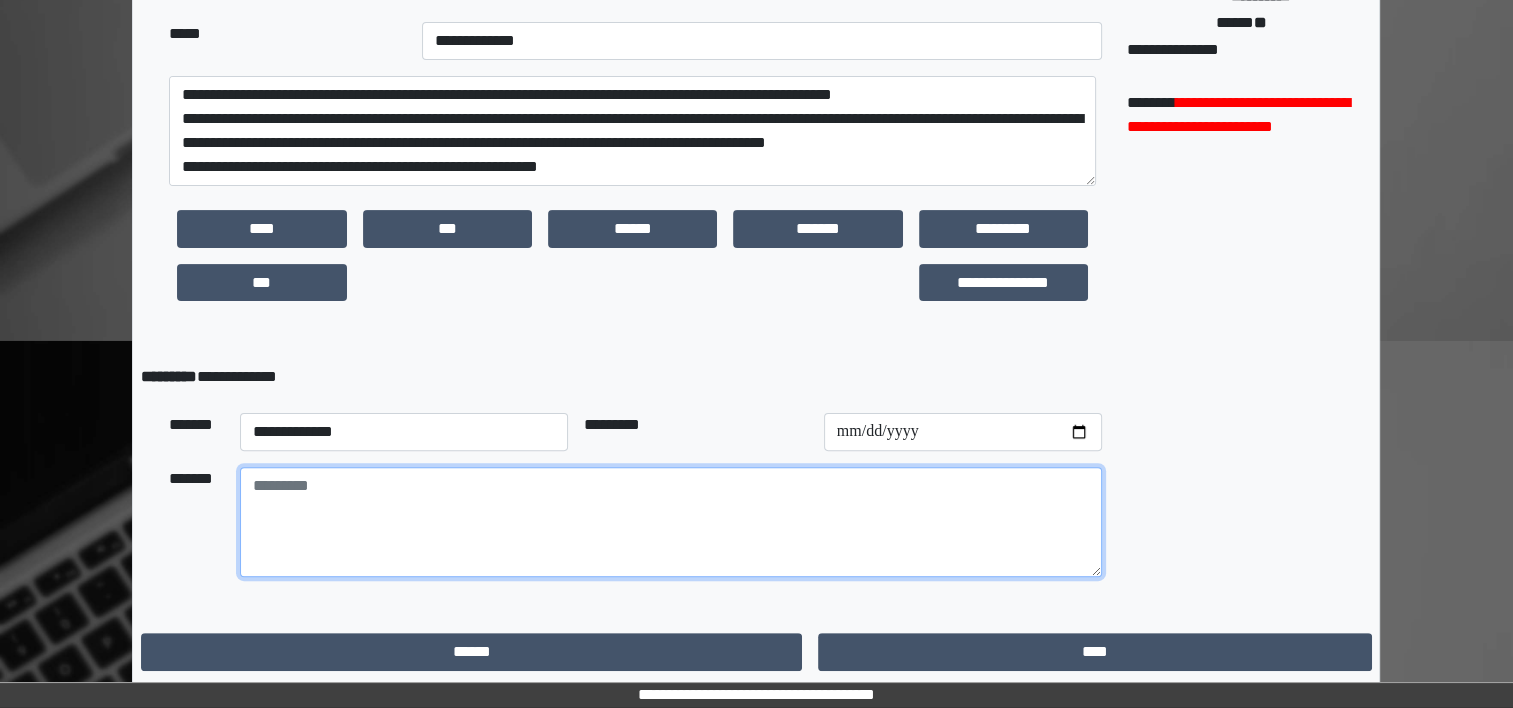 click at bounding box center [671, 522] 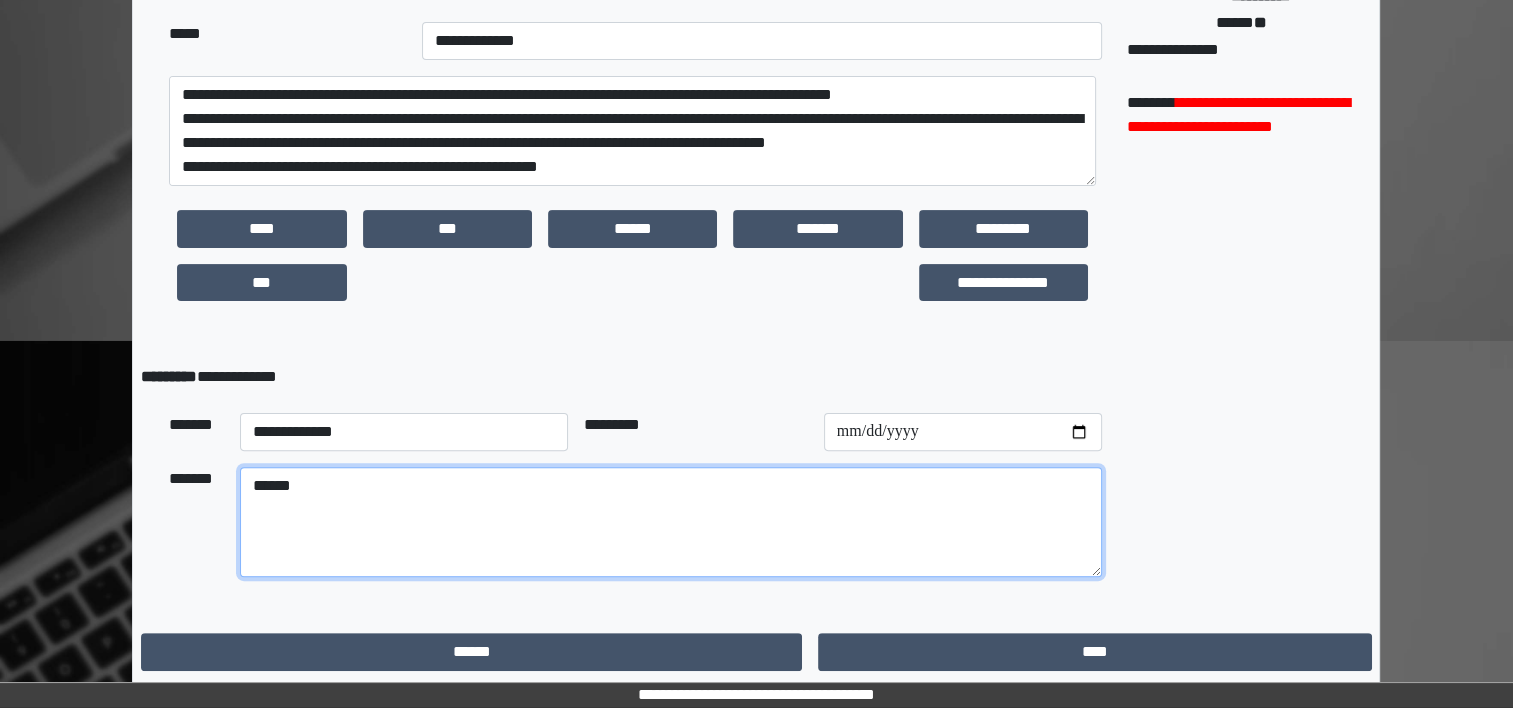 type on "******" 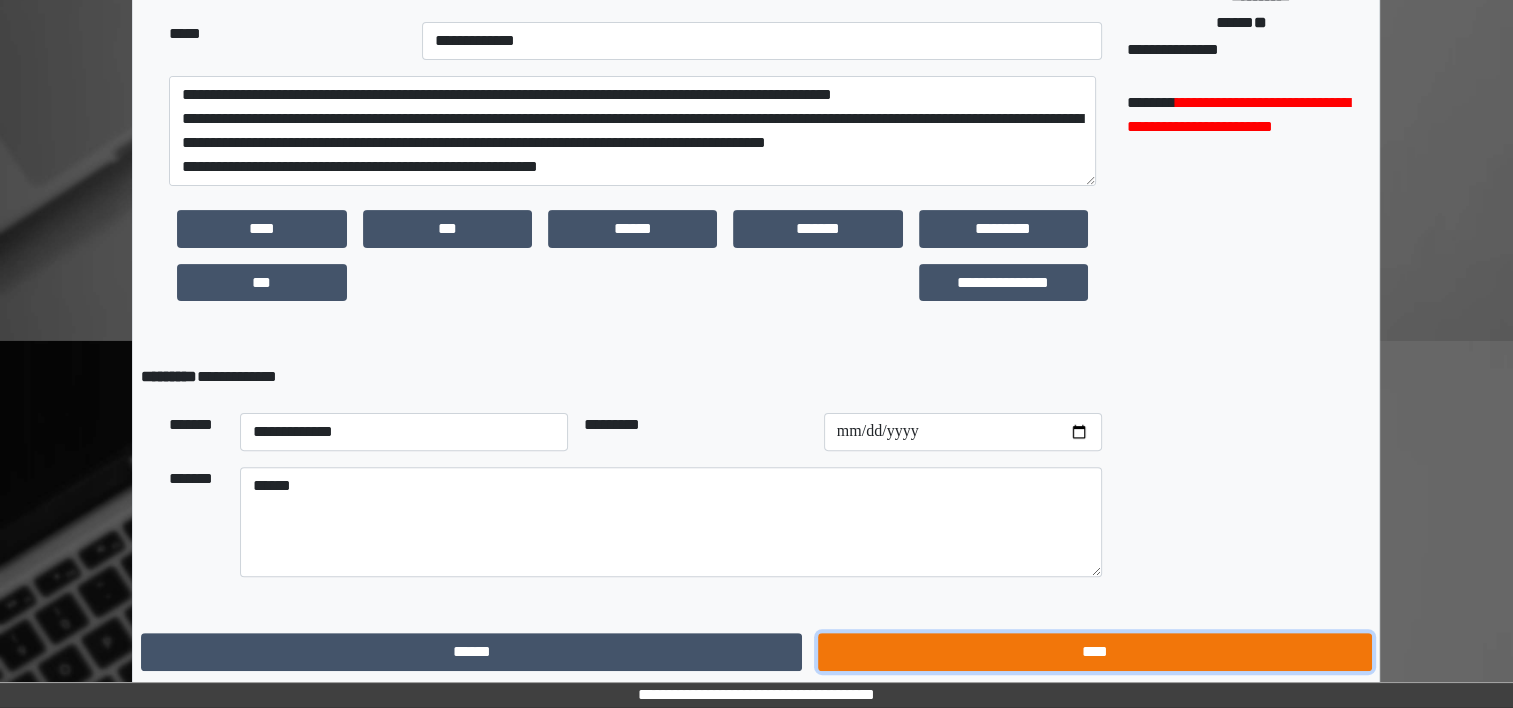 click on "****" at bounding box center [1094, 652] 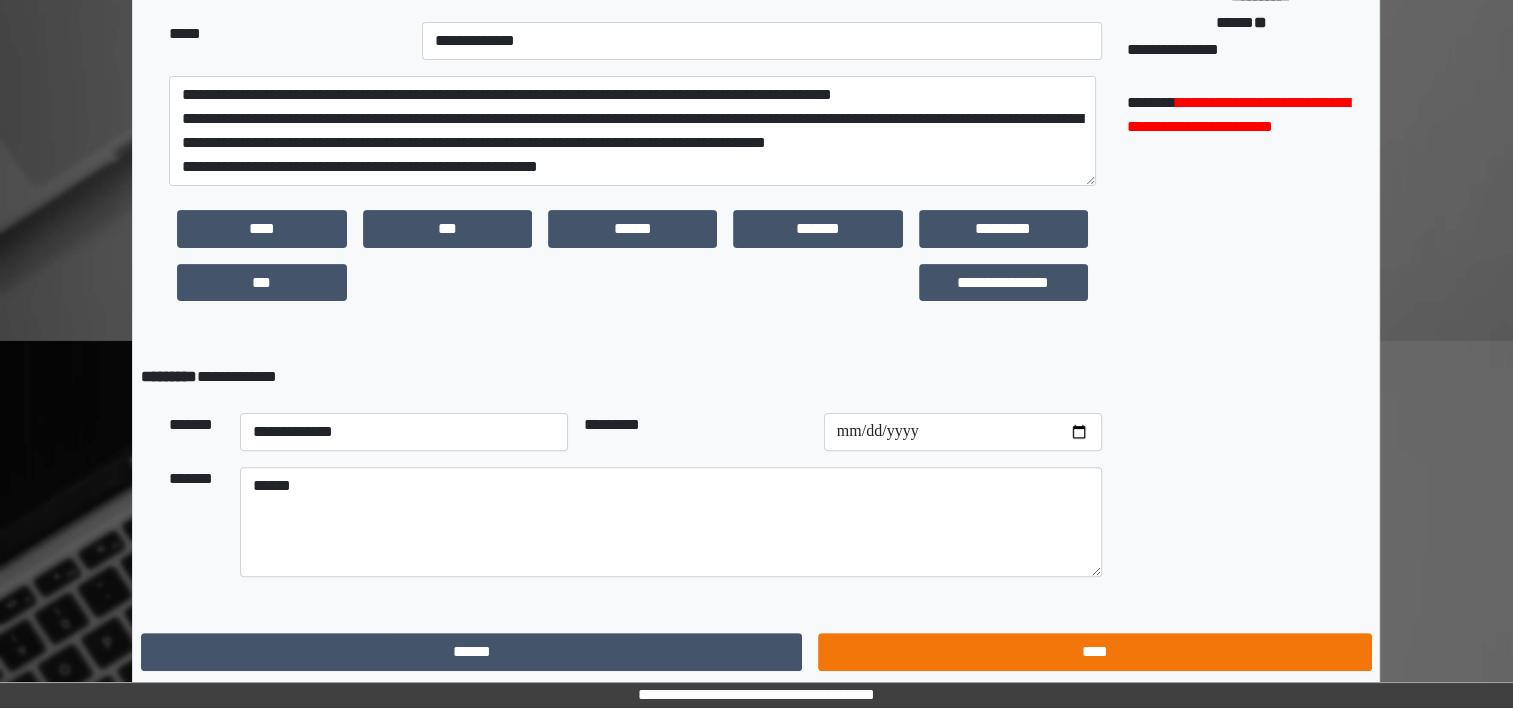 scroll, scrollTop: 0, scrollLeft: 0, axis: both 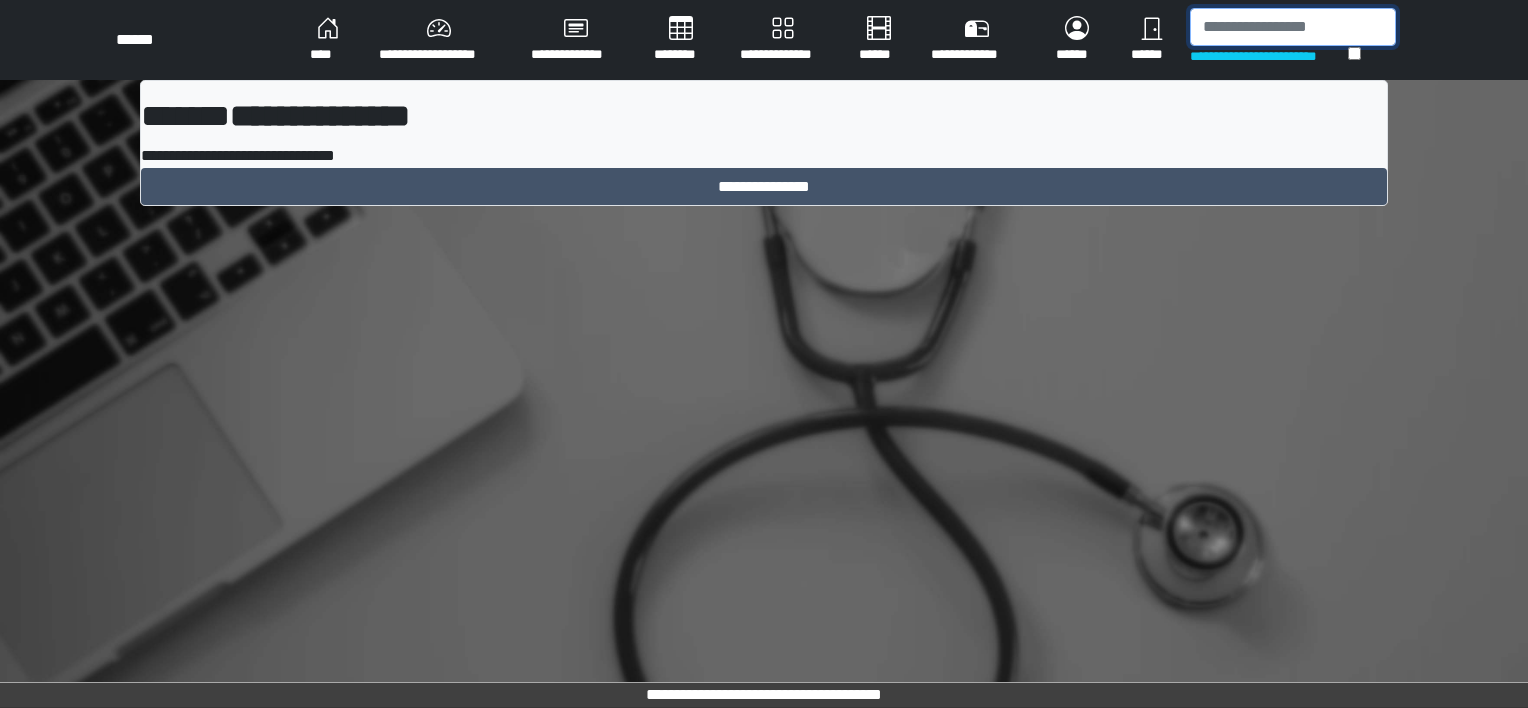 click at bounding box center (1293, 27) 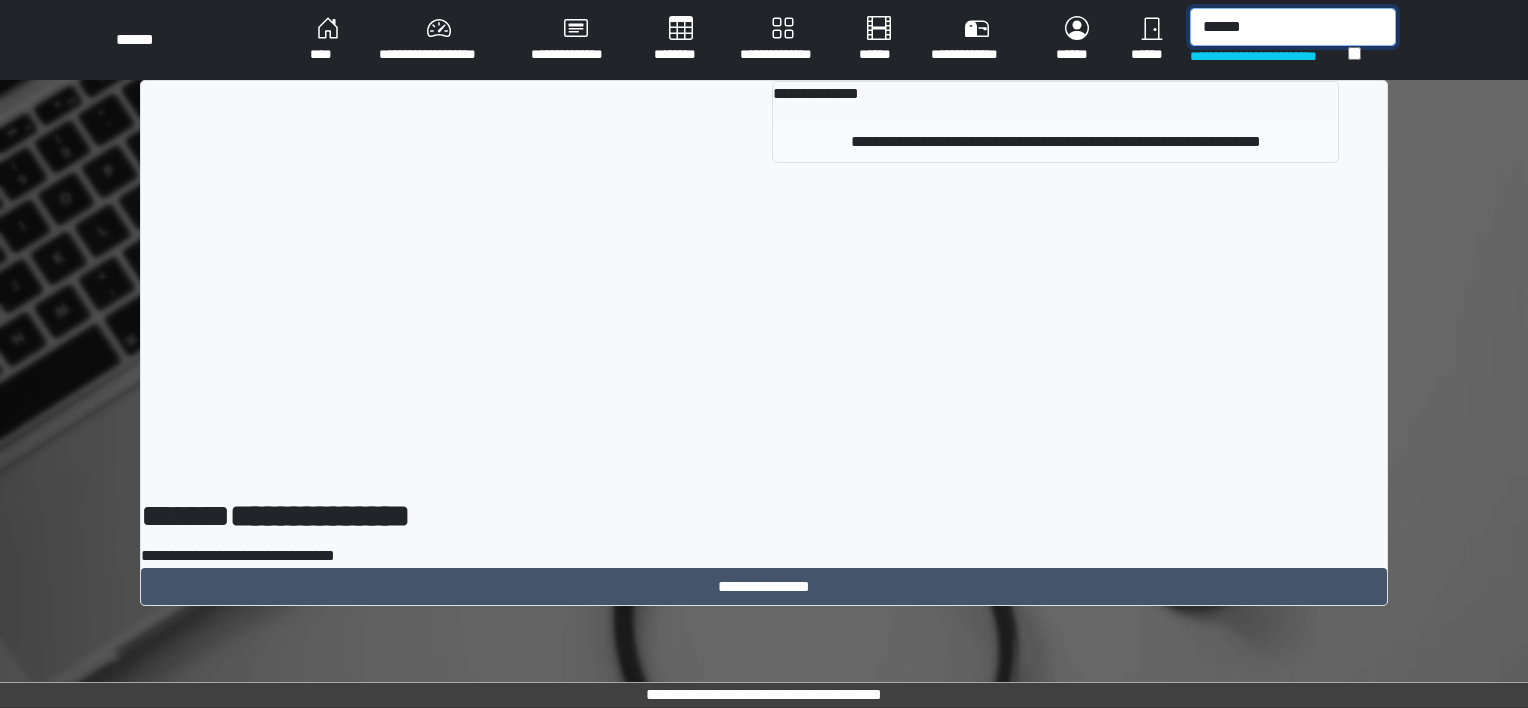 type on "******" 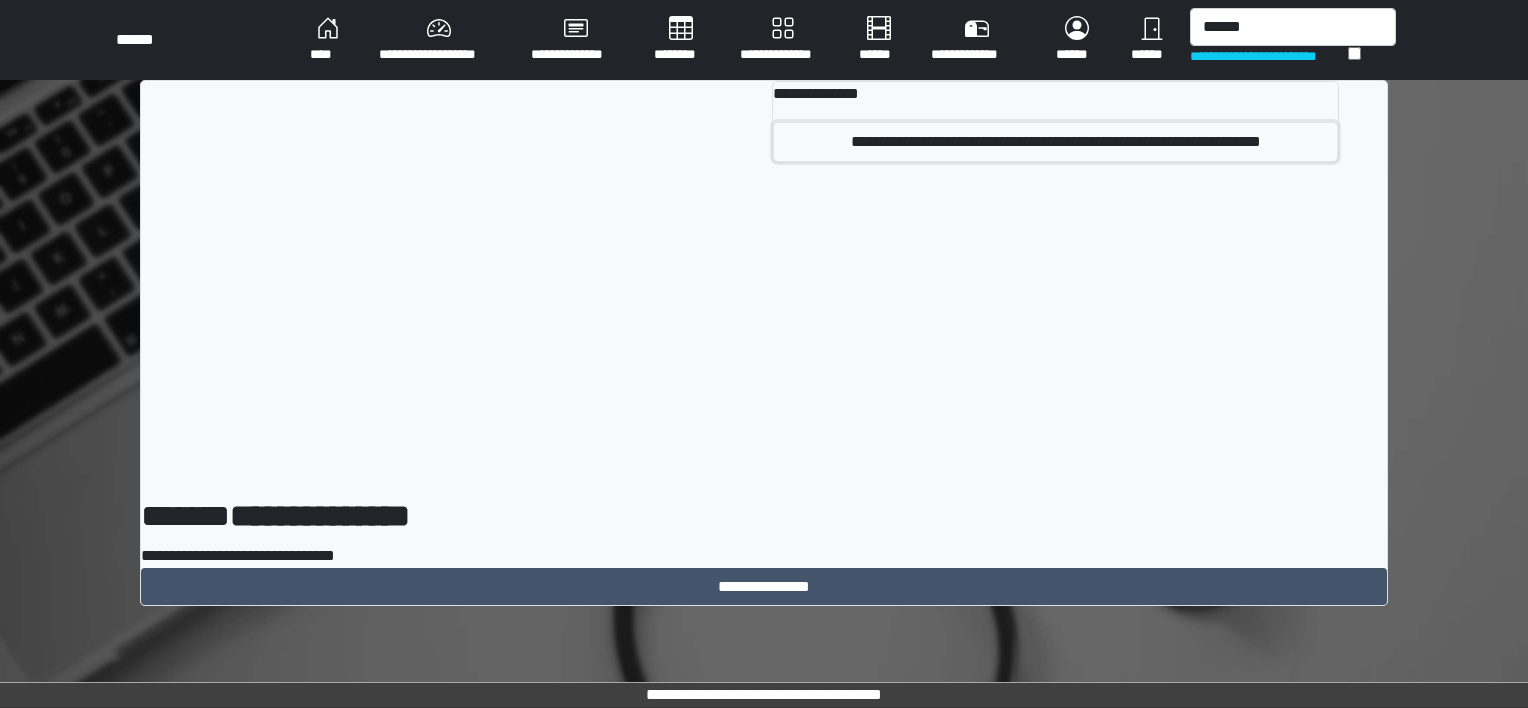 click on "**********" at bounding box center [1055, 142] 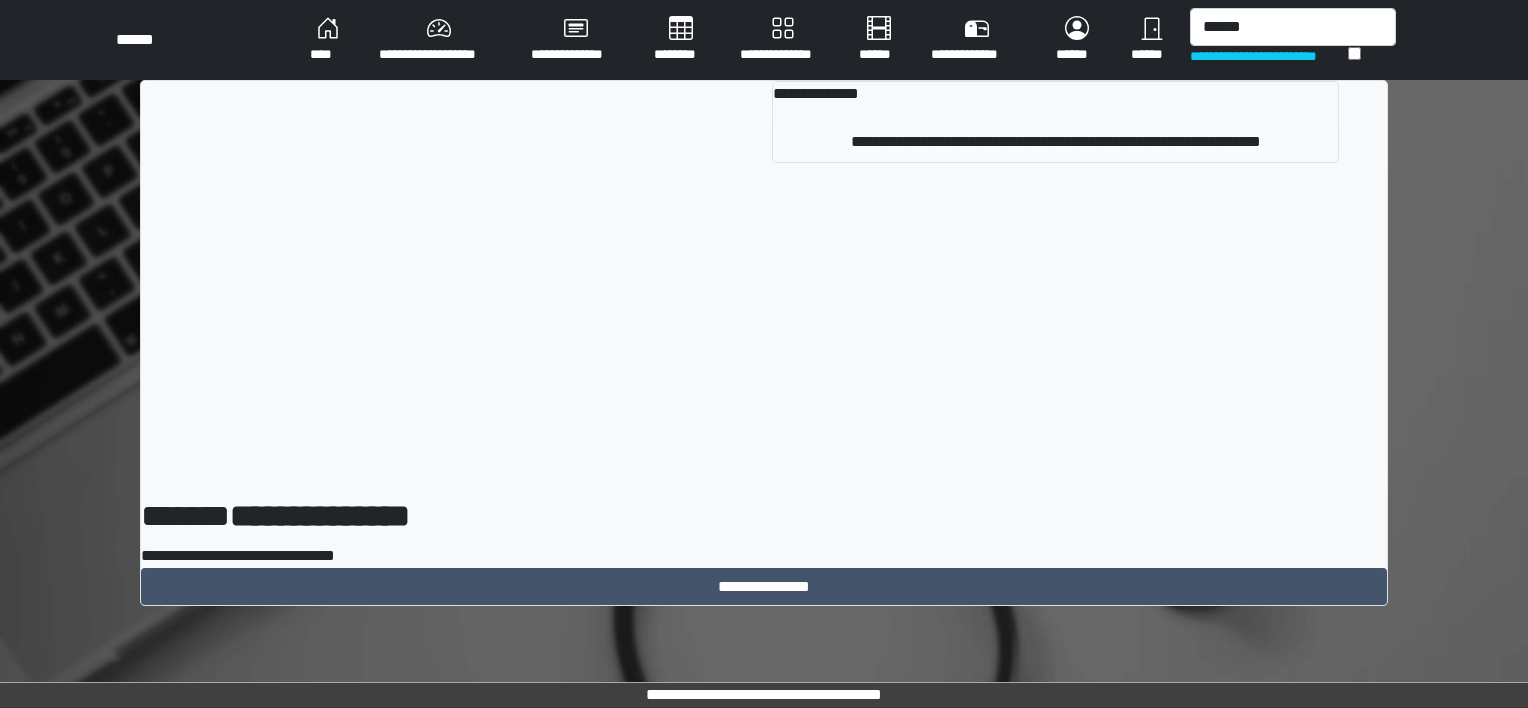 type 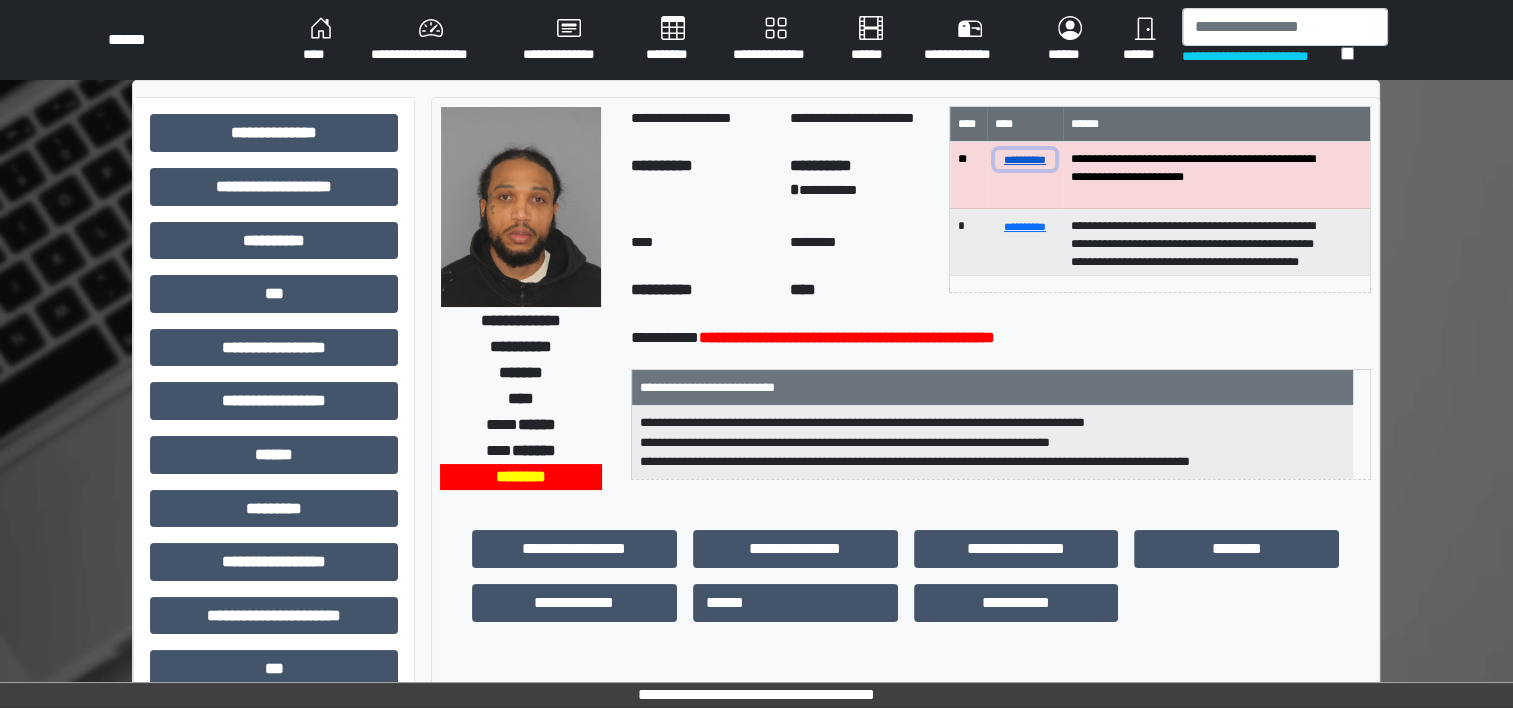 click on "**********" at bounding box center (1025, 159) 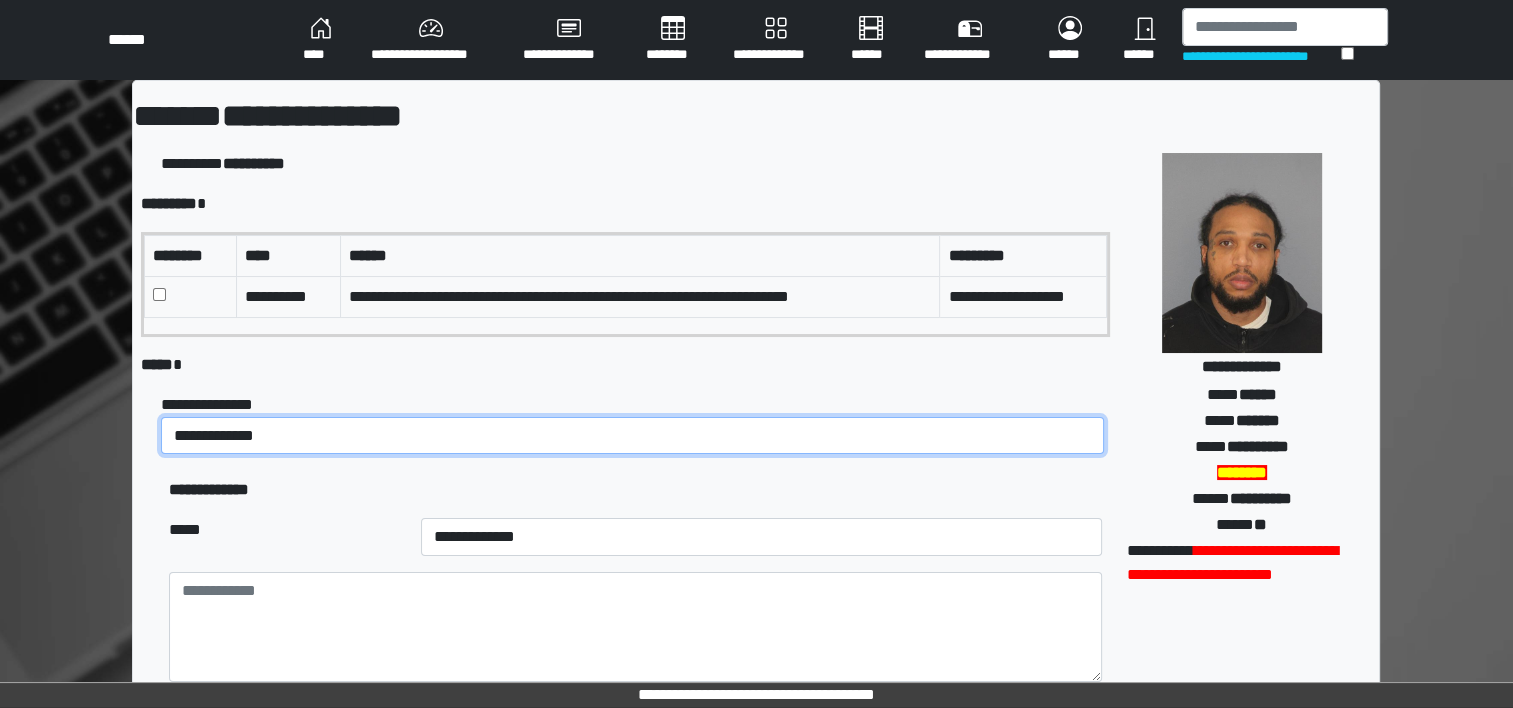 click on "**********" at bounding box center [632, 436] 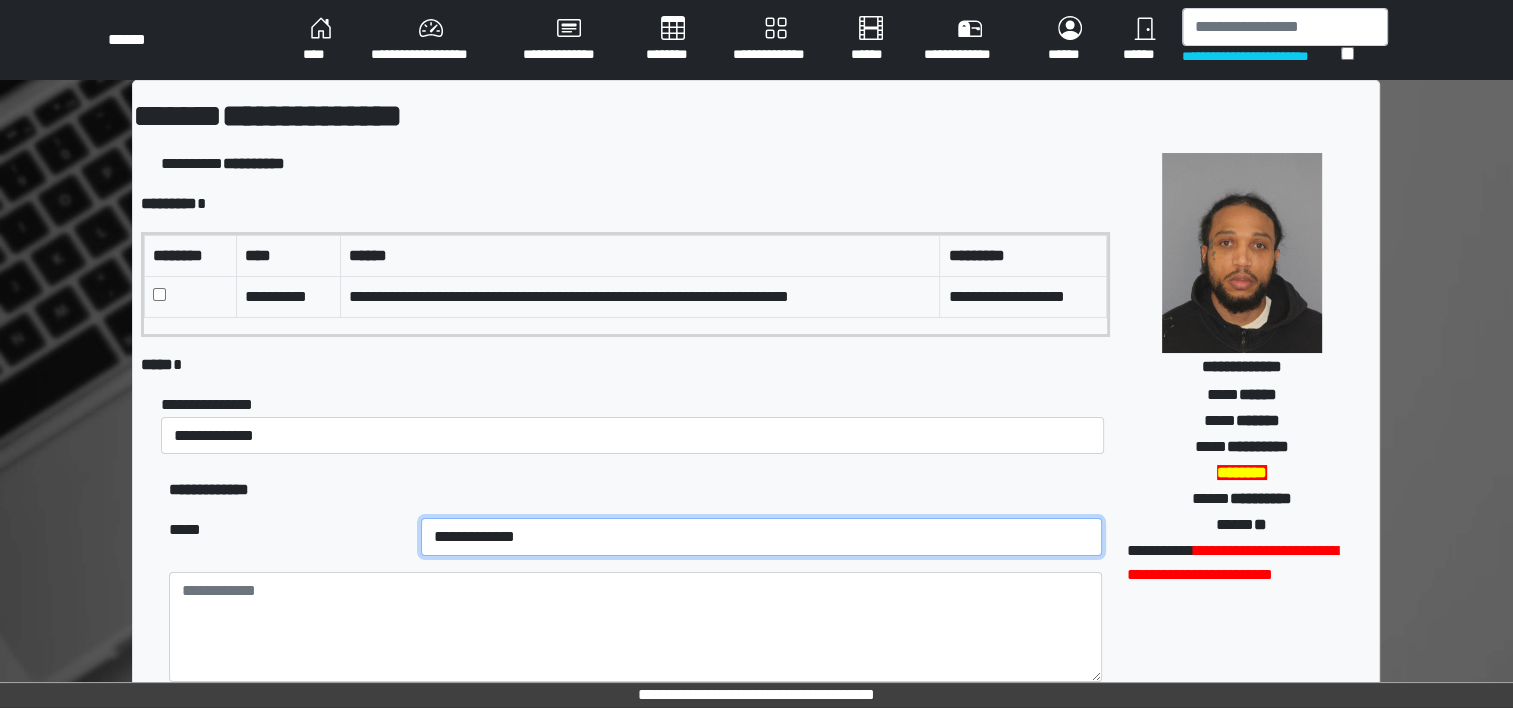 click on "**********" at bounding box center (761, 537) 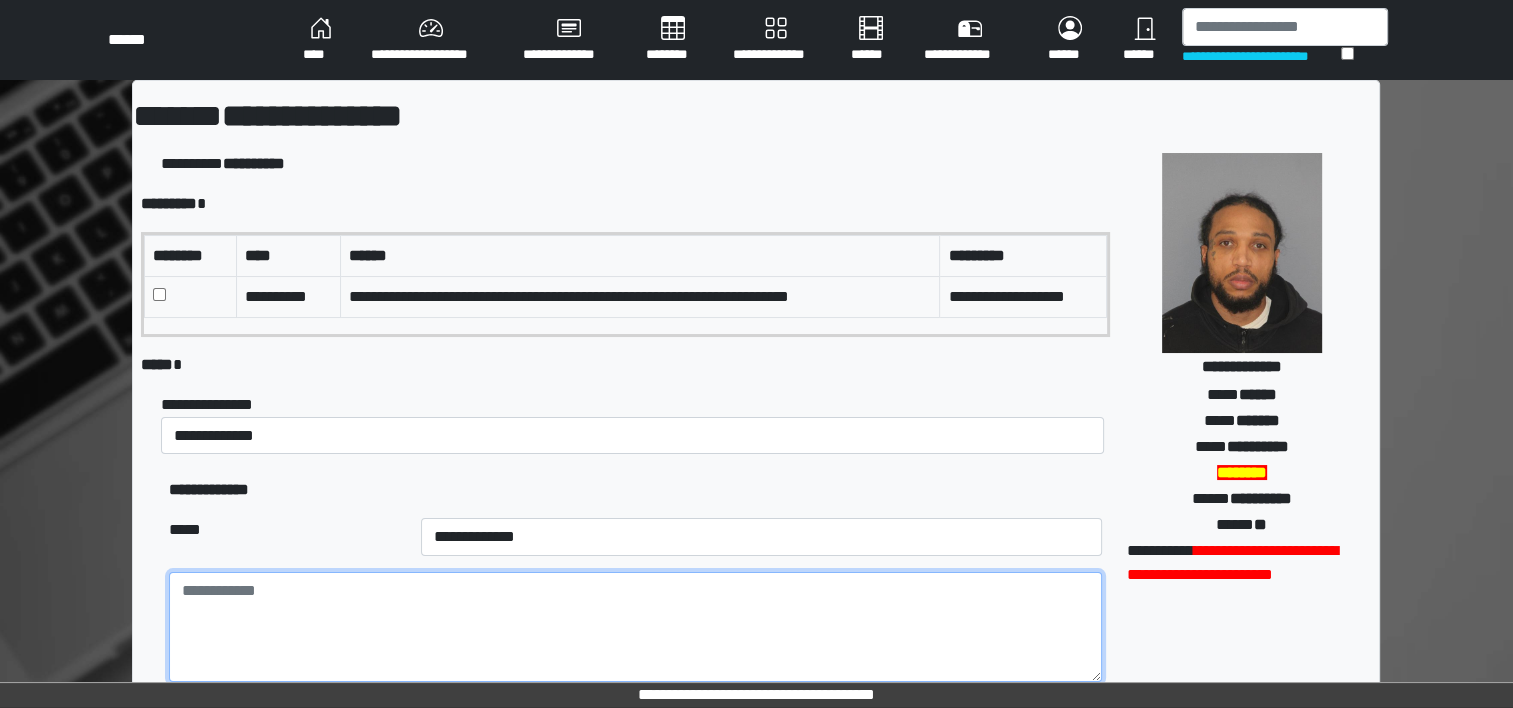 click at bounding box center (635, 627) 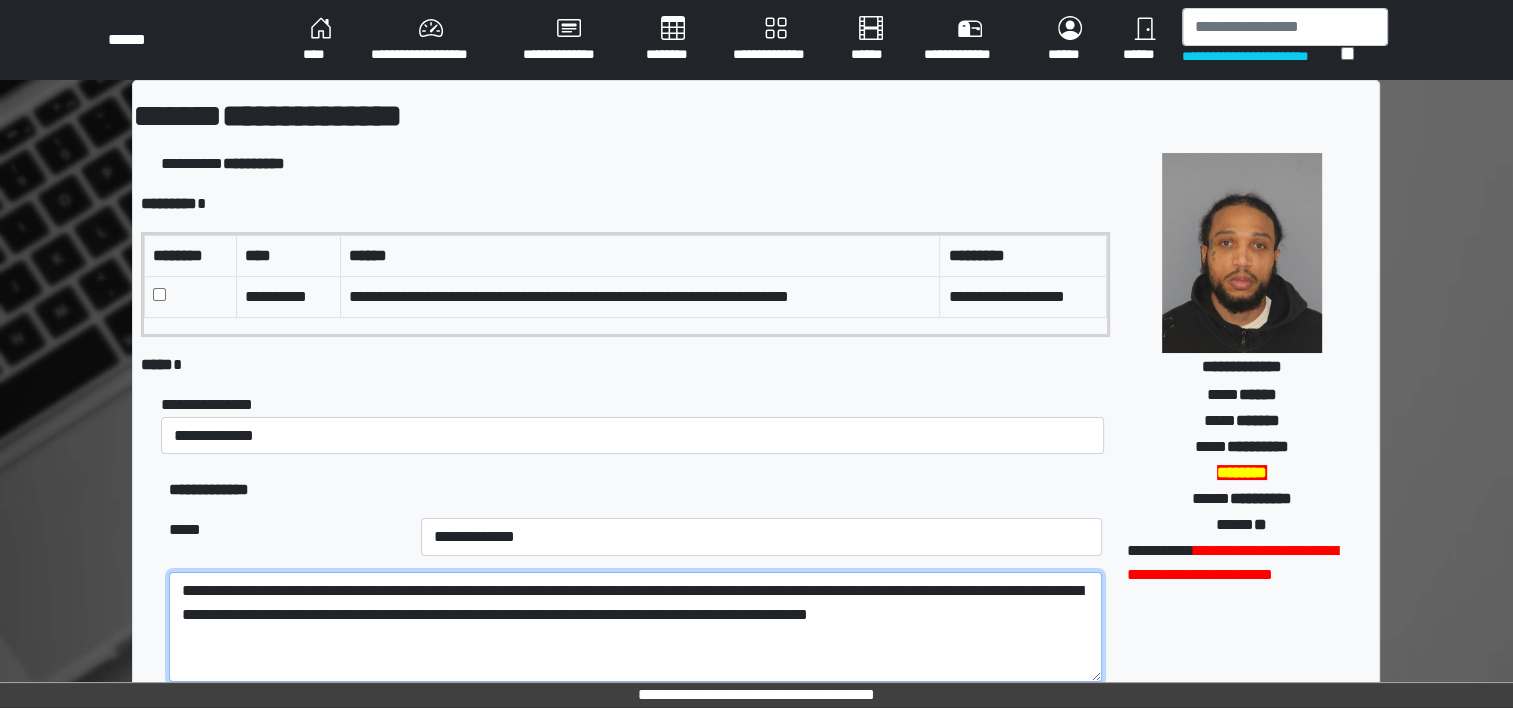 click on "**********" at bounding box center (635, 627) 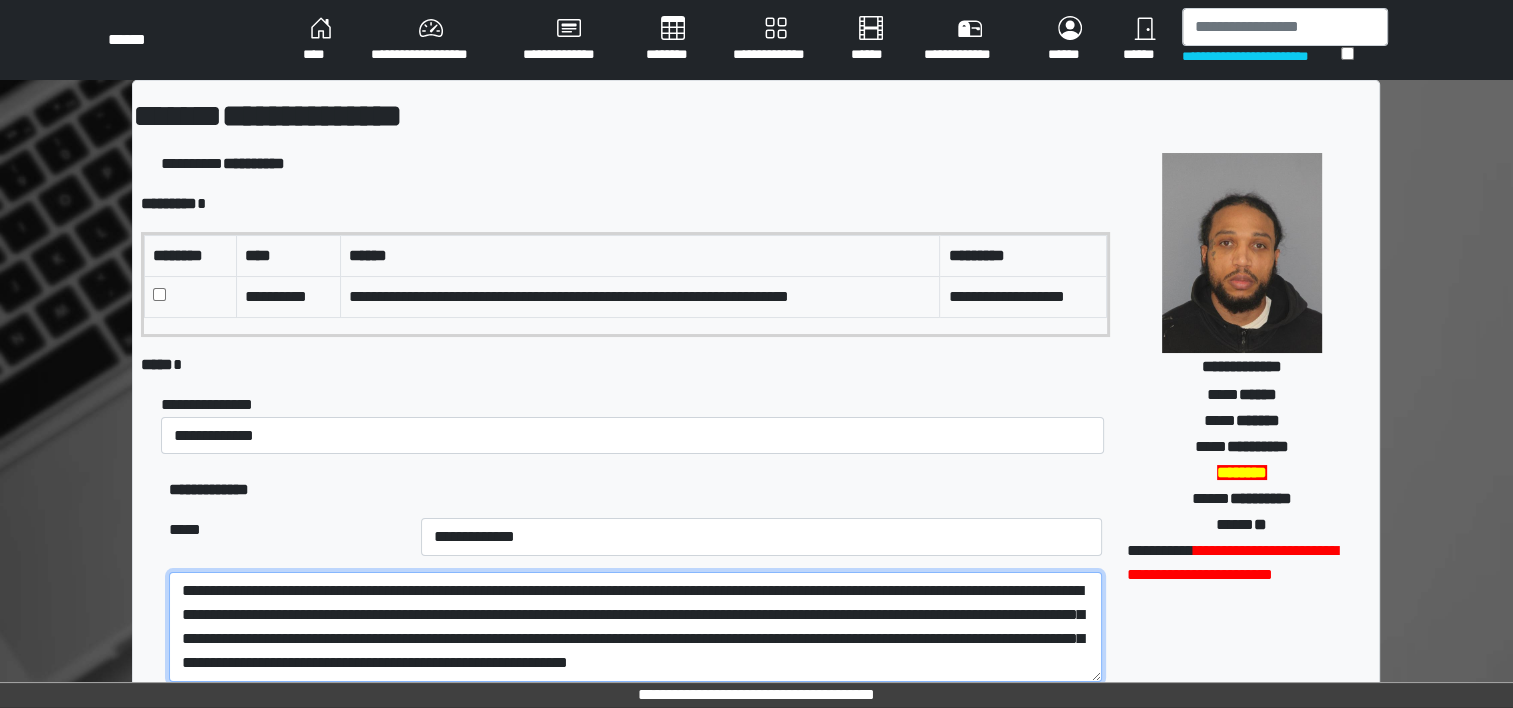 scroll, scrollTop: 16, scrollLeft: 0, axis: vertical 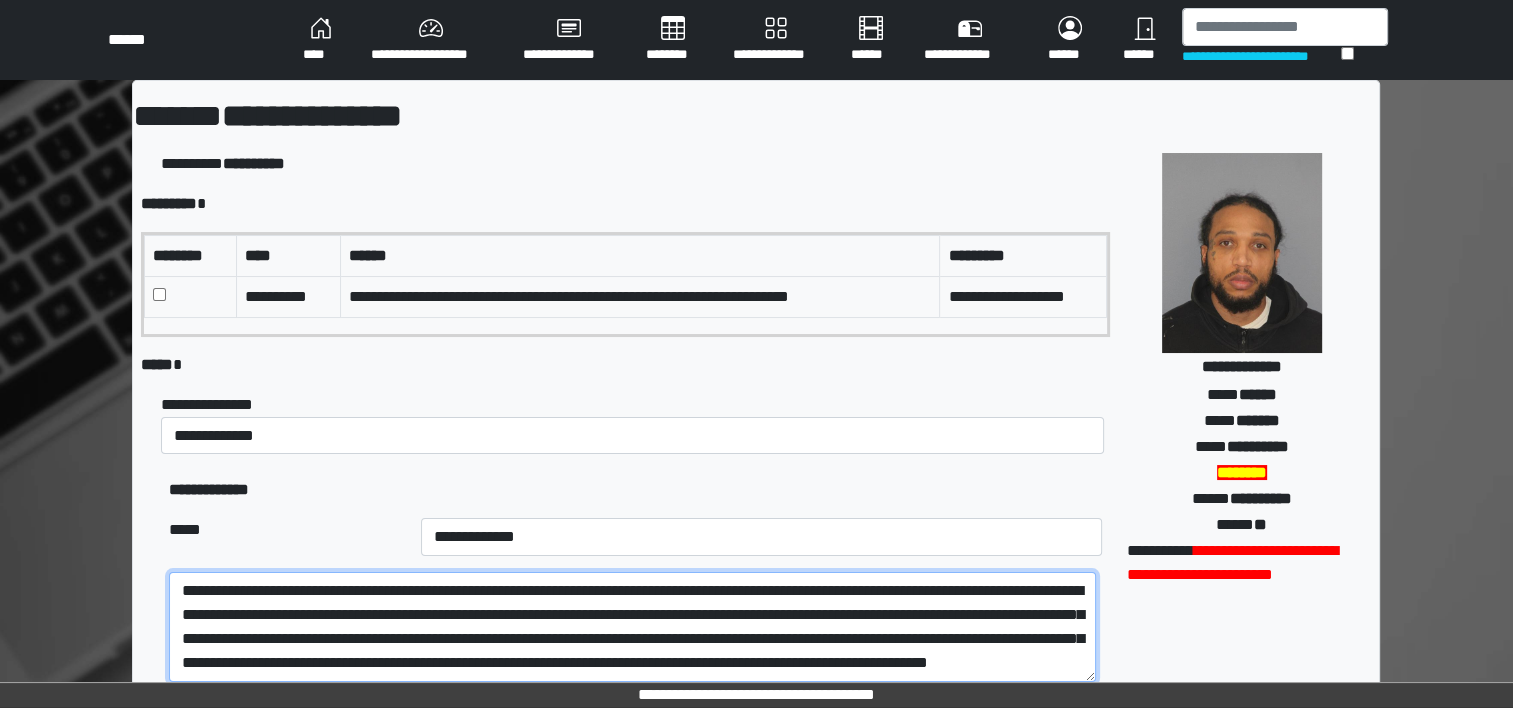 click on "**********" at bounding box center [632, 627] 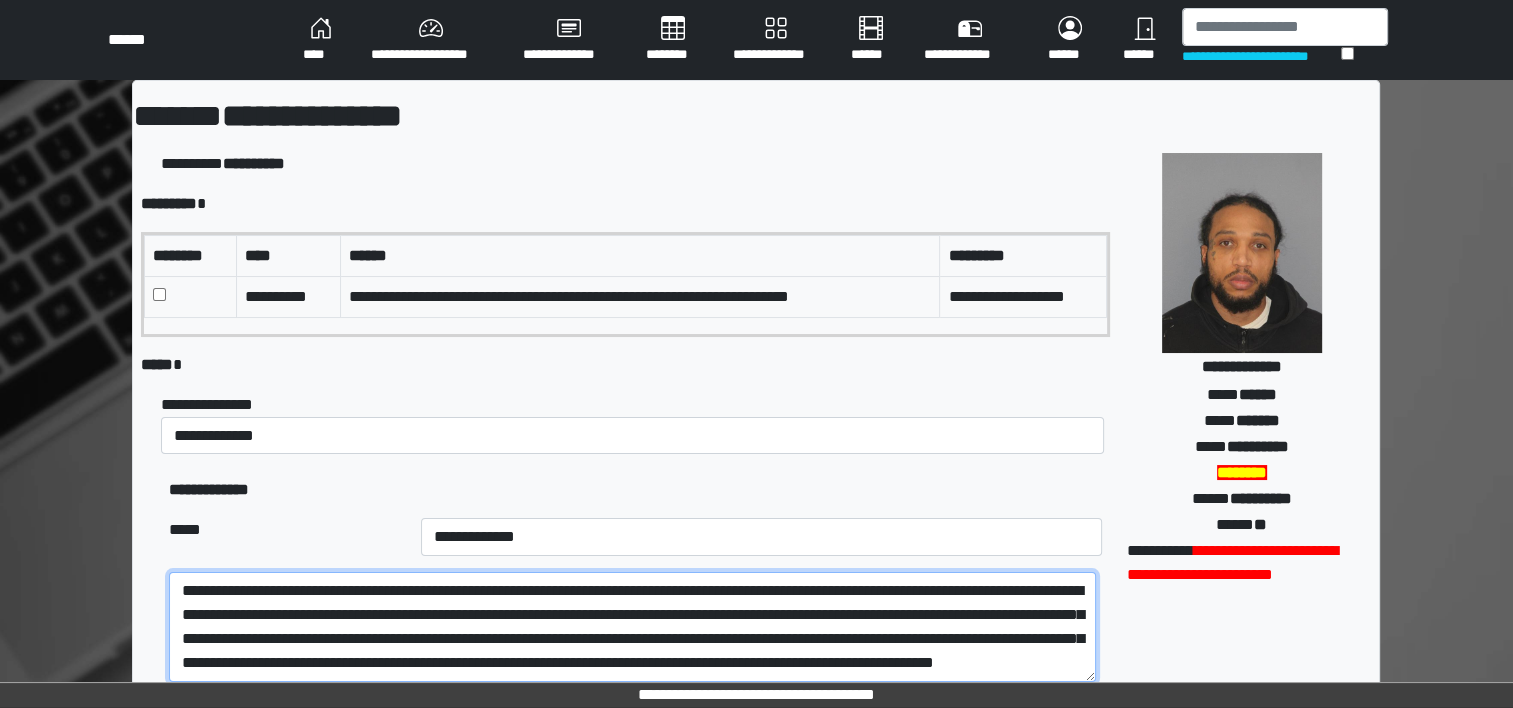 paste on "**********" 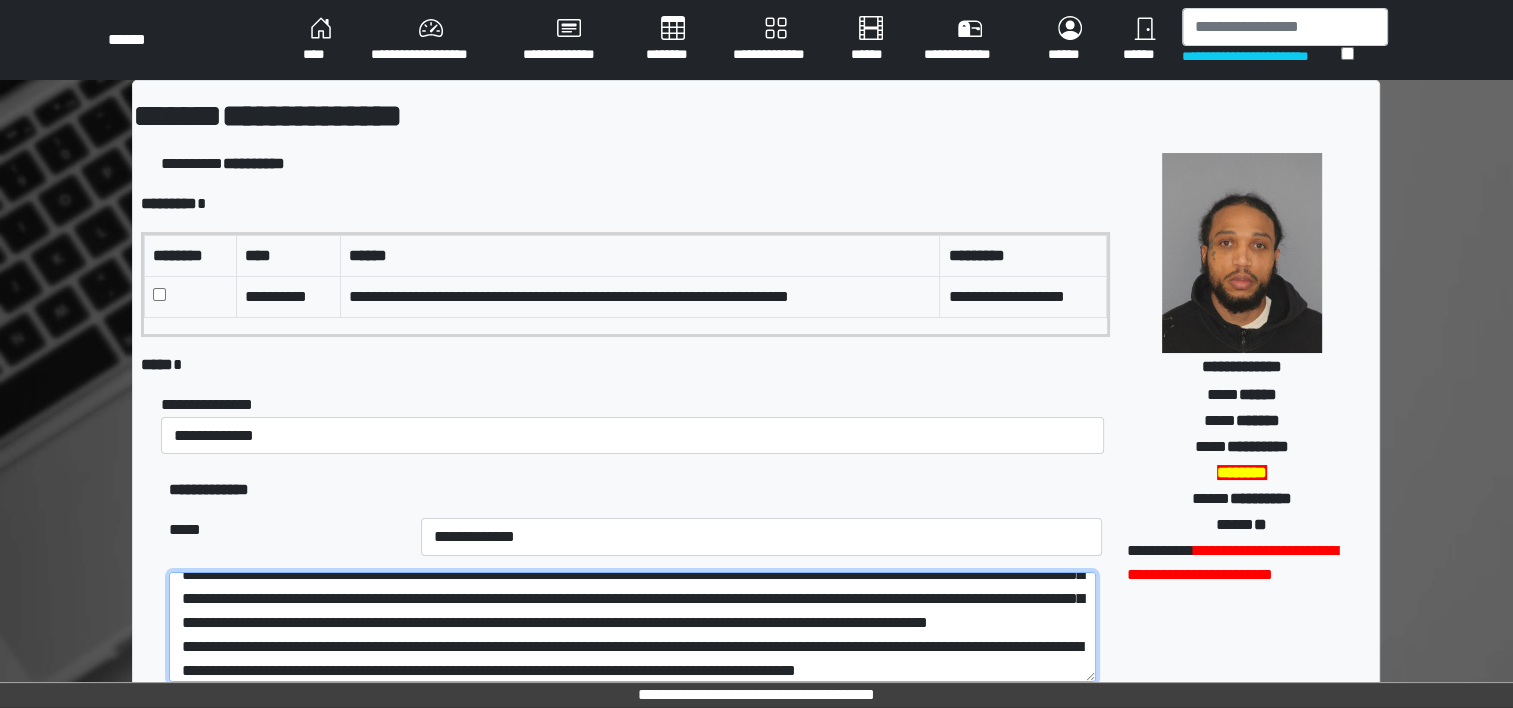 scroll, scrollTop: 112, scrollLeft: 0, axis: vertical 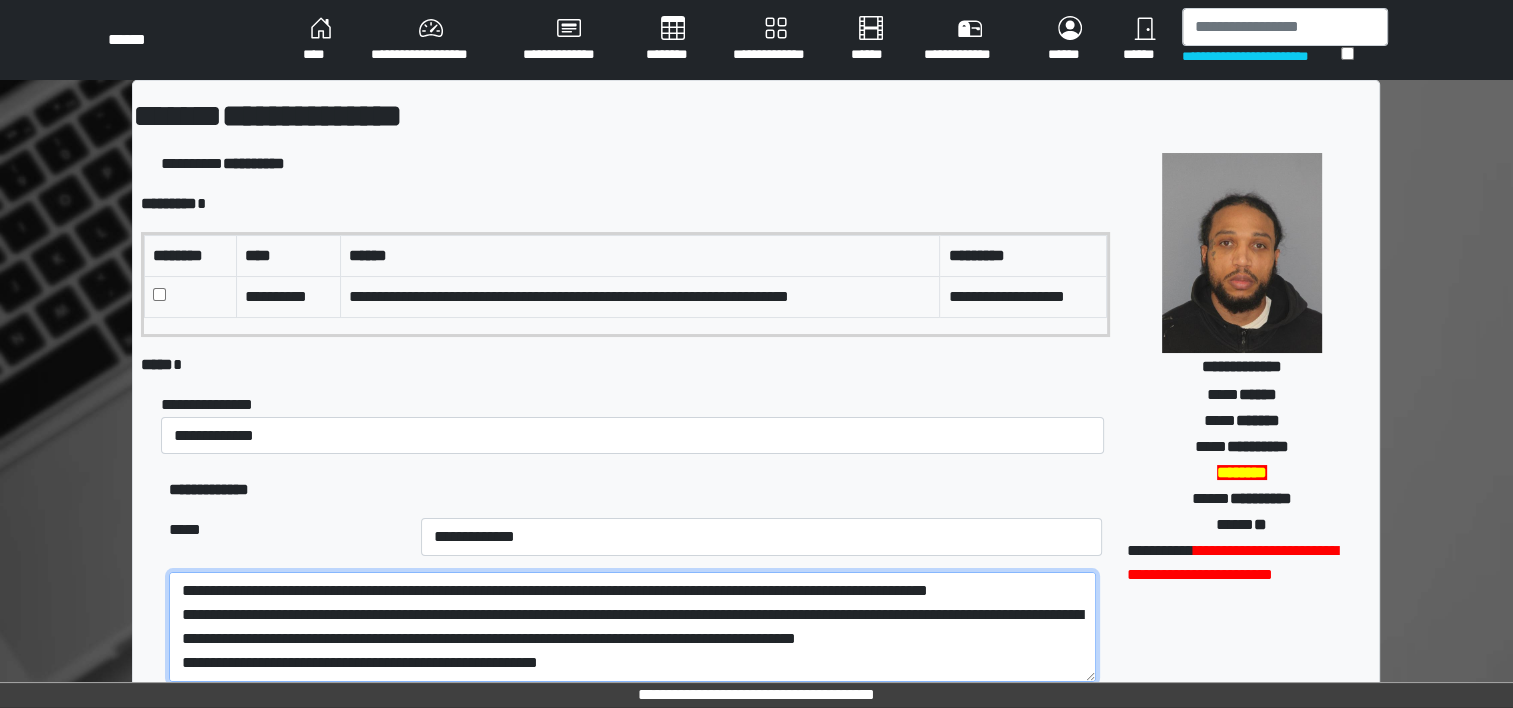 click on "**********" at bounding box center [632, 627] 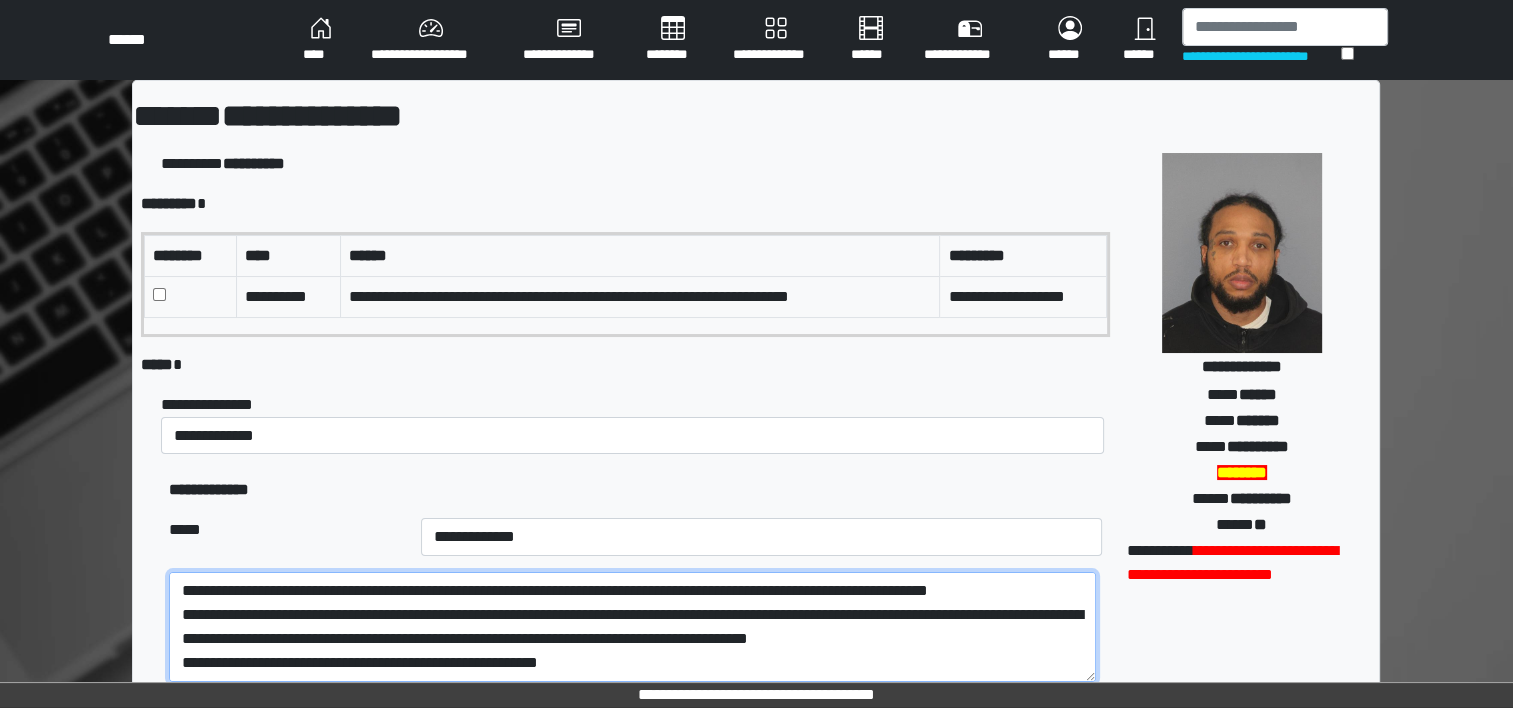 scroll, scrollTop: 96, scrollLeft: 0, axis: vertical 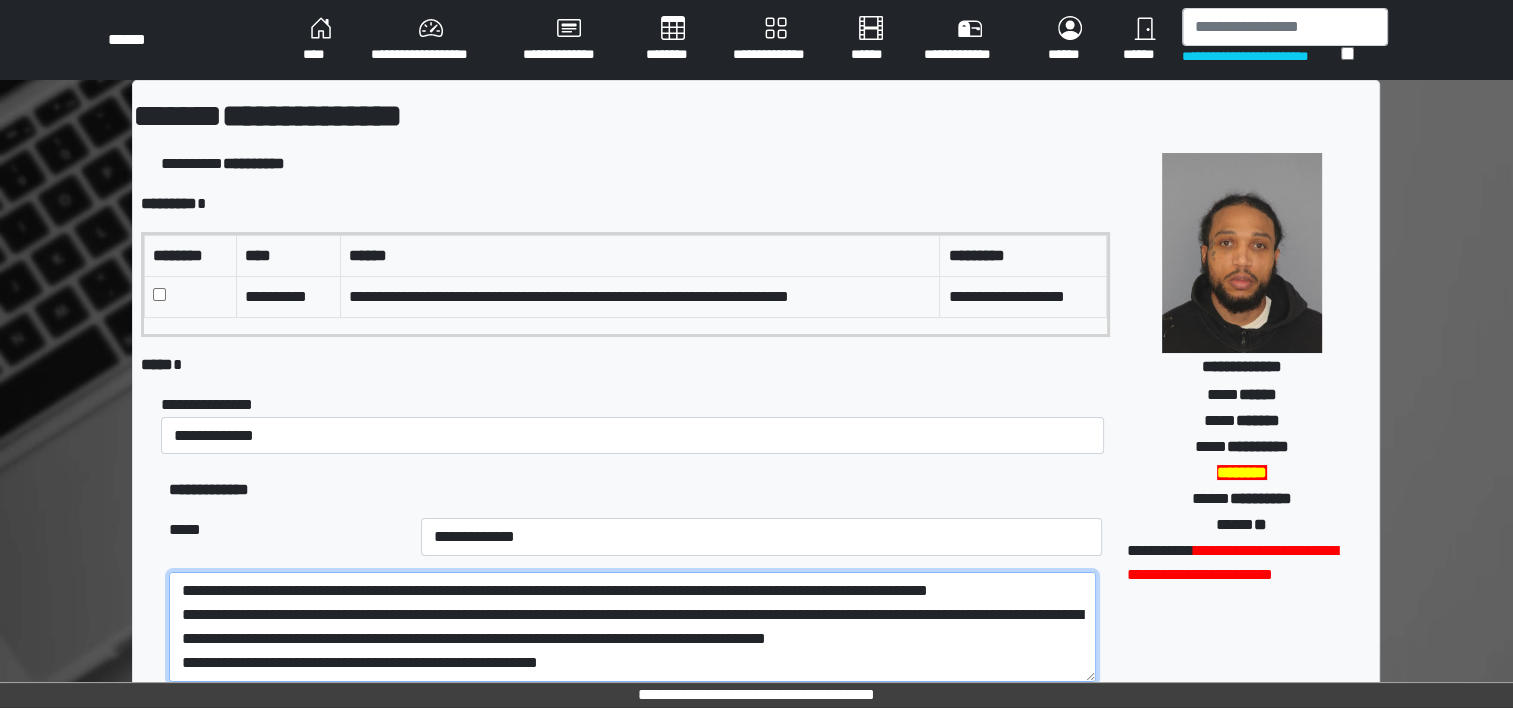 click on "**********" at bounding box center [632, 627] 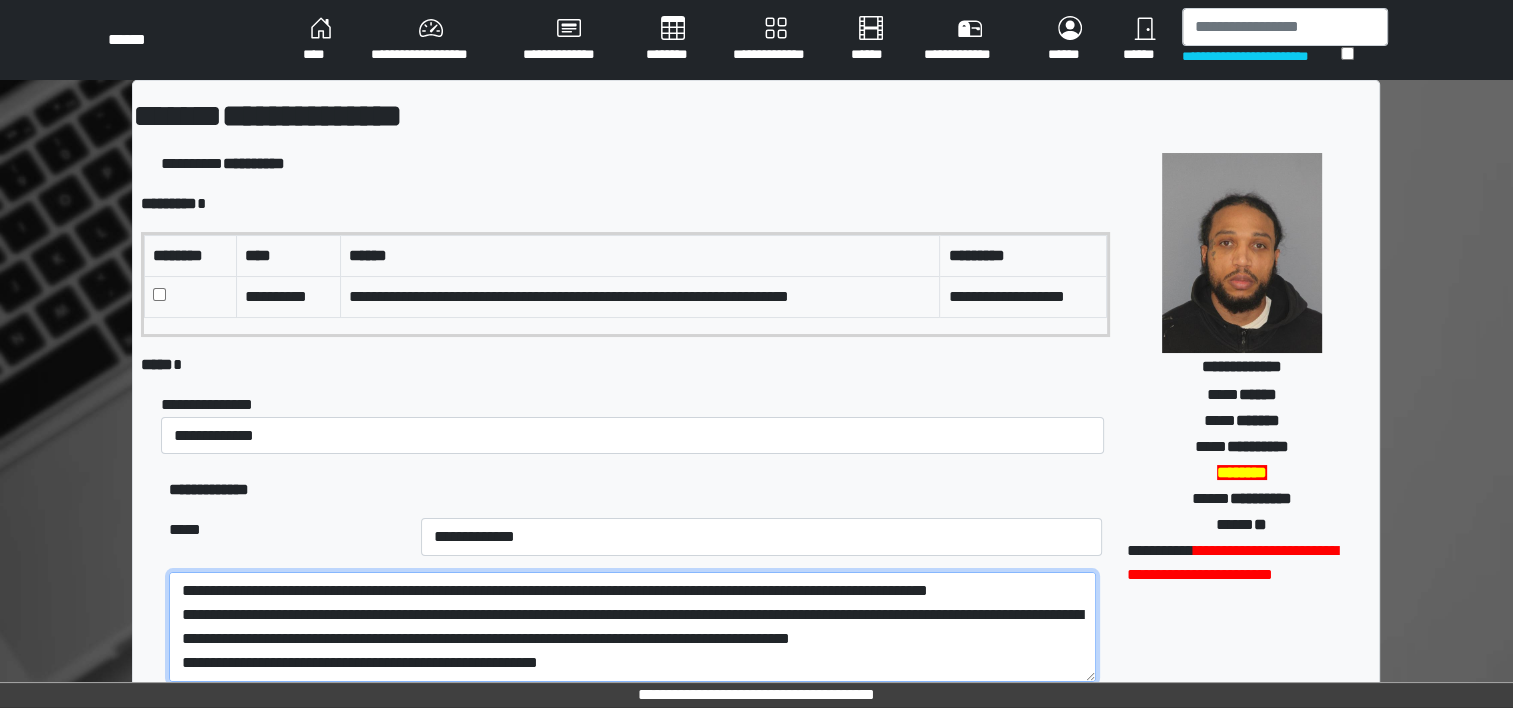 scroll, scrollTop: 112, scrollLeft: 0, axis: vertical 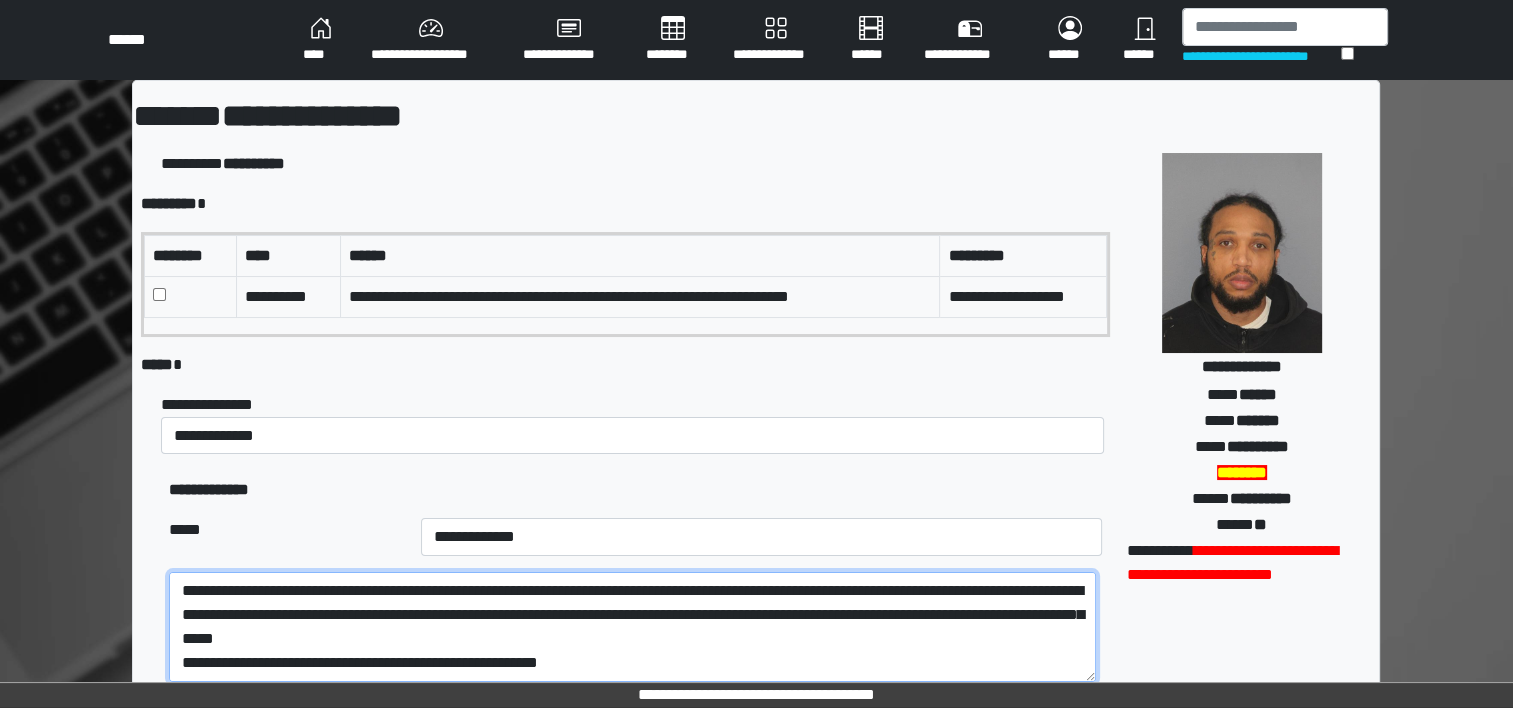 click on "**********" at bounding box center (632, 627) 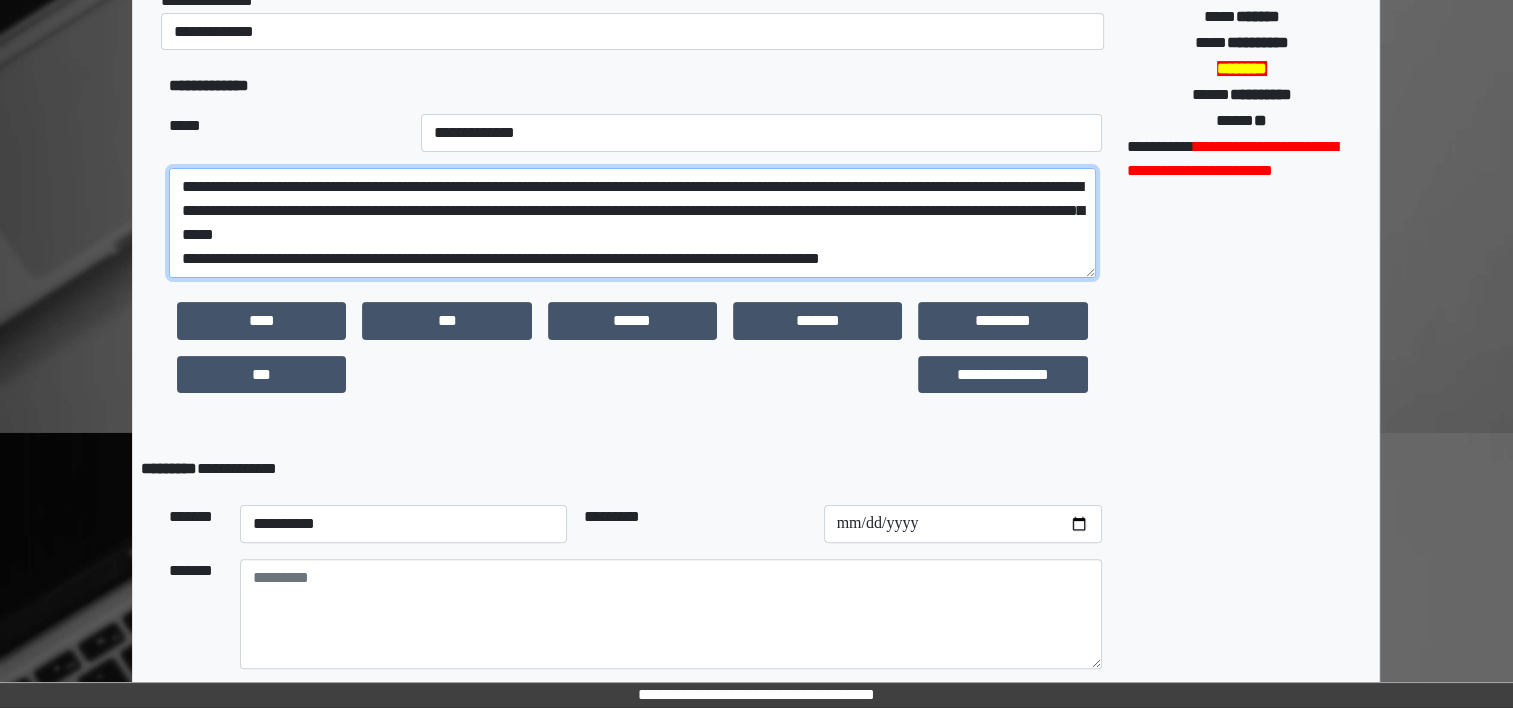 scroll, scrollTop: 405, scrollLeft: 0, axis: vertical 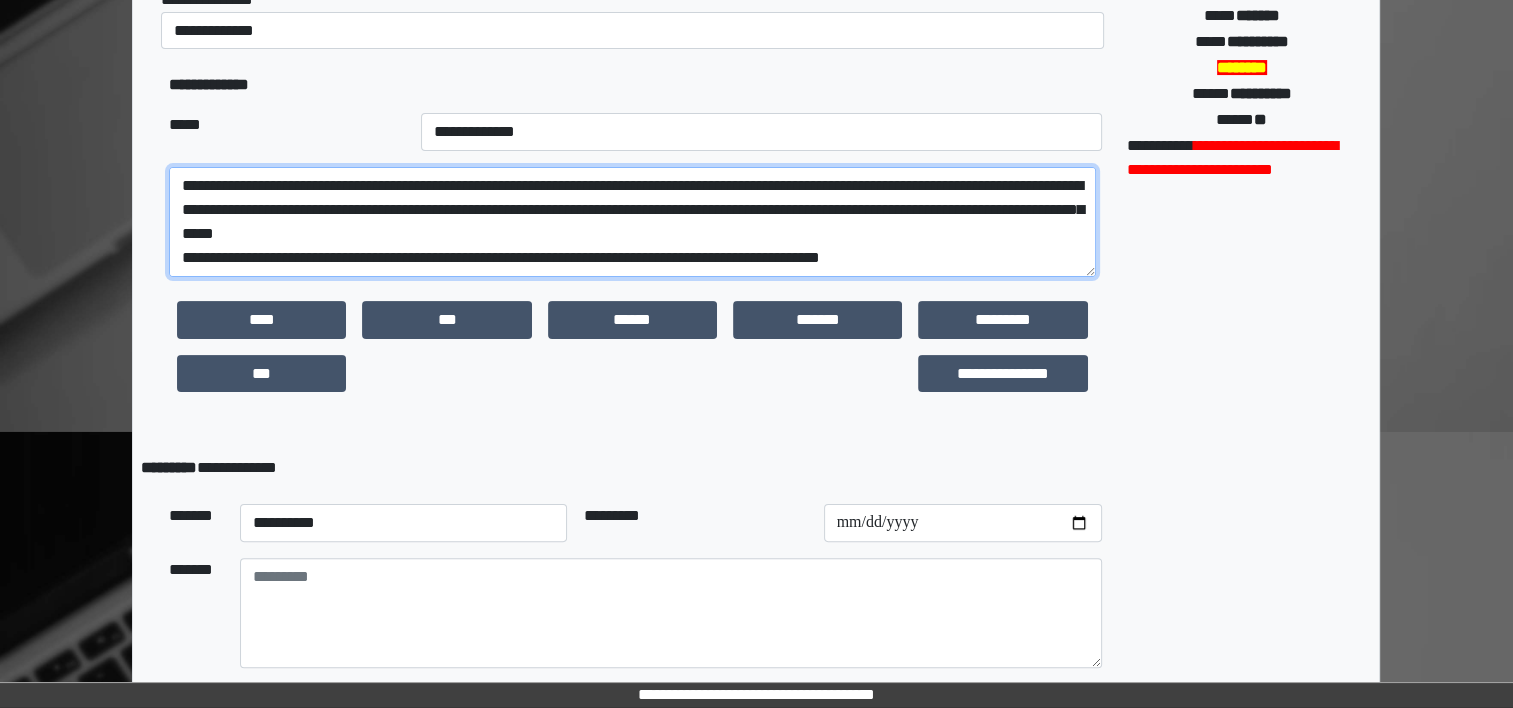 type on "**********" 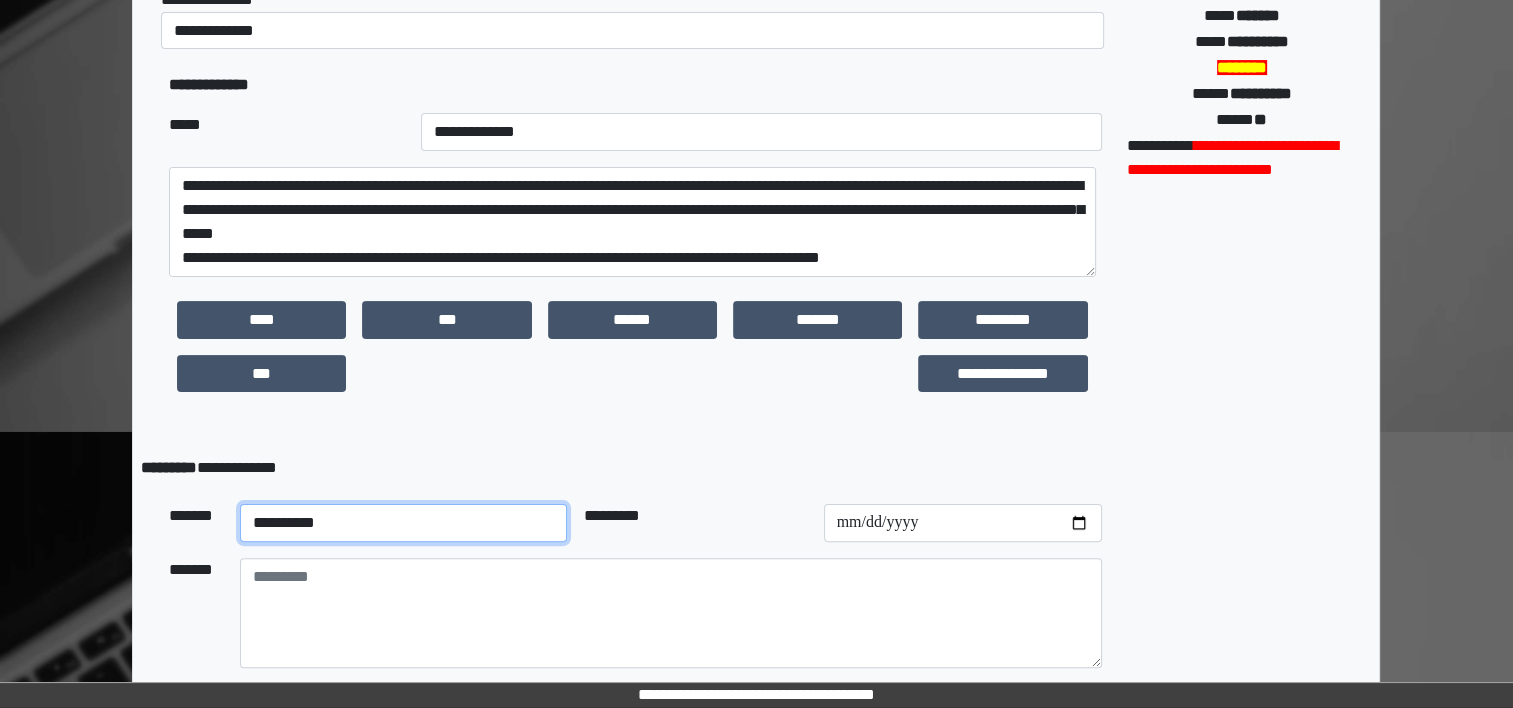 click on "**********" at bounding box center (404, 523) 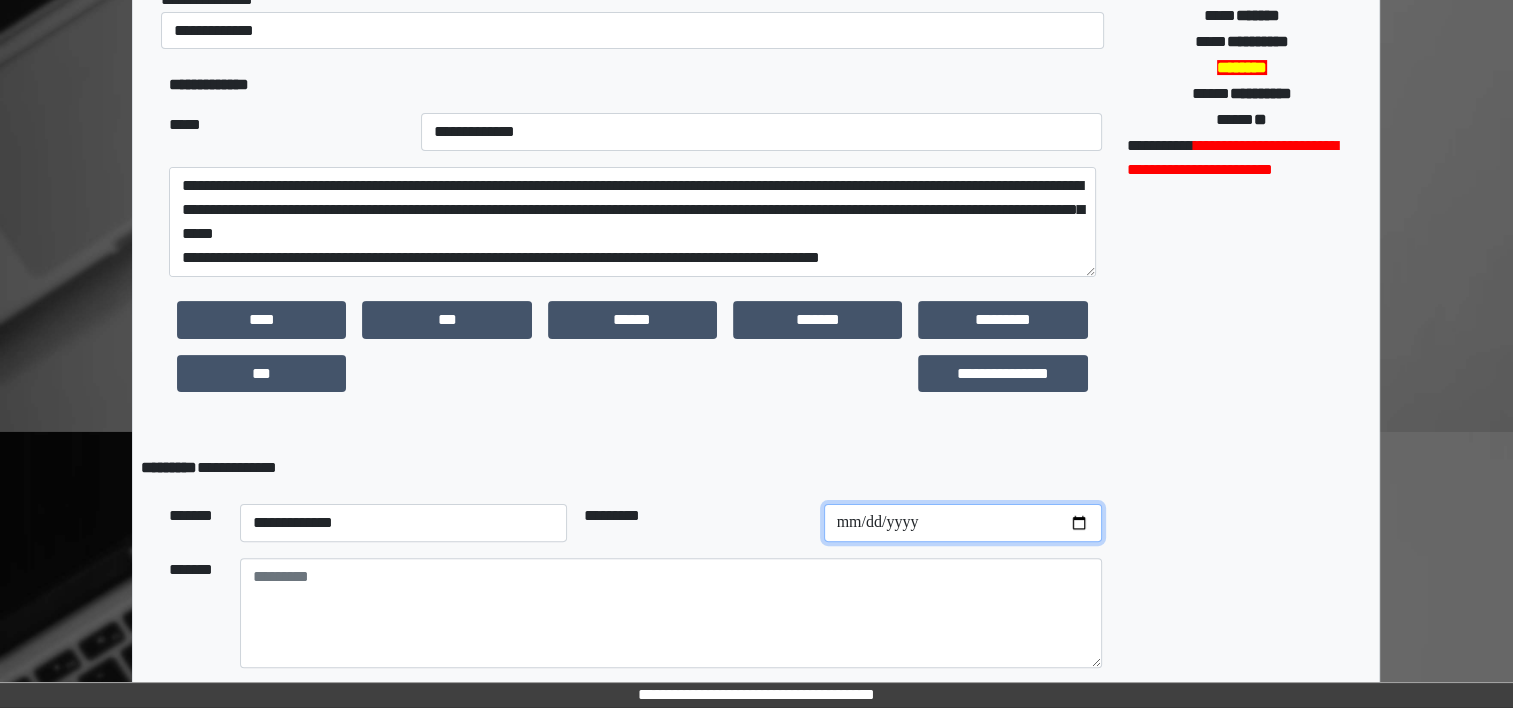 click at bounding box center (963, 523) 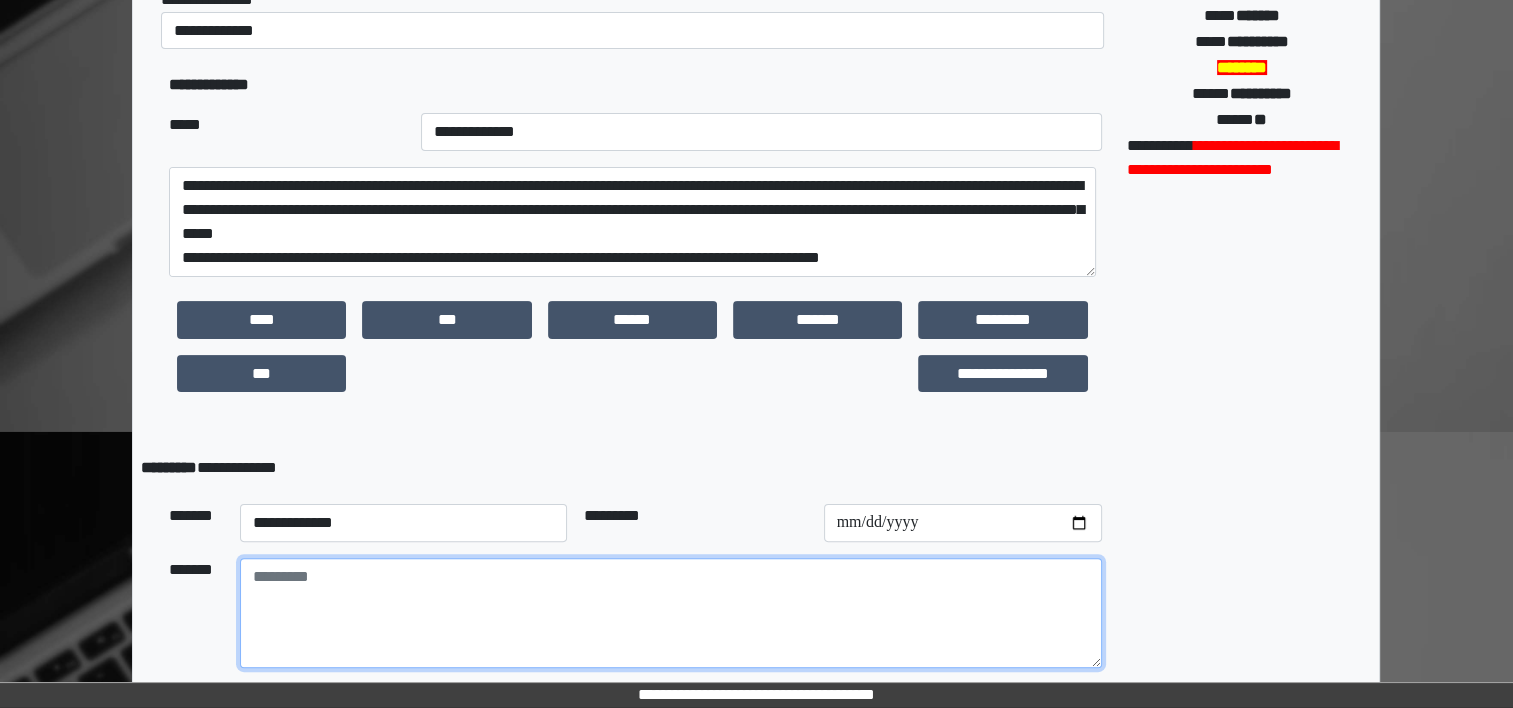 click at bounding box center [671, 613] 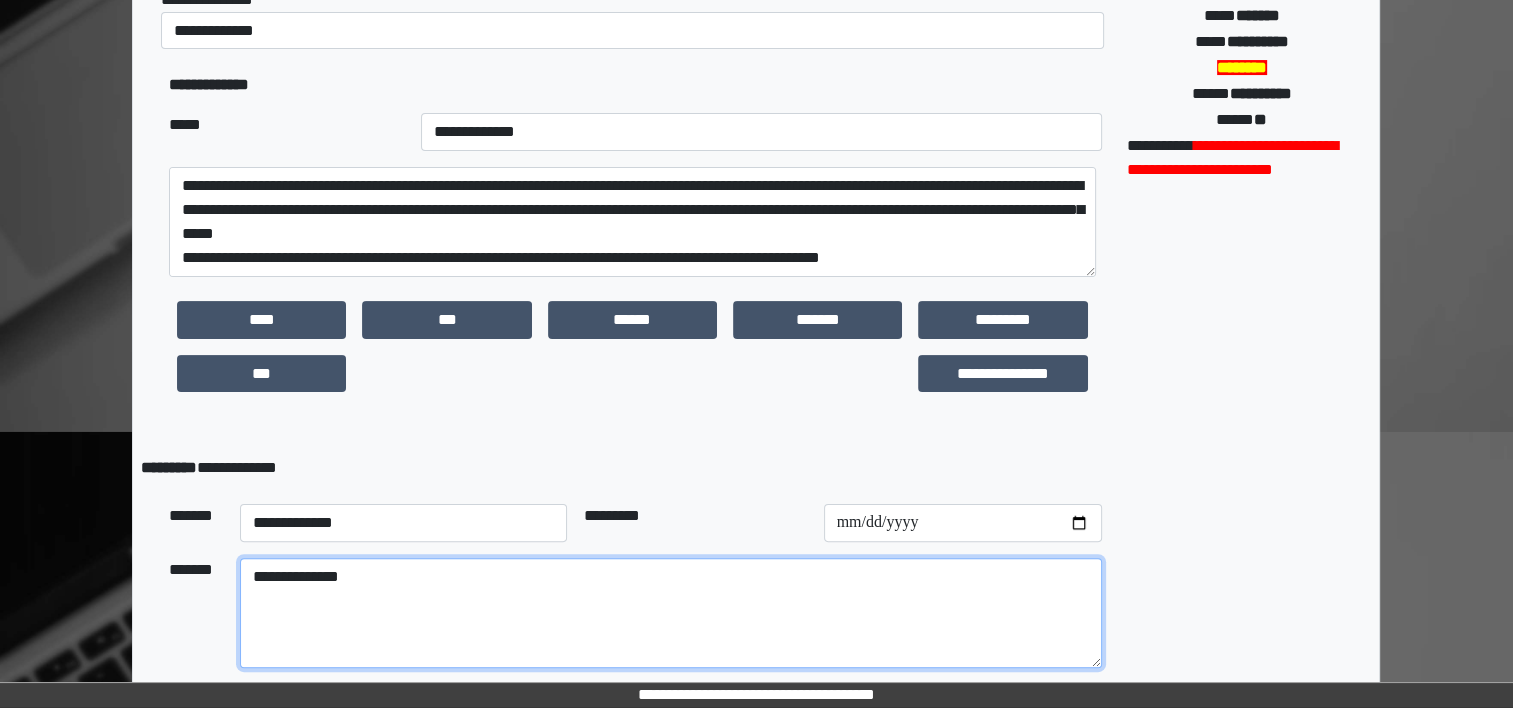 scroll, scrollTop: 496, scrollLeft: 0, axis: vertical 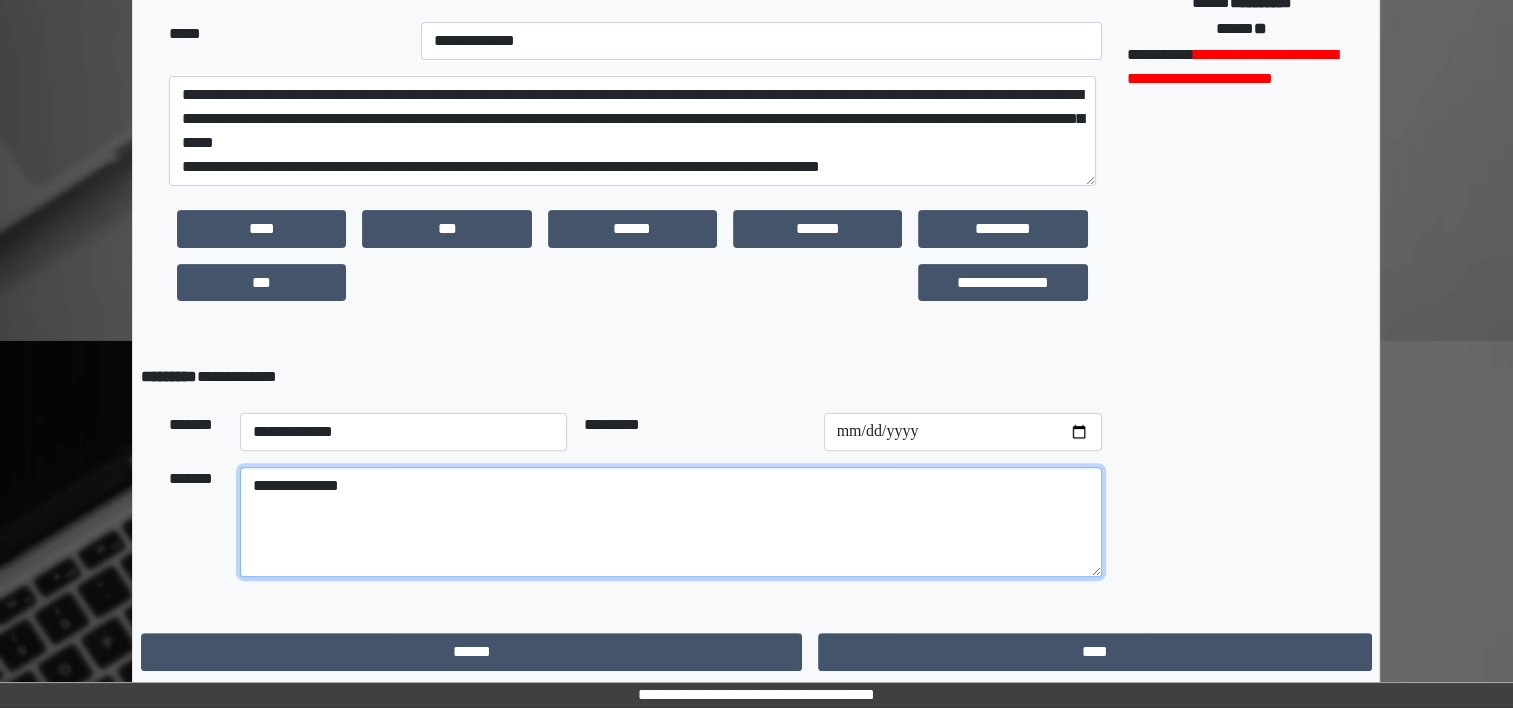 type on "**********" 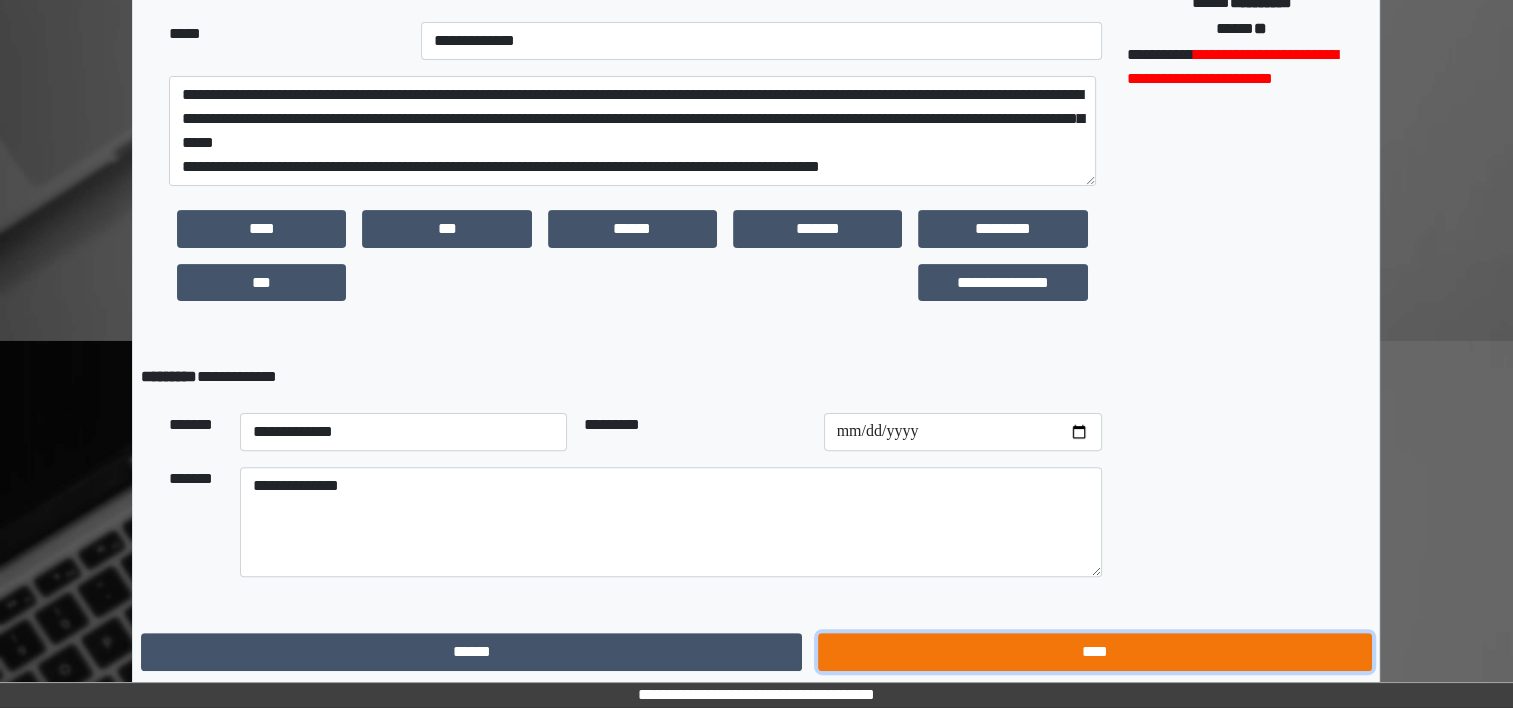 click on "****" at bounding box center [1094, 652] 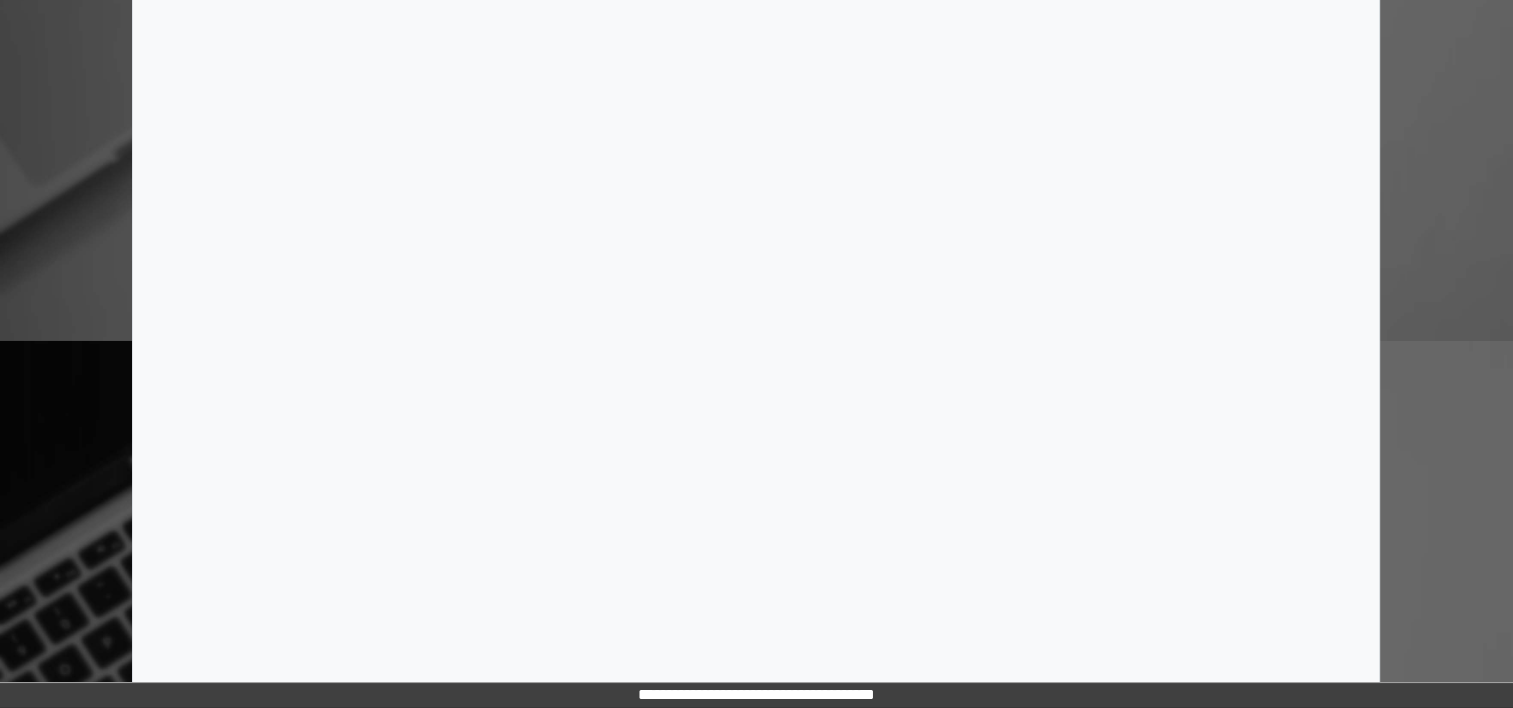 scroll, scrollTop: 0, scrollLeft: 0, axis: both 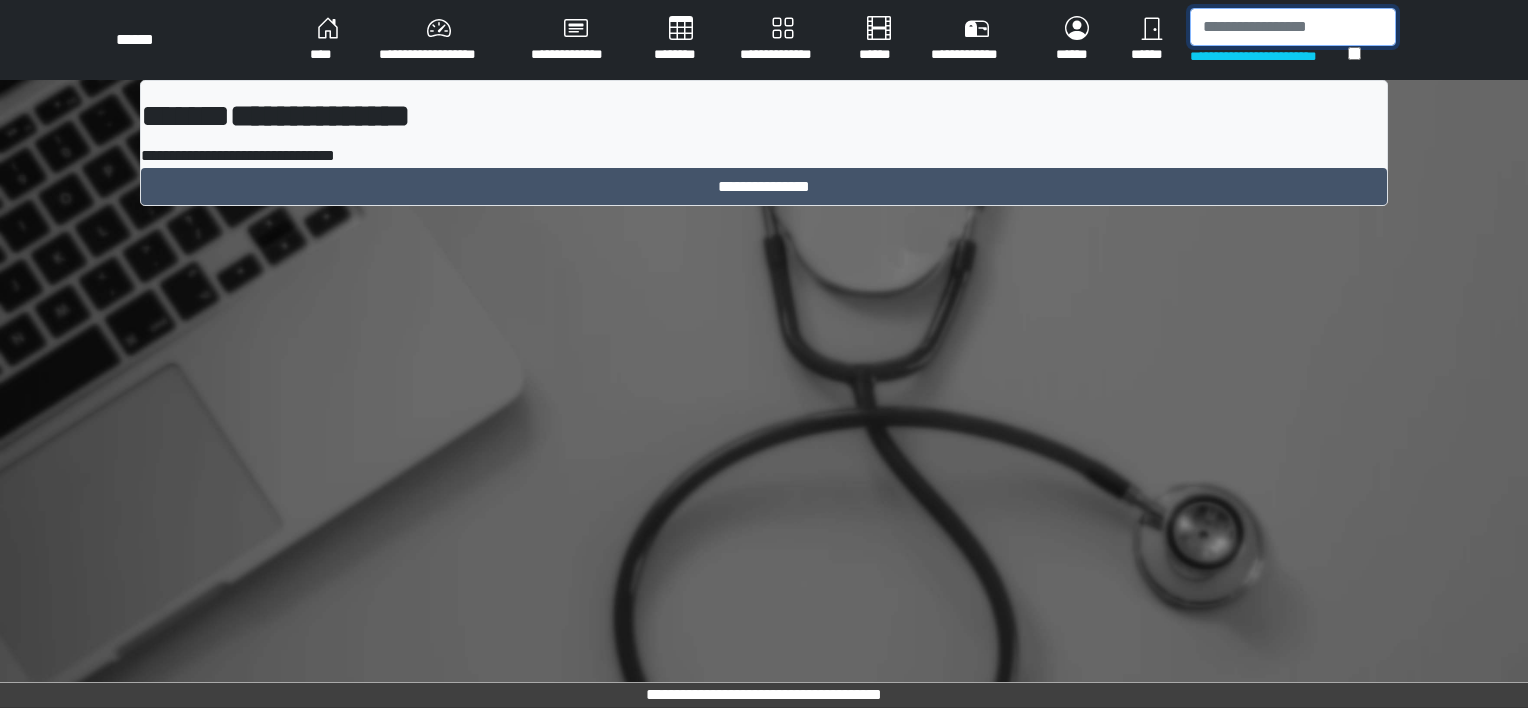 click at bounding box center (1293, 27) 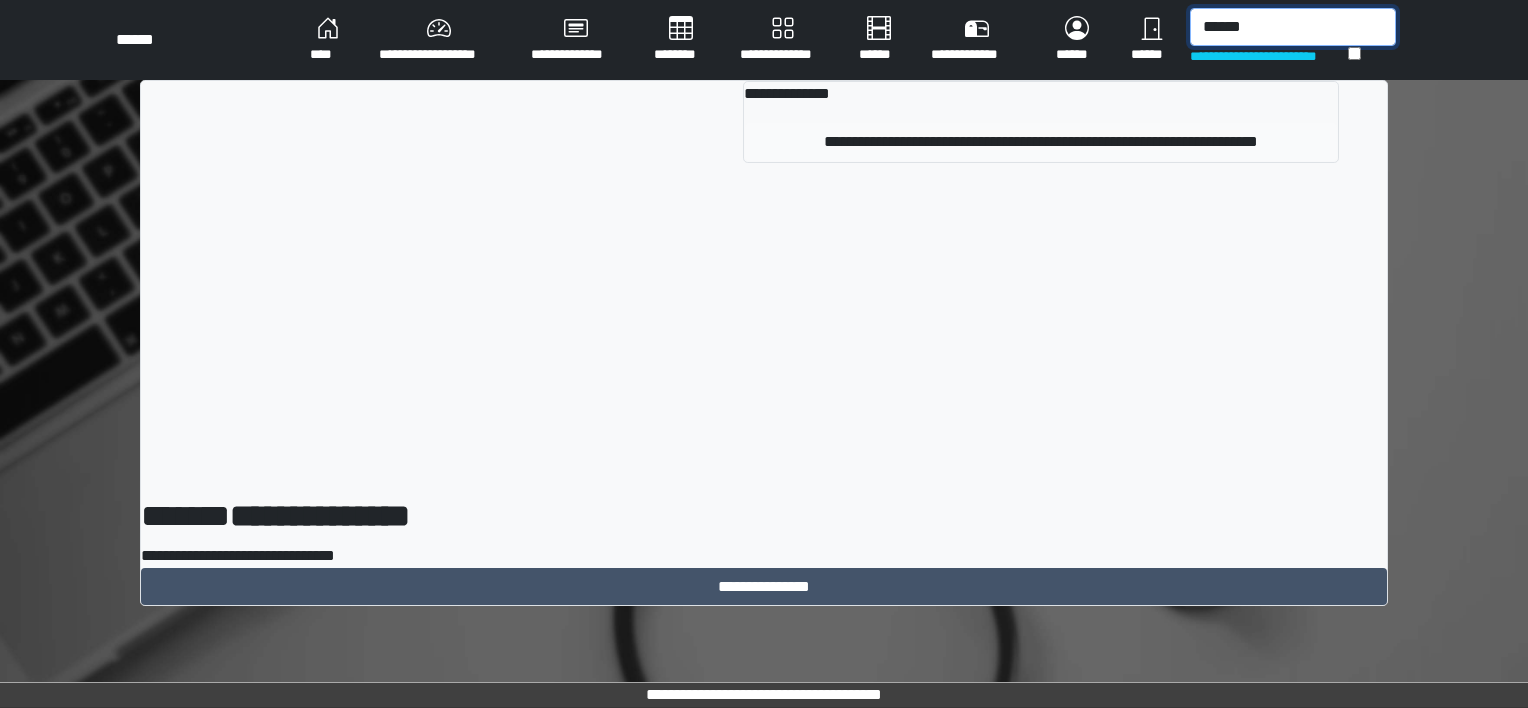 type on "******" 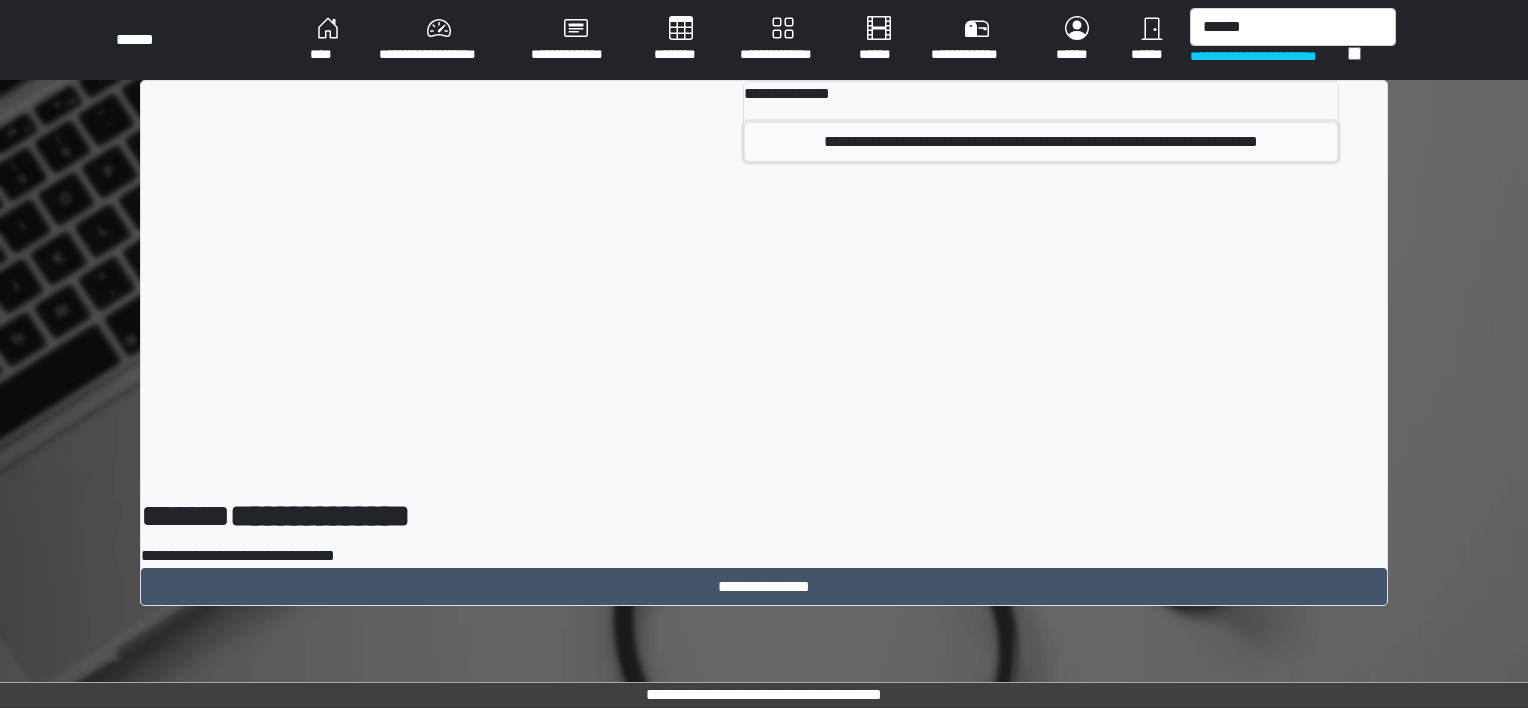 click on "**********" at bounding box center (1041, 142) 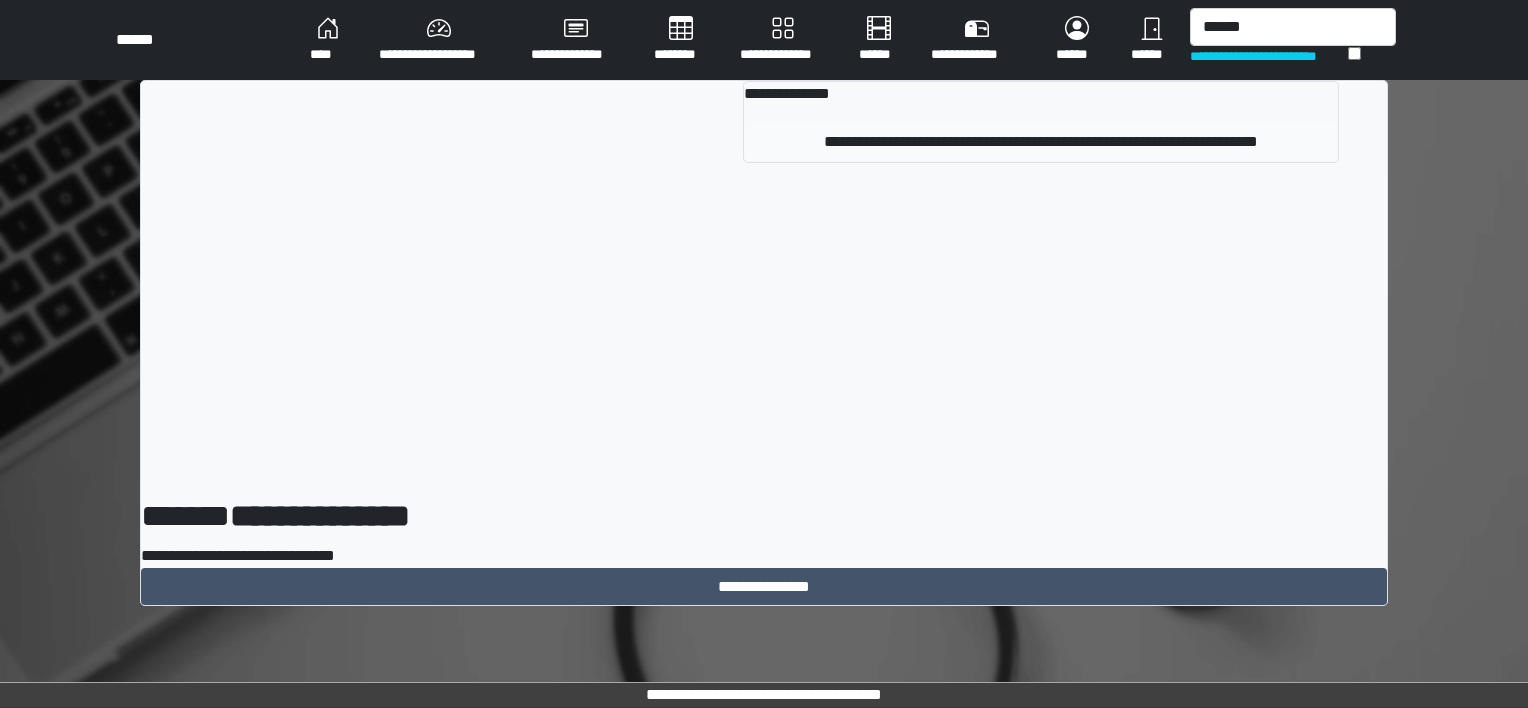 type 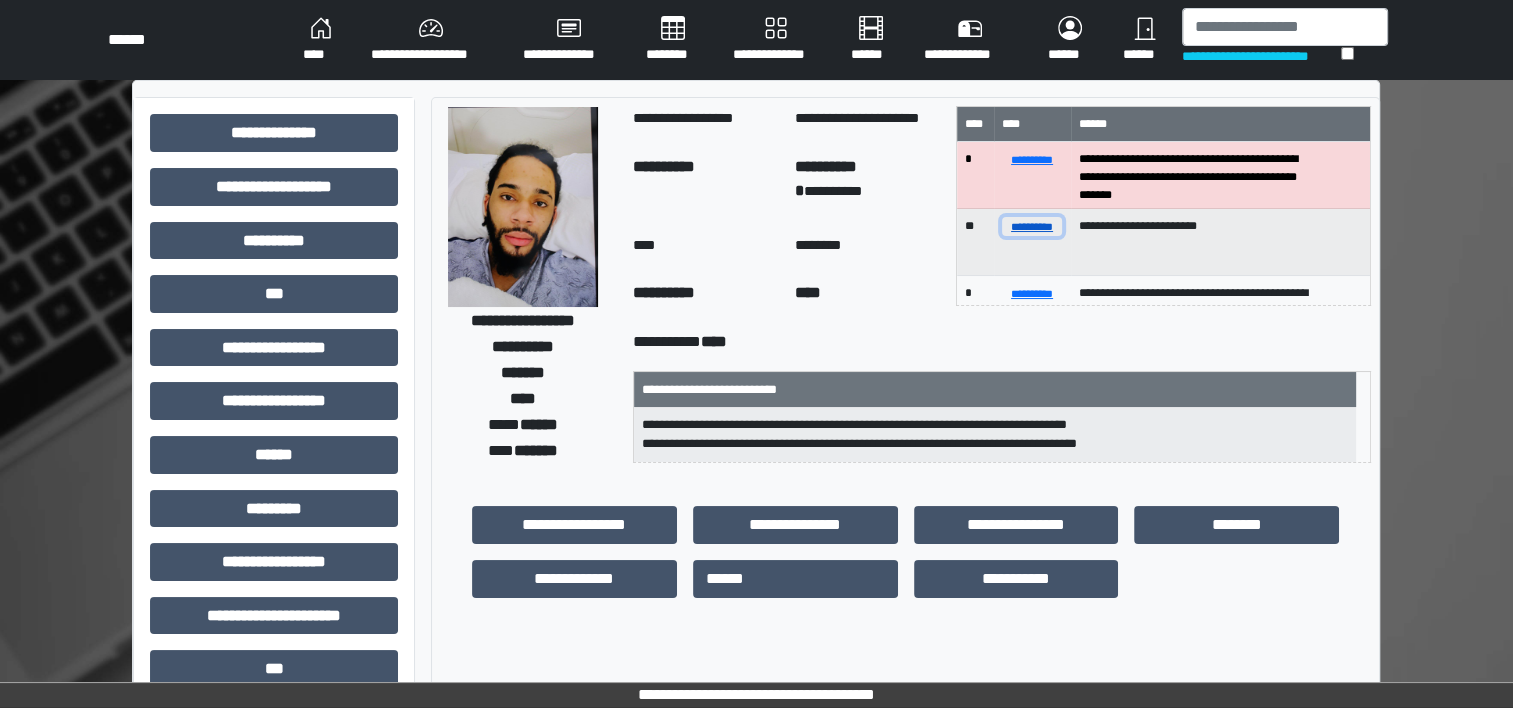 click on "**********" at bounding box center (1032, 226) 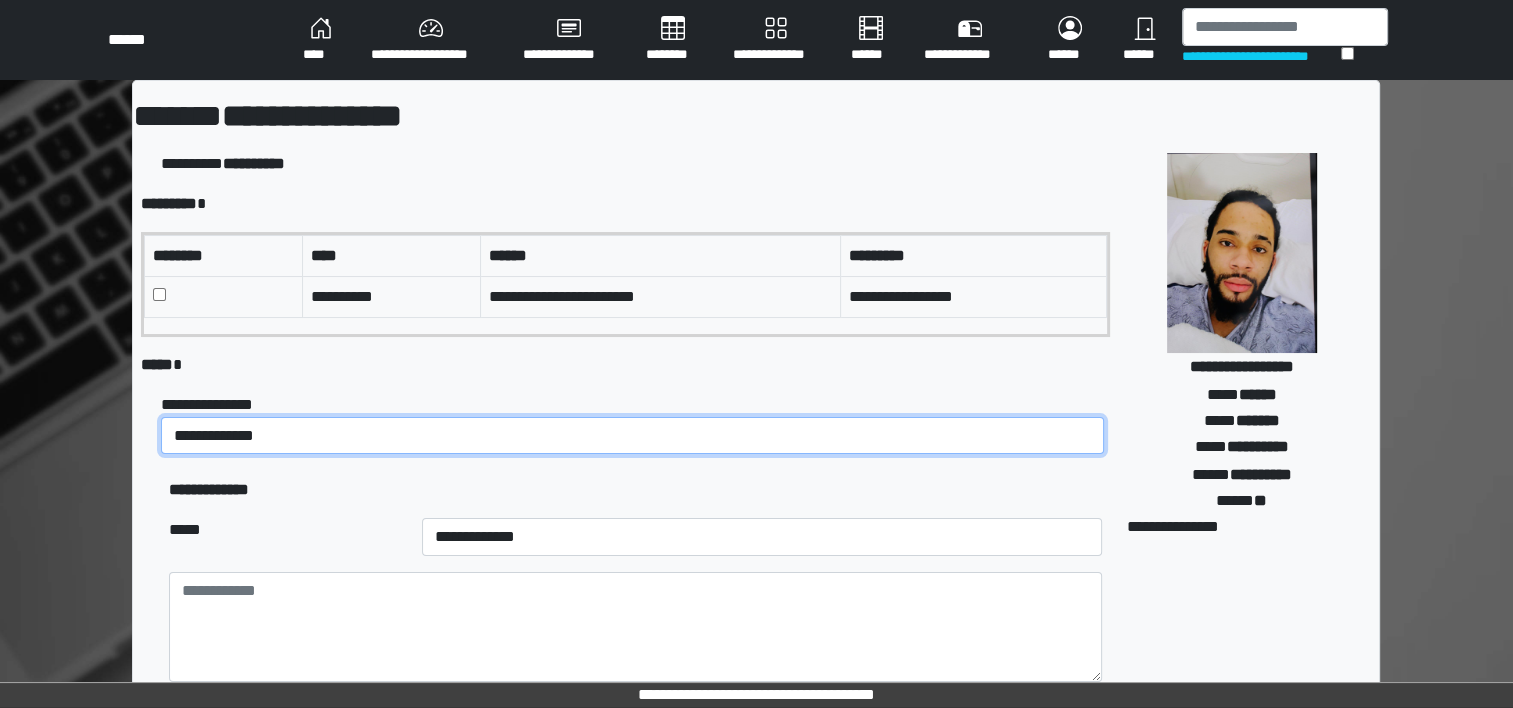 click on "**********" at bounding box center [632, 436] 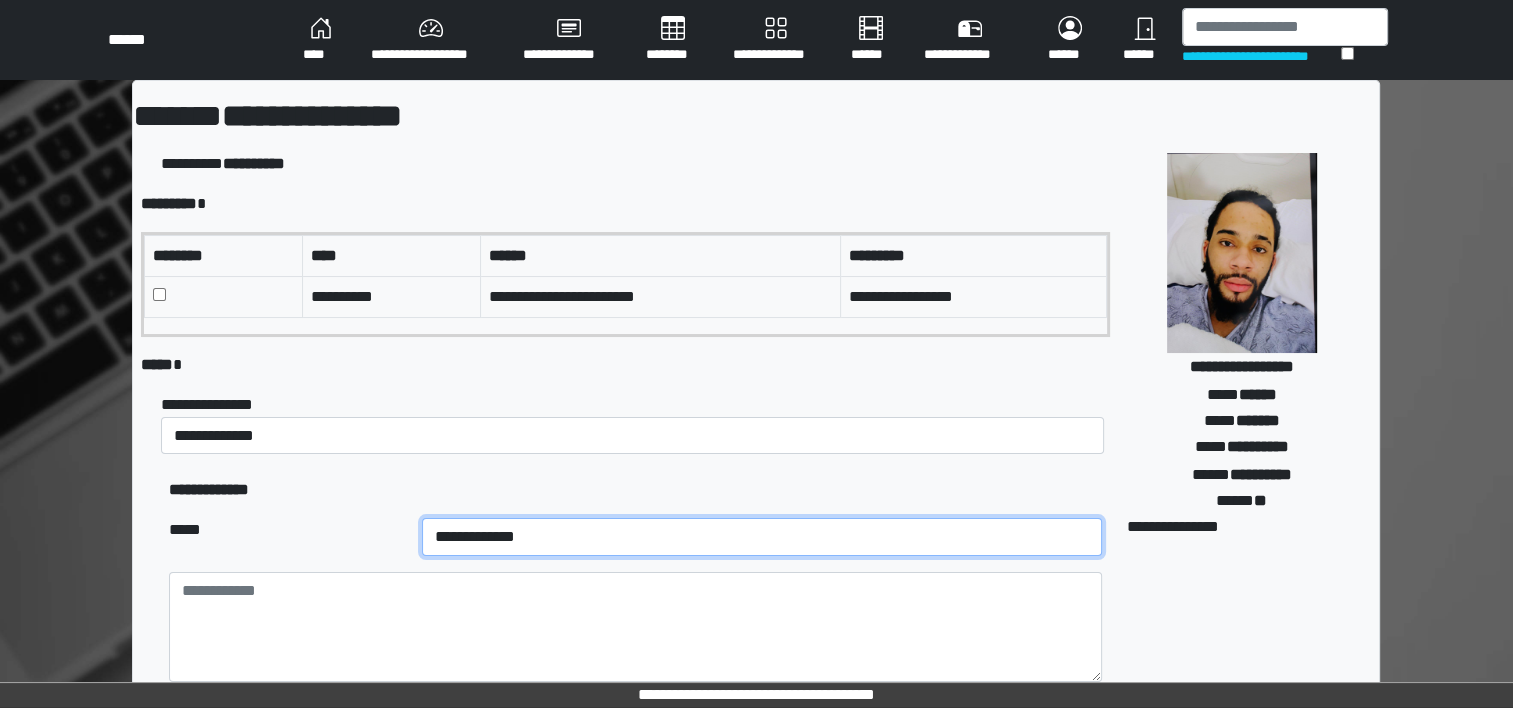 click on "**********" at bounding box center (762, 537) 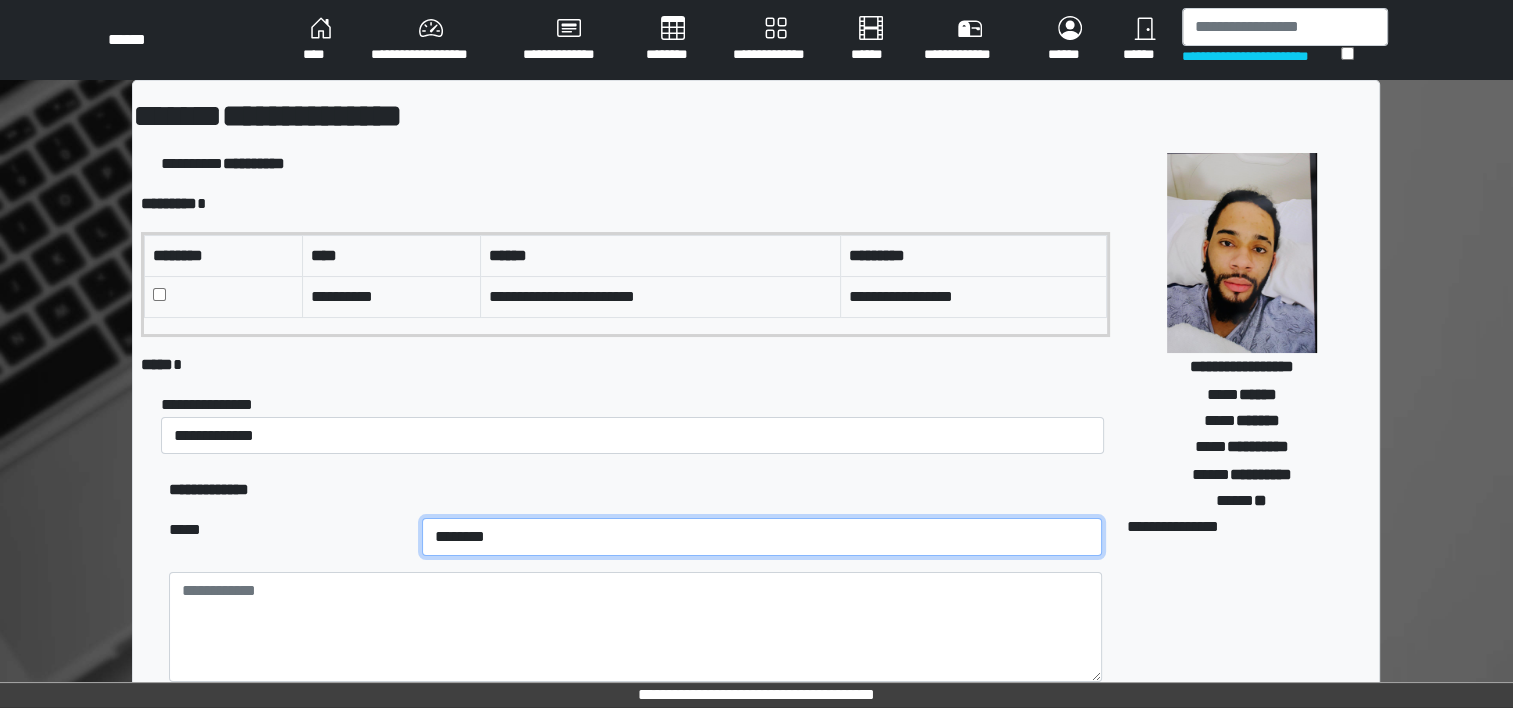 click on "**********" at bounding box center (762, 537) 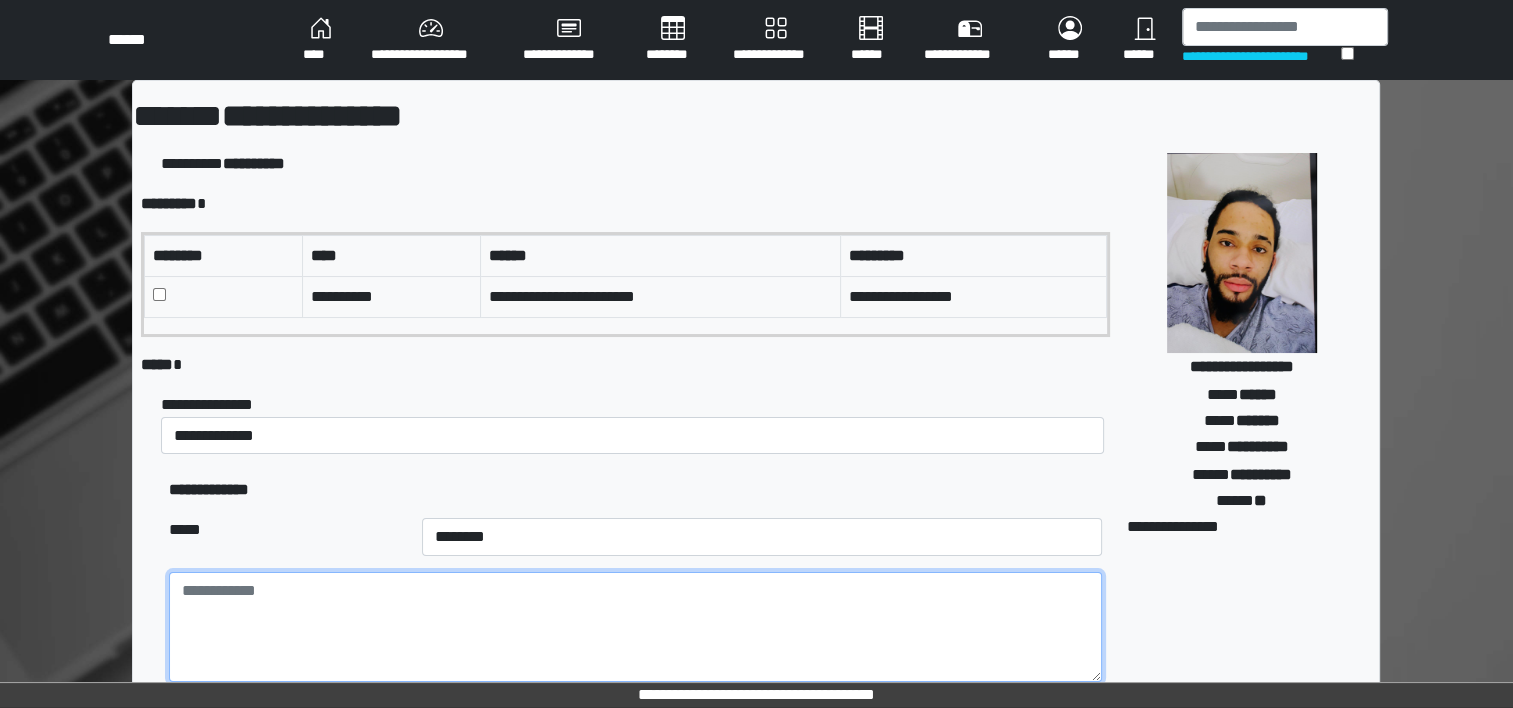 click at bounding box center [635, 627] 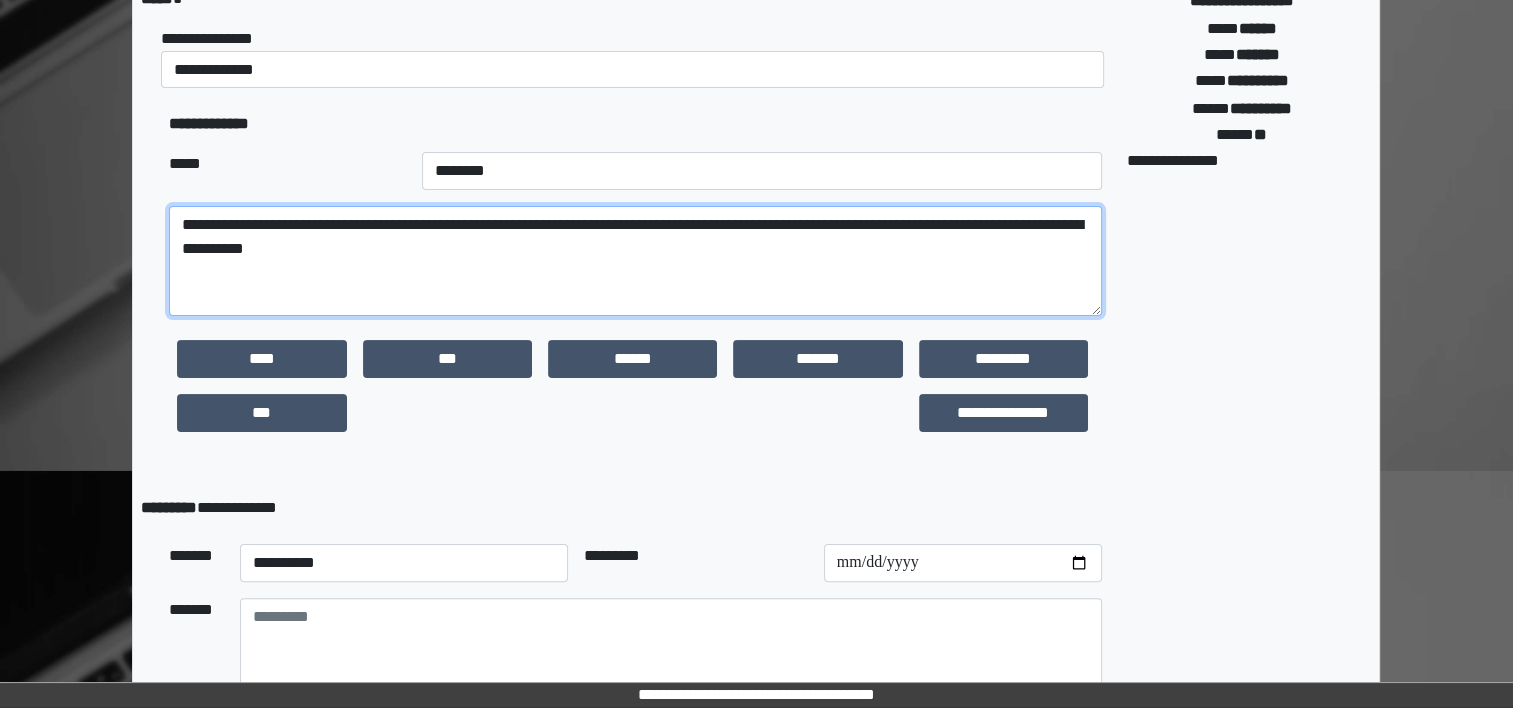 scroll, scrollTop: 460, scrollLeft: 0, axis: vertical 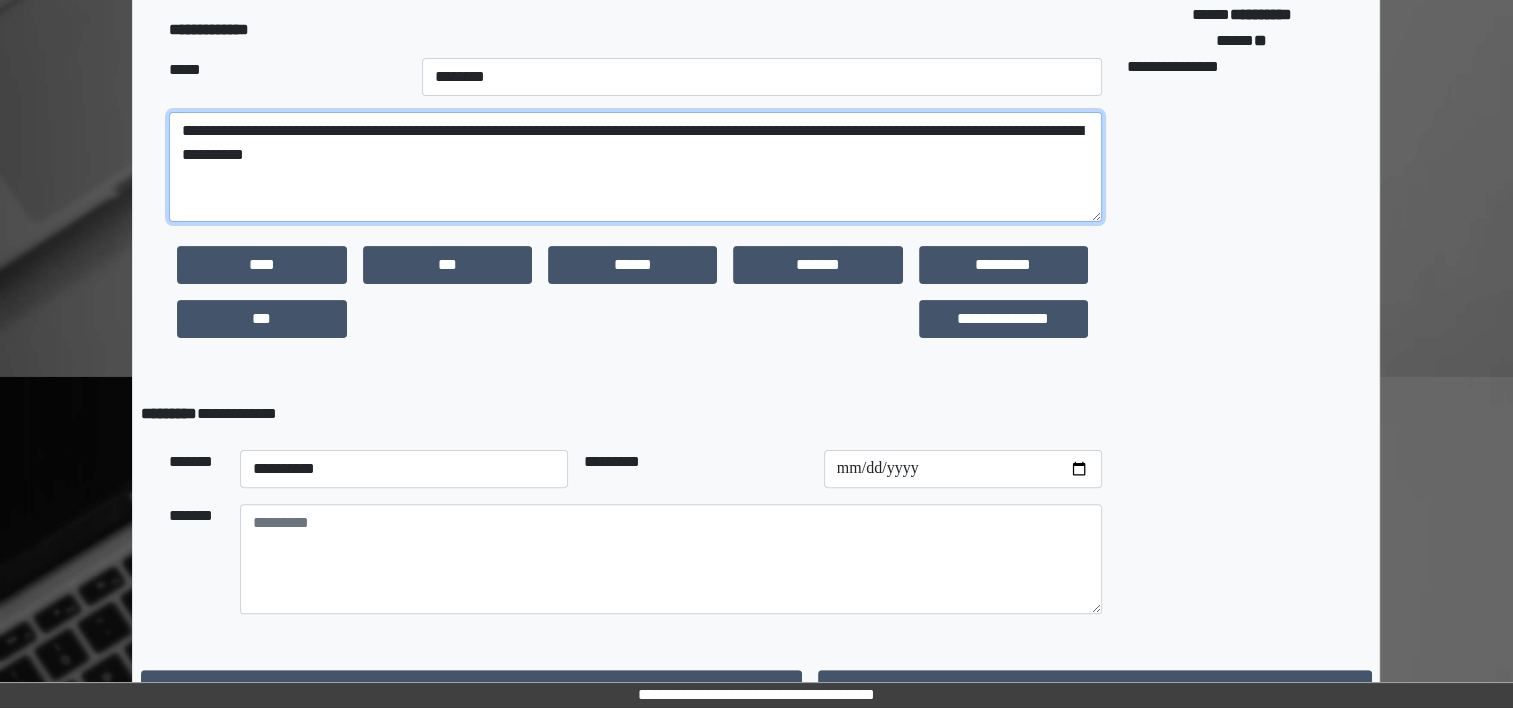 type on "**********" 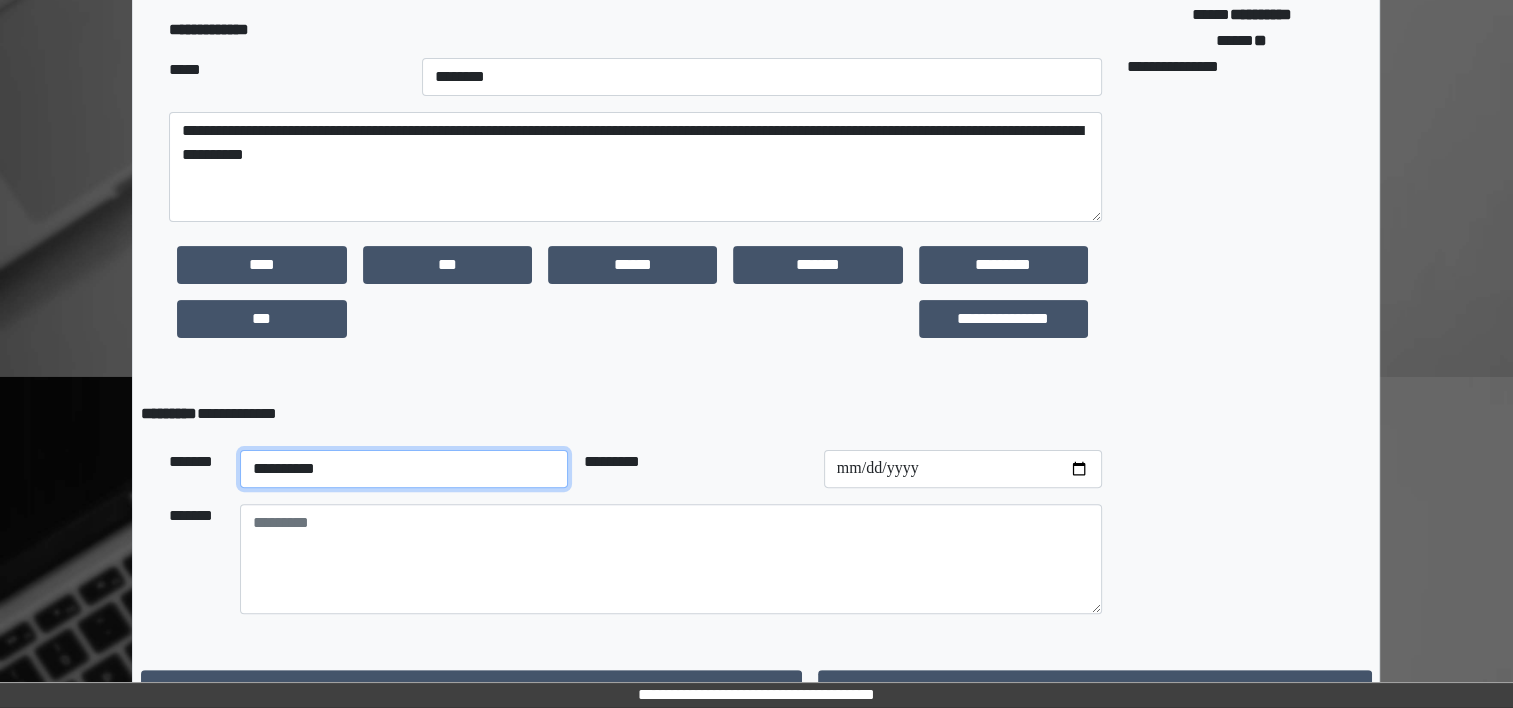click on "**********" at bounding box center [404, 469] 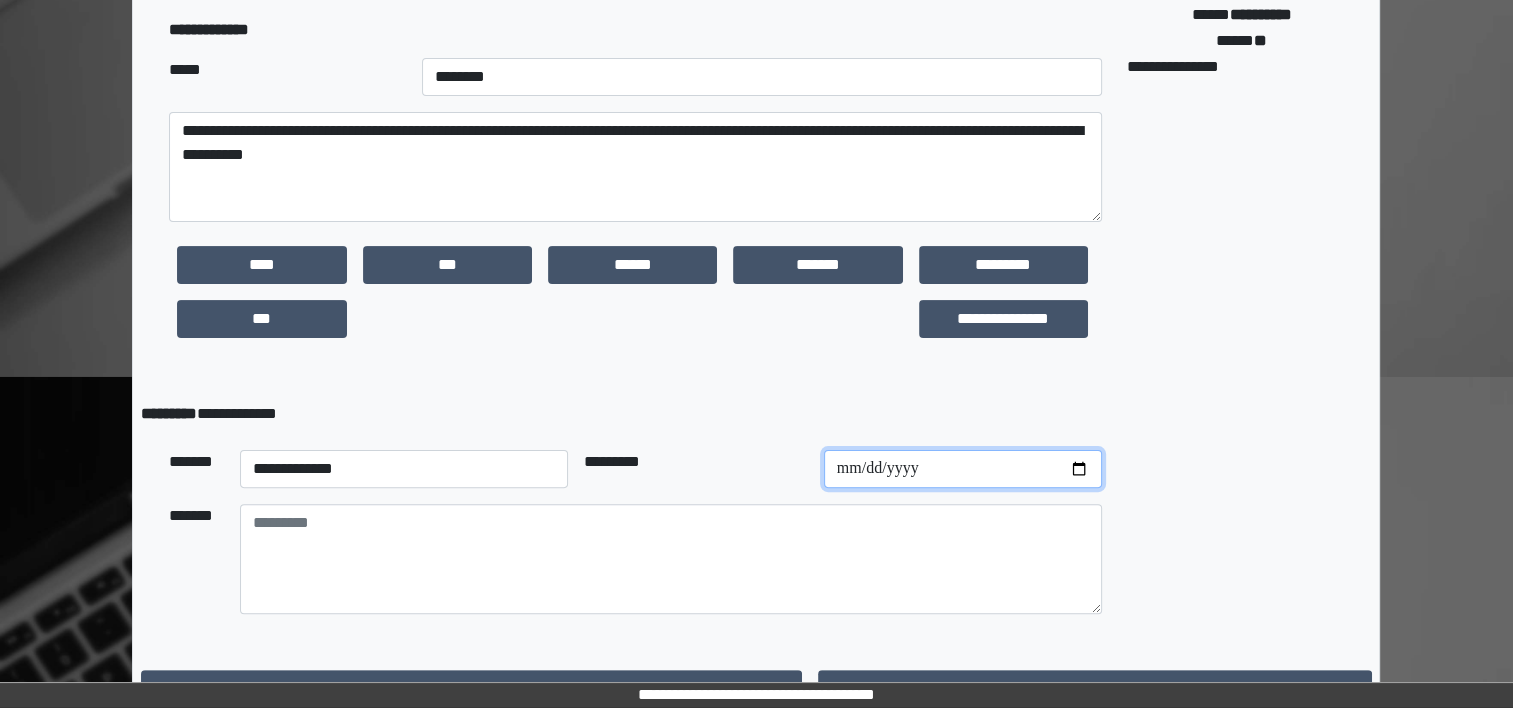 click at bounding box center [963, 469] 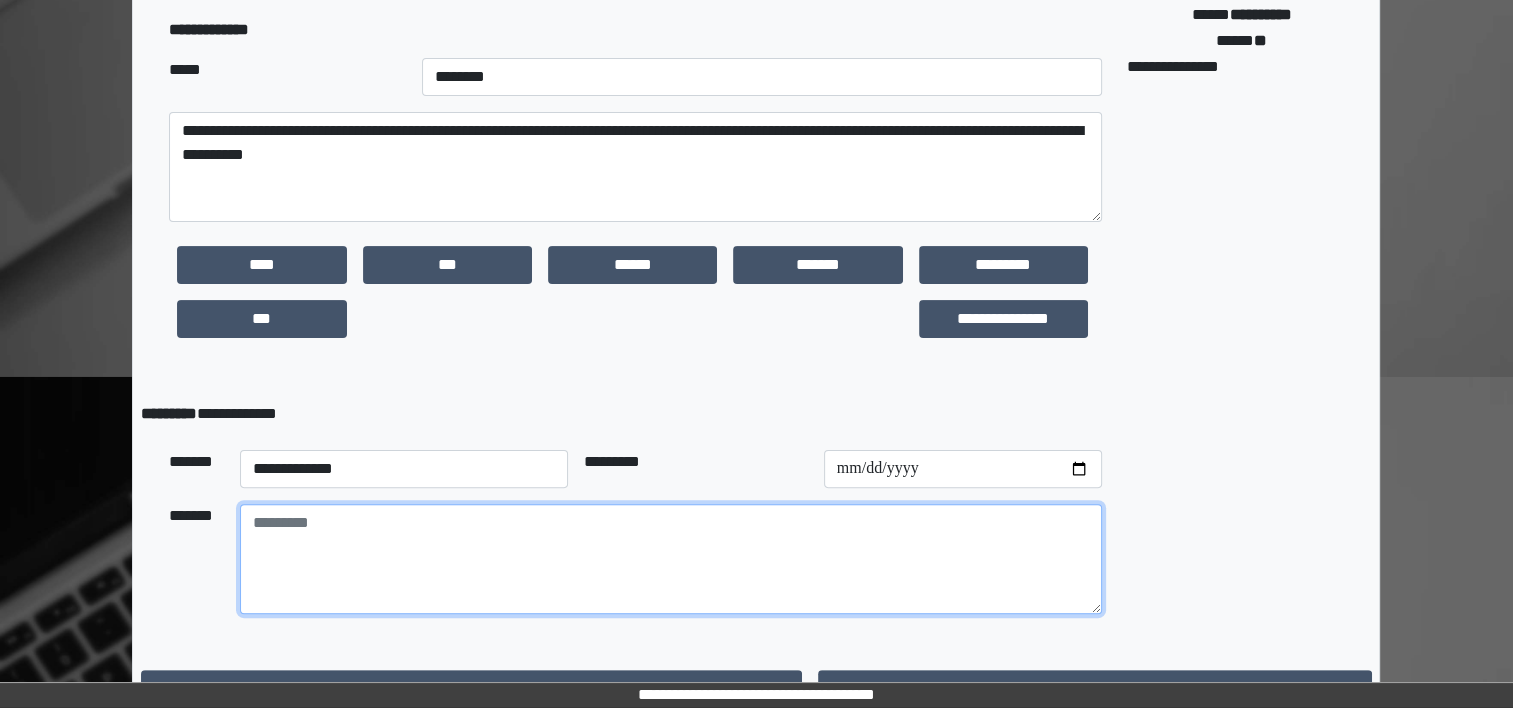 click at bounding box center [671, 559] 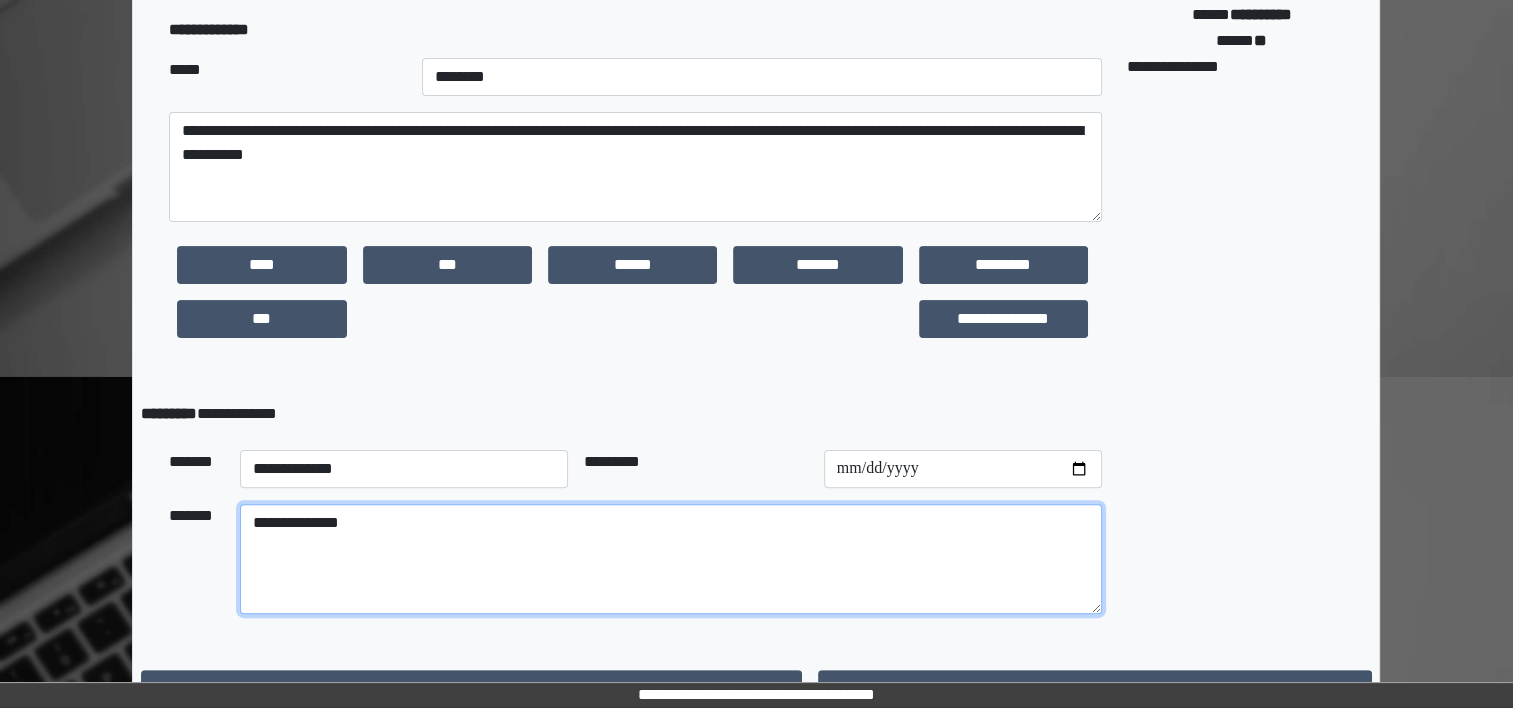 scroll, scrollTop: 496, scrollLeft: 0, axis: vertical 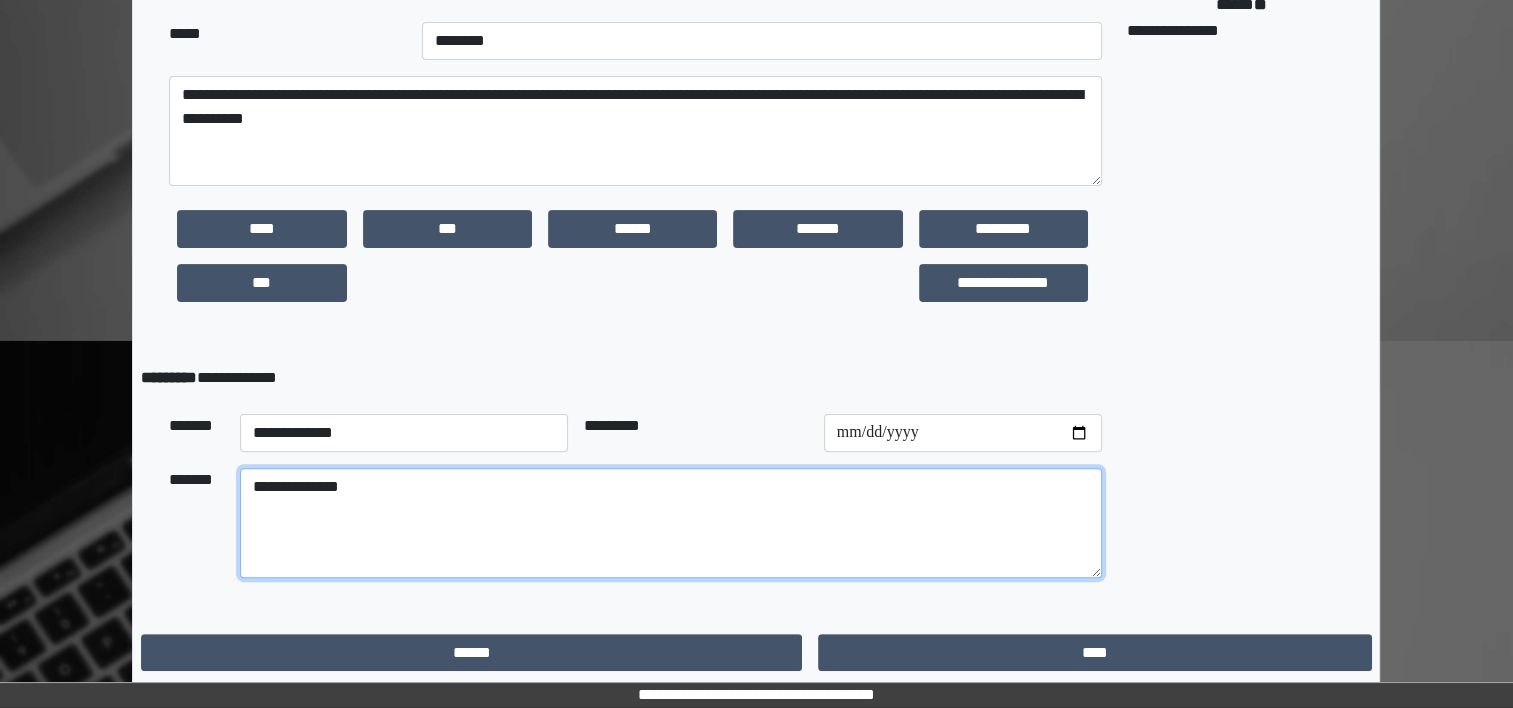 type on "**********" 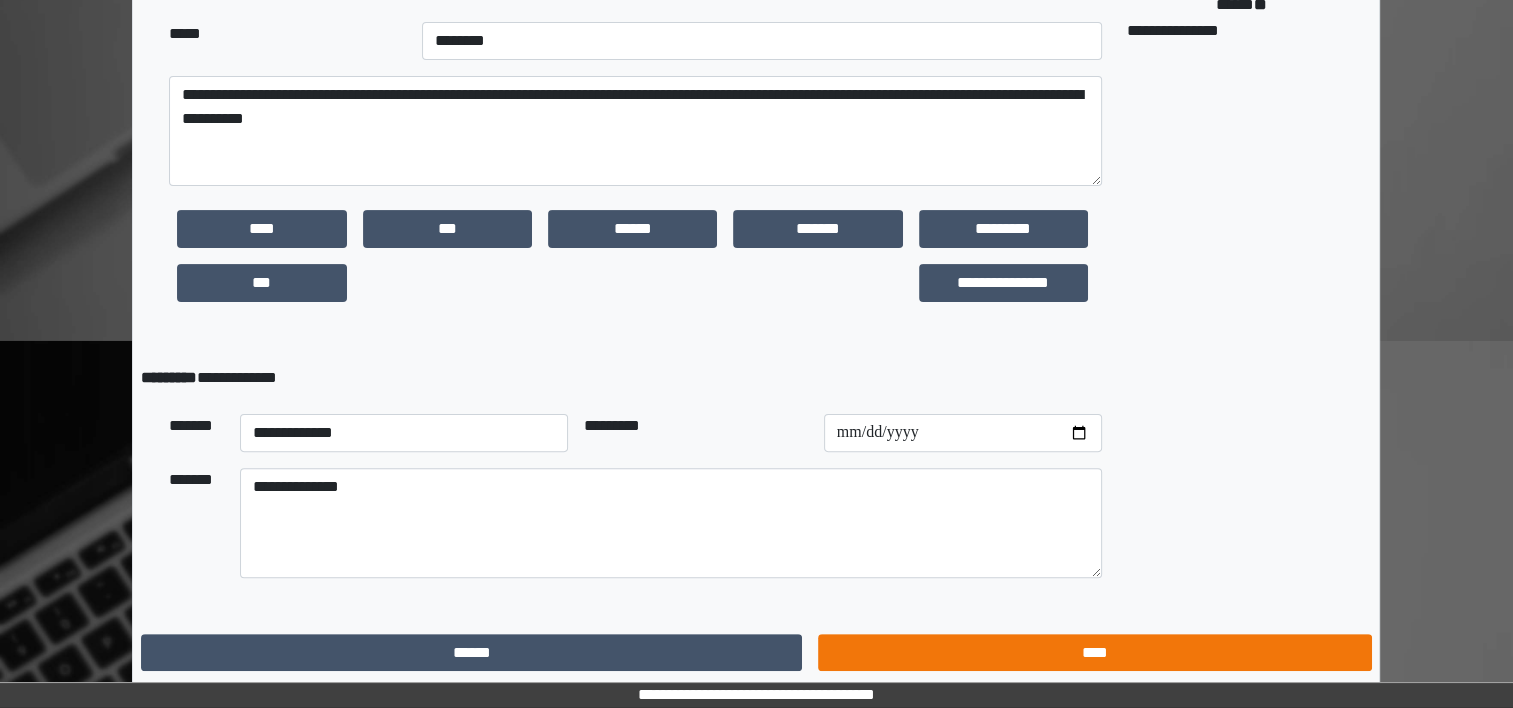 click on "****" at bounding box center [1094, 653] 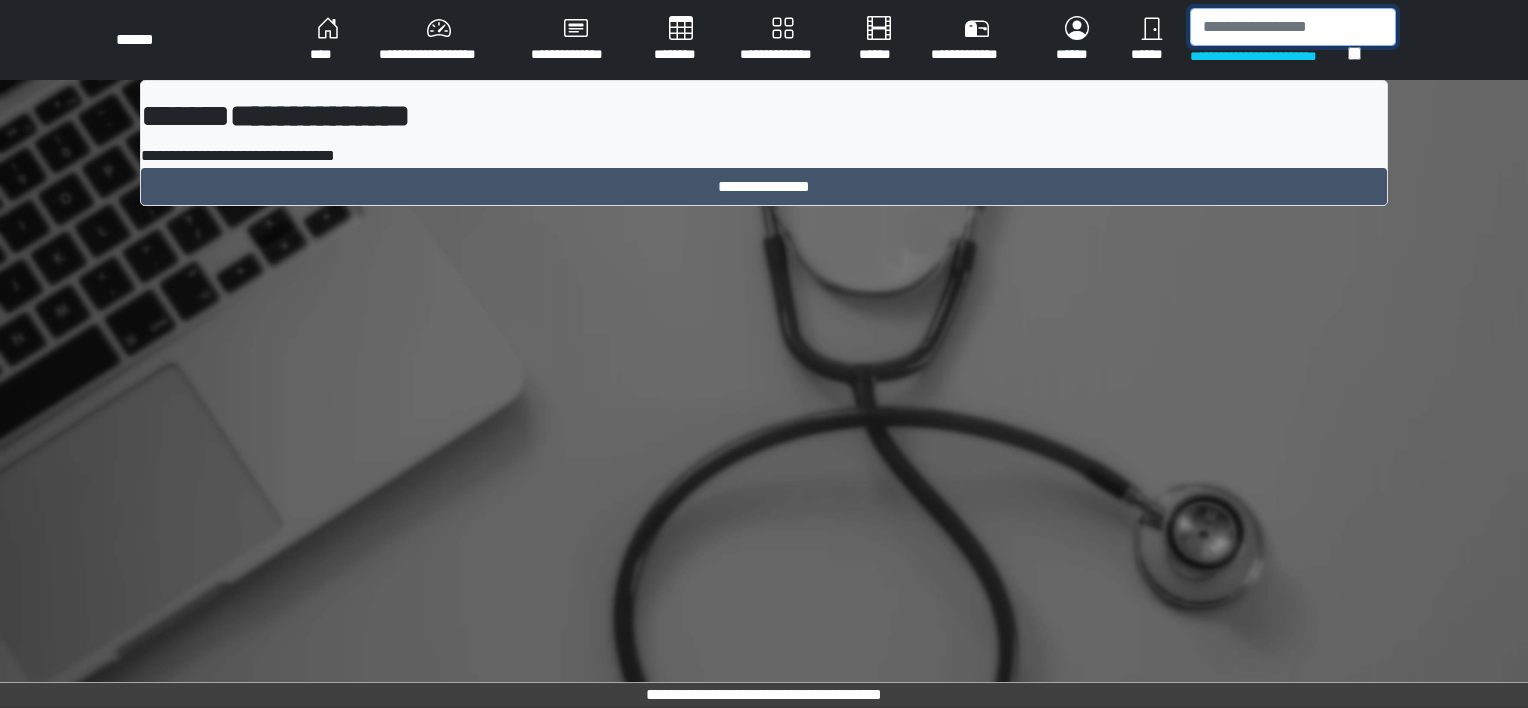 click at bounding box center [1293, 27] 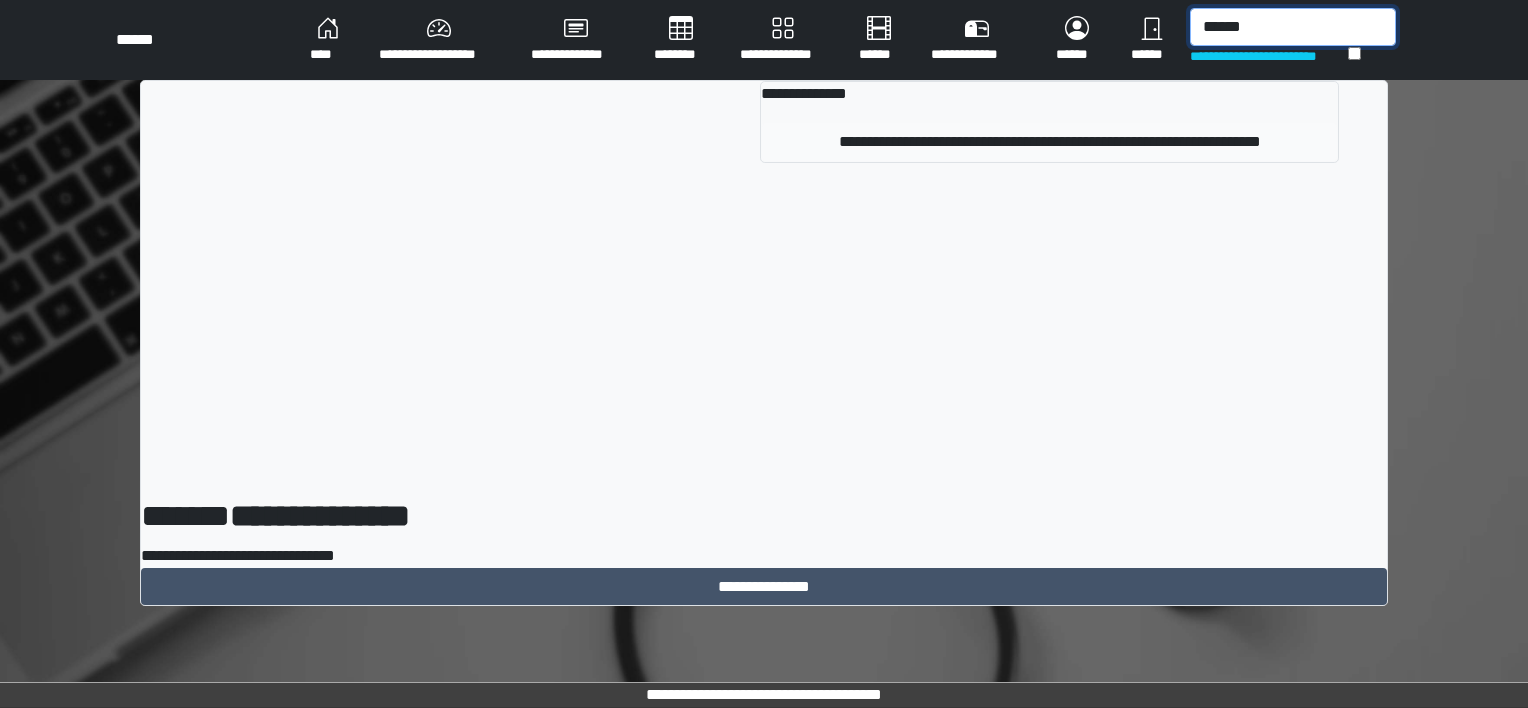 type on "******" 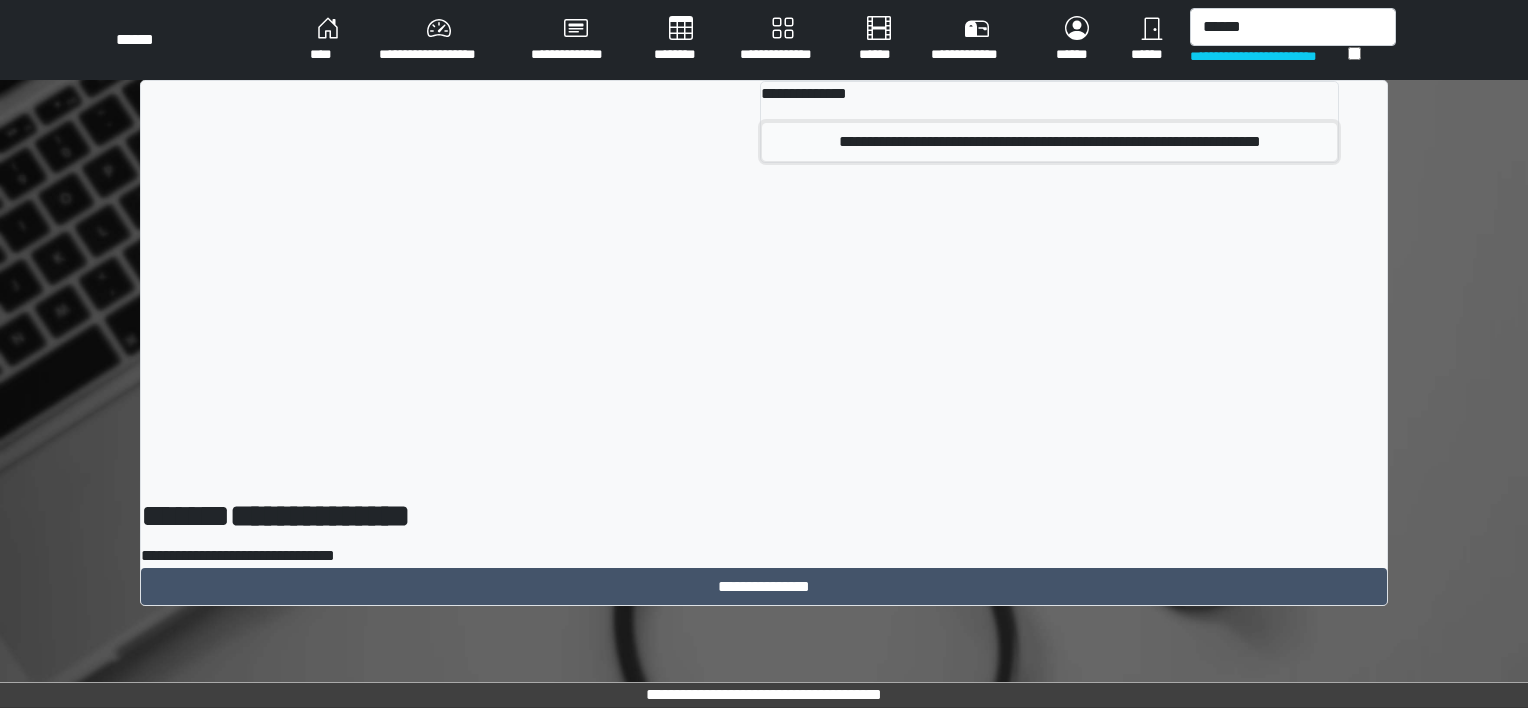 click on "**********" at bounding box center [1049, 142] 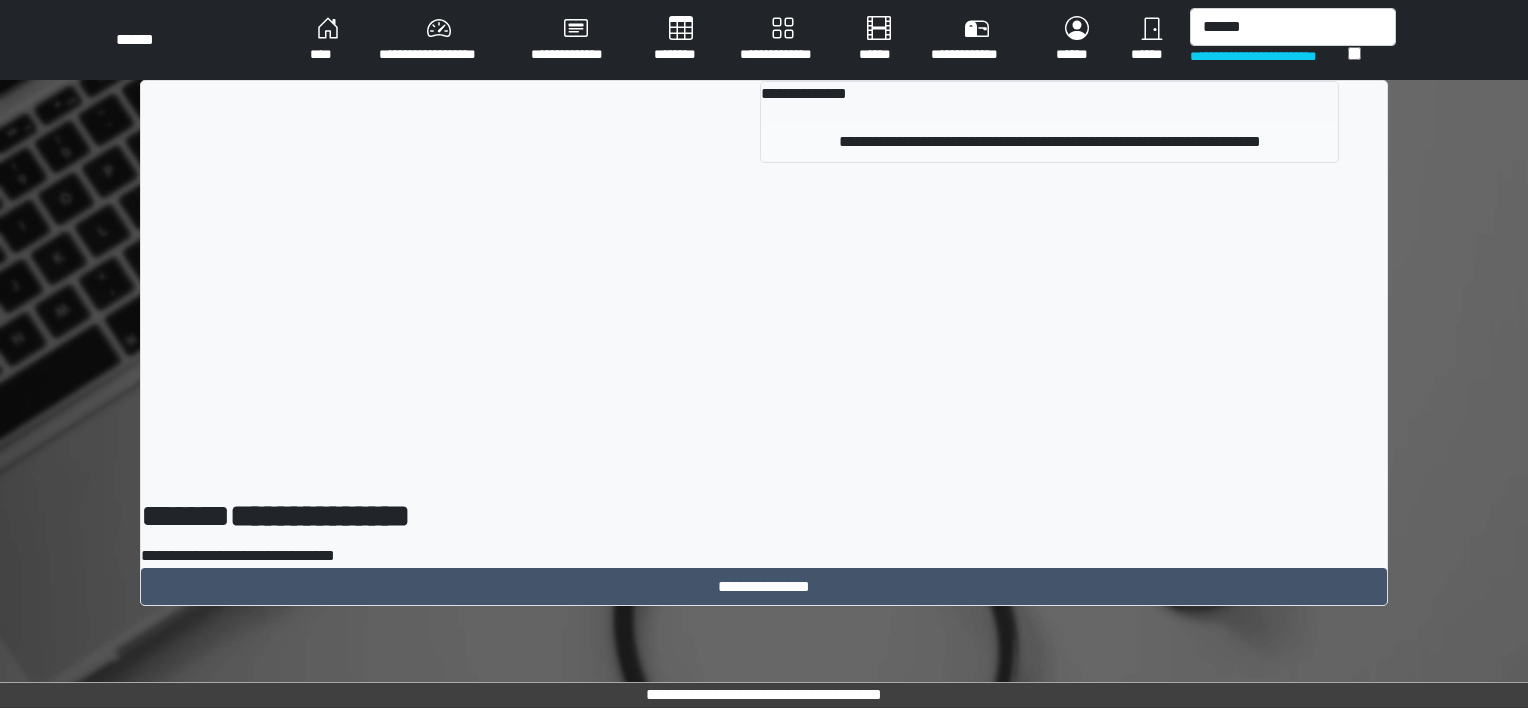 type 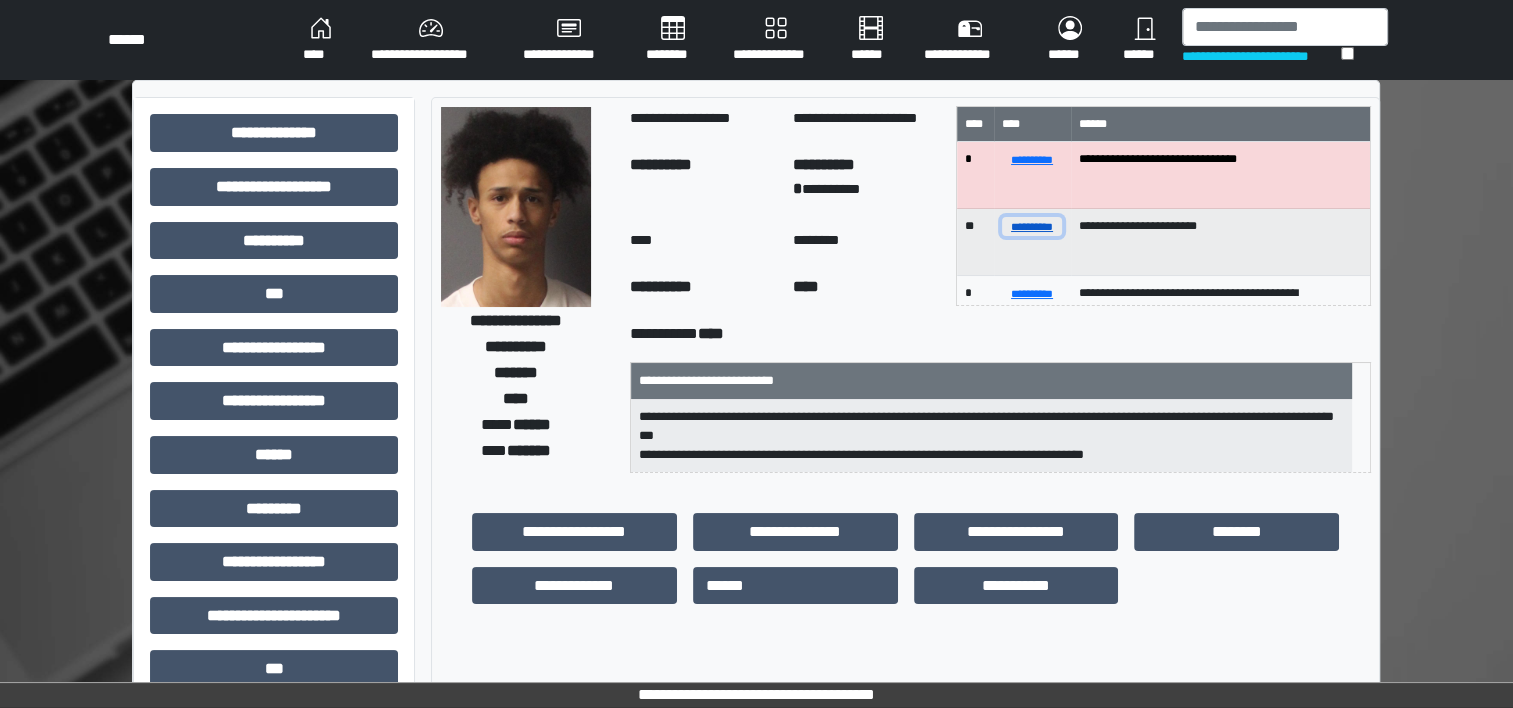 click on "**********" at bounding box center (1032, 226) 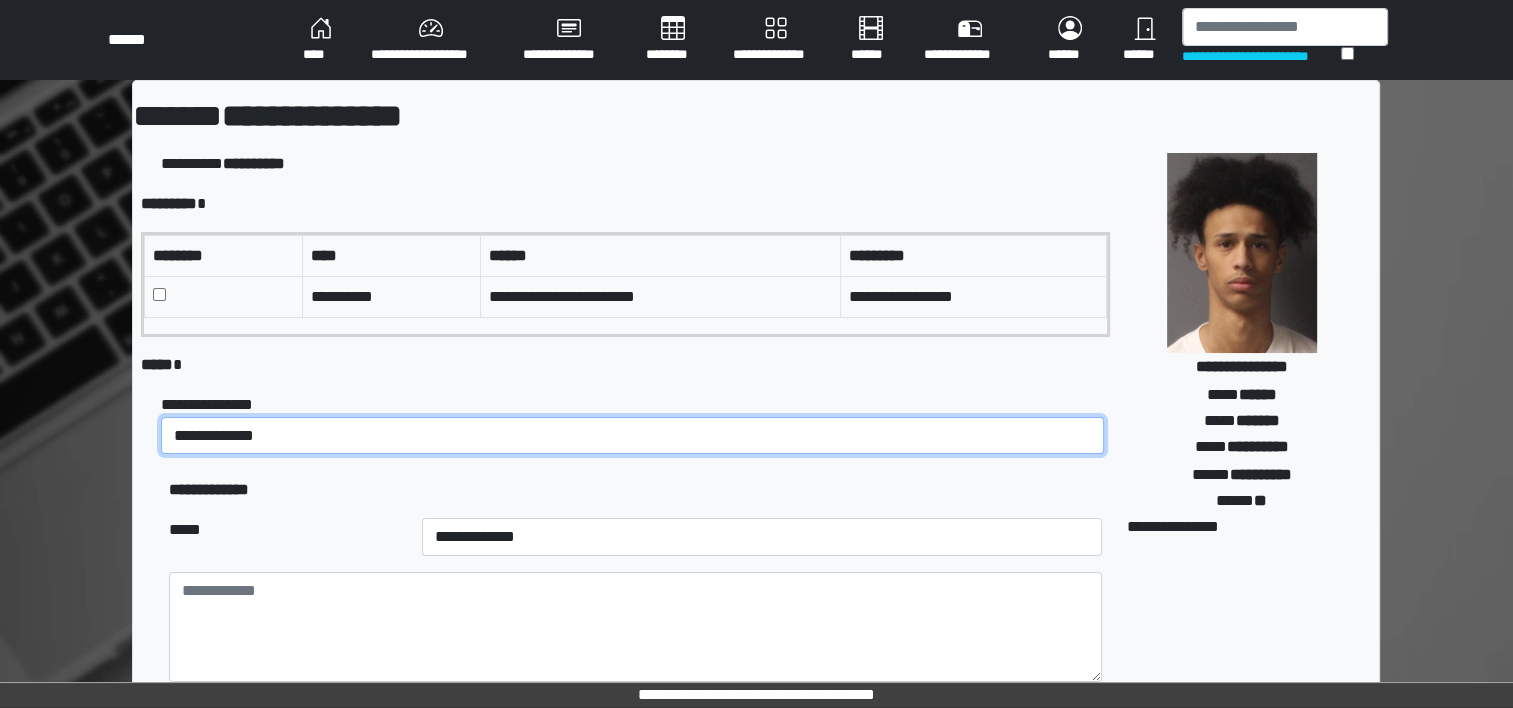 click on "**********" at bounding box center [632, 436] 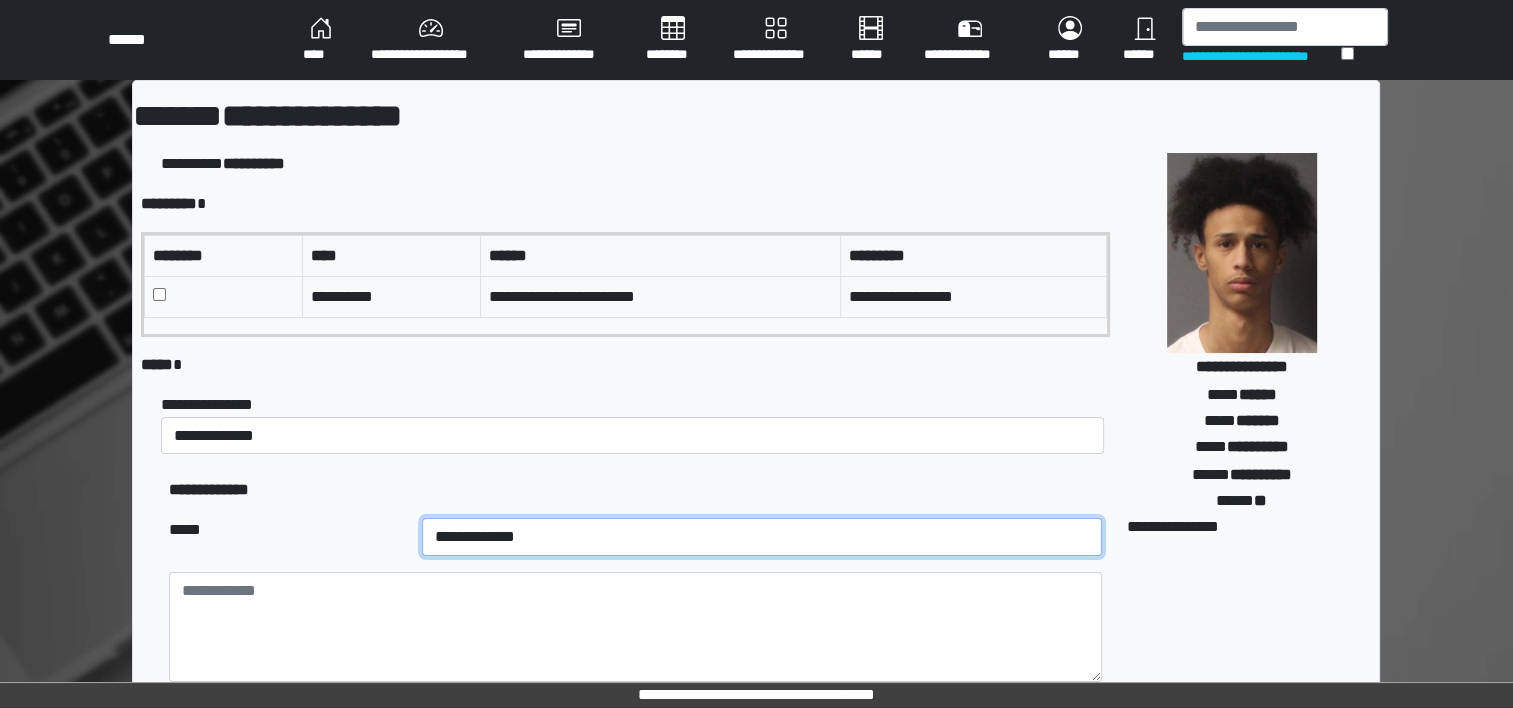 click on "**********" at bounding box center [762, 537] 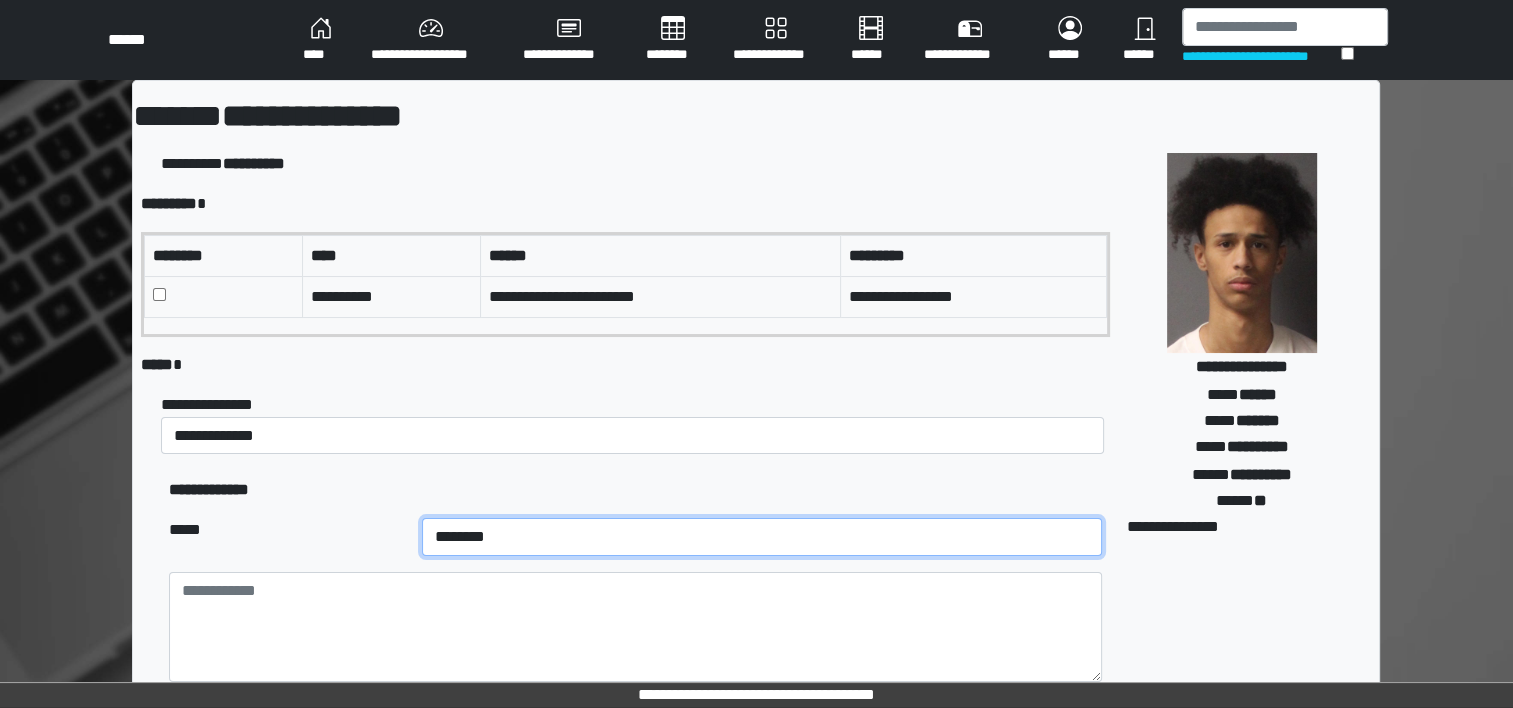 click on "**********" at bounding box center (762, 537) 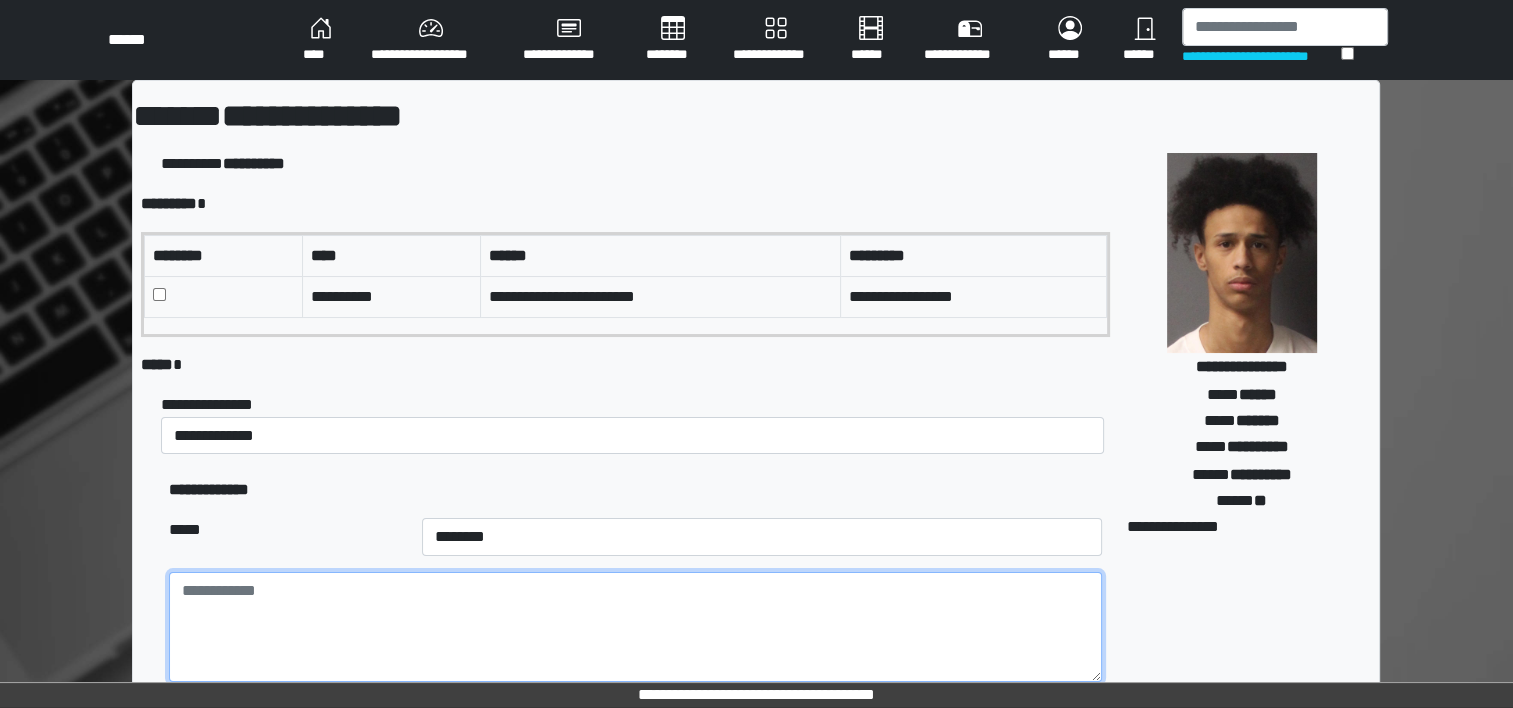 click at bounding box center (635, 627) 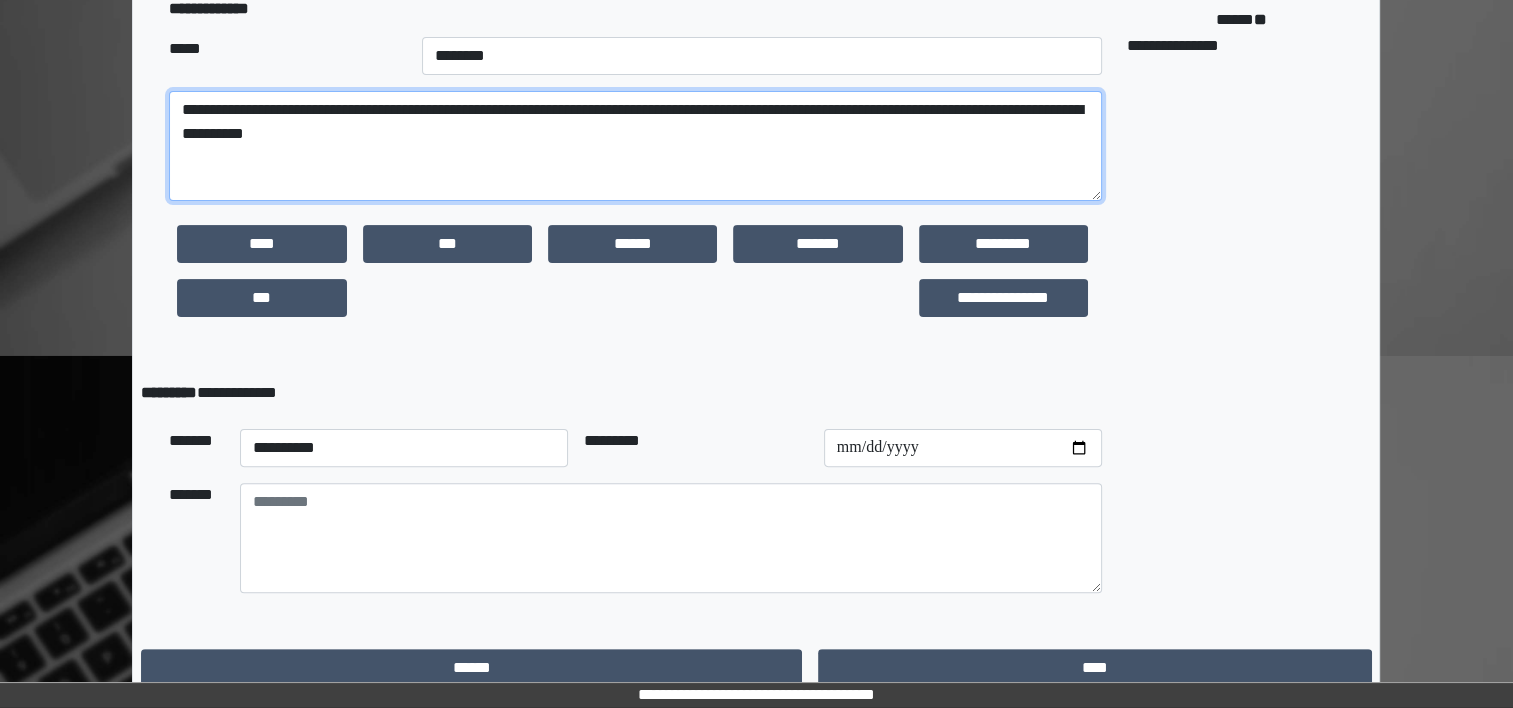 scroll, scrollTop: 484, scrollLeft: 0, axis: vertical 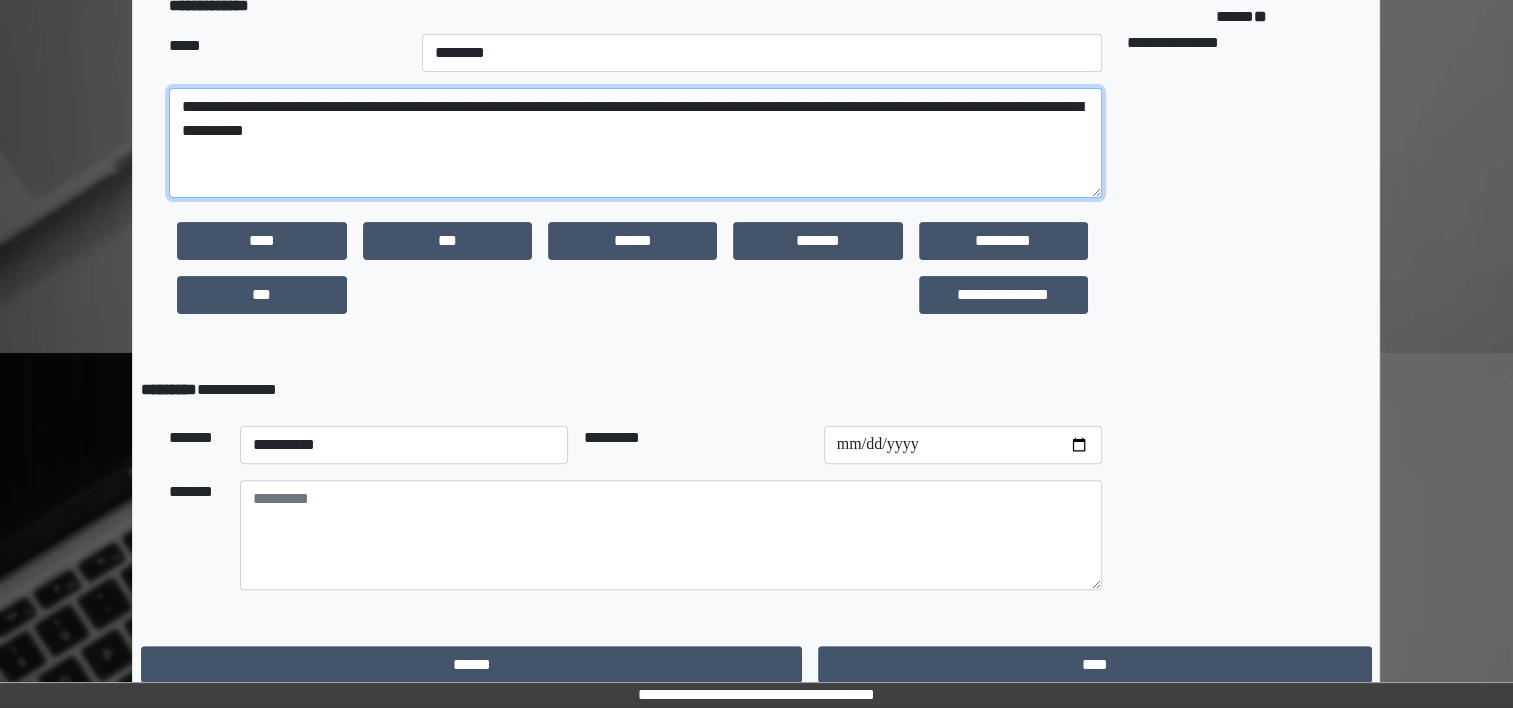 type on "**********" 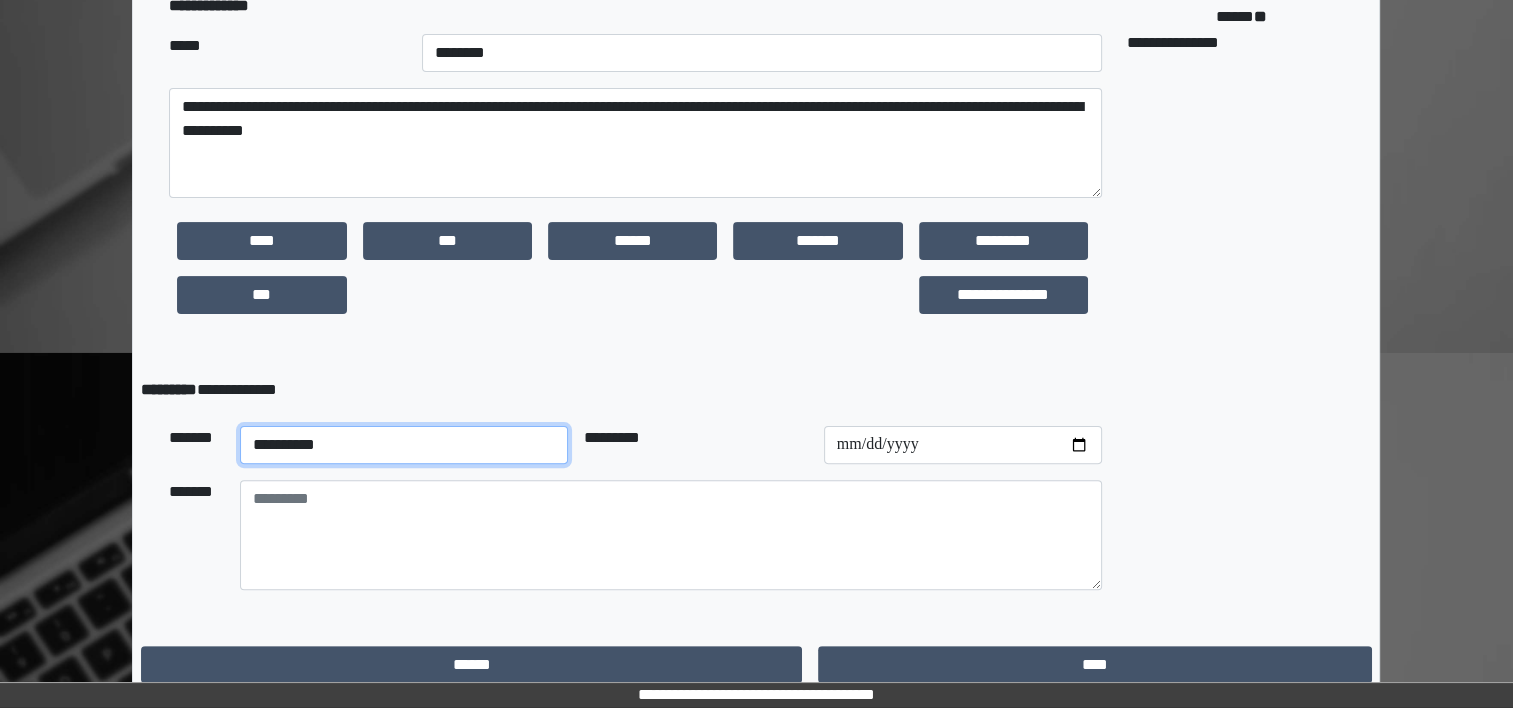 click on "**********" at bounding box center [404, 445] 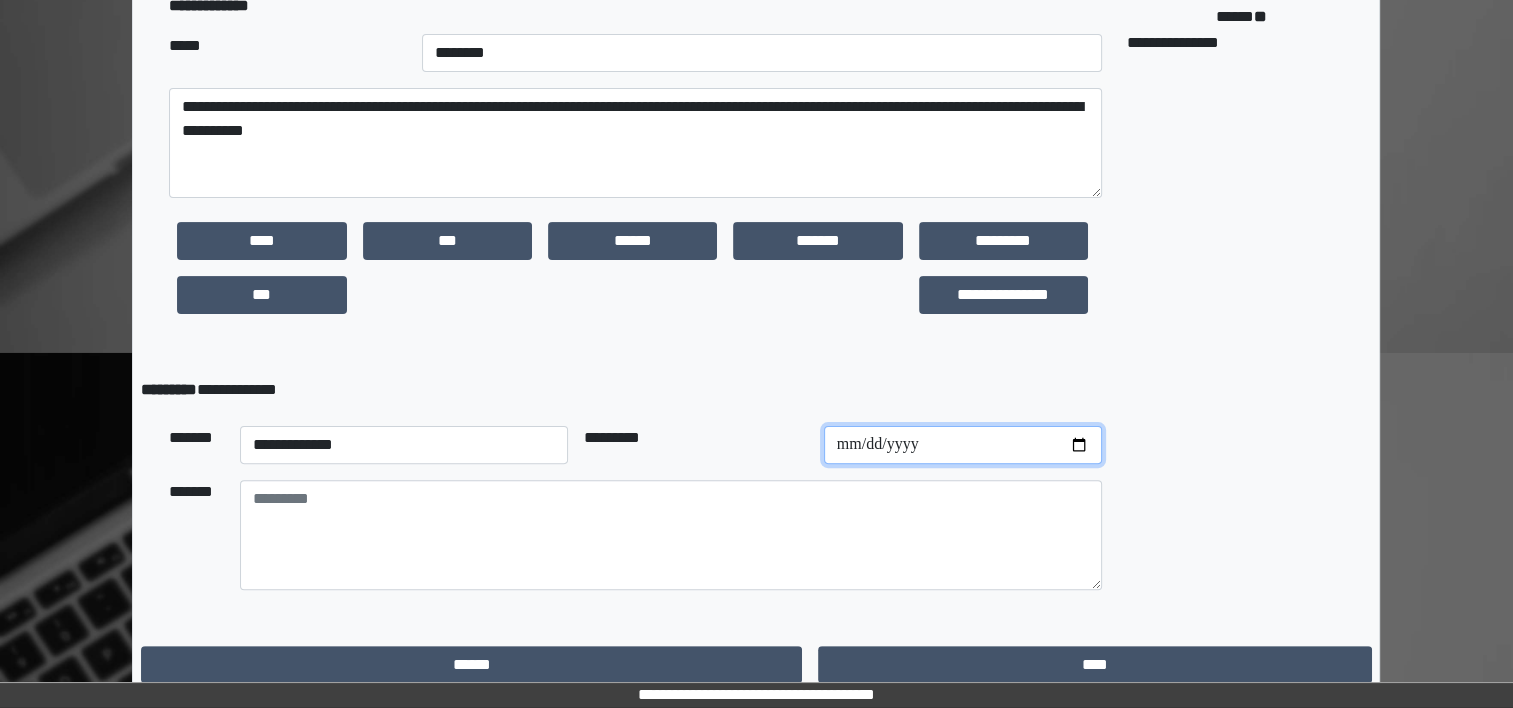 click at bounding box center (963, 445) 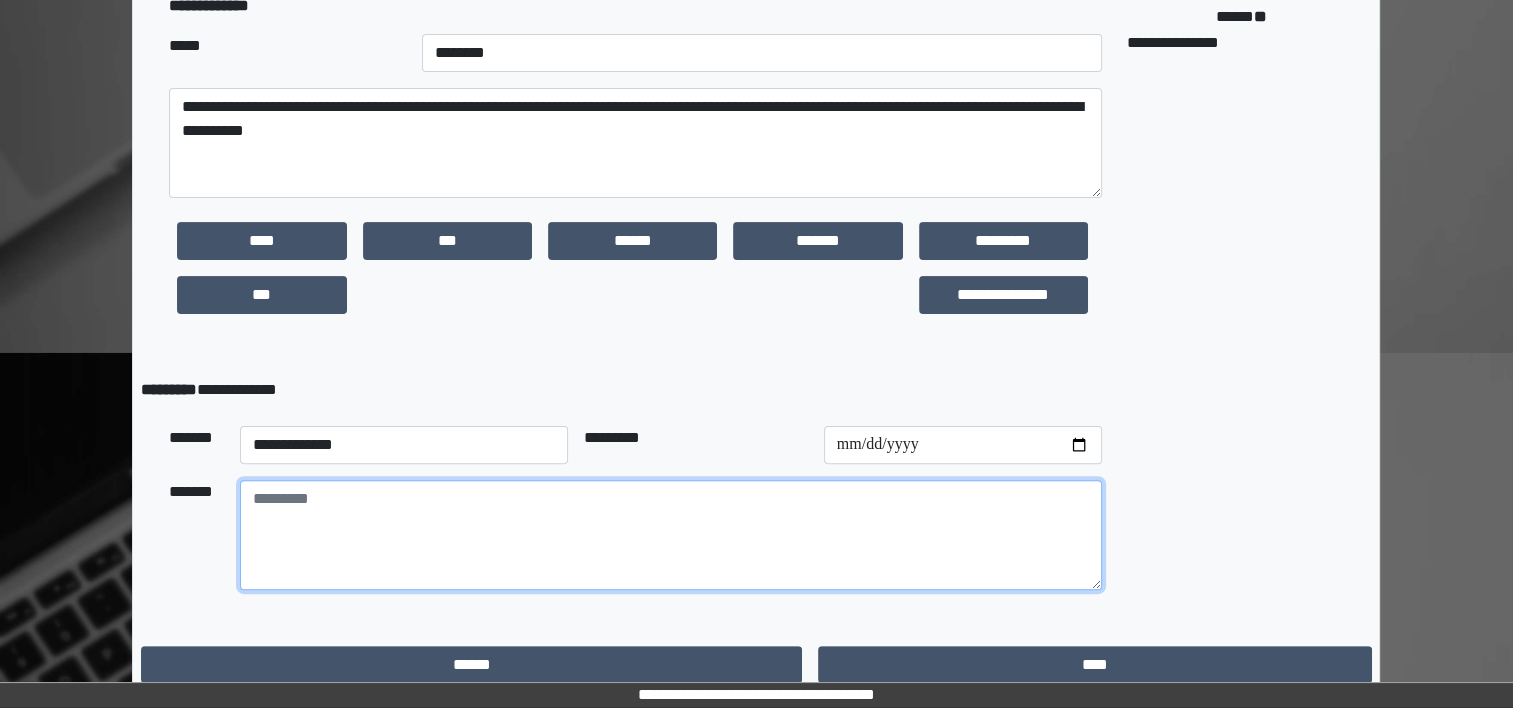 click at bounding box center (671, 535) 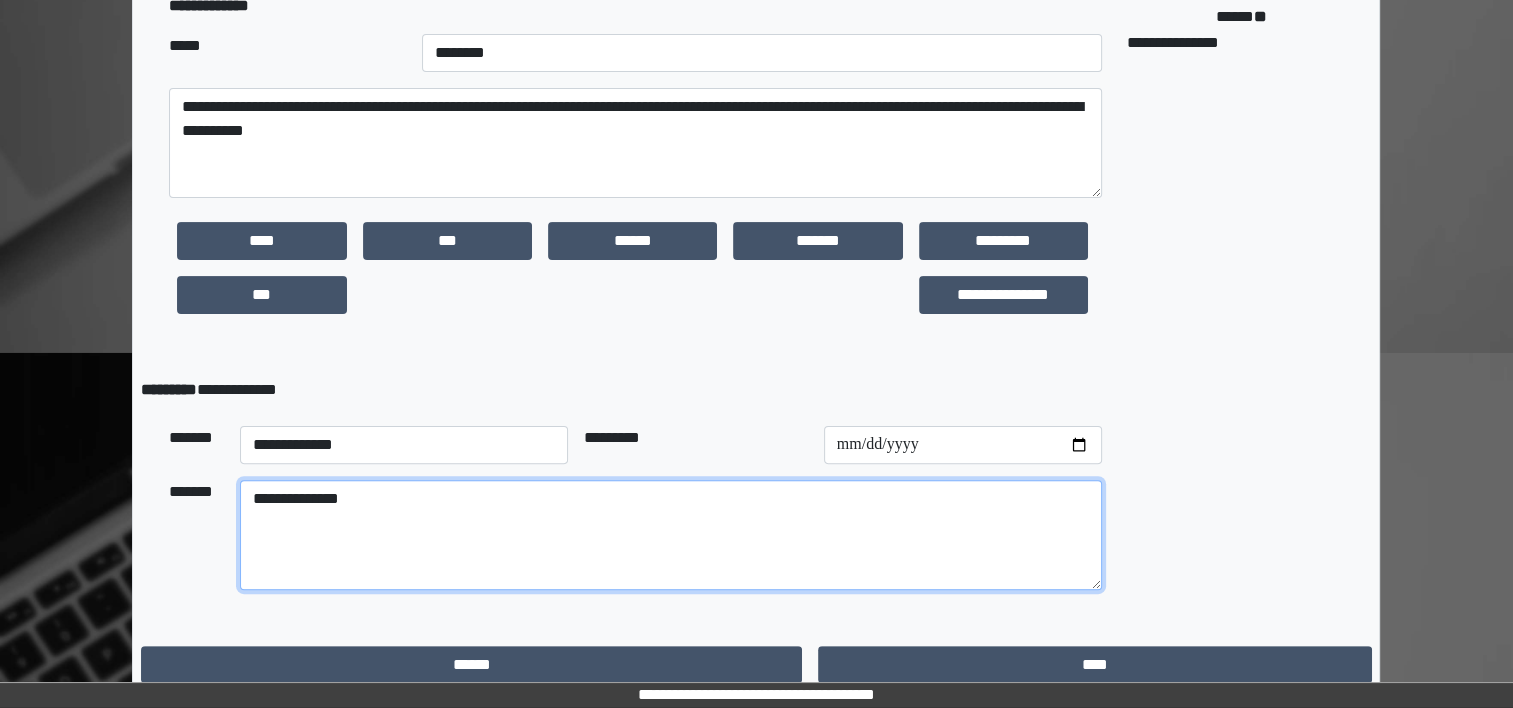 type on "**********" 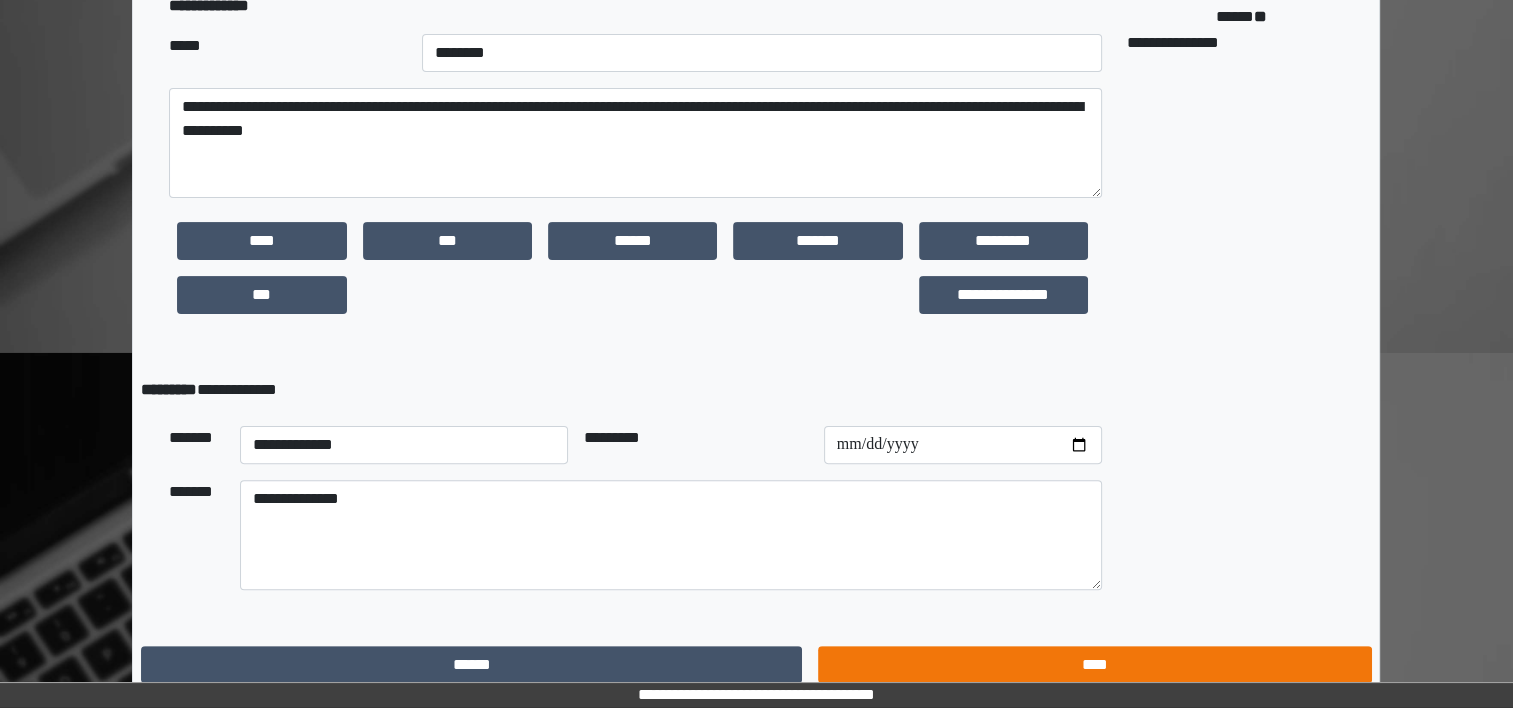 click on "****" at bounding box center (1094, 665) 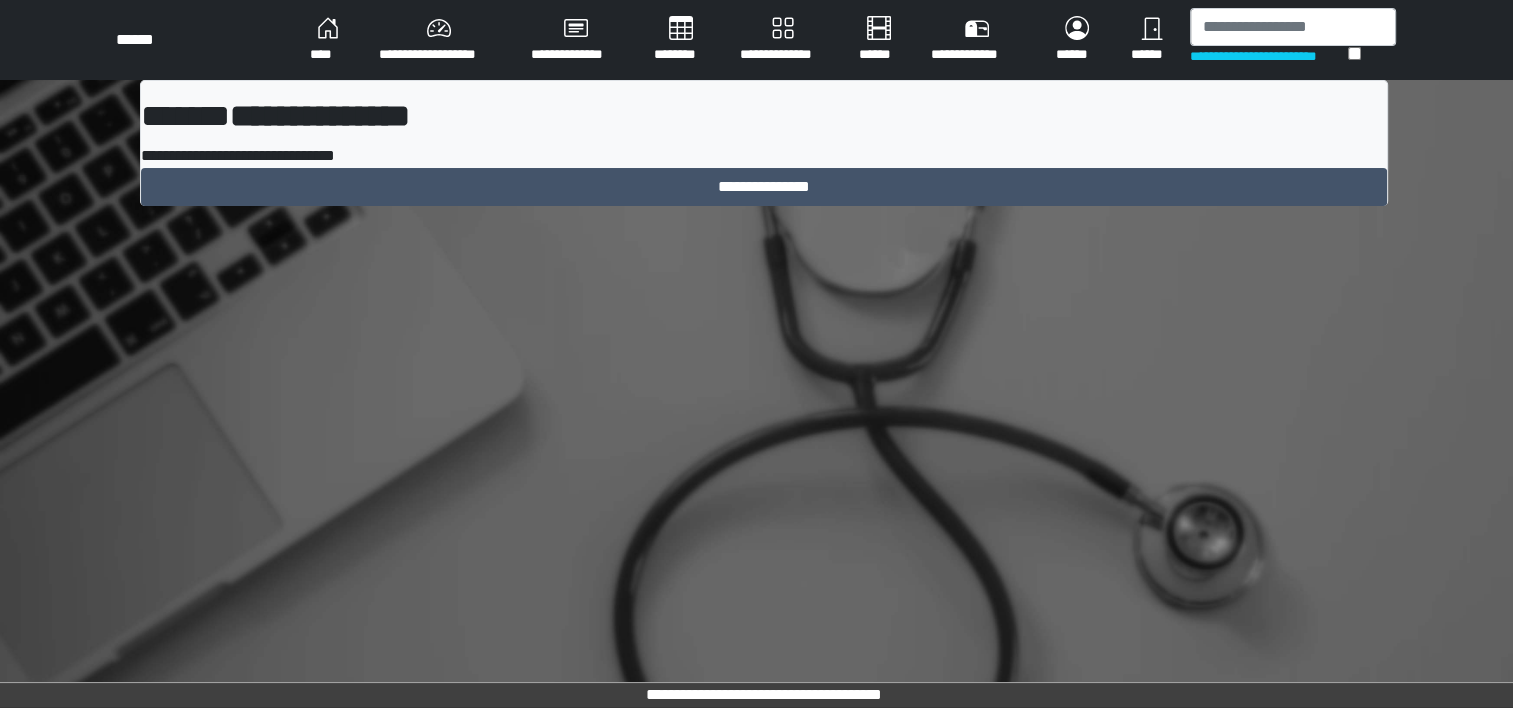 scroll, scrollTop: 0, scrollLeft: 0, axis: both 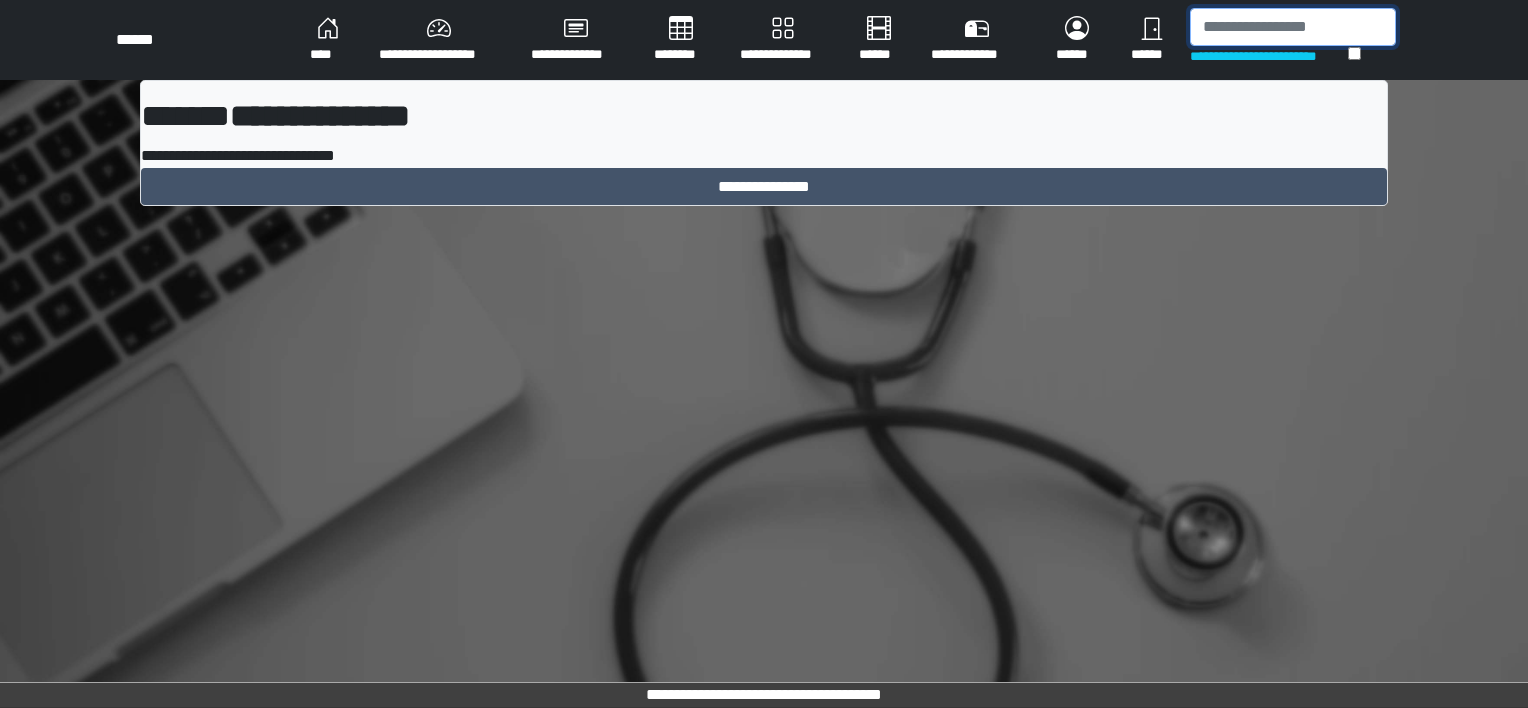 click at bounding box center (1293, 27) 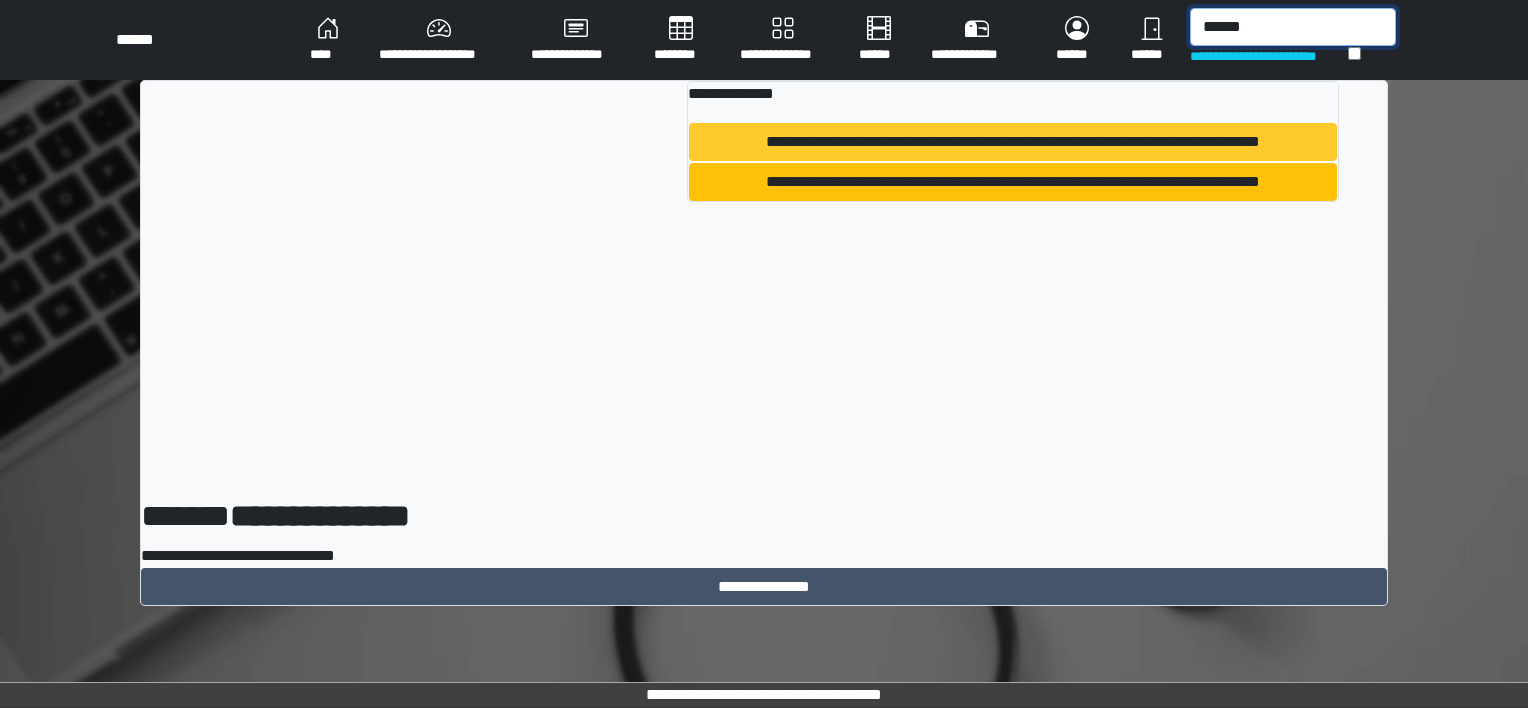 type on "******" 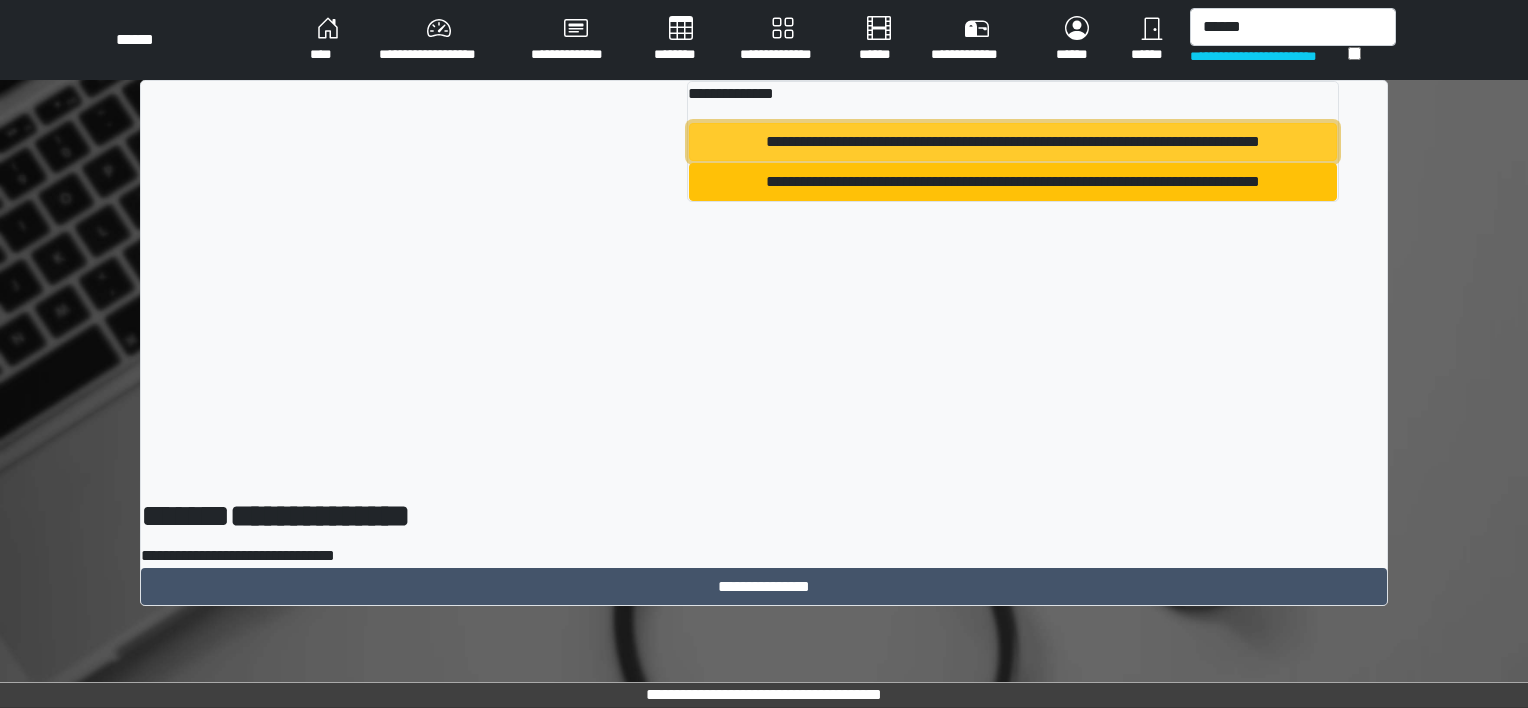 click on "**********" at bounding box center (1013, 142) 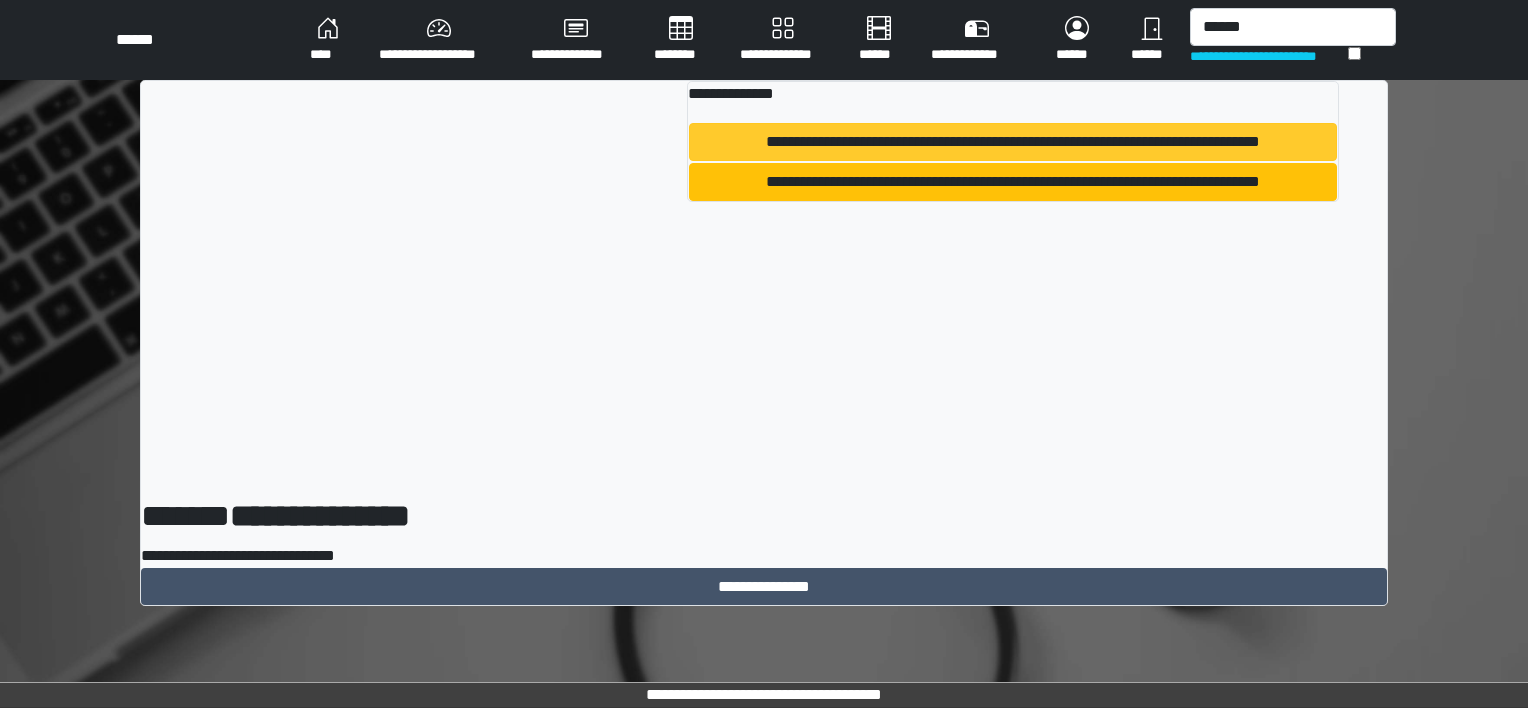 type 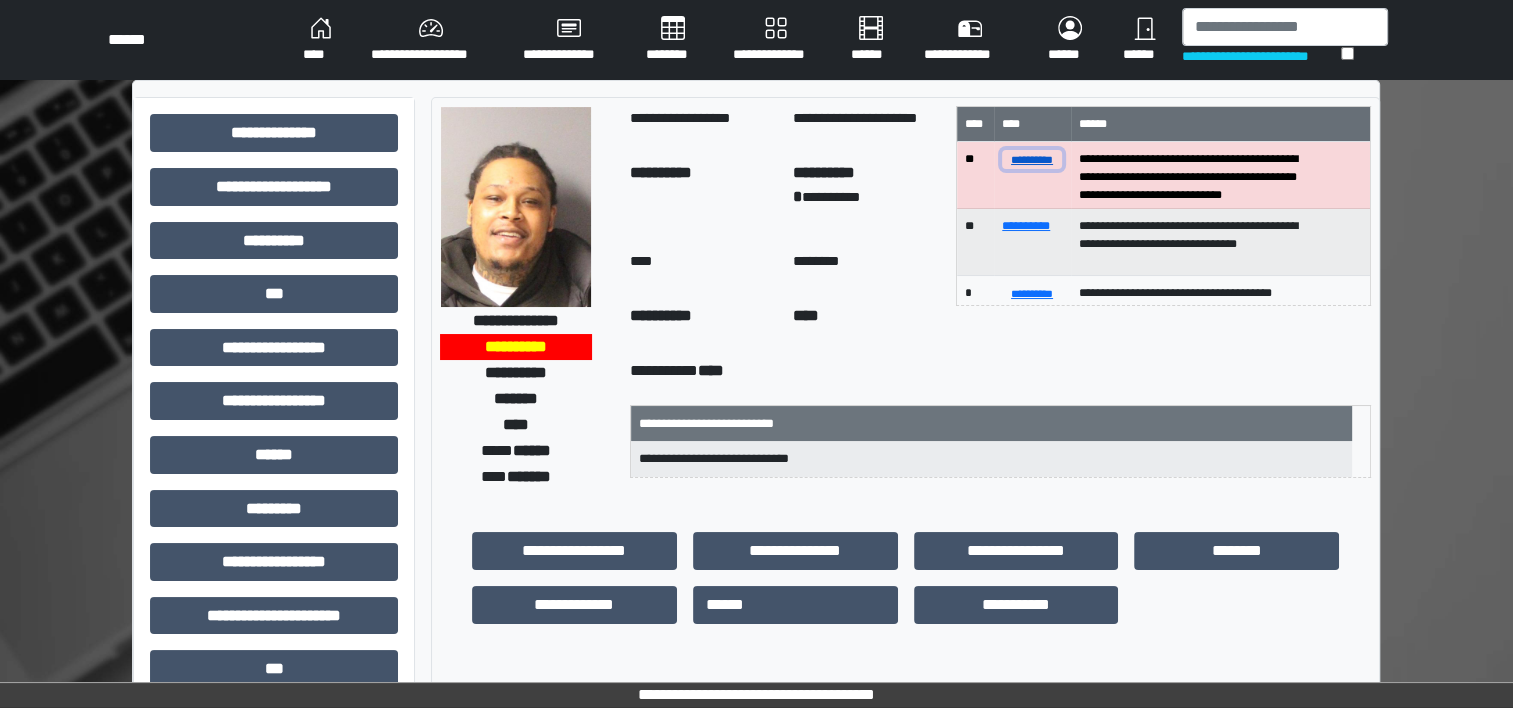 click on "**********" at bounding box center (1032, 159) 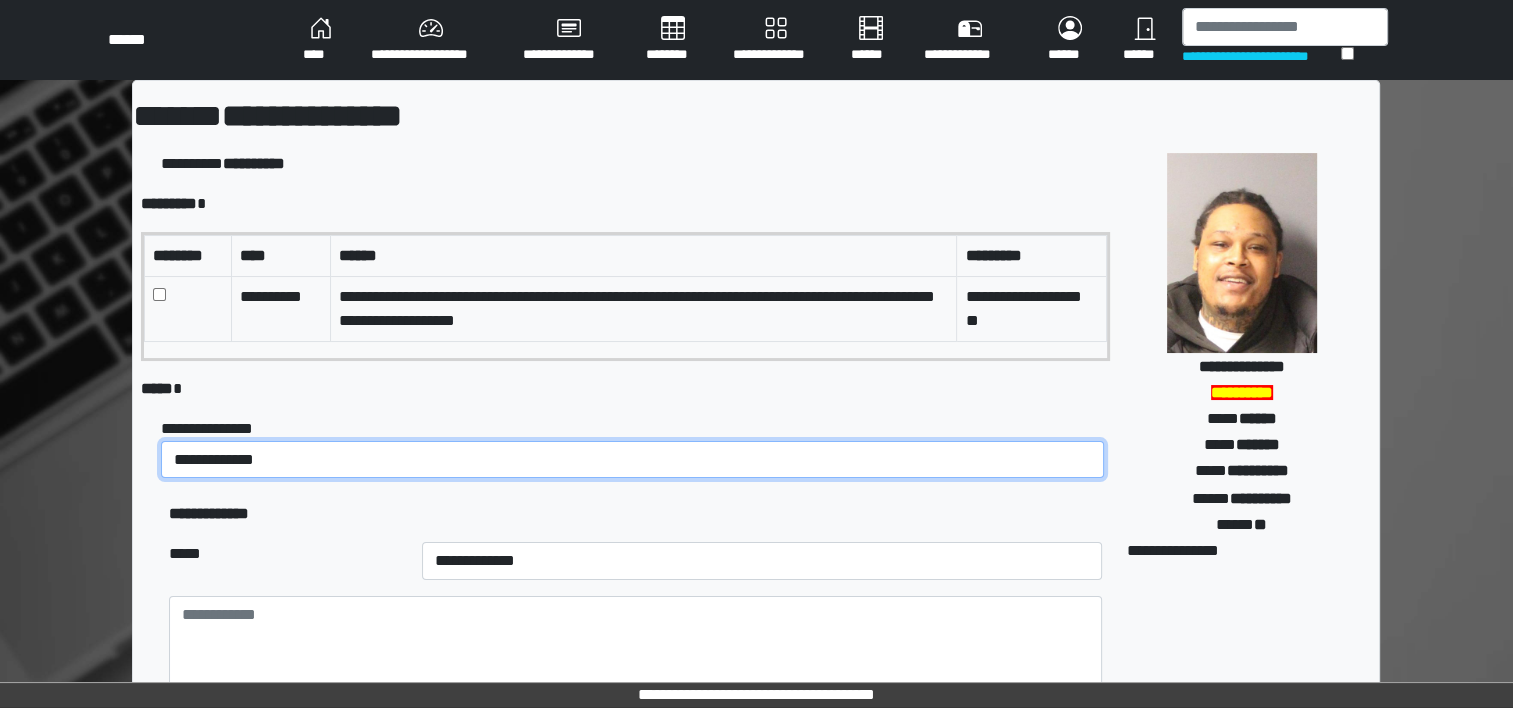 click on "**********" at bounding box center (632, 460) 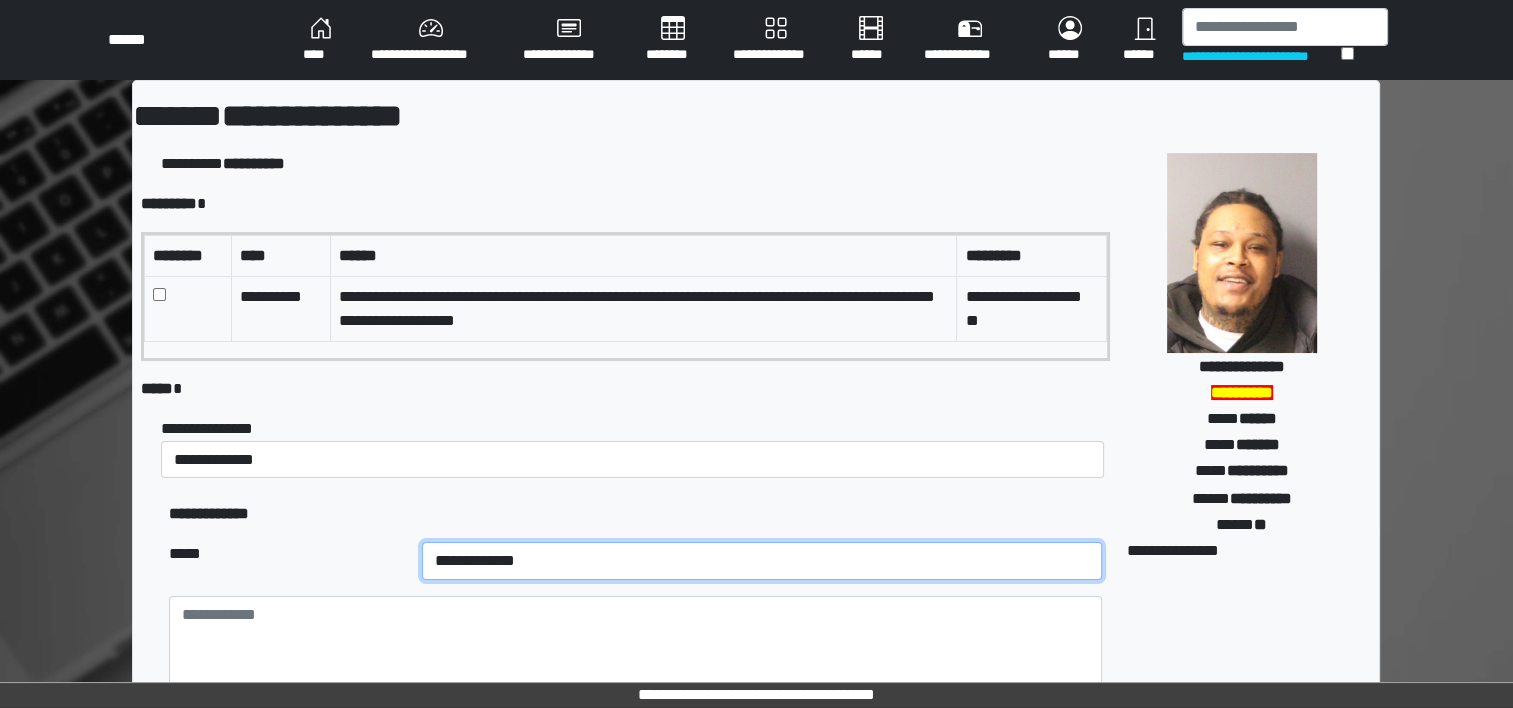 click on "**********" at bounding box center [762, 561] 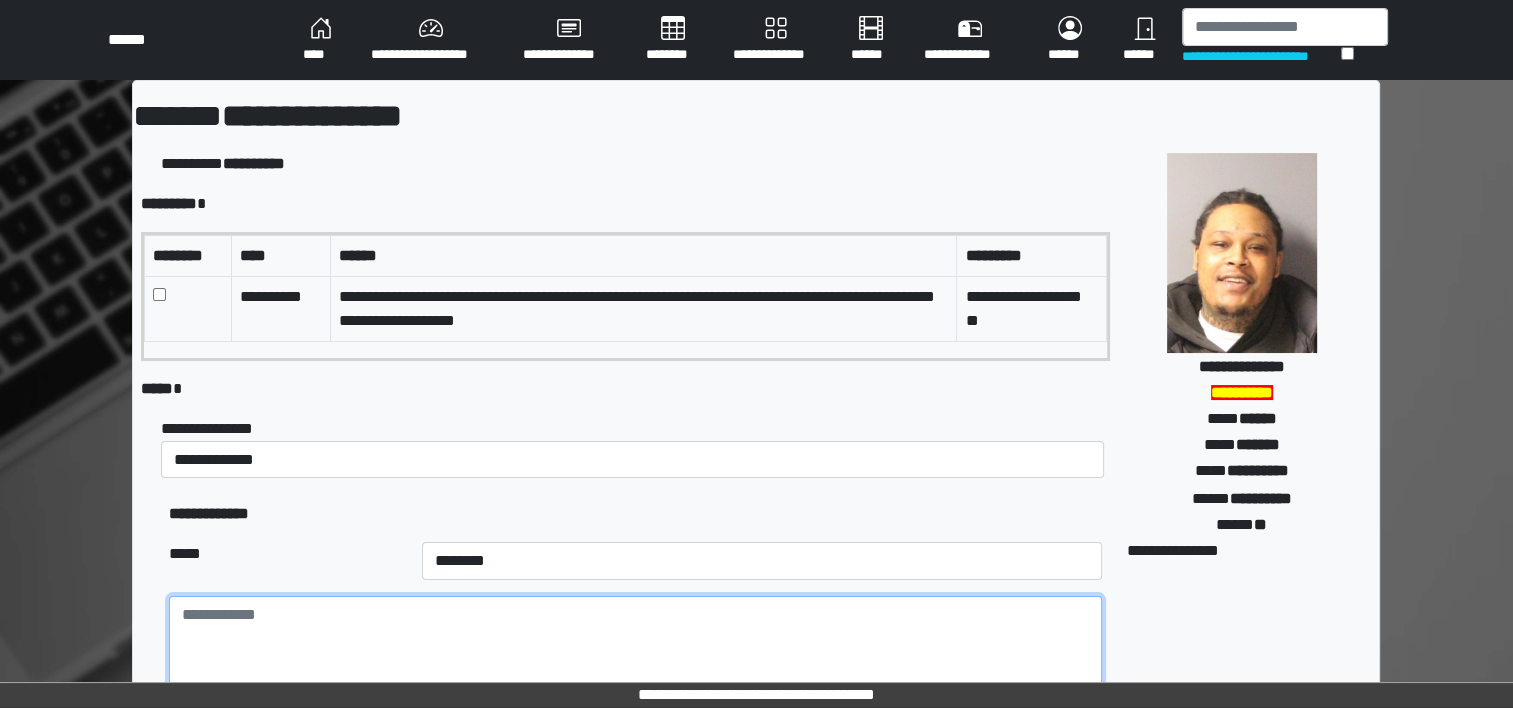 click at bounding box center [635, 651] 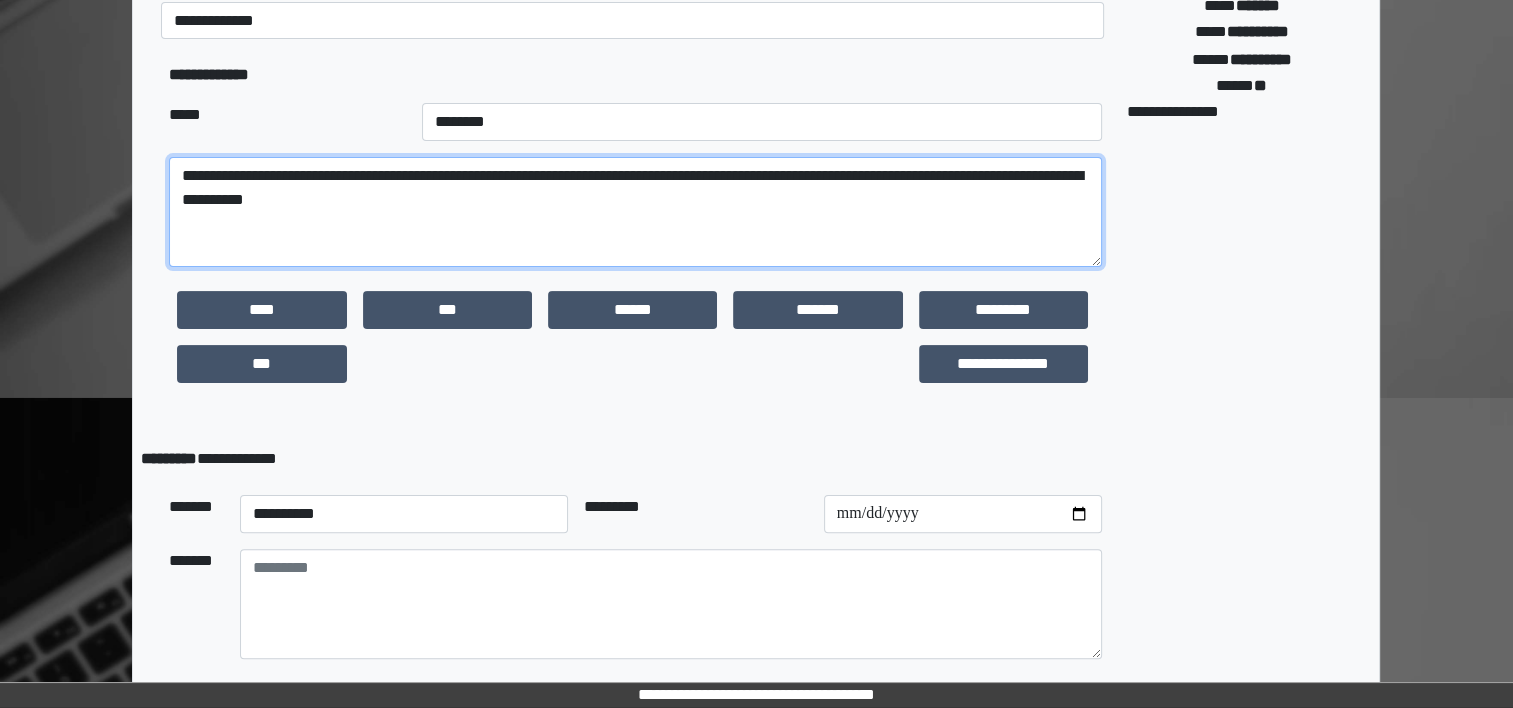 scroll, scrollTop: 520, scrollLeft: 0, axis: vertical 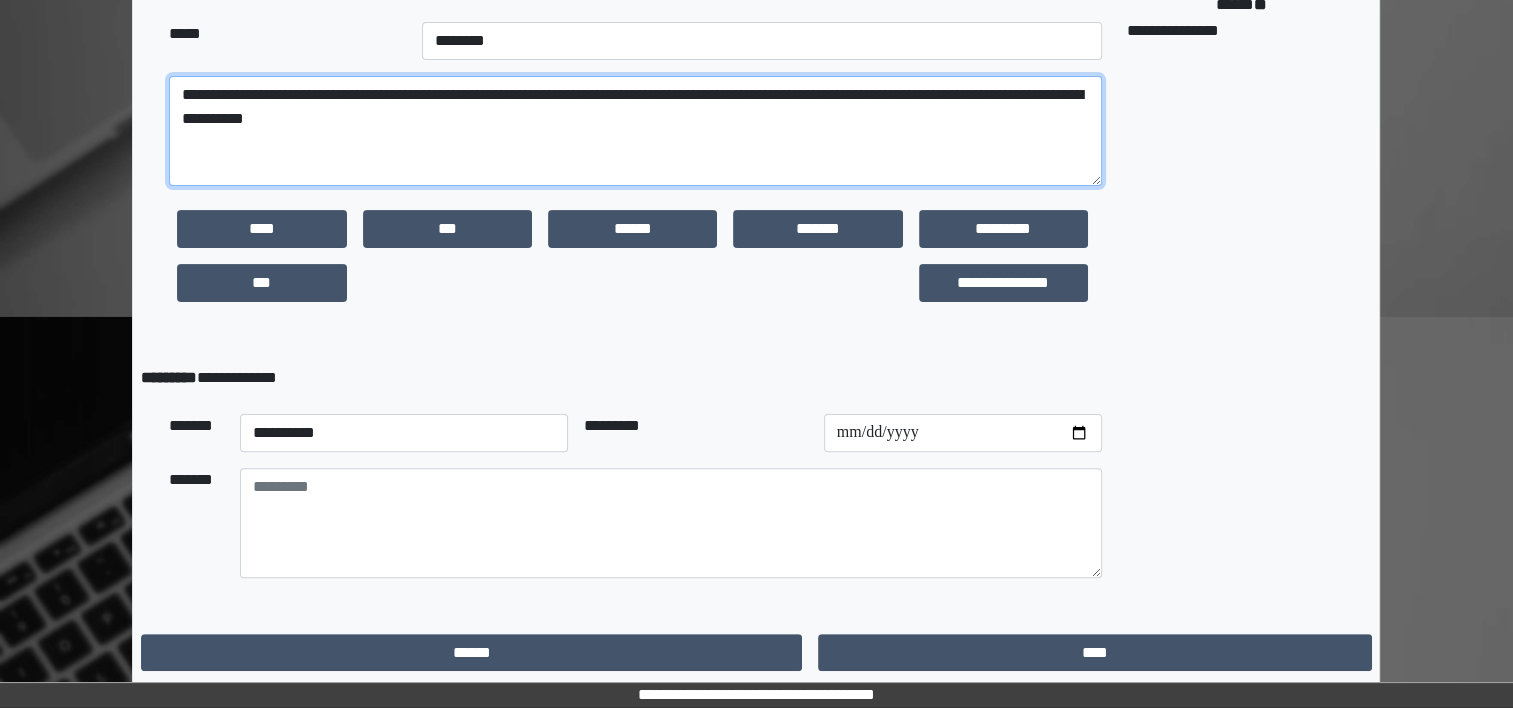 type on "**********" 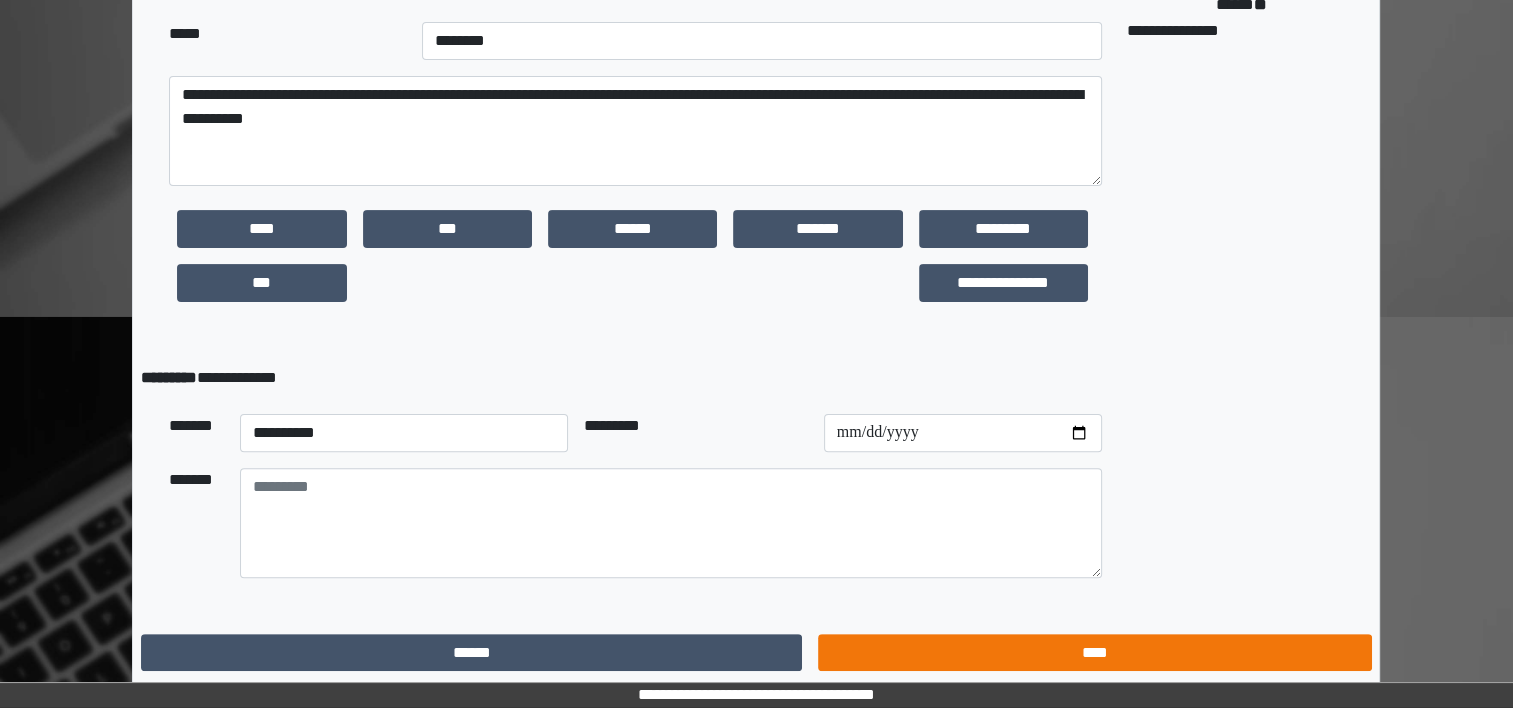 click on "****" at bounding box center (1094, 653) 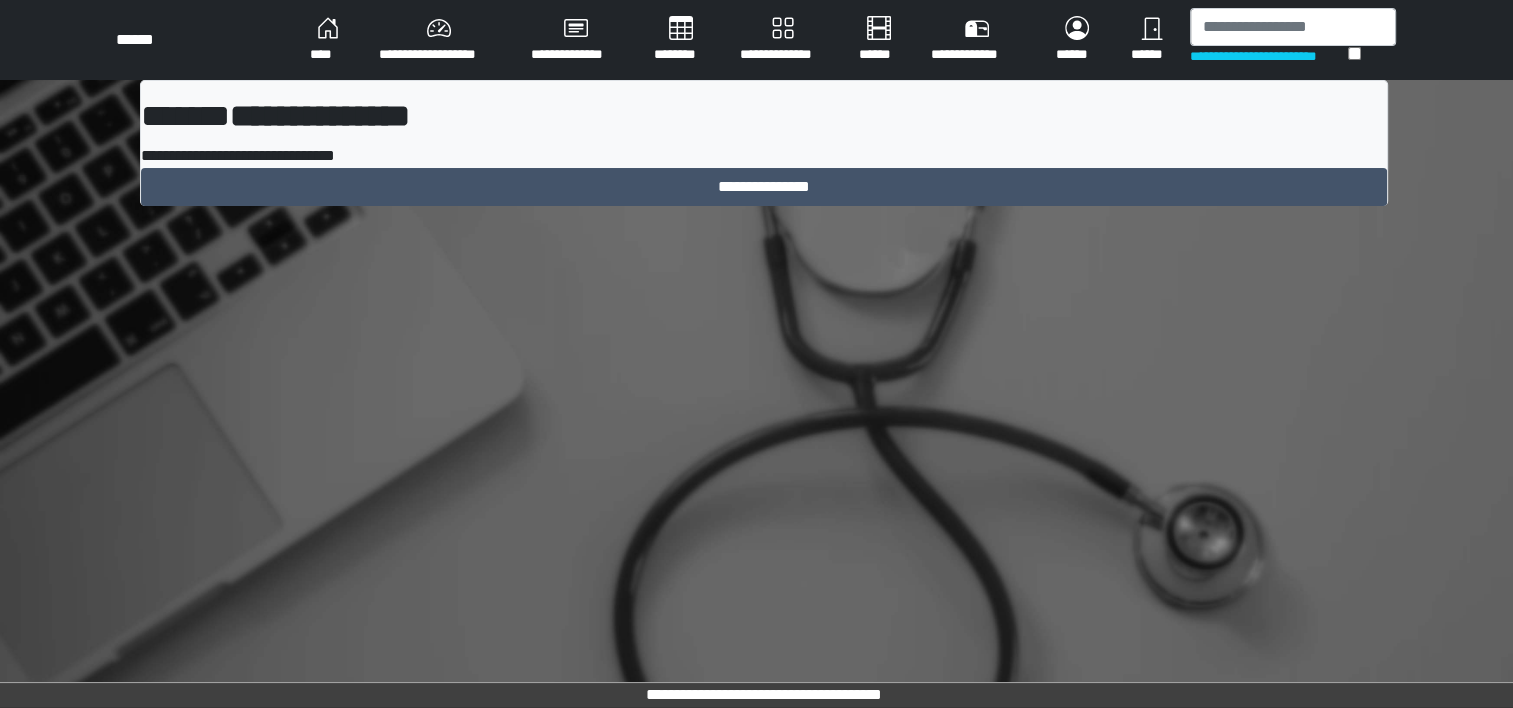 scroll, scrollTop: 0, scrollLeft: 0, axis: both 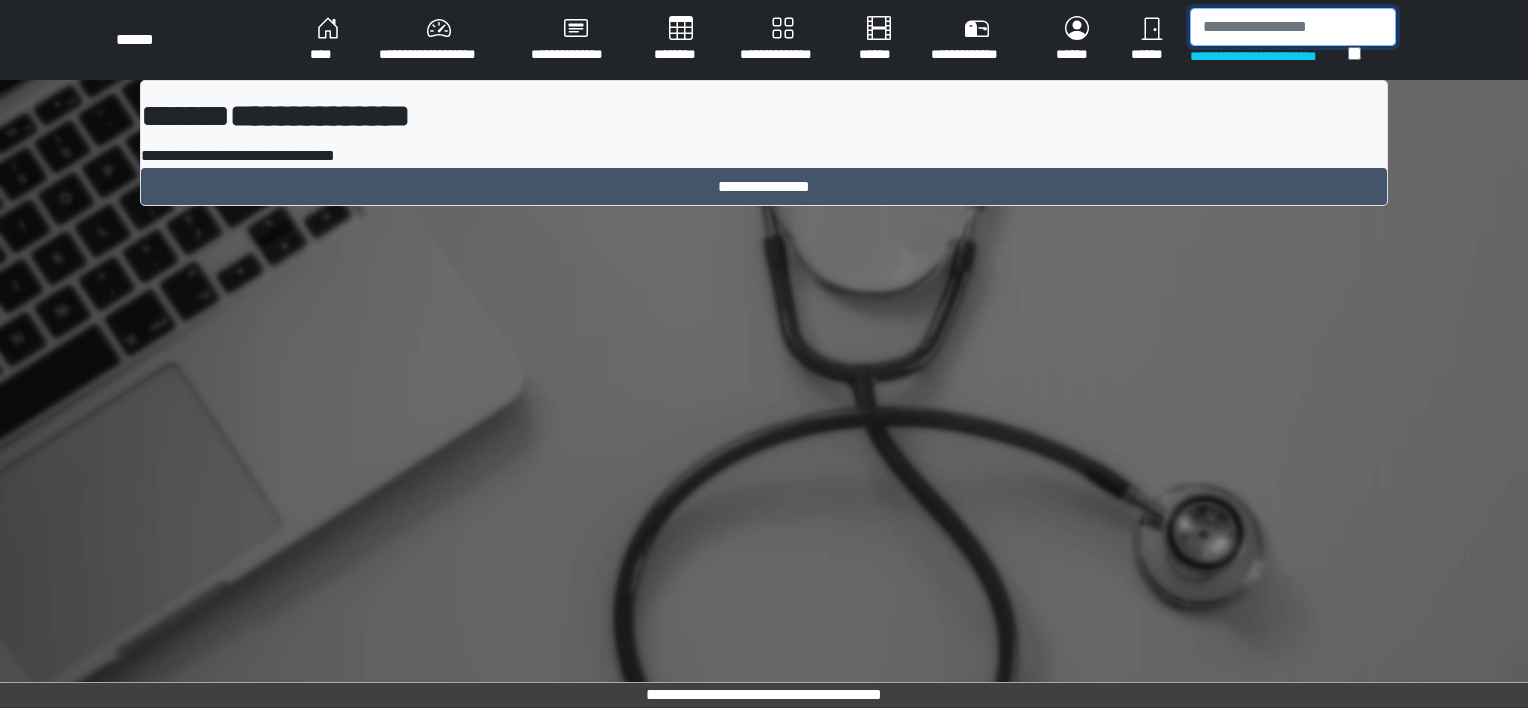 click at bounding box center [1293, 27] 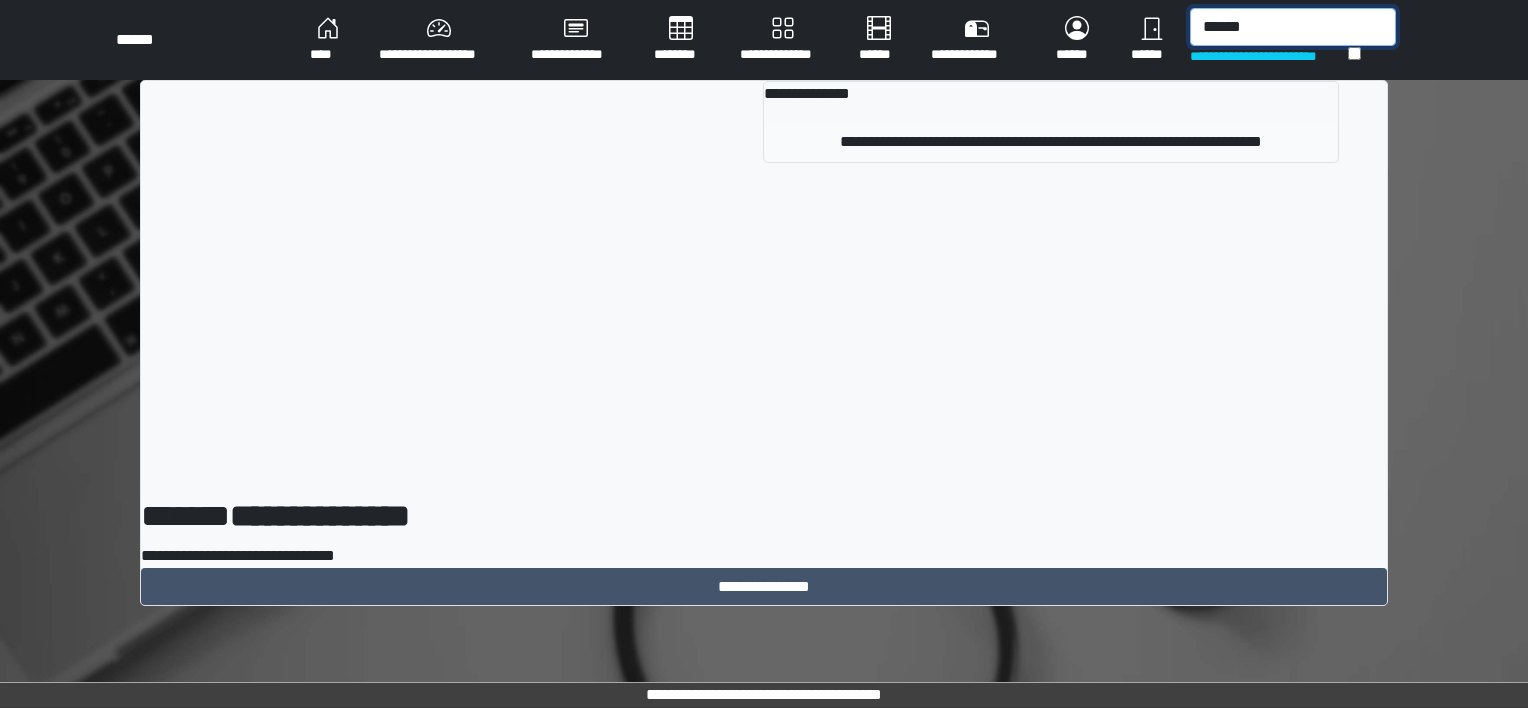 type on "******" 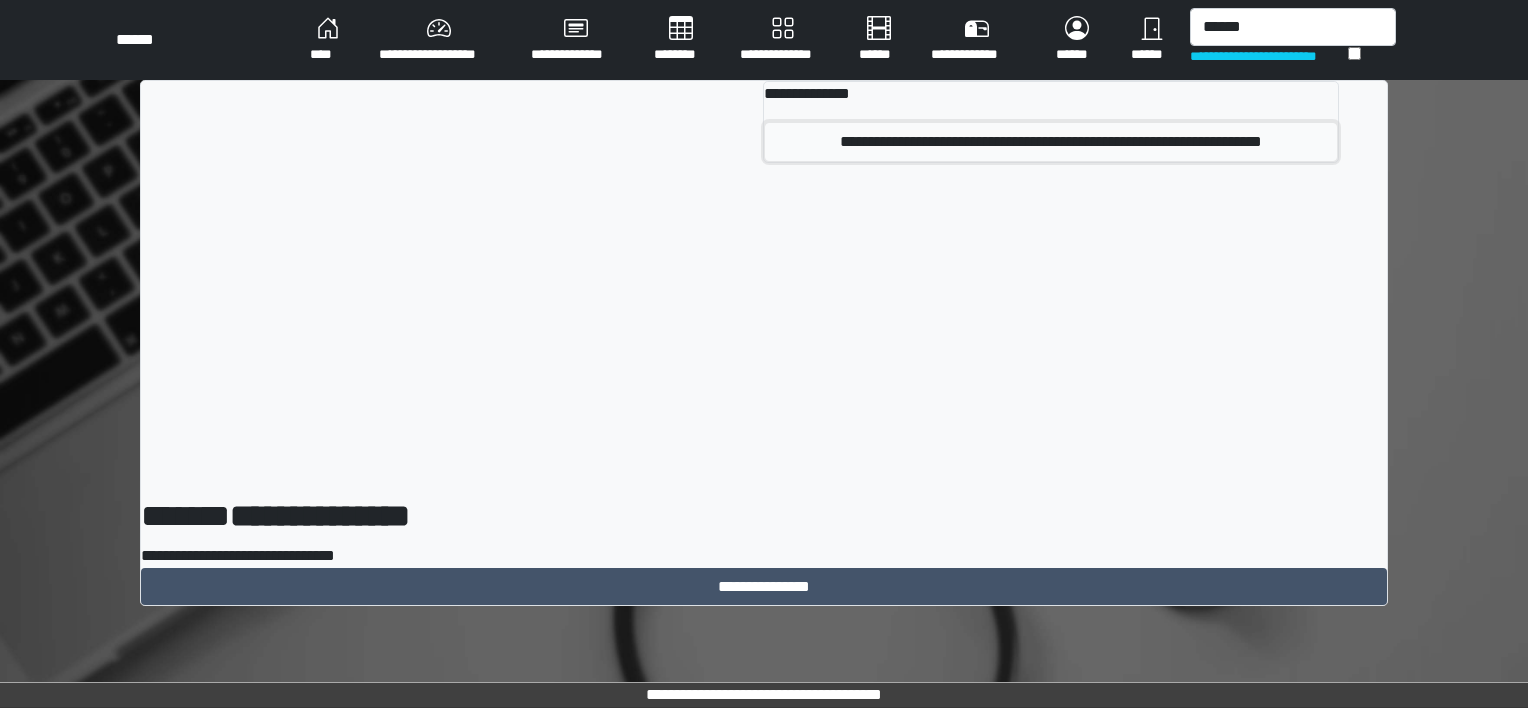 click on "**********" at bounding box center [1051, 142] 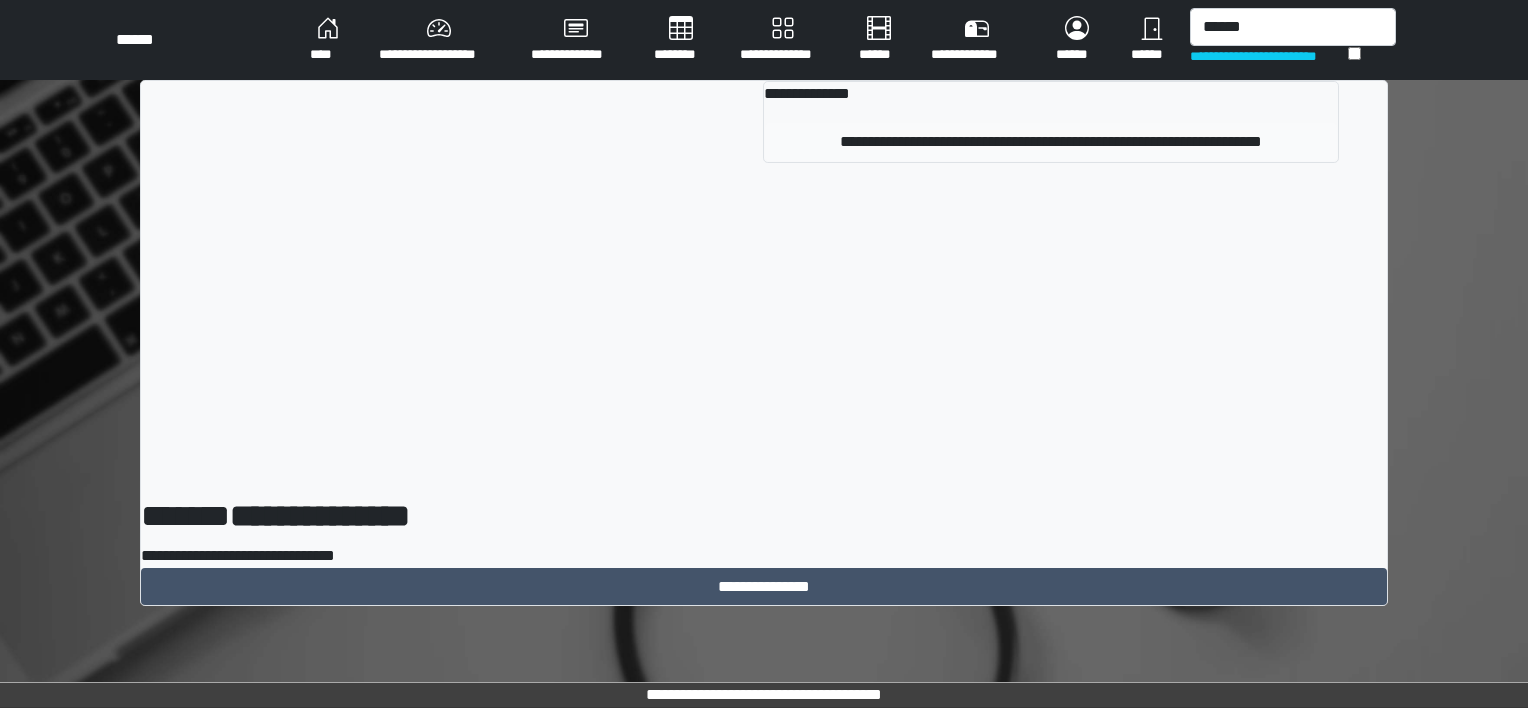 type 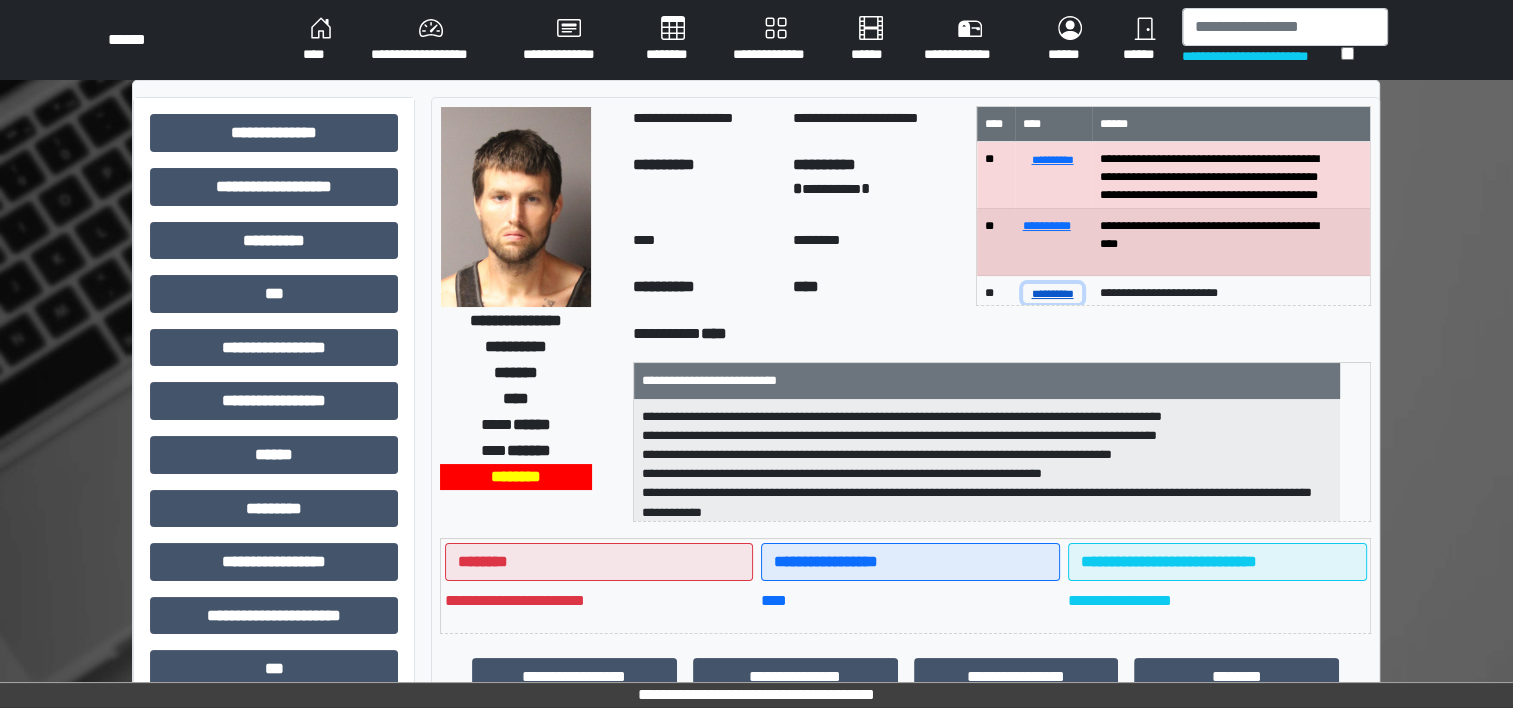 click on "**********" at bounding box center (1053, 293) 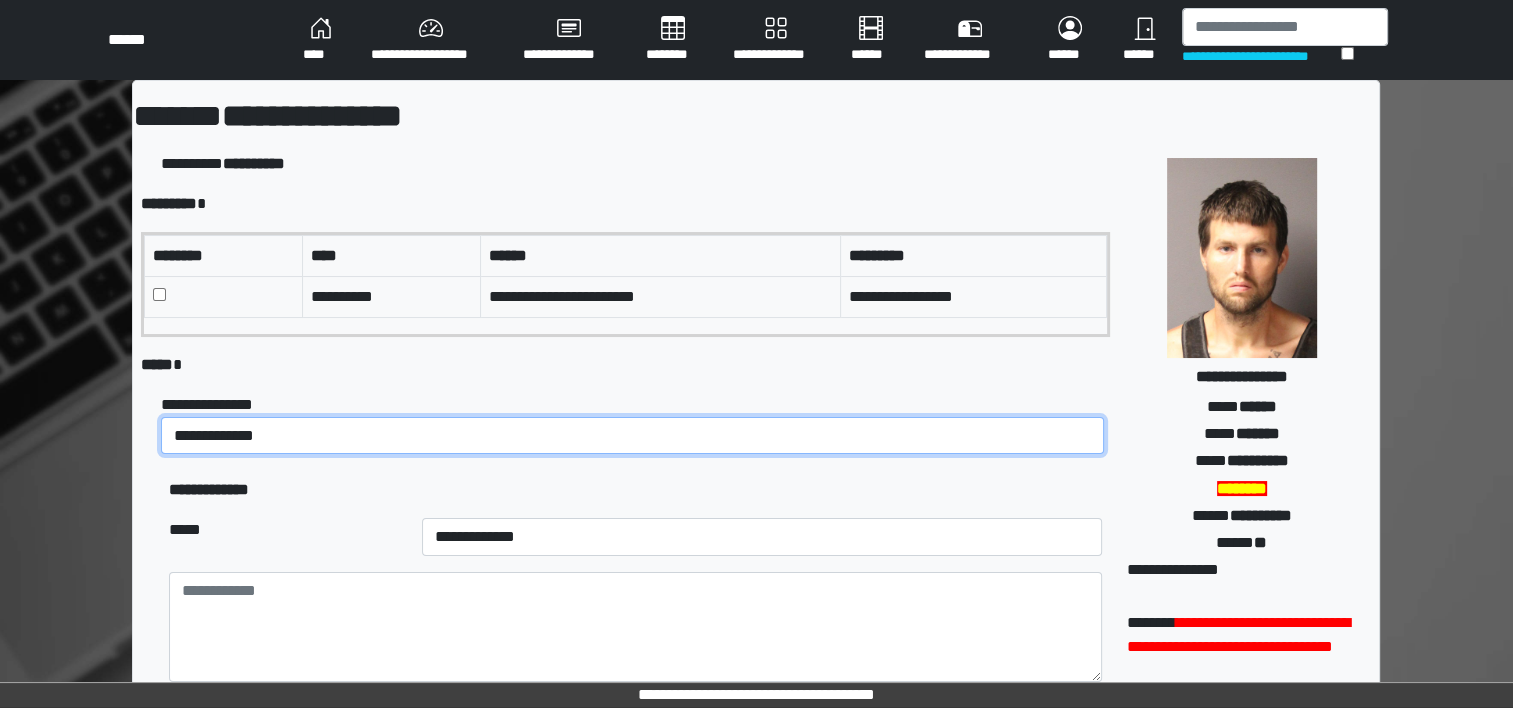 click on "**********" at bounding box center (632, 436) 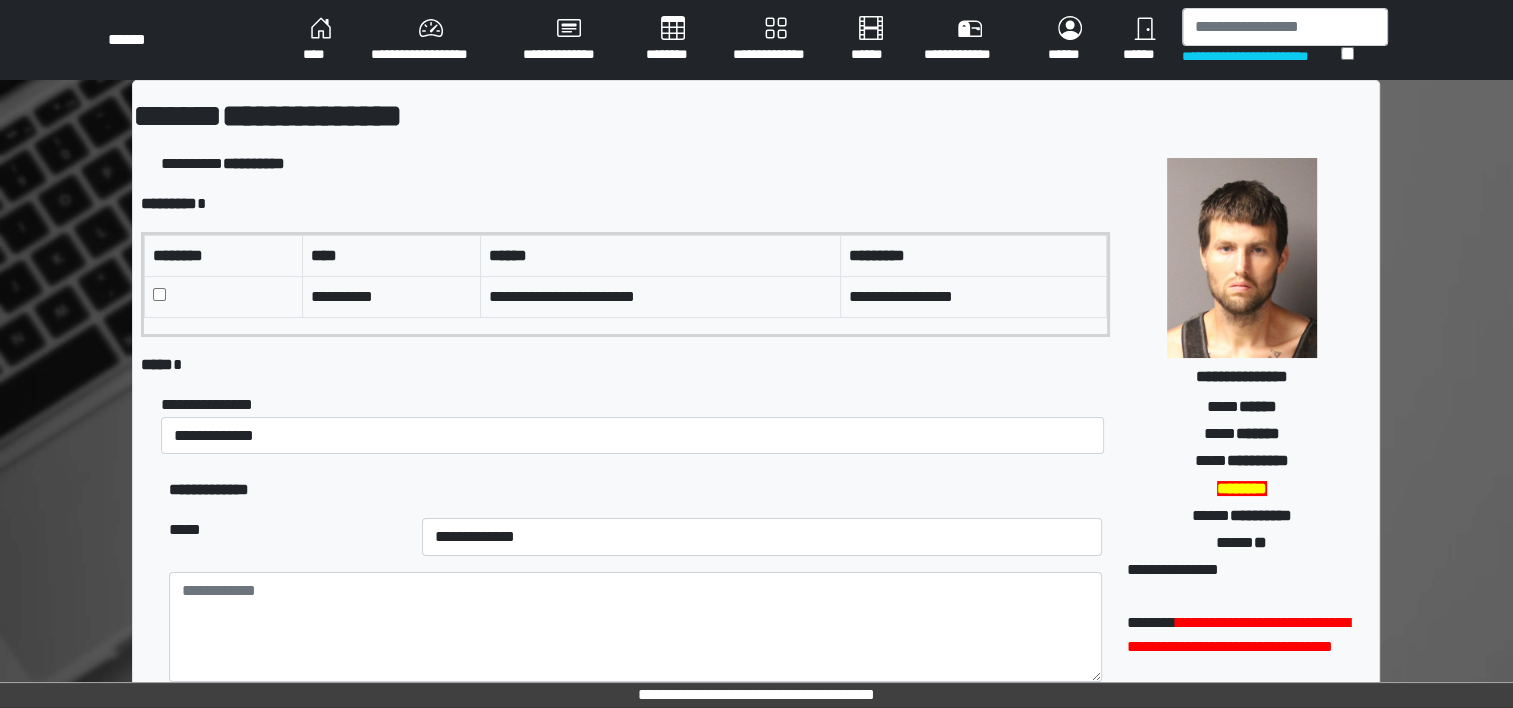 click on "**********" at bounding box center (762, 537) 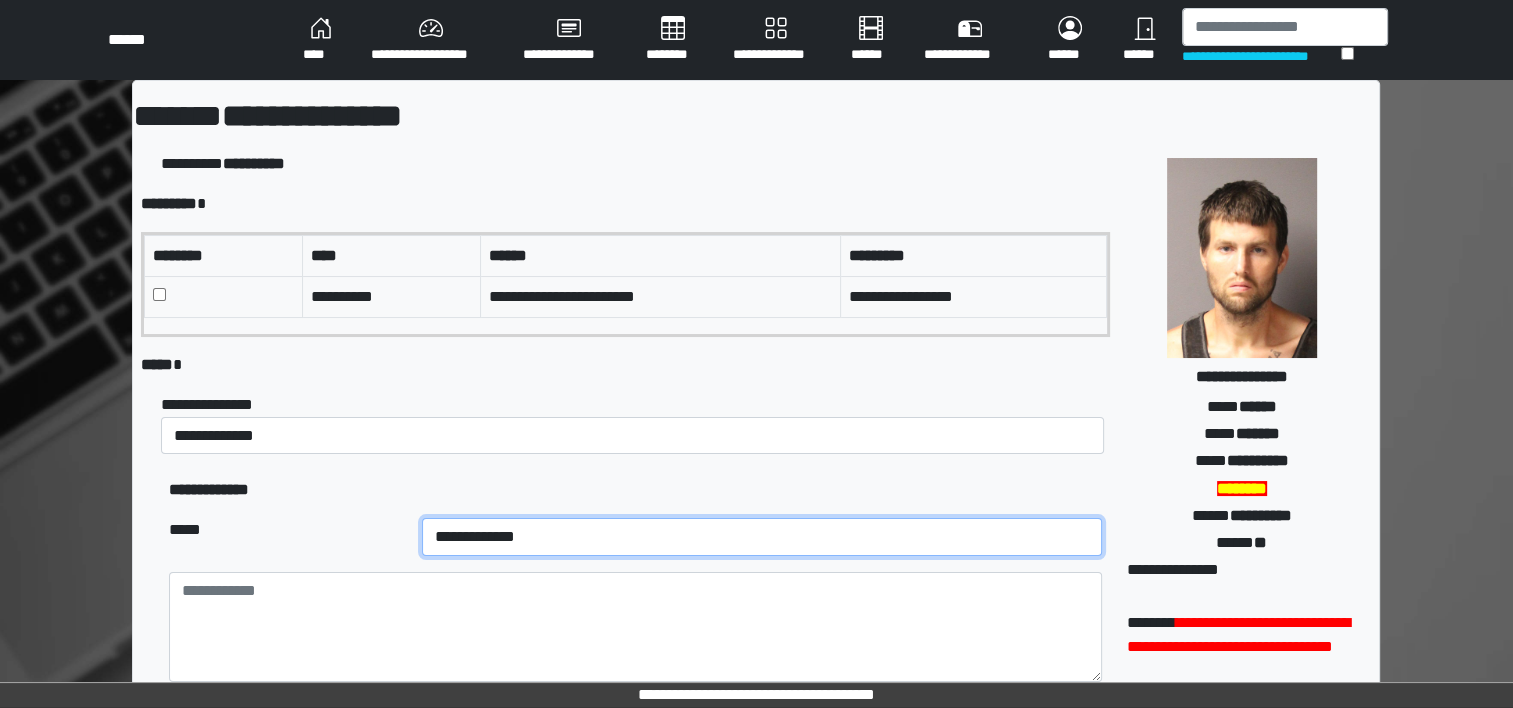 click on "**********" at bounding box center [762, 537] 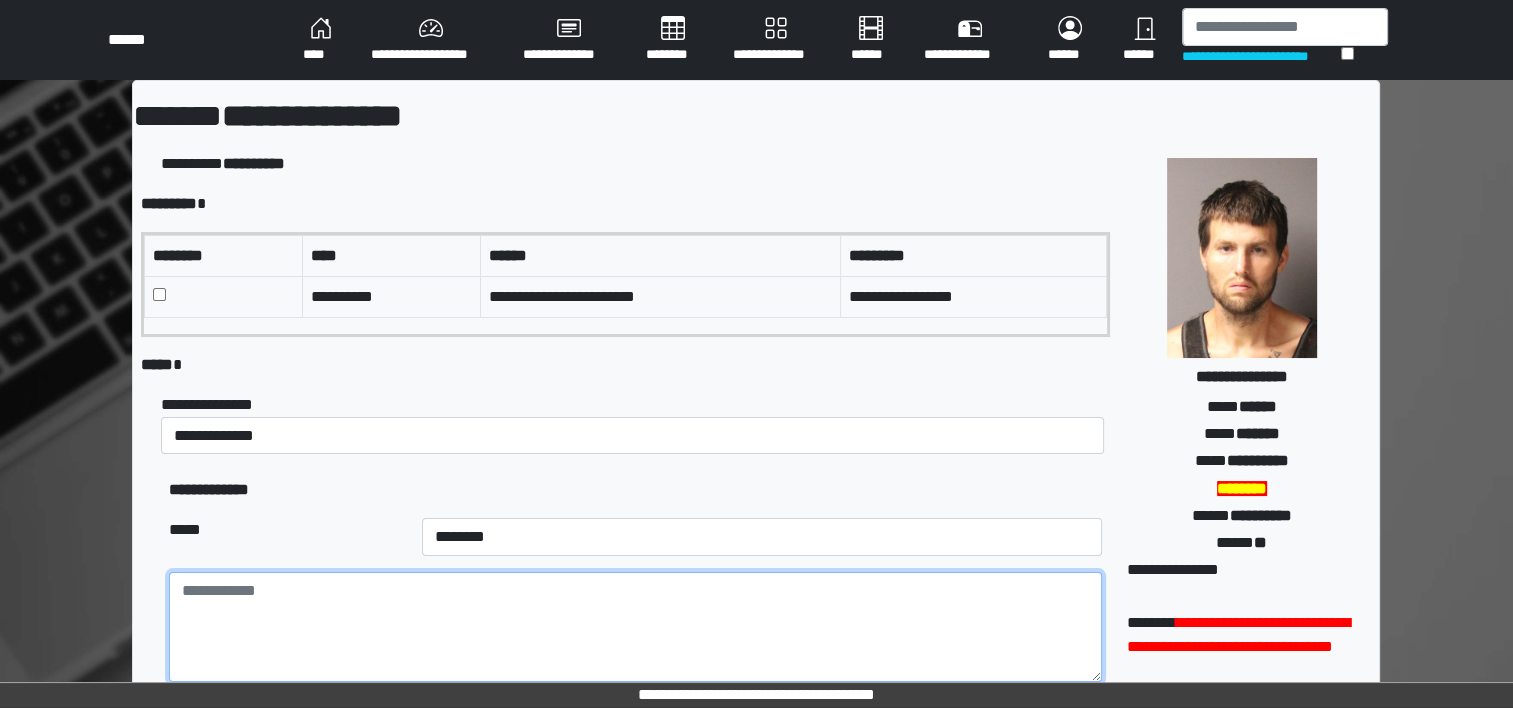 click at bounding box center [635, 627] 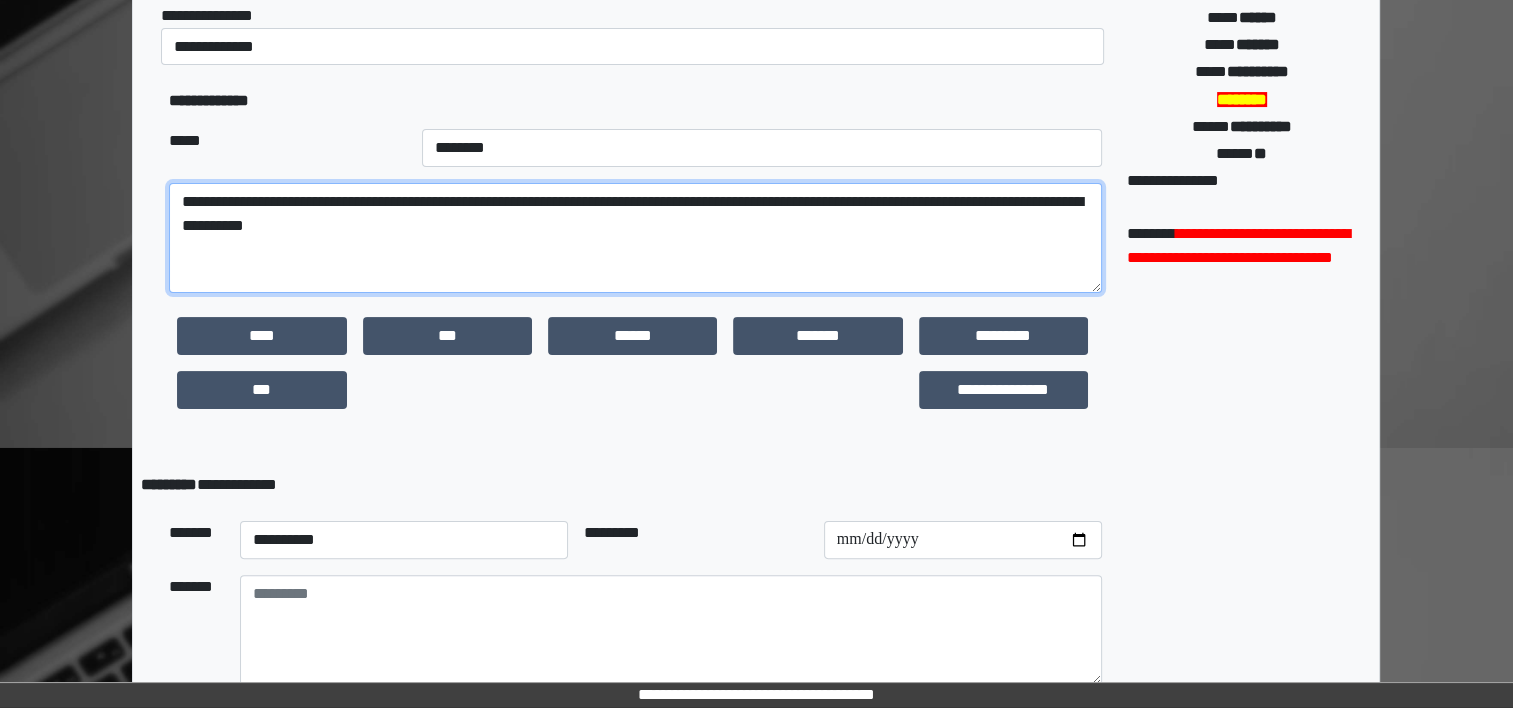 scroll, scrollTop: 436, scrollLeft: 0, axis: vertical 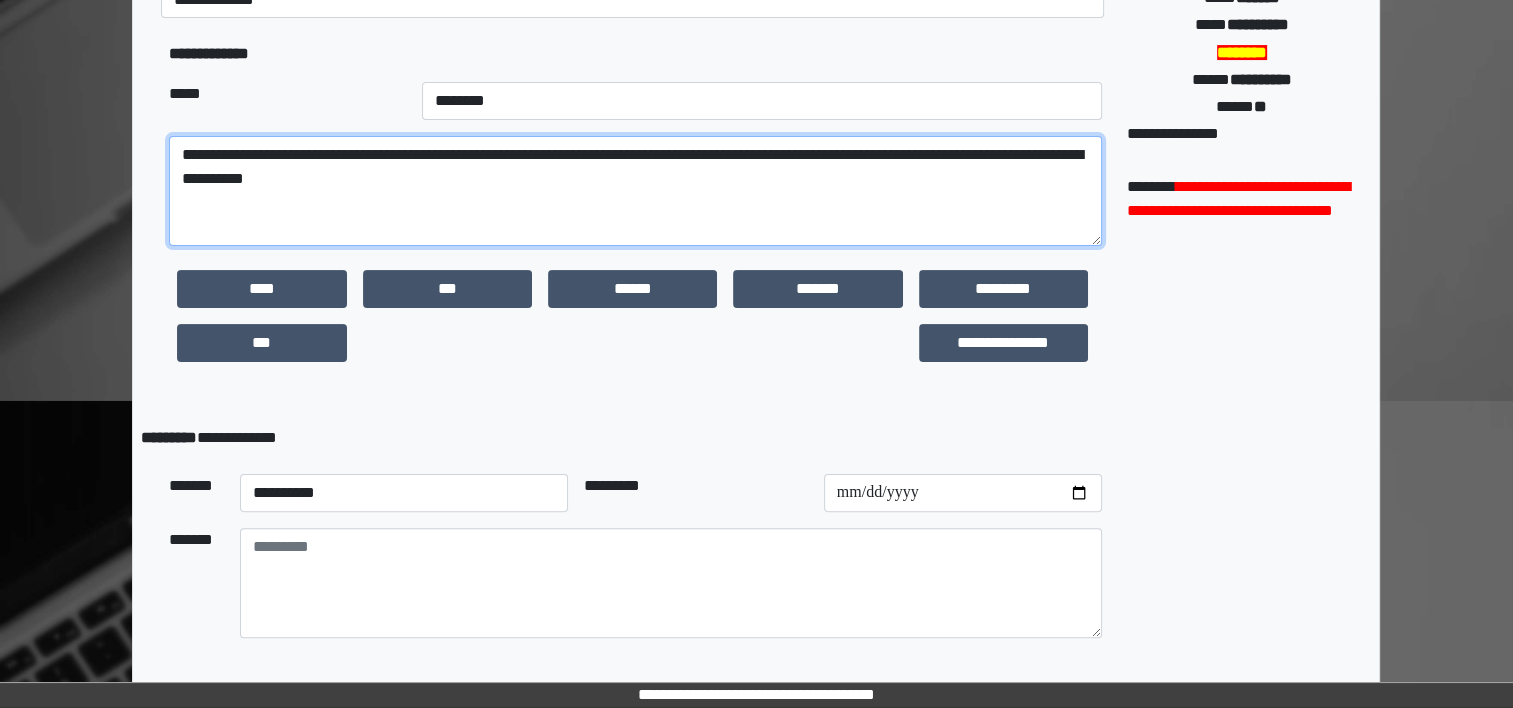 type on "**********" 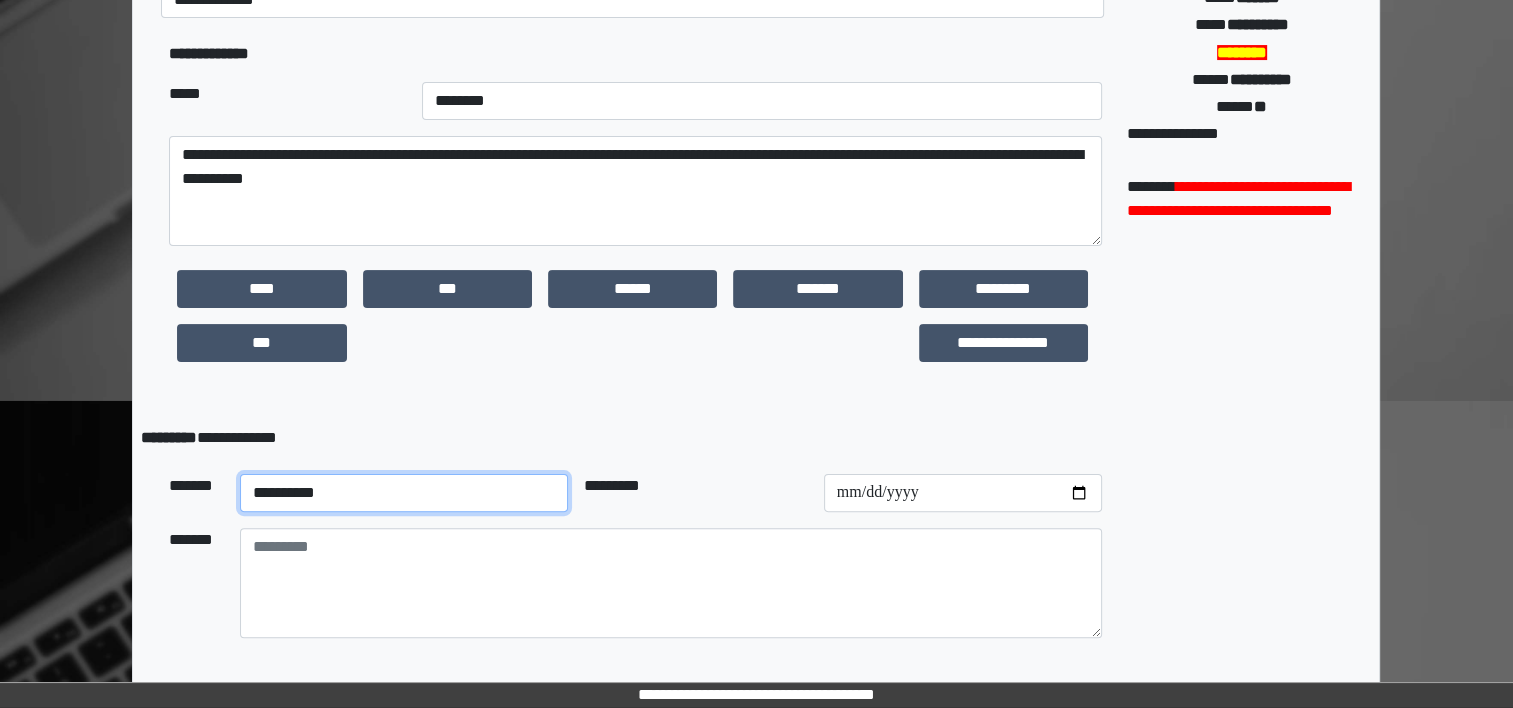click on "**********" at bounding box center (404, 493) 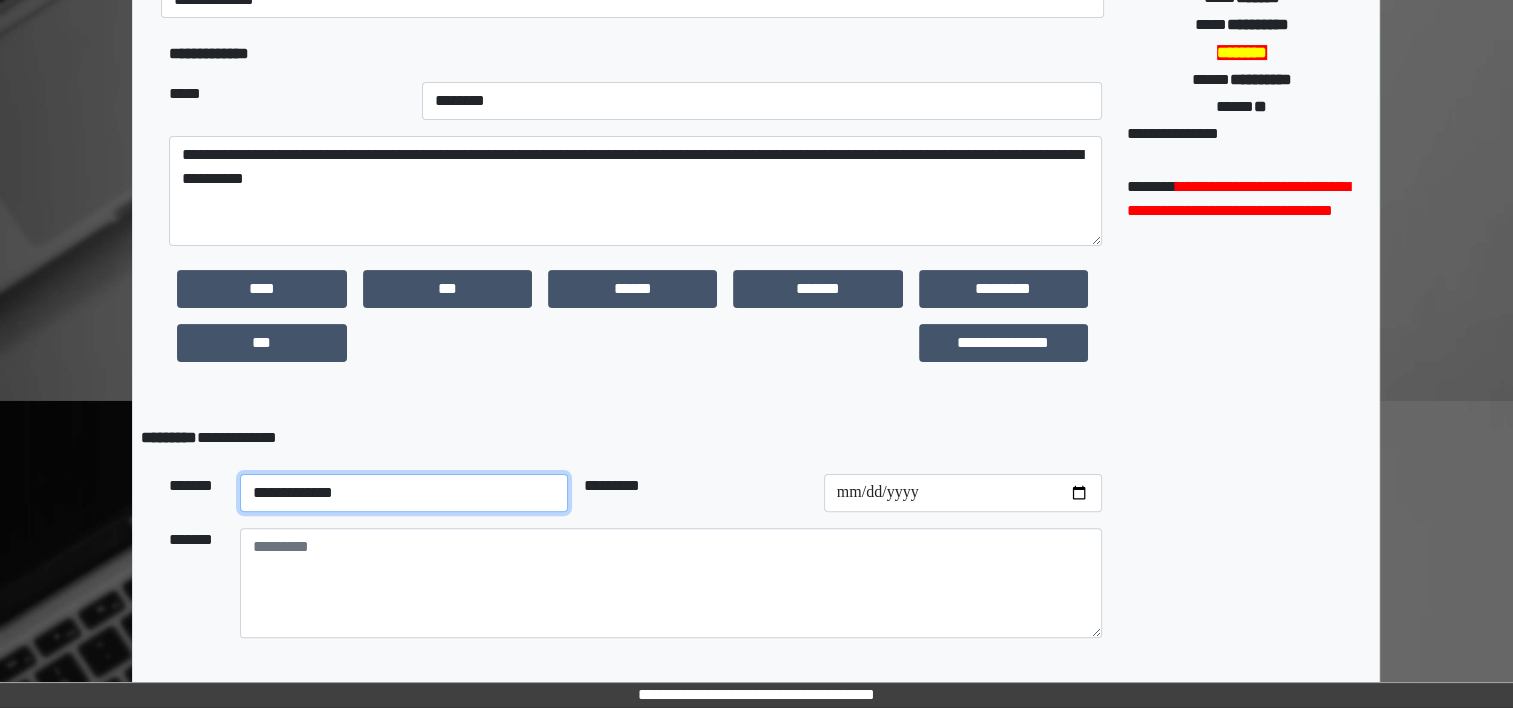 click on "**********" at bounding box center [404, 493] 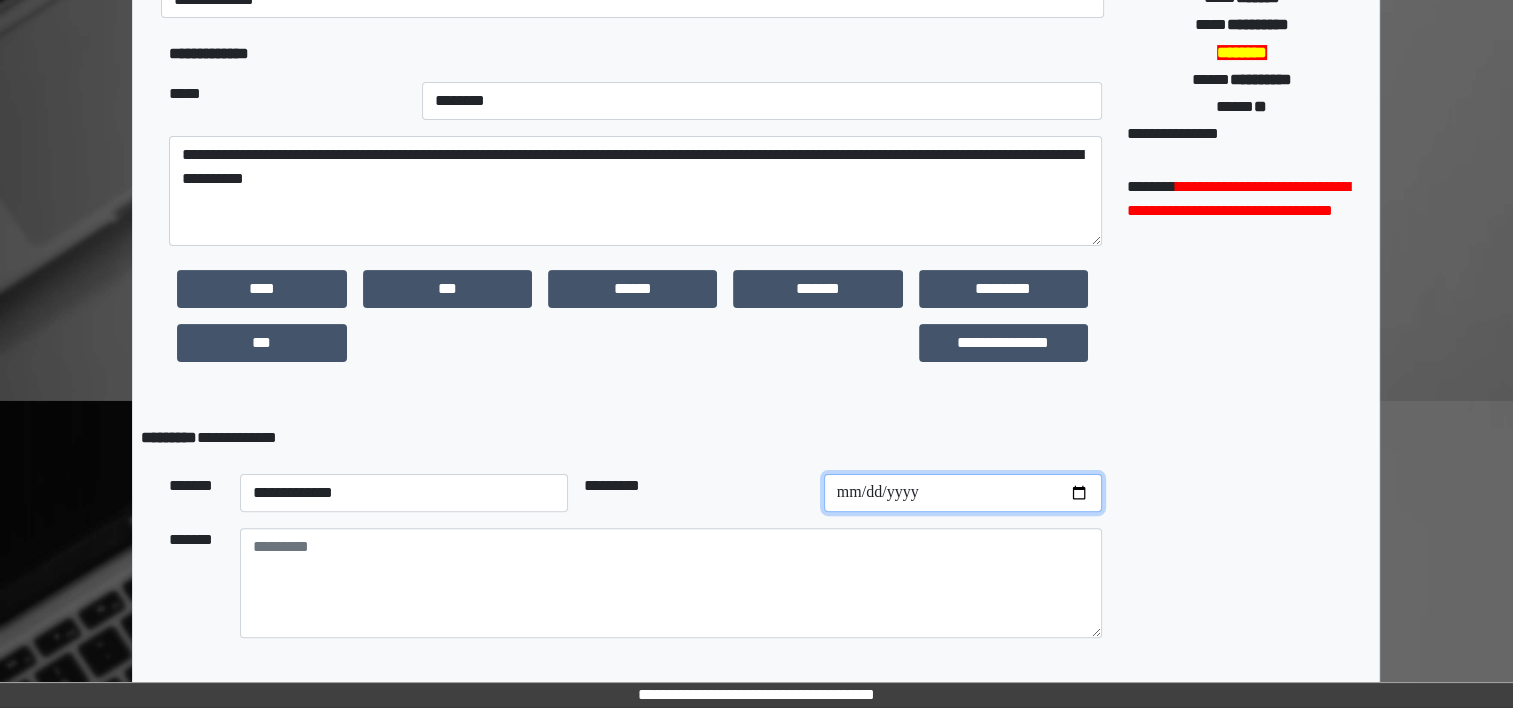 click at bounding box center [963, 493] 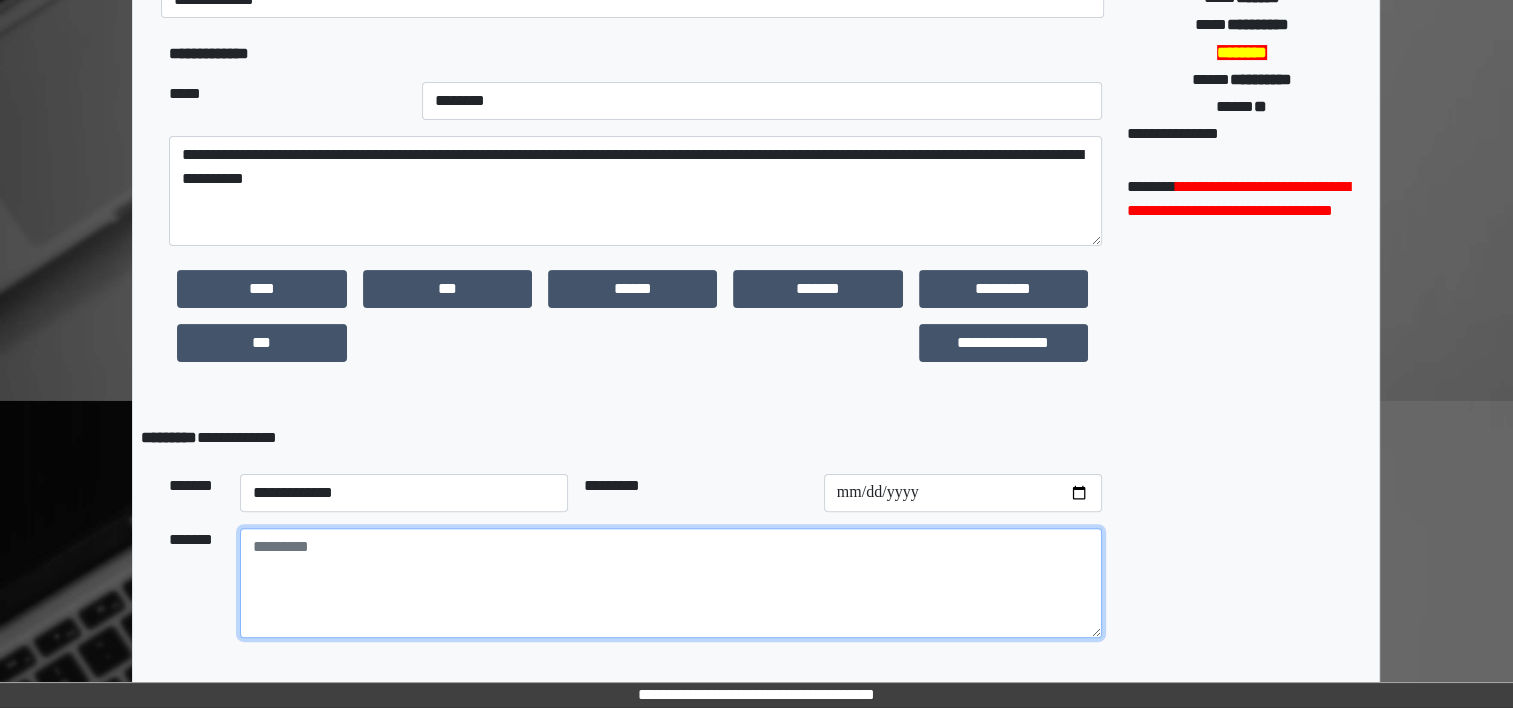 click at bounding box center (671, 583) 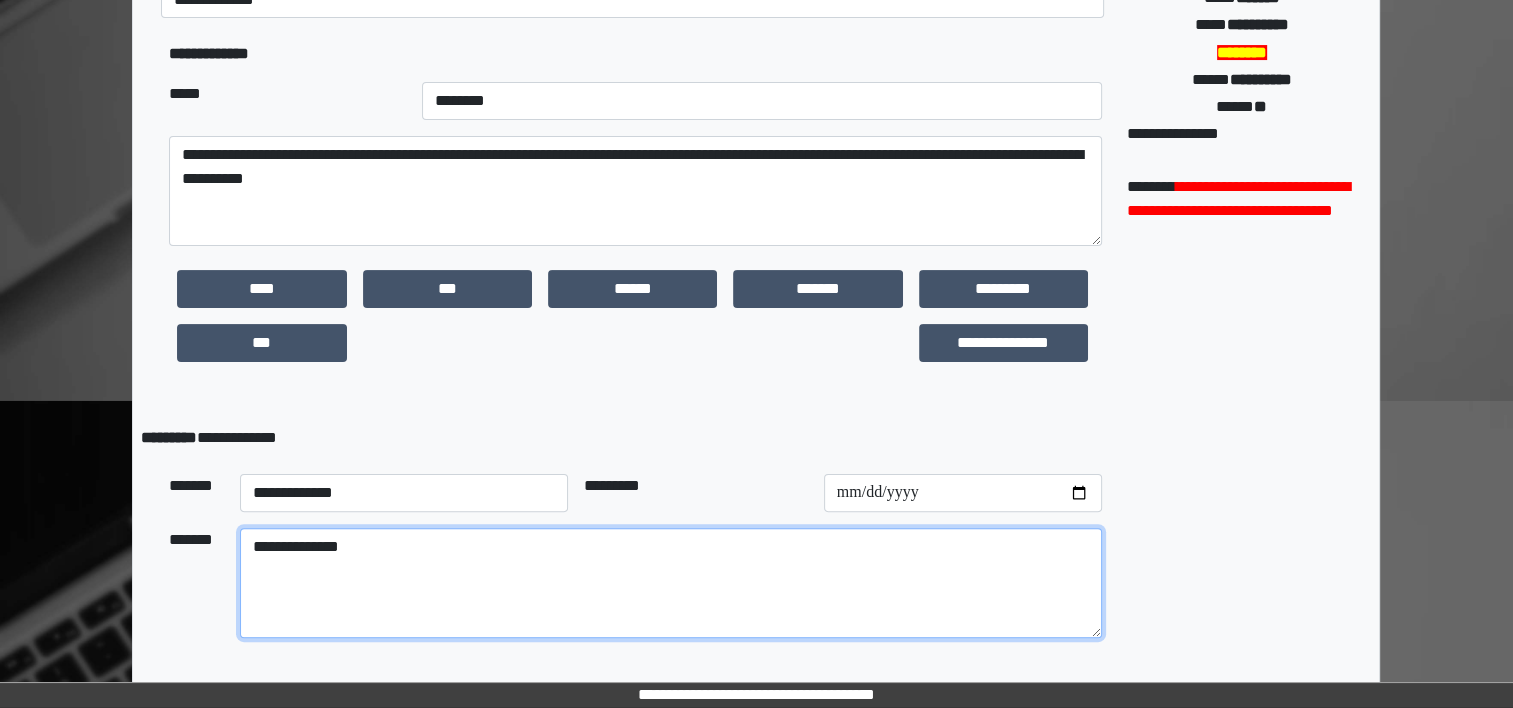 scroll, scrollTop: 496, scrollLeft: 0, axis: vertical 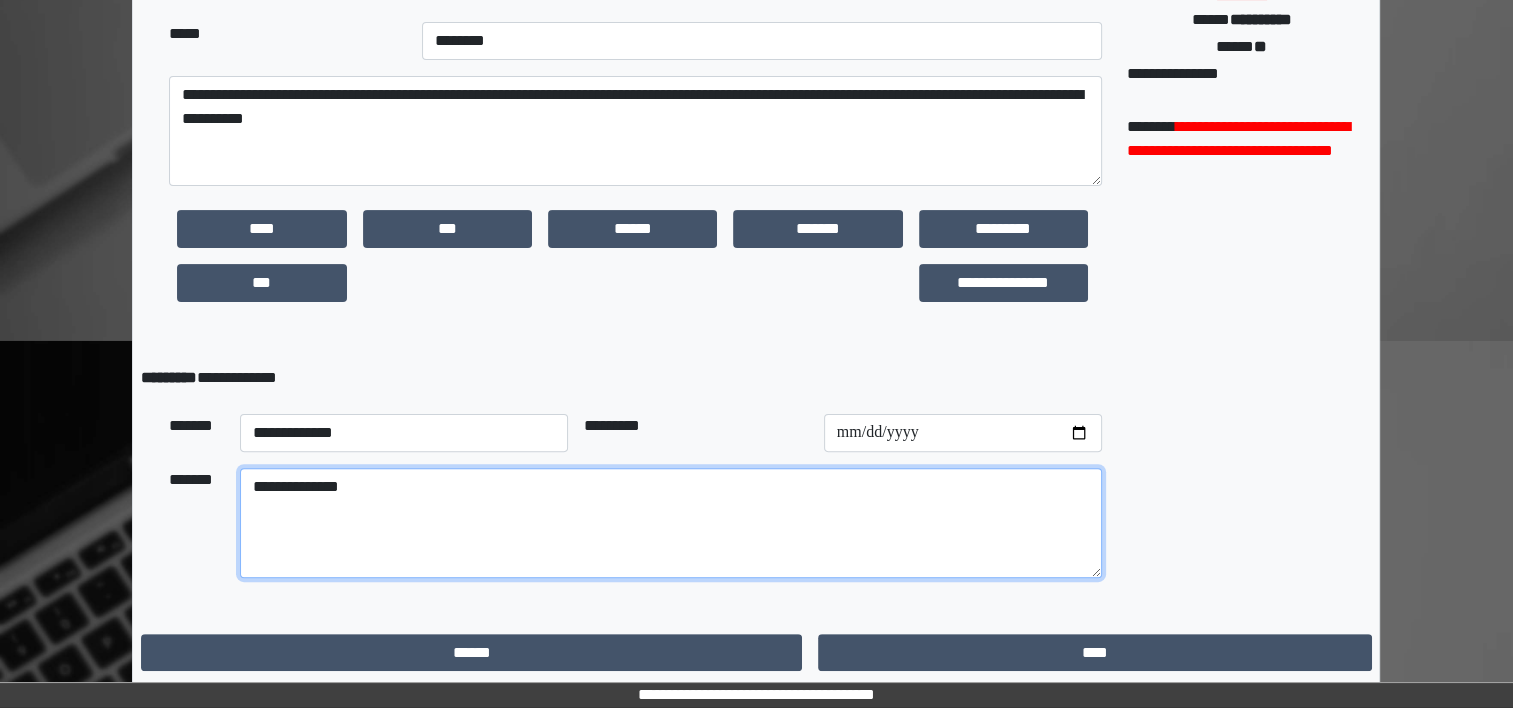 type on "**********" 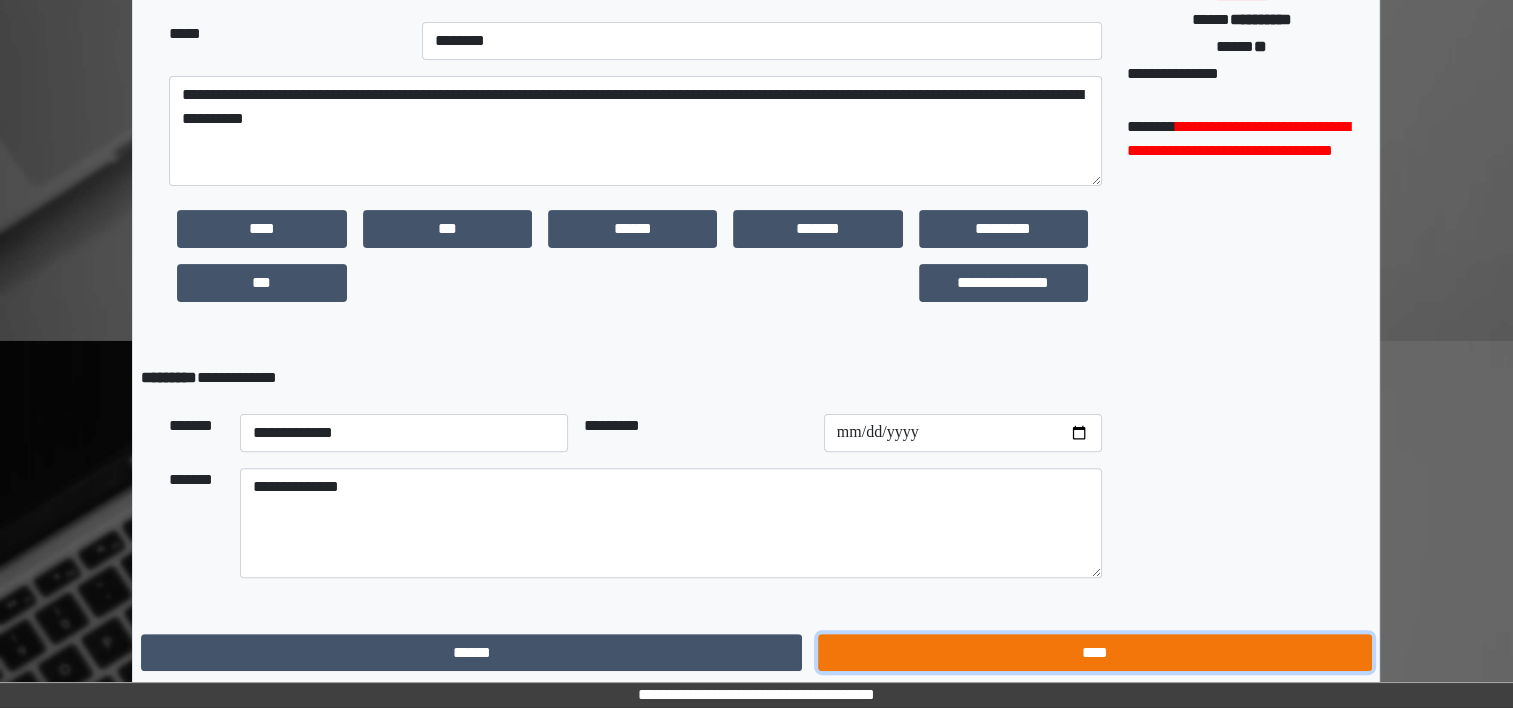 click on "****" at bounding box center (1094, 653) 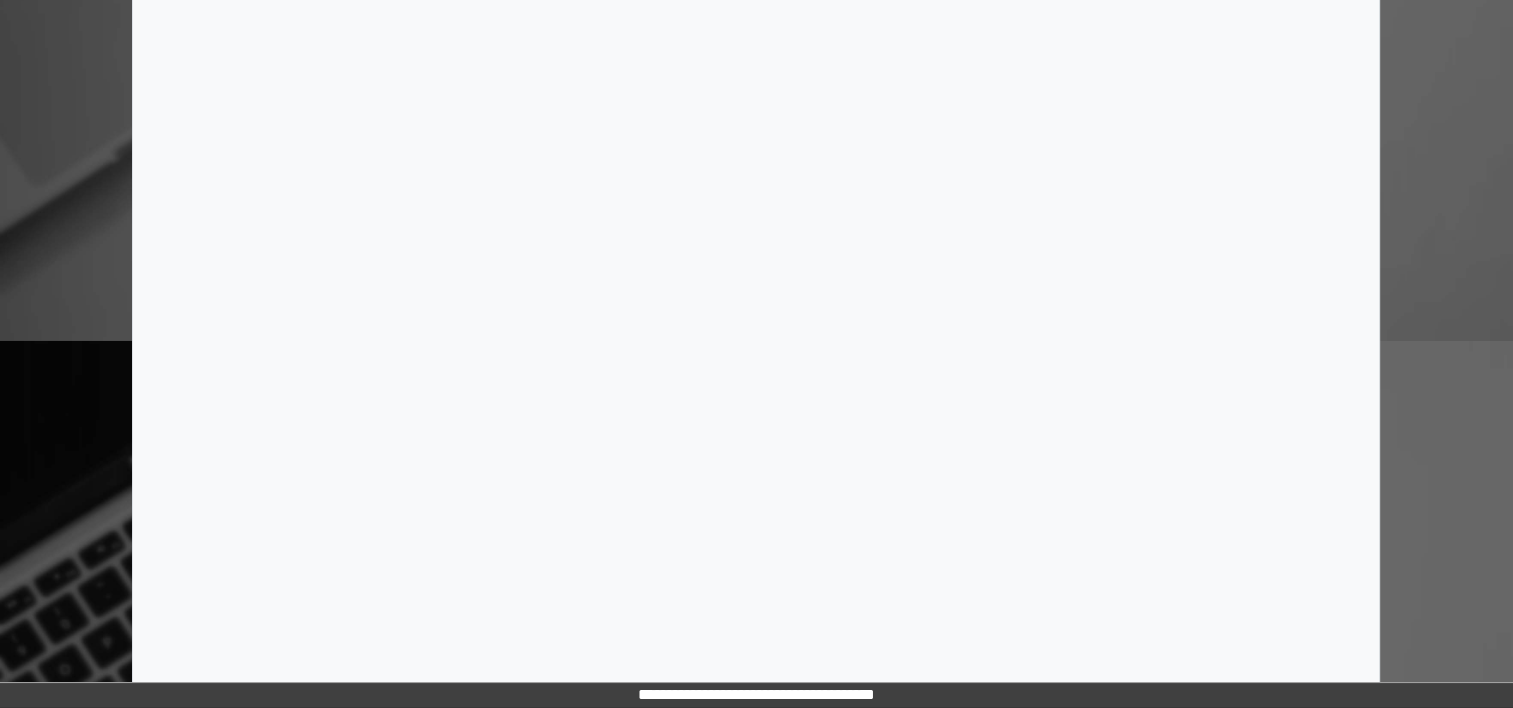 scroll, scrollTop: 0, scrollLeft: 0, axis: both 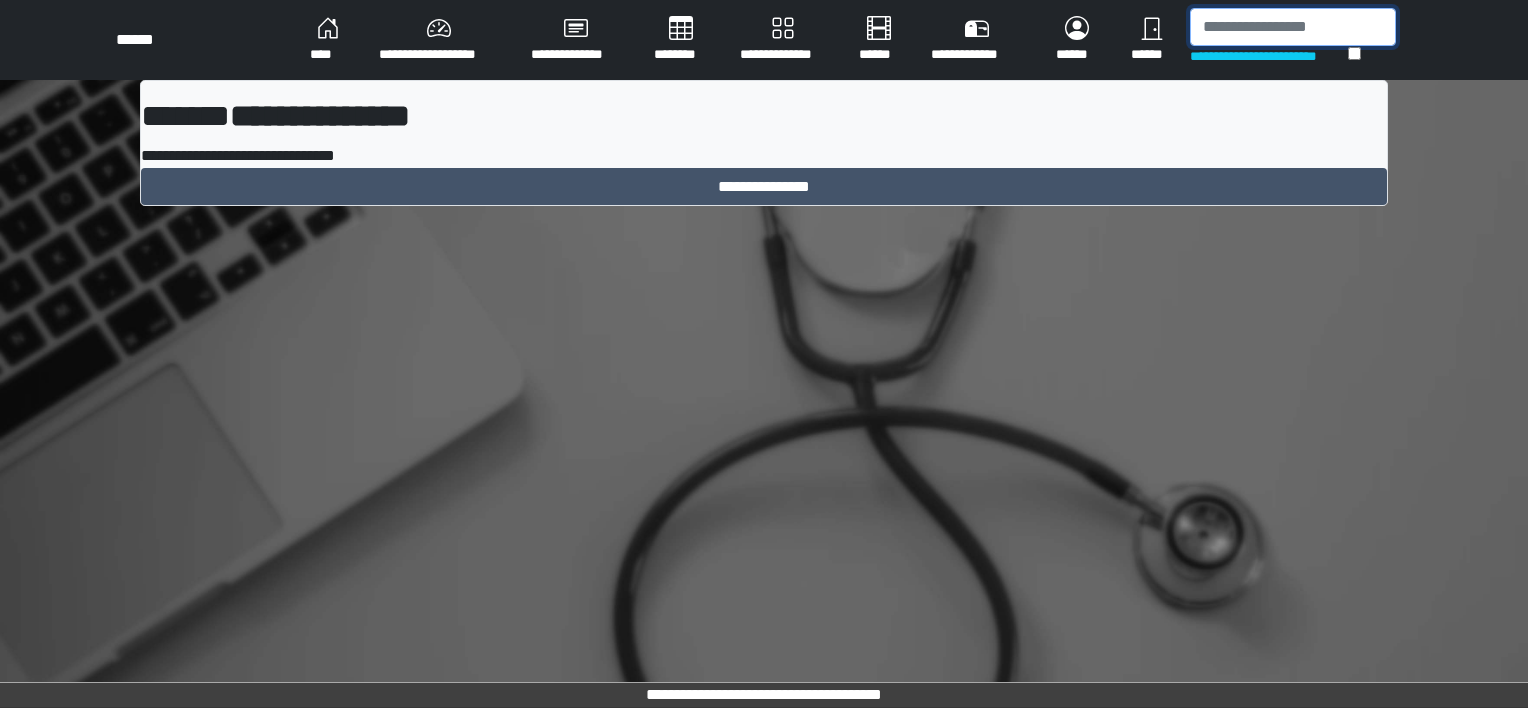 click at bounding box center [1293, 27] 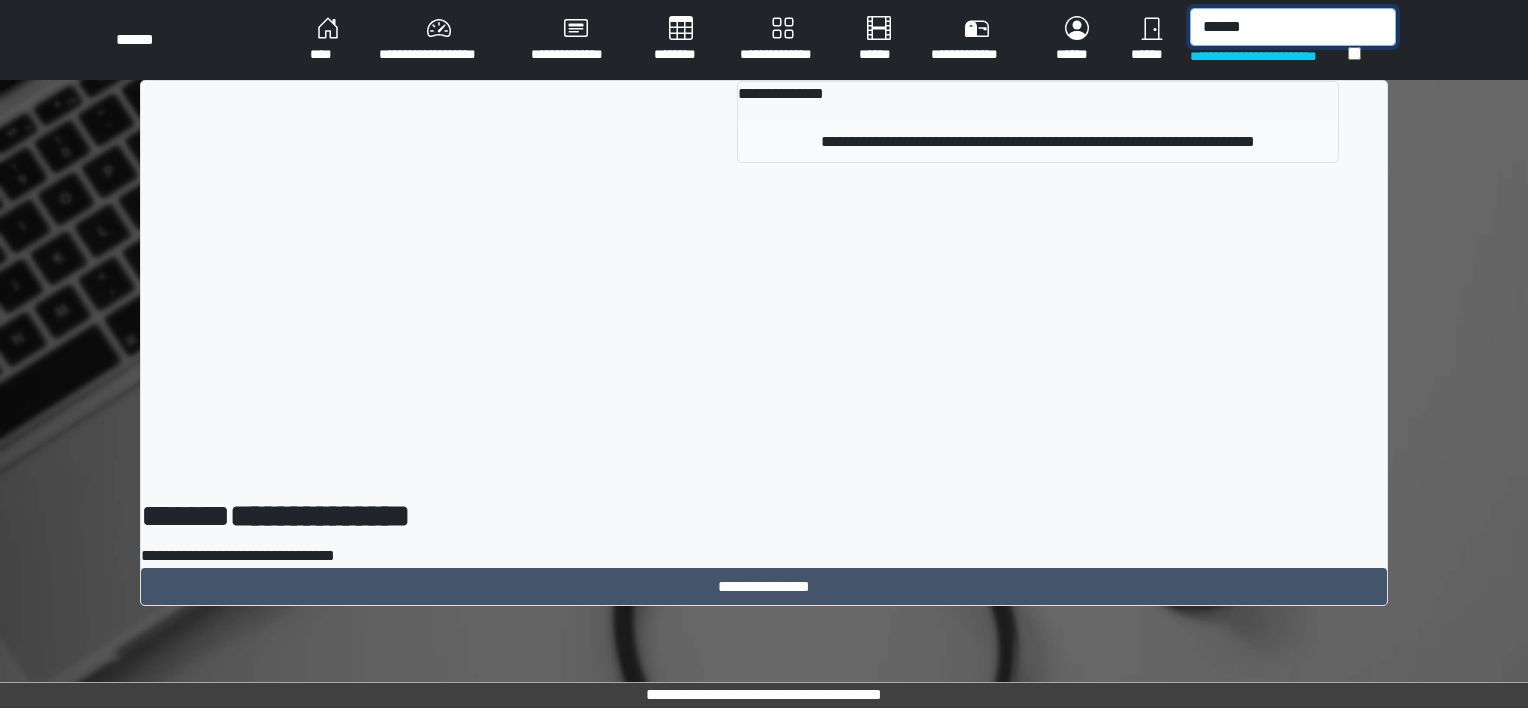 type on "******" 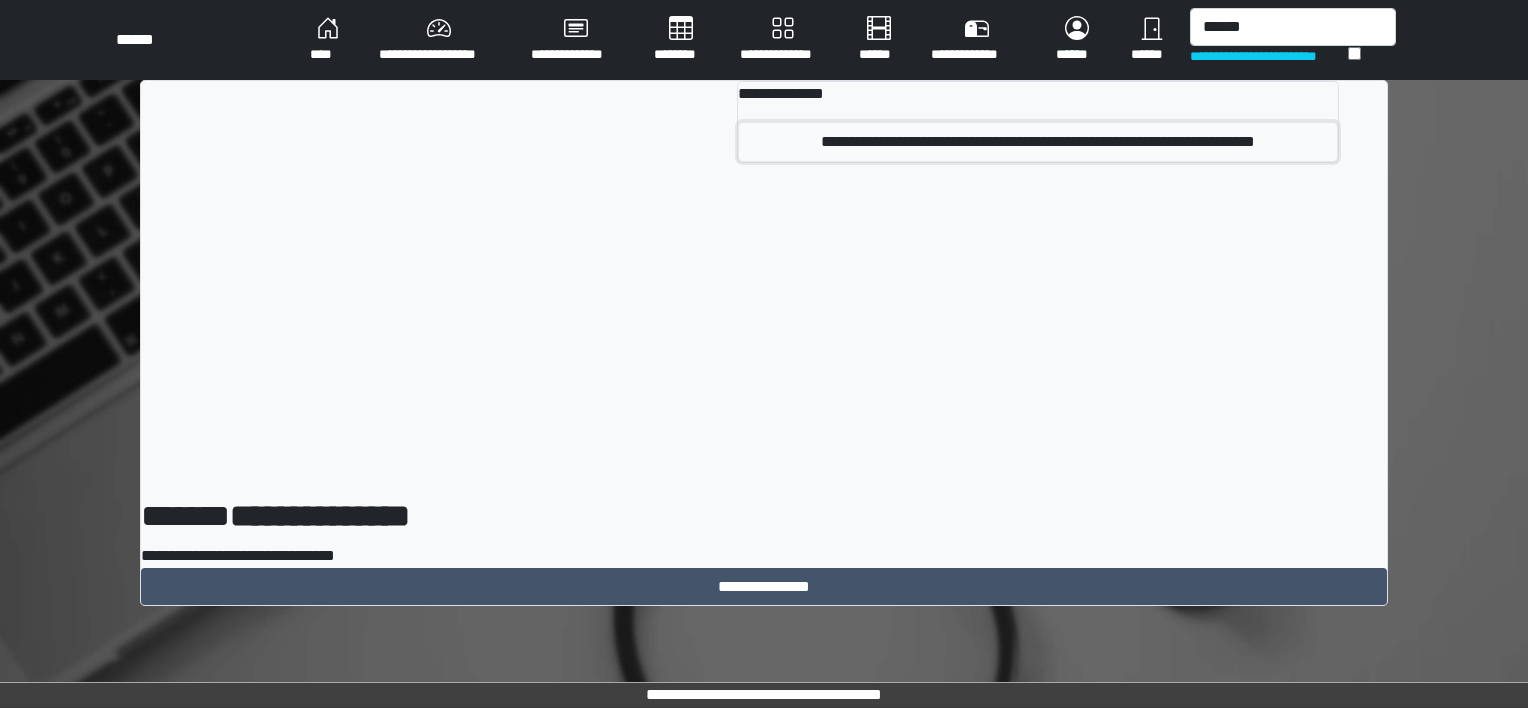 click on "**********" at bounding box center (1038, 142) 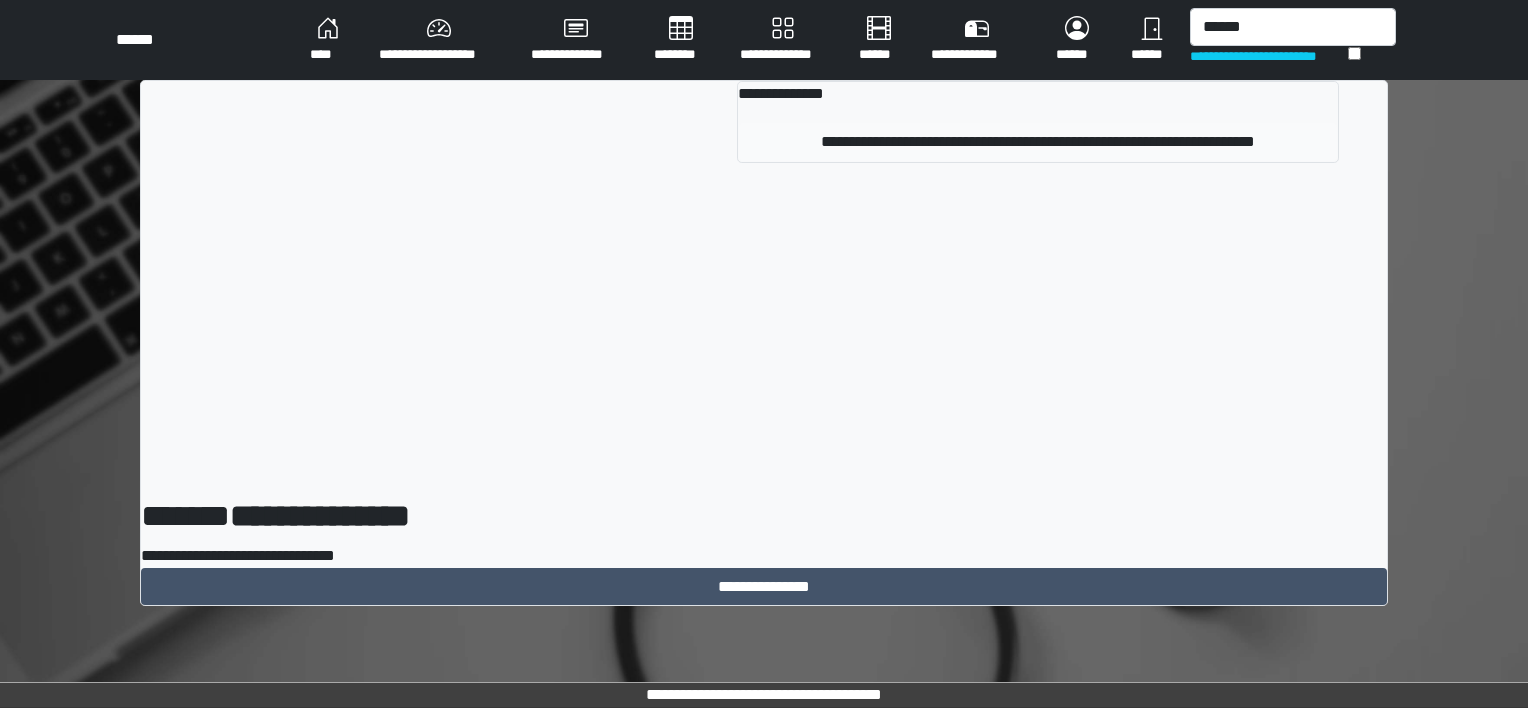 type 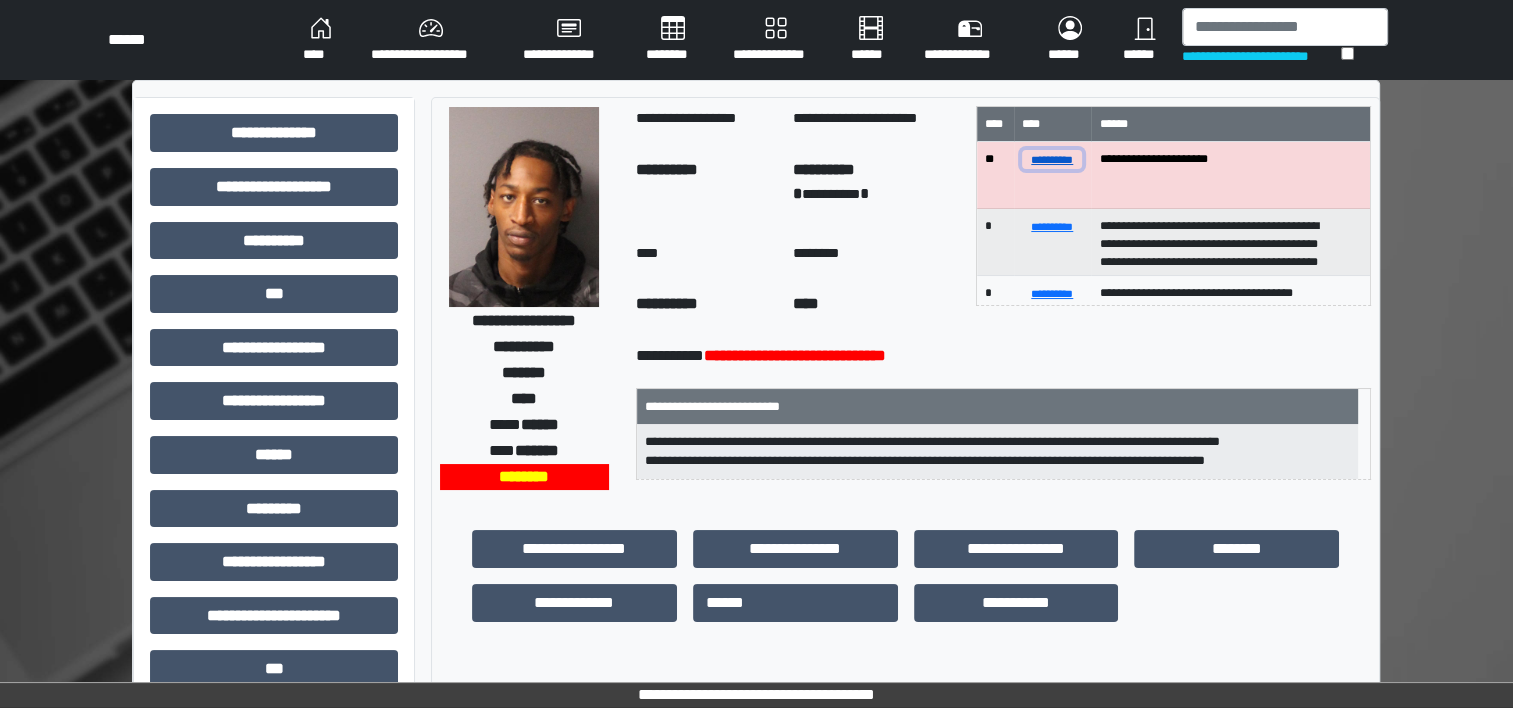 click on "**********" at bounding box center [1052, 159] 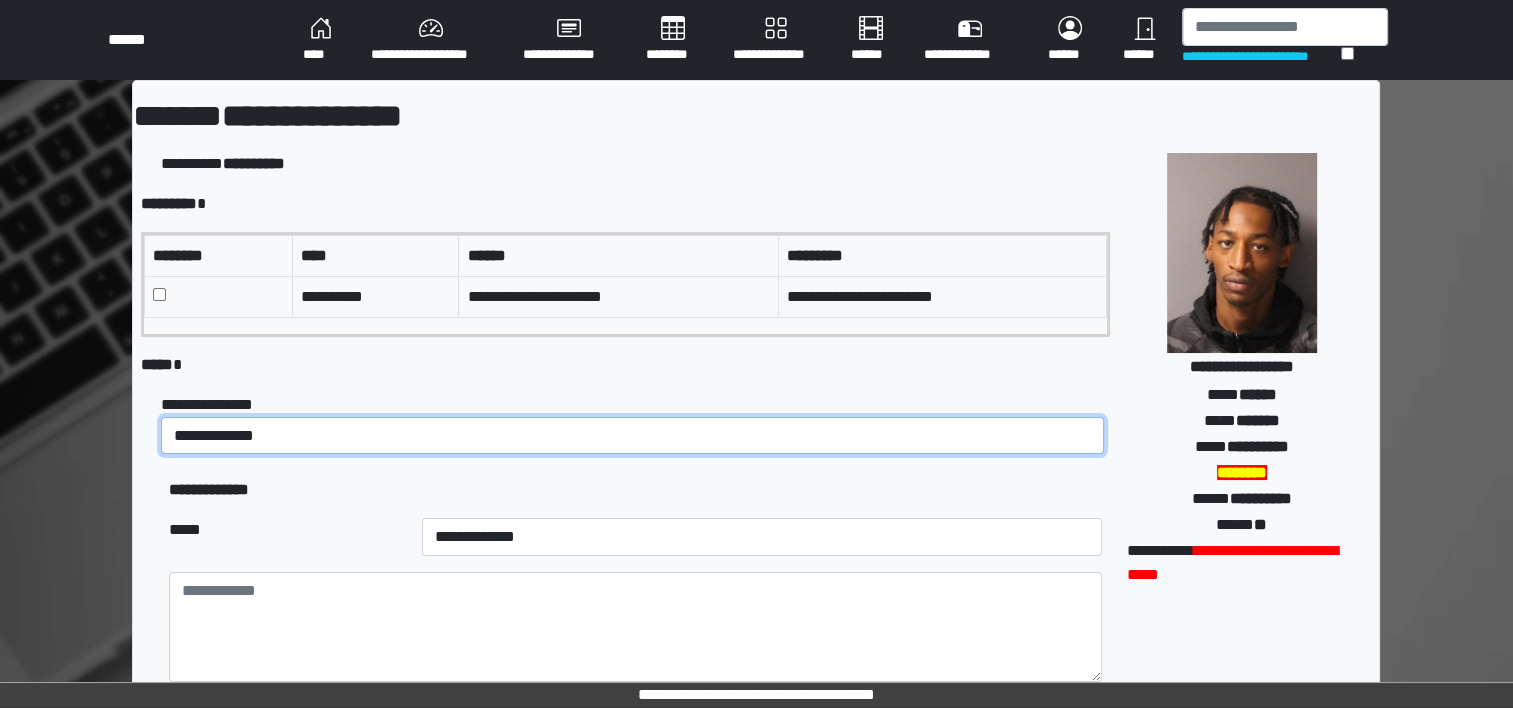 click on "**********" at bounding box center [632, 436] 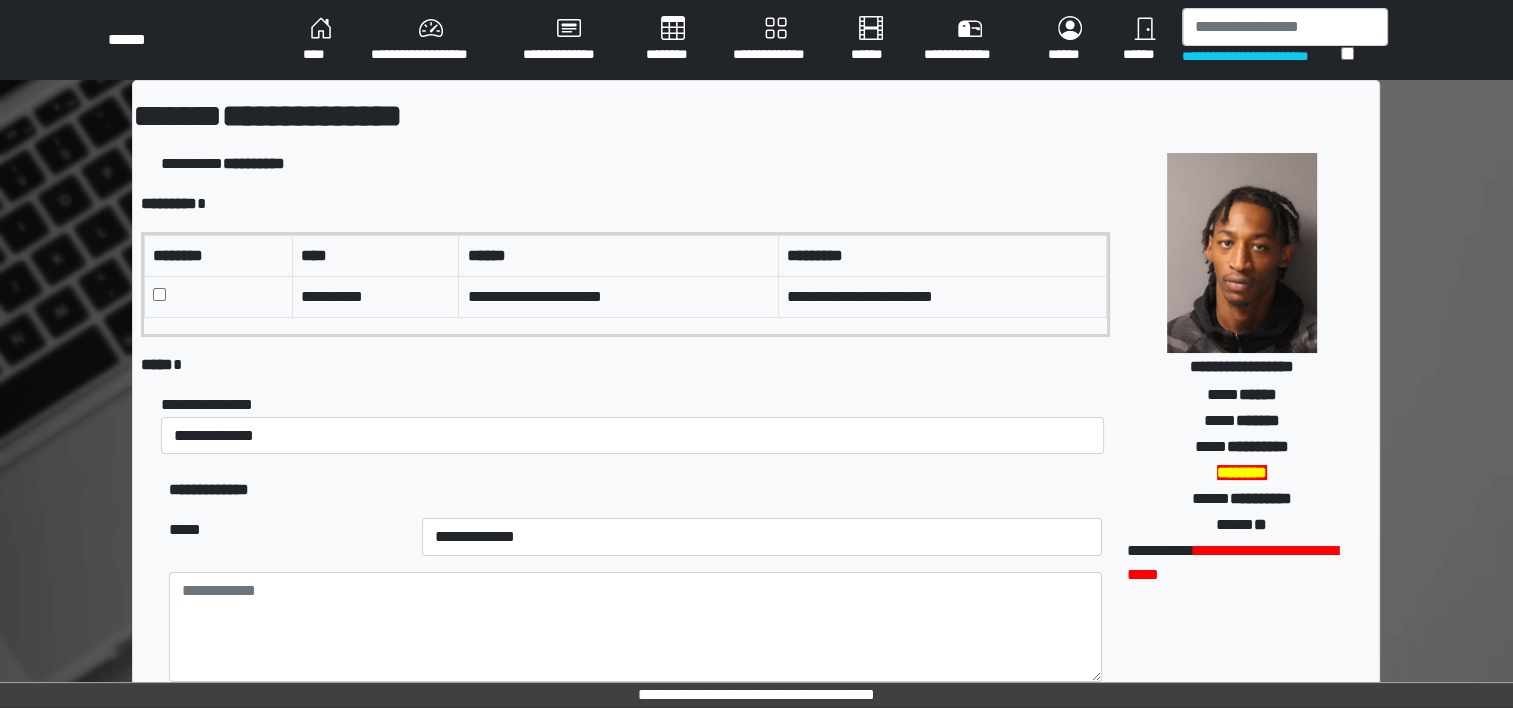 click on "**********" at bounding box center (762, 537) 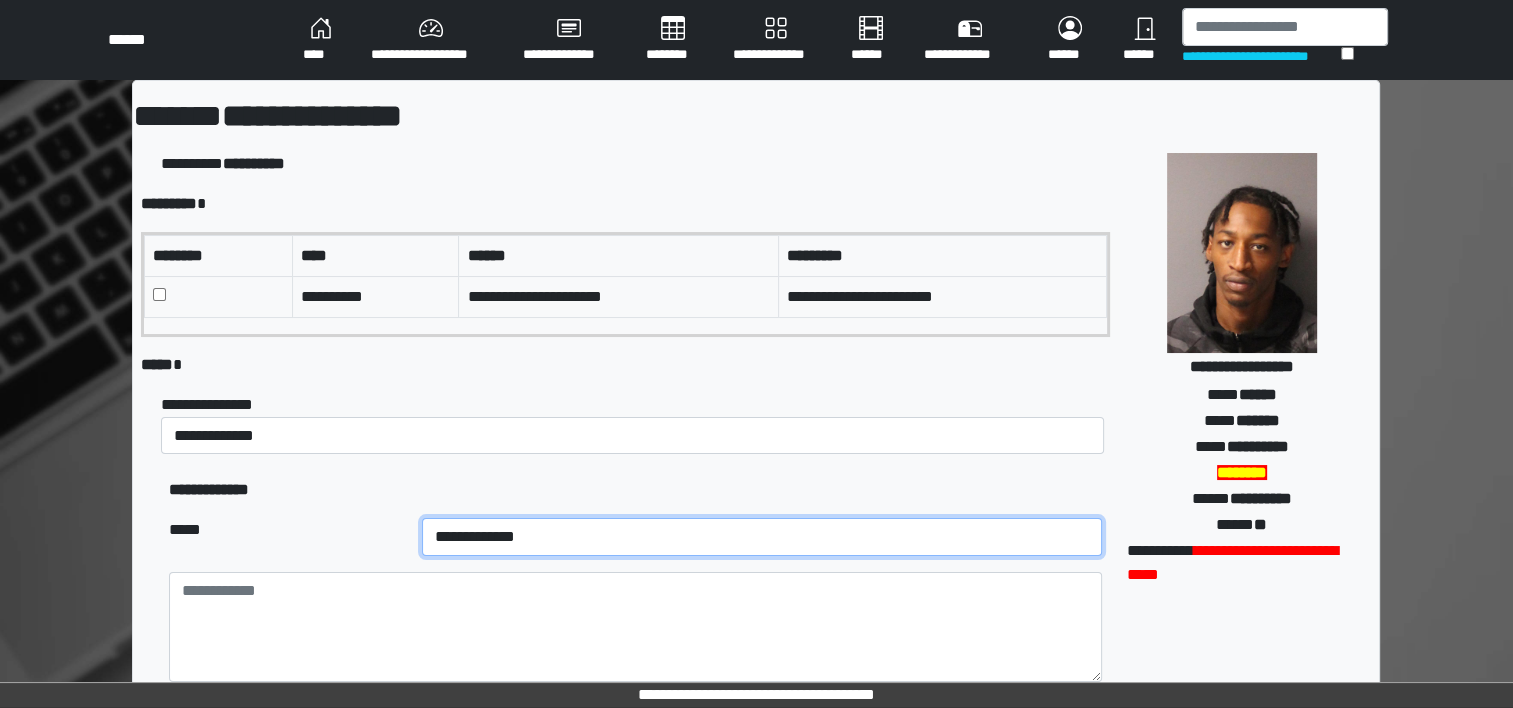 click on "**********" at bounding box center [762, 537] 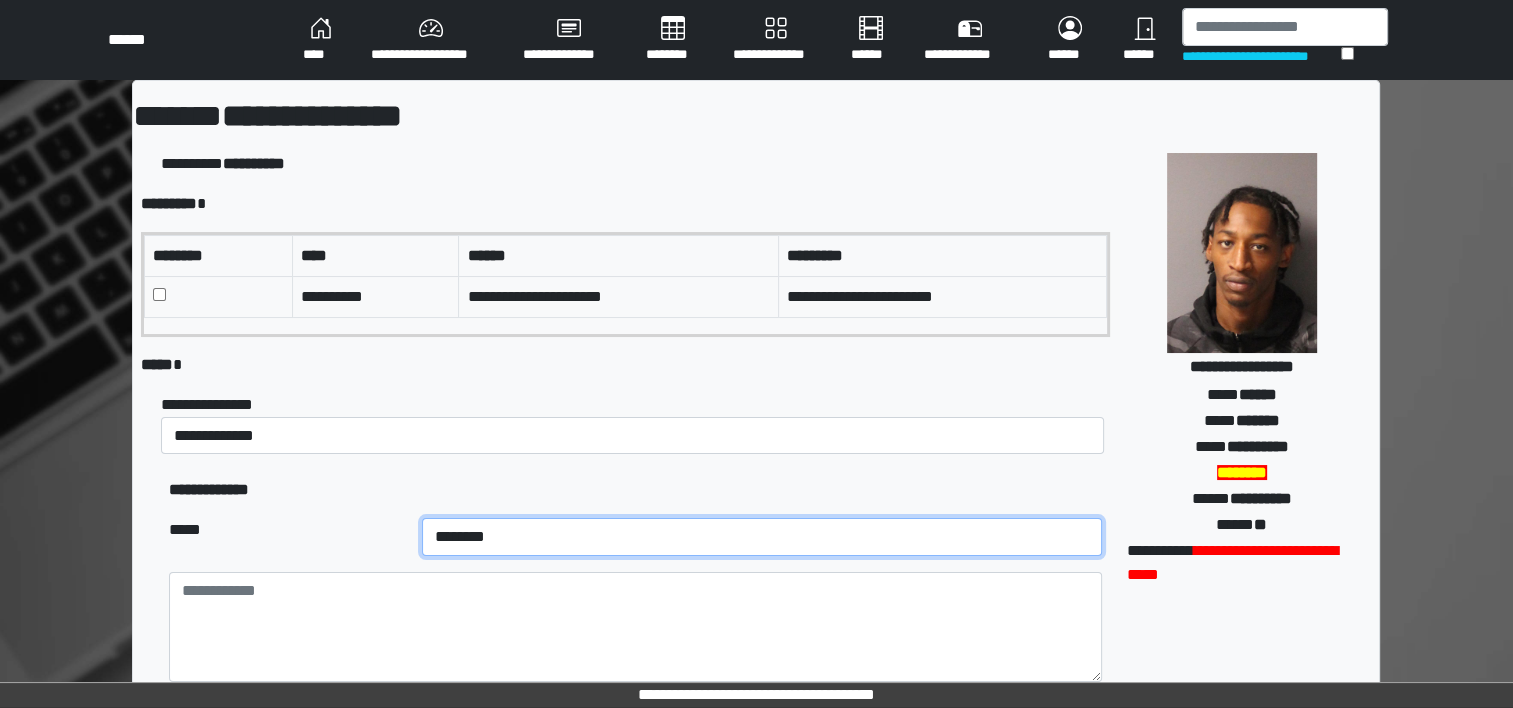 click on "**********" at bounding box center (762, 537) 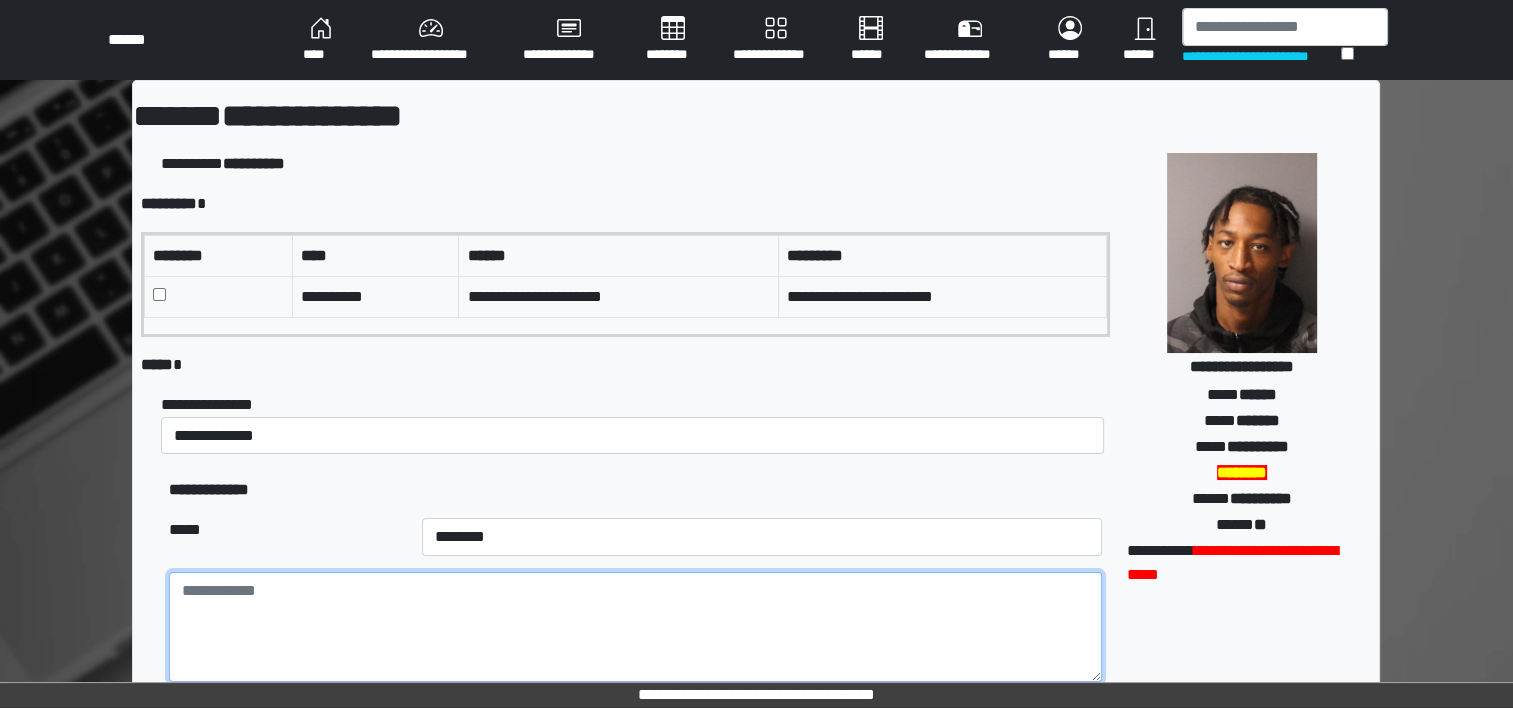 click at bounding box center (635, 627) 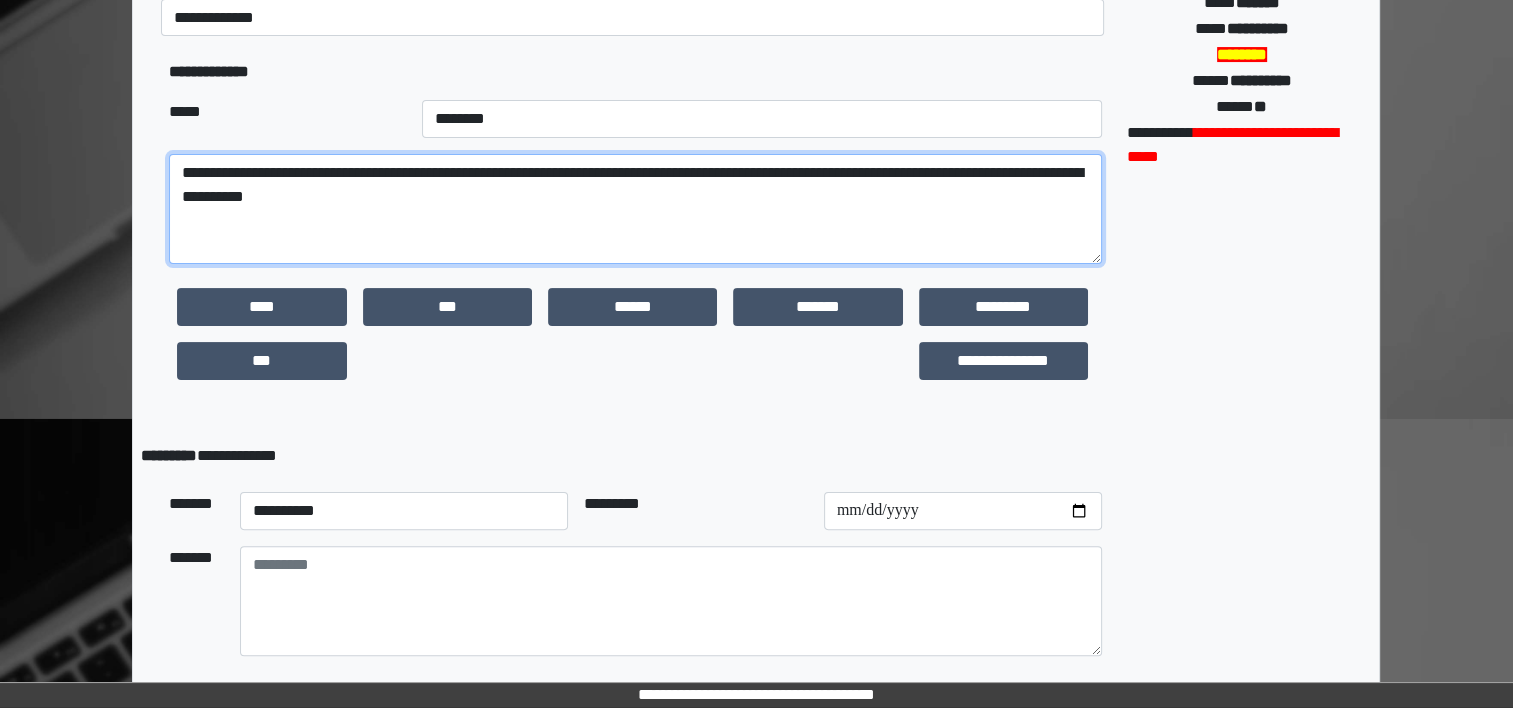 scroll, scrollTop: 419, scrollLeft: 0, axis: vertical 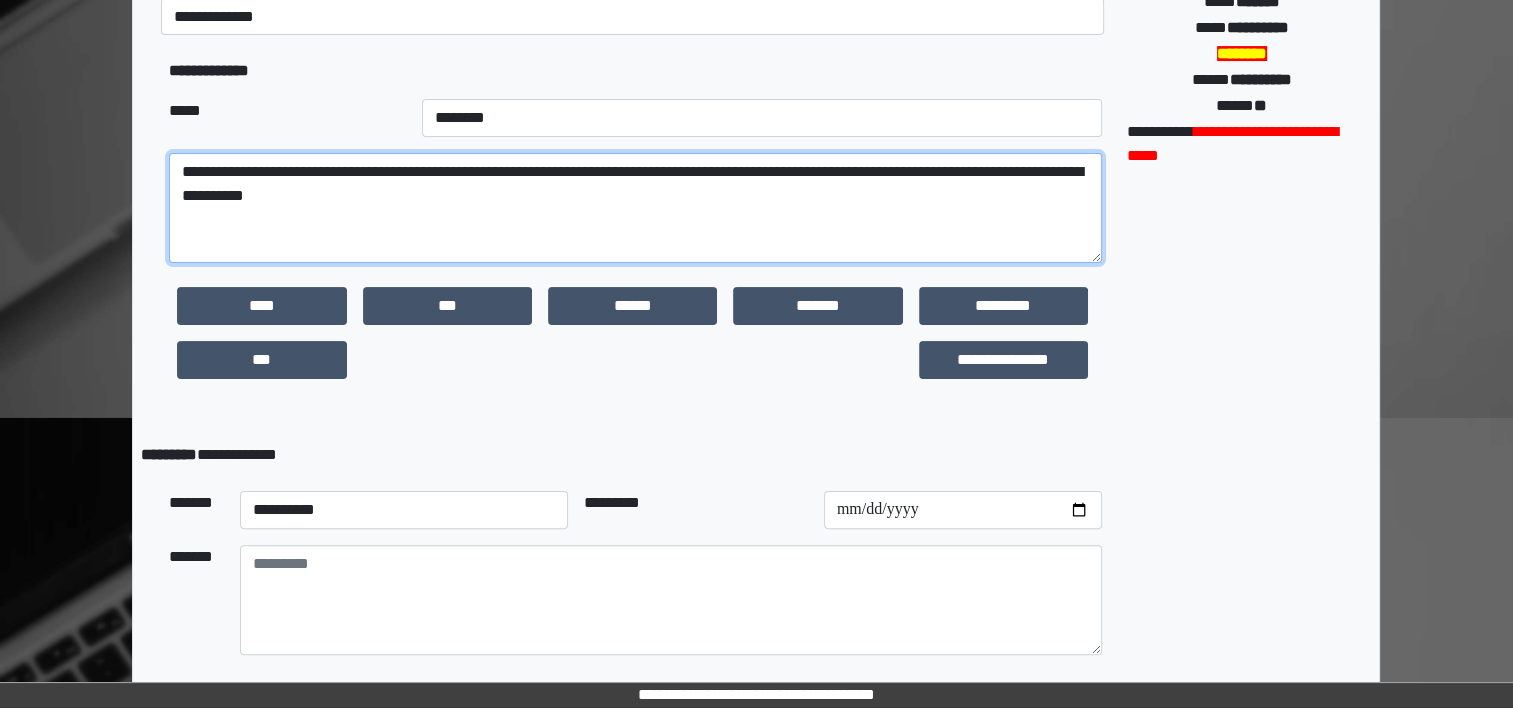 type on "**********" 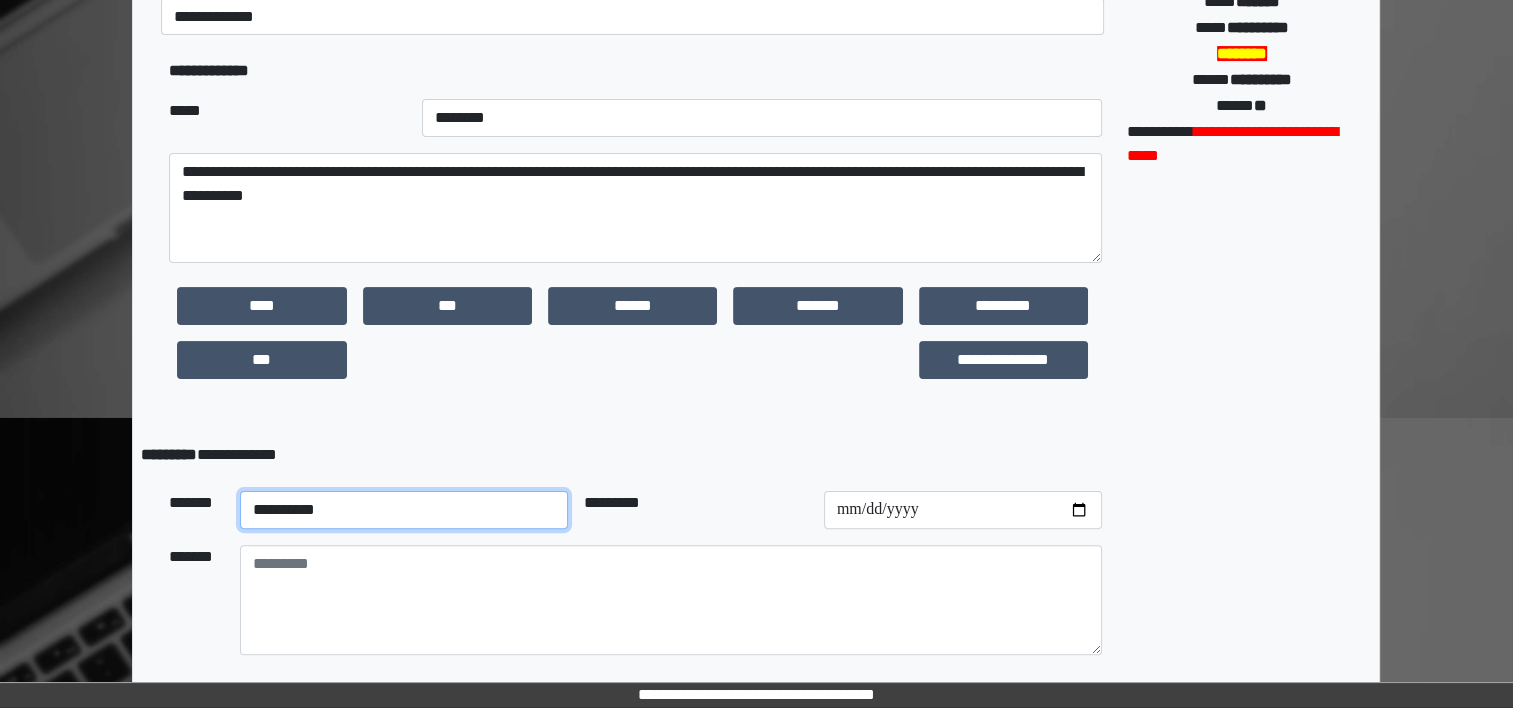 click on "**********" at bounding box center (404, 510) 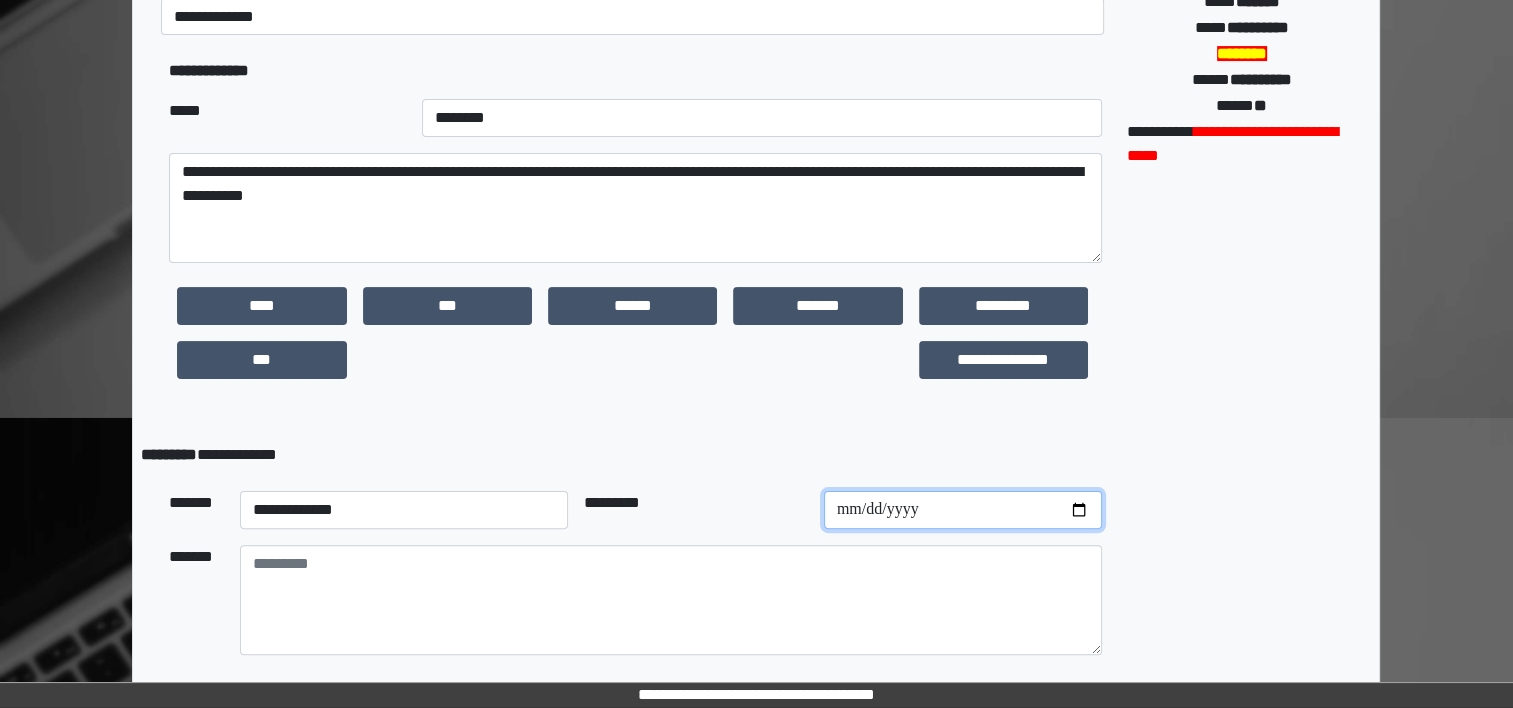 click at bounding box center (963, 510) 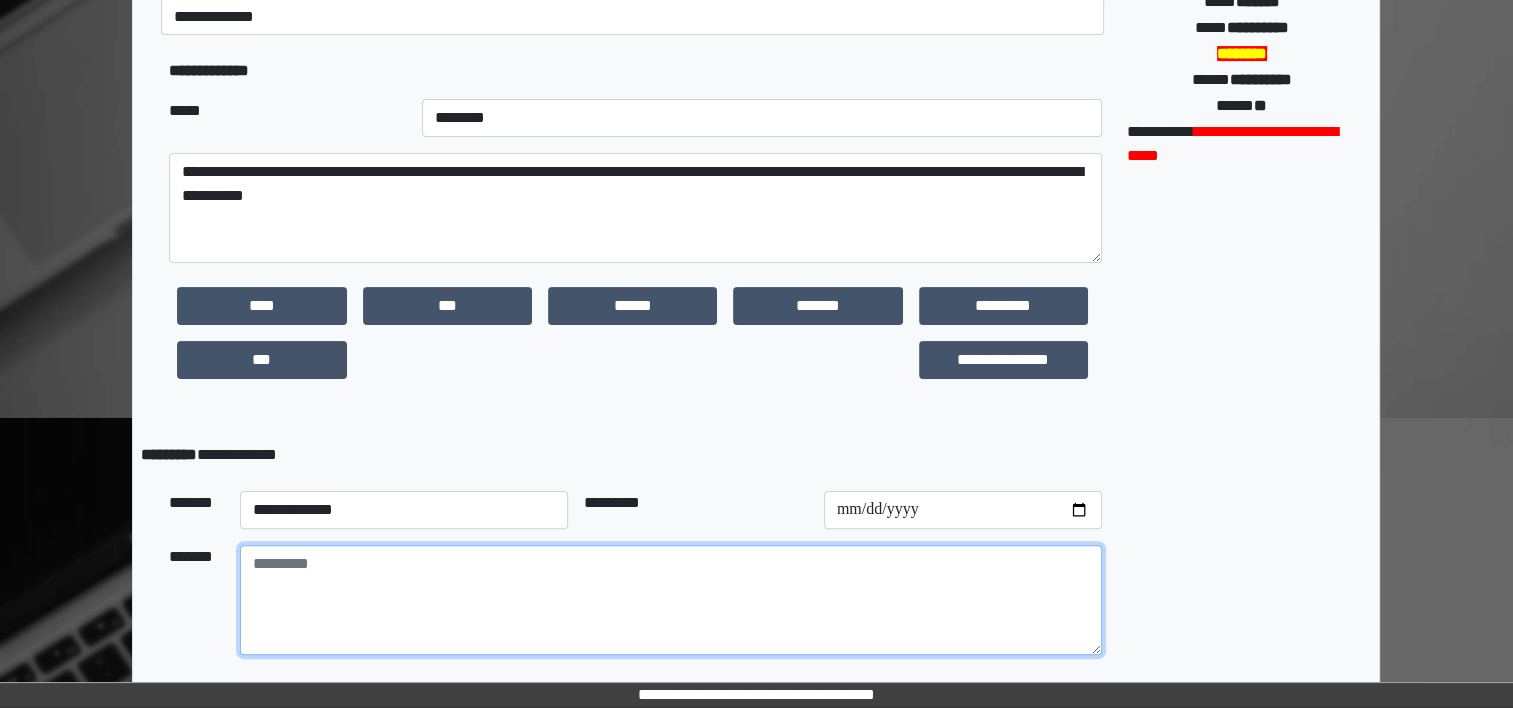 click at bounding box center (671, 600) 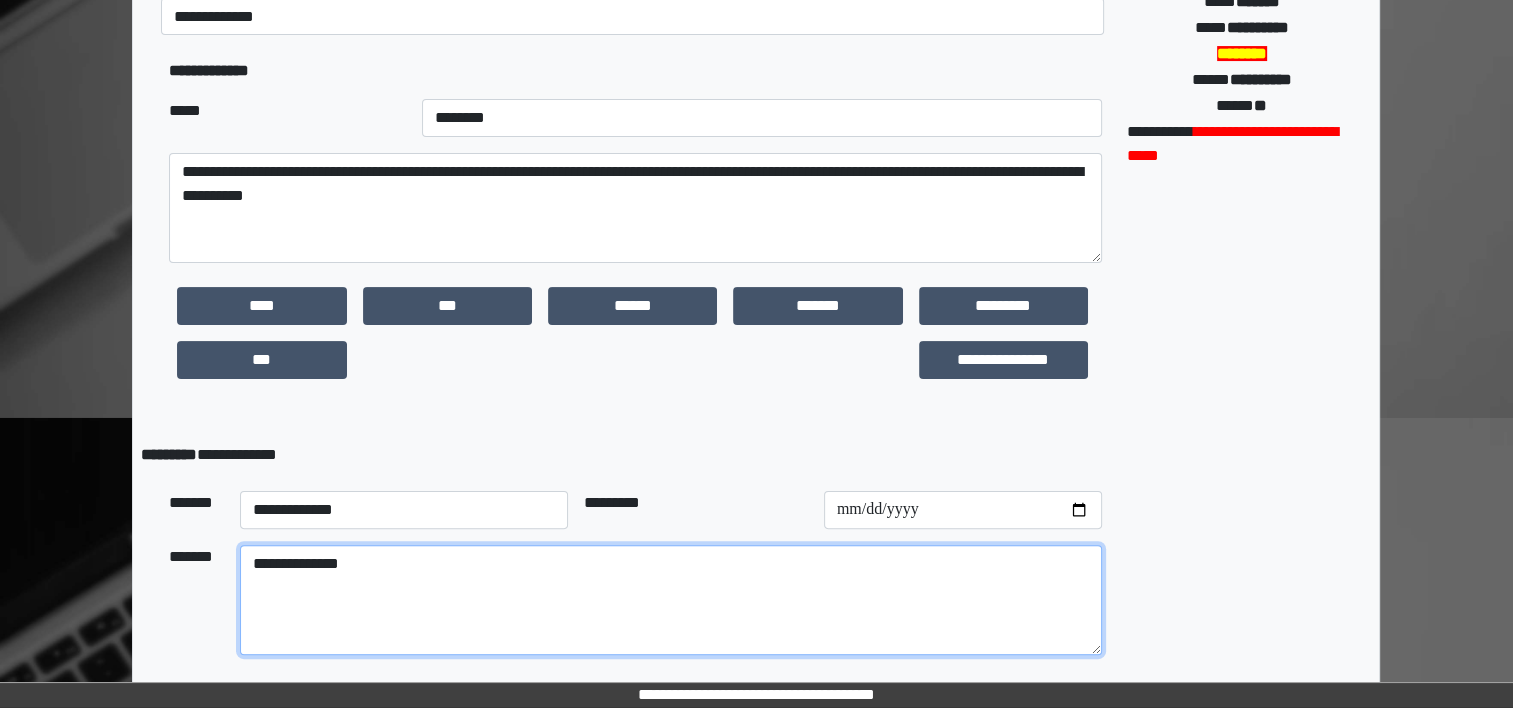 scroll, scrollTop: 496, scrollLeft: 0, axis: vertical 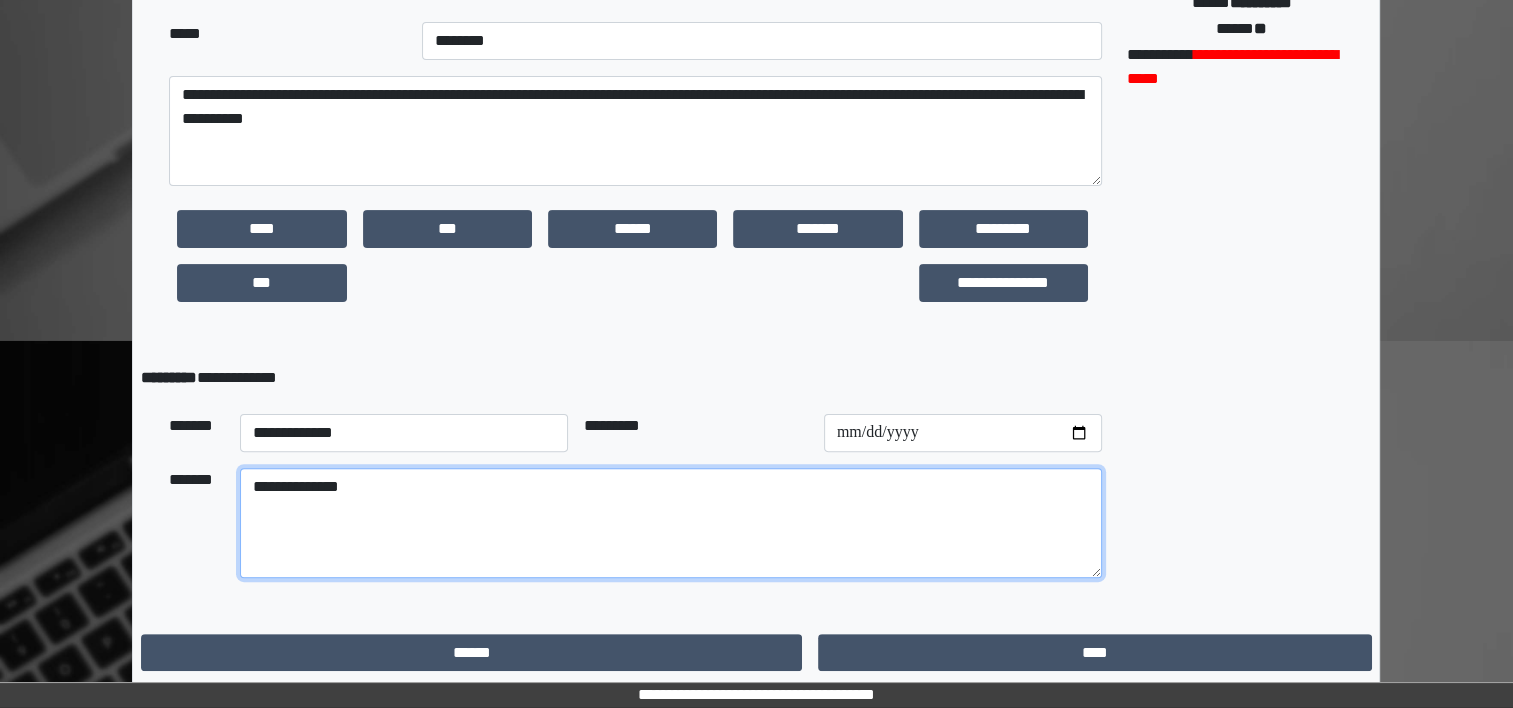 type on "**********" 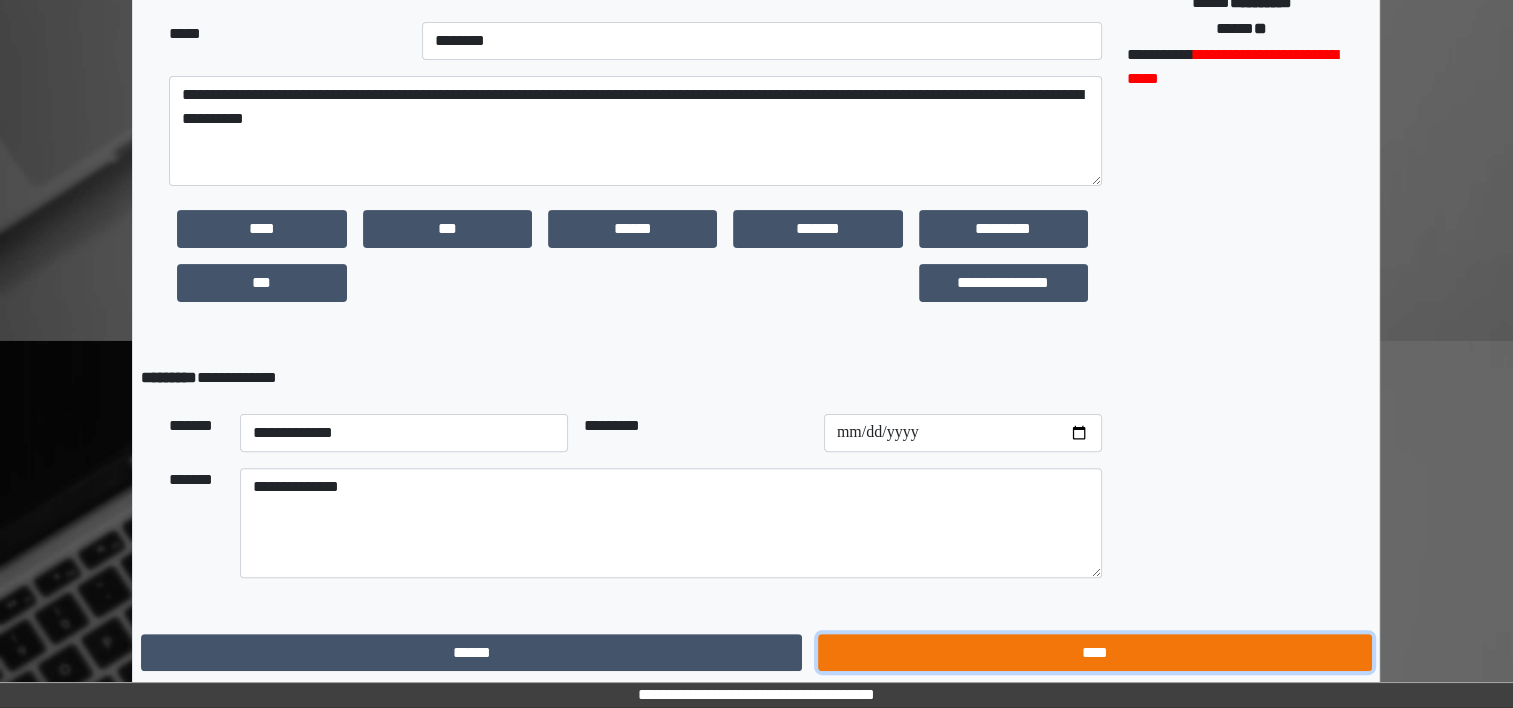 click on "****" at bounding box center [1094, 653] 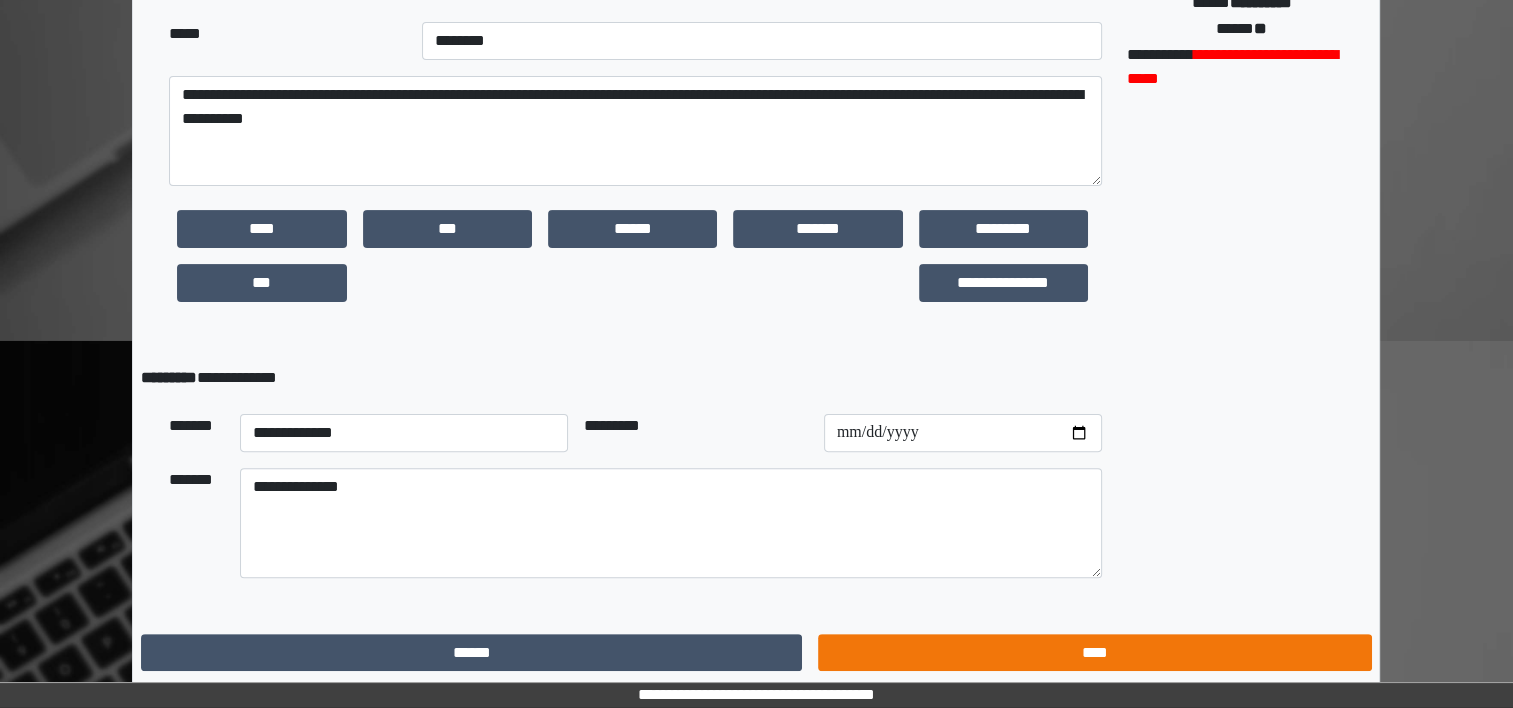 scroll, scrollTop: 0, scrollLeft: 0, axis: both 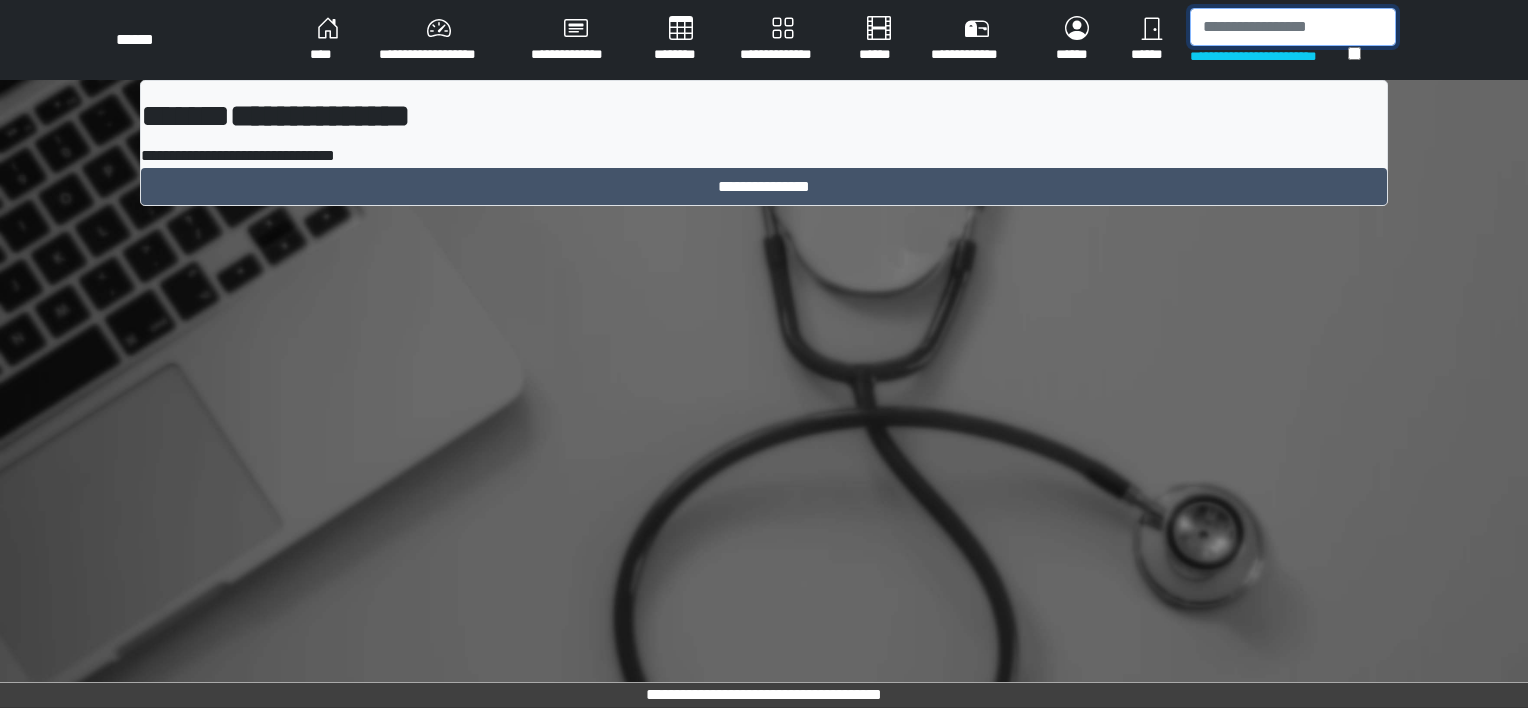 click at bounding box center (1293, 27) 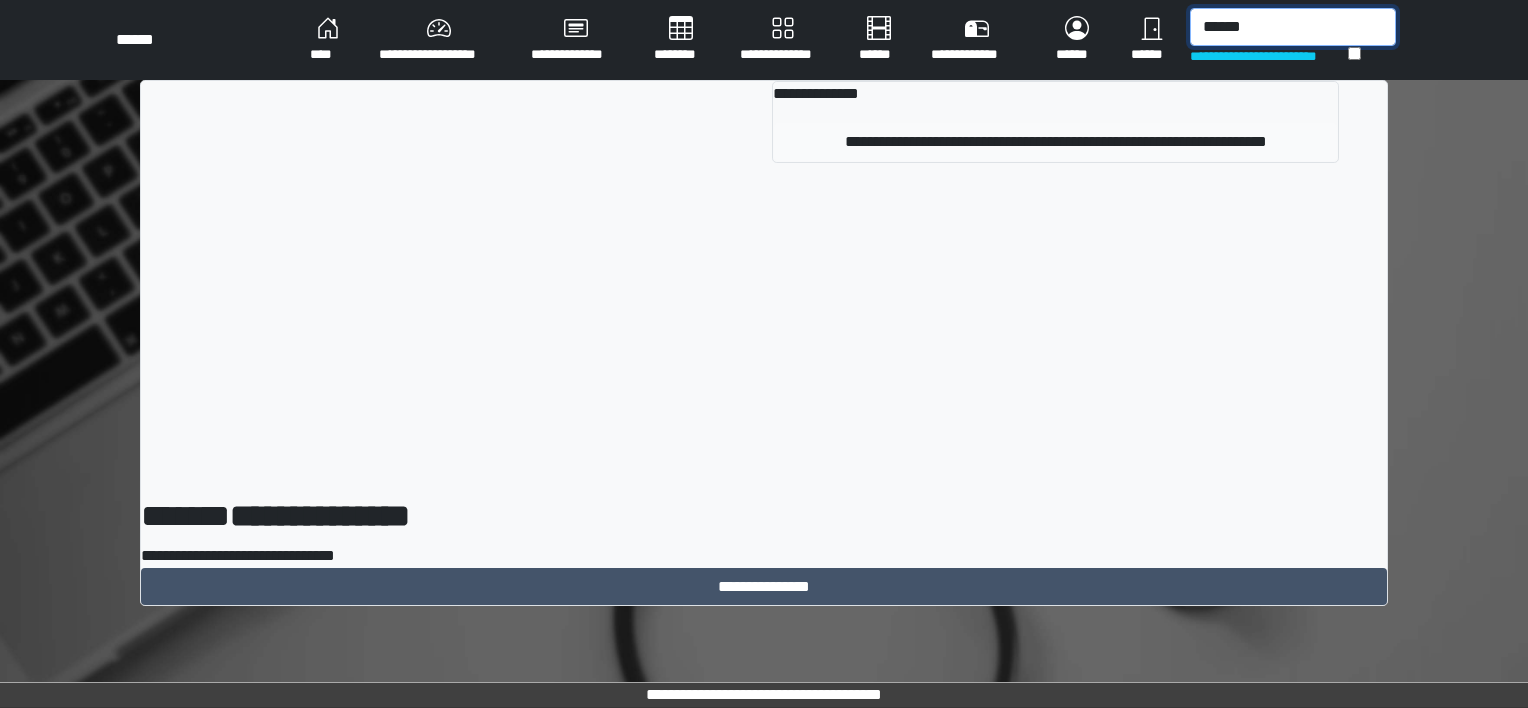 type on "******" 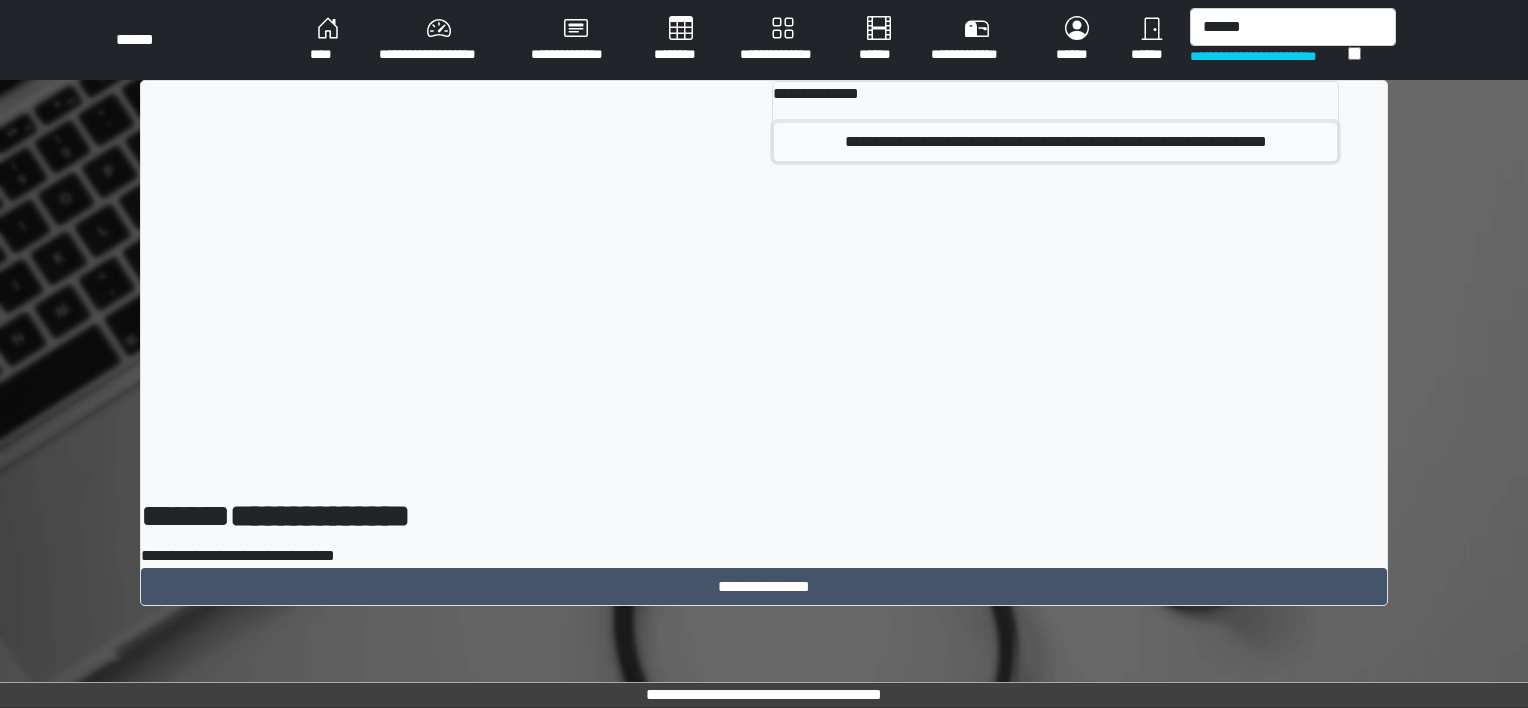 click on "**********" at bounding box center (1055, 142) 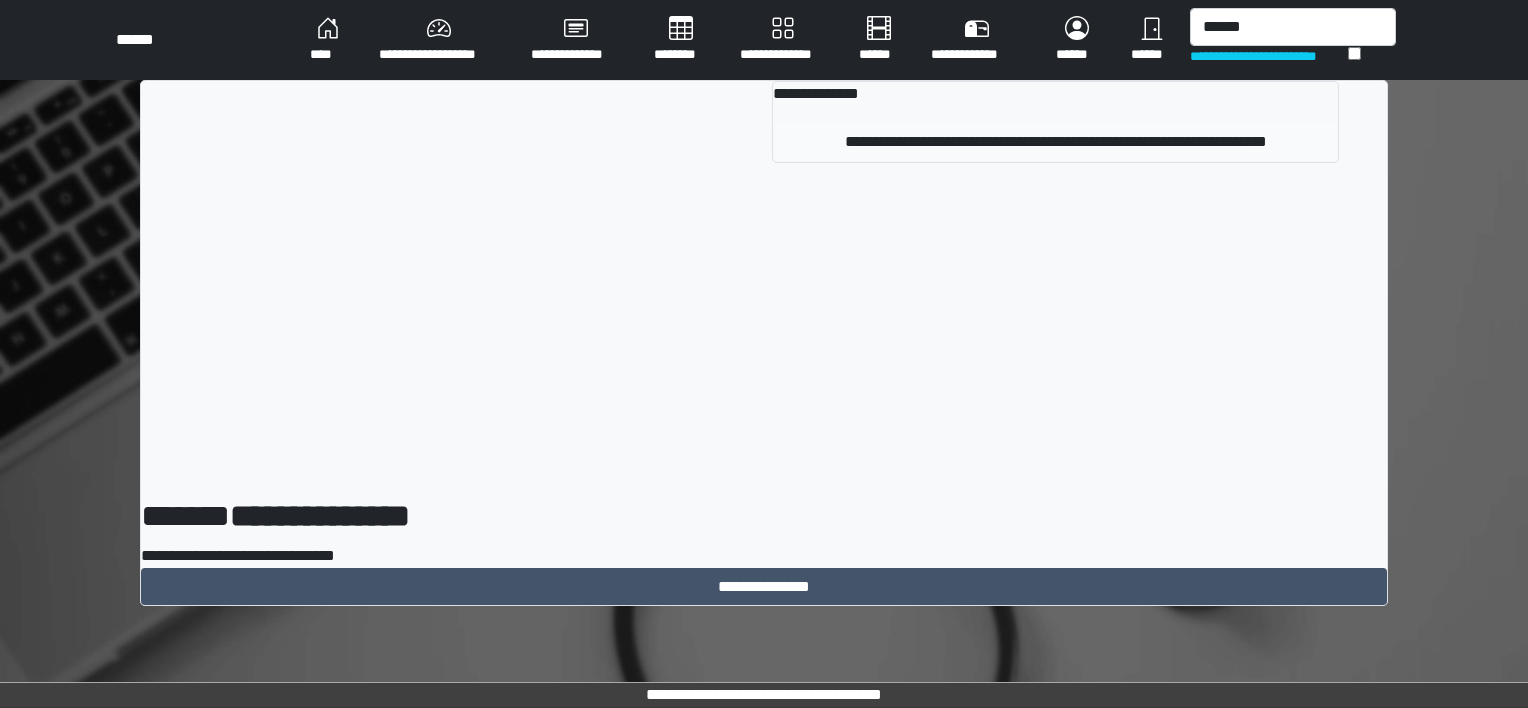 type 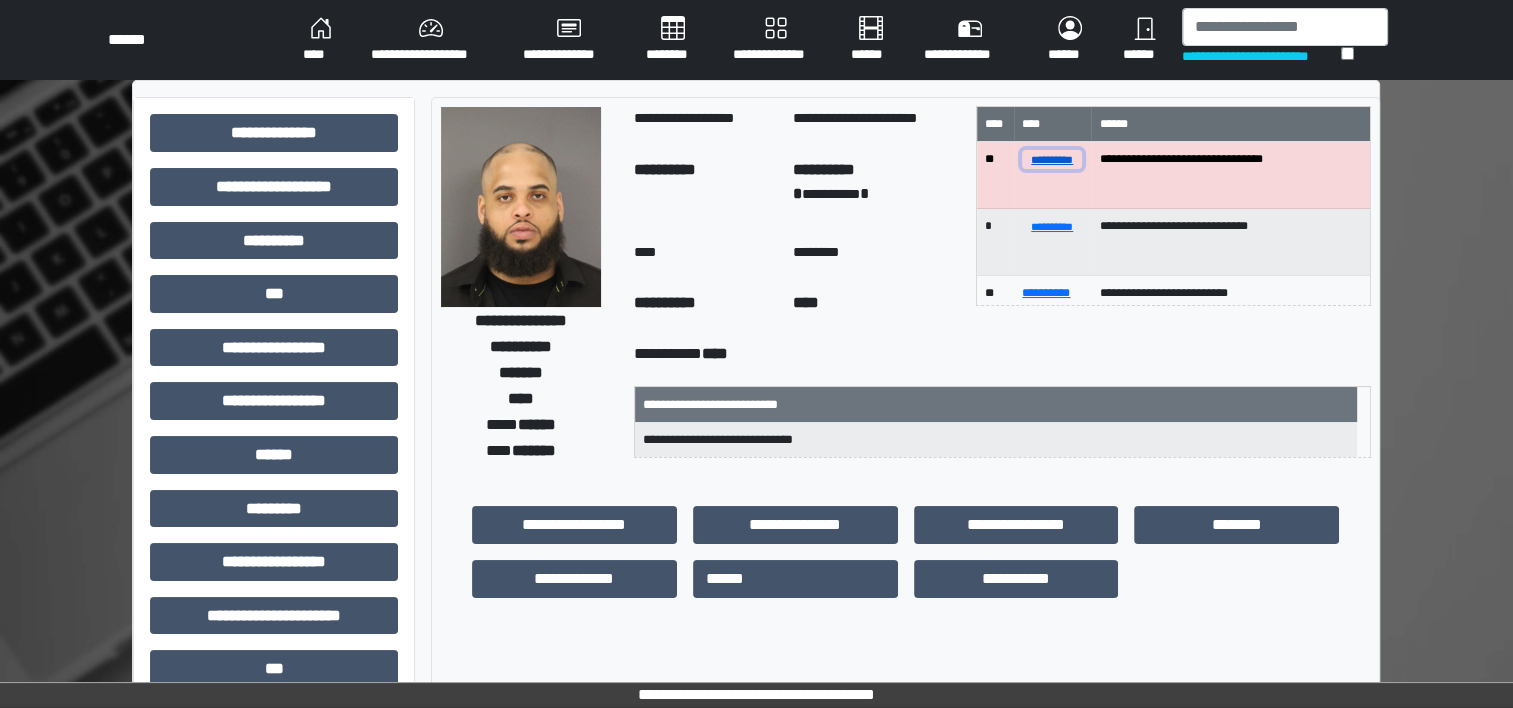 click on "**********" at bounding box center (1052, 159) 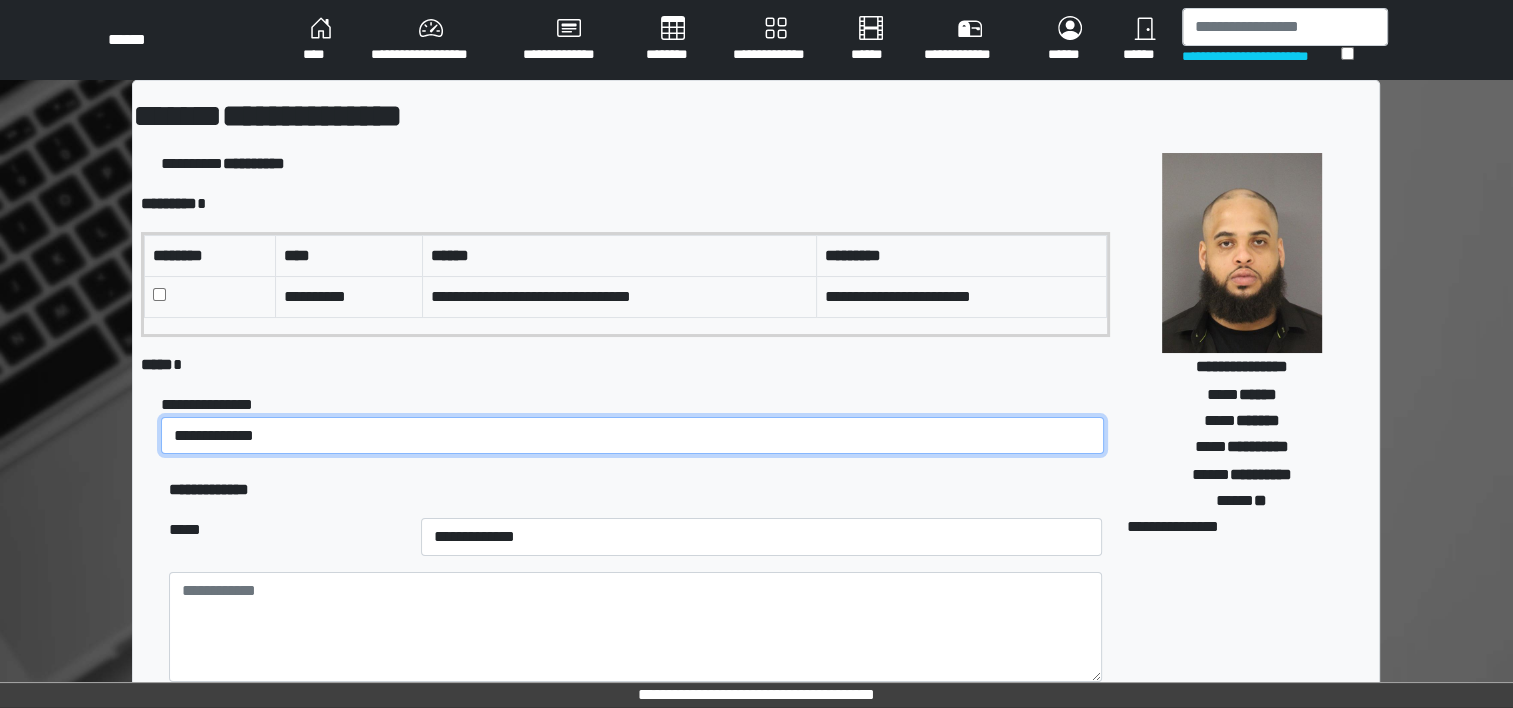 click on "**********" at bounding box center [632, 436] 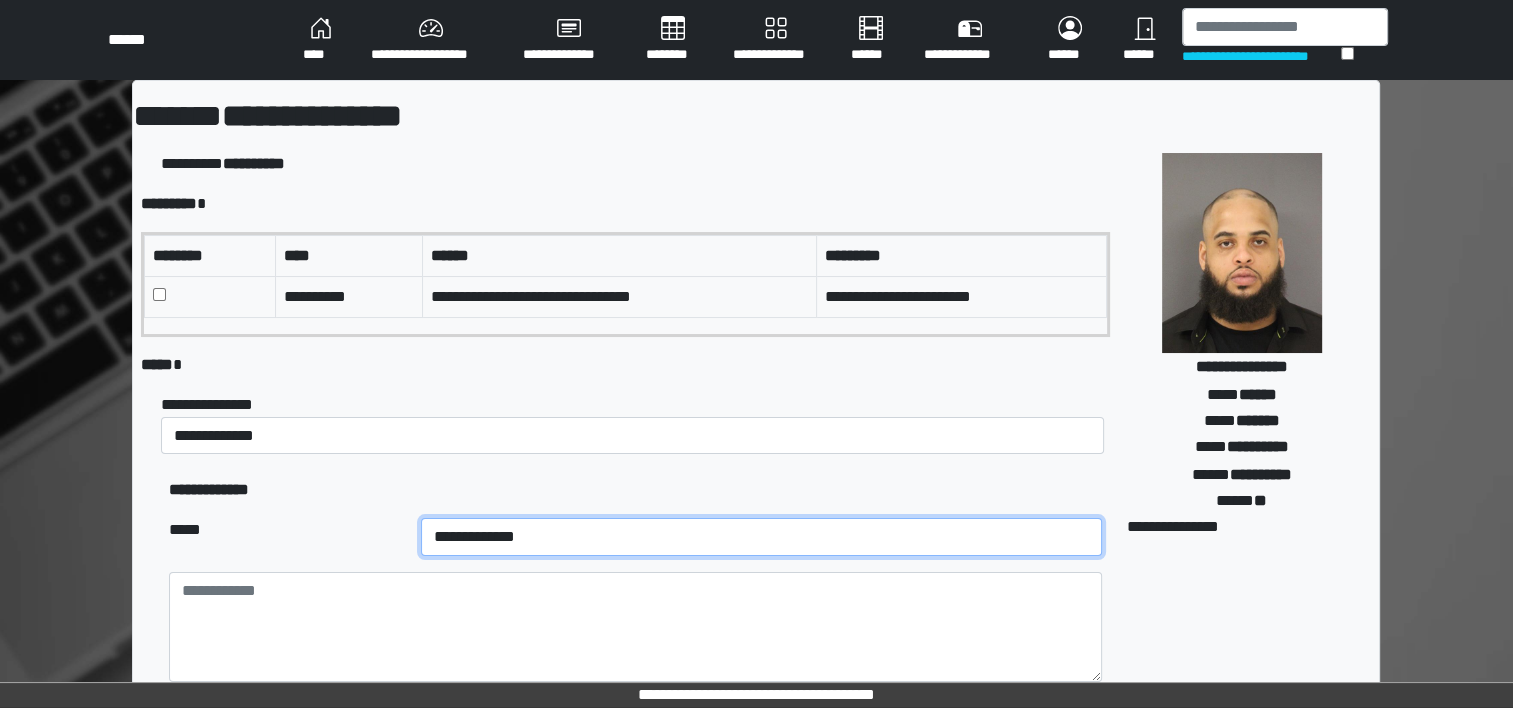 click on "**********" at bounding box center (761, 537) 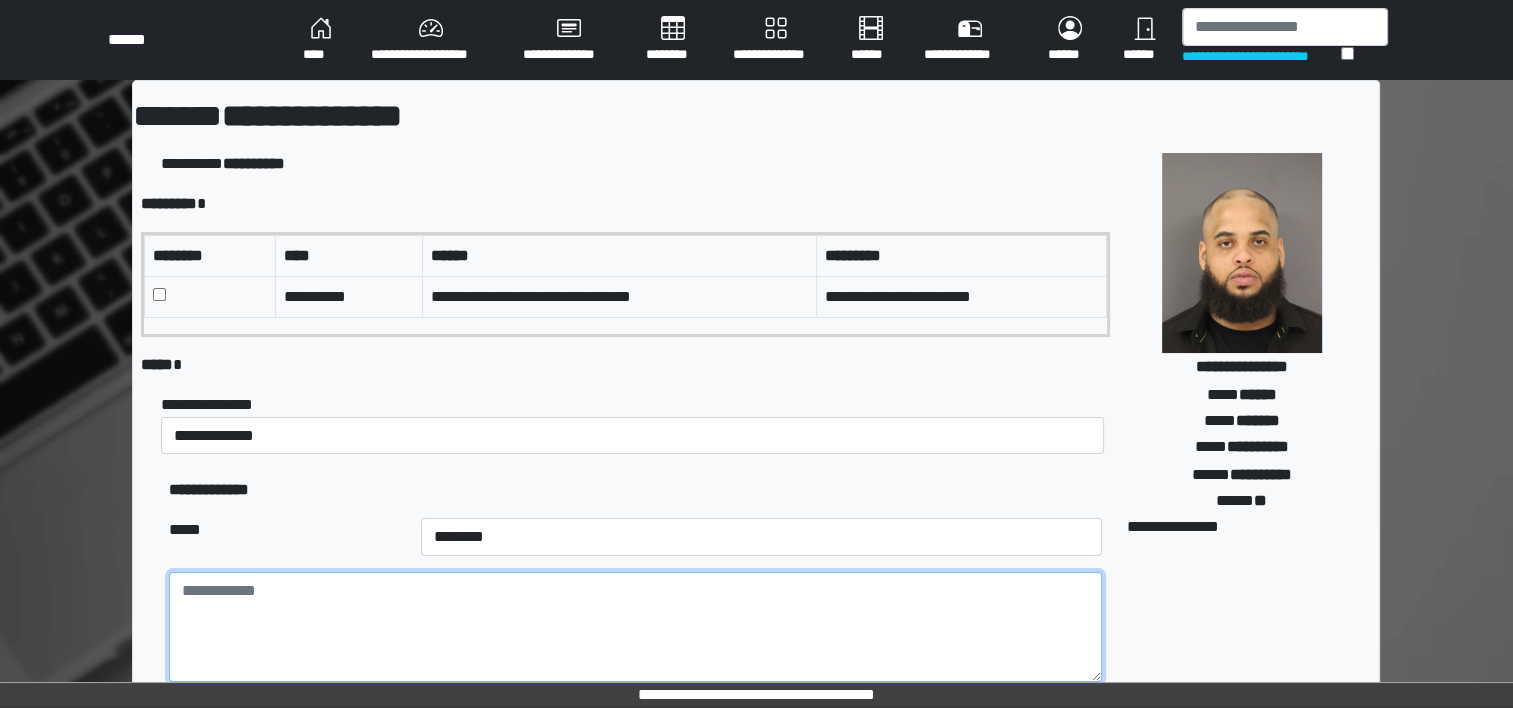 click at bounding box center (635, 627) 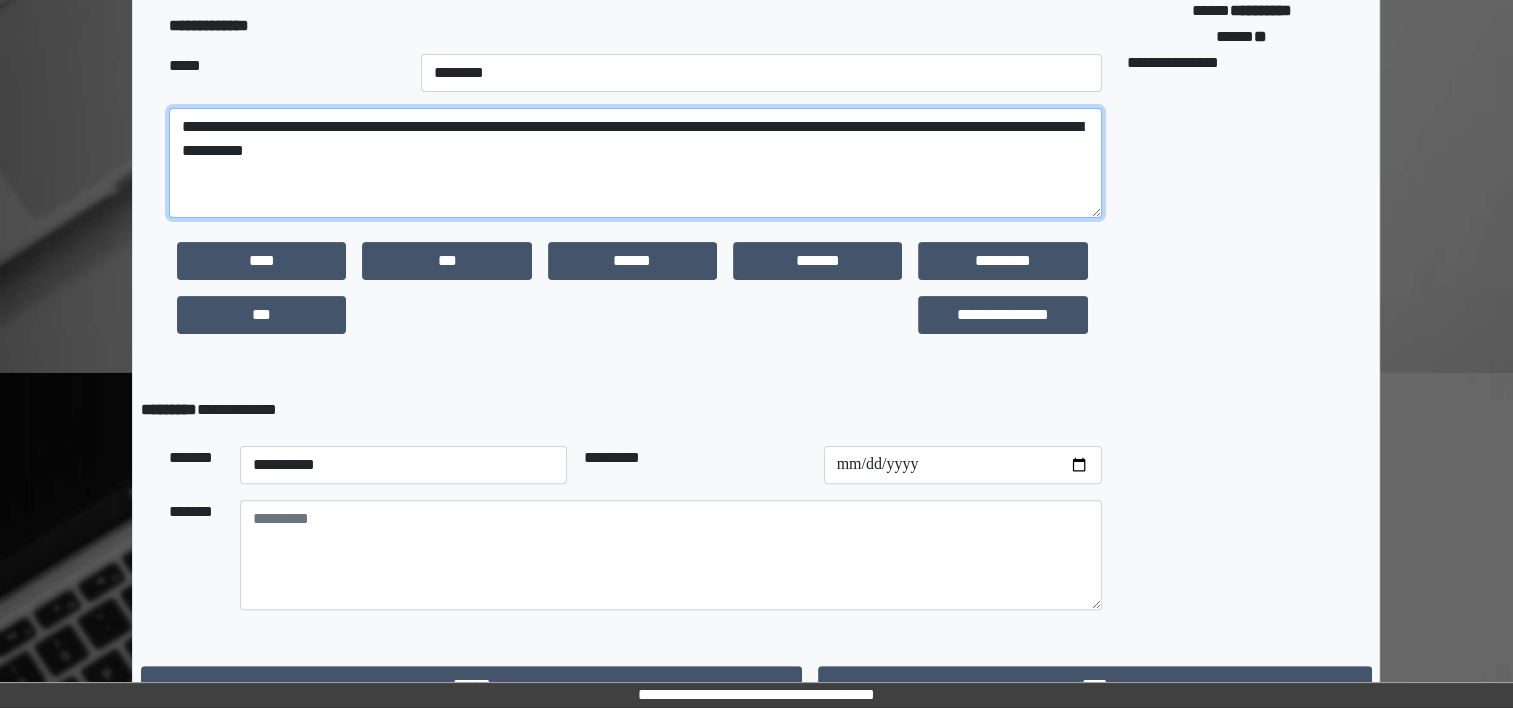 scroll, scrollTop: 496, scrollLeft: 0, axis: vertical 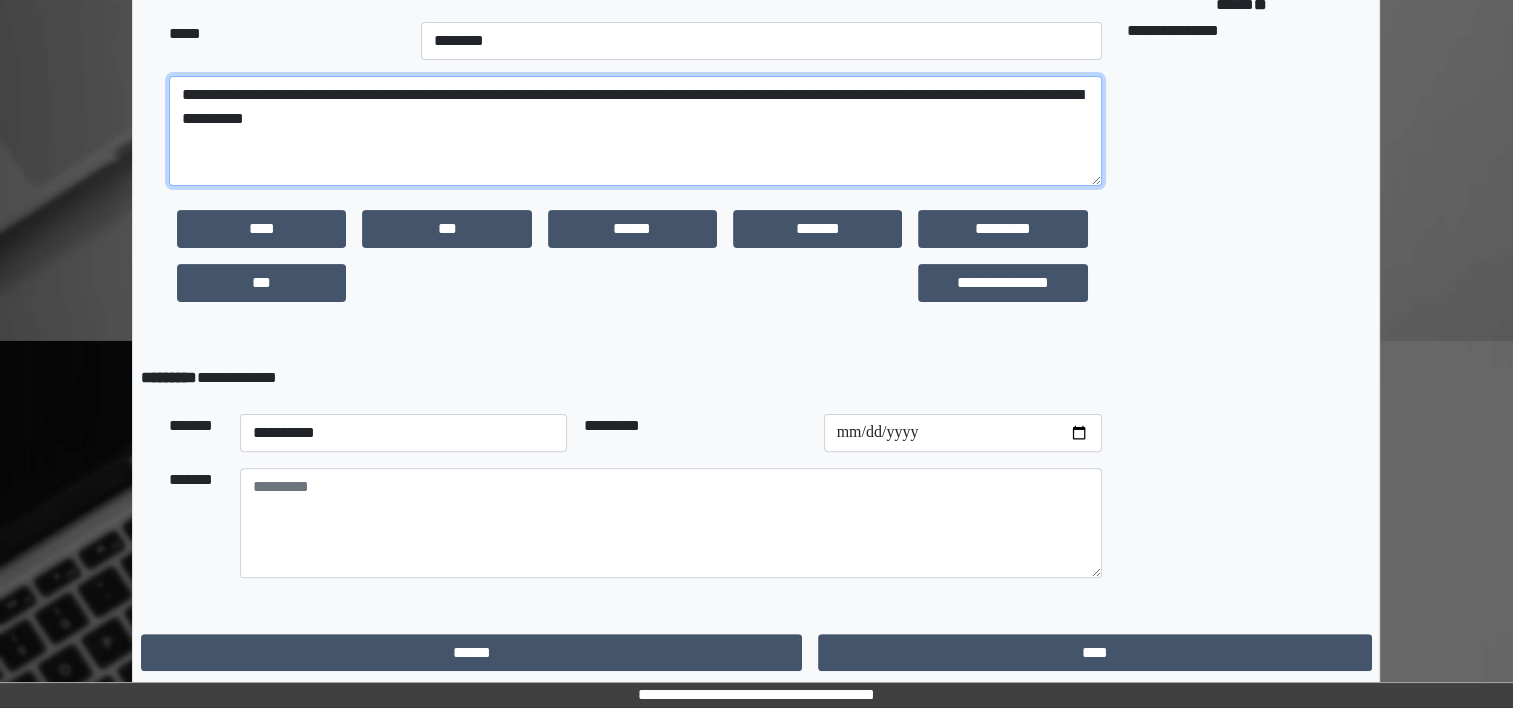 type on "**********" 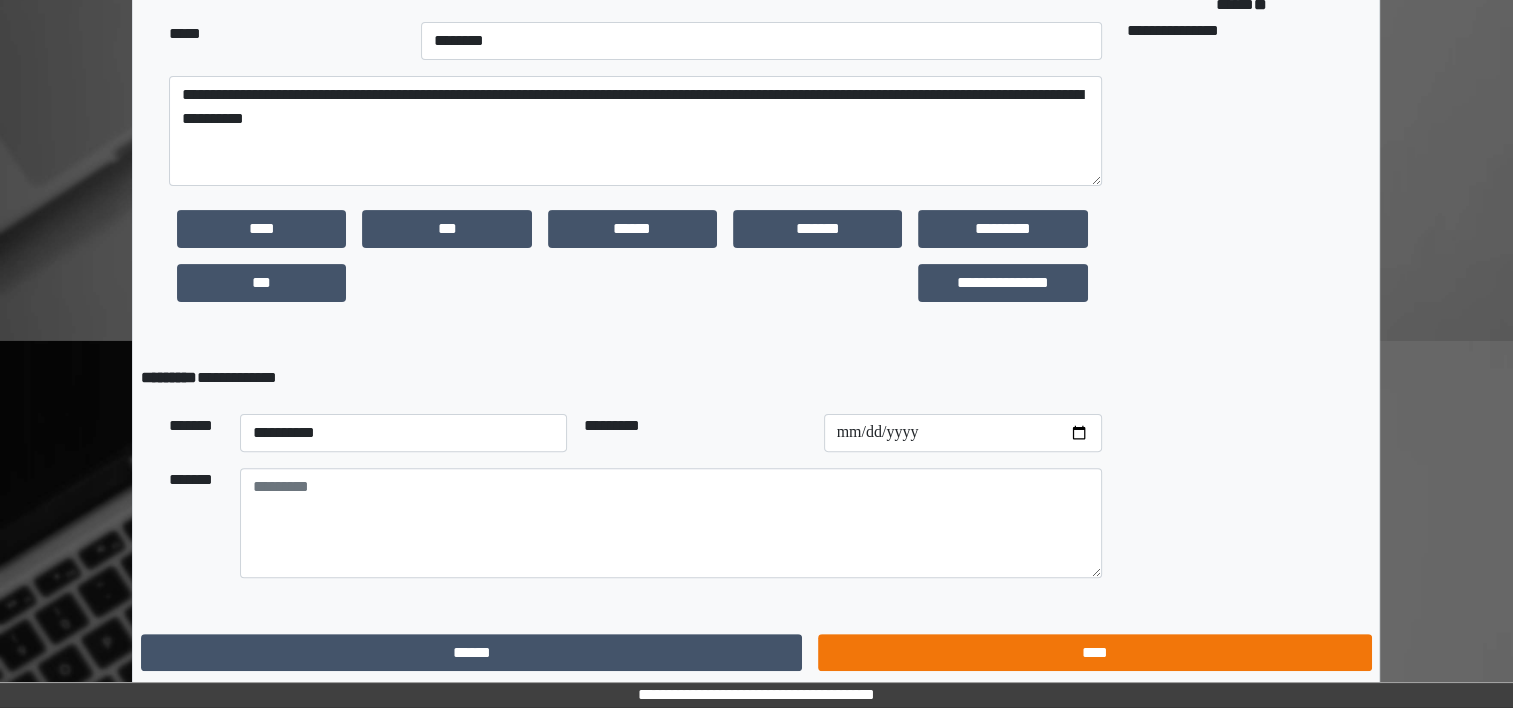 click on "****" at bounding box center (1094, 653) 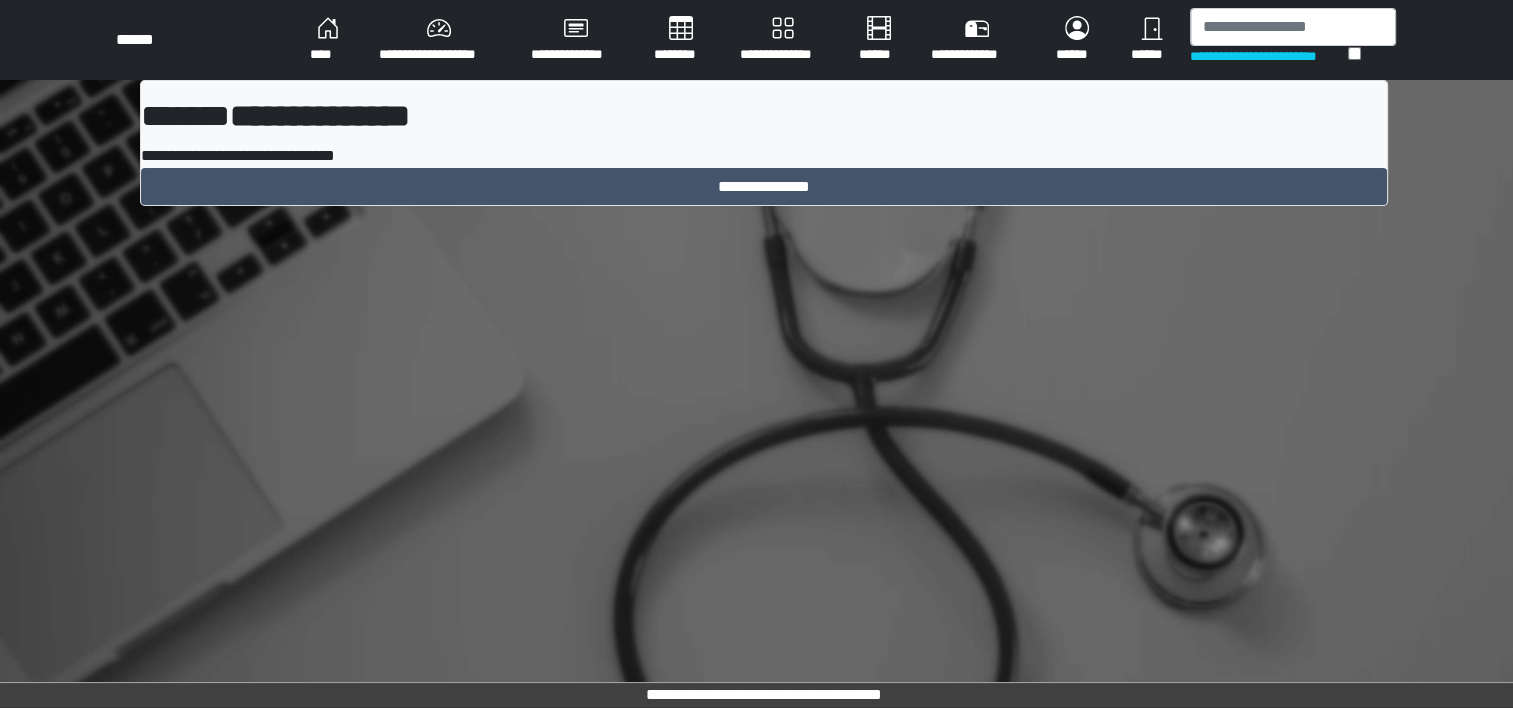 scroll, scrollTop: 0, scrollLeft: 0, axis: both 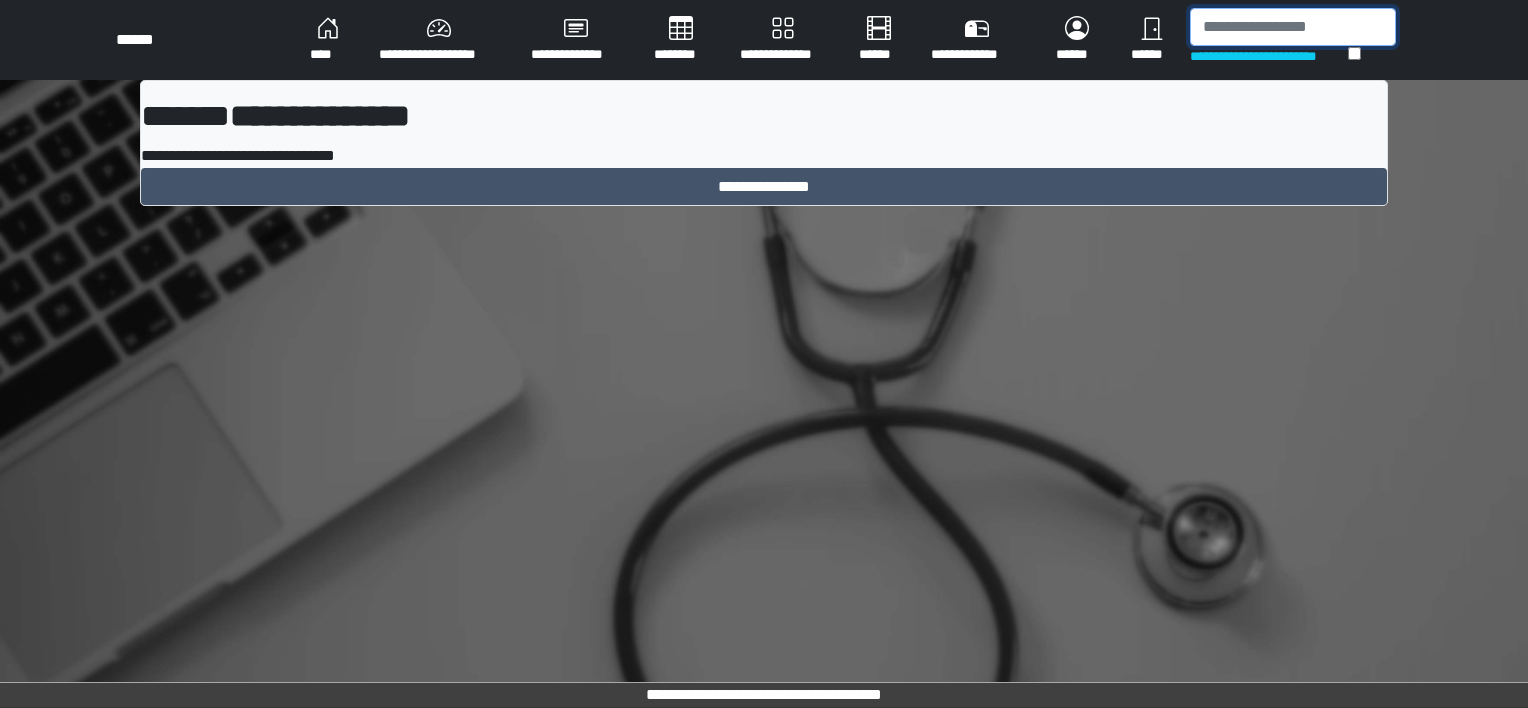 click at bounding box center (1293, 27) 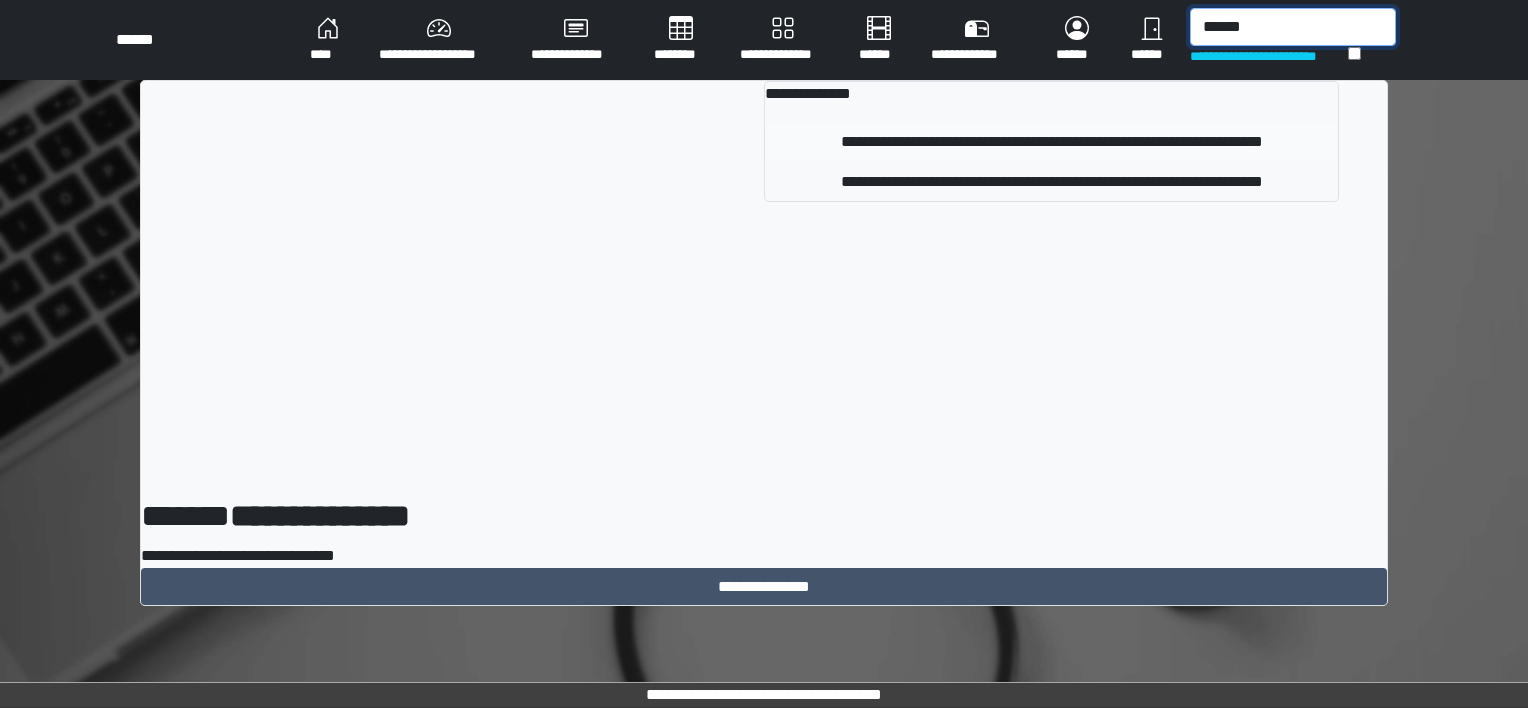 type on "******" 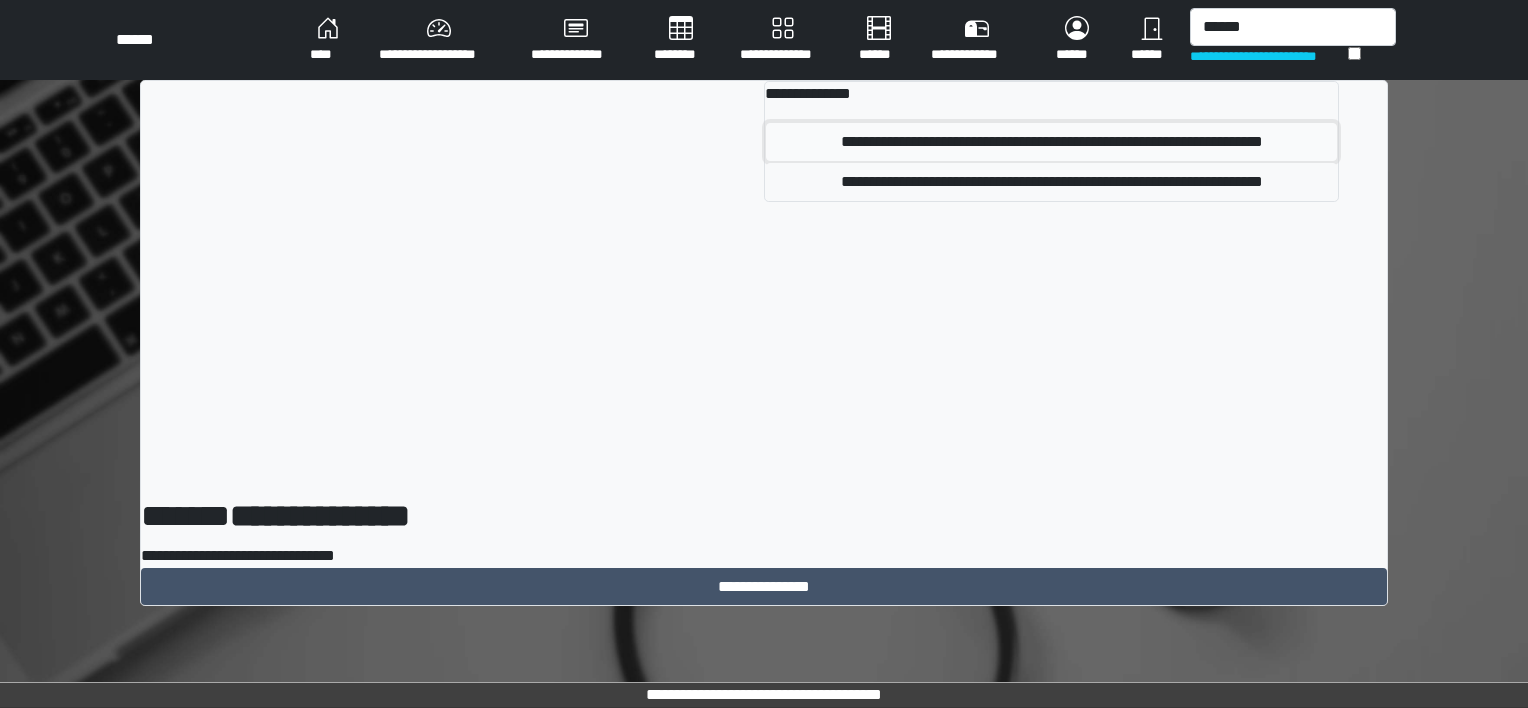 click on "**********" at bounding box center (1051, 142) 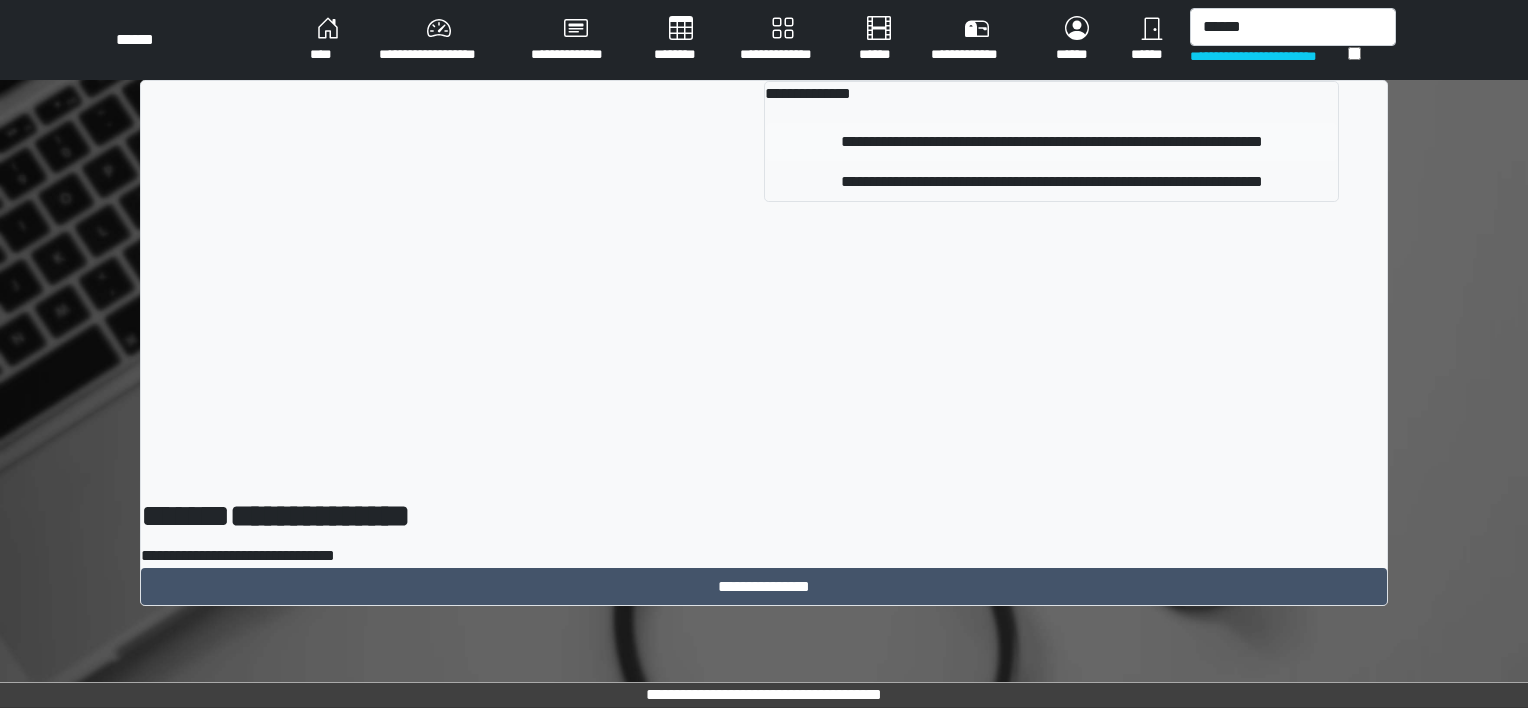 type 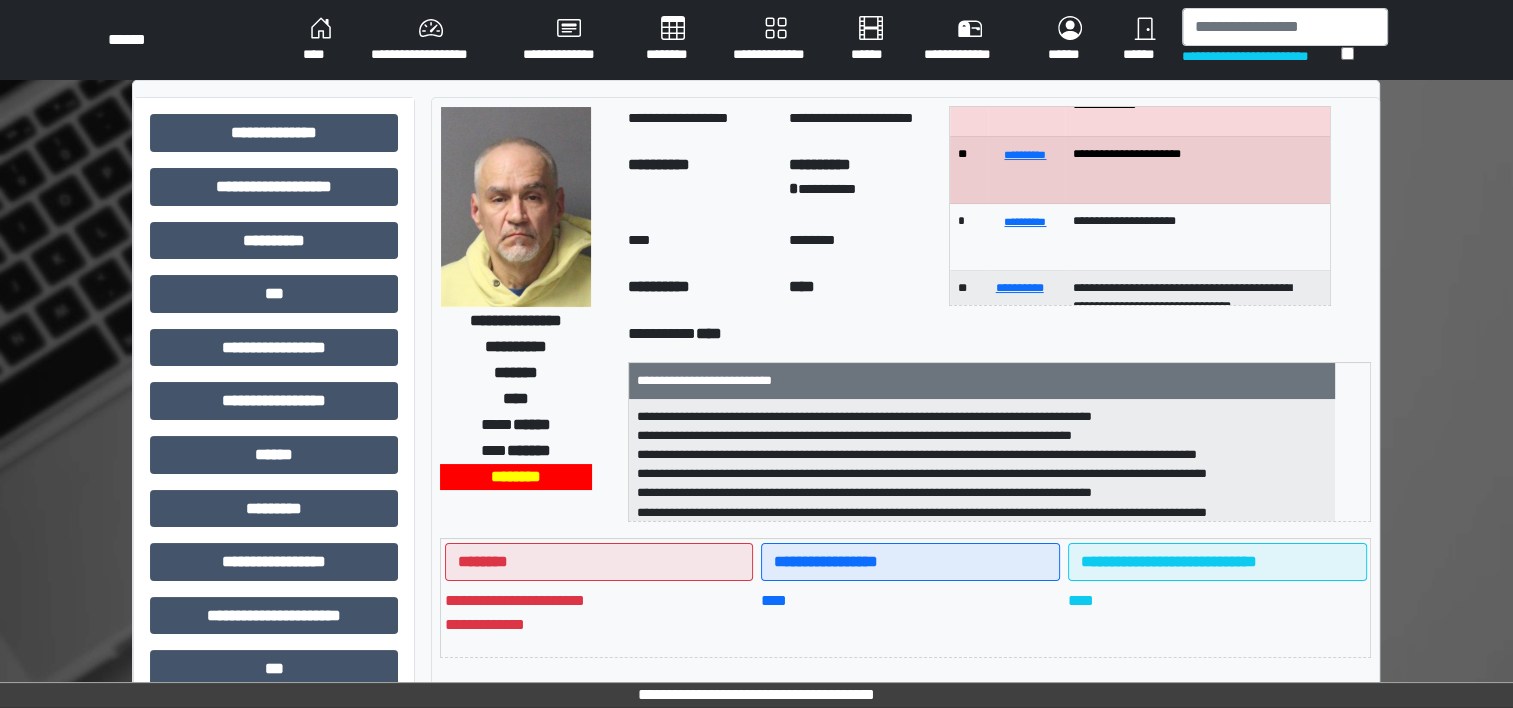 scroll, scrollTop: 360, scrollLeft: 0, axis: vertical 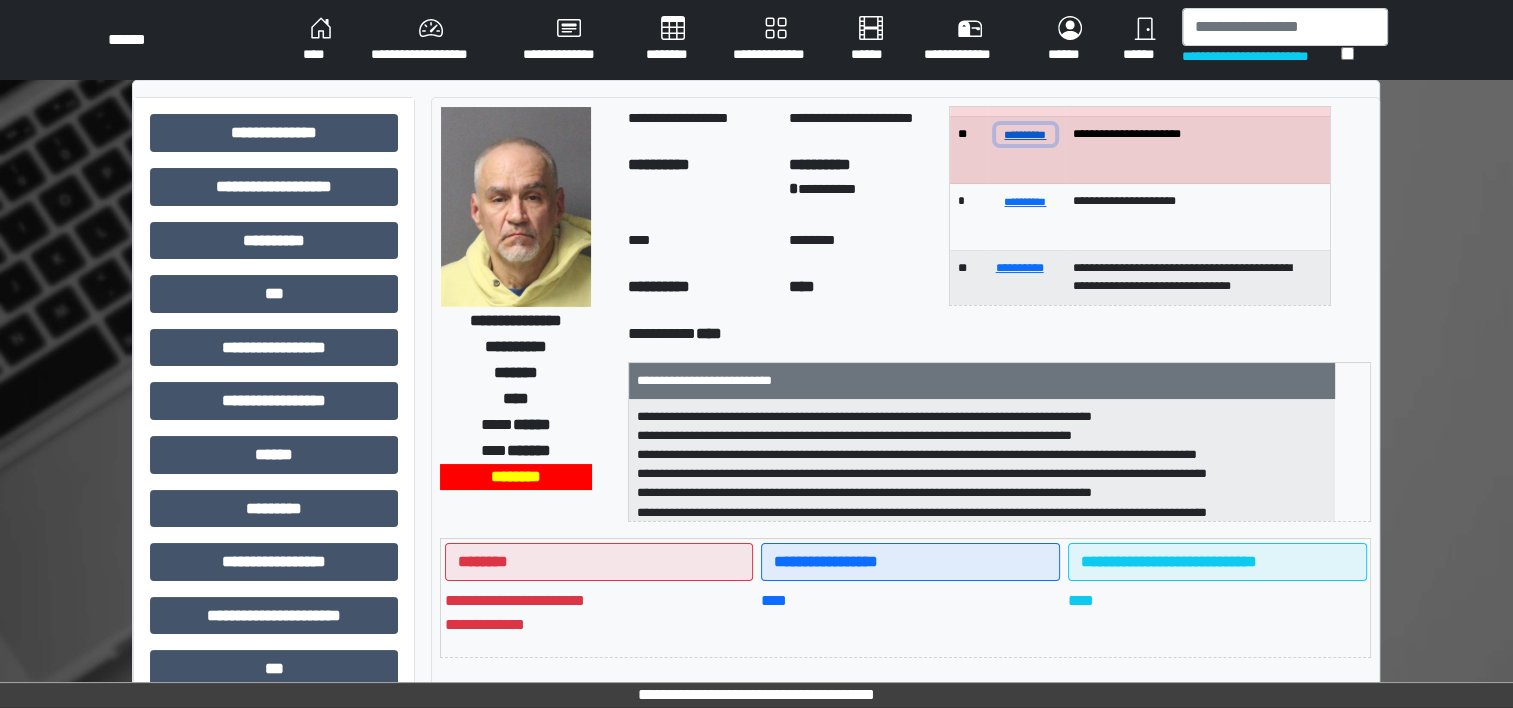 click on "**********" at bounding box center (1026, 134) 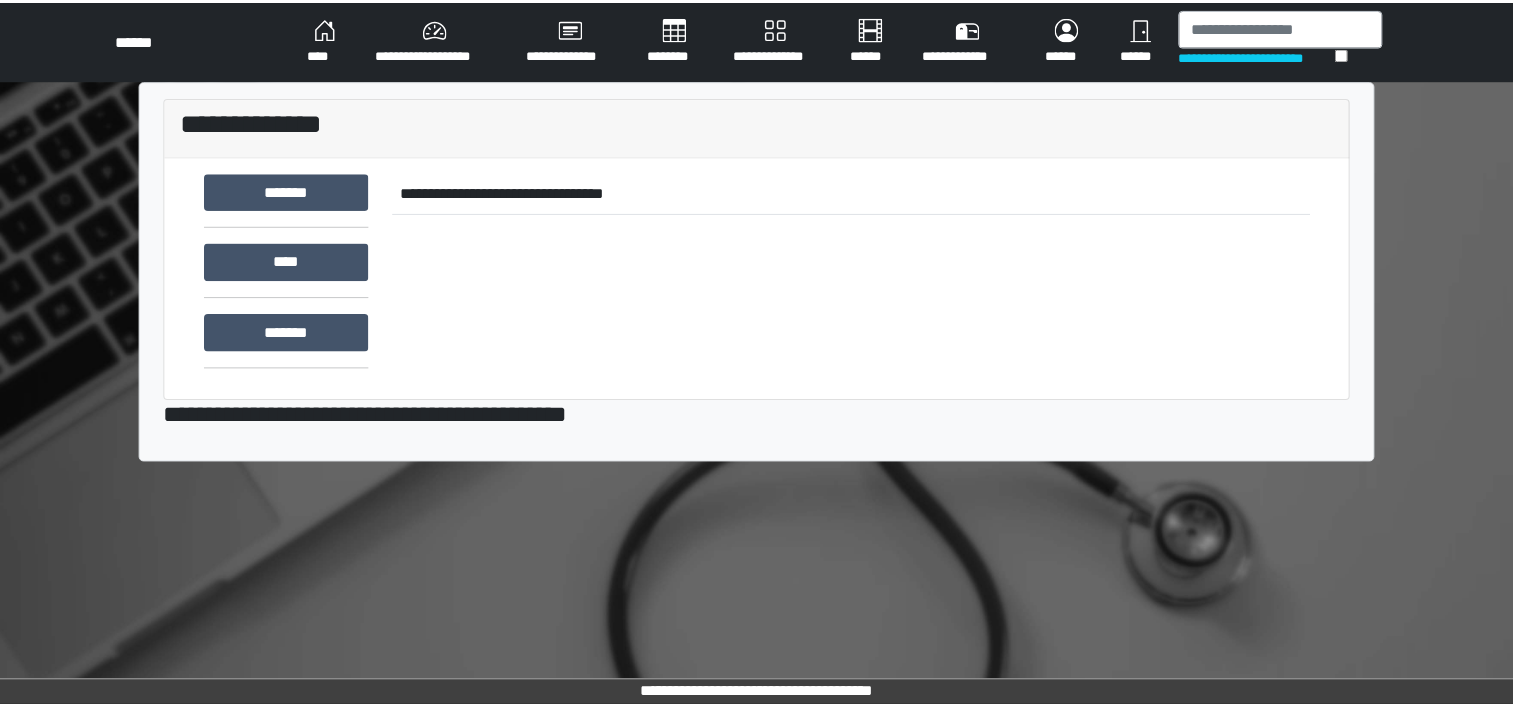 scroll, scrollTop: 0, scrollLeft: 0, axis: both 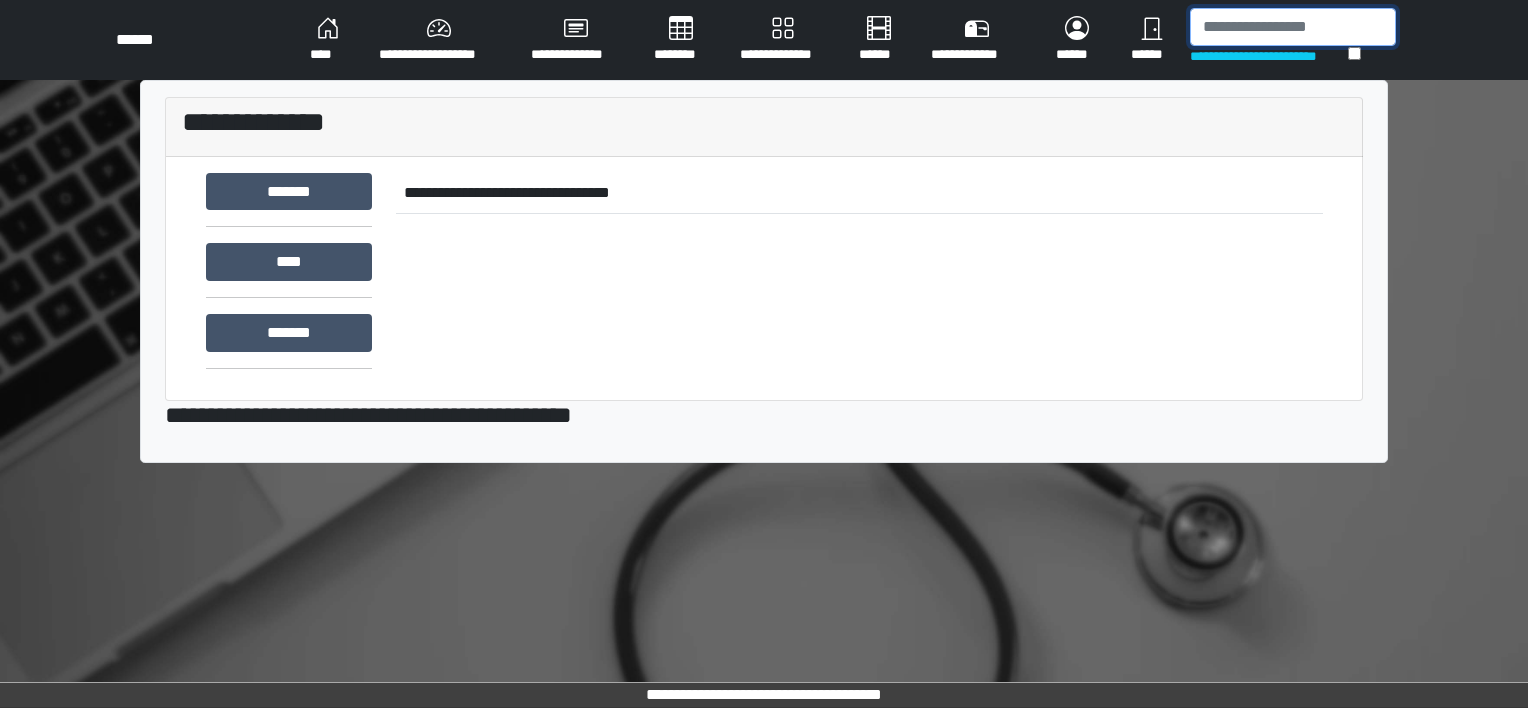 click at bounding box center [1293, 27] 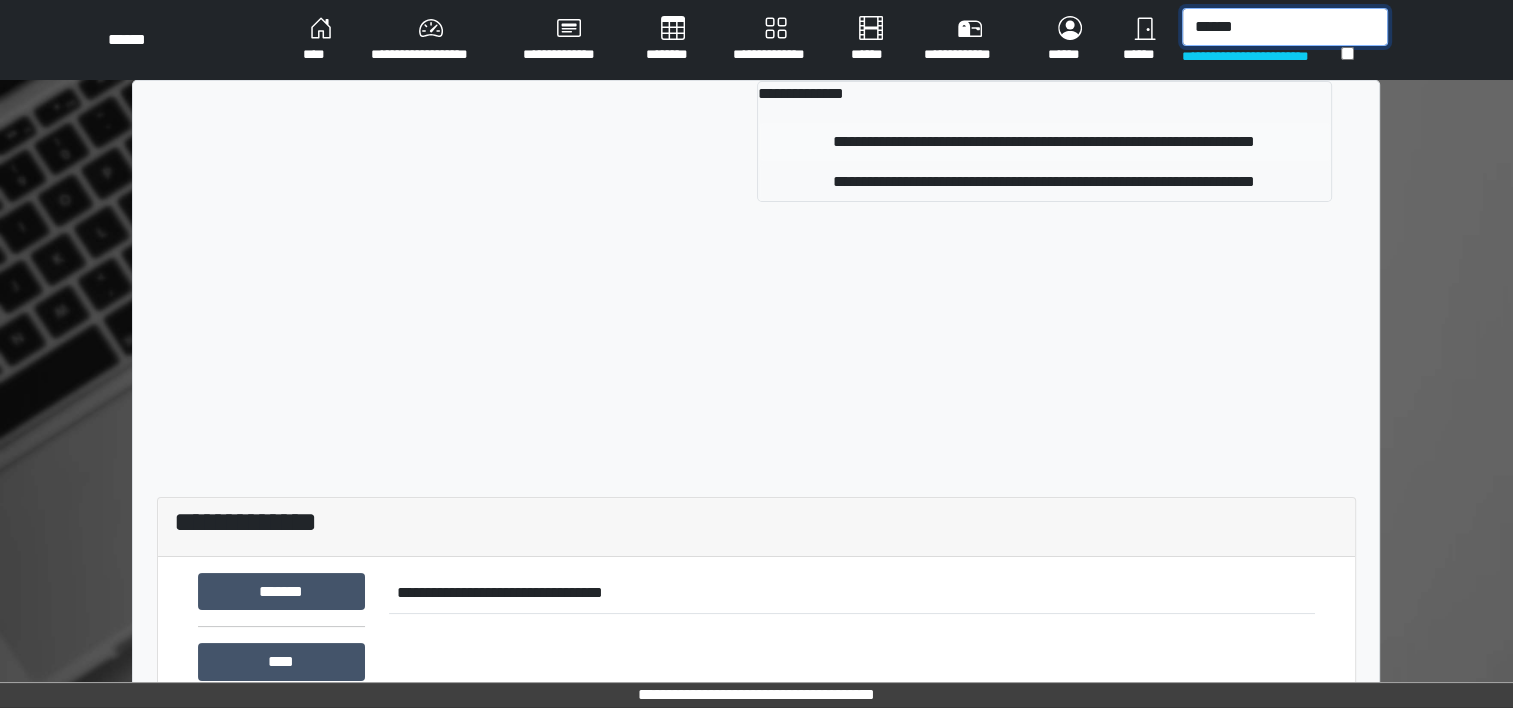 type on "******" 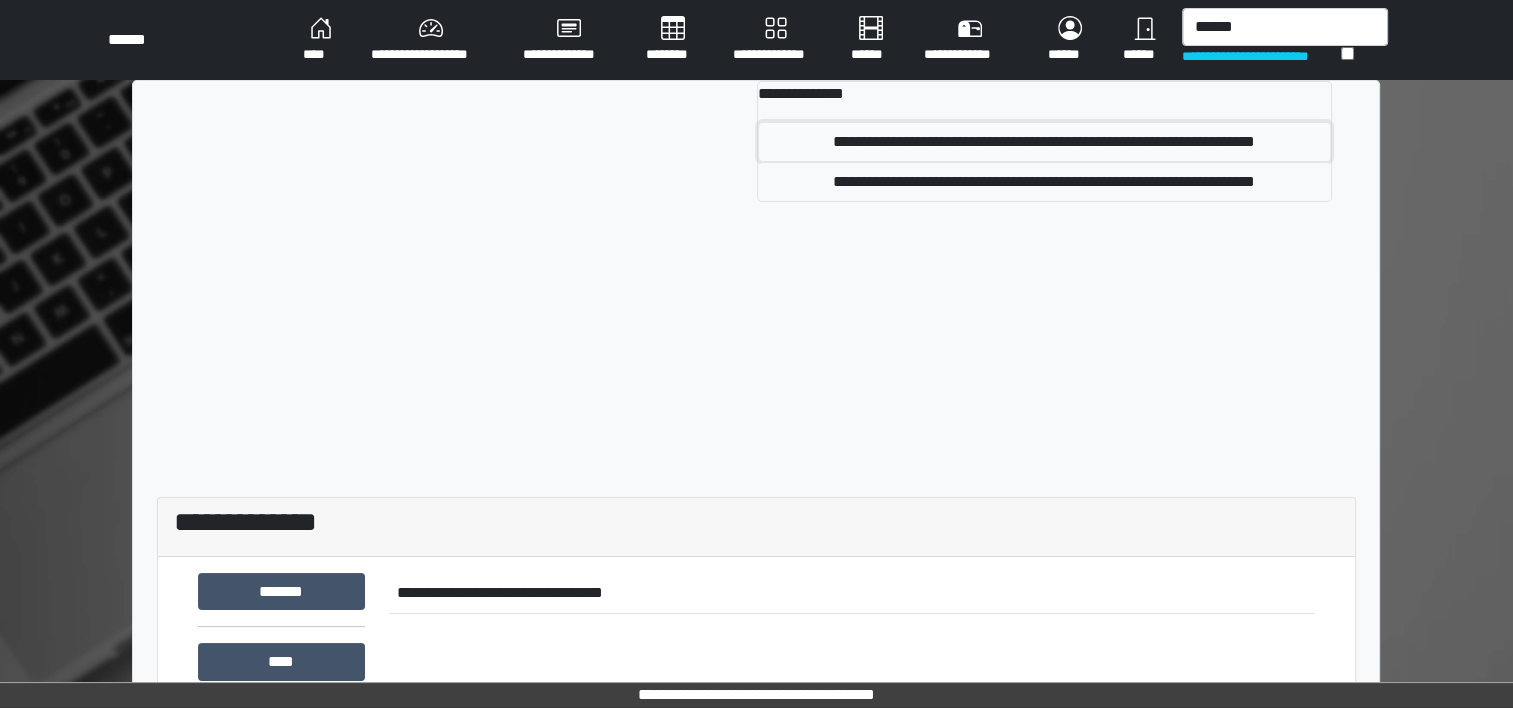 click on "**********" at bounding box center (1044, 142) 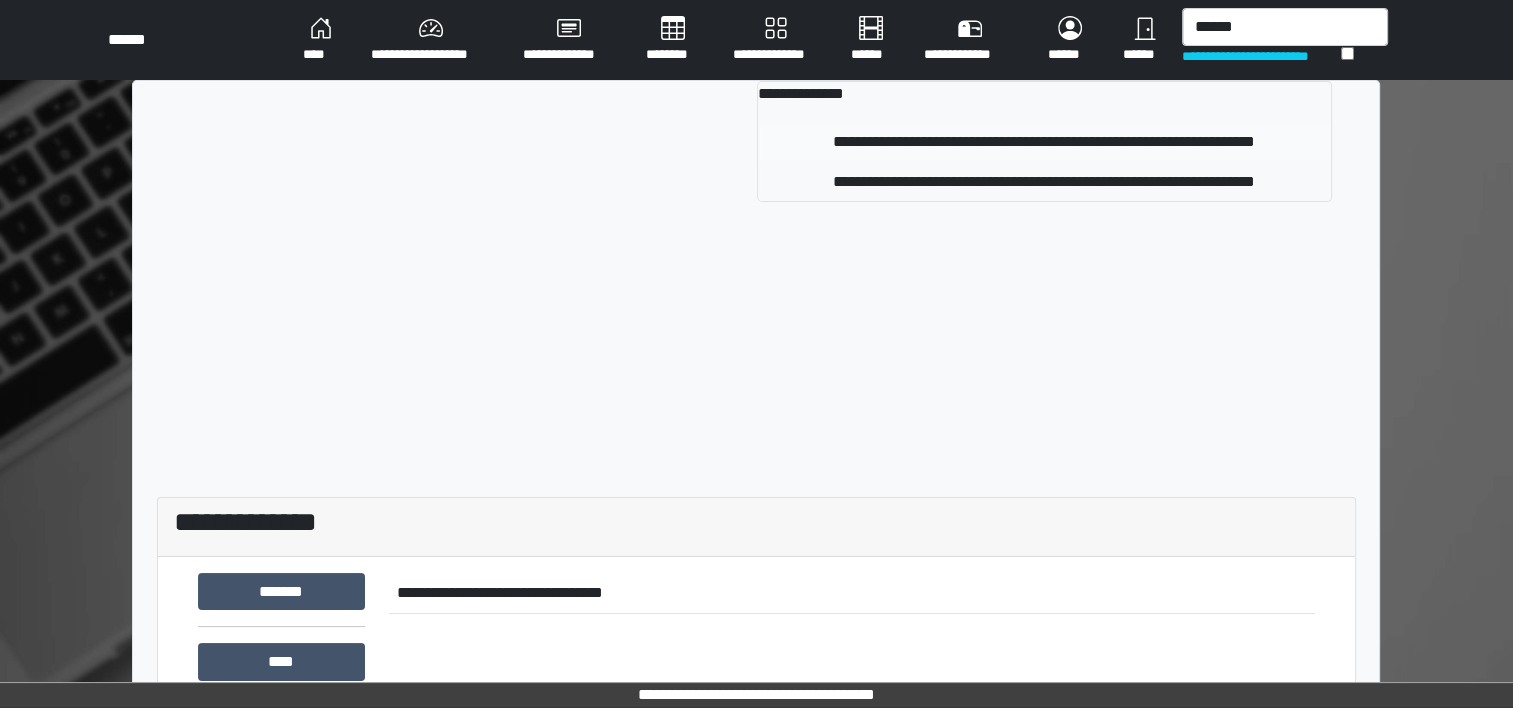 type 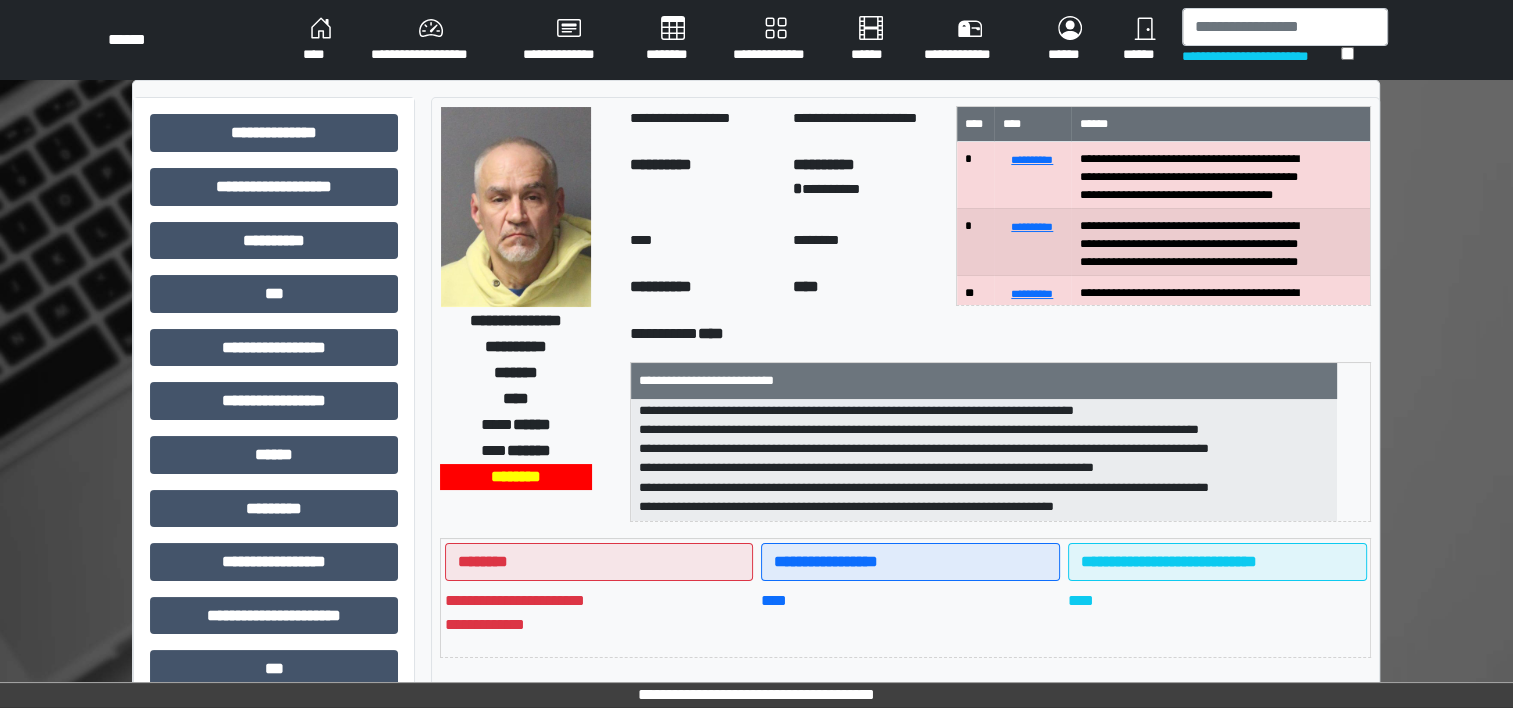 scroll, scrollTop: 64, scrollLeft: 0, axis: vertical 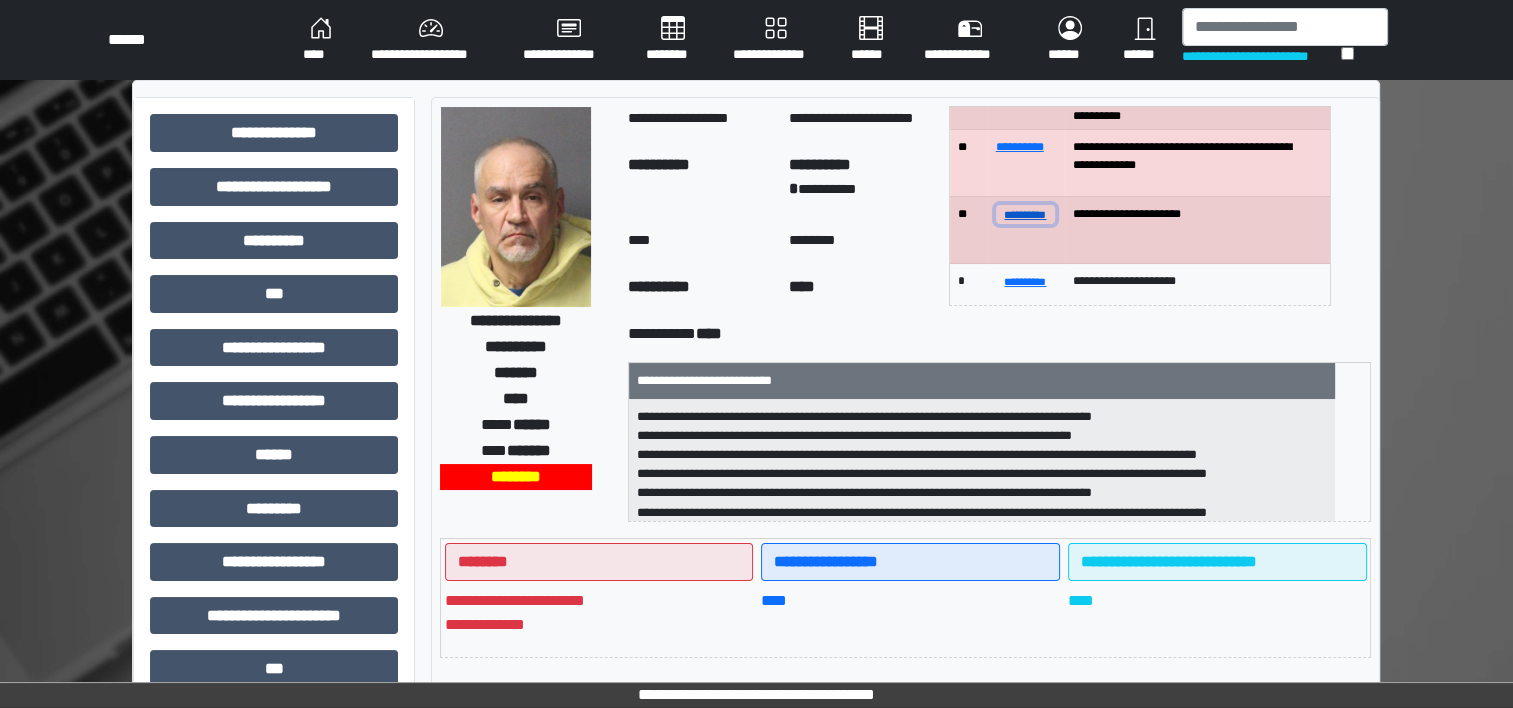 click on "**********" at bounding box center [1026, 214] 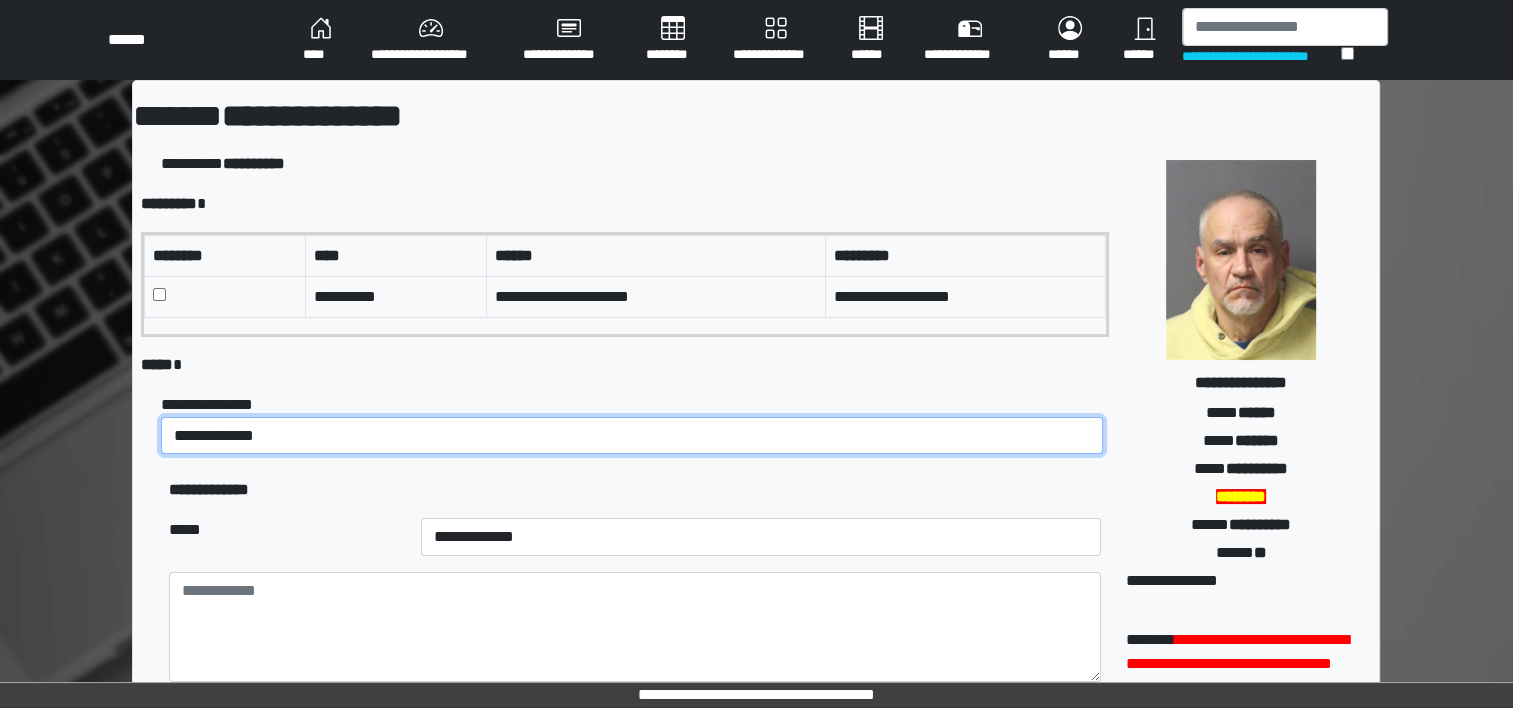 click on "**********" at bounding box center [632, 436] 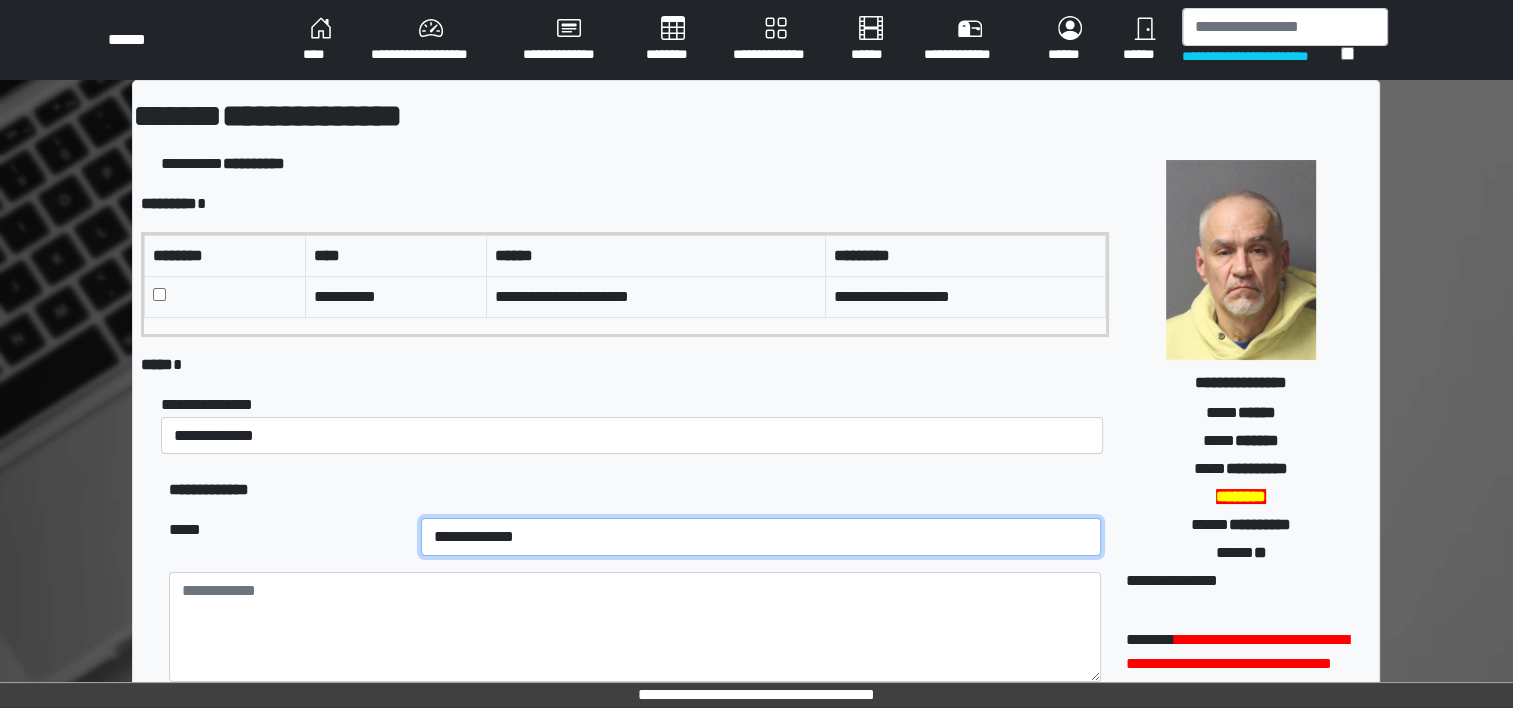 click on "**********" at bounding box center (761, 537) 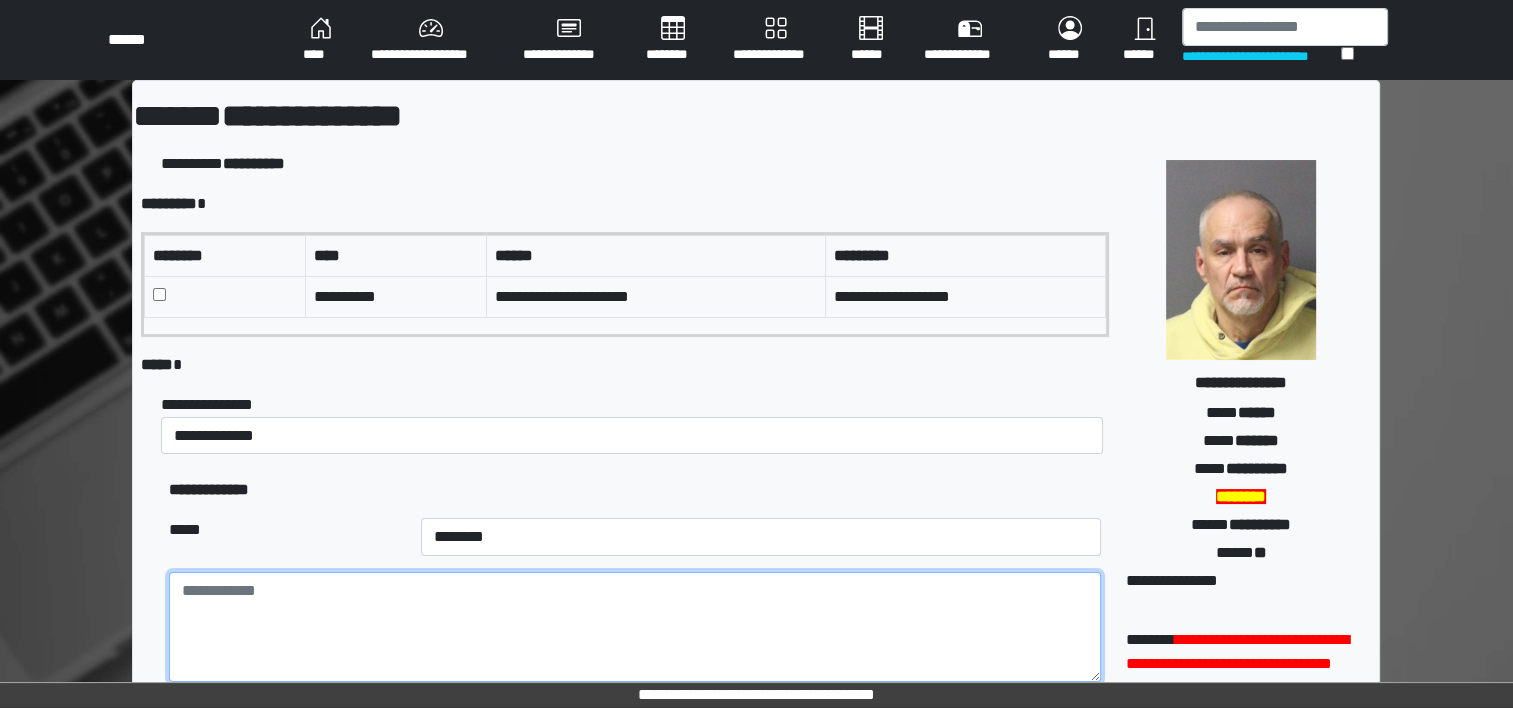 click at bounding box center [635, 627] 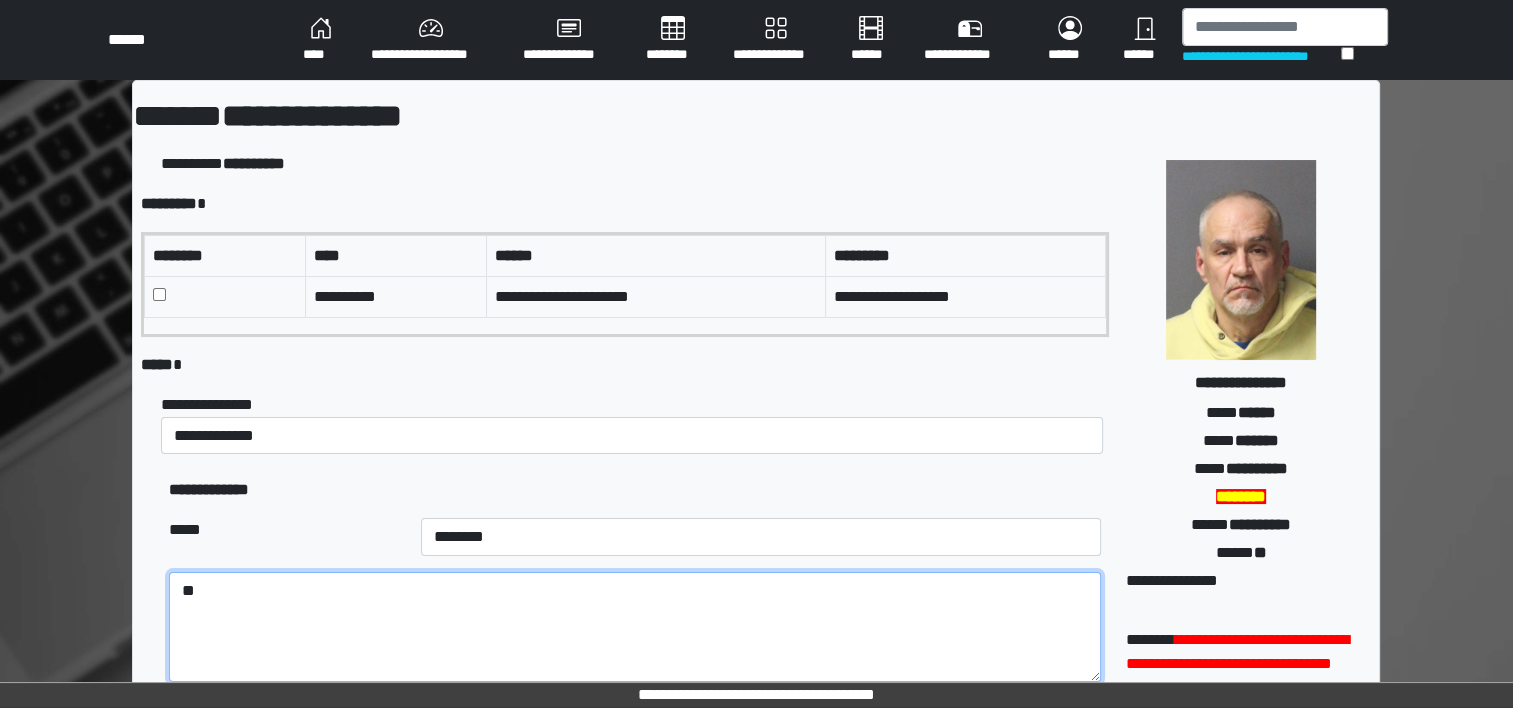 type on "*" 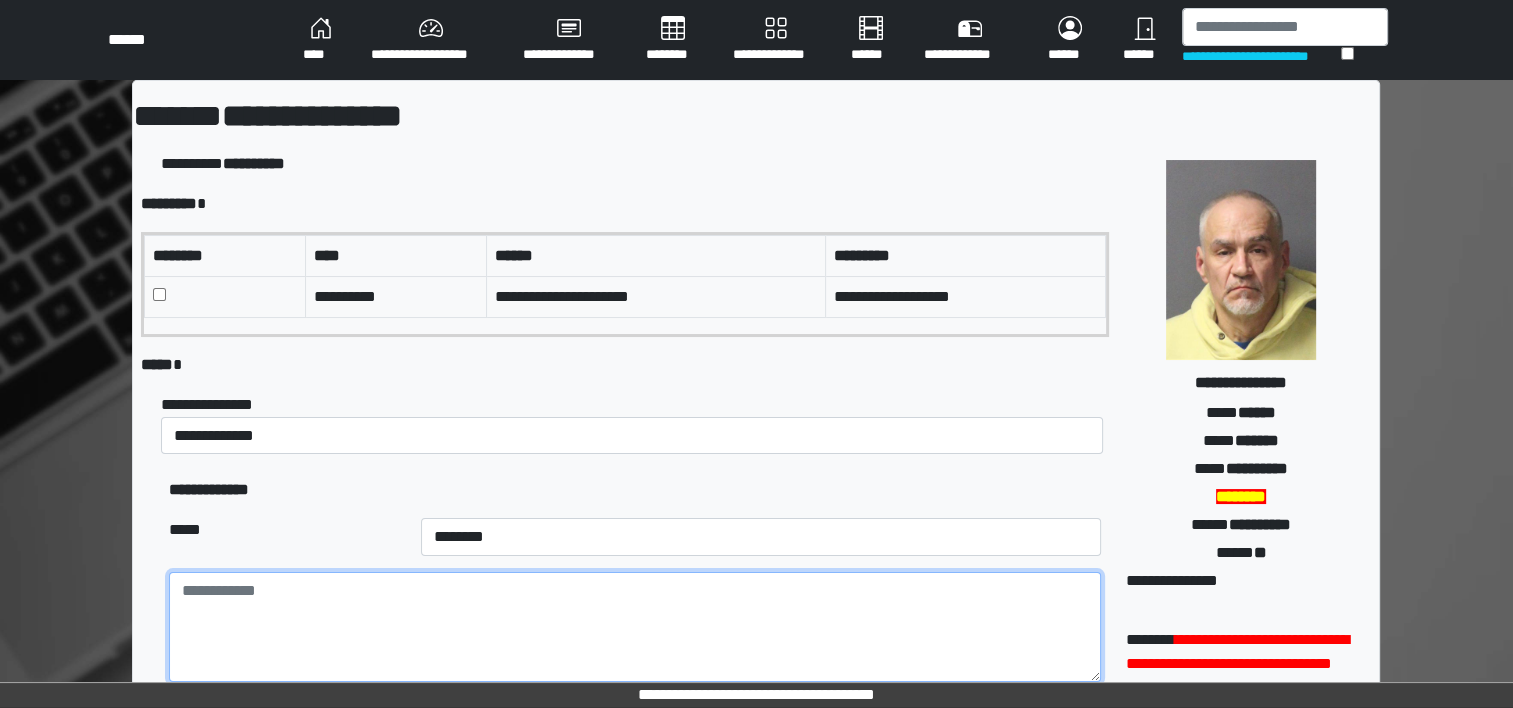 paste on "**********" 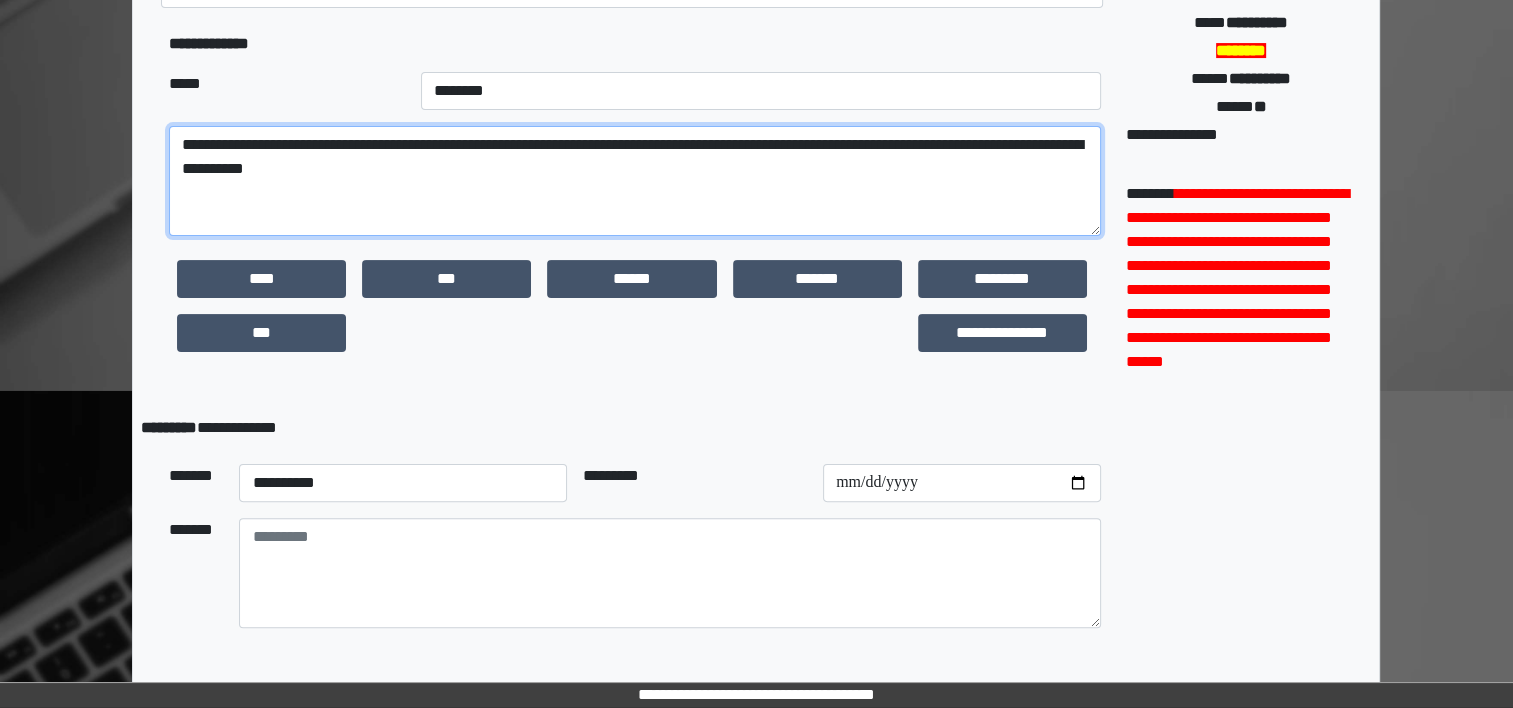 scroll, scrollTop: 496, scrollLeft: 0, axis: vertical 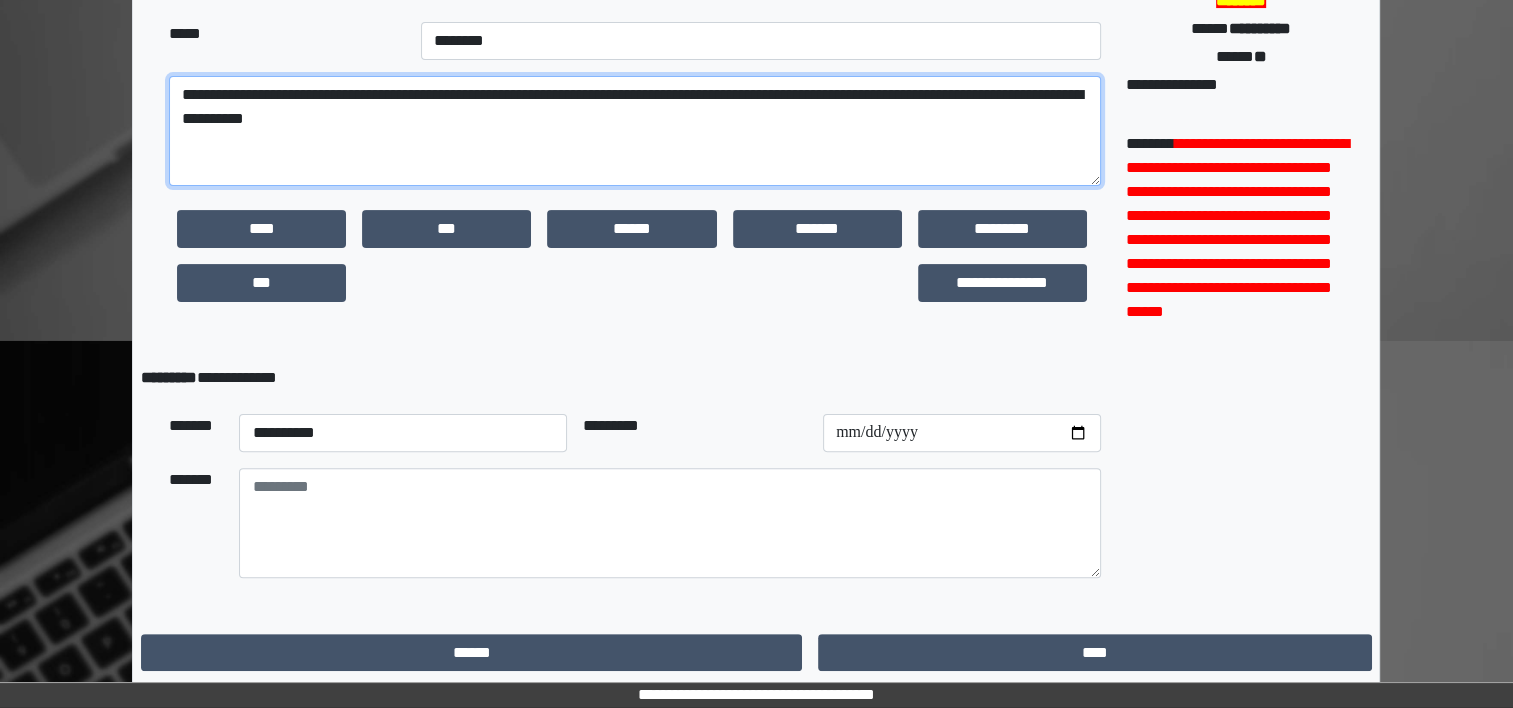 type on "**********" 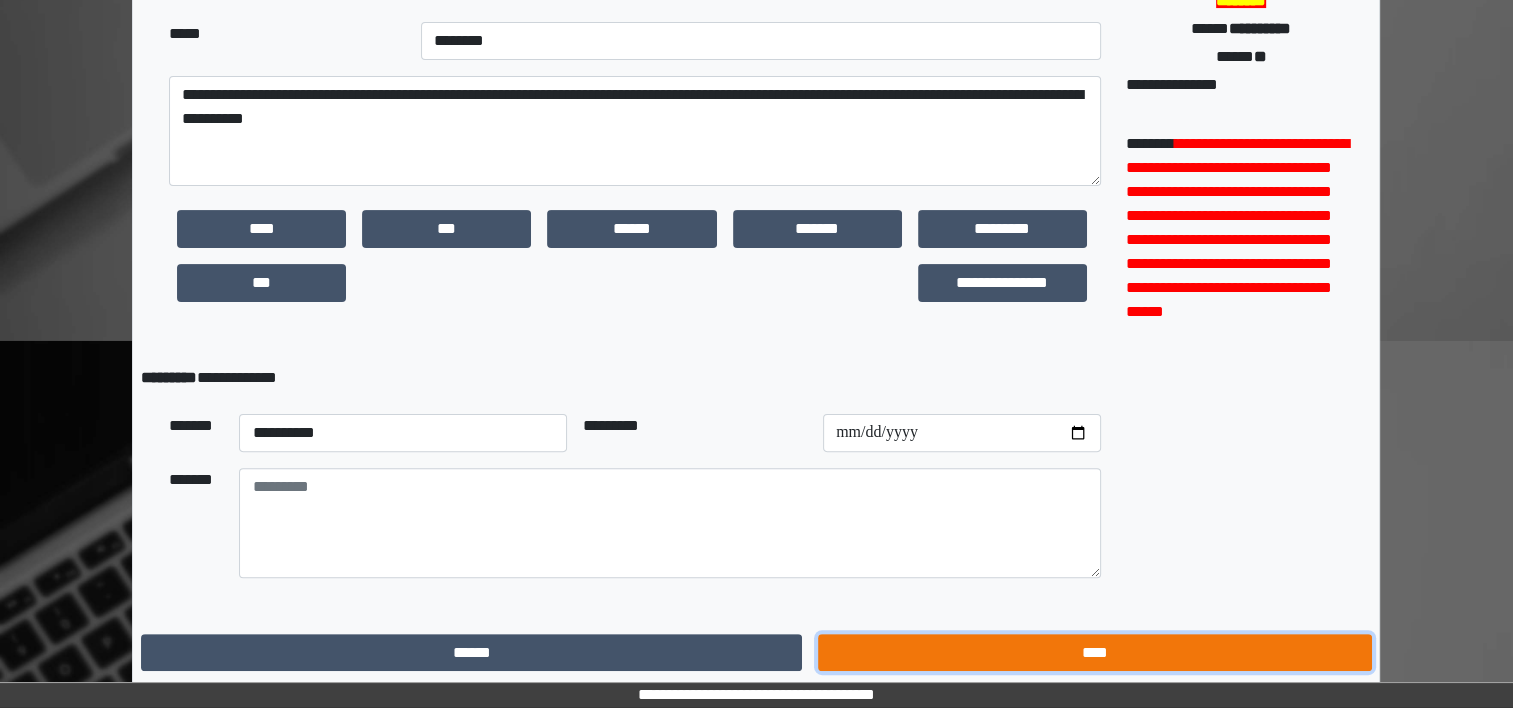 click on "****" at bounding box center (1094, 653) 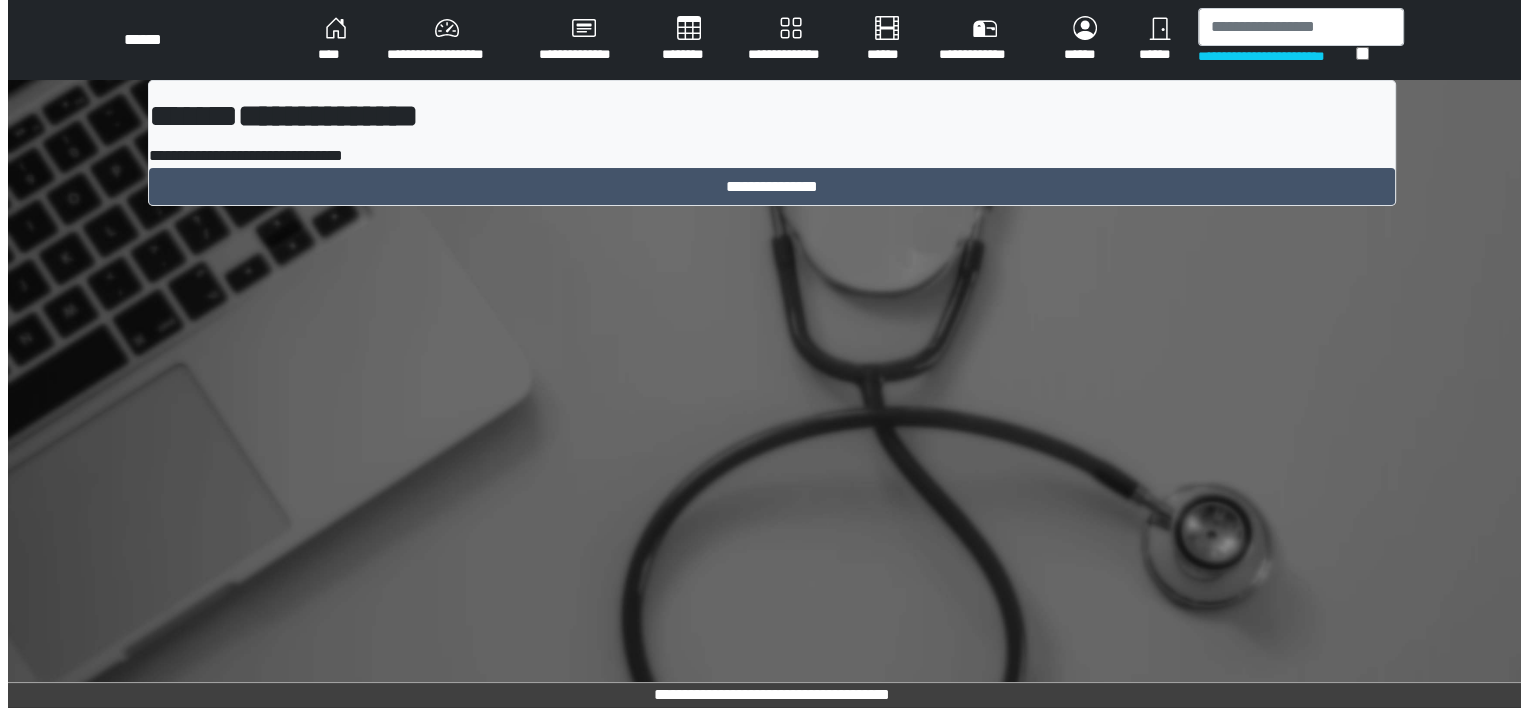 scroll, scrollTop: 0, scrollLeft: 0, axis: both 